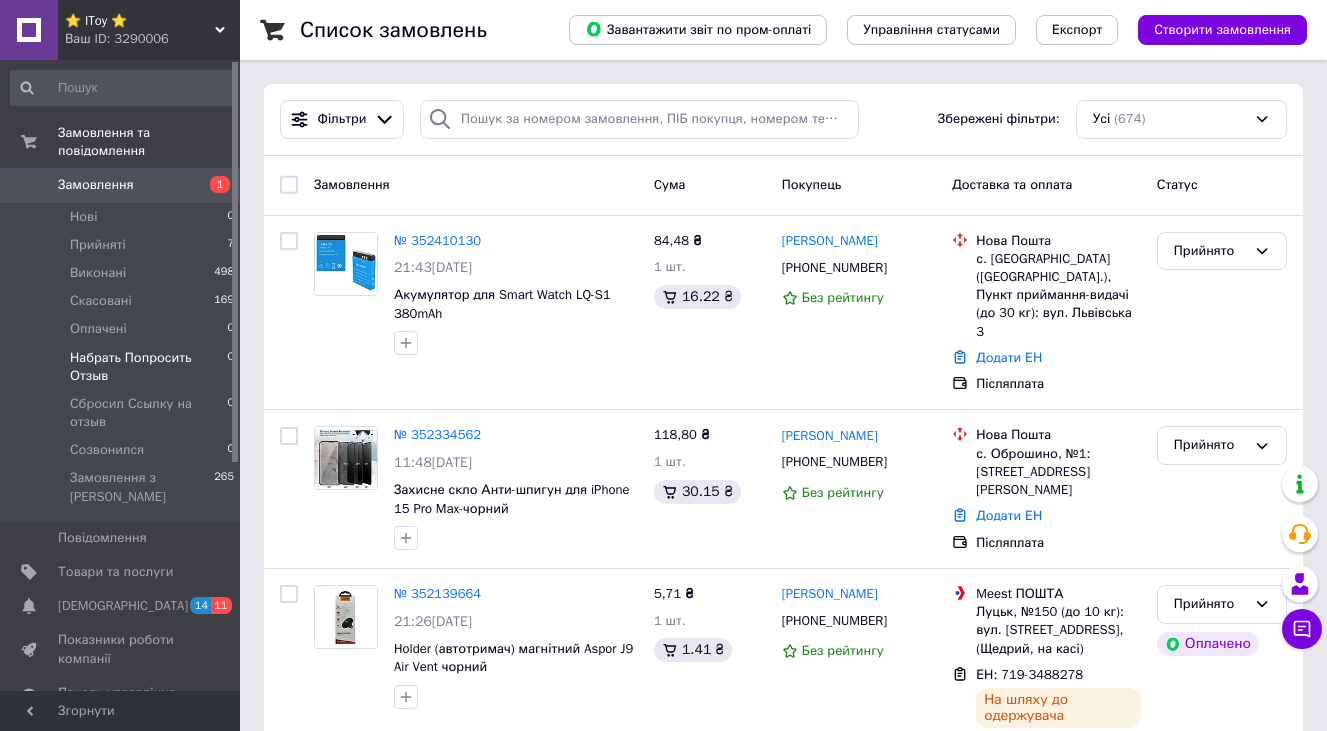 scroll, scrollTop: 0, scrollLeft: 0, axis: both 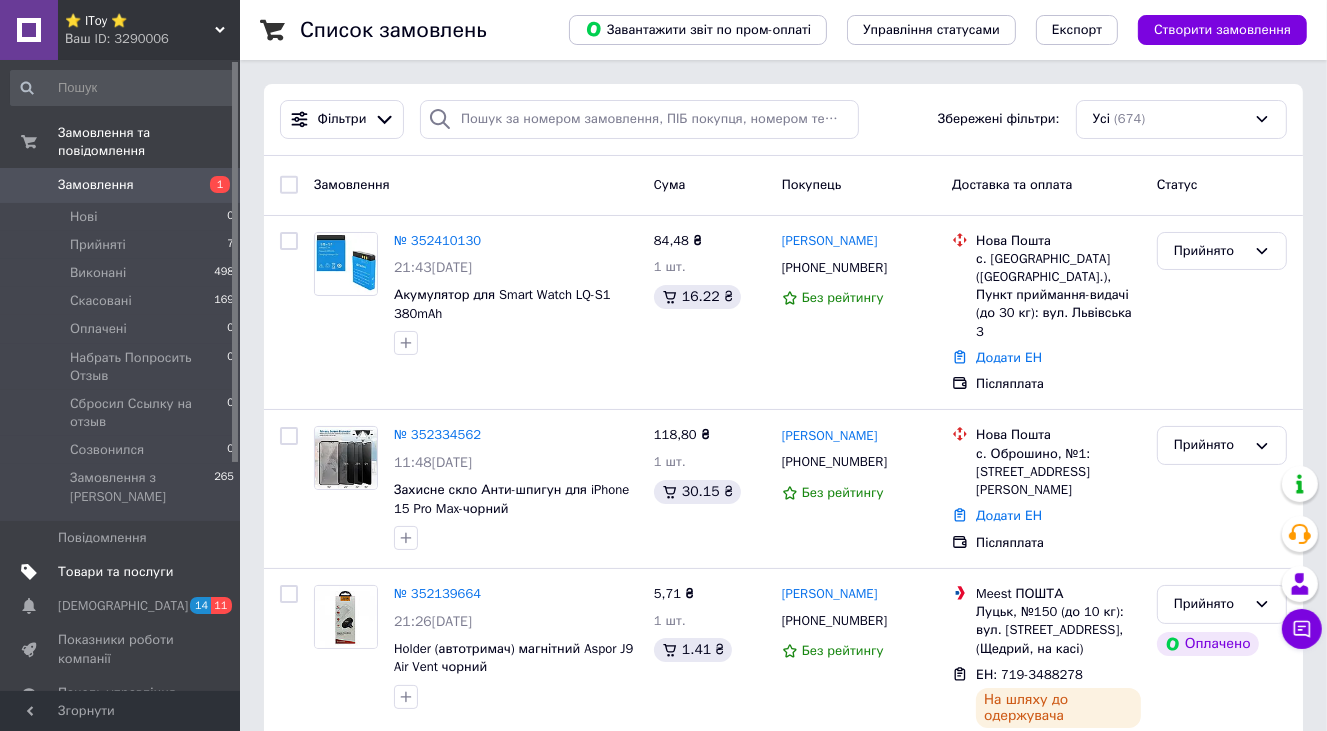 click on "Товари та послуги" at bounding box center [115, 572] 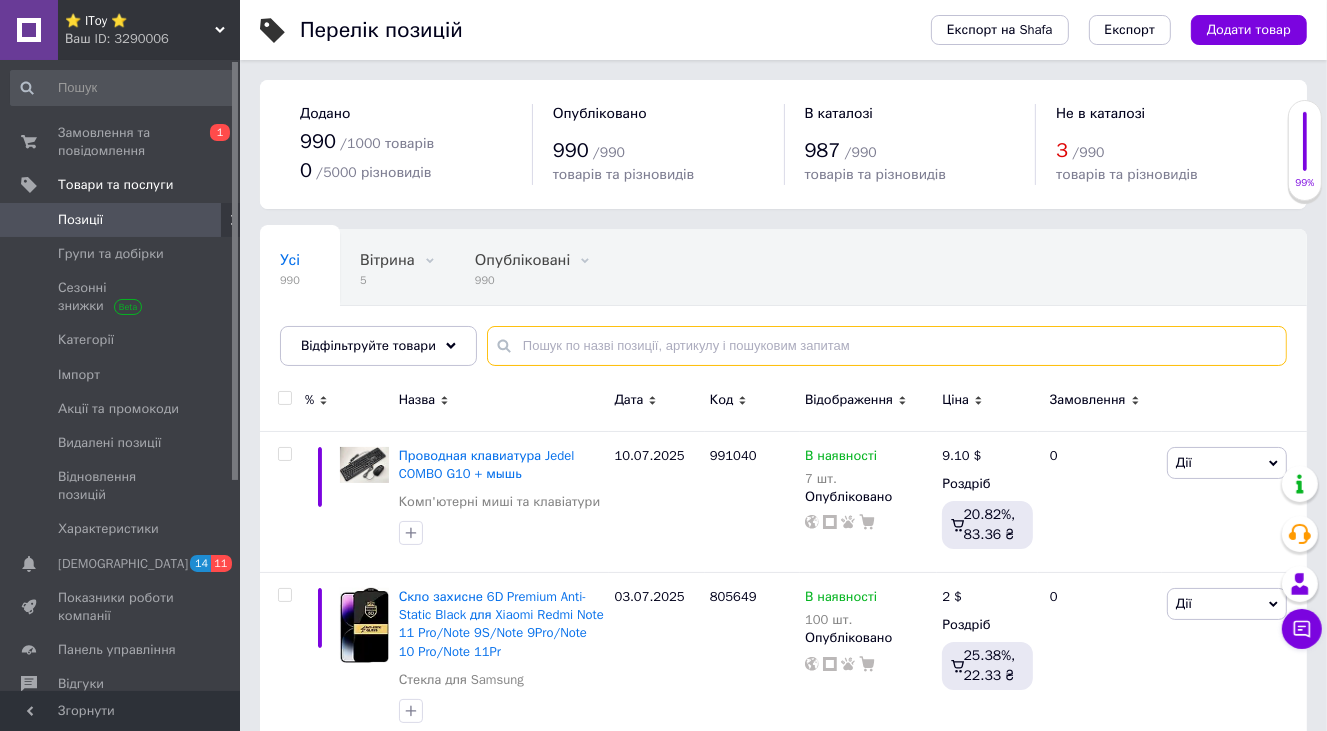 click at bounding box center (887, 346) 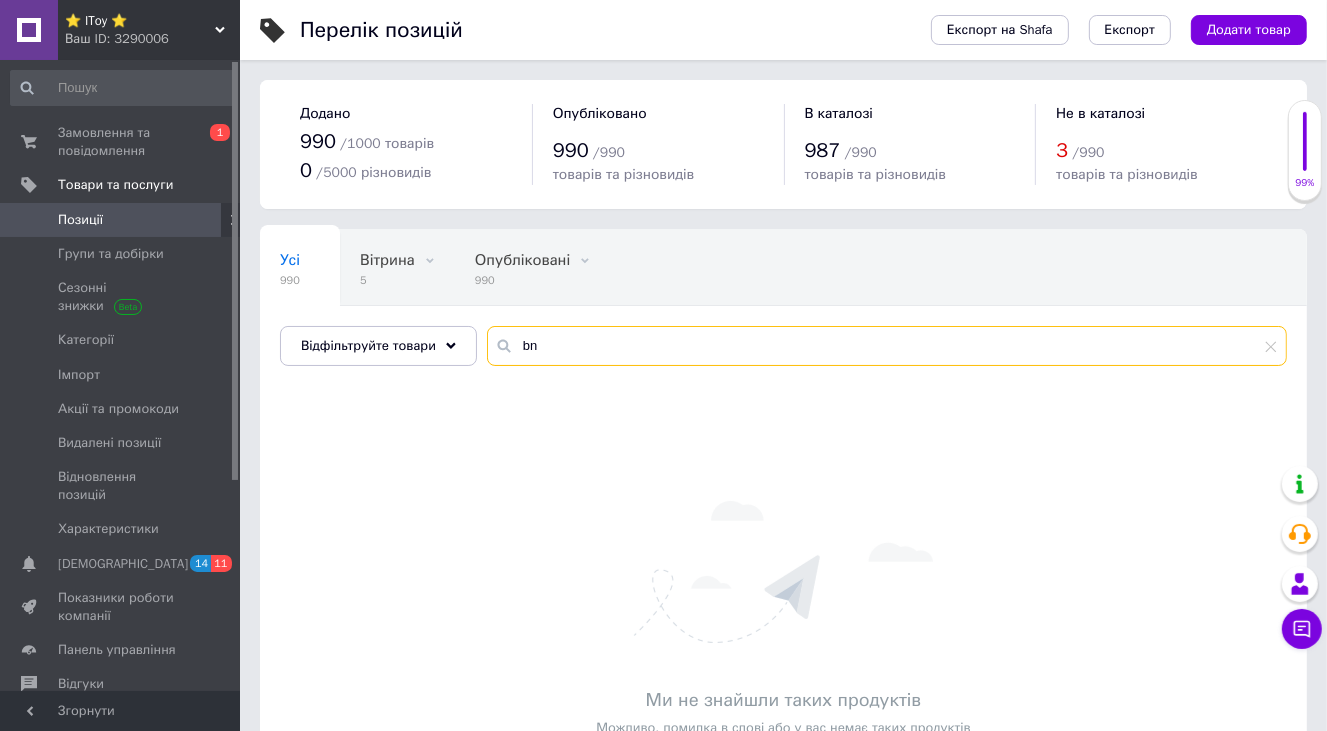 type on "b" 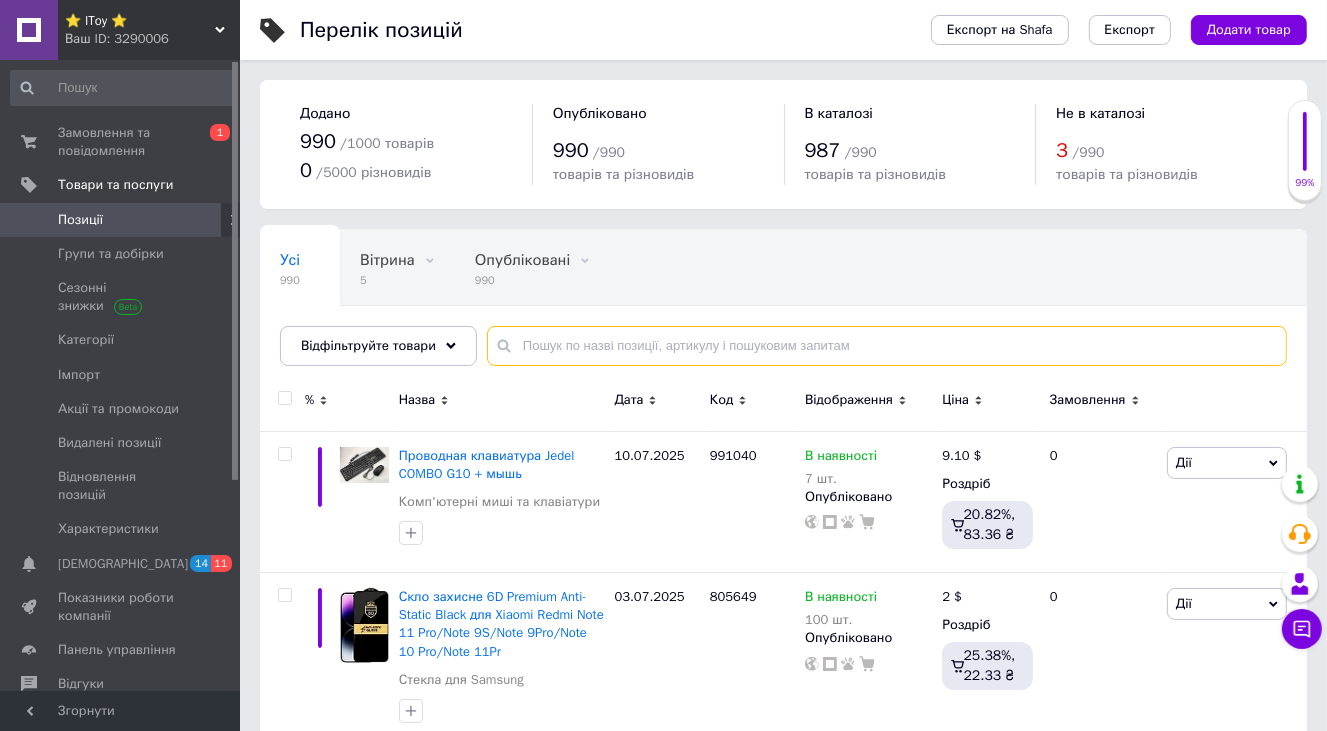 click at bounding box center (887, 346) 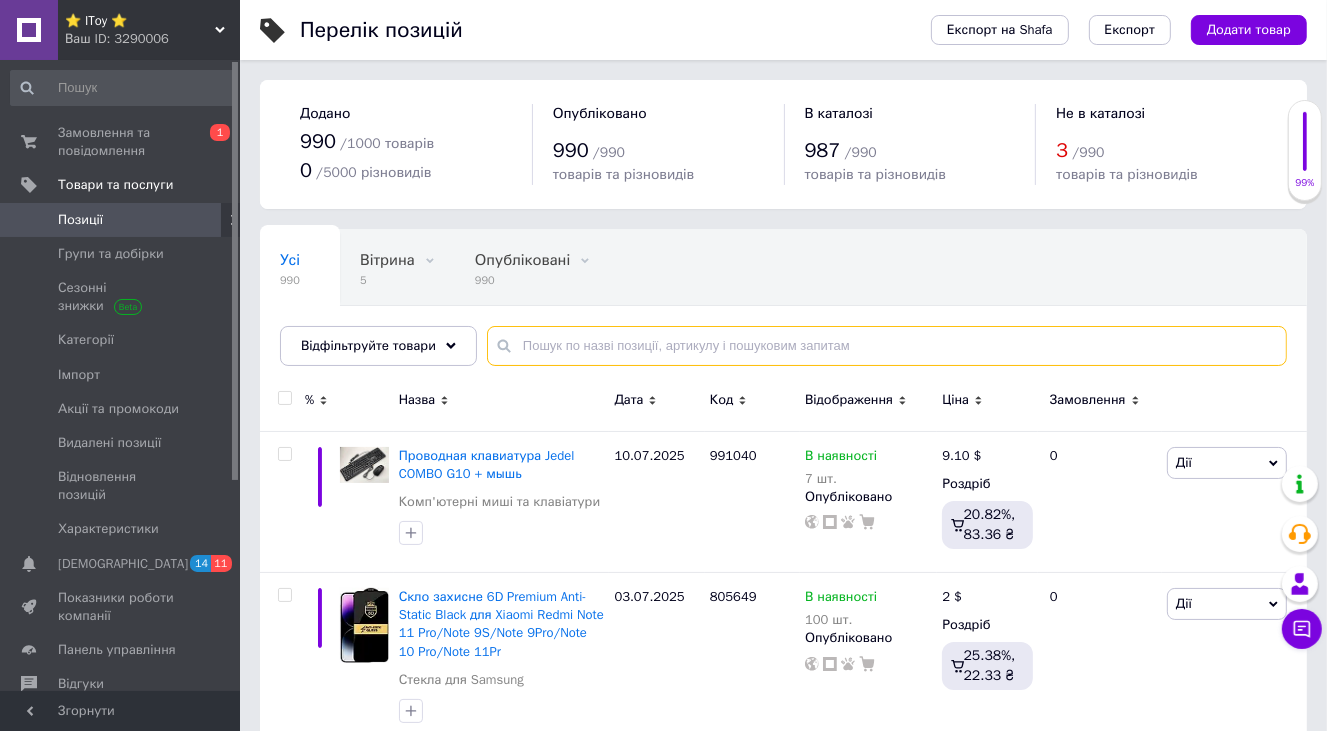 click at bounding box center [887, 346] 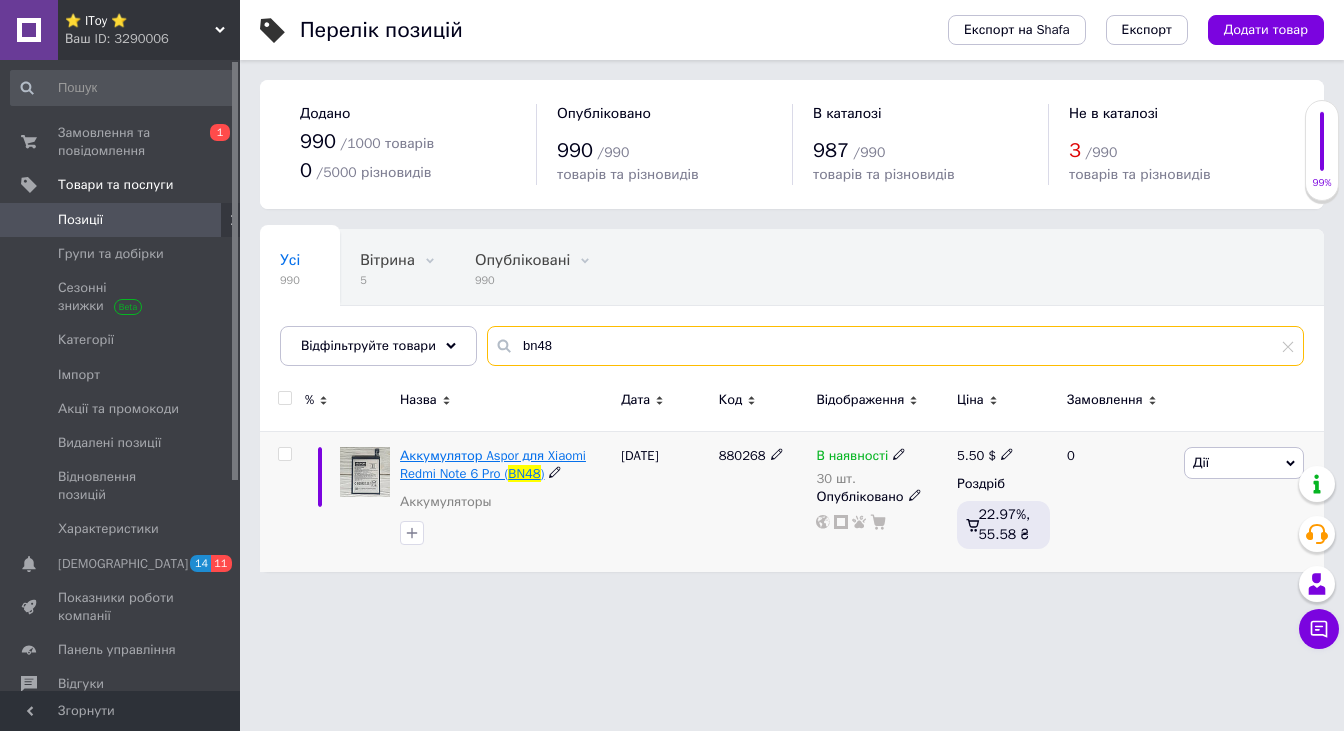type on "bn48" 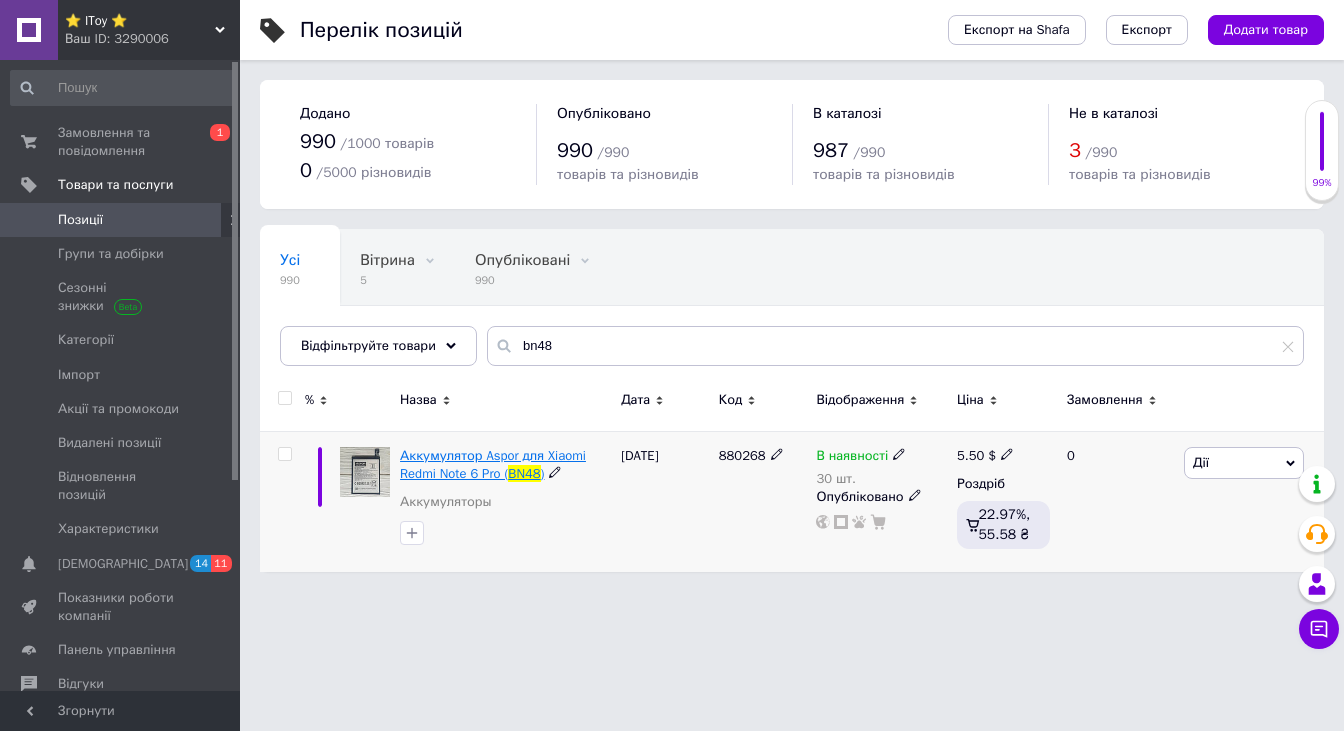 click on "Аккумулятор Aspor для Xiaomi Redmi Note 6 Pro (" at bounding box center [493, 464] 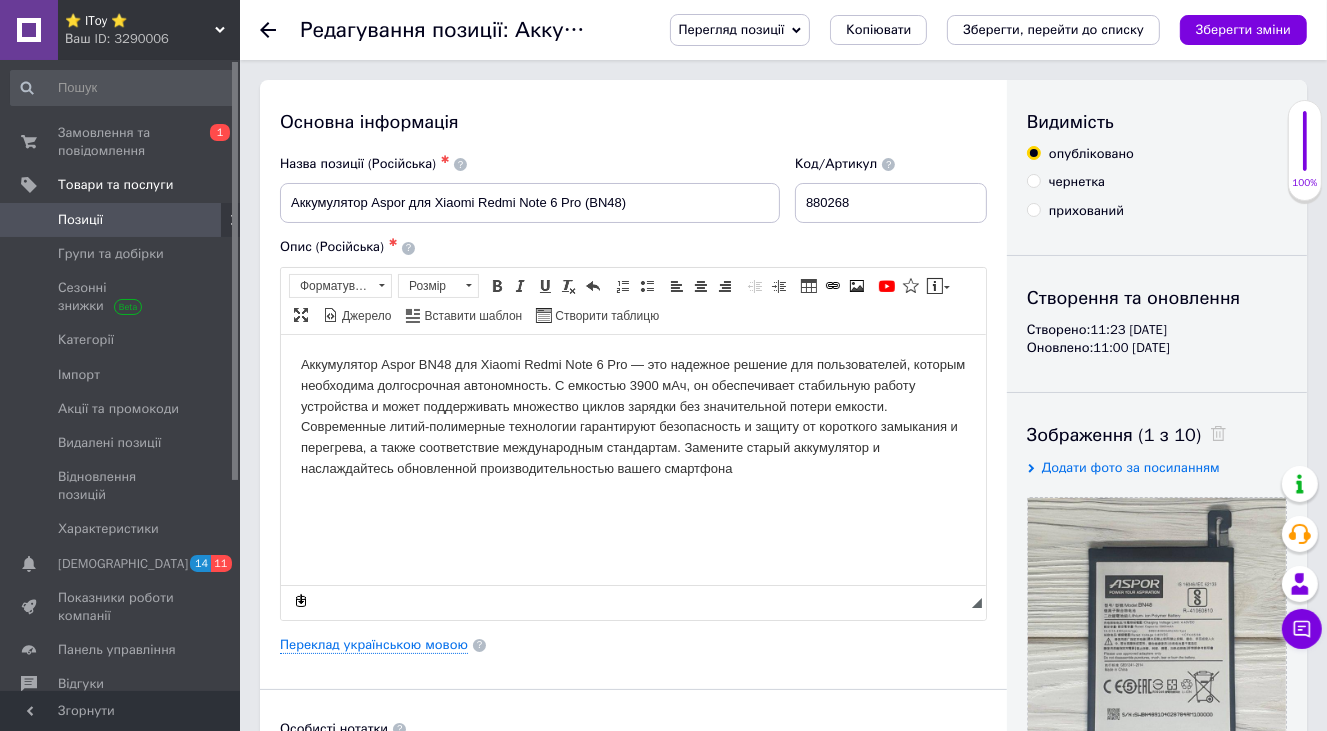 scroll, scrollTop: 0, scrollLeft: 0, axis: both 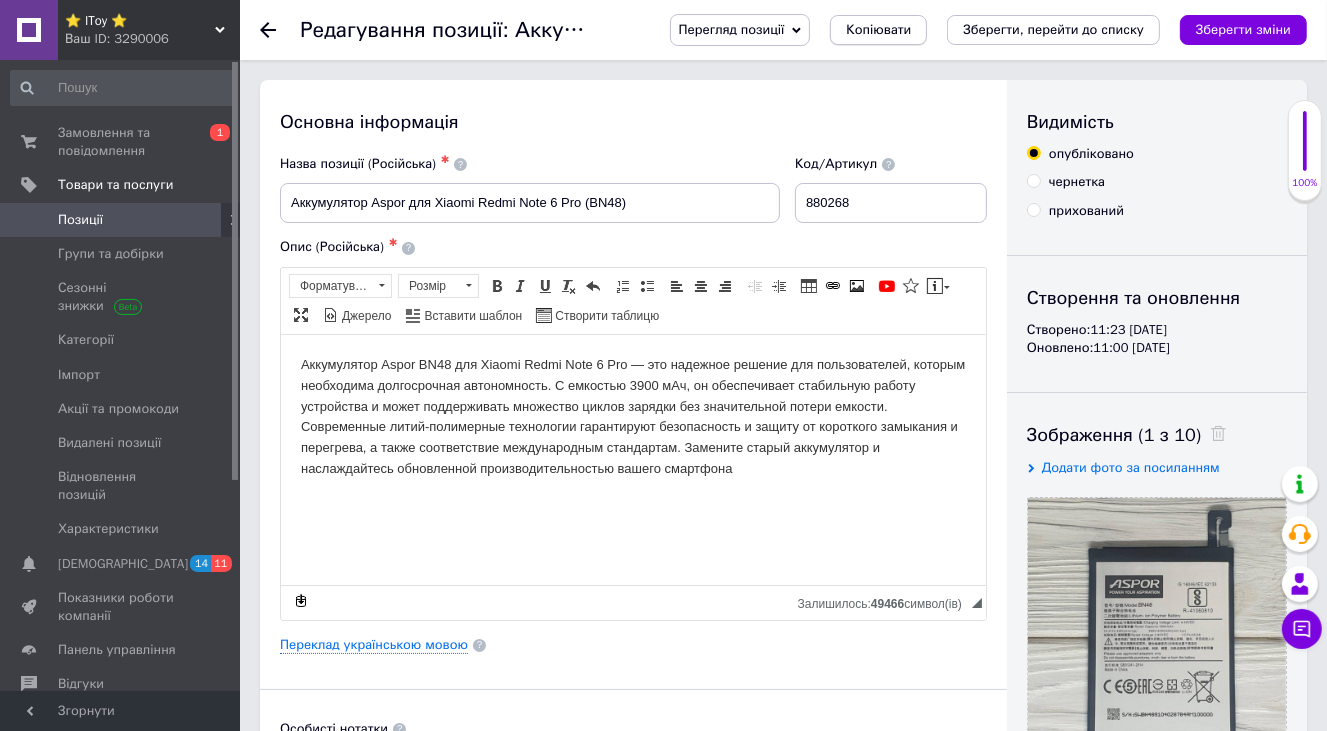 click on "Копіювати" at bounding box center [878, 30] 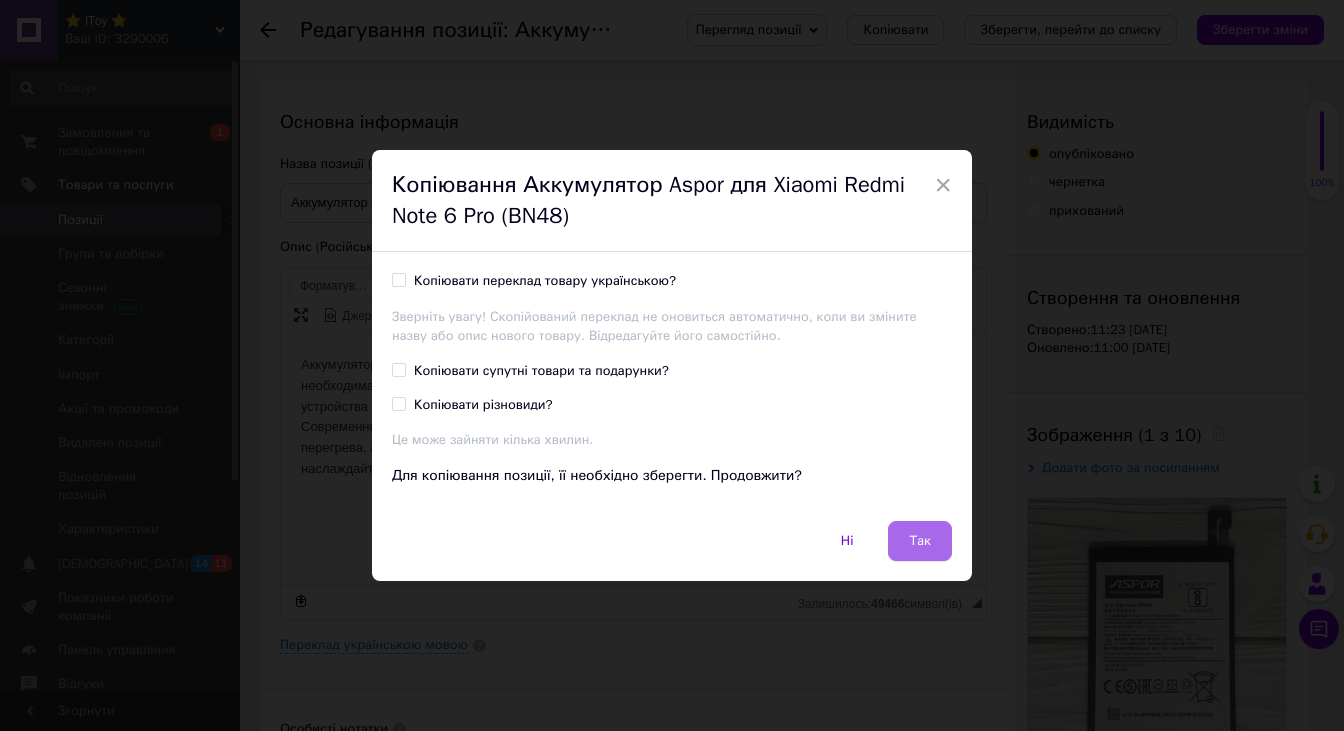 click on "Так" at bounding box center [920, 541] 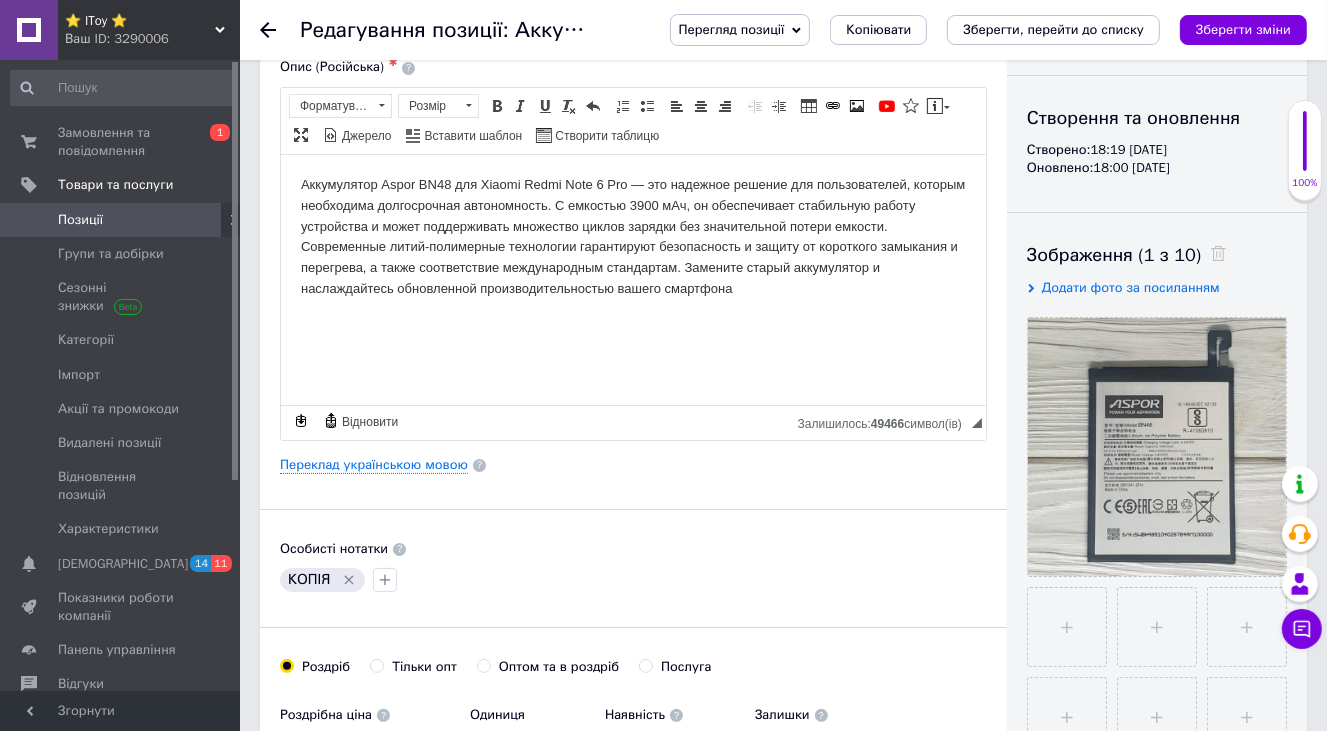 scroll, scrollTop: 400, scrollLeft: 0, axis: vertical 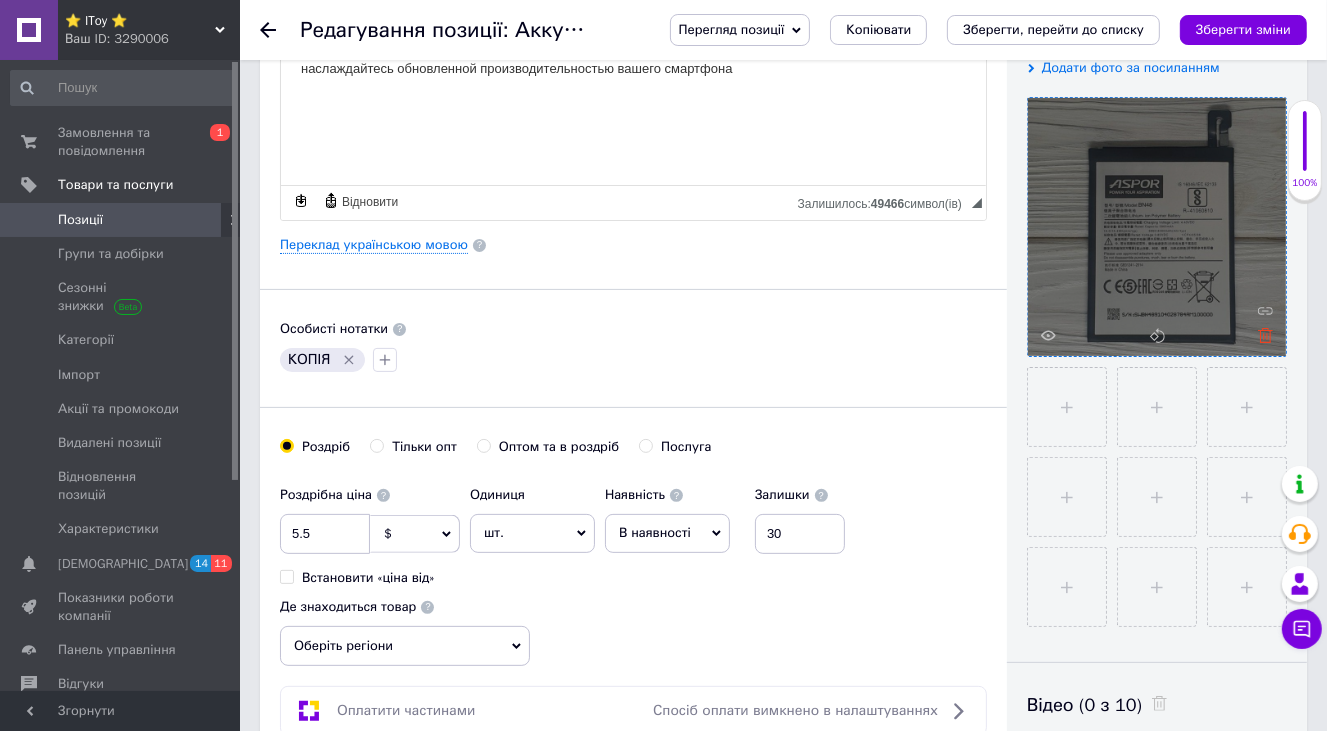 click 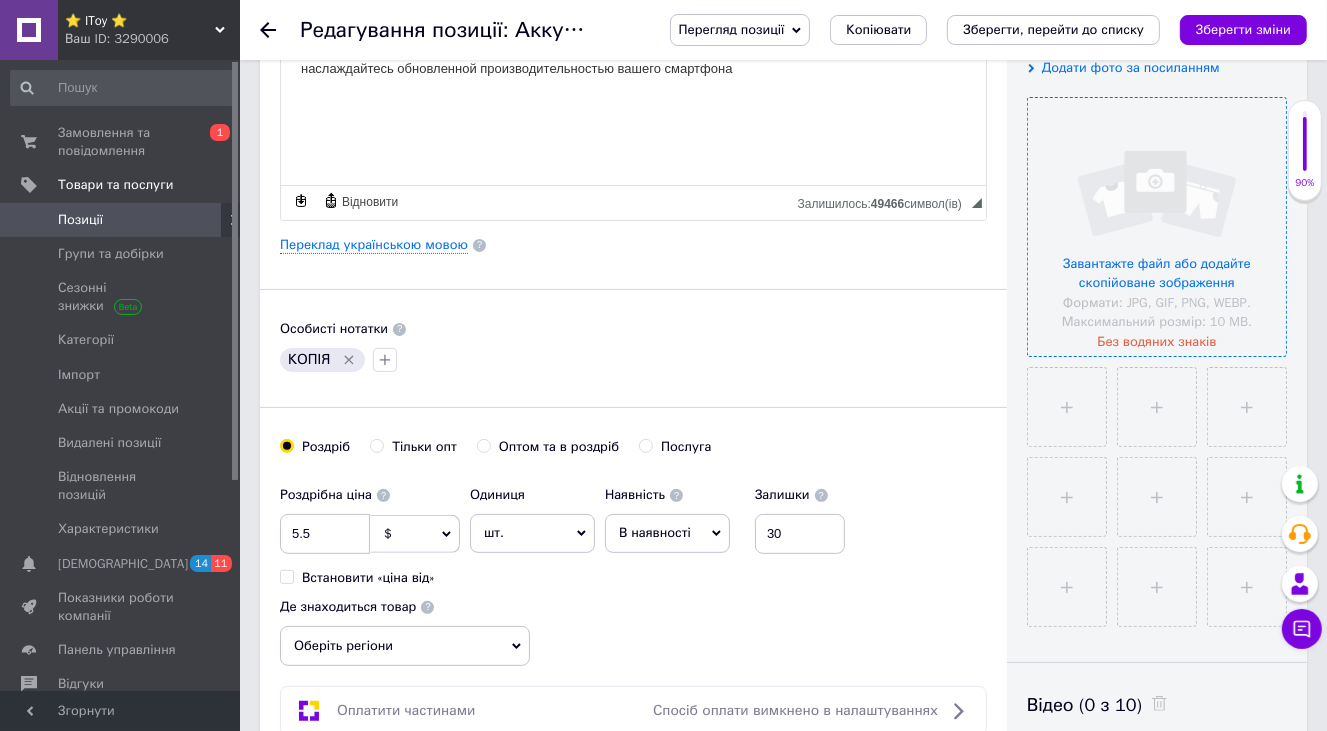 click on "Додати фото за посиланням" at bounding box center (1131, 67) 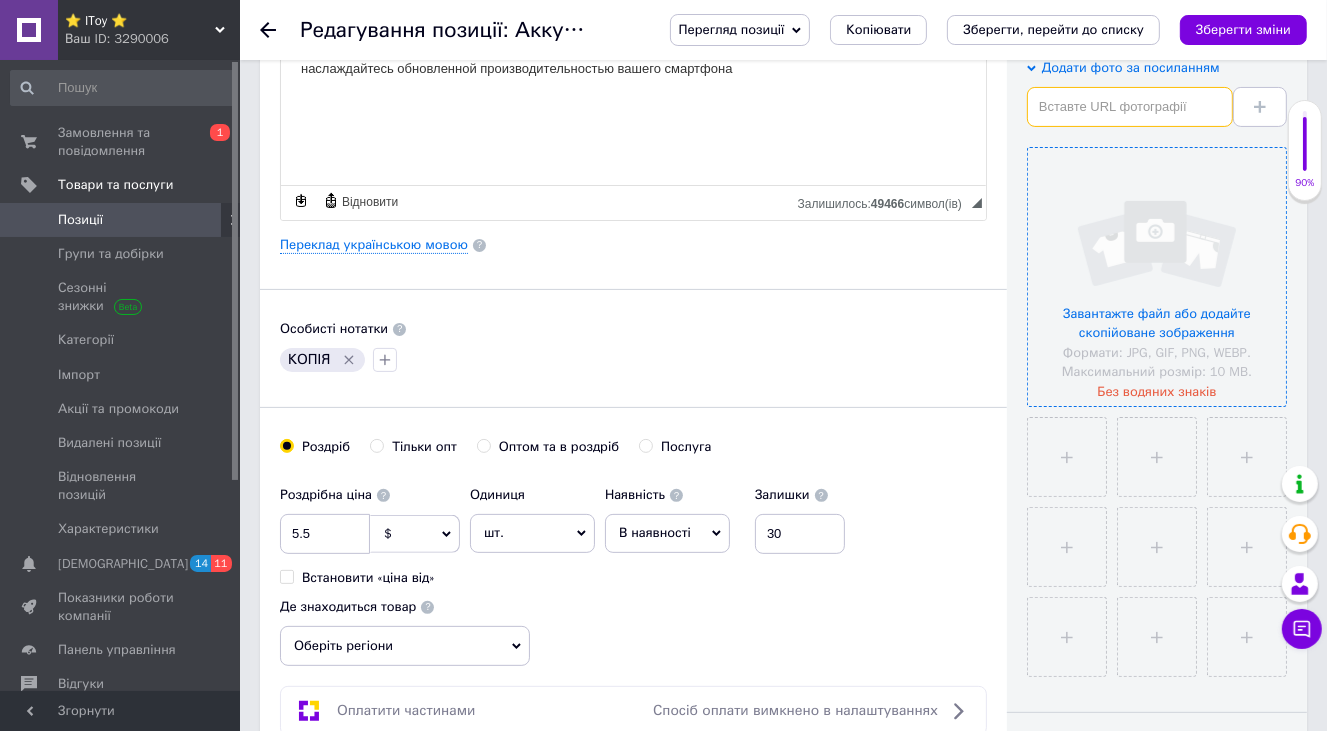 click at bounding box center (1130, 107) 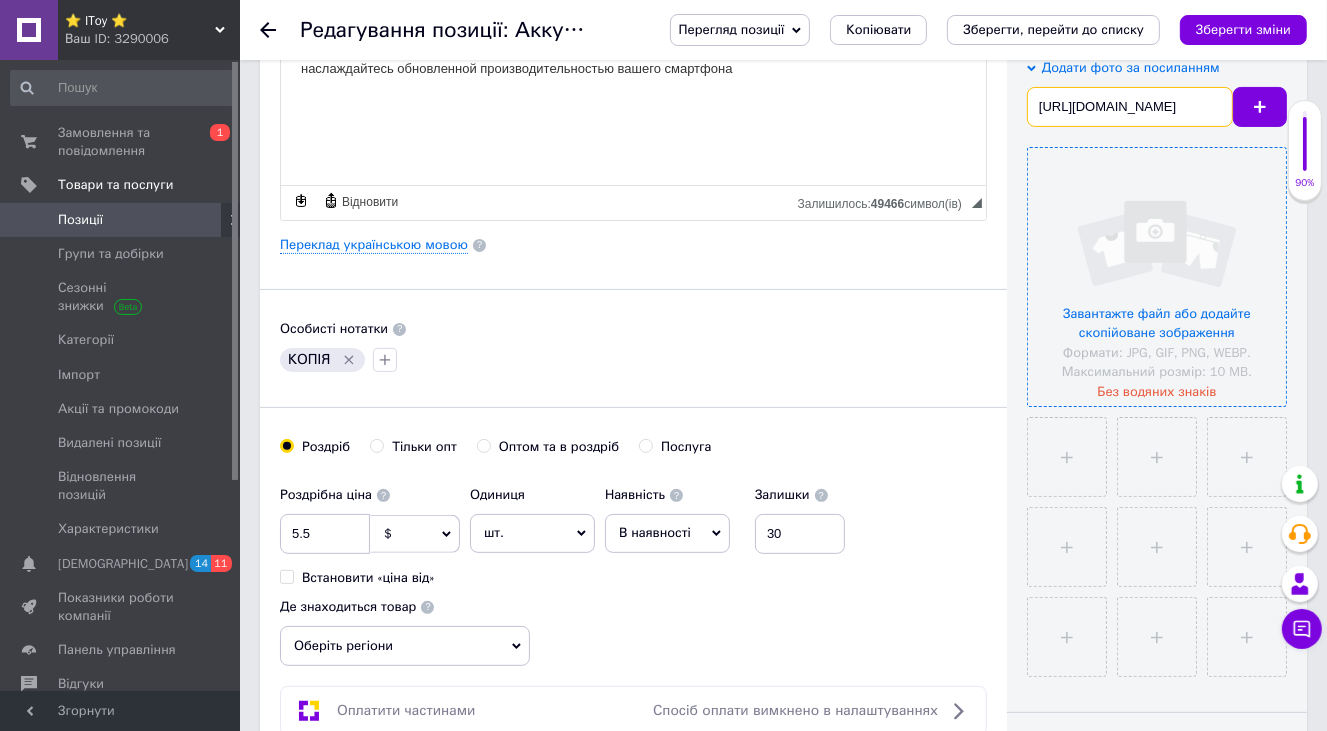 scroll, scrollTop: 0, scrollLeft: 185, axis: horizontal 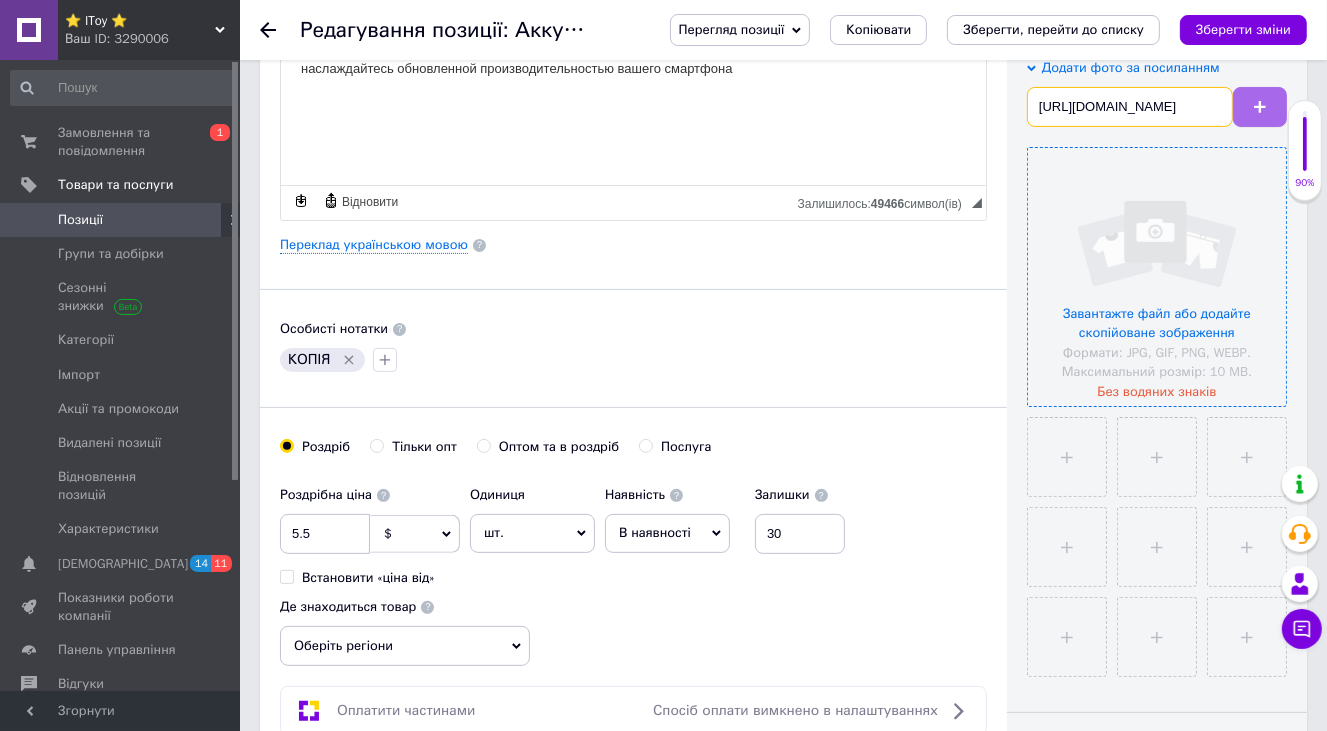 type on "[URL][DOMAIN_NAME]" 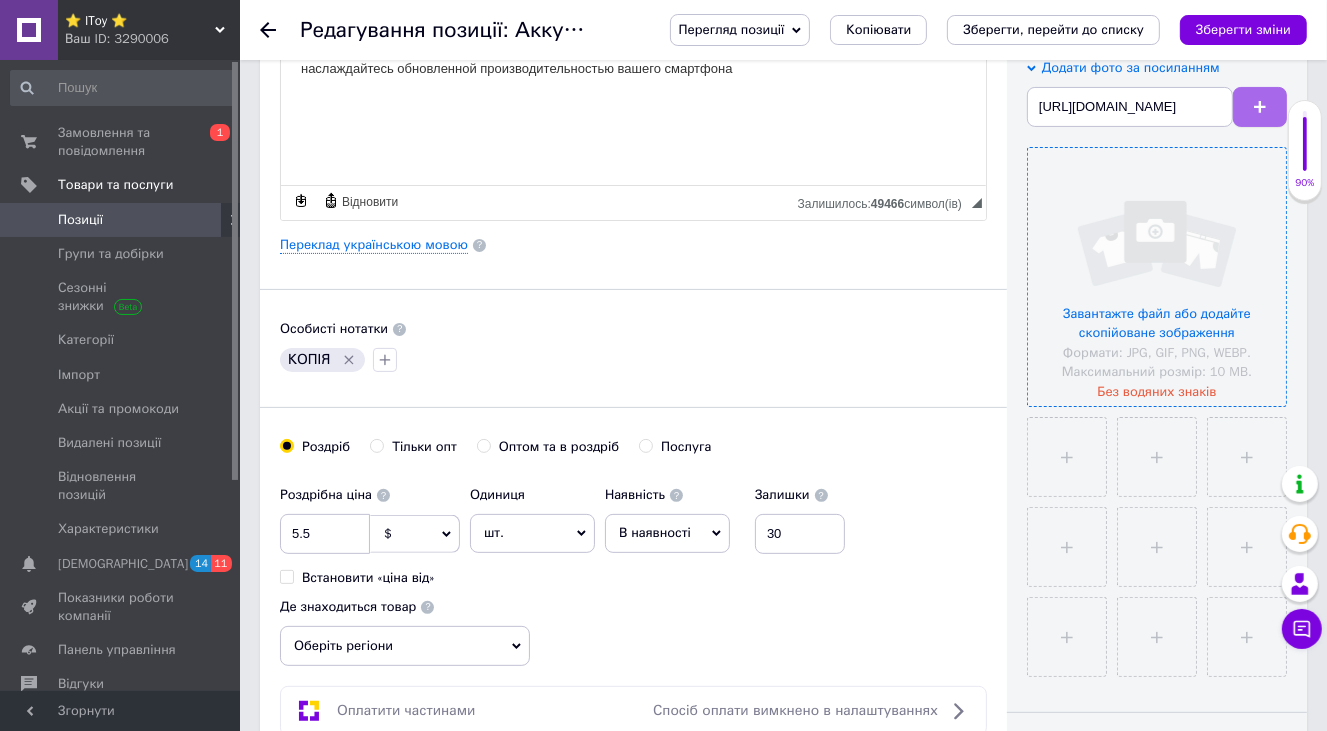 click 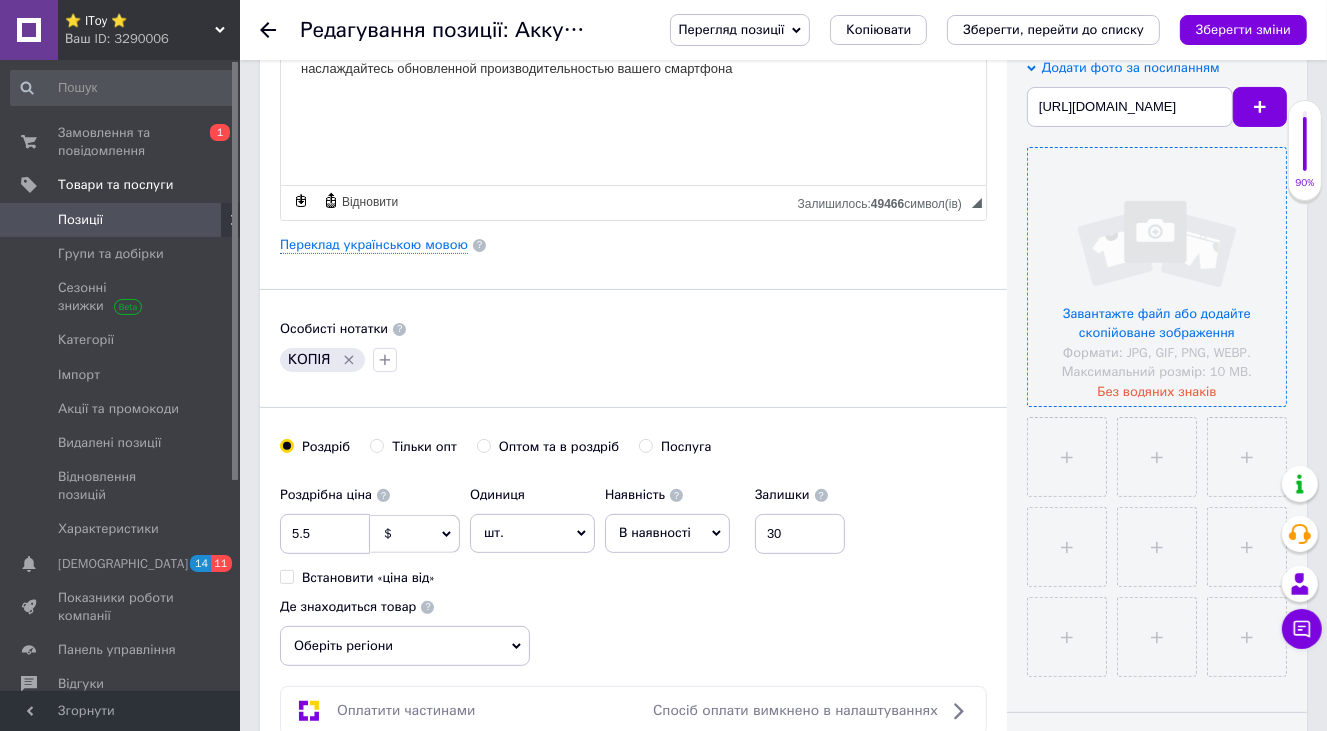 type 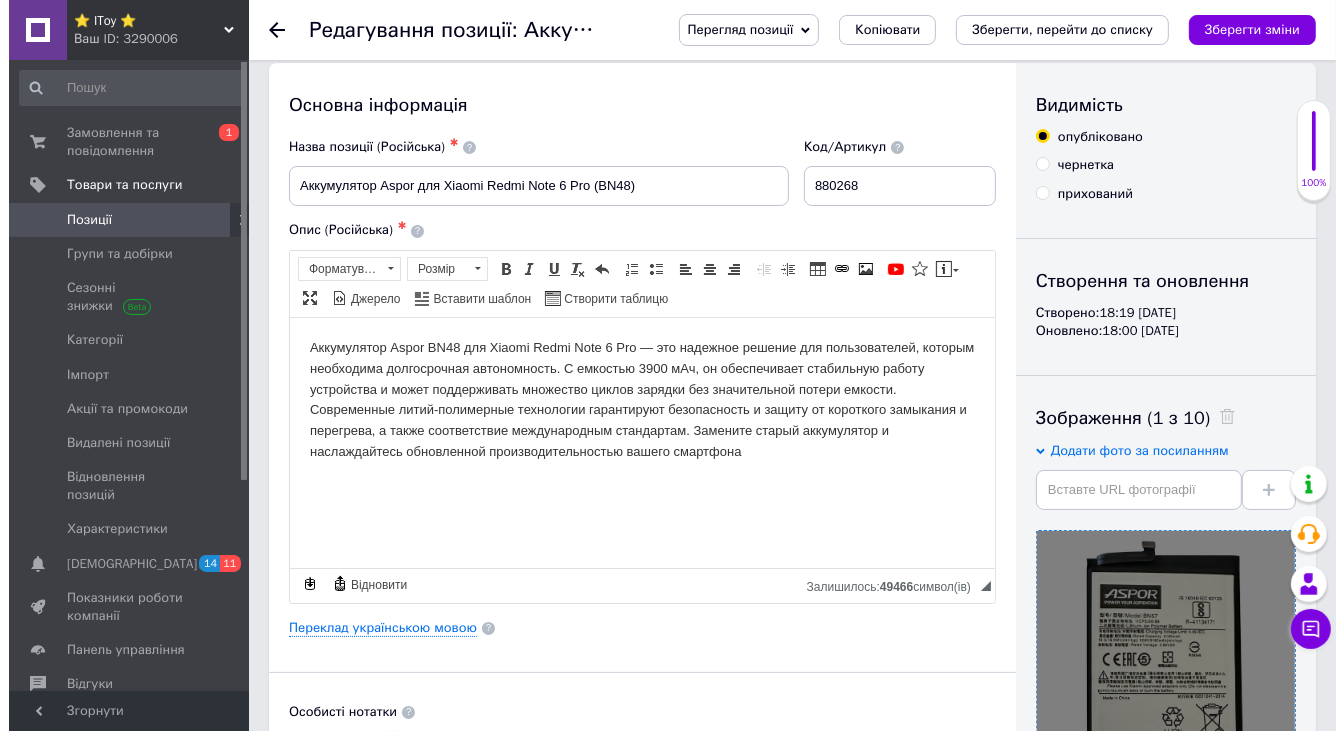 scroll, scrollTop: 0, scrollLeft: 0, axis: both 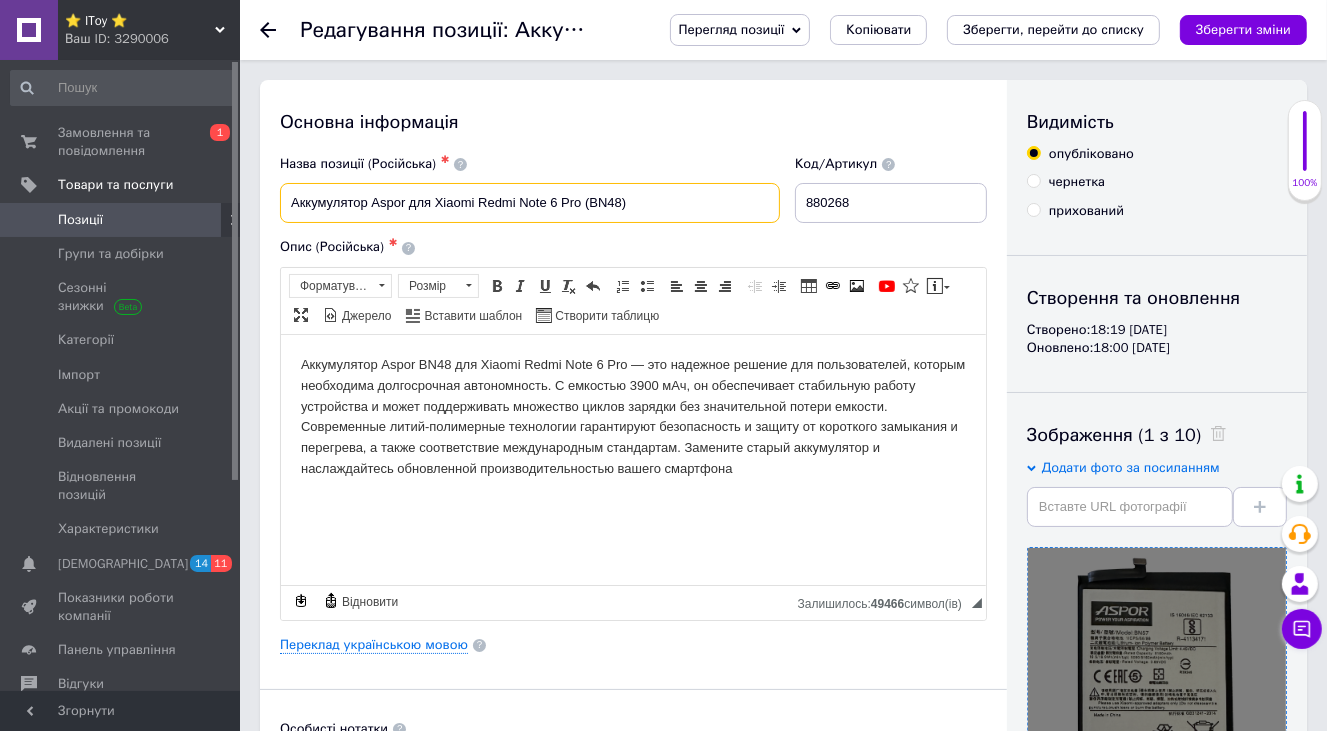drag, startPoint x: 632, startPoint y: 202, endPoint x: 266, endPoint y: 198, distance: 366.02185 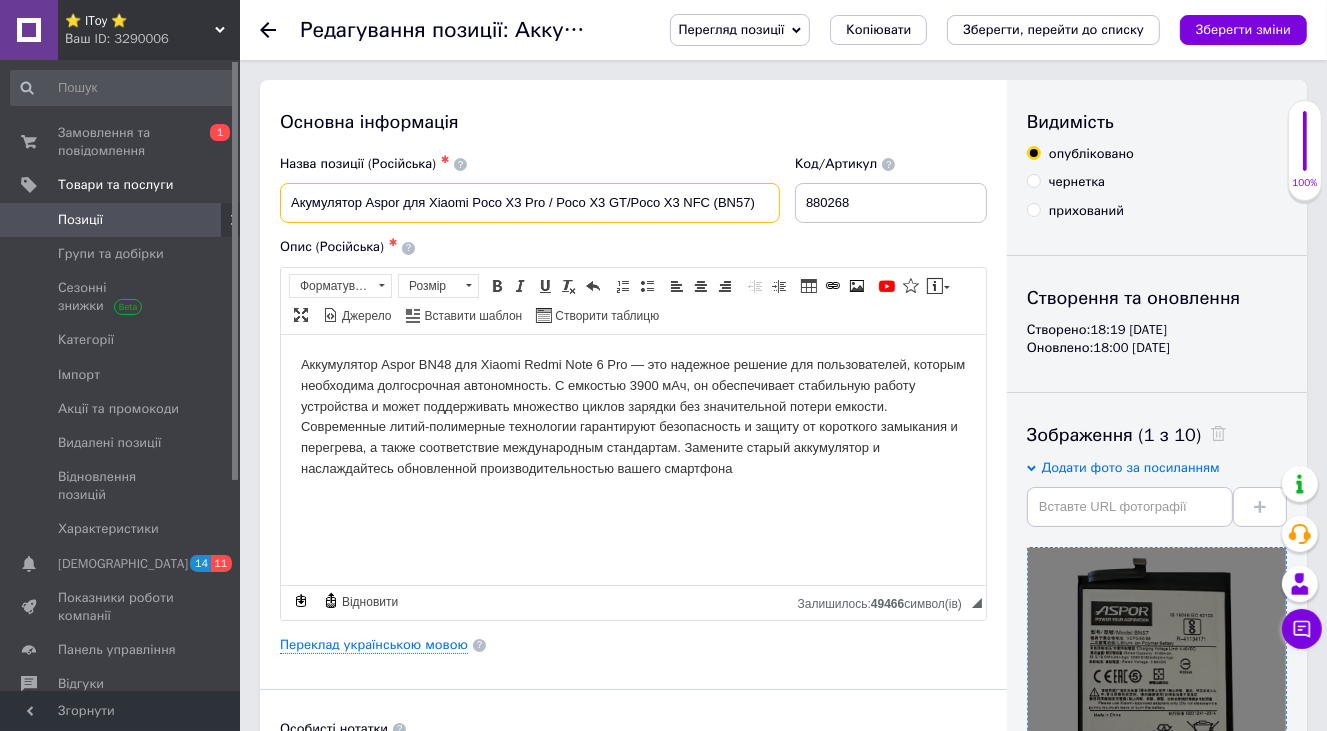 click on "Акумулятор Aspor для Xiaomi Poco X3 Pro / Poco X3 GT/Poco X3 NFC (BN57)" at bounding box center [530, 203] 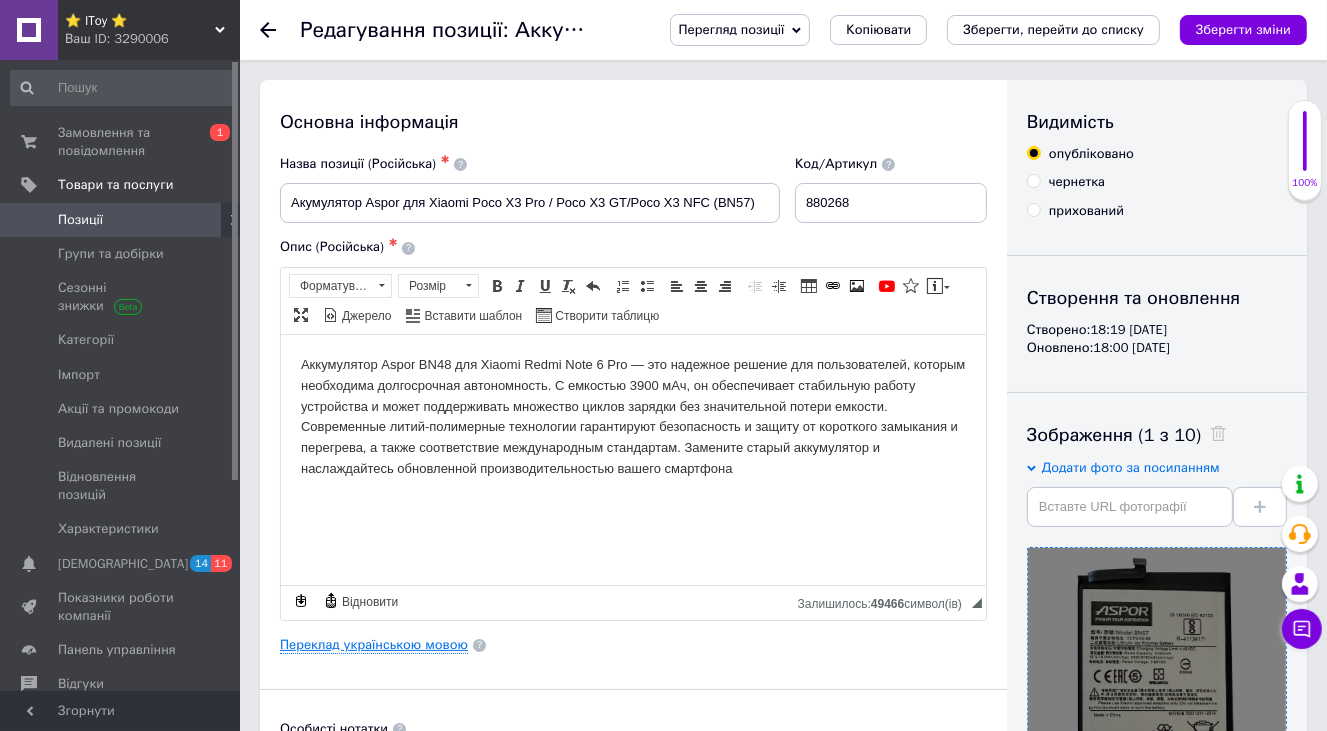 click on "Переклад українською мовою" at bounding box center (374, 645) 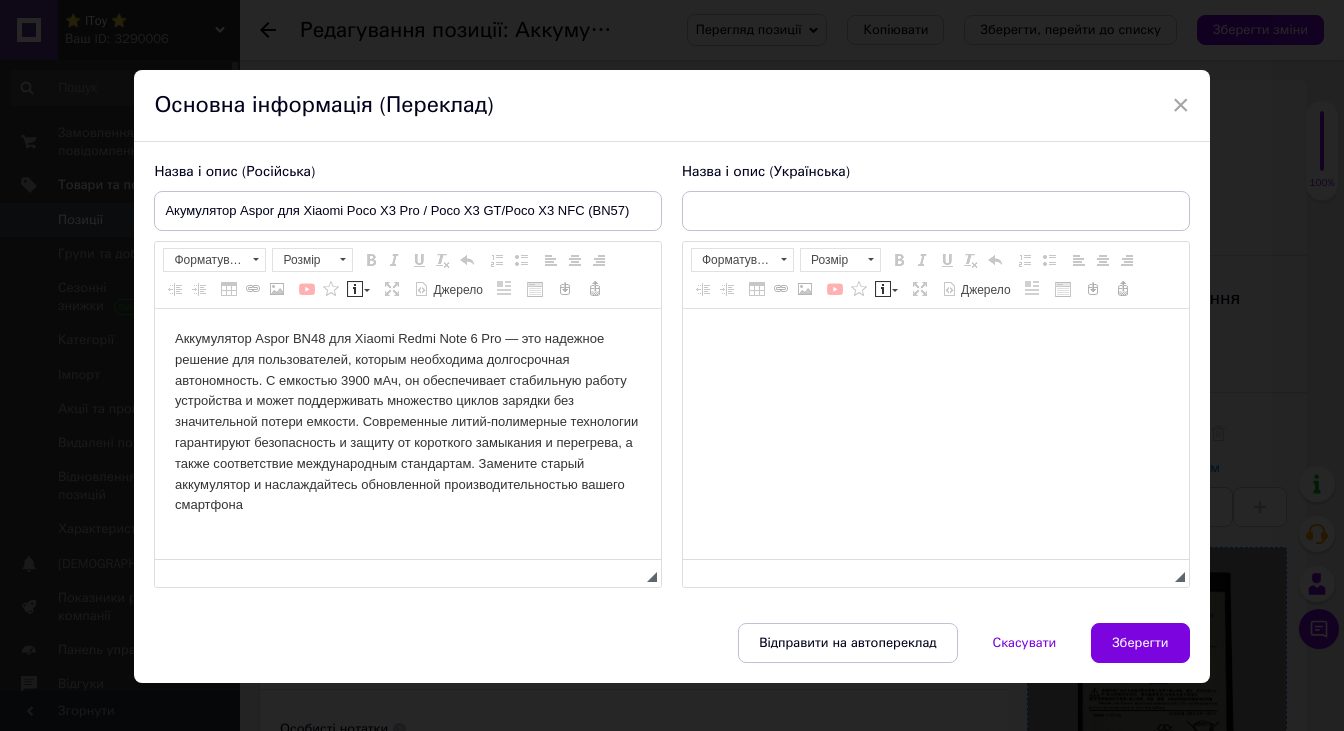 scroll, scrollTop: 0, scrollLeft: 0, axis: both 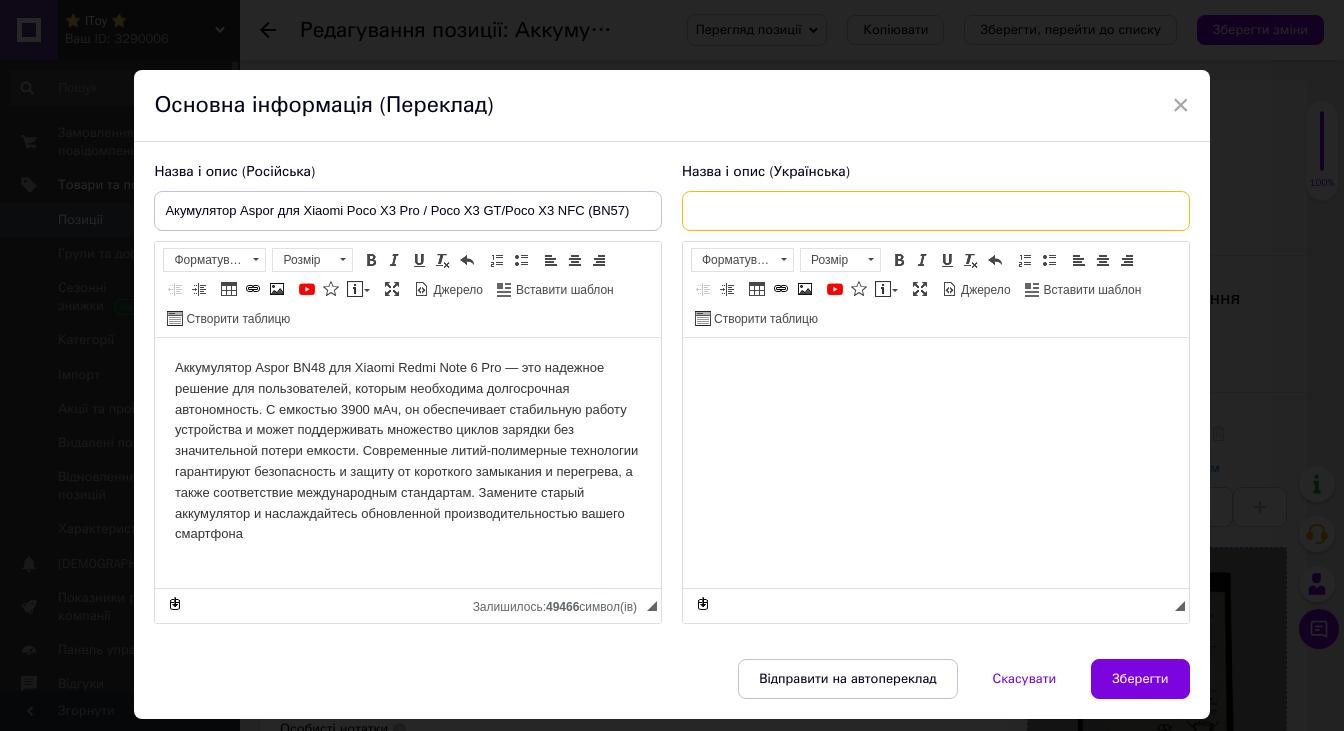click at bounding box center [936, 211] 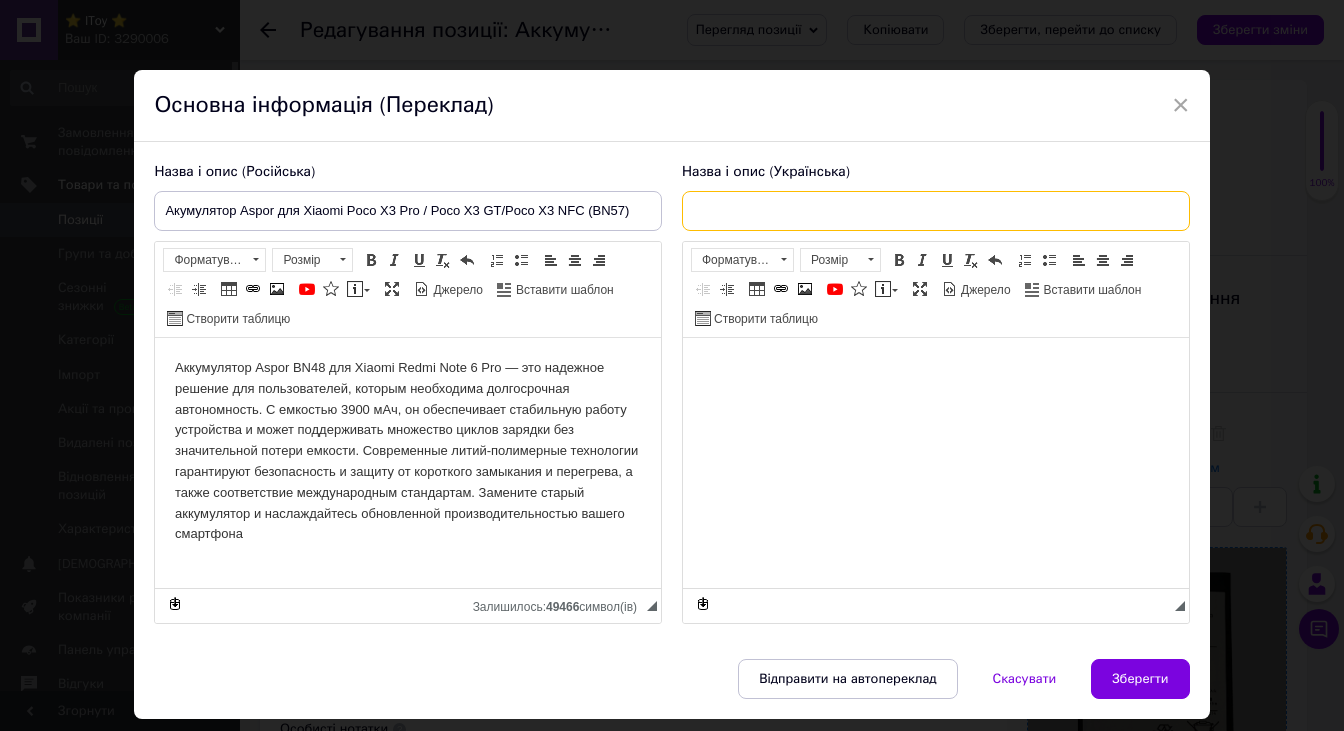 paste on "Аккумулятор Aspor Xiaomi Poco X3 Pro / Poco X3 GT/Poco X3 NFC (BN57)" 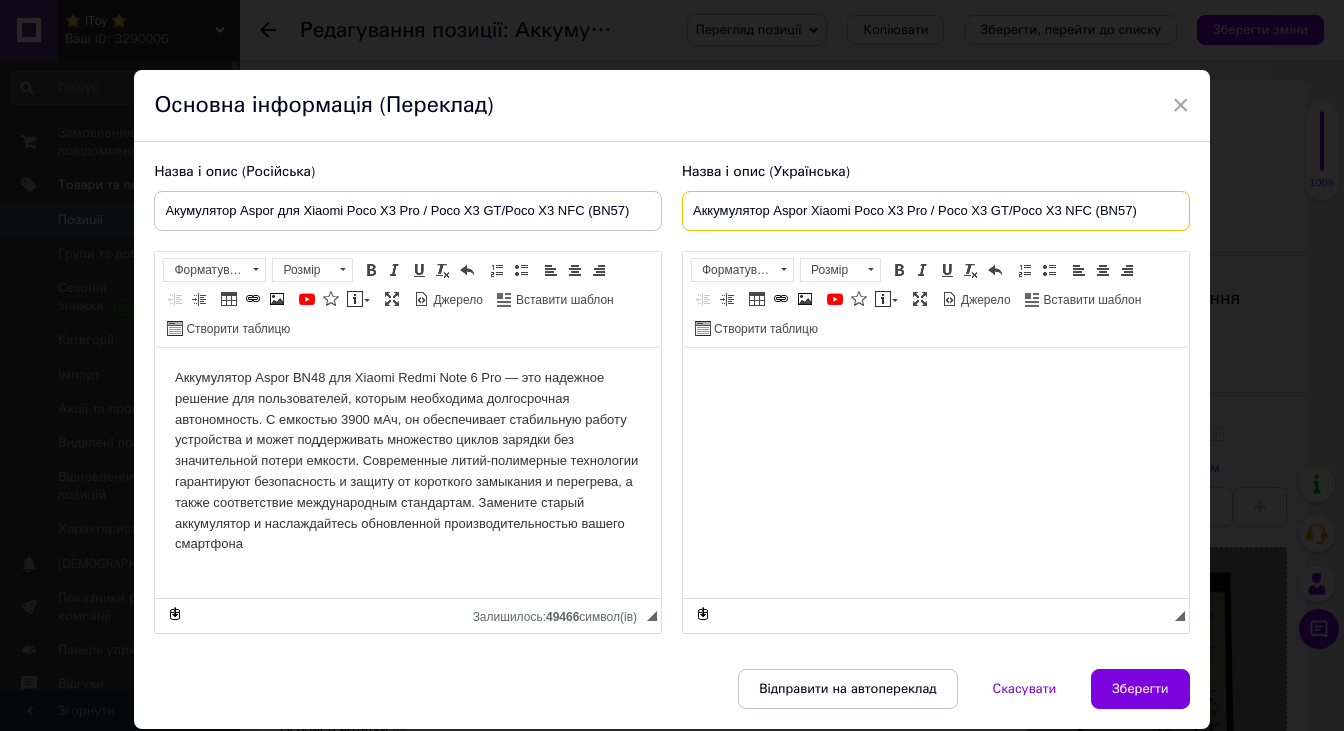 type on "Аккумулятор Aspor Xiaomi Poco X3 Pro / Poco X3 GT/Poco X3 NFC (BN57)" 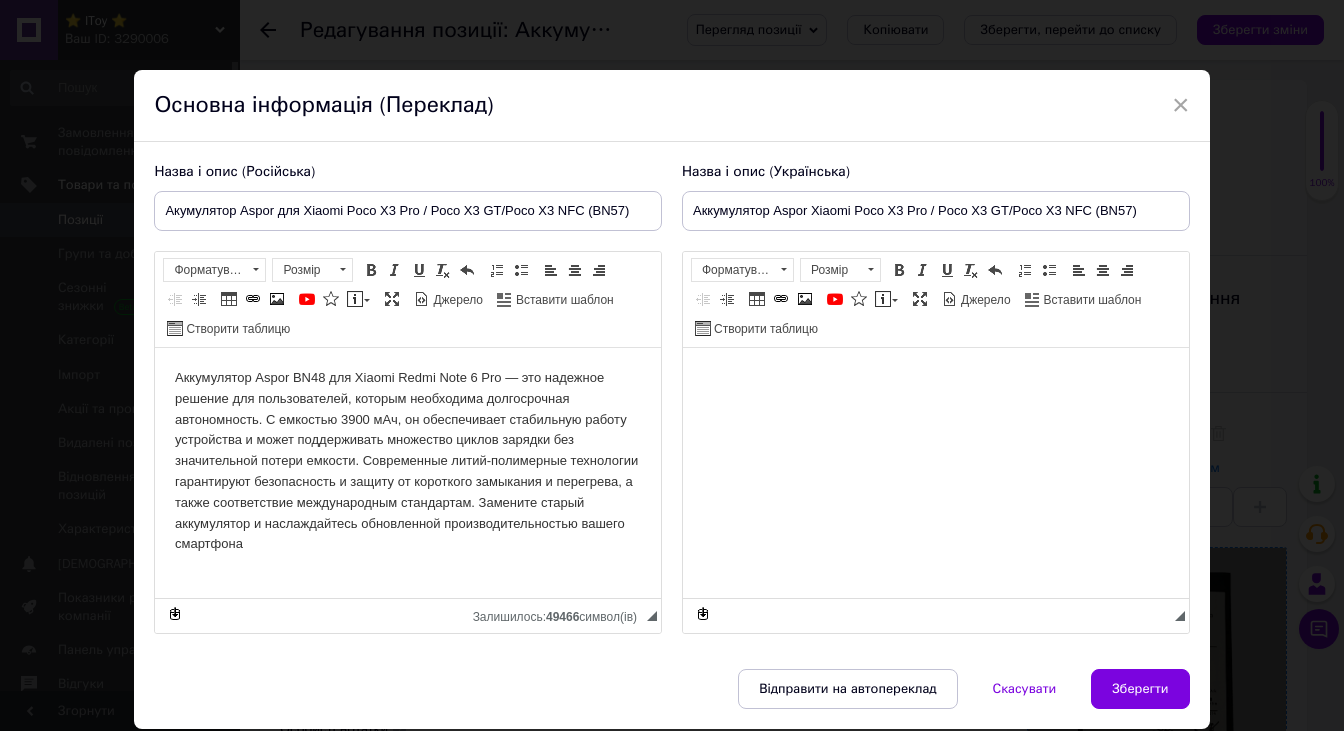 click at bounding box center [936, 378] 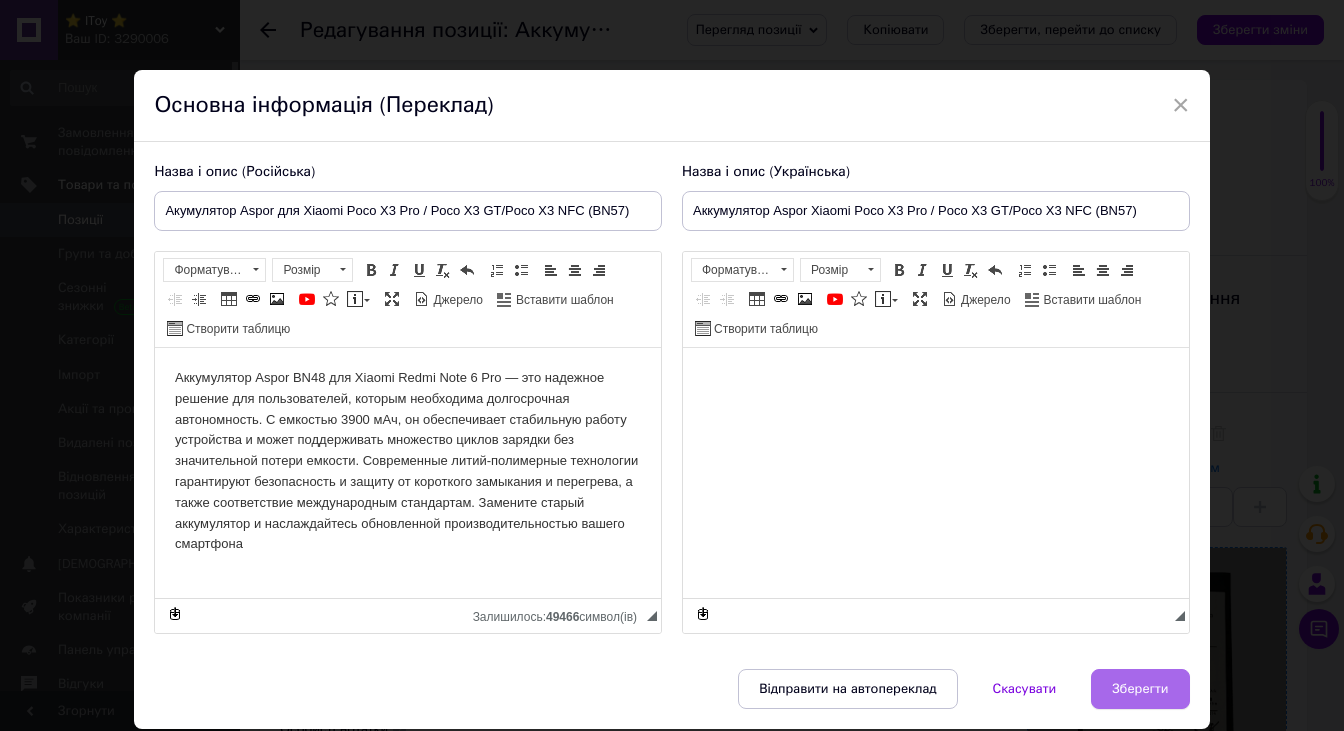 click on "Зберегти" at bounding box center (1140, 689) 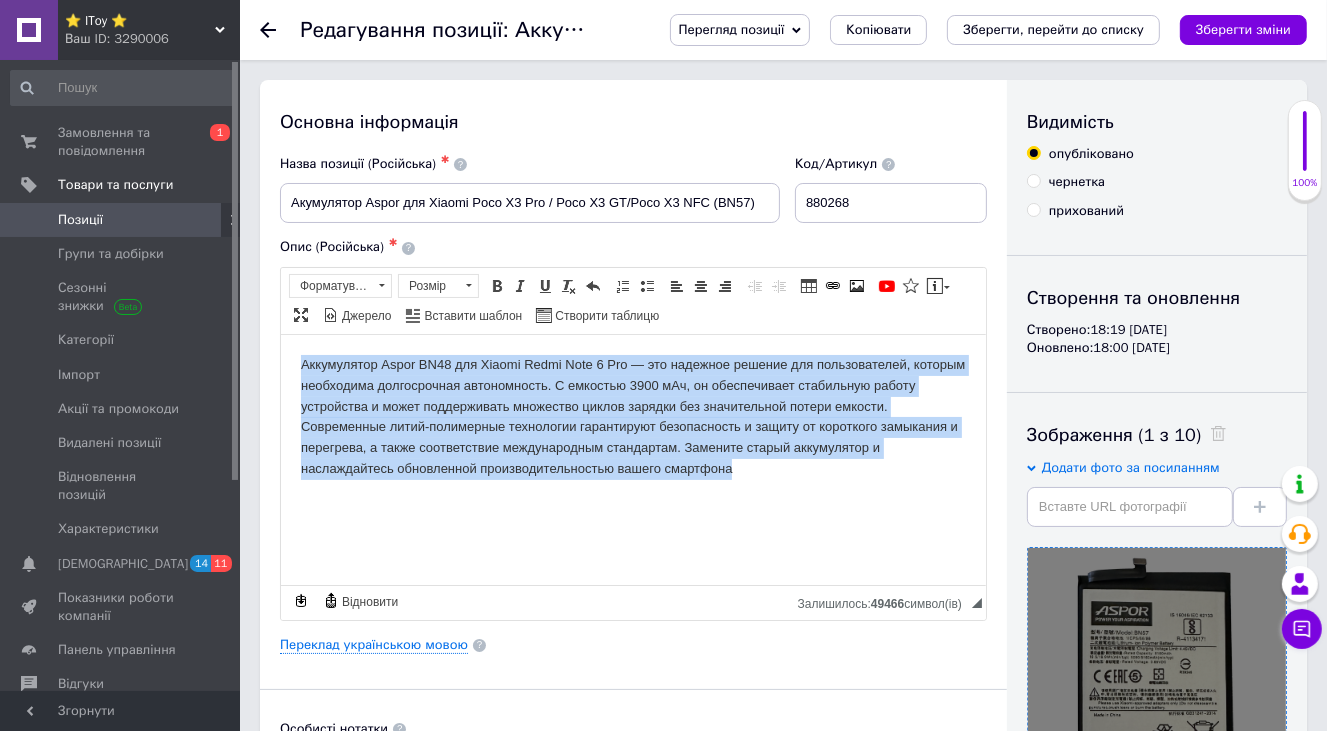 drag, startPoint x: 297, startPoint y: 362, endPoint x: 757, endPoint y: 486, distance: 476.41998 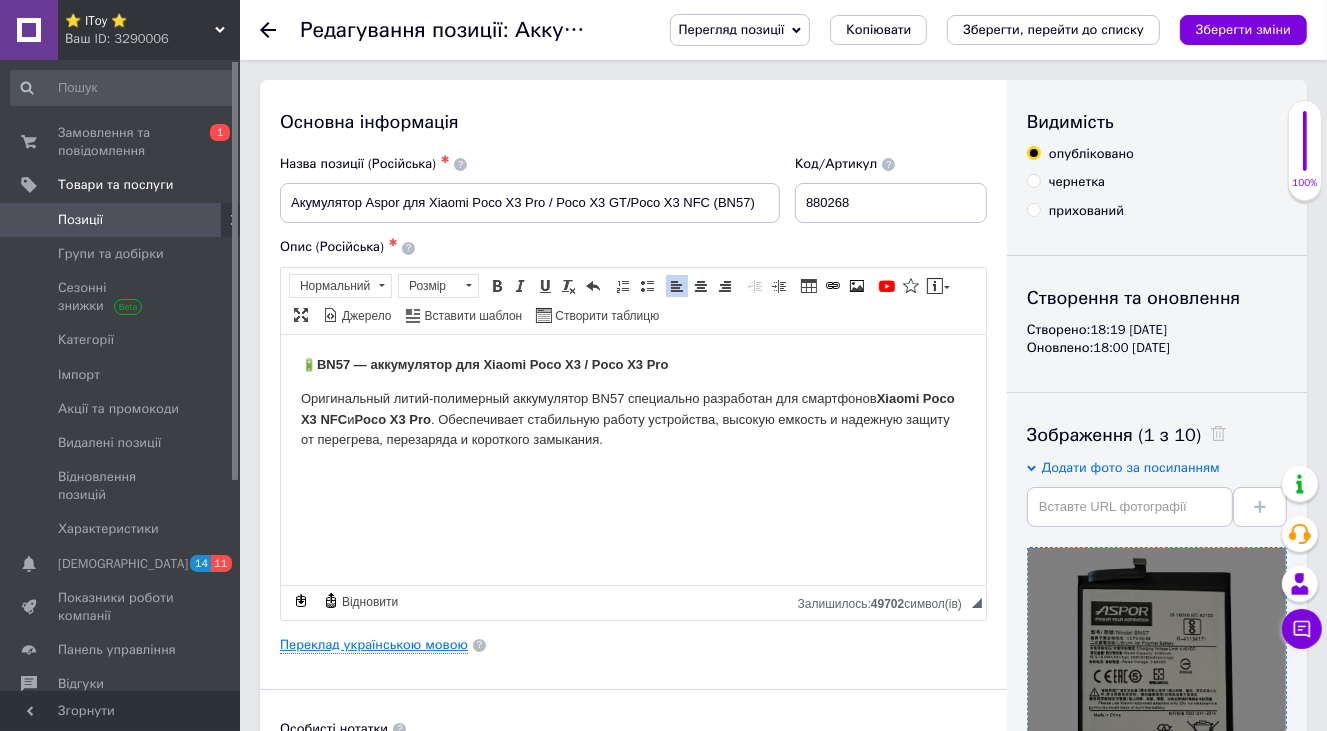 click on "Переклад українською мовою" at bounding box center [374, 645] 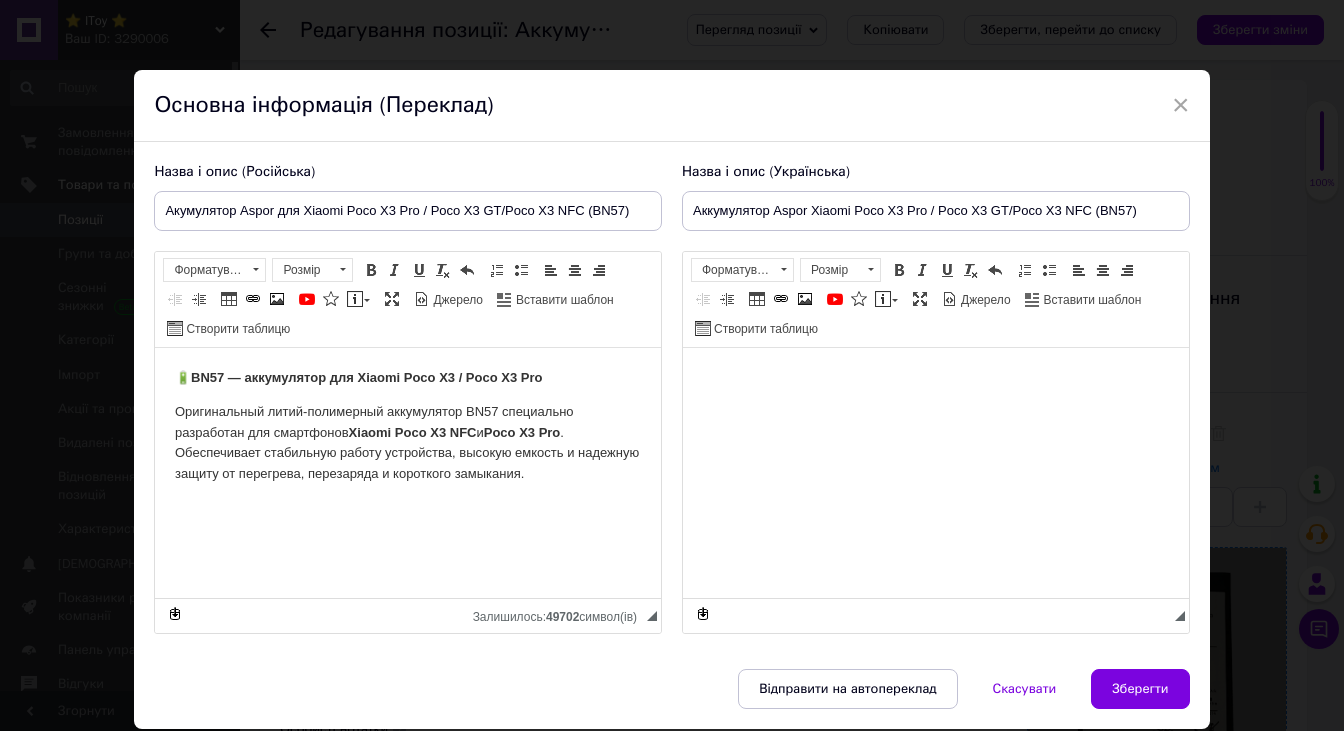 scroll, scrollTop: 0, scrollLeft: 0, axis: both 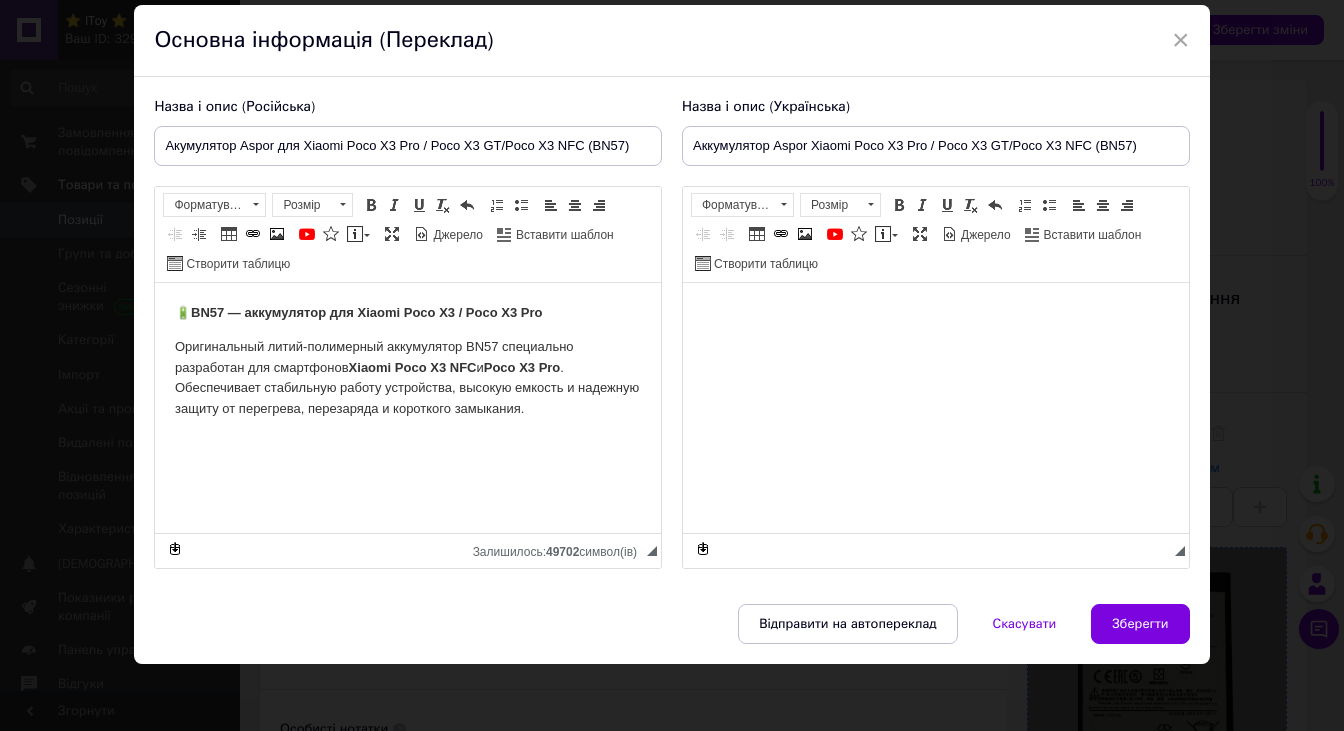 click at bounding box center (936, 313) 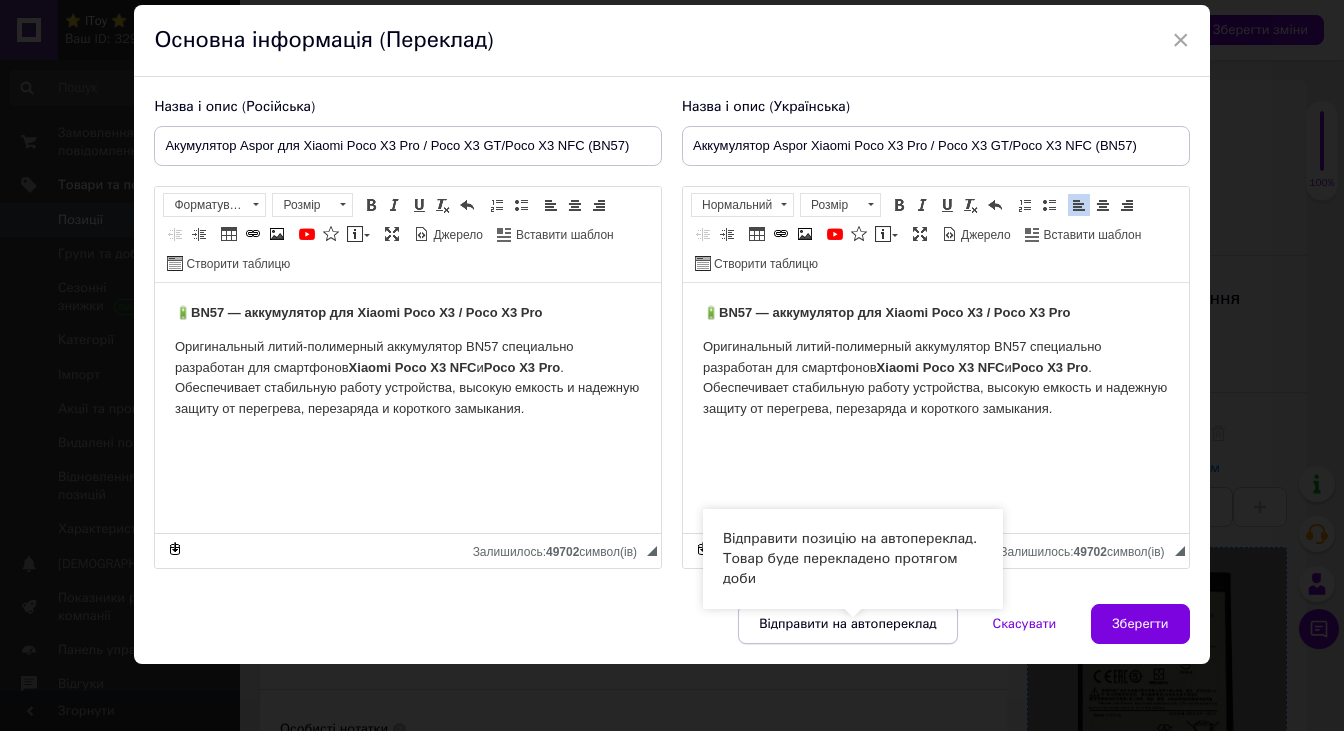 click on "Відправити на автопереклад" at bounding box center (847, 624) 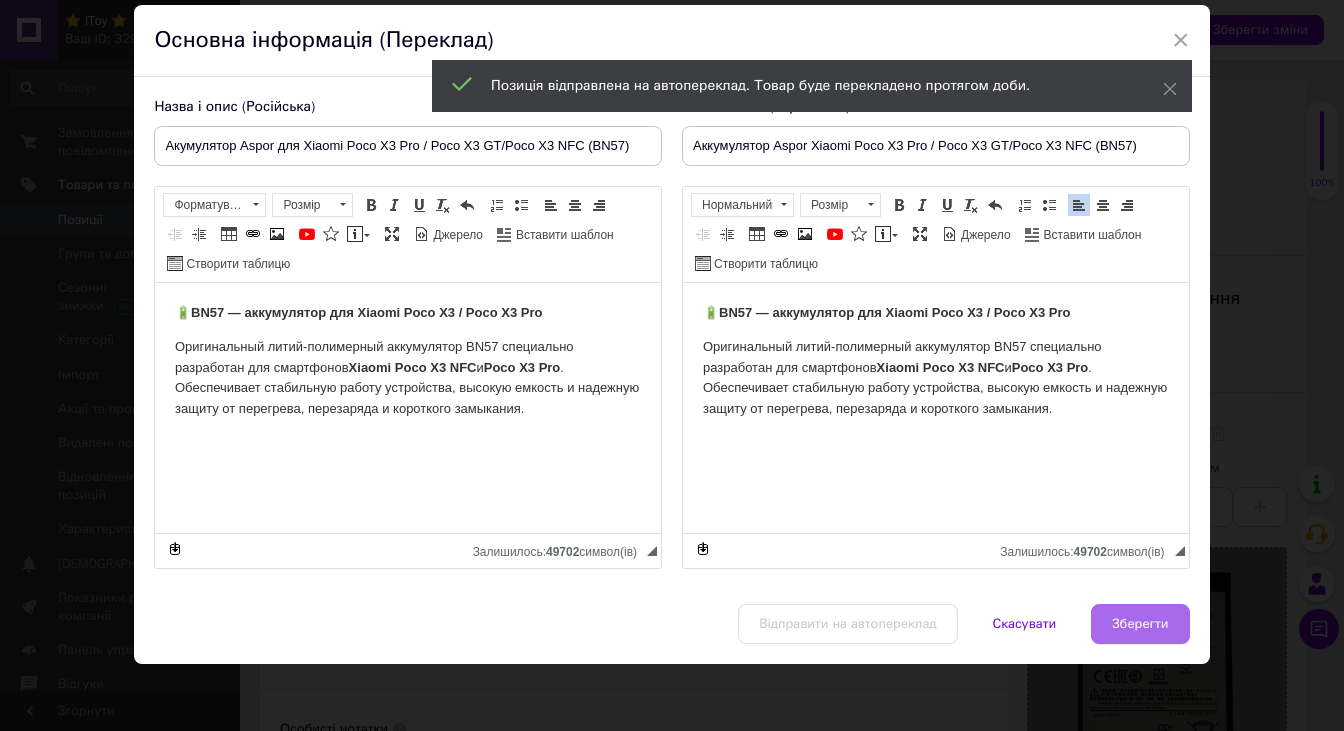 click on "Зберегти" at bounding box center [1140, 624] 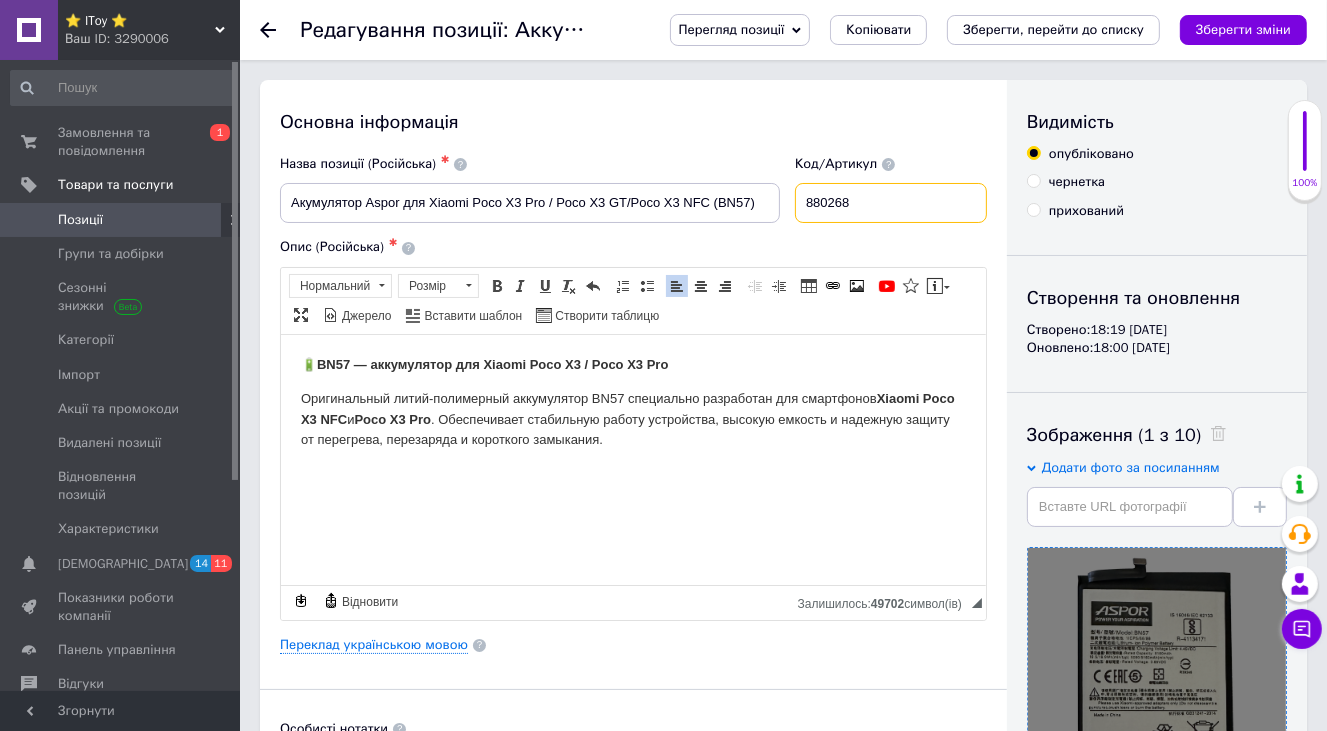 click on "880268" at bounding box center (891, 203) 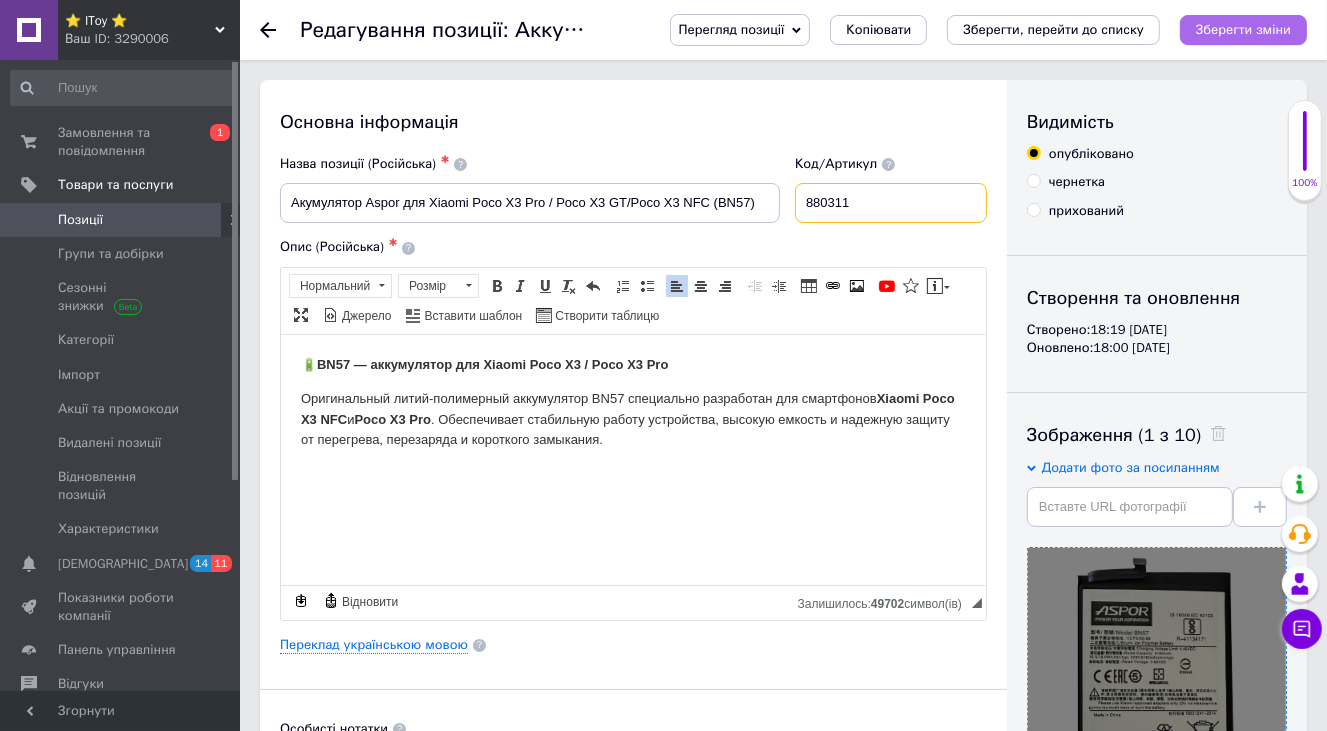 type on "880311" 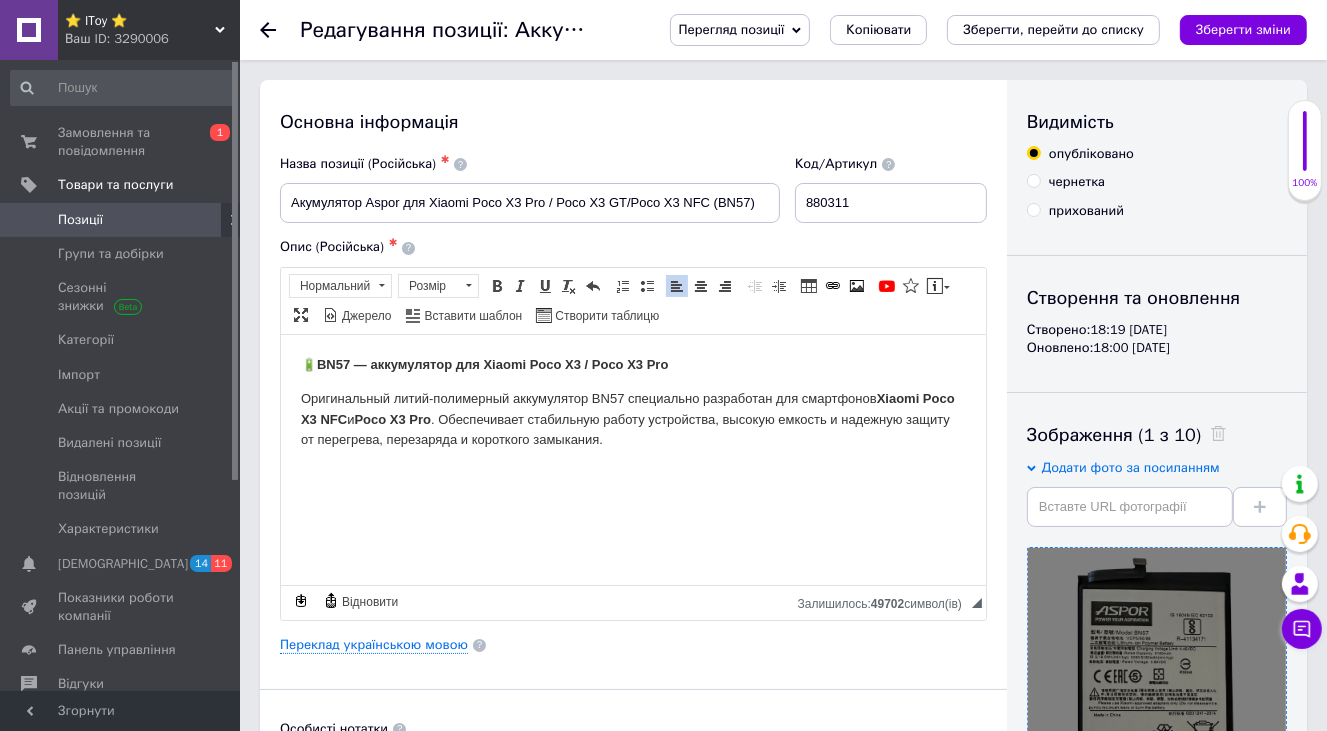 click on "Зберегти зміни" at bounding box center [1243, 30] 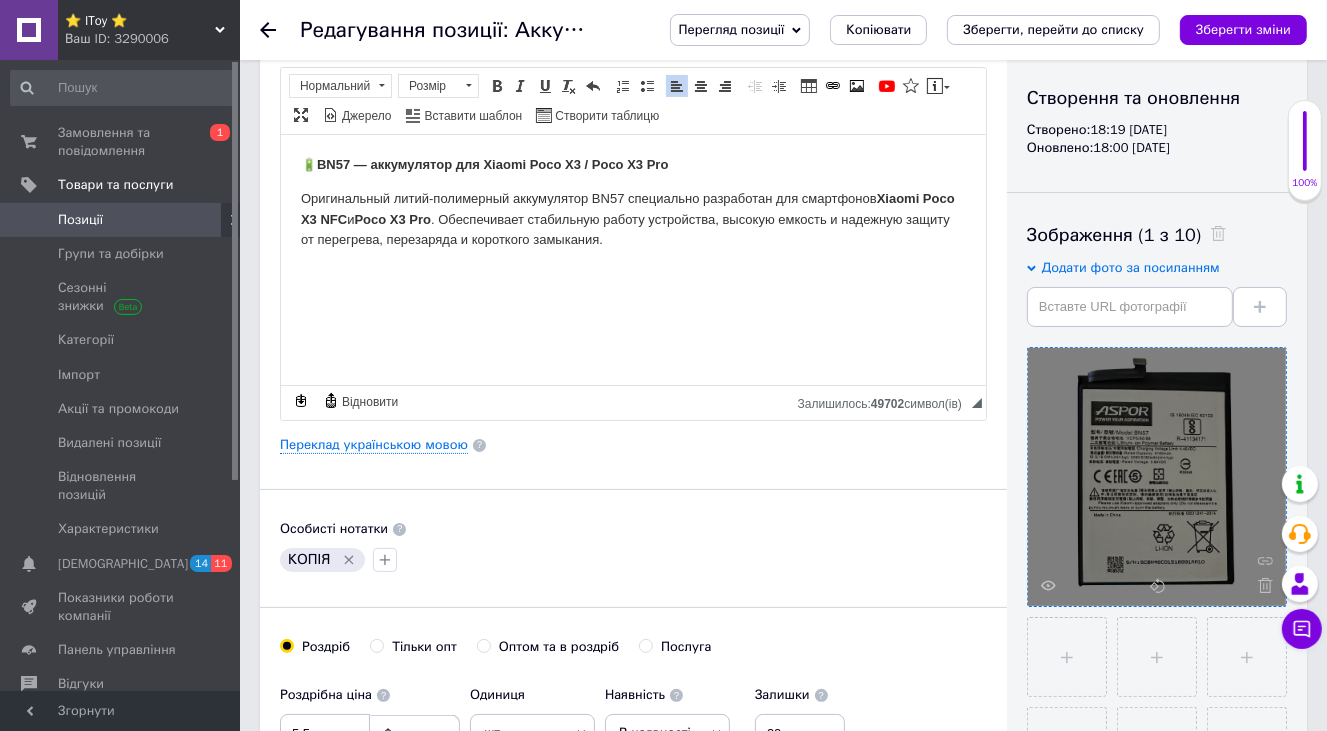 scroll, scrollTop: 300, scrollLeft: 0, axis: vertical 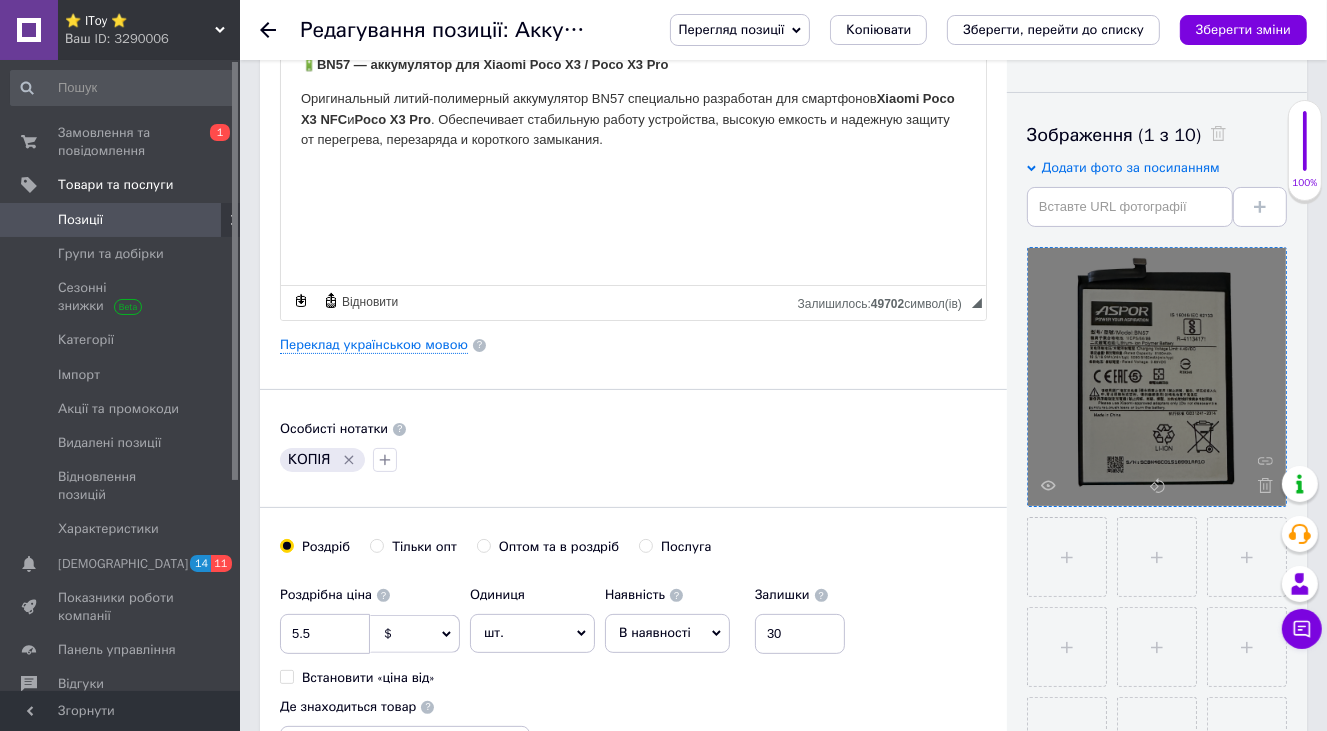 click 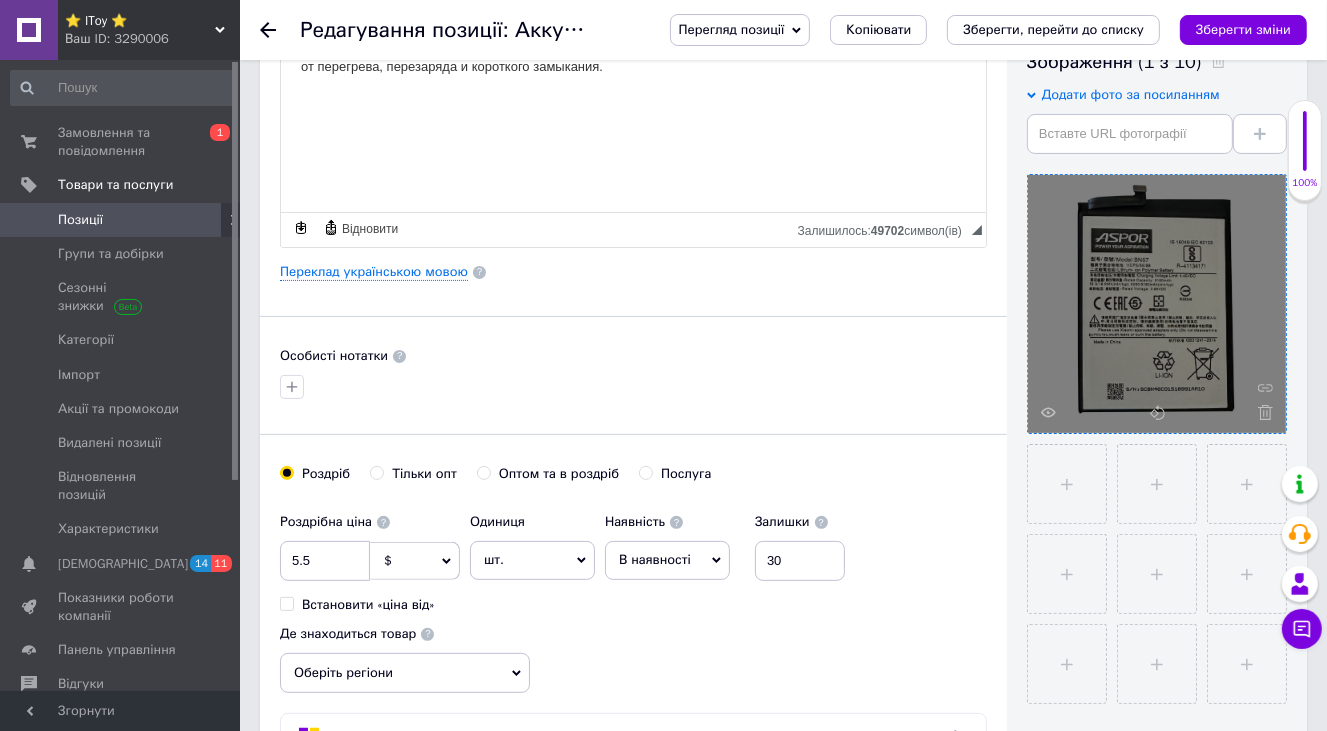 scroll, scrollTop: 500, scrollLeft: 0, axis: vertical 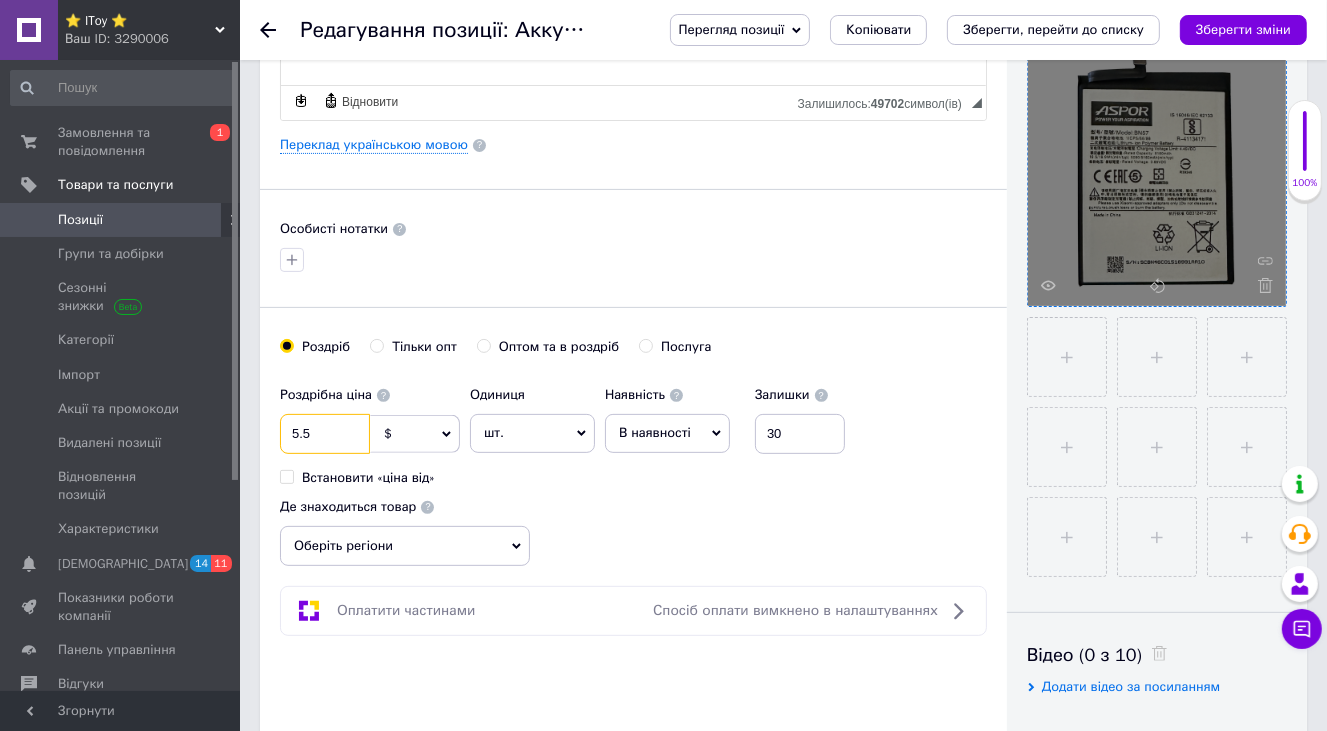 click on "5.5" at bounding box center [325, 434] 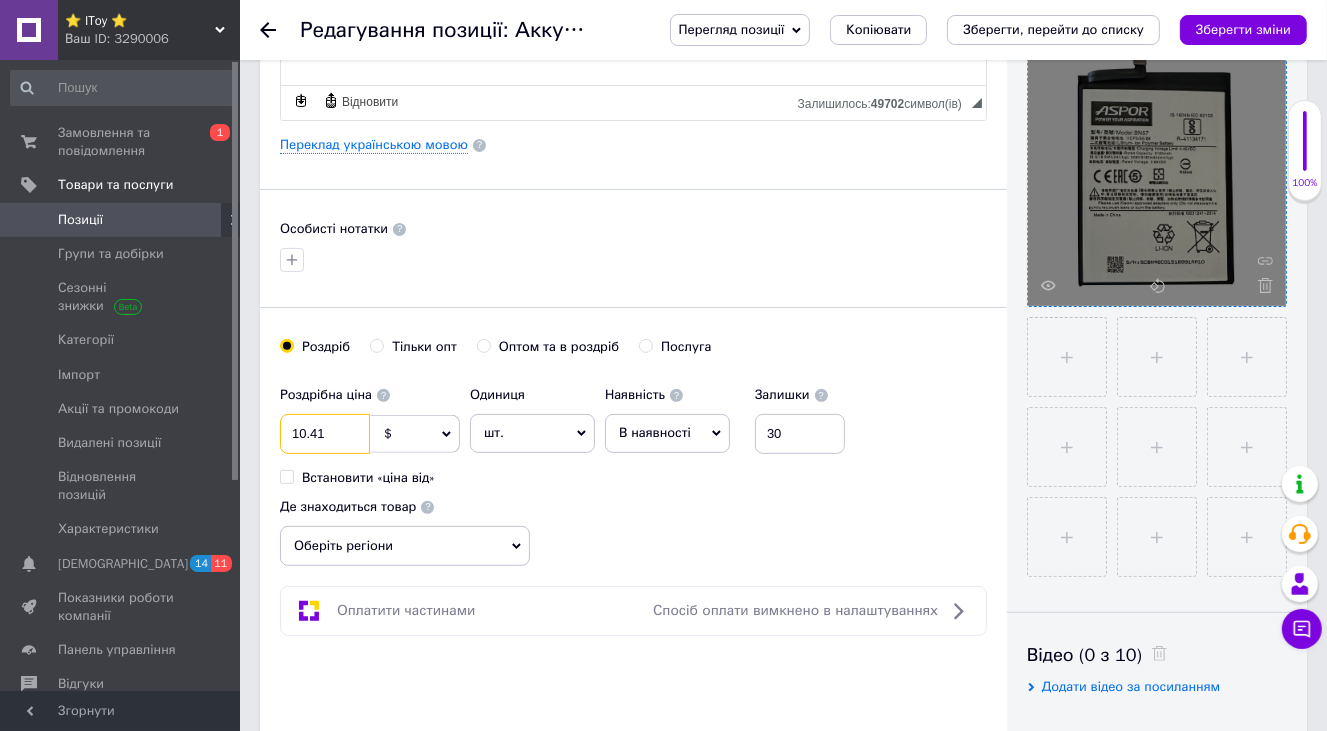 type on "10.41" 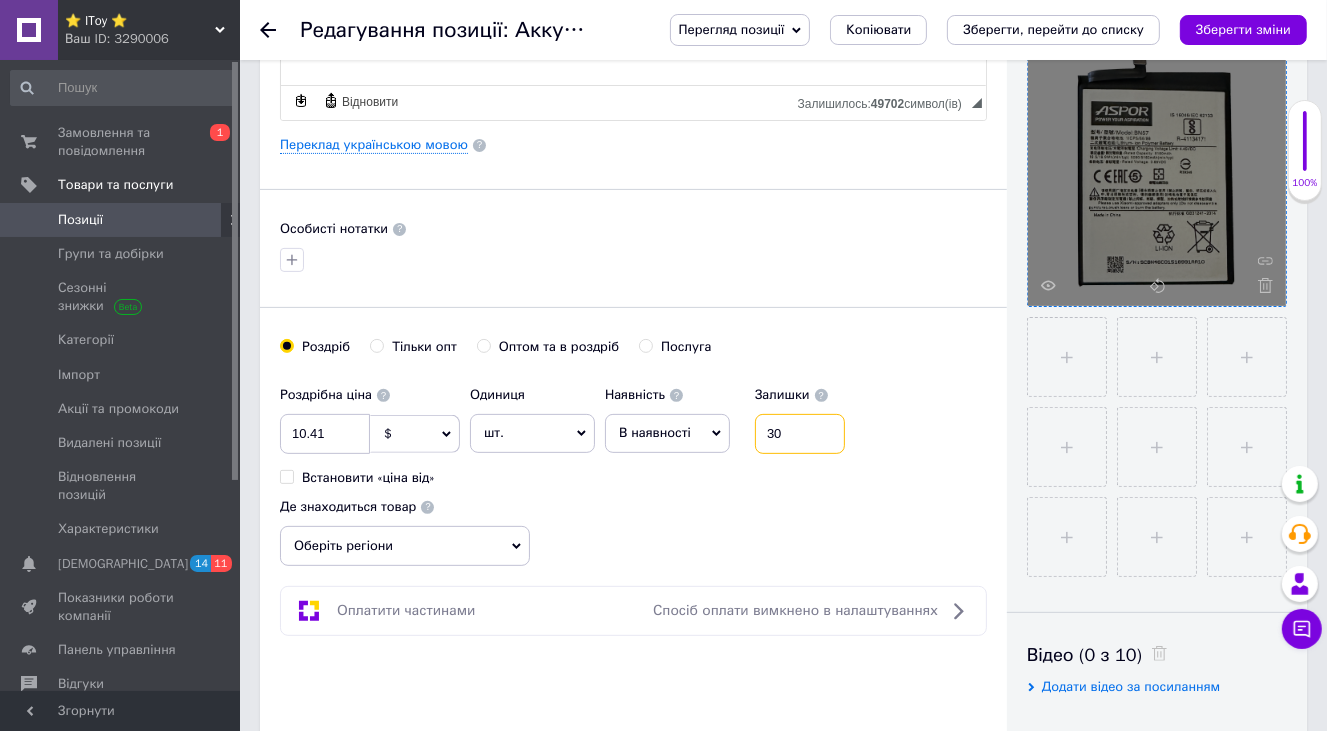 click on "30" at bounding box center (800, 434) 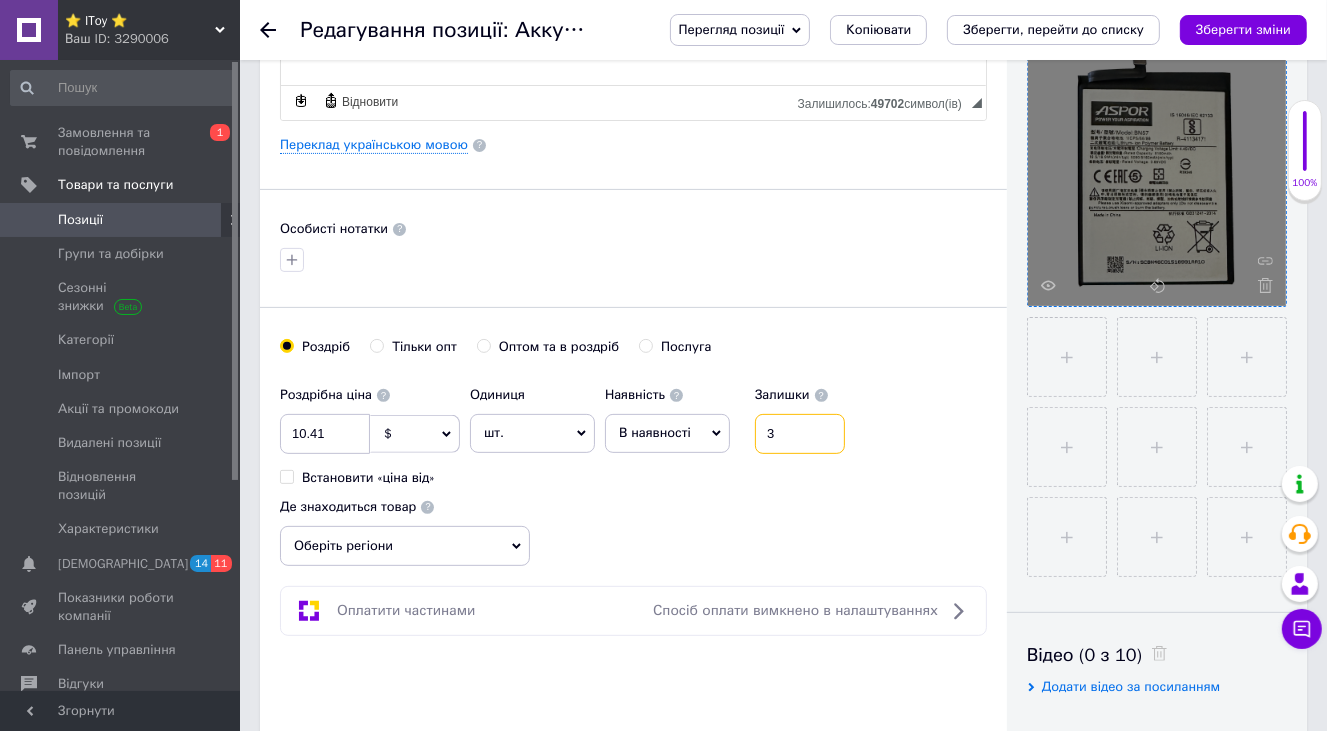 type on "3" 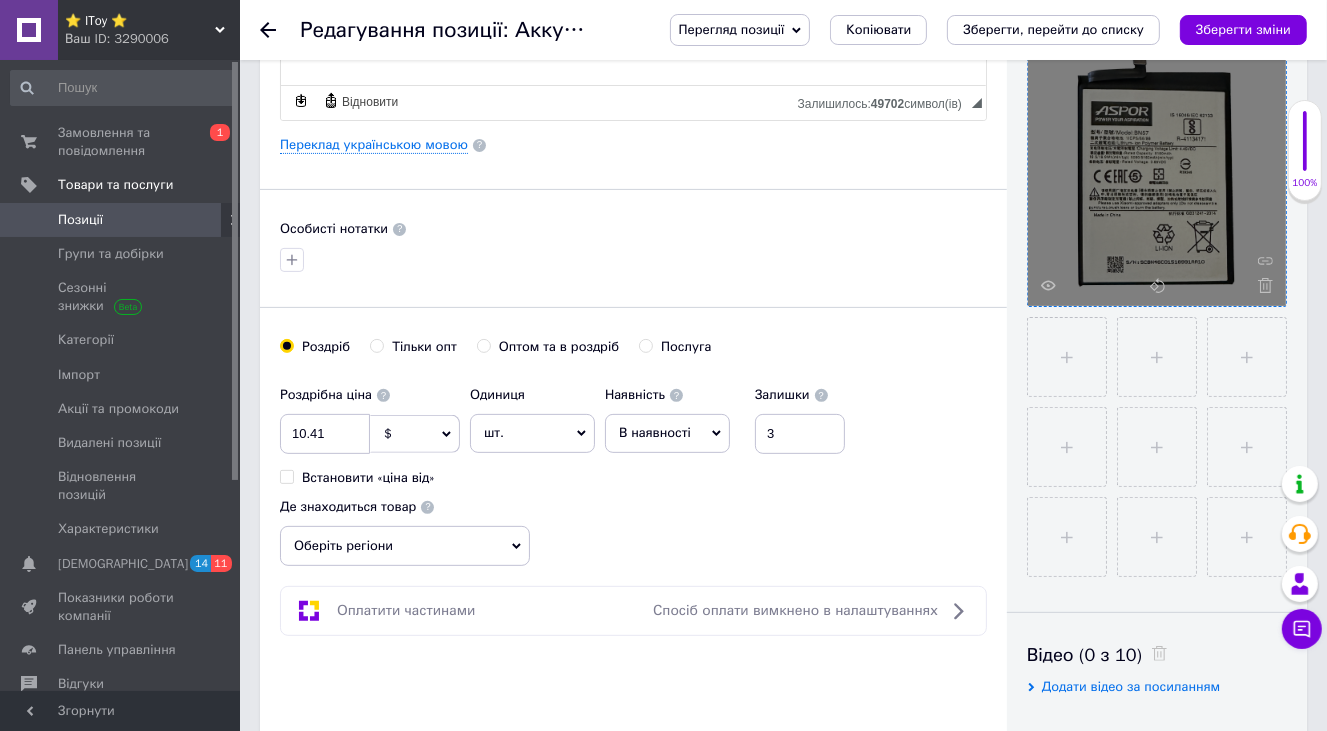 click on "Роздрібна ціна 10.41 $ EUR CHF ₴ GBP ¥ PLN ₸ MDL HUF KGS CNY TRY KRW lei Встановити «ціна від» Одиниця шт. Популярне комплект упаковка кв.м пара м кг пог.м послуга т а автоцистерна ампула б балон банка блістер бобіна бочка бут бухта в ват виїзд відро г г га година гр/кв.м гігакалорія д дав два місяці день доба доза є єврокуб з зміна к кВт каністра карат кв.дм кв.м кв.см кв.фут квартал кг кг/кв.м км колесо комплект коробка куб.дм куб.м л л лист м м мВт мл мм моток місяць мішок н набір номер о об'єкт од. п палетомісце пара партія пач пог.м послуга посівна одиниця птахомісце півроку р рейс 1" at bounding box center [567, 431] 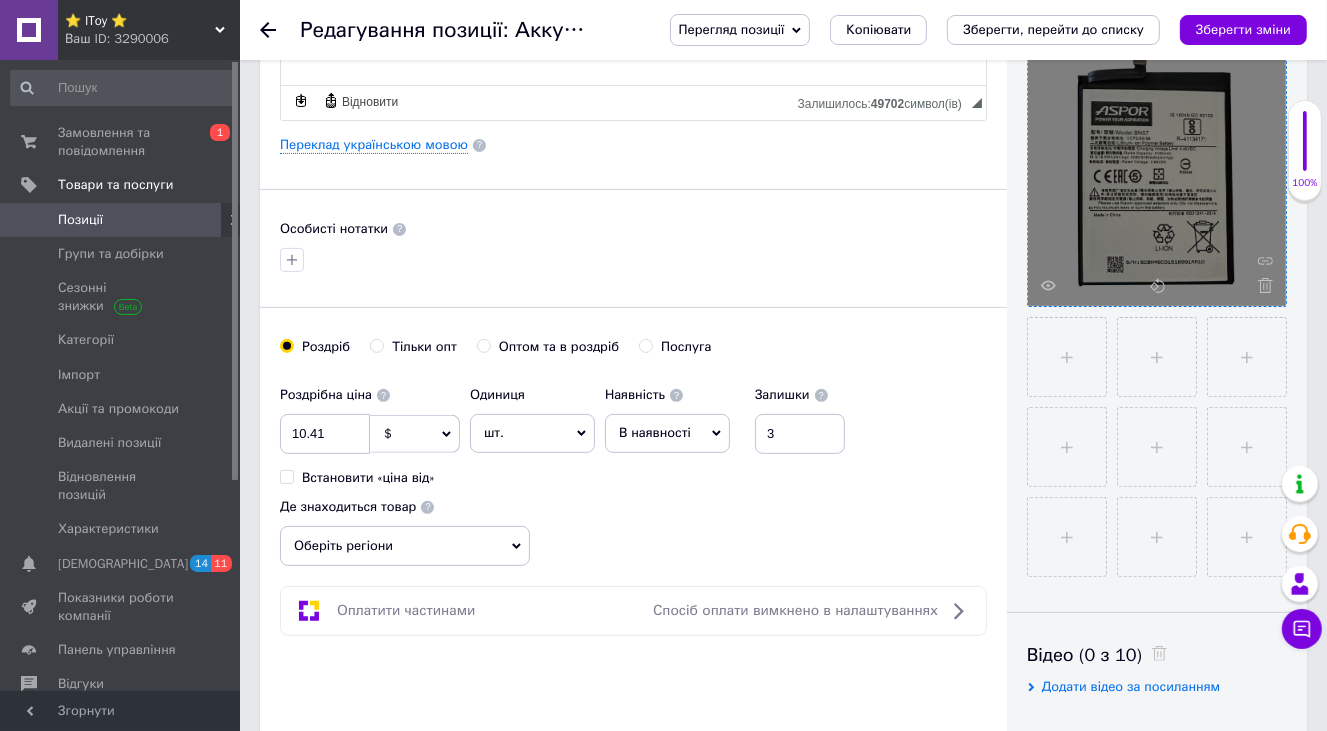 click 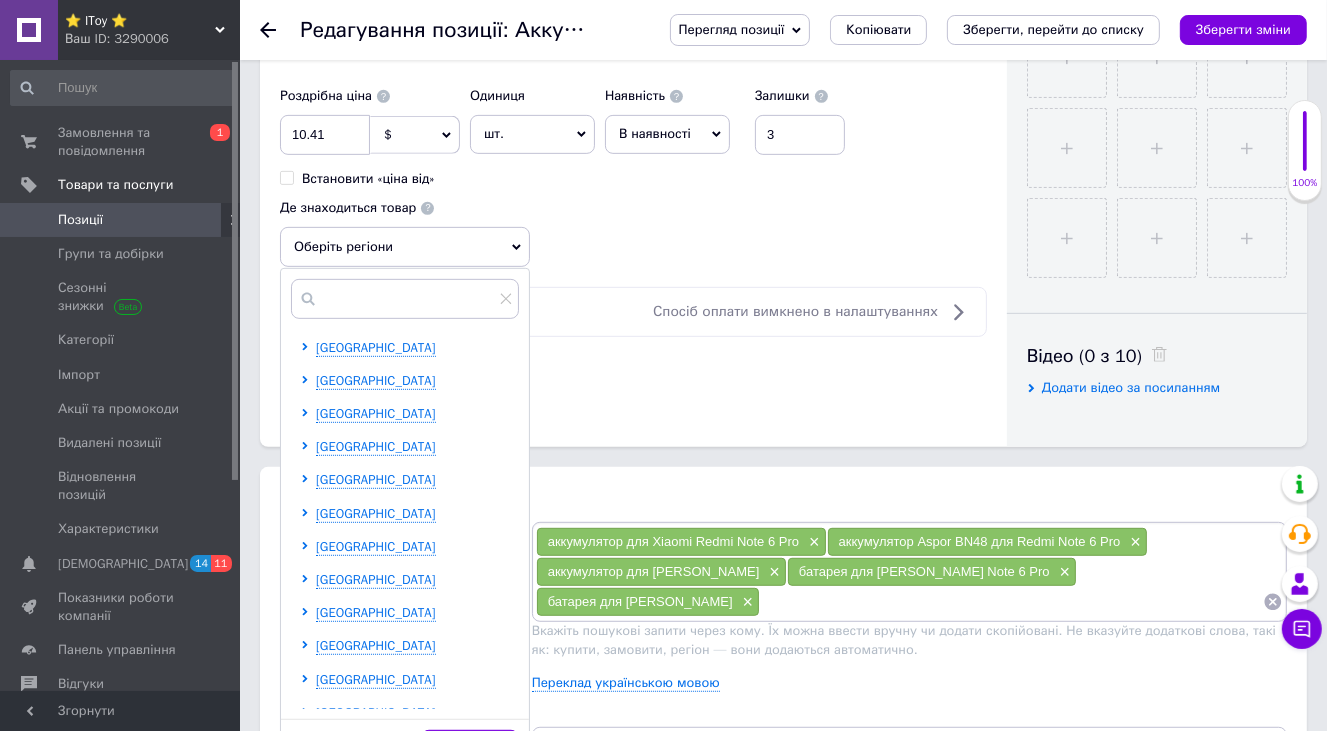 scroll, scrollTop: 800, scrollLeft: 0, axis: vertical 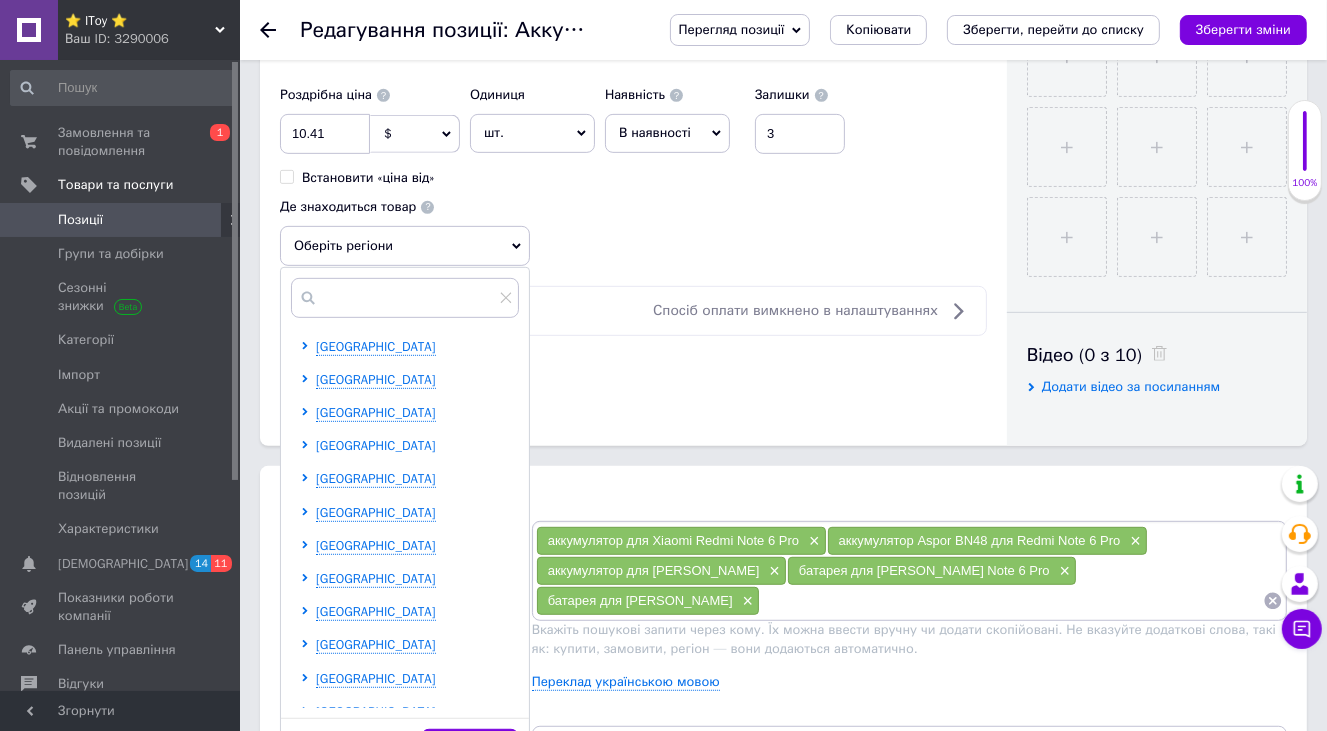 click on "[GEOGRAPHIC_DATA]" at bounding box center (376, 445) 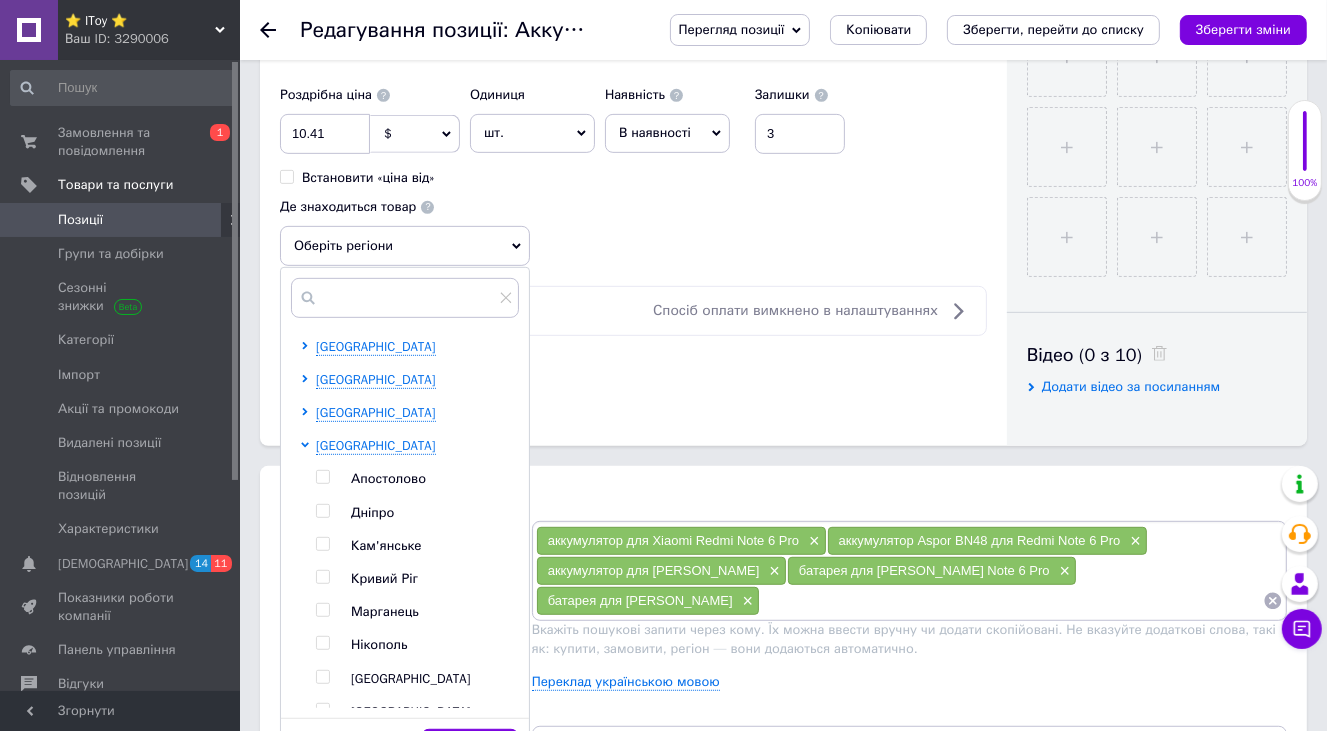 click at bounding box center (322, 511) 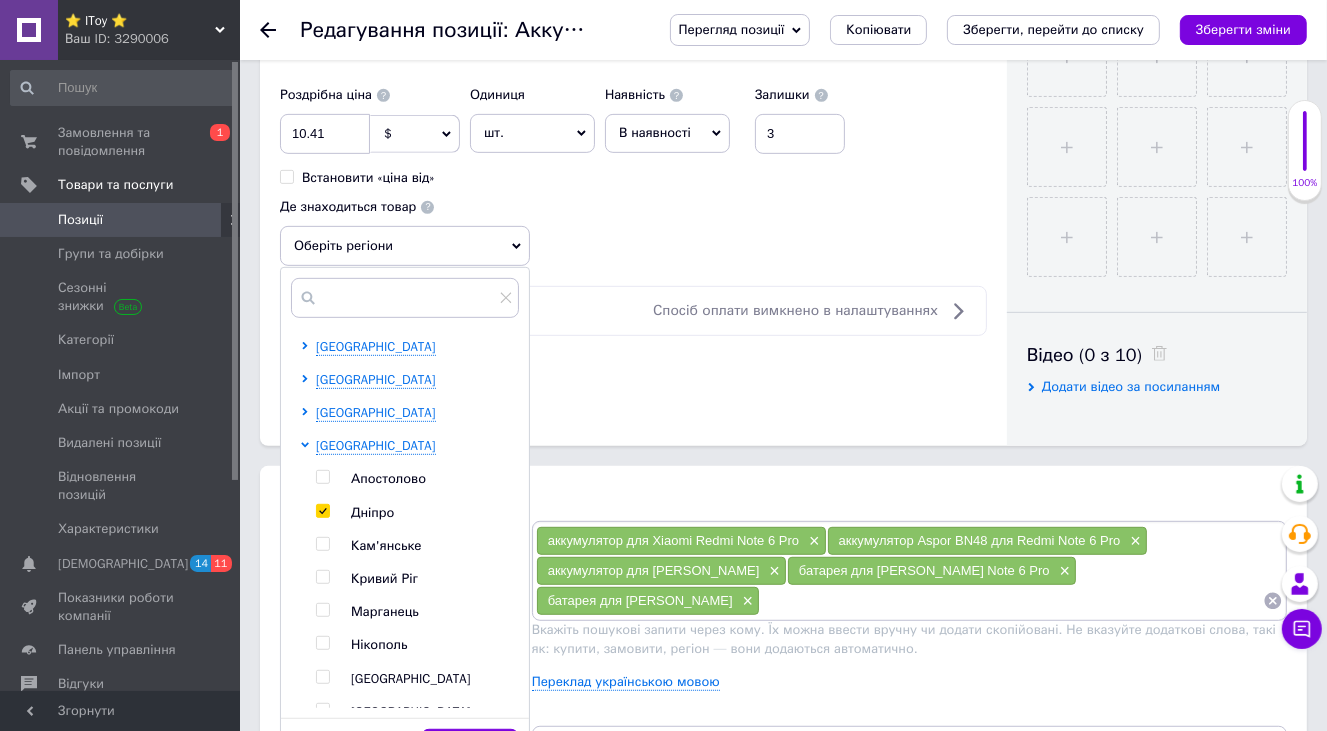 checkbox on "true" 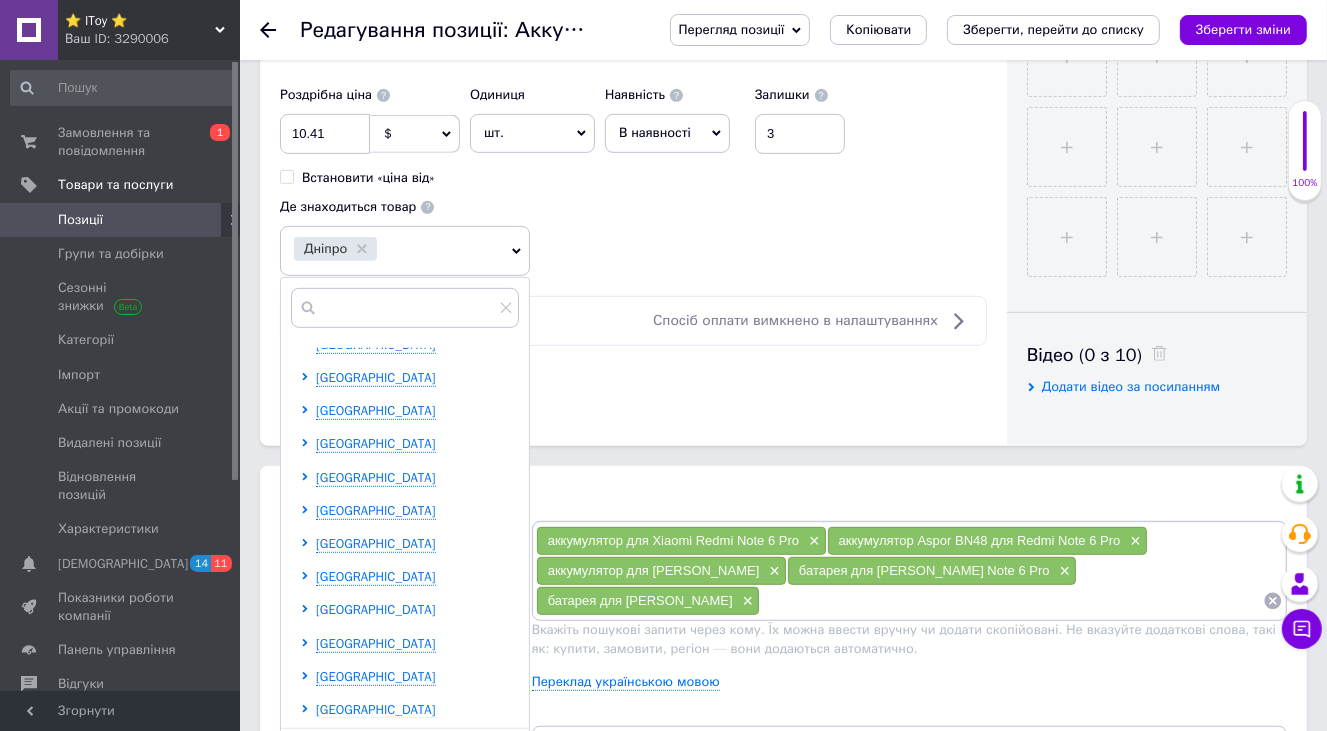 scroll, scrollTop: 744, scrollLeft: 0, axis: vertical 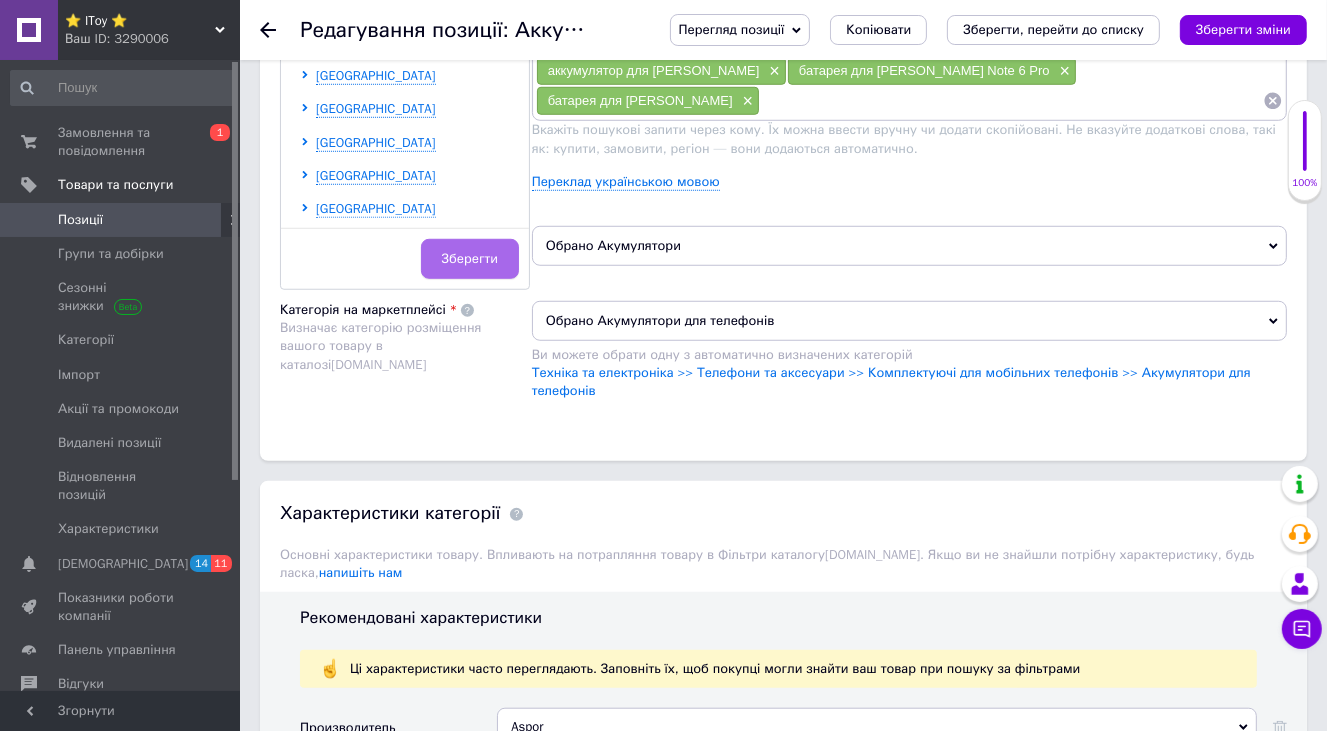 click on "Зберегти" at bounding box center (470, 259) 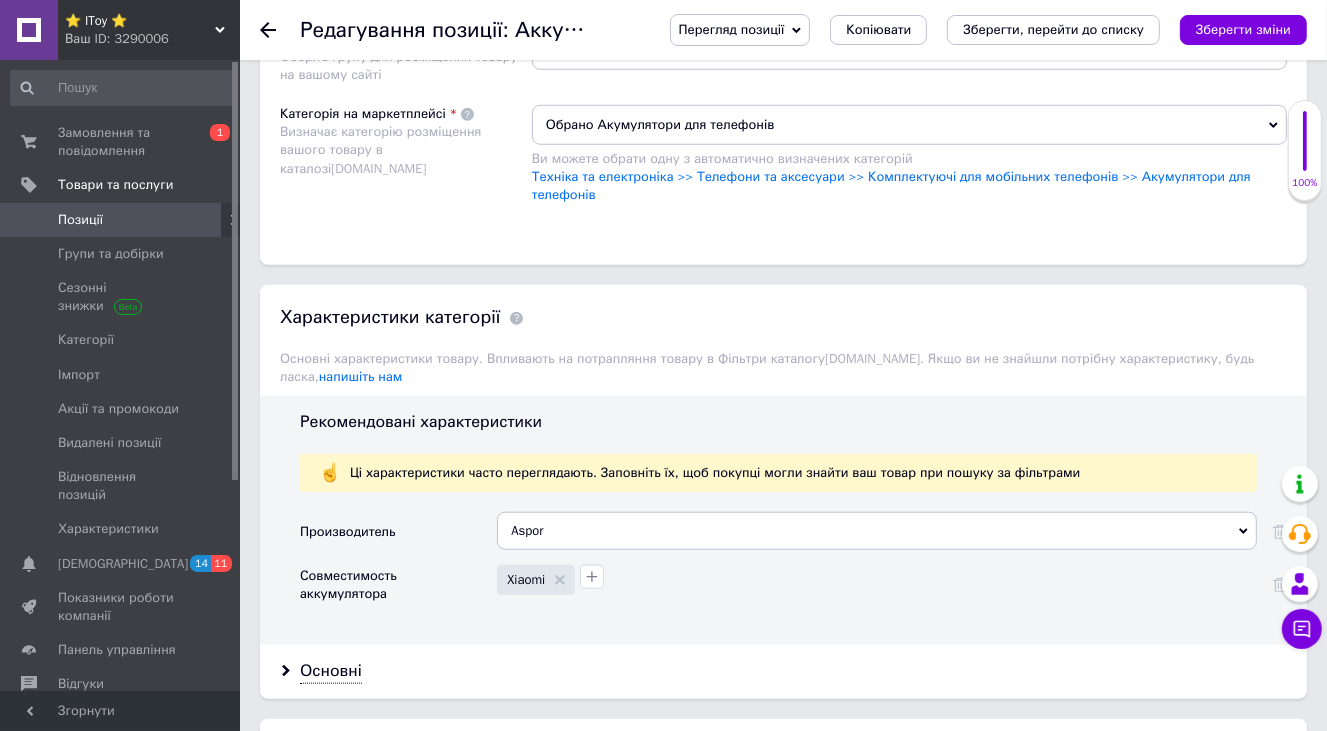 scroll, scrollTop: 1500, scrollLeft: 0, axis: vertical 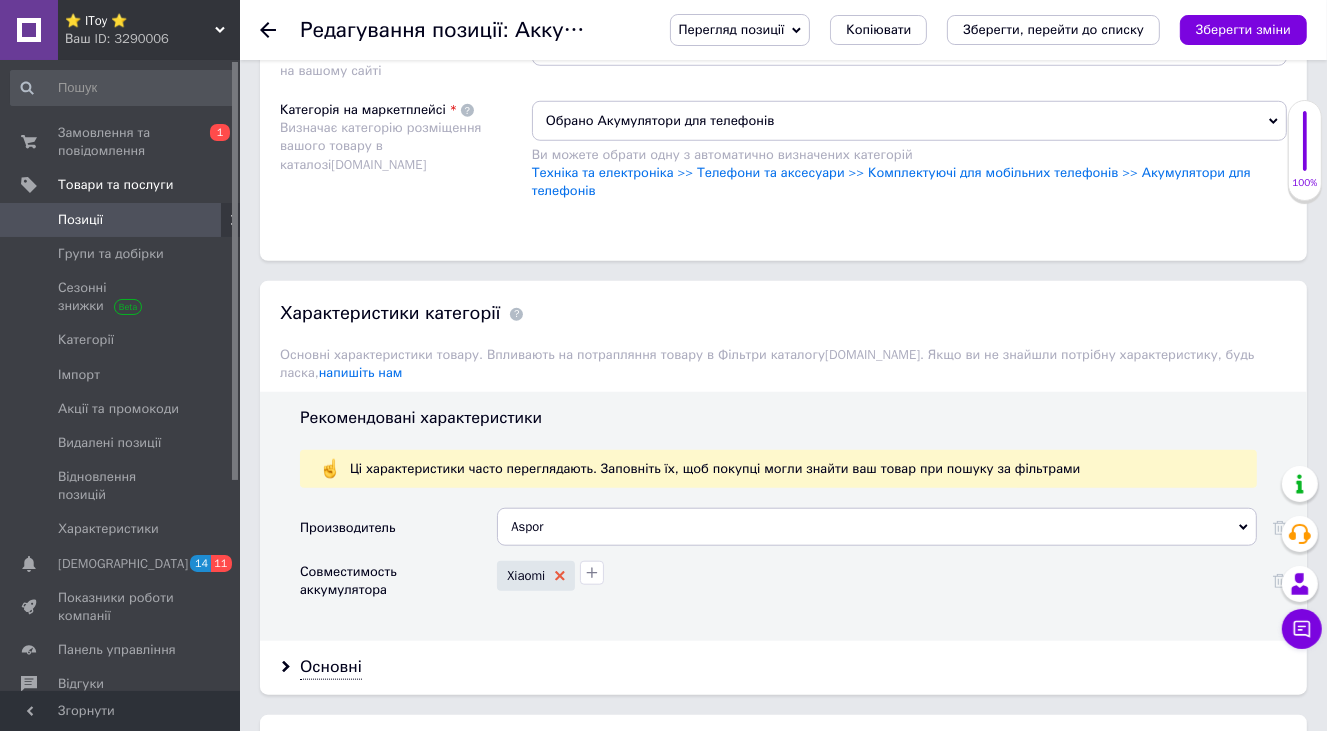 click 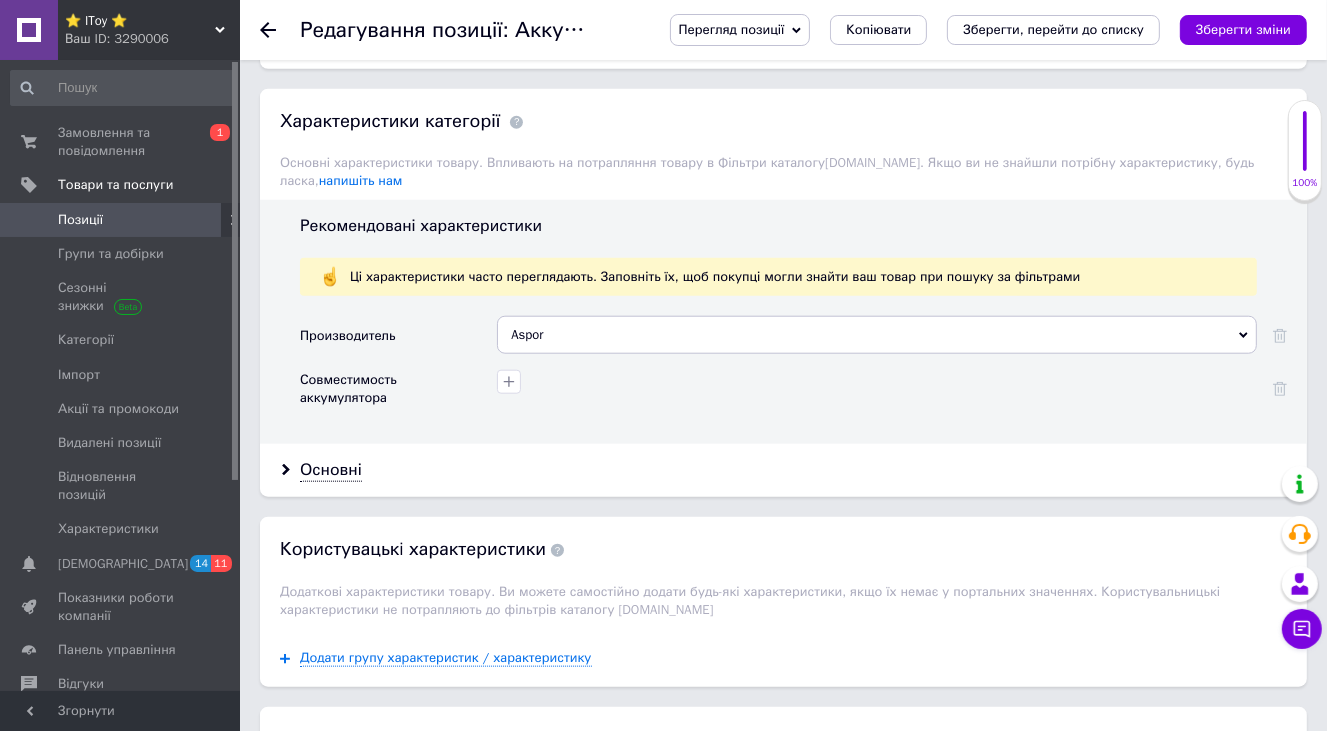 scroll, scrollTop: 1700, scrollLeft: 0, axis: vertical 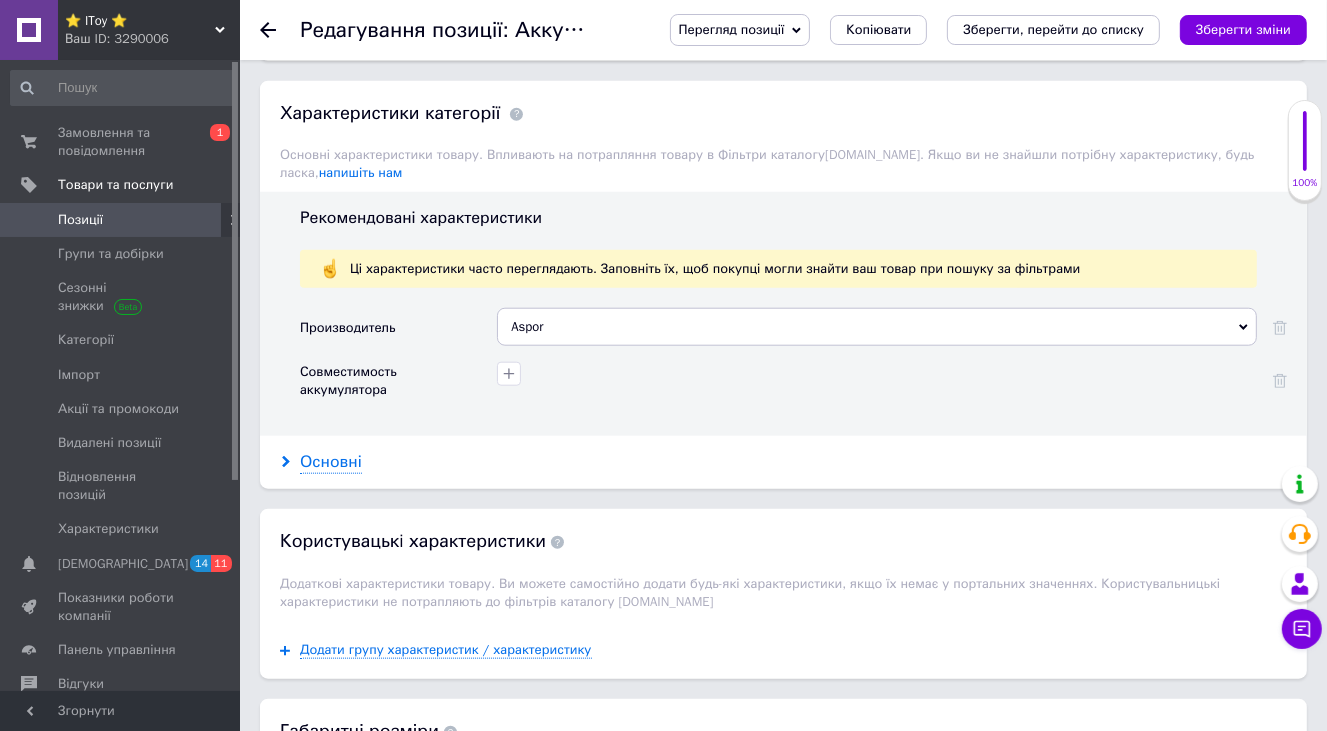click on "Основні" at bounding box center [331, 462] 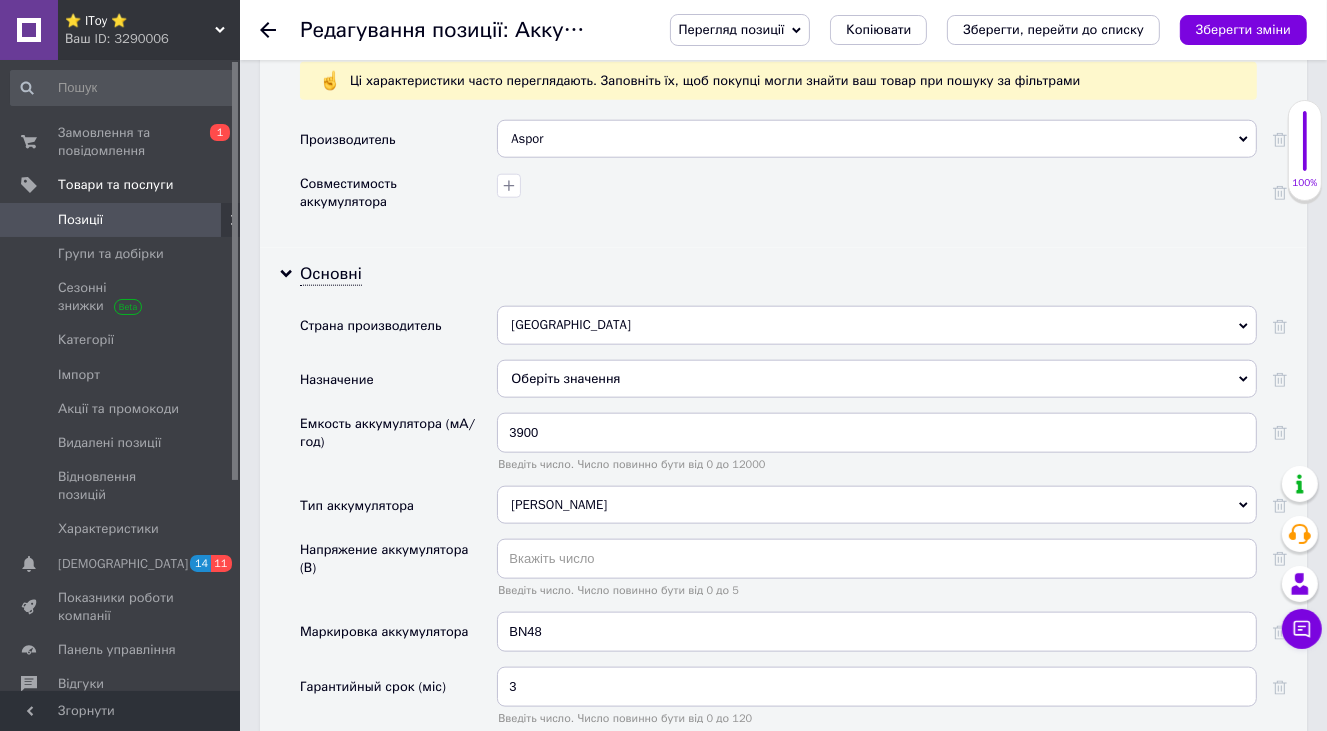 scroll, scrollTop: 1900, scrollLeft: 0, axis: vertical 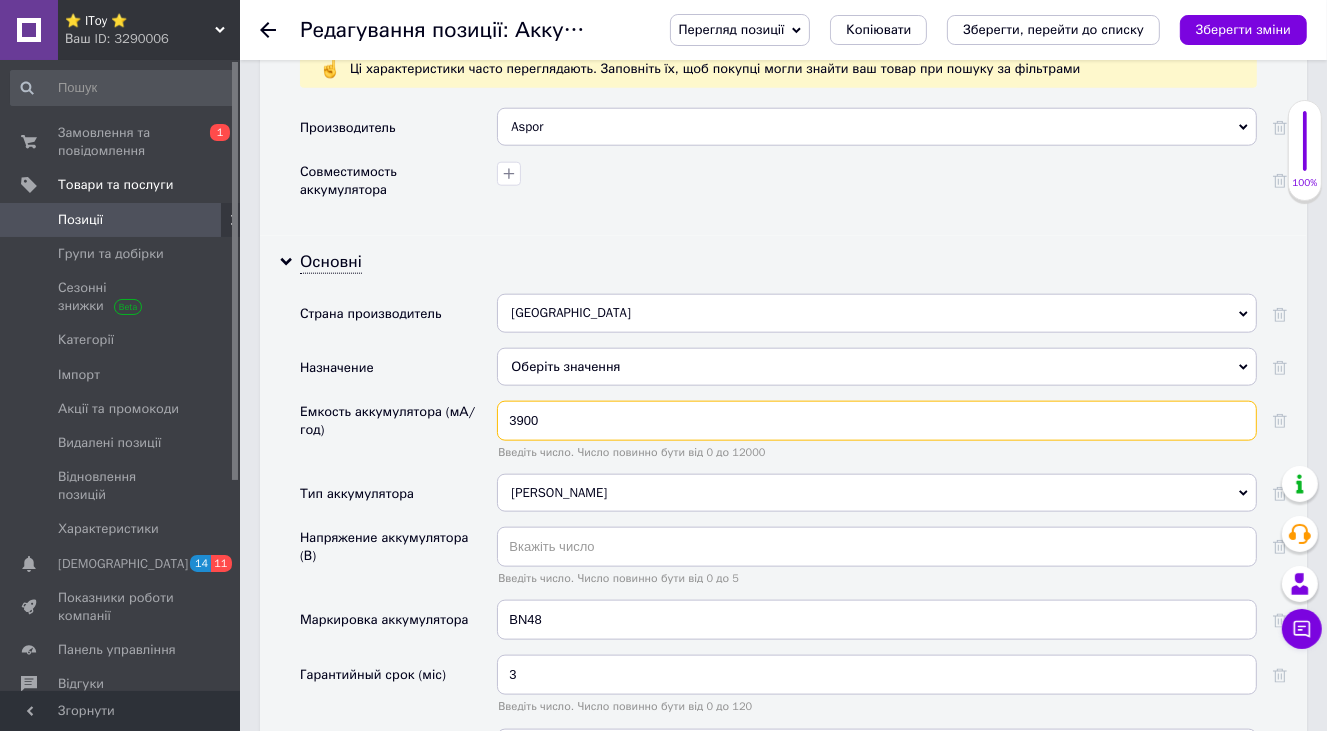 click on "3900" at bounding box center (877, 421) 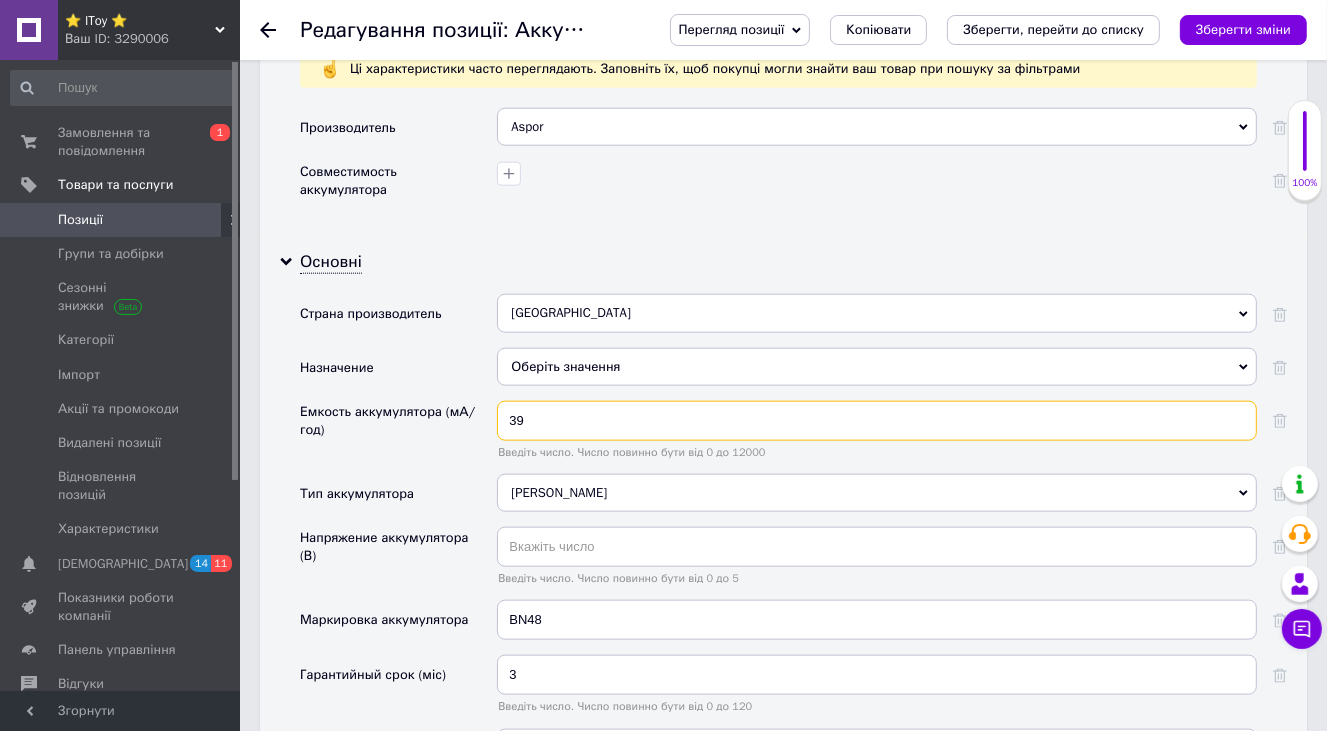 type on "3" 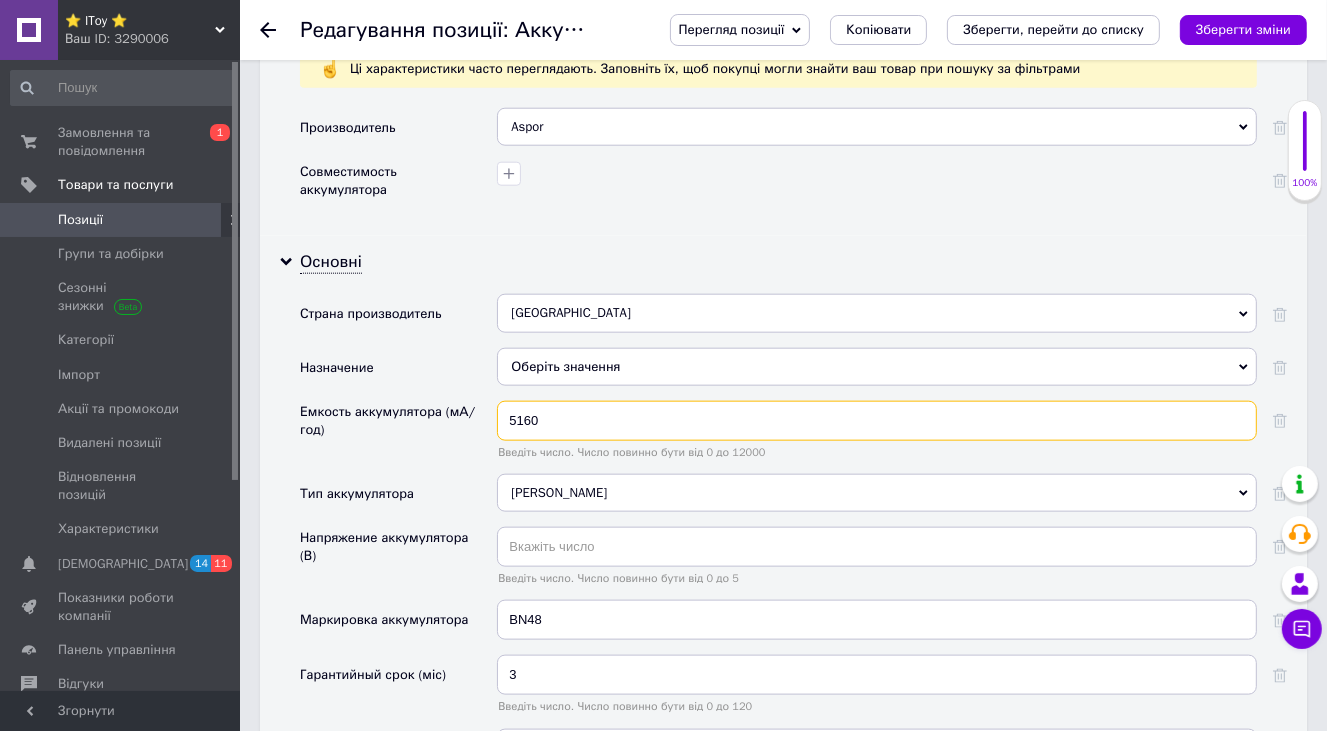 type on "5160" 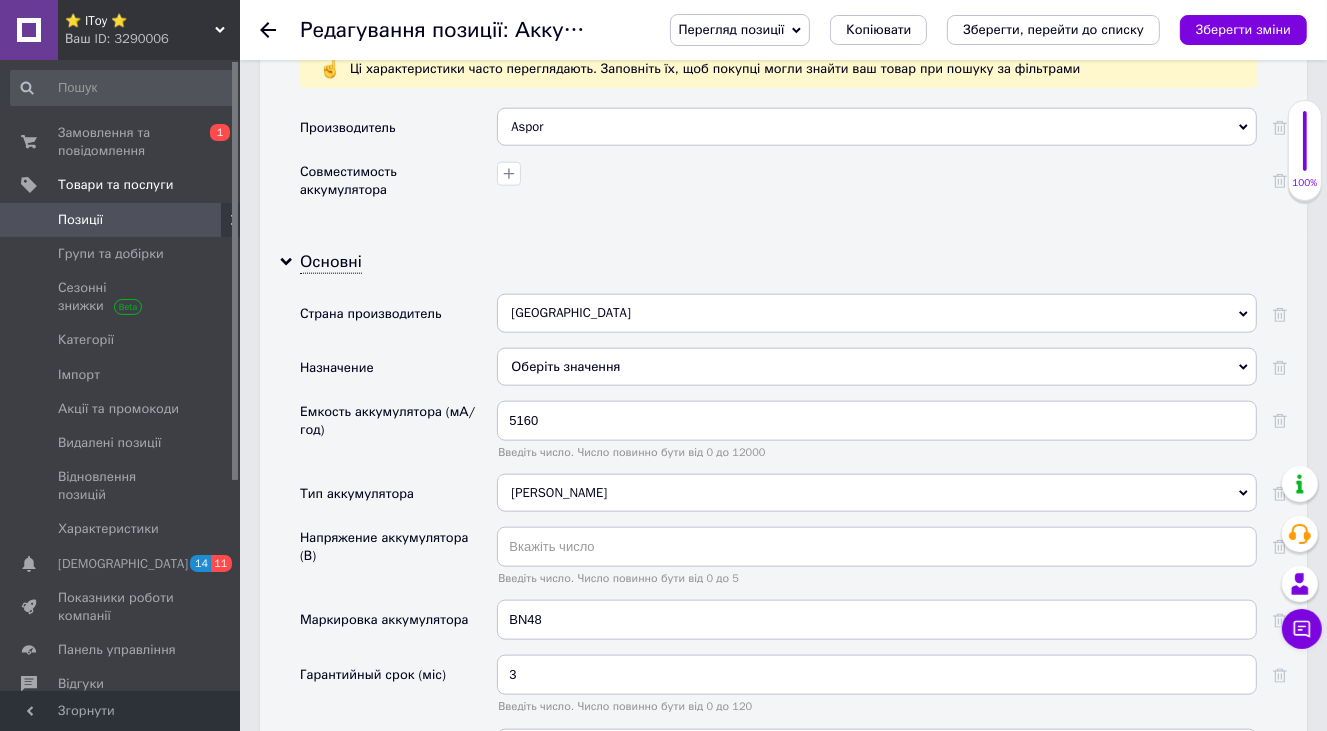 click on "[PERSON_NAME]" at bounding box center [877, 493] 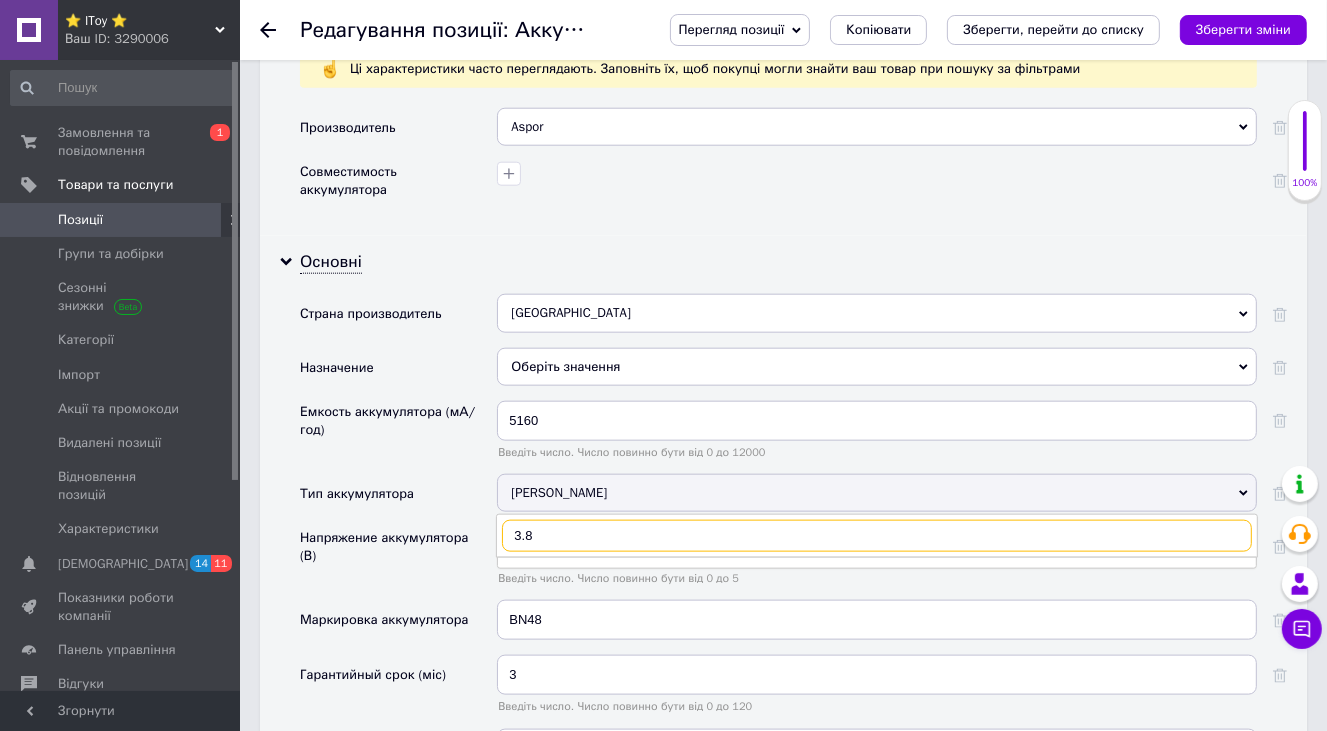 type on "3.85" 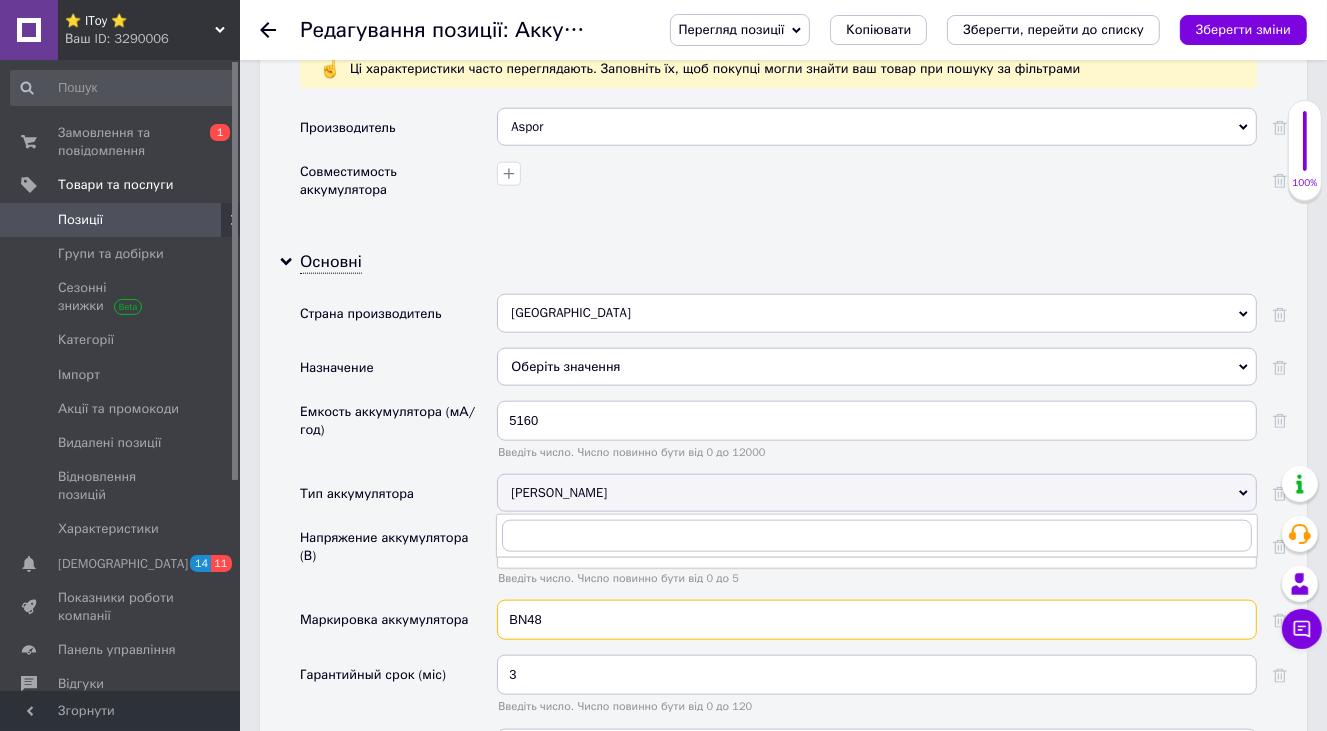 click on "BN48" at bounding box center [877, 620] 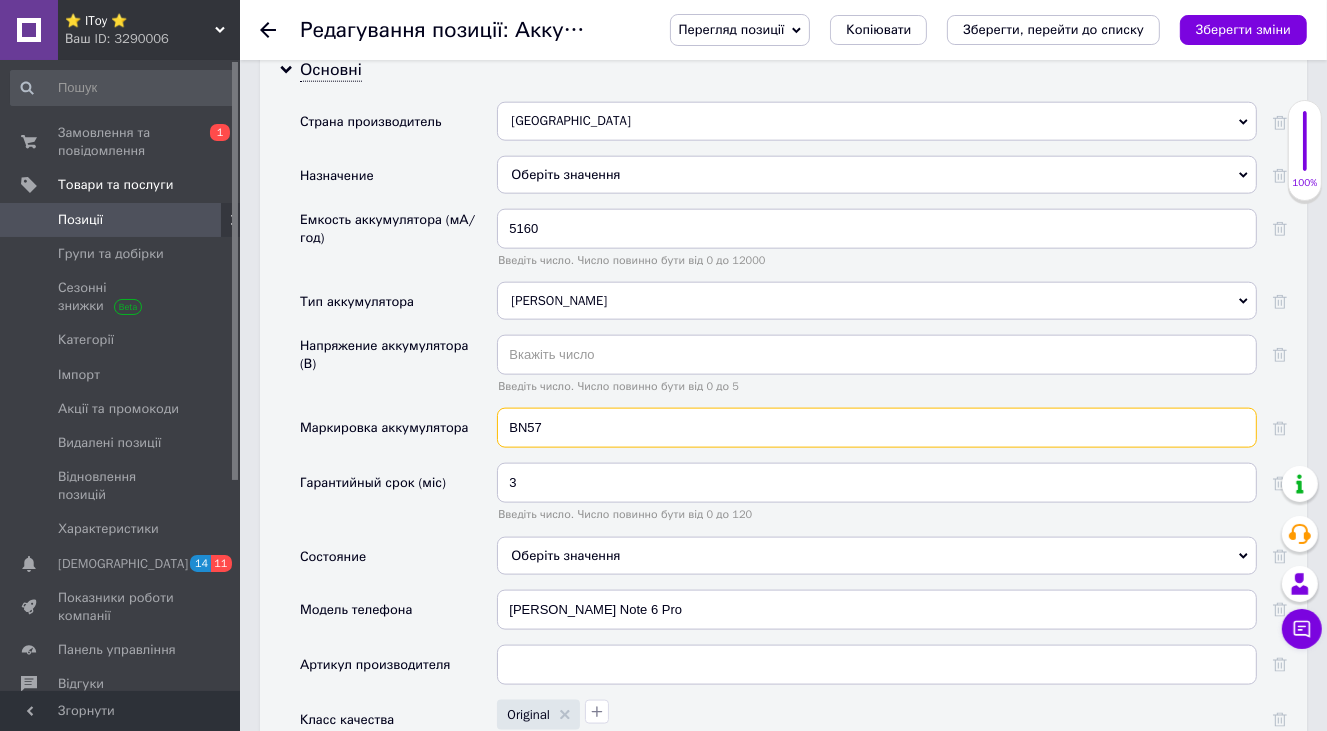 scroll, scrollTop: 2100, scrollLeft: 0, axis: vertical 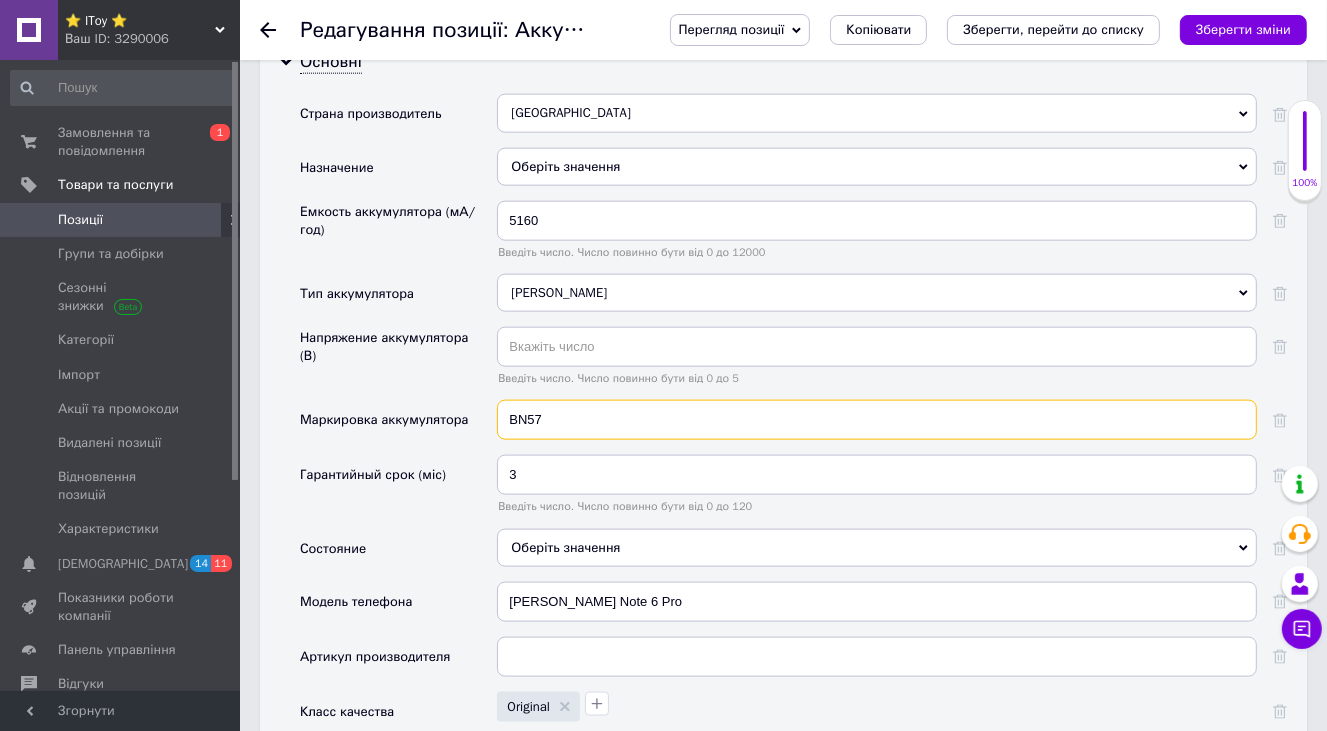 type on "BN57" 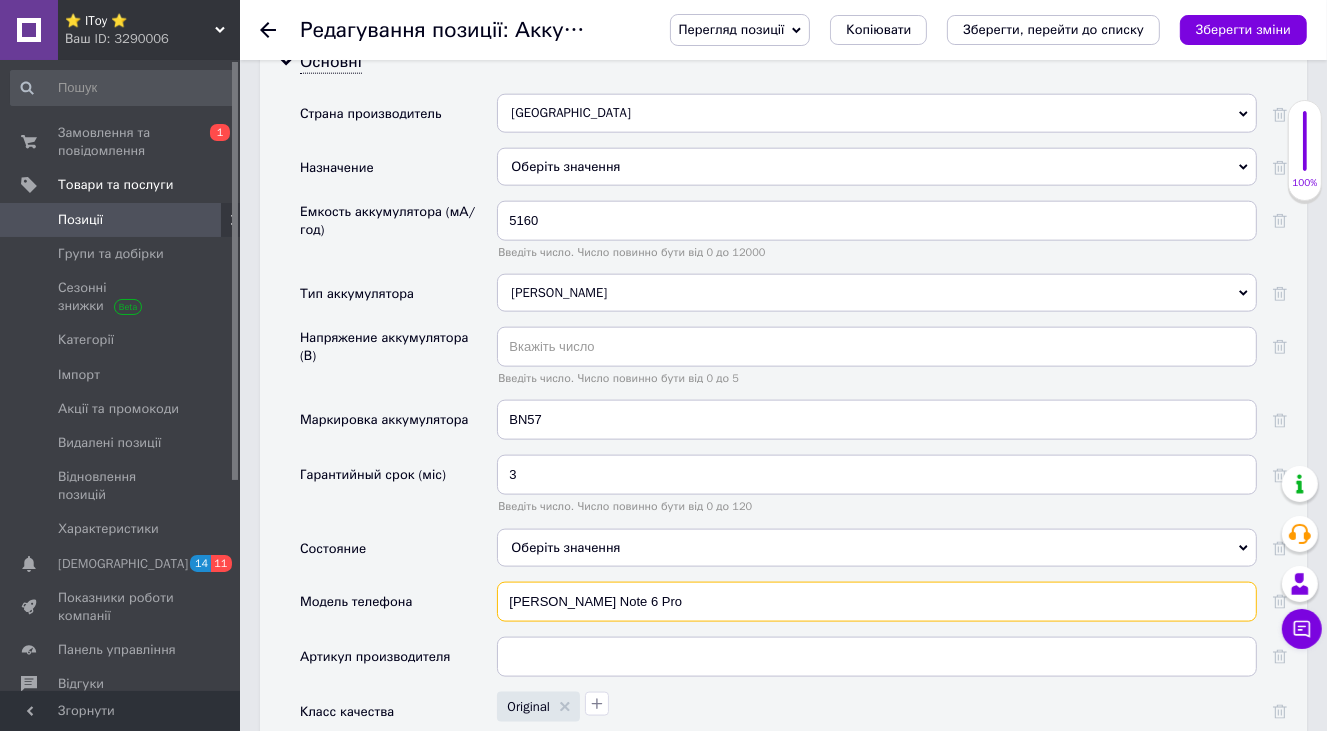 click on "[PERSON_NAME] Note 6 Pro" at bounding box center [877, 602] 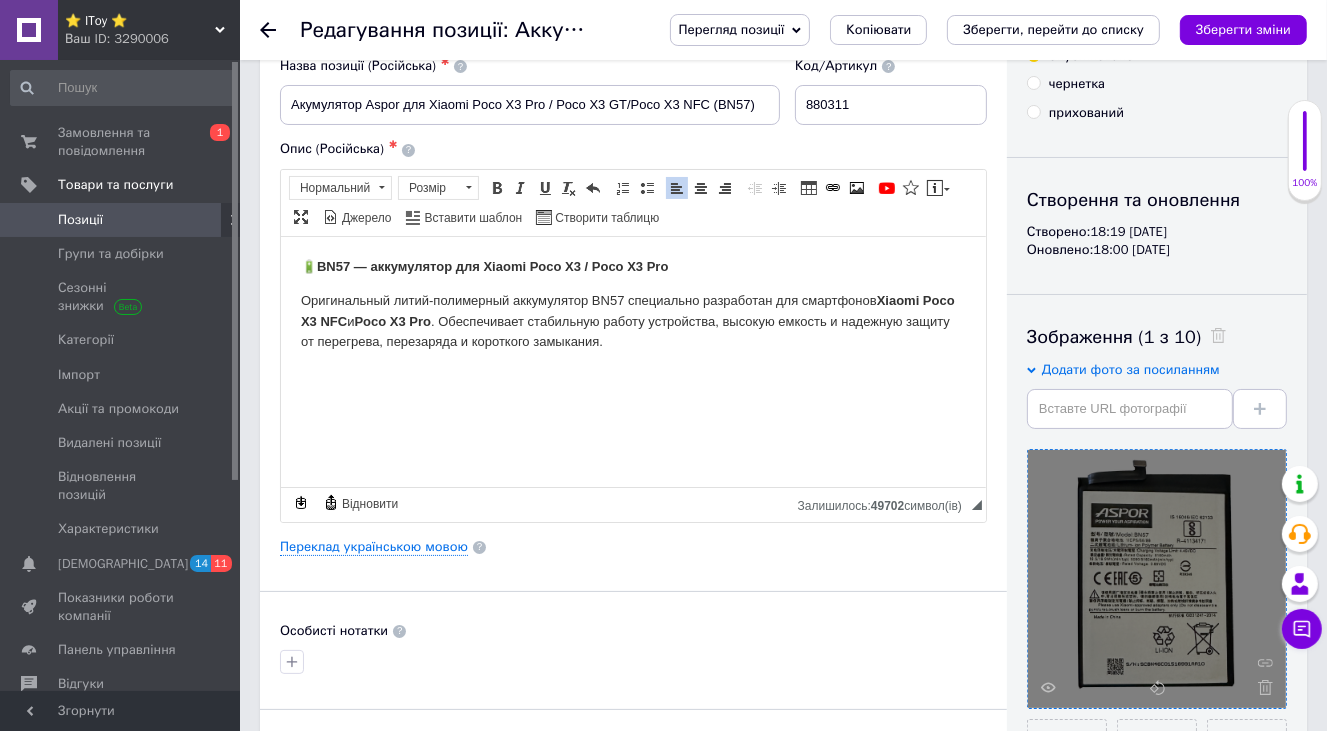 scroll, scrollTop: 0, scrollLeft: 0, axis: both 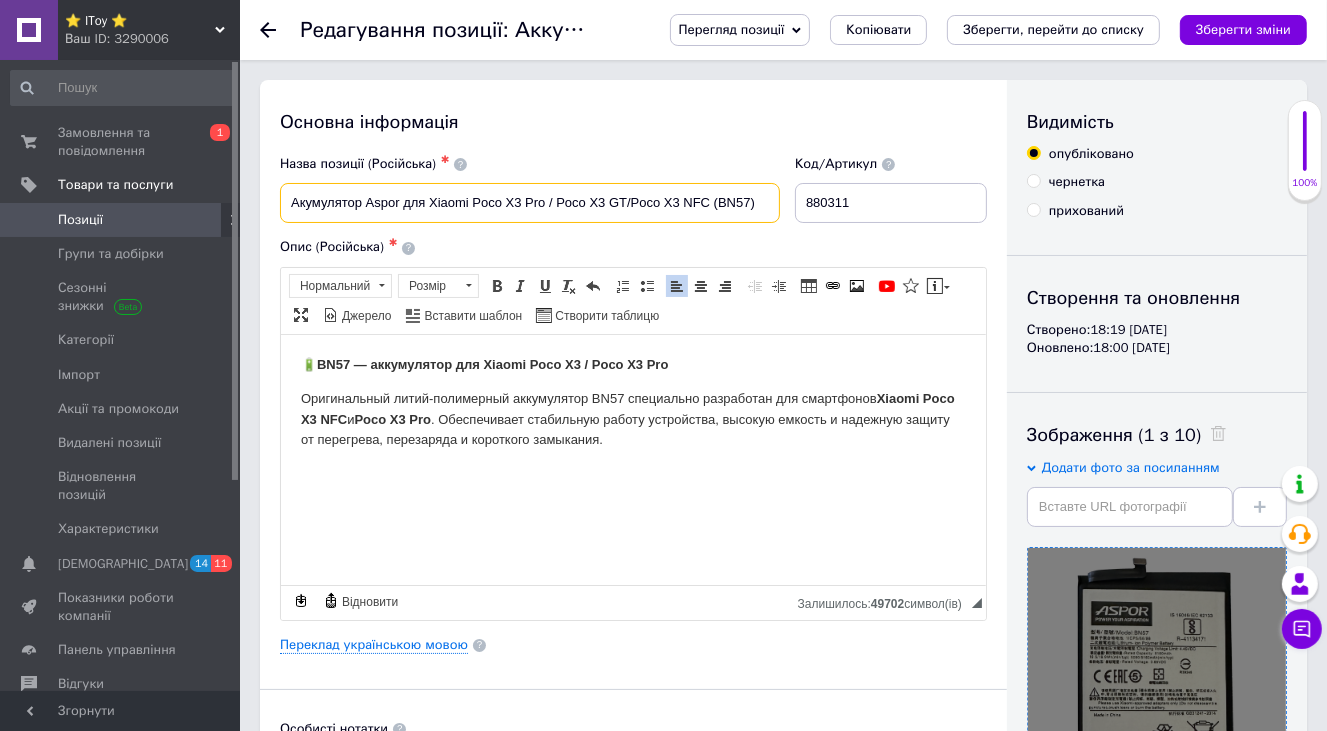 drag, startPoint x: 473, startPoint y: 202, endPoint x: 708, endPoint y: 210, distance: 235.13612 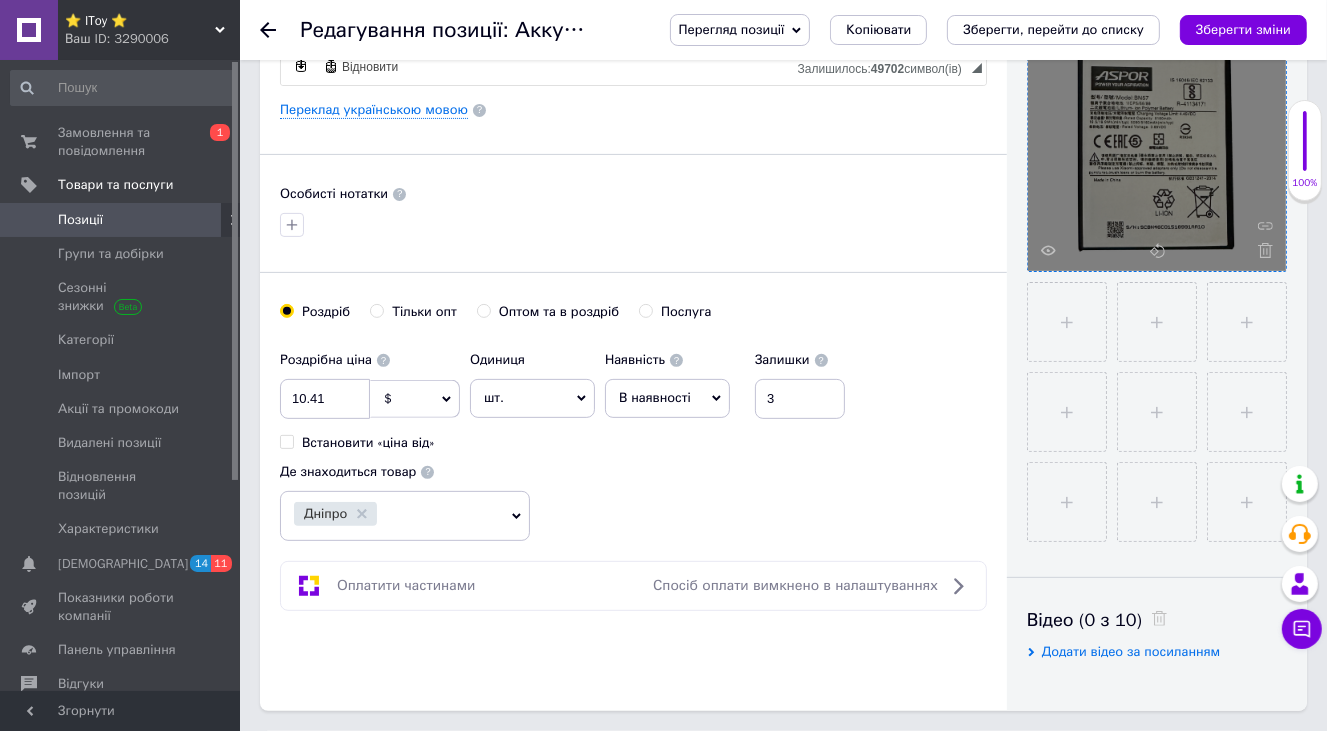 scroll, scrollTop: 2068, scrollLeft: 0, axis: vertical 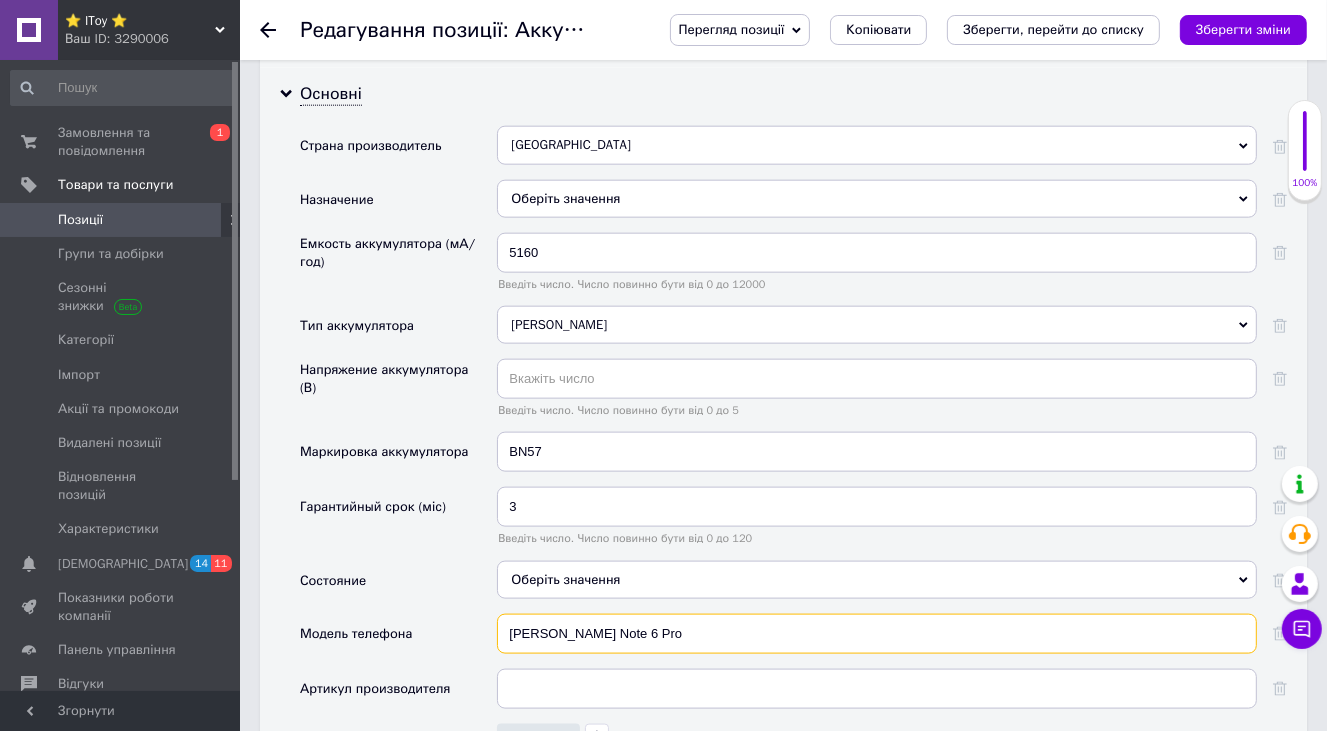 drag, startPoint x: 672, startPoint y: 586, endPoint x: 648, endPoint y: 608, distance: 32.55764 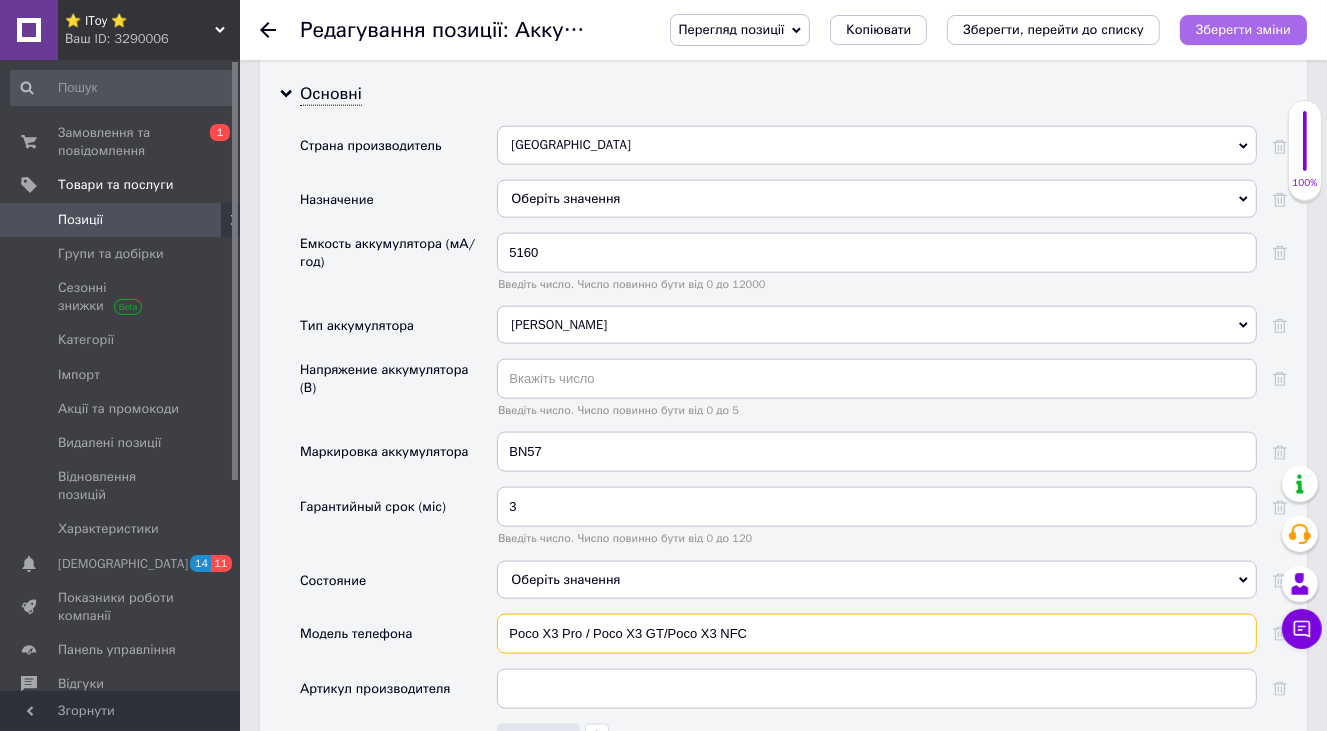 type on "Poco X3 Pro / Poco X3 GT/Poco X3 NFC" 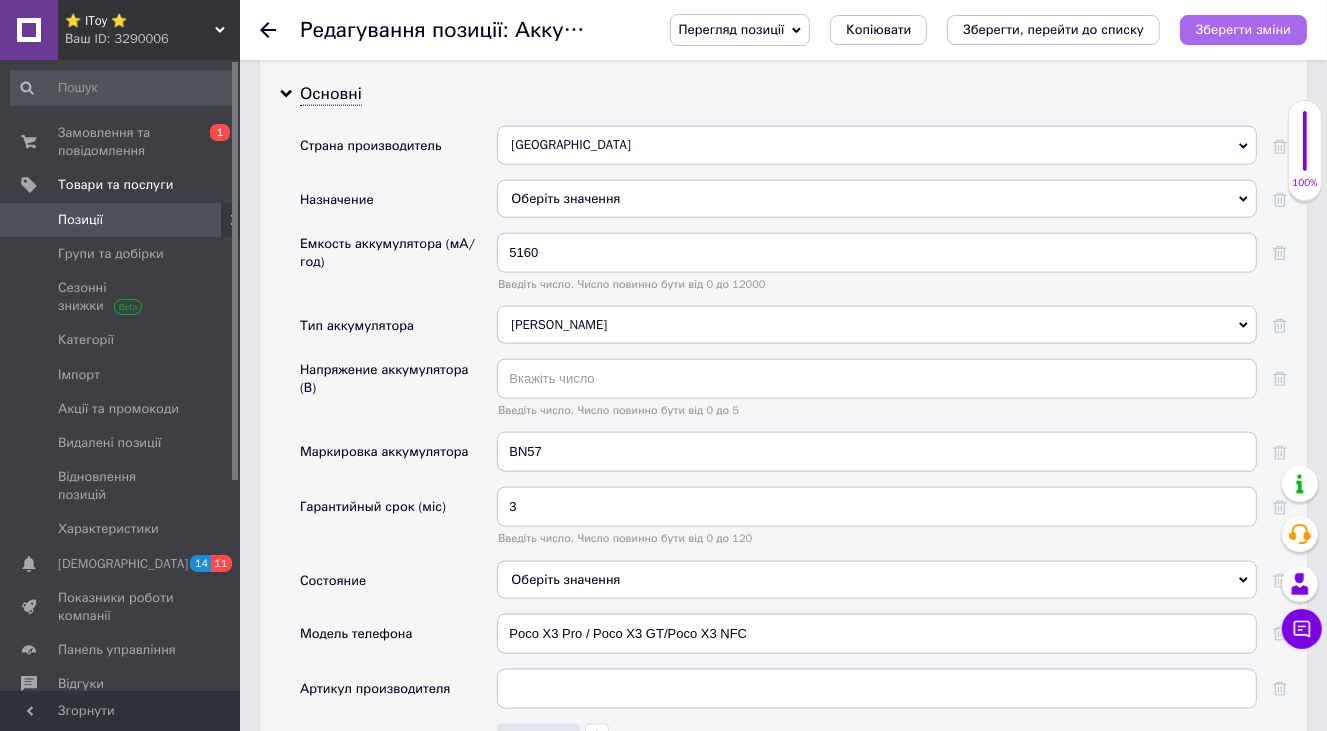 click on "Зберегти зміни" at bounding box center (1243, 29) 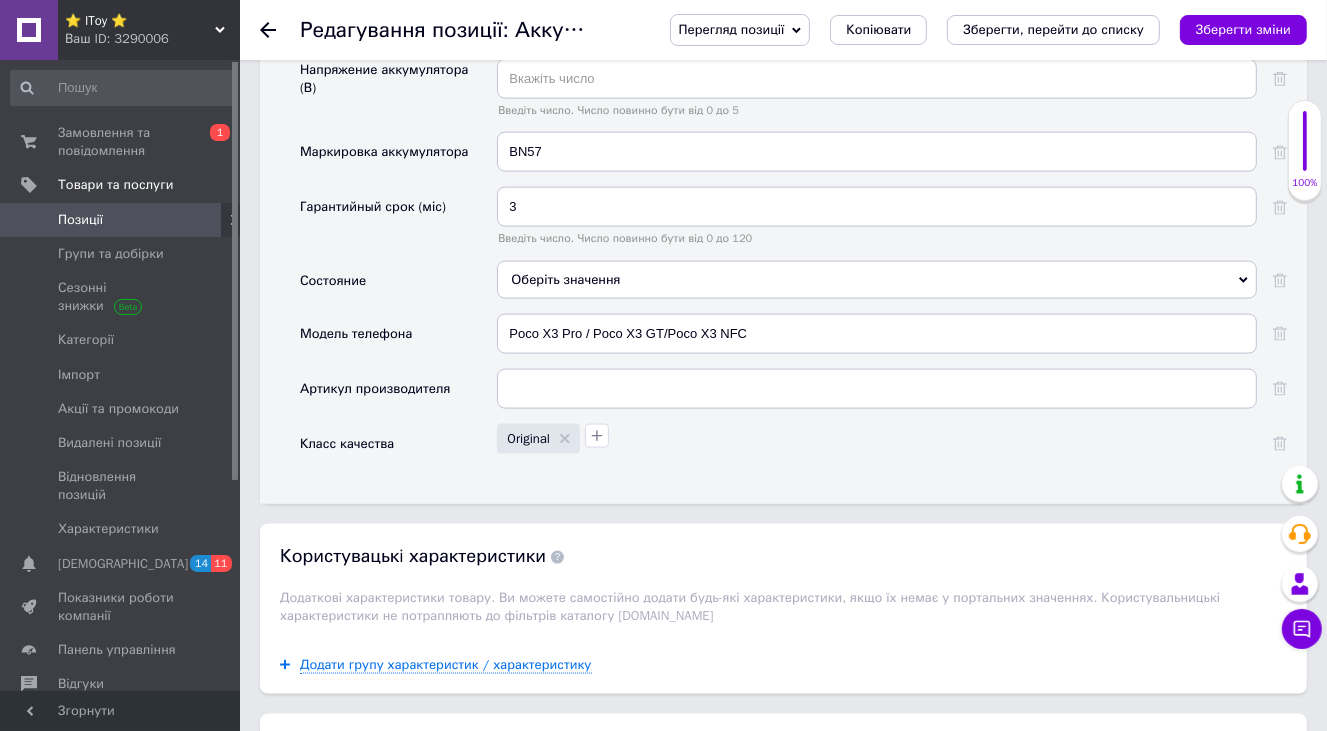 scroll, scrollTop: 2868, scrollLeft: 0, axis: vertical 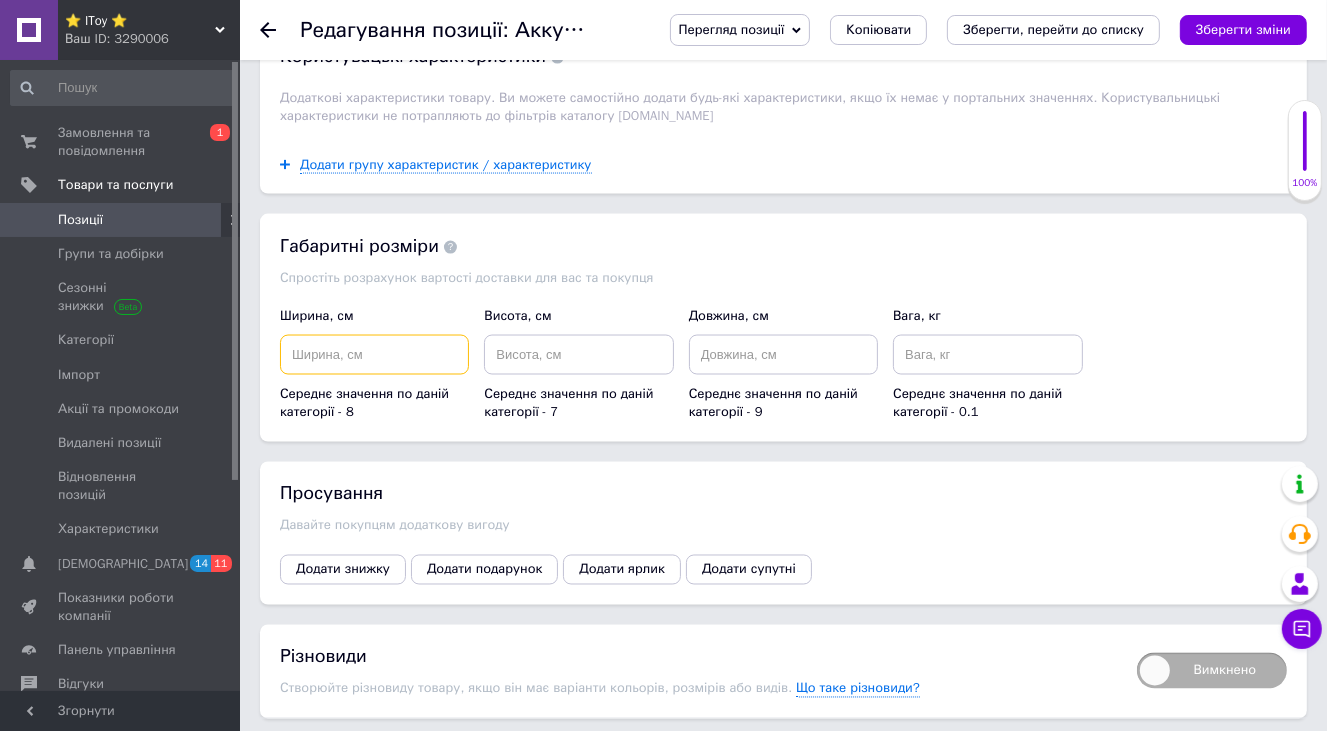 click at bounding box center (374, 355) 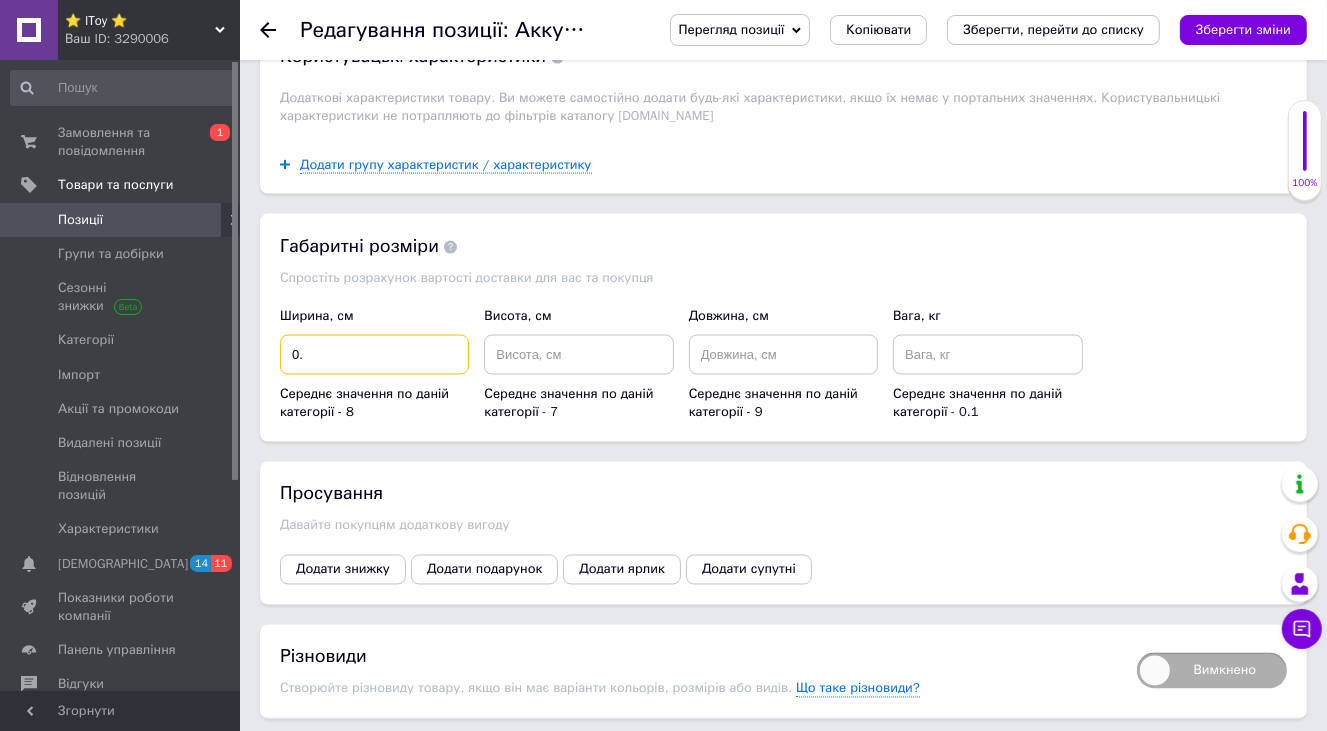 type on "0" 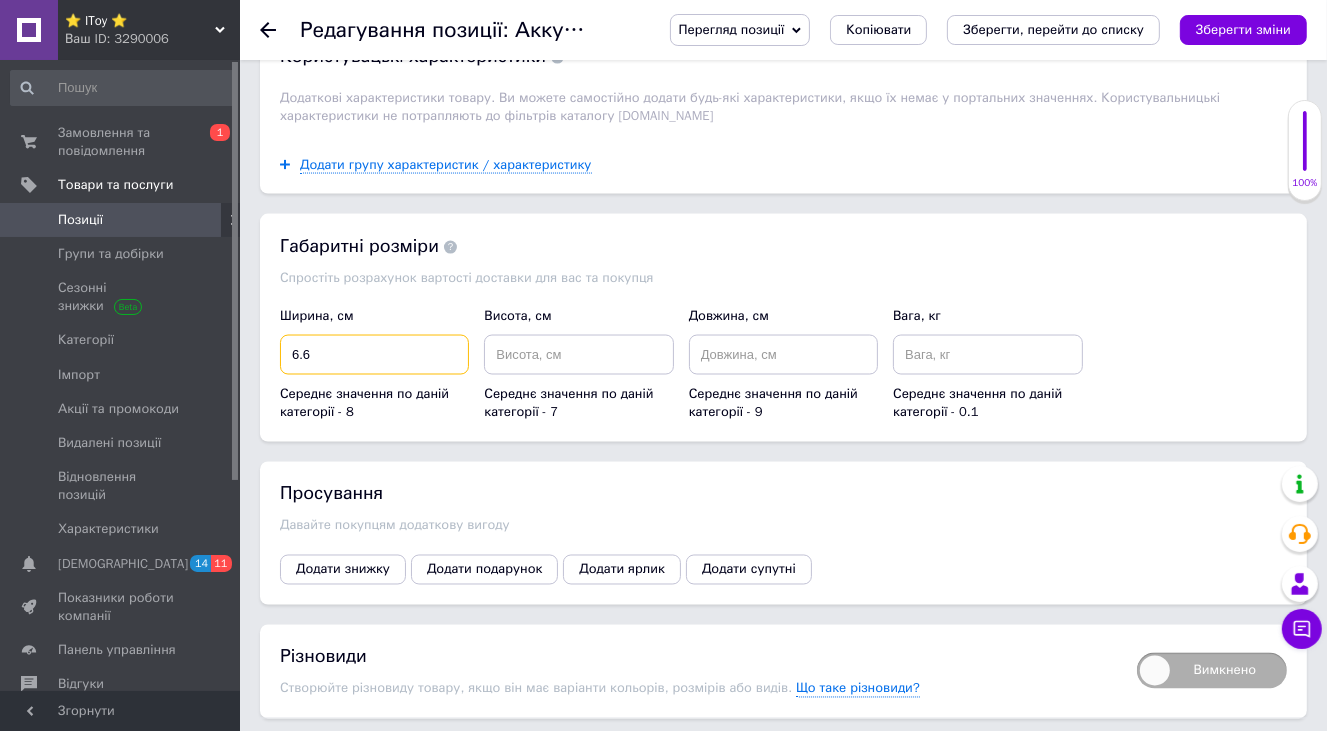 type on "6.6" 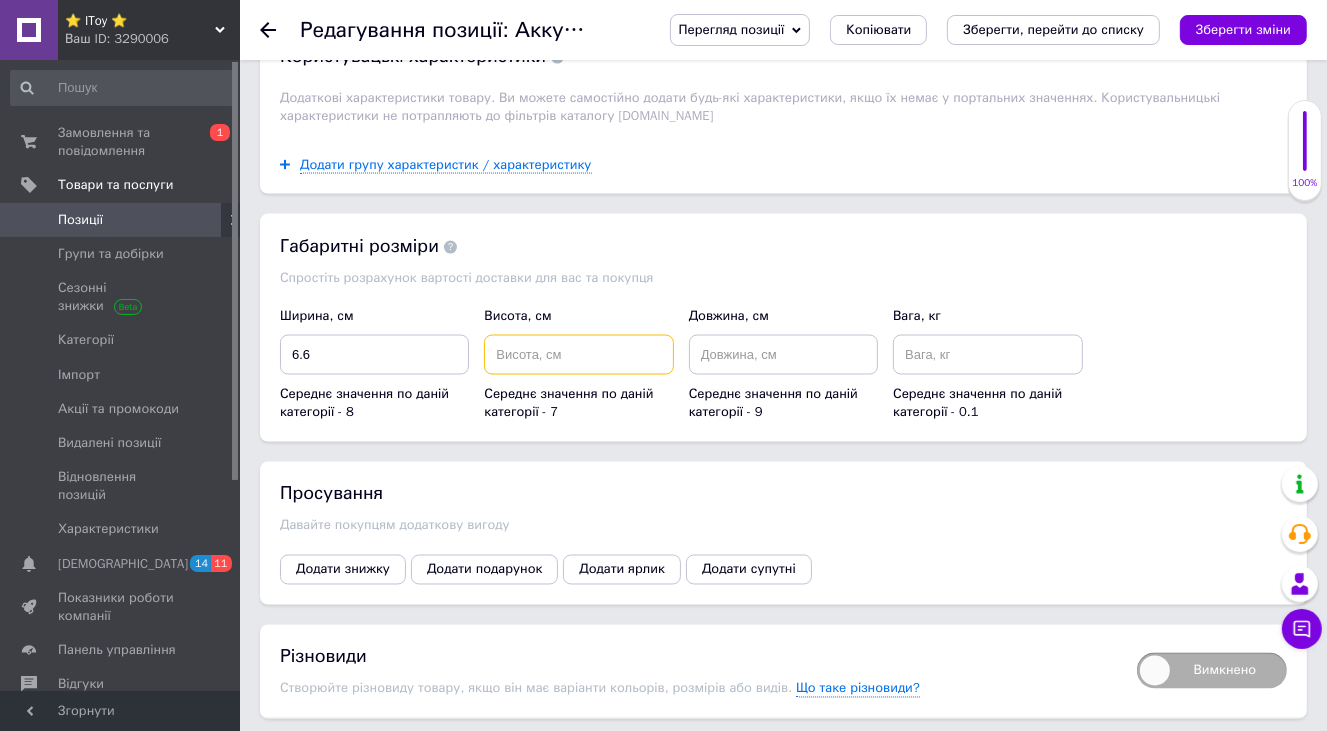 click at bounding box center [578, 355] 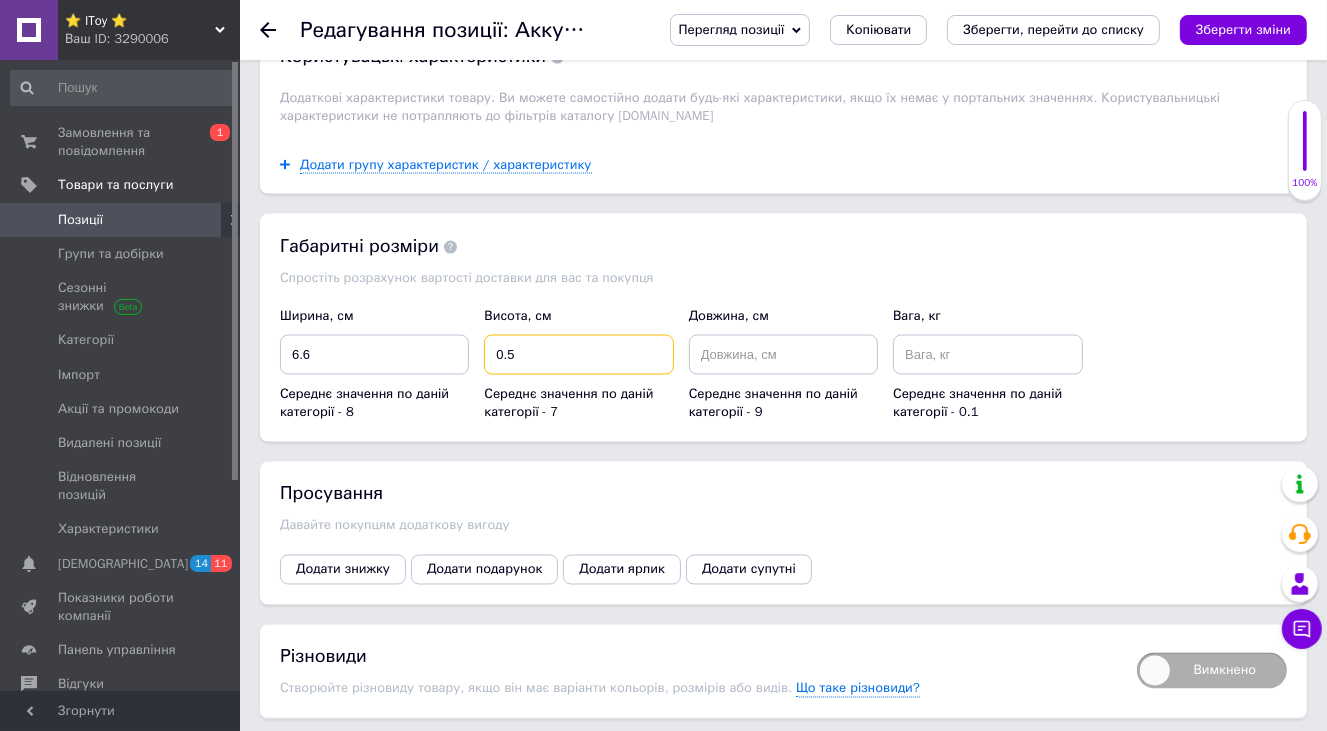 type on "0.5" 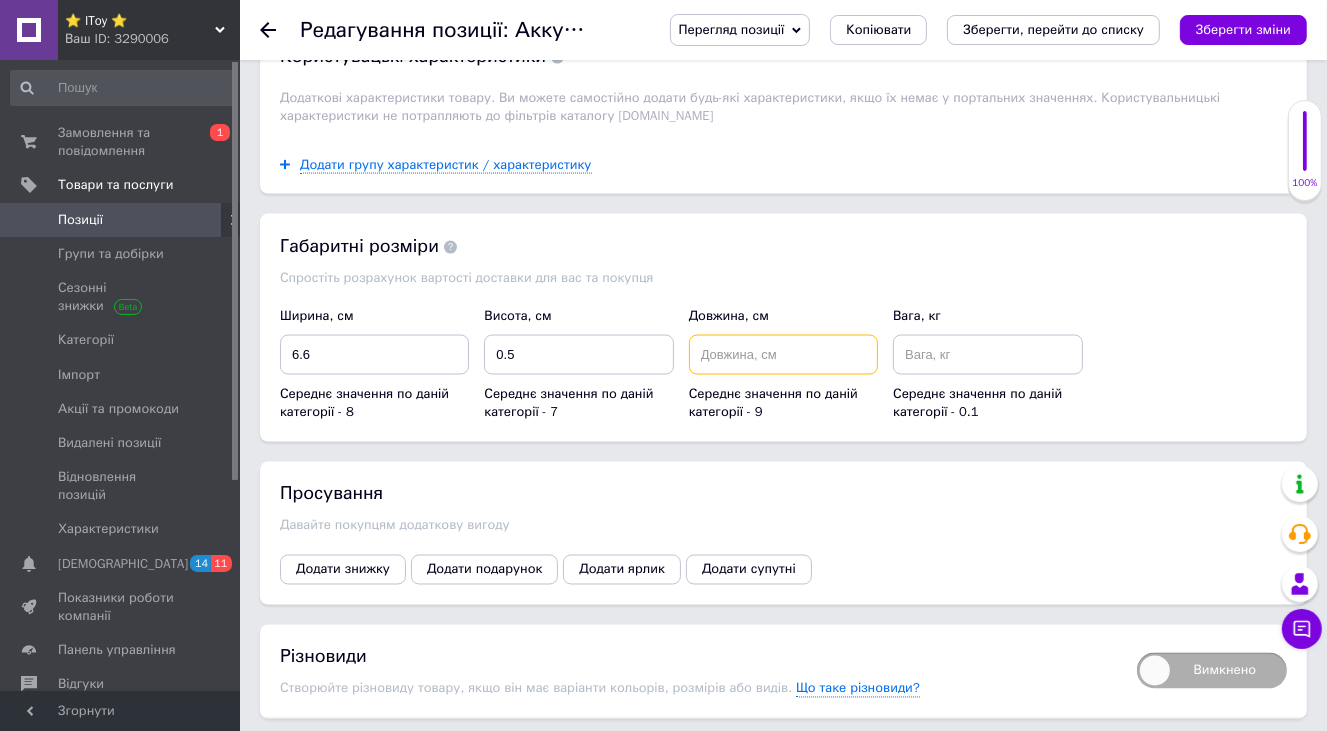 click at bounding box center [783, 355] 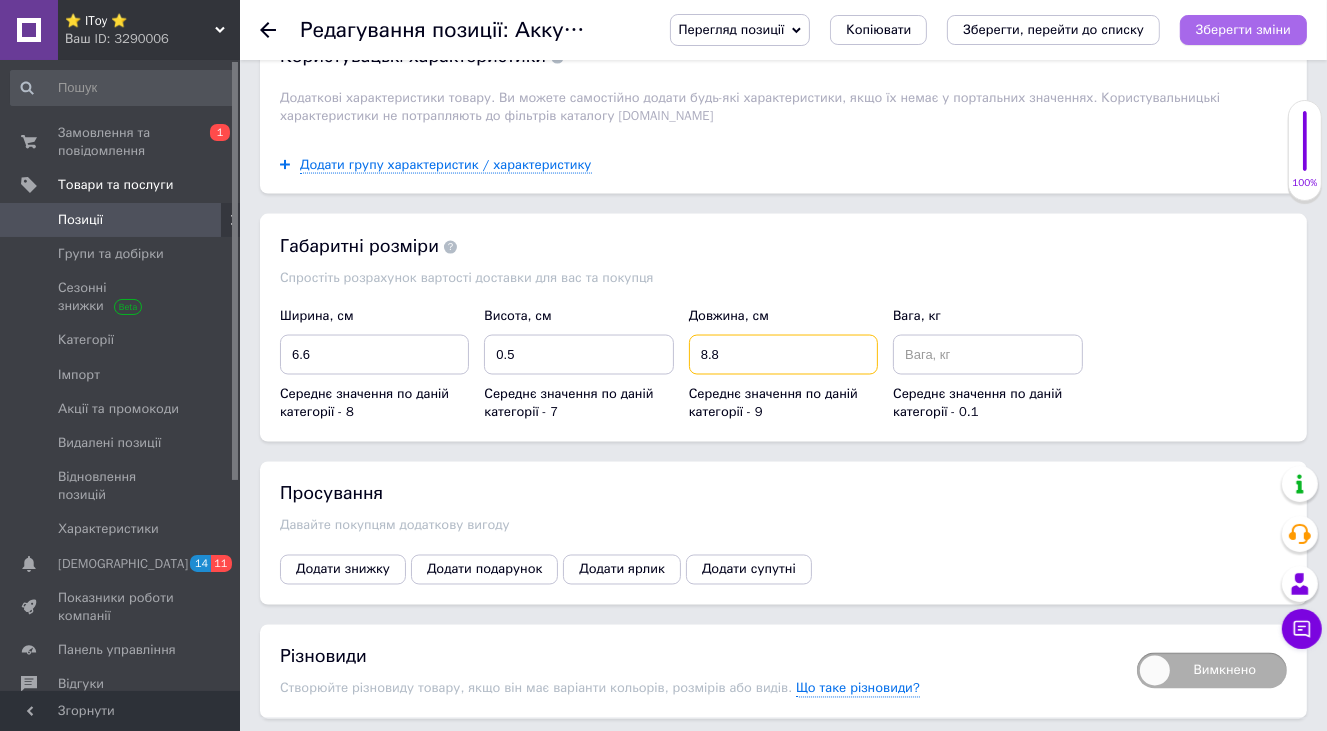 type on "8.8" 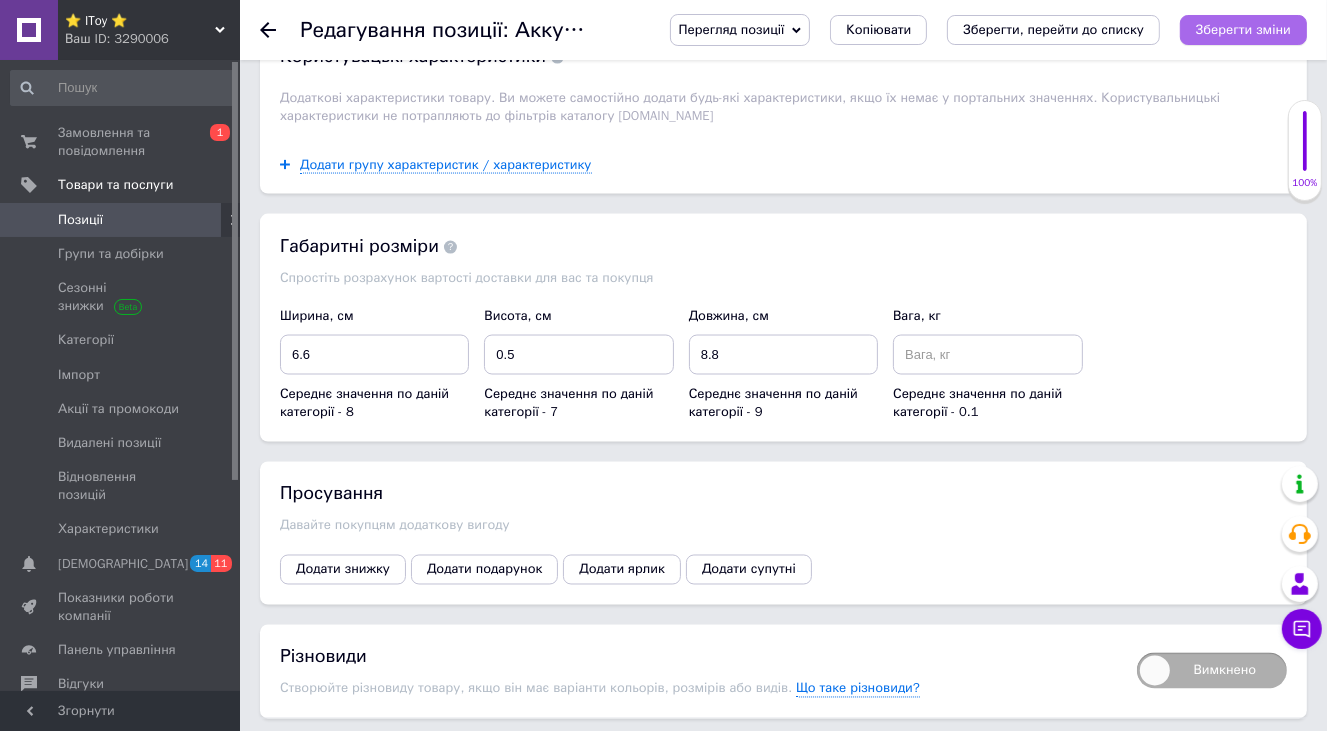 click on "Зберегти зміни" at bounding box center (1243, 29) 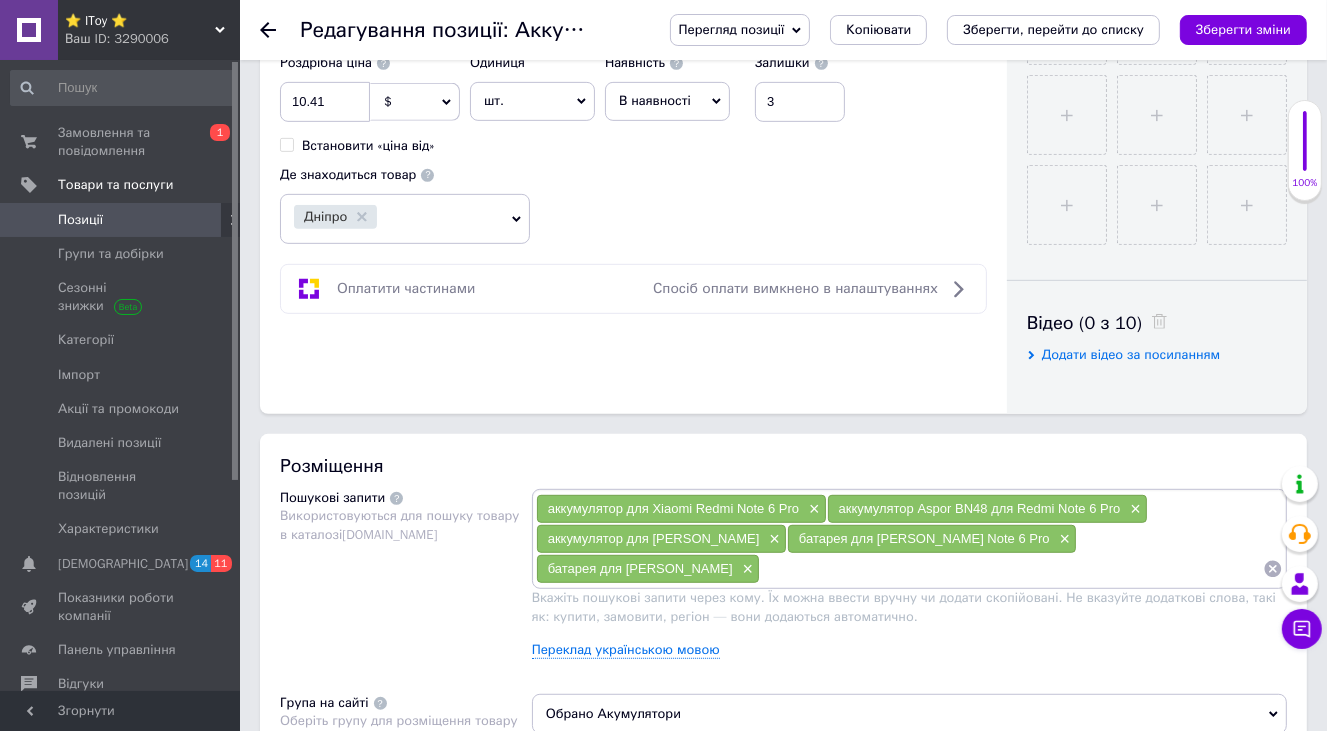 scroll, scrollTop: 1168, scrollLeft: 0, axis: vertical 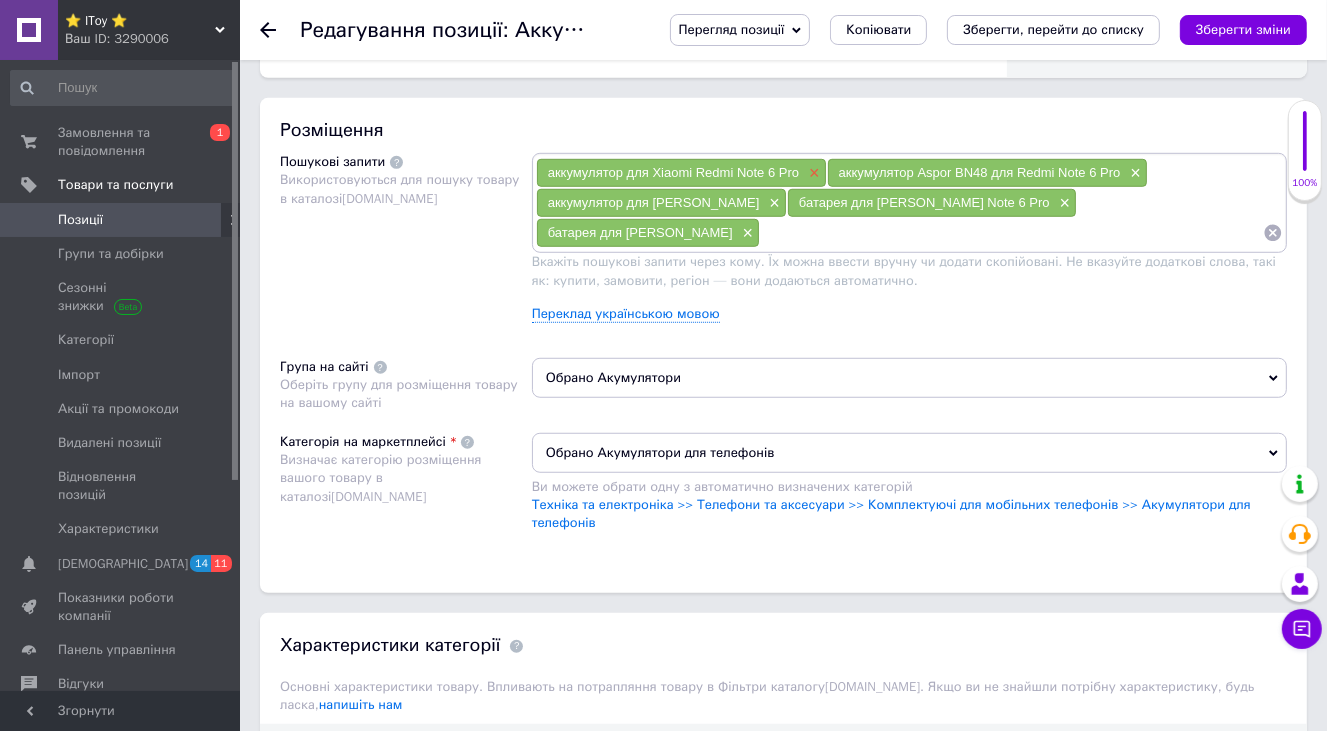 click on "×" at bounding box center (812, 173) 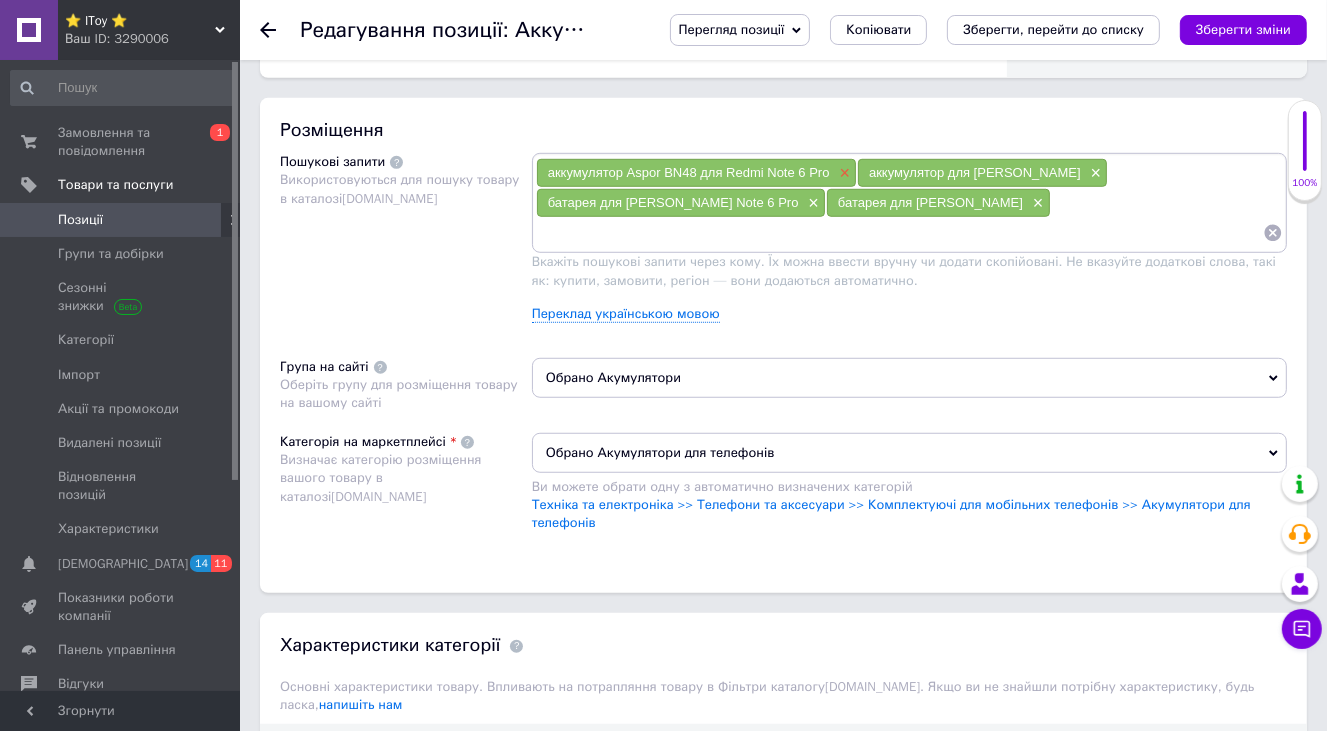 click on "×" at bounding box center [843, 173] 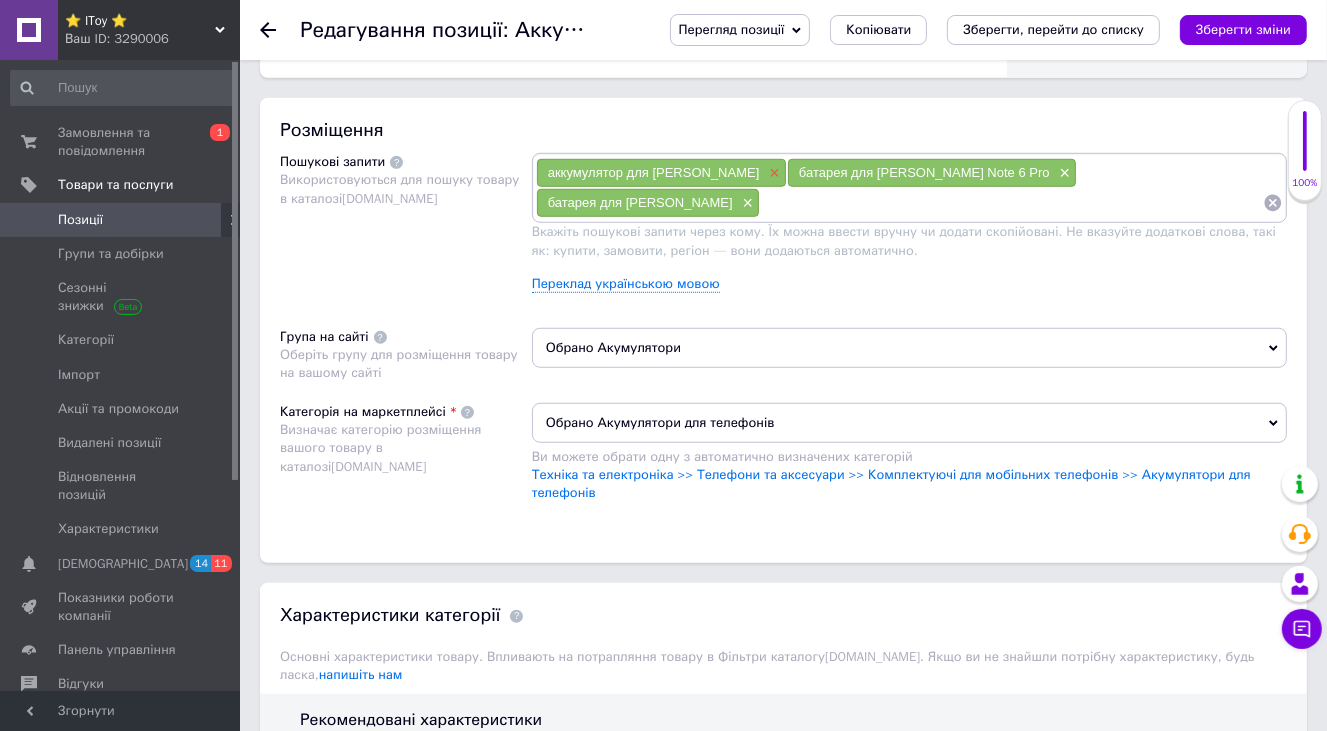 click on "×" at bounding box center (772, 173) 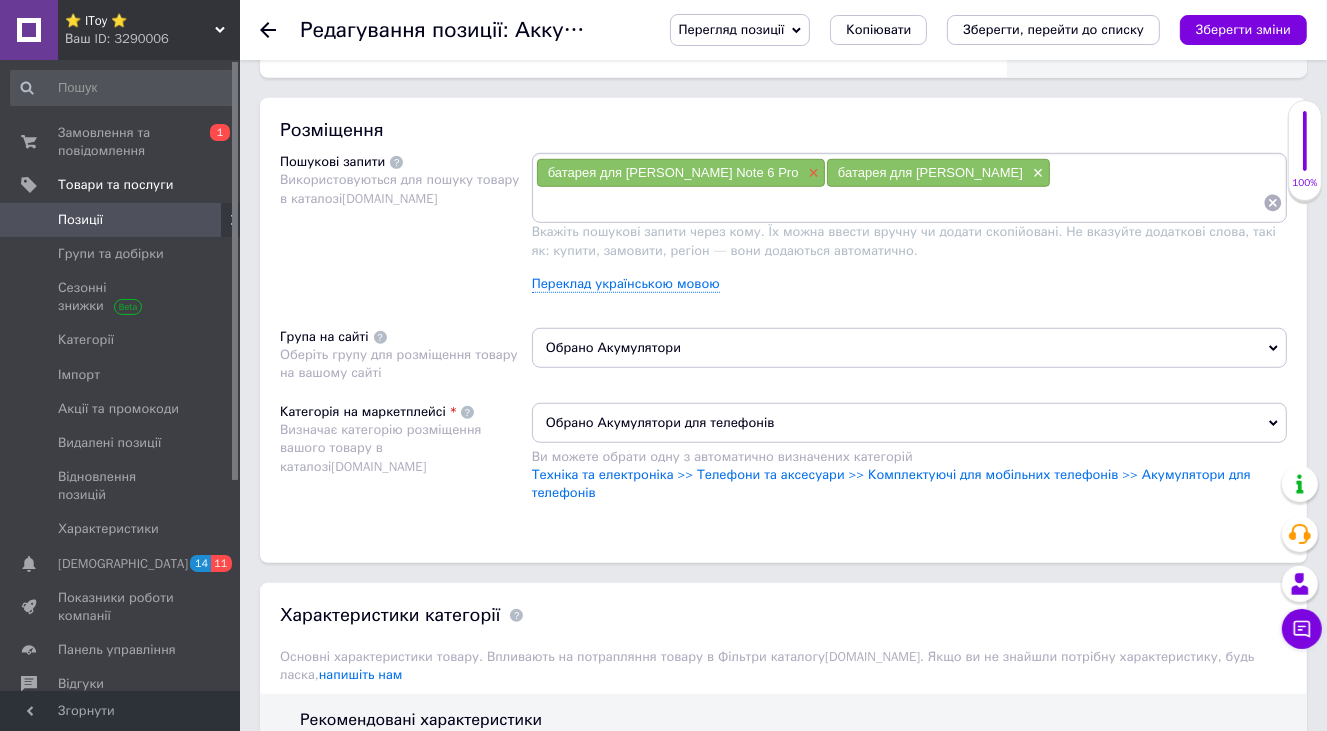 click on "×" at bounding box center (811, 173) 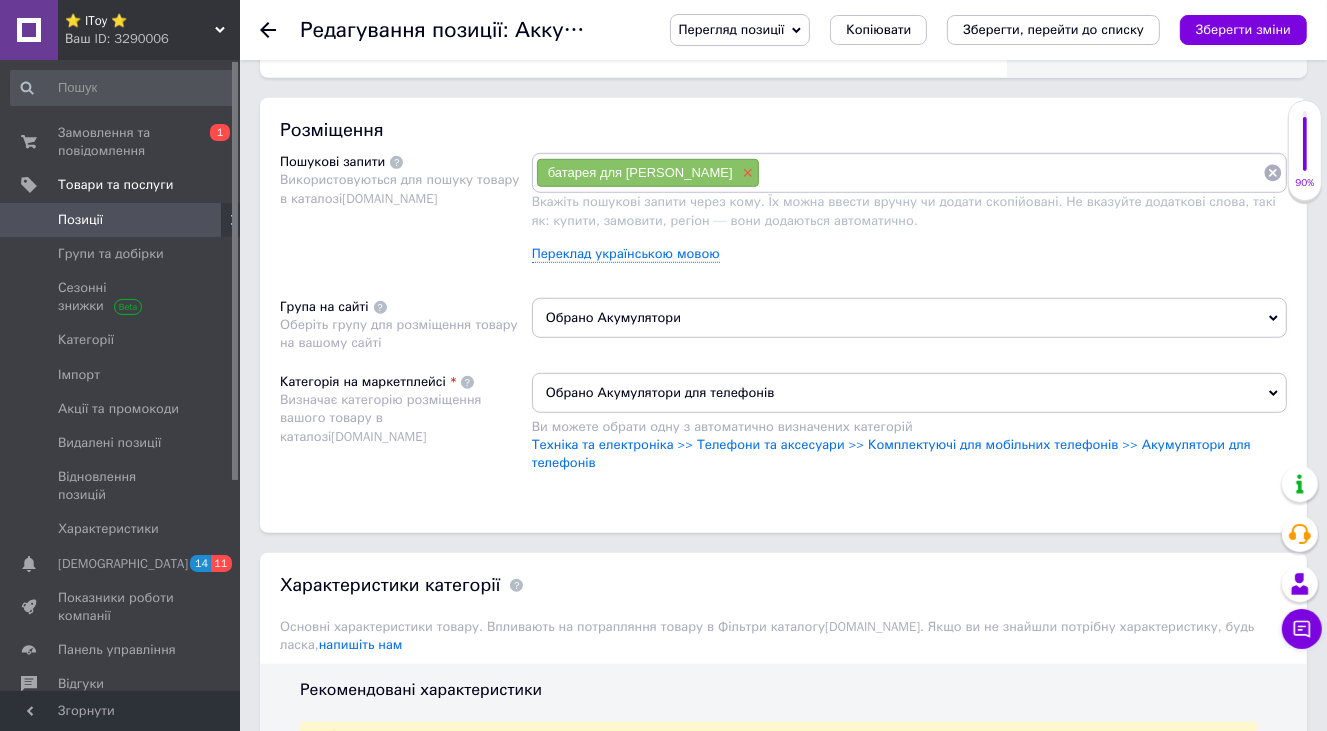 click on "×" at bounding box center [746, 173] 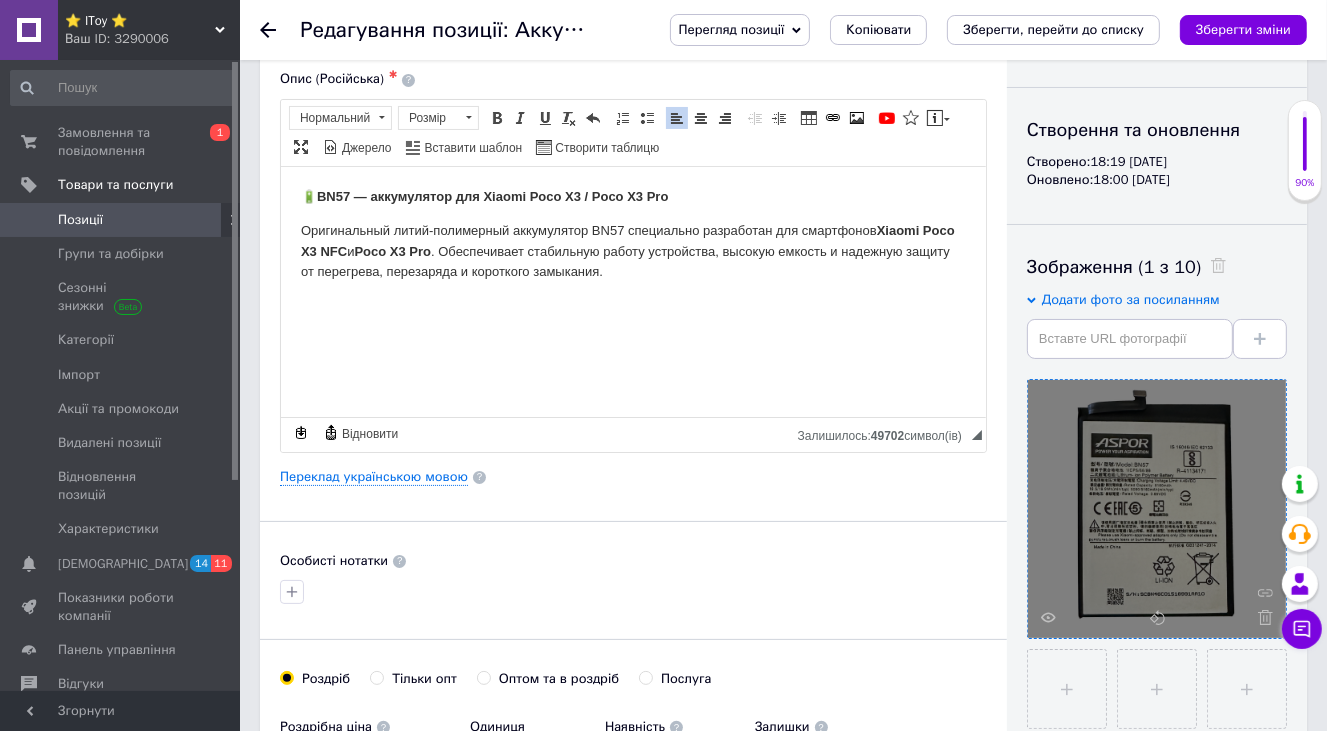 scroll, scrollTop: 68, scrollLeft: 0, axis: vertical 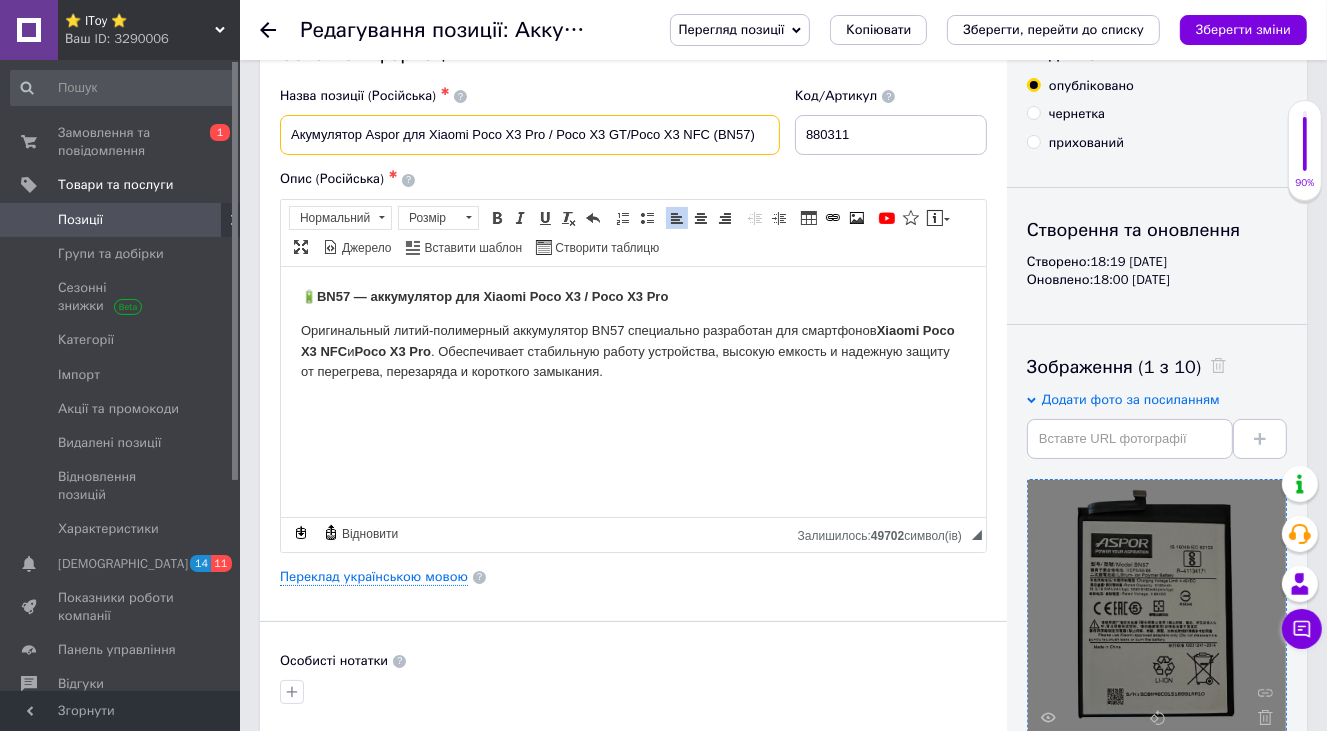 drag, startPoint x: 426, startPoint y: 132, endPoint x: 715, endPoint y: 135, distance: 289.01556 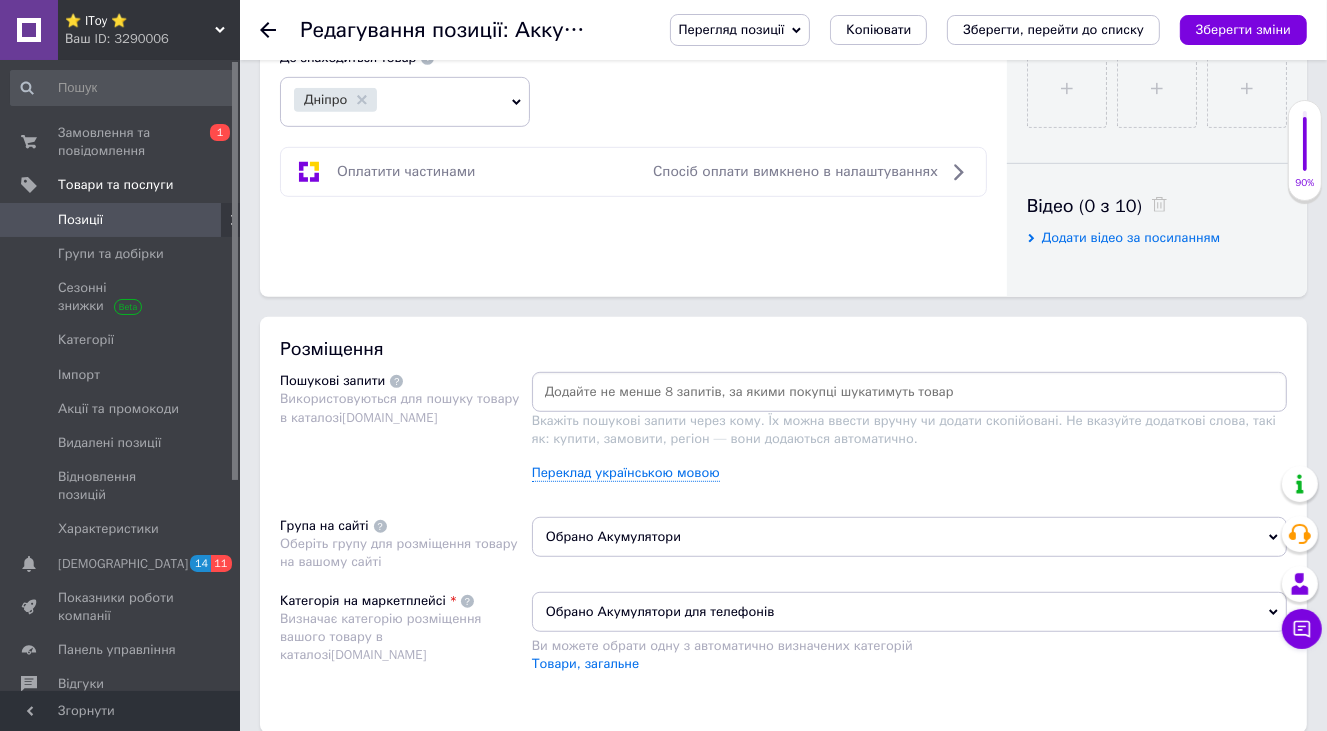 scroll, scrollTop: 968, scrollLeft: 0, axis: vertical 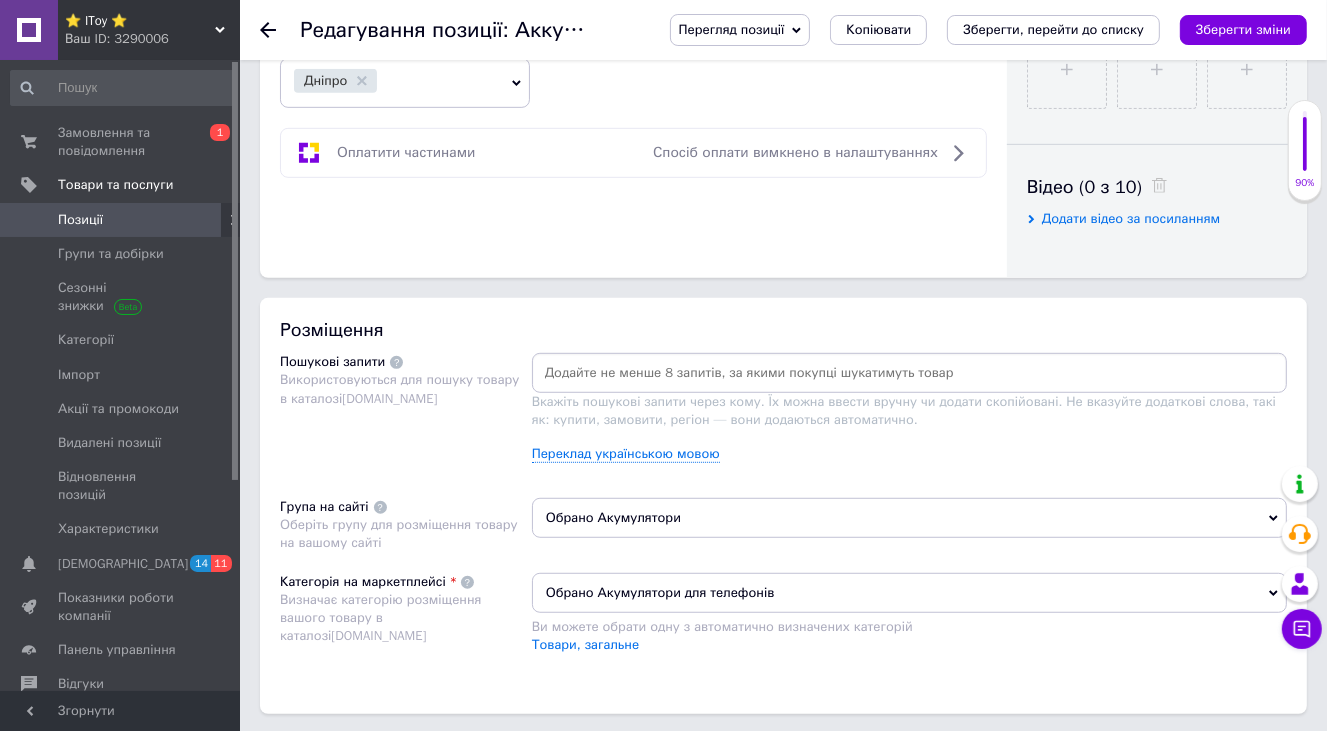 click at bounding box center [909, 373] 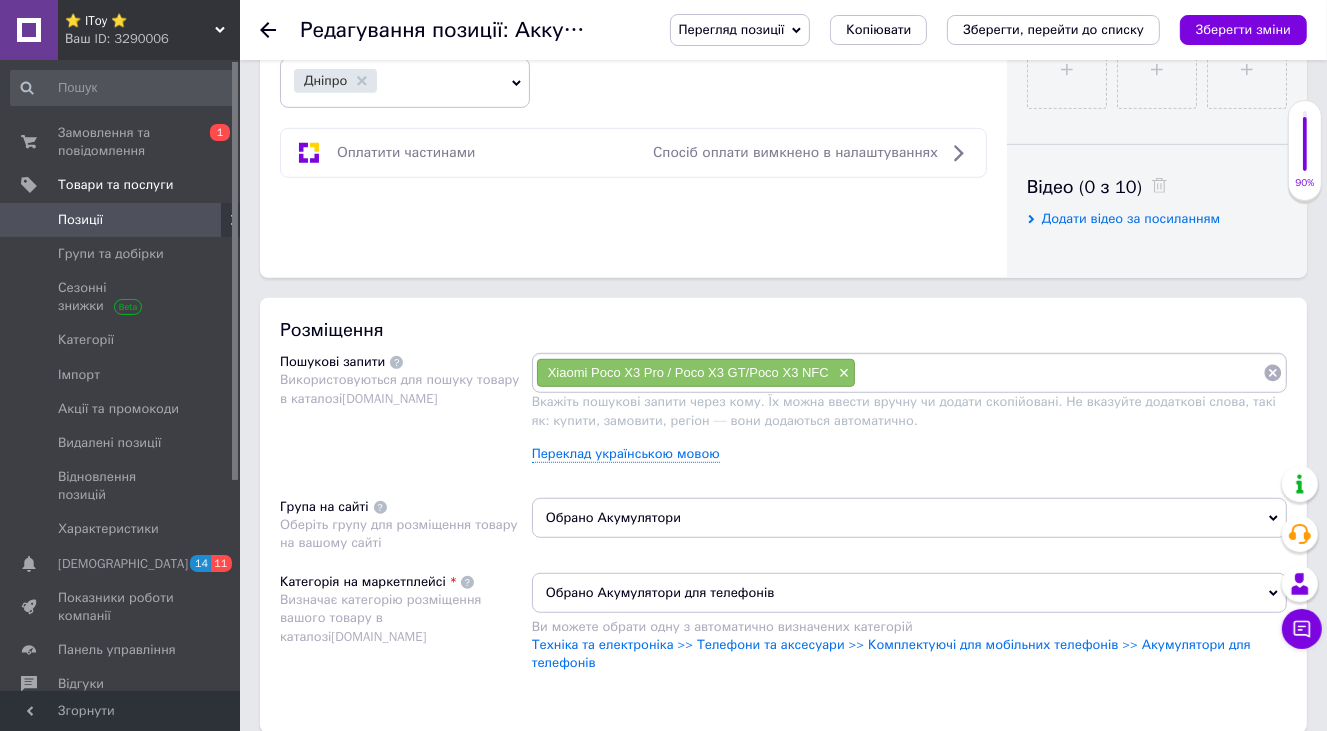 paste on "Xiaomi Poco X3 Pro / Poco X3 GT/Poco X3 NFC" 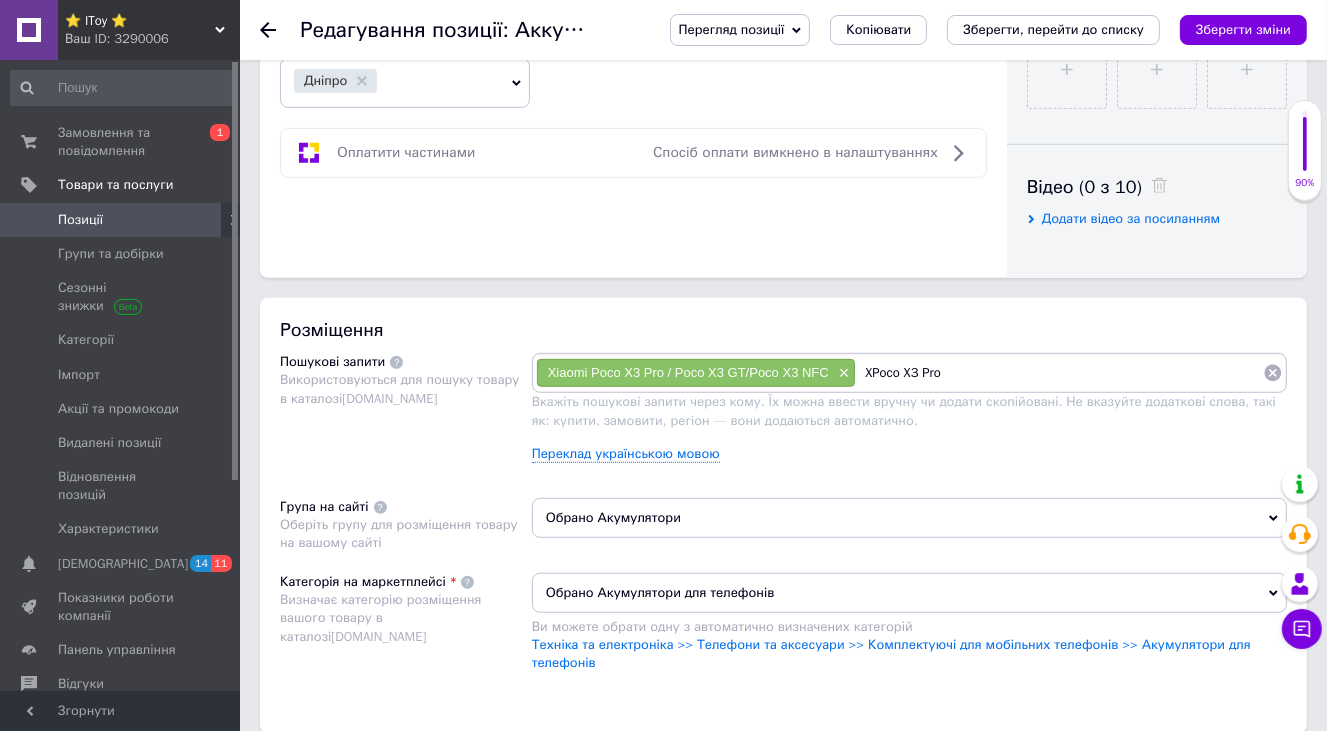 type on "Poco X3 Pro" 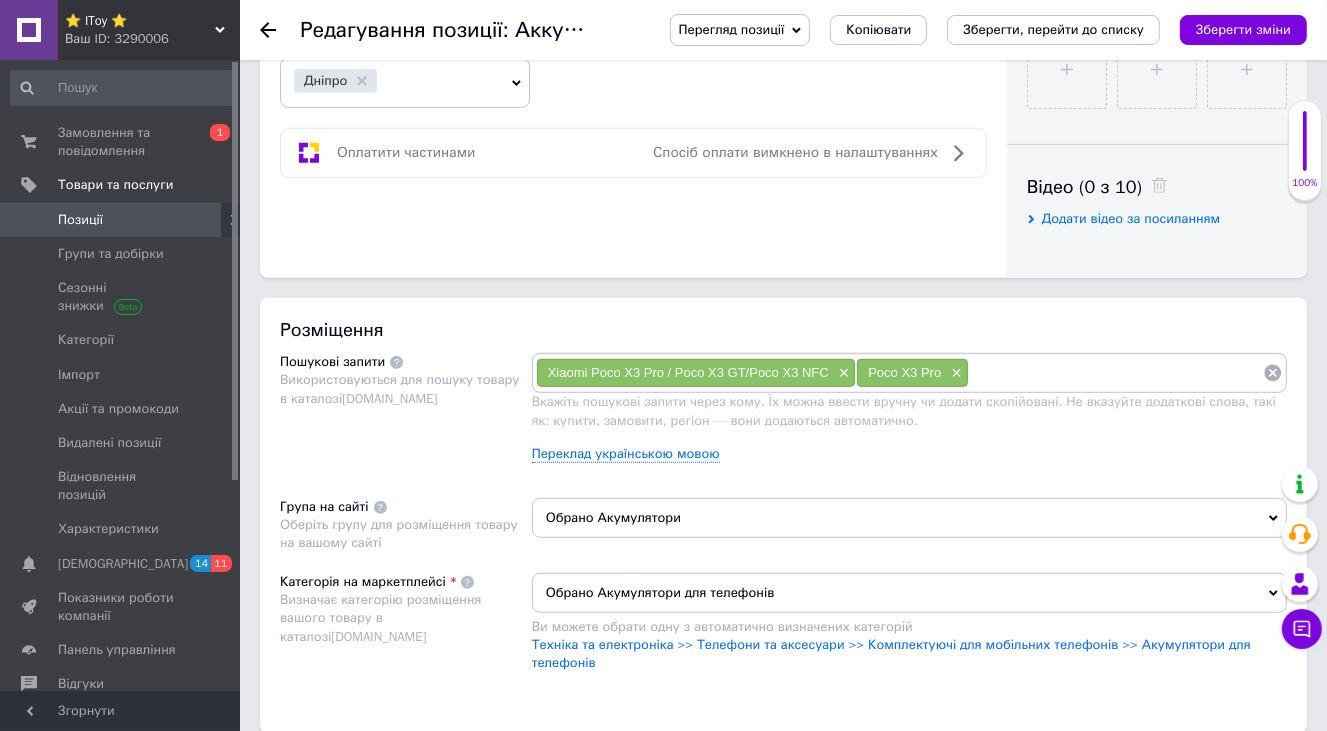 paste on "Xiaomi Poco X3 Pro / Poco X3 GT/Poco X3 NFC" 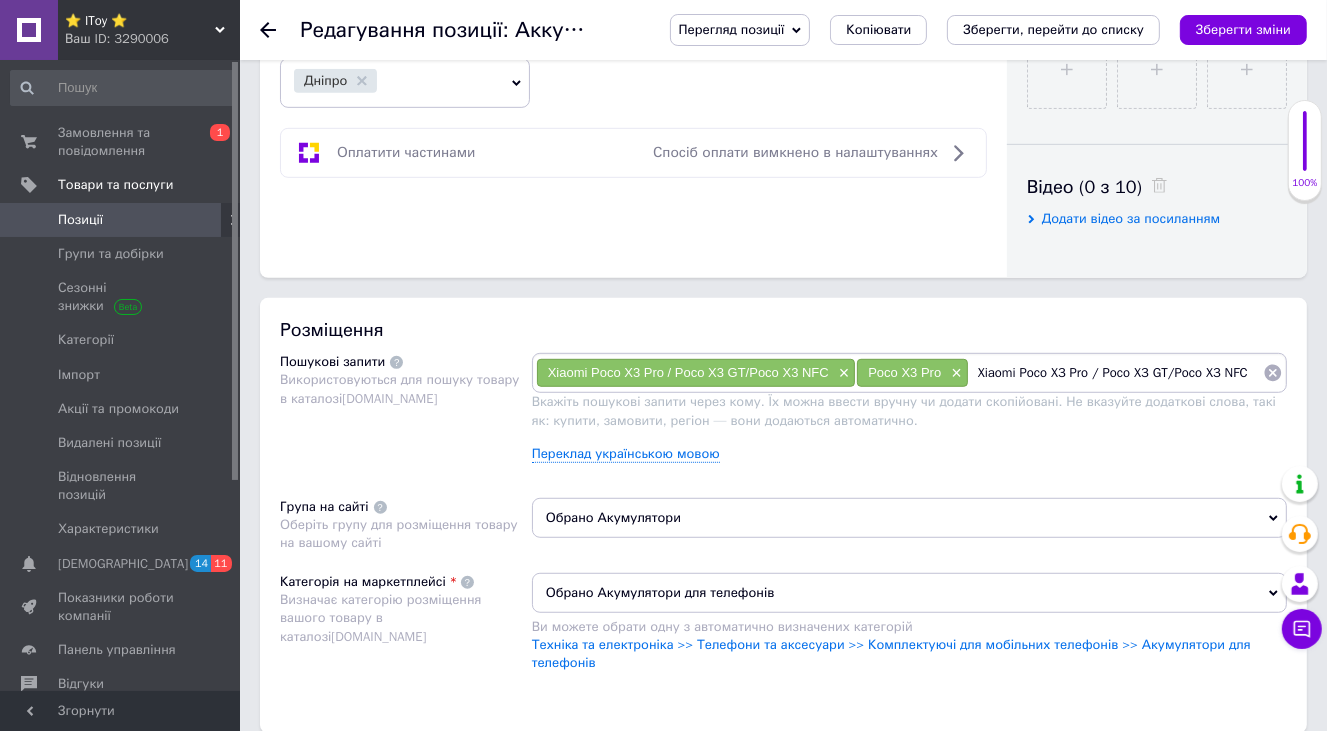 click on "Xiaomi Poco X3 Pro / Poco X3 GT/Poco X3 NFC" at bounding box center (1116, 373) 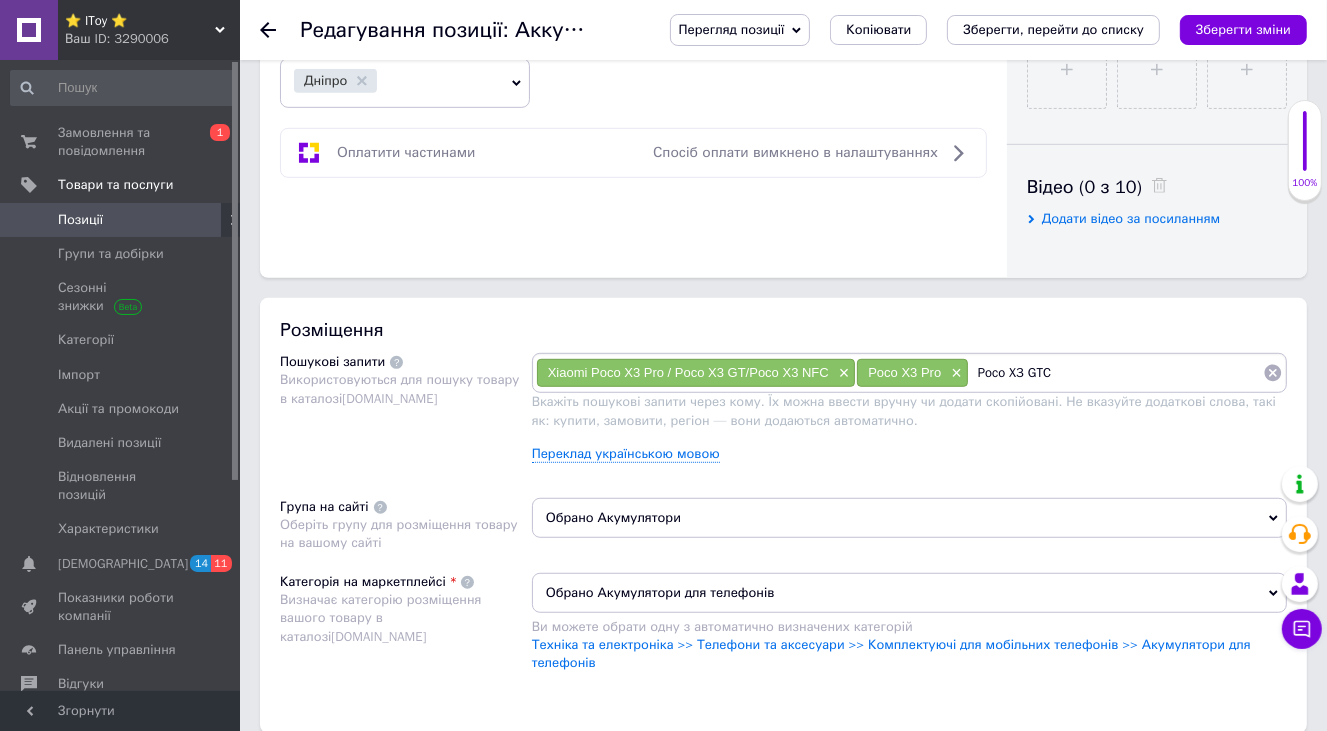 type on "Poco X3 GT" 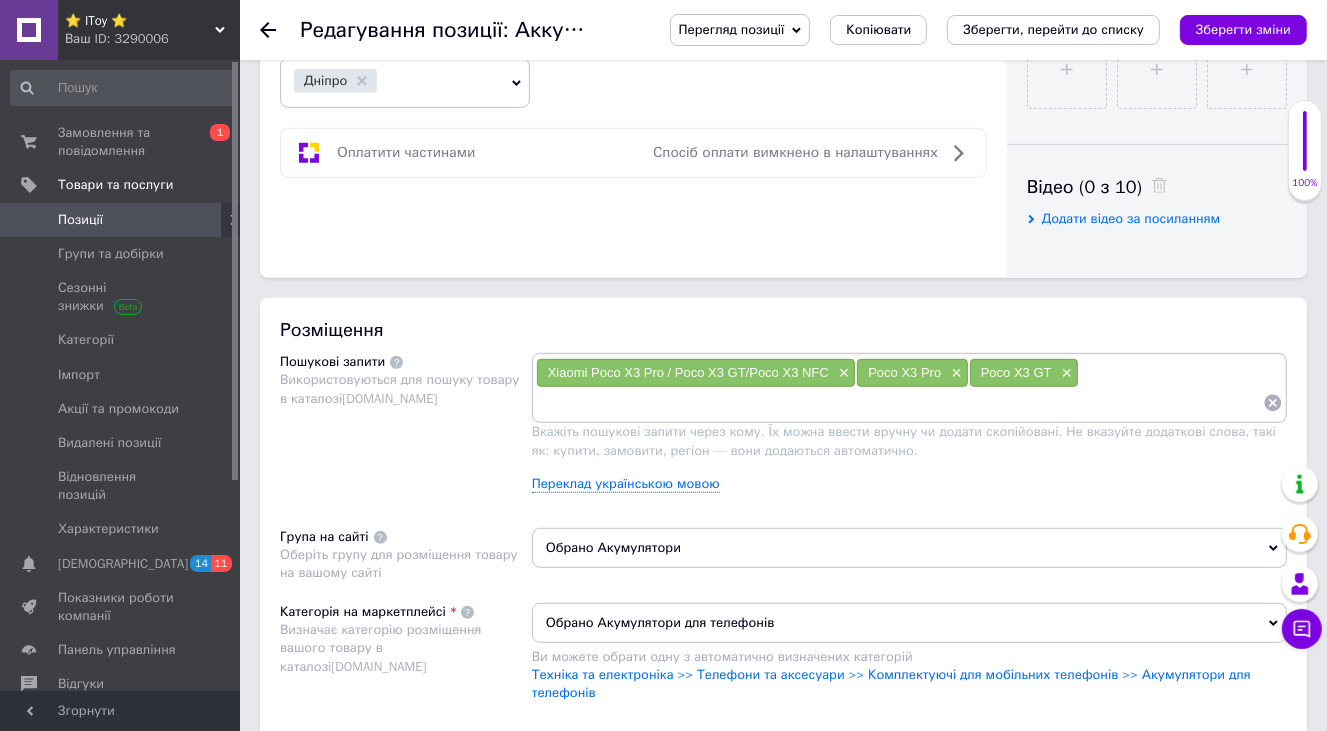 paste on "Xiaomi Poco X3 Pro / Poco X3 GT/Poco X3 NFC" 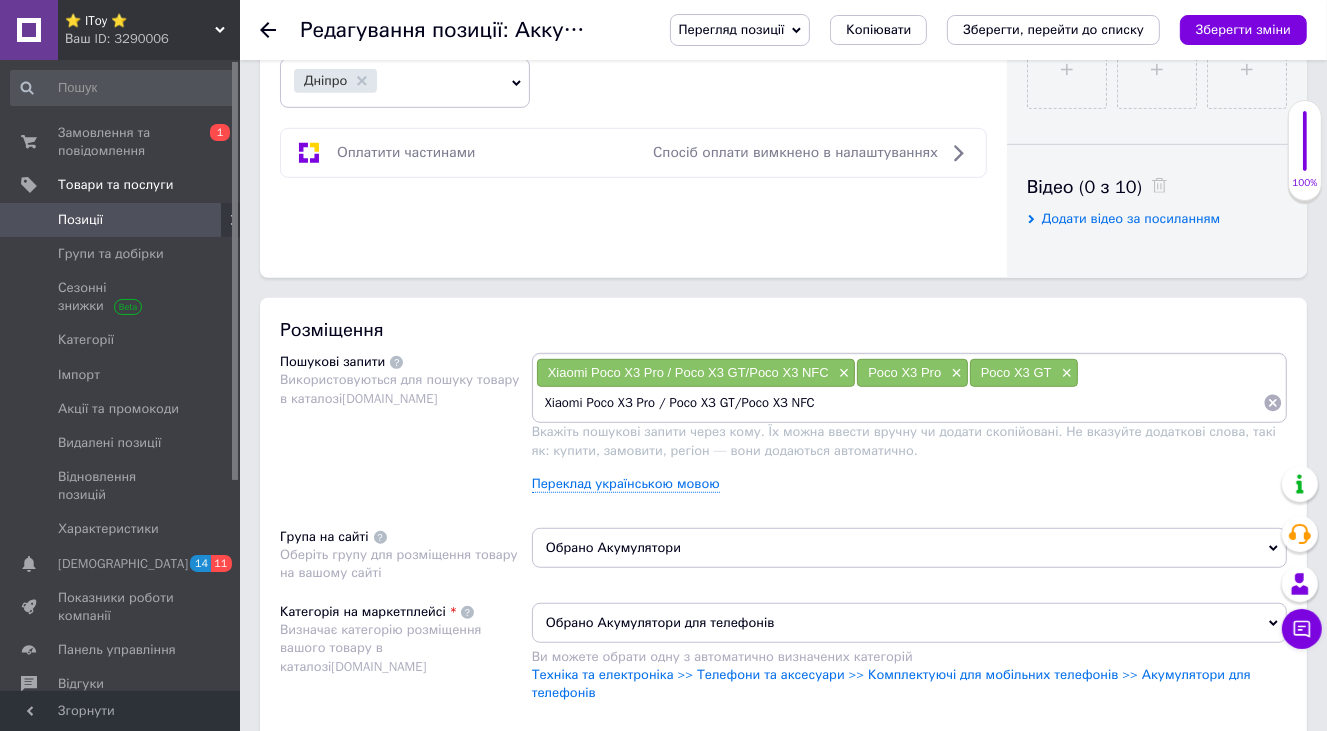 click on "Xiaomi Poco X3 Pro / Poco X3 GT/Poco X3 NFC" at bounding box center (899, 403) 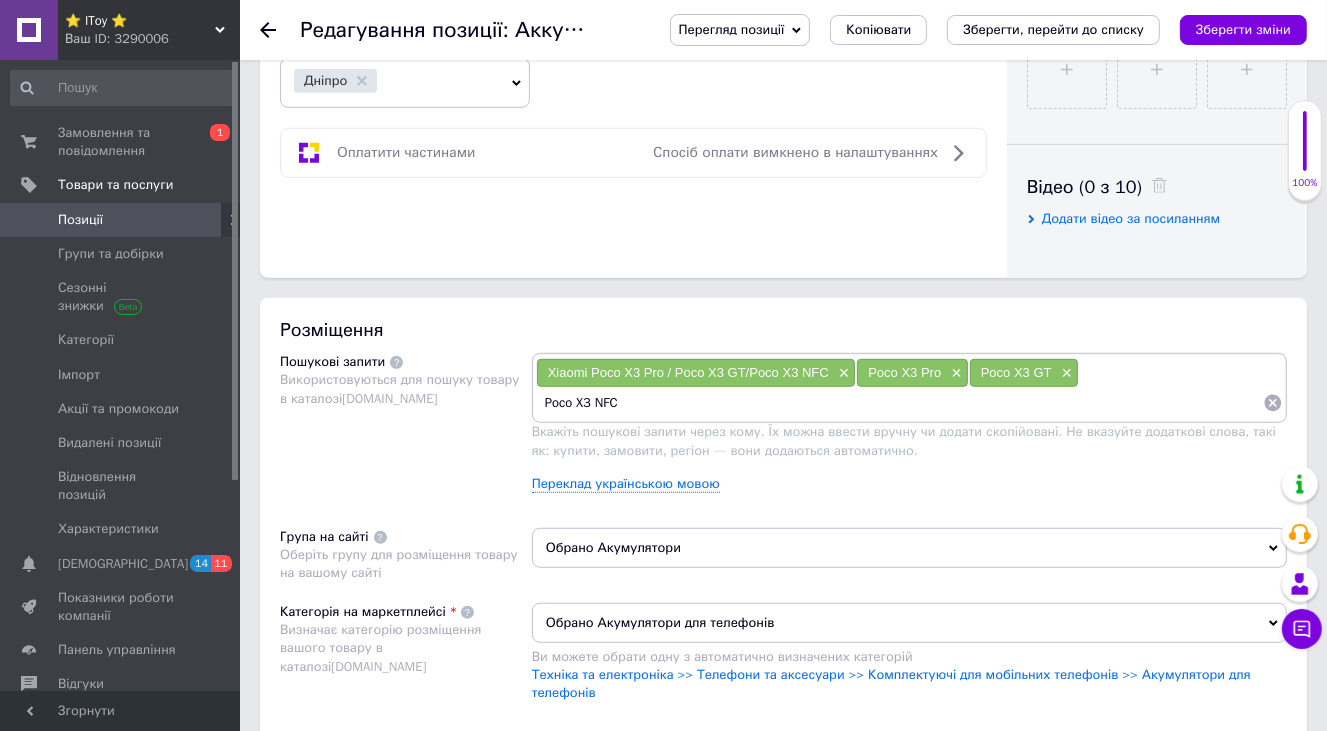 type on "Poco X3 NFC" 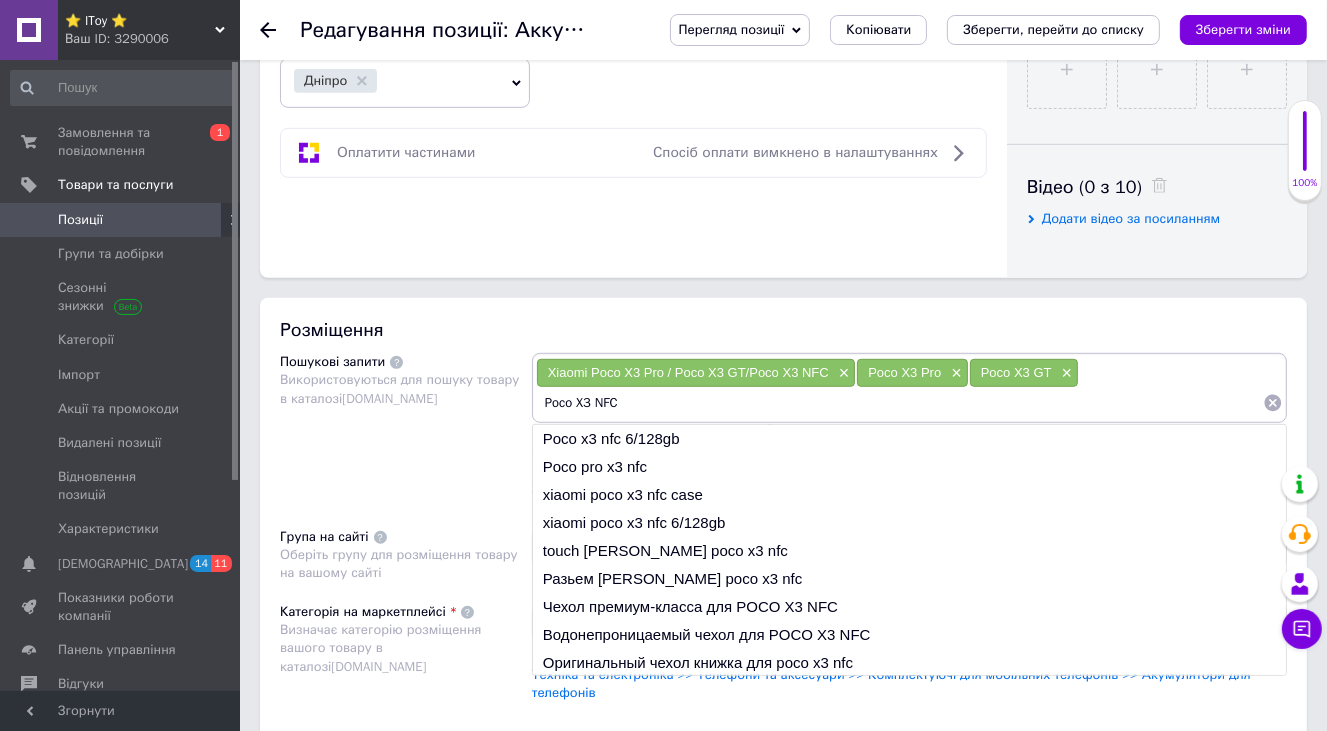 type 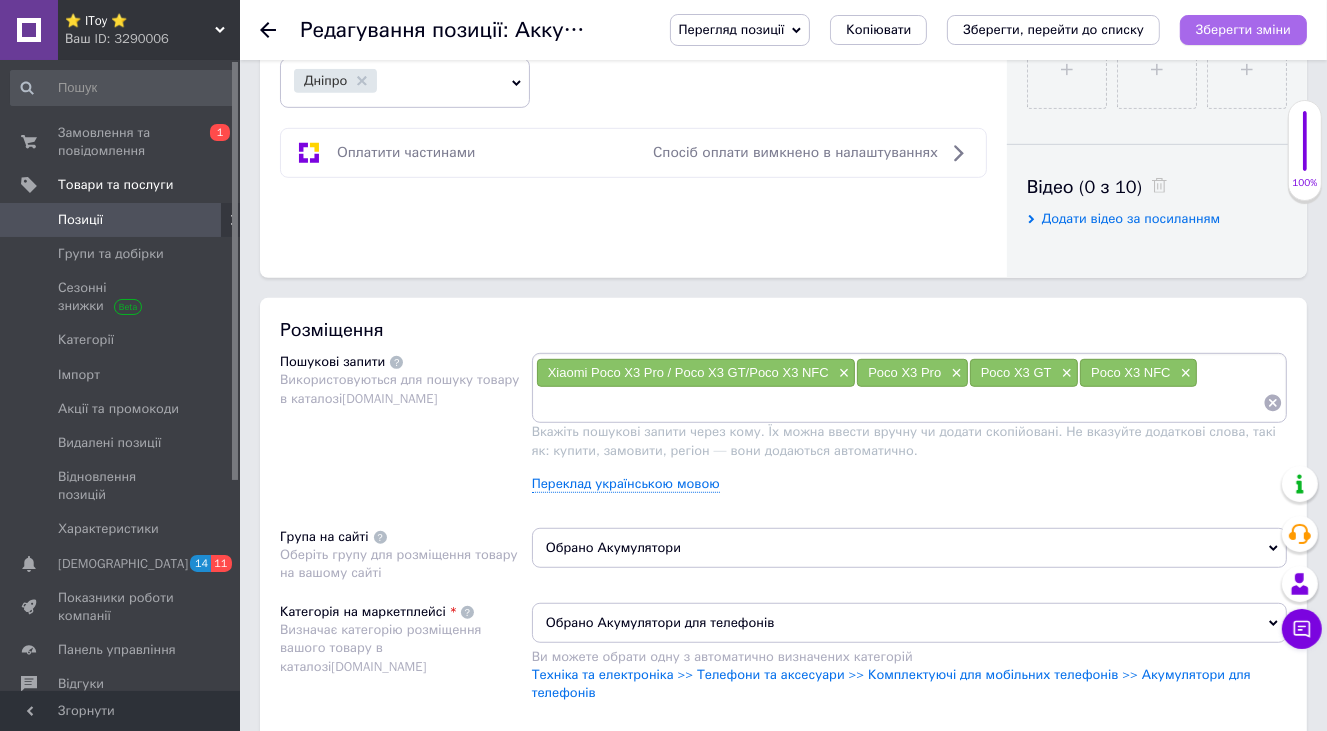 click on "Зберегти зміни" at bounding box center (1243, 29) 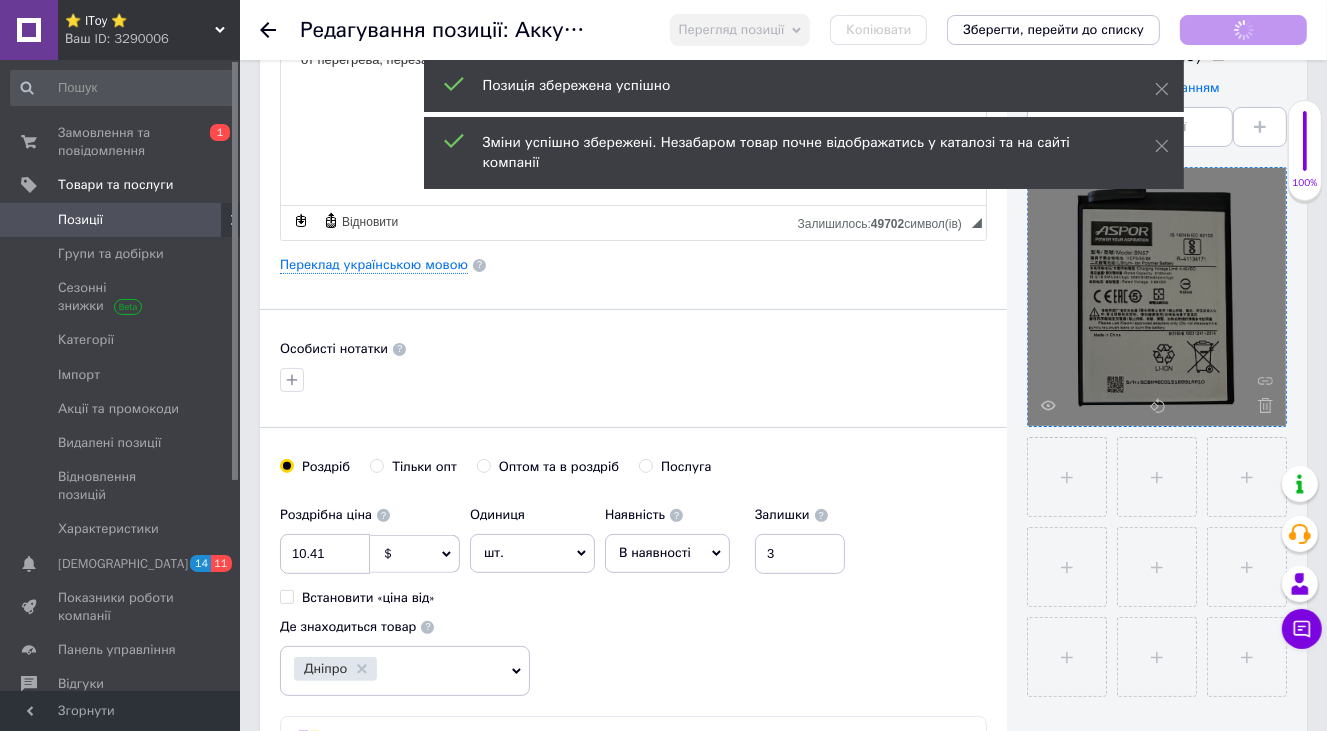scroll, scrollTop: 68, scrollLeft: 0, axis: vertical 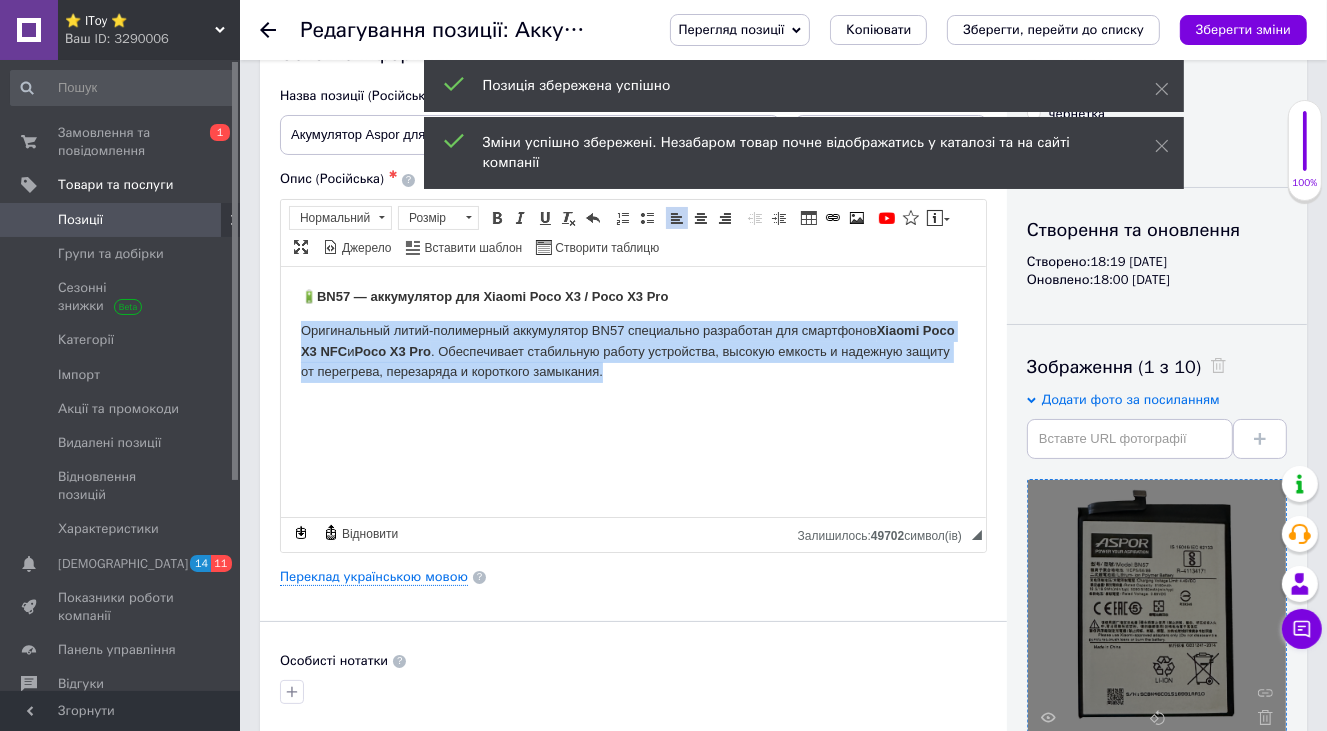 drag, startPoint x: 301, startPoint y: 328, endPoint x: 647, endPoint y: 396, distance: 352.61877 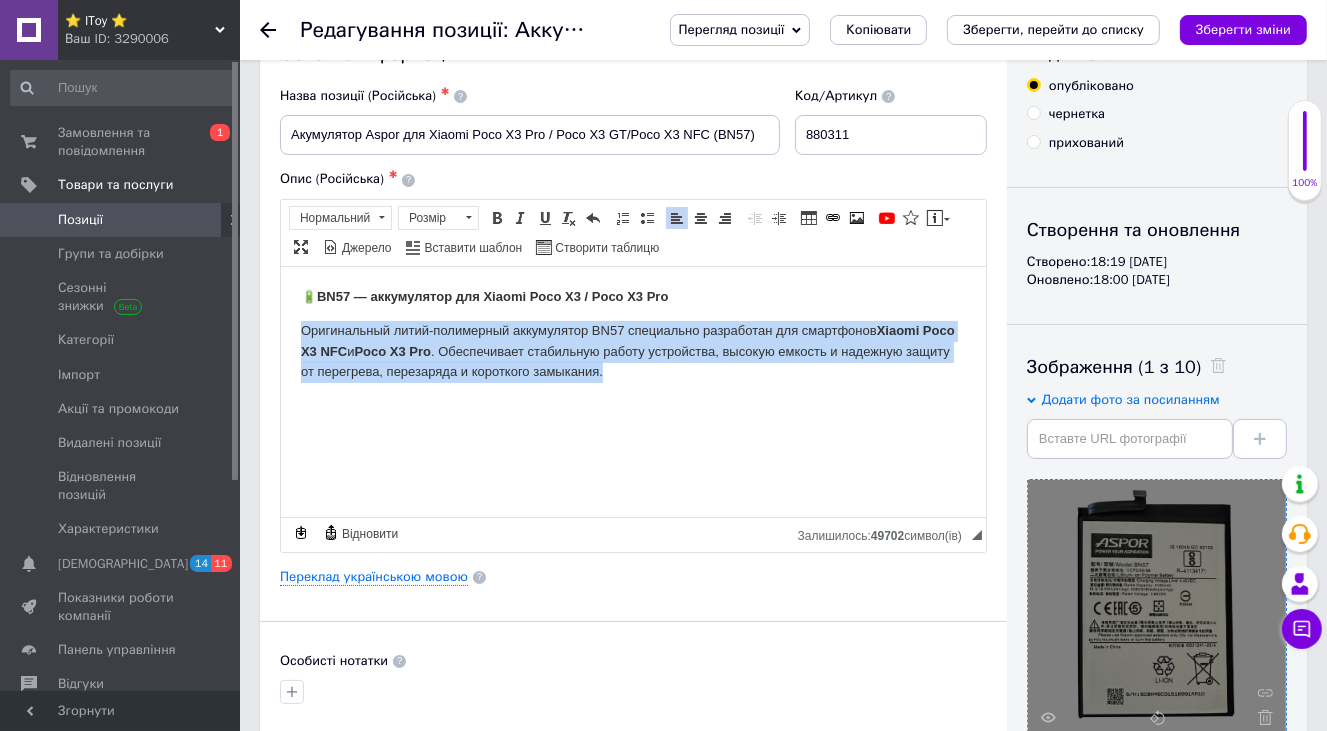 copy on "Оригинальный литий-полимерный аккумулятор BN57 специально разработан для смартфонов  Xiaomi Poco X3 NFC  и  Poco X3 Pro . Обеспечивает стабильную работу устройства, высокую емкость и надежную защиту от перегрева, перезаряда и короткого замыкания." 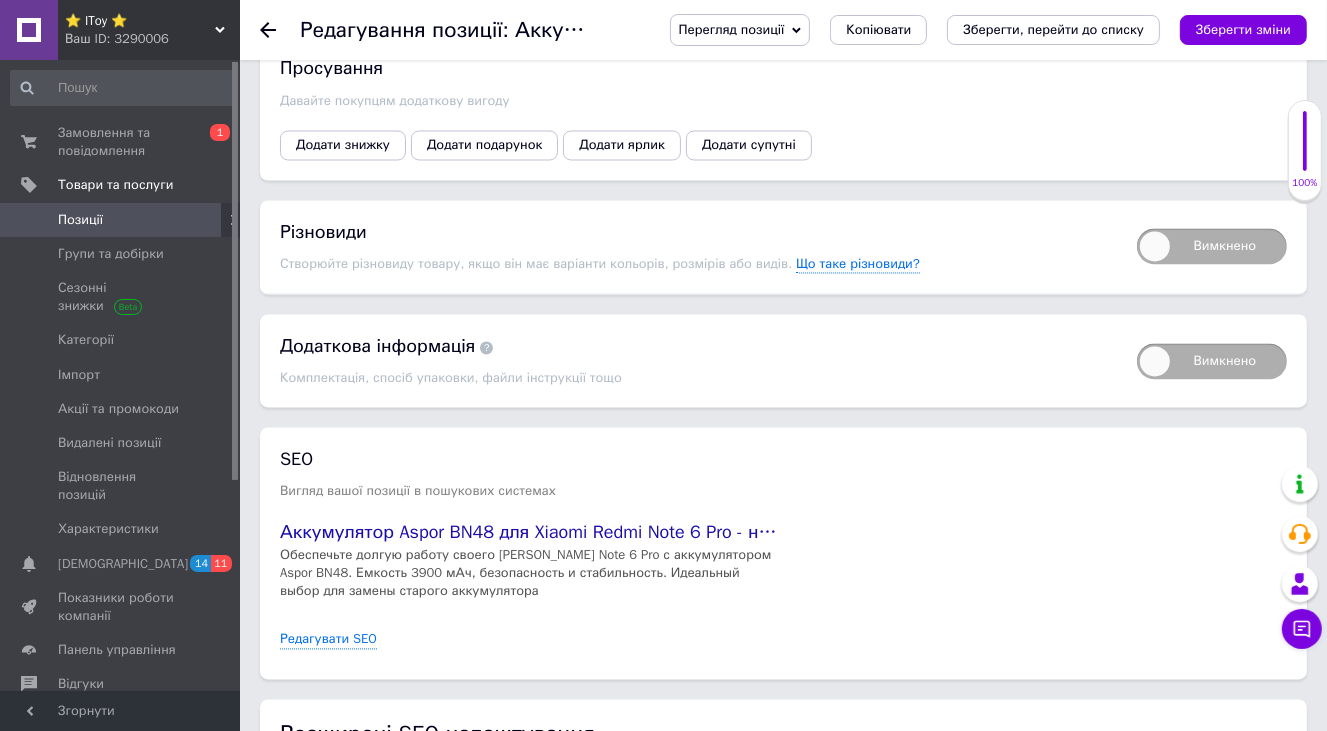 scroll, scrollTop: 3268, scrollLeft: 0, axis: vertical 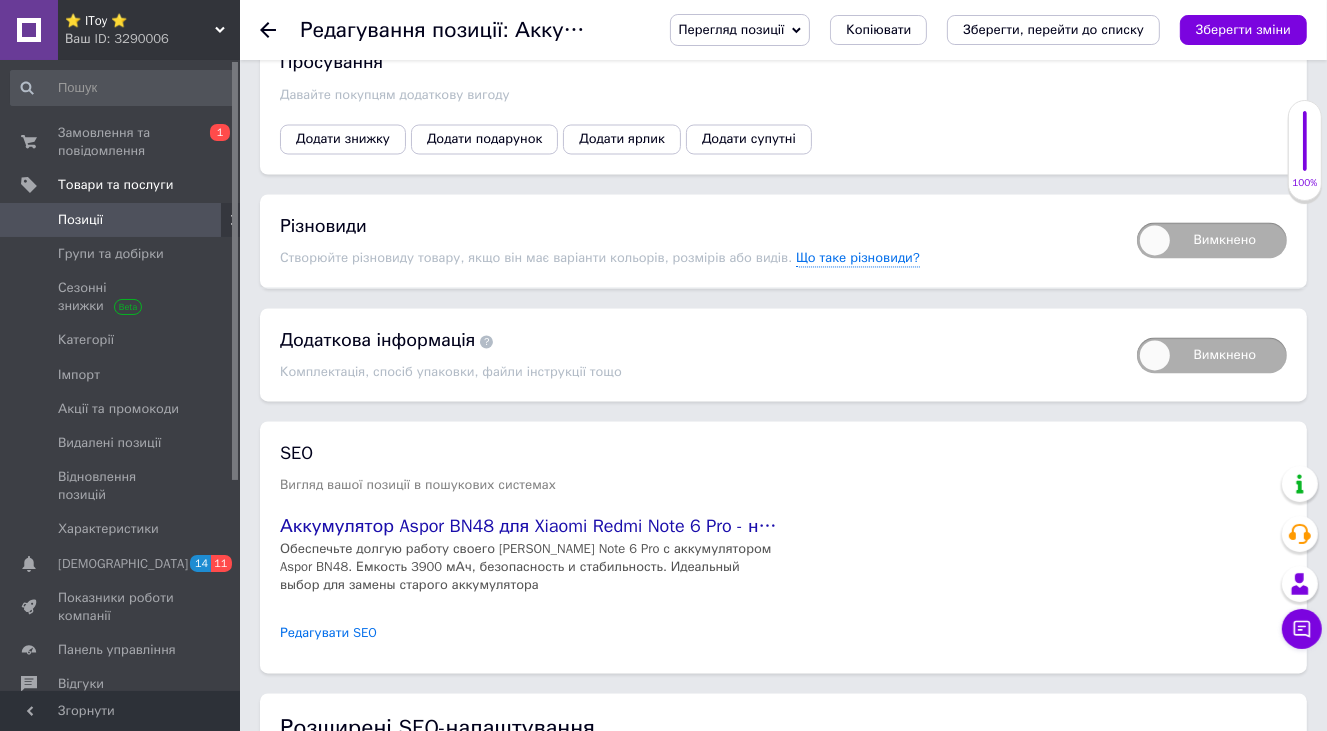 click on "Редагувати SEO" at bounding box center (328, 634) 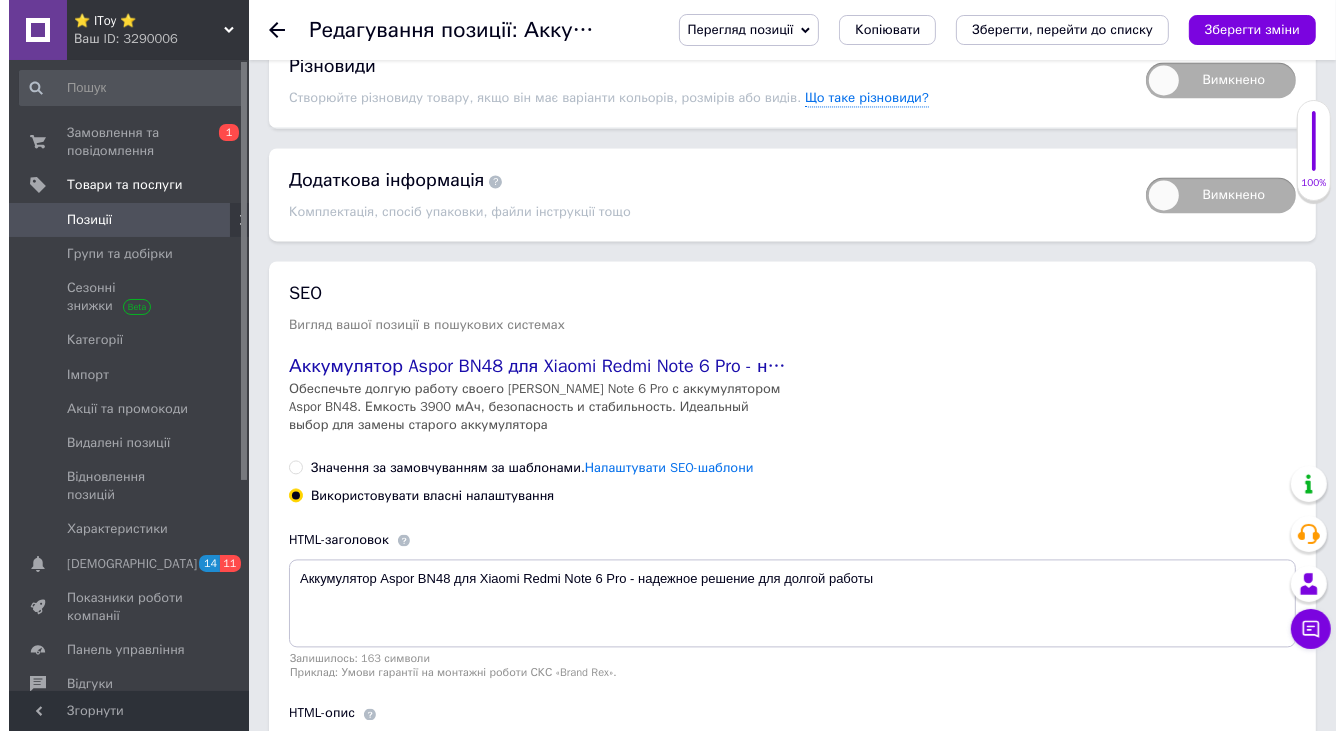 scroll, scrollTop: 3668, scrollLeft: 0, axis: vertical 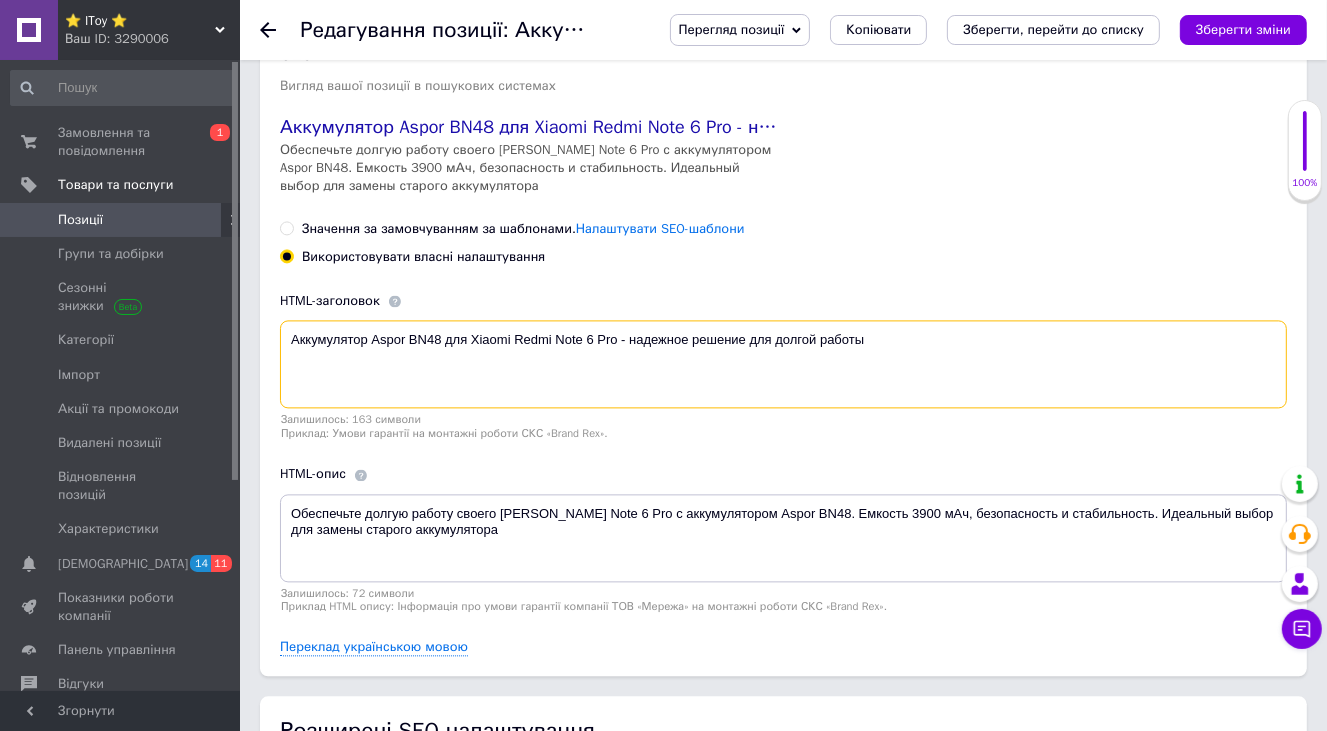 drag, startPoint x: 286, startPoint y: 295, endPoint x: 957, endPoint y: 320, distance: 671.4656 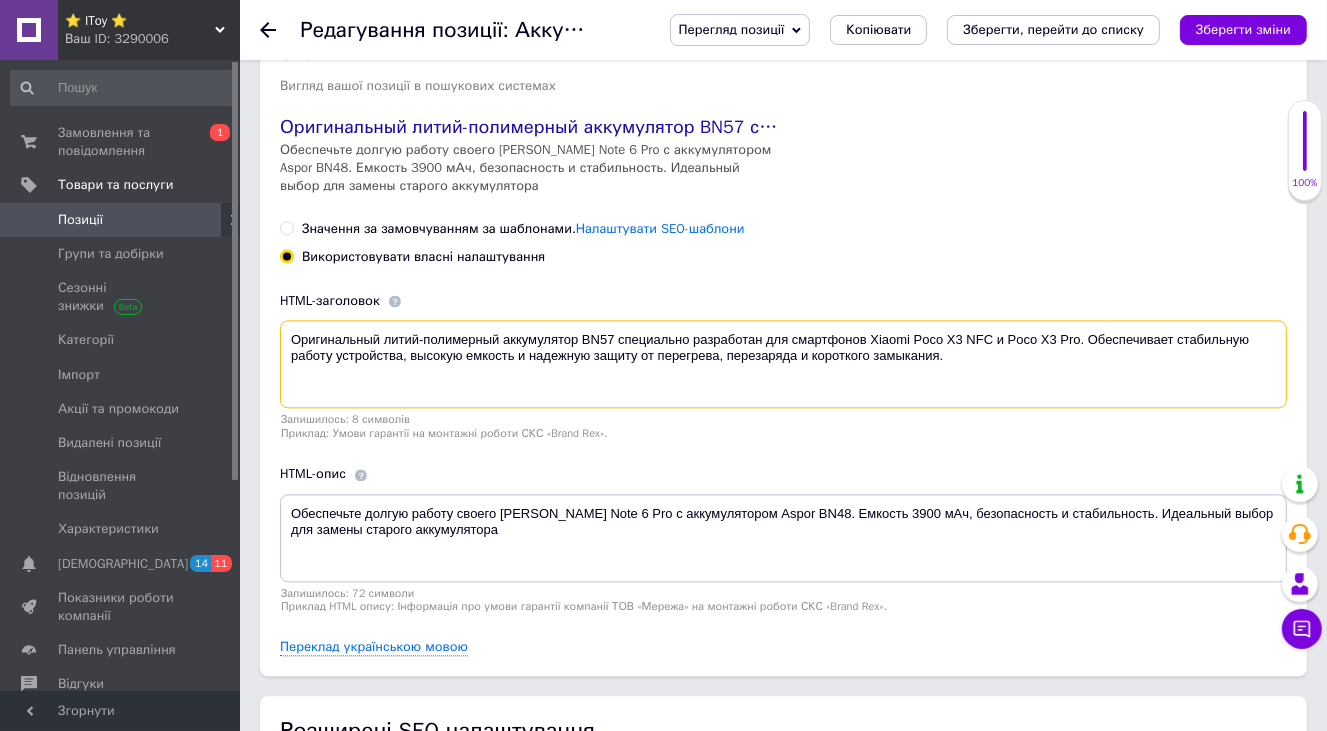 click on "Оригинальный литий-полимерный аккумулятор BN57 специально разработан для смартфонов Xiaomi Poco X3 NFC и Poco X3 Pro. Обеспечивает стабильную работу устройства, высокую емкость и надежную защиту от перегрева, перезаряда и короткого замыкания." at bounding box center (783, 364) 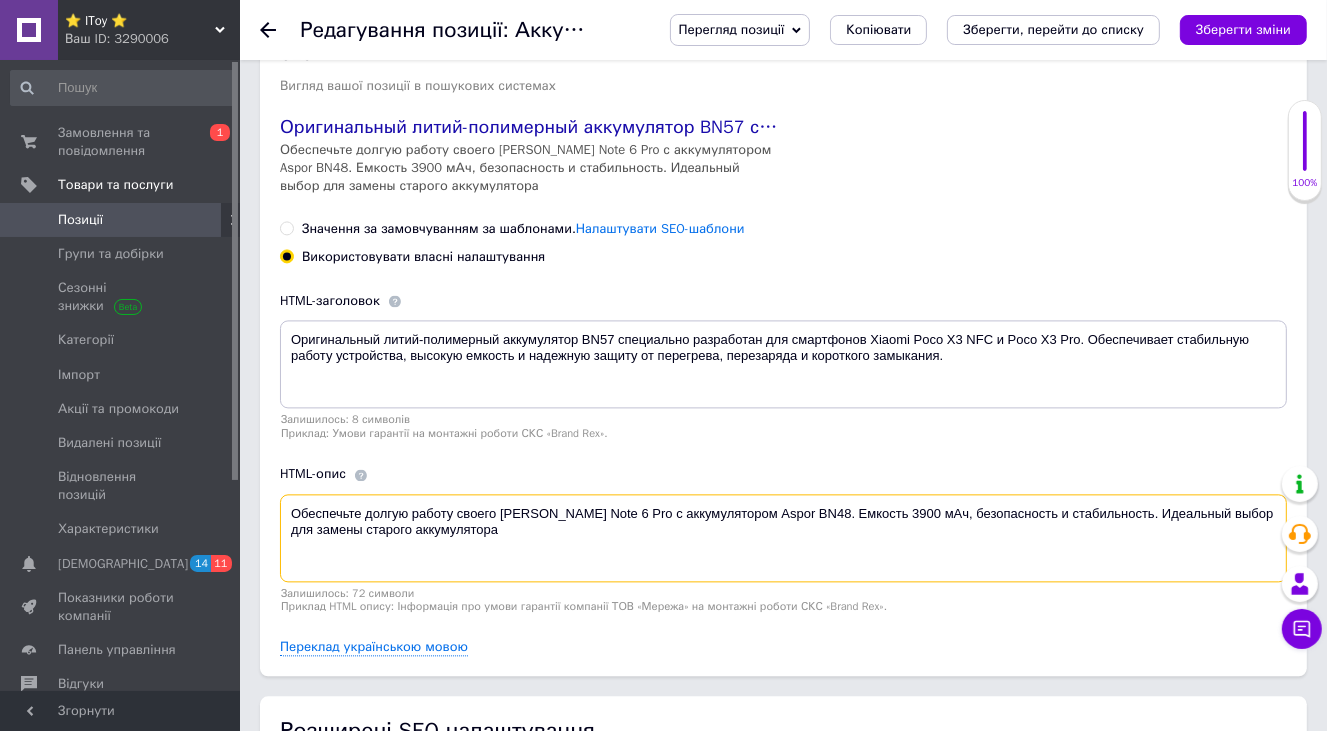 drag, startPoint x: 313, startPoint y: 474, endPoint x: 558, endPoint y: 515, distance: 248.40692 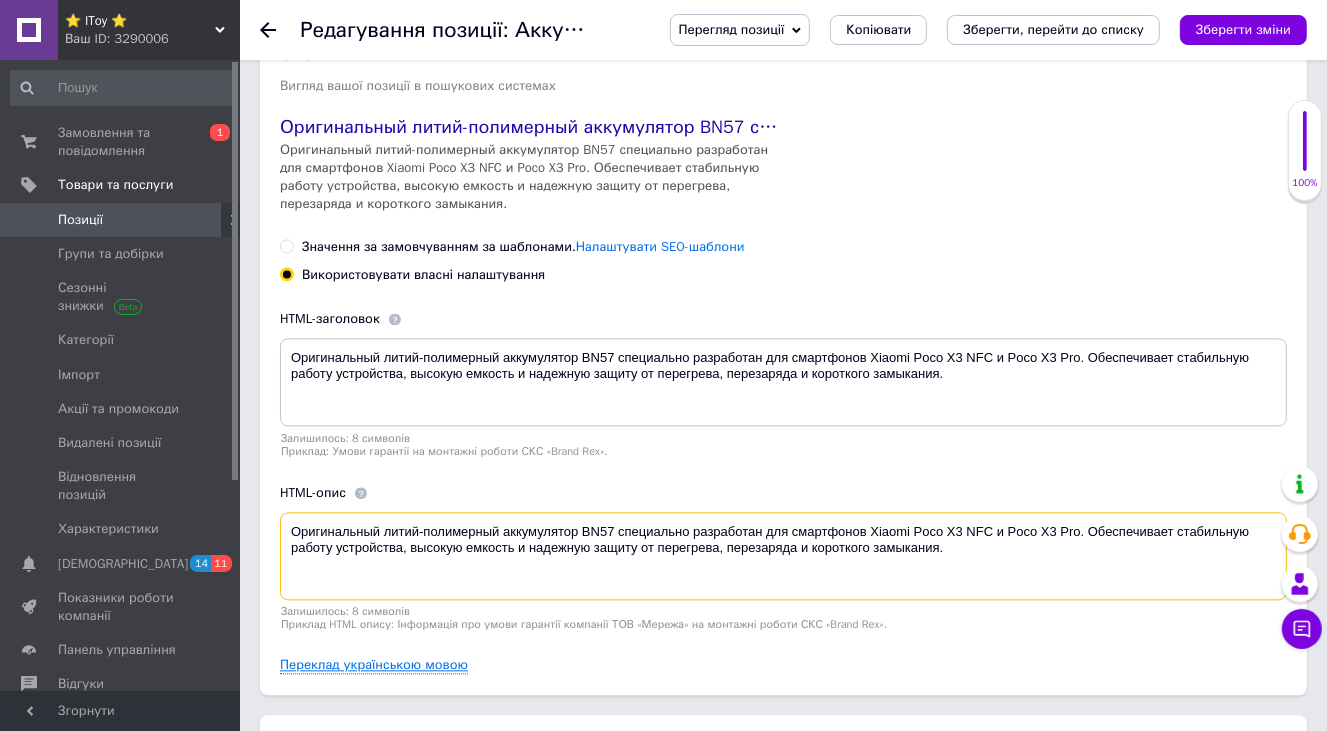 type on "Оригинальный литий-полимерный аккумулятор BN57 специально разработан для смартфонов Xiaomi Poco X3 NFC и Poco X3 Pro. Обеспечивает стабильную работу устройства, высокую емкость и надежную защиту от перегрева, перезаряда и короткого замыкания." 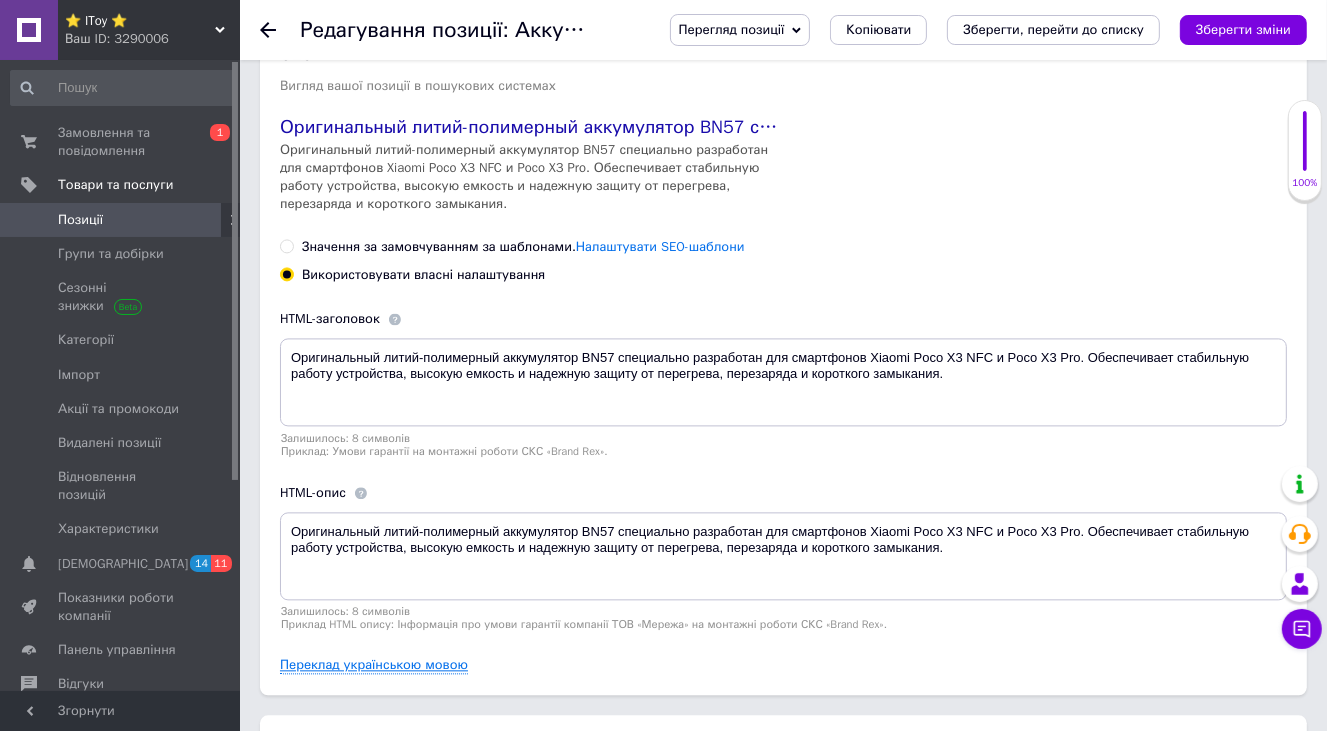click on "Переклад українською мовою" at bounding box center [374, 665] 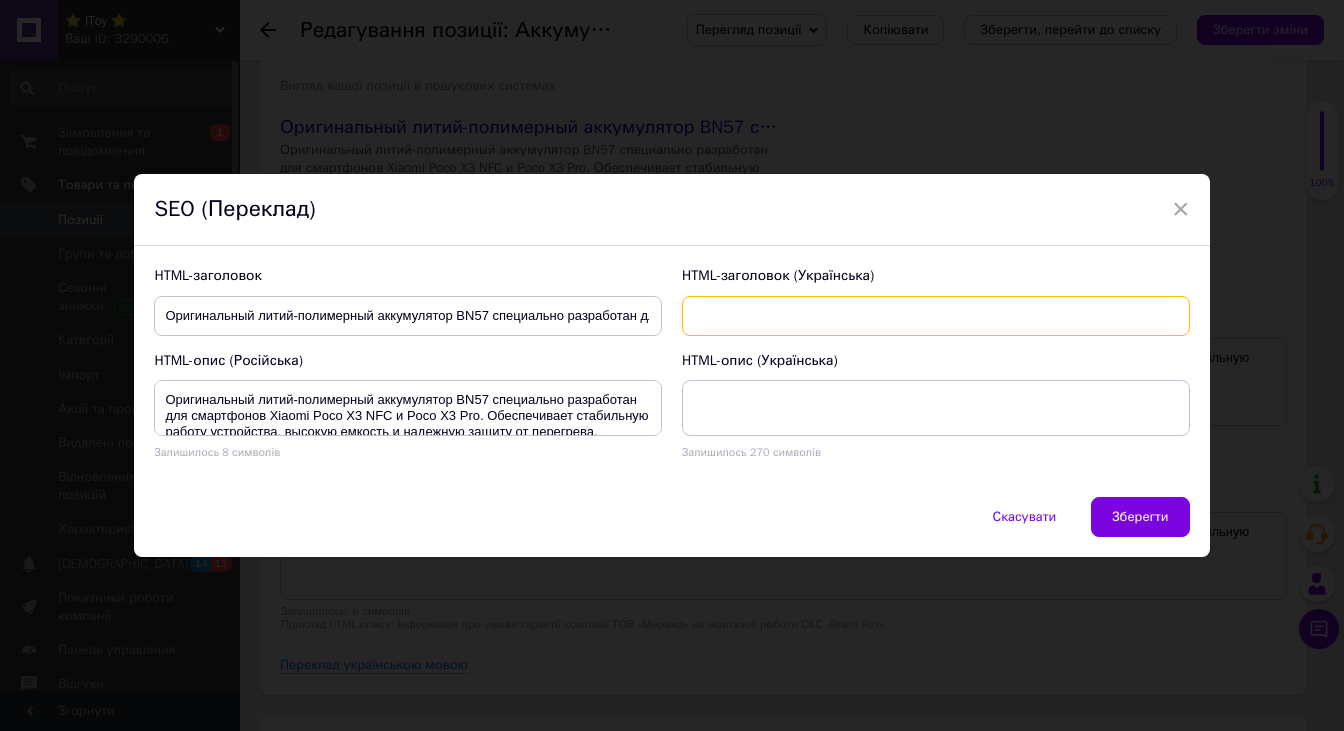 click at bounding box center [936, 316] 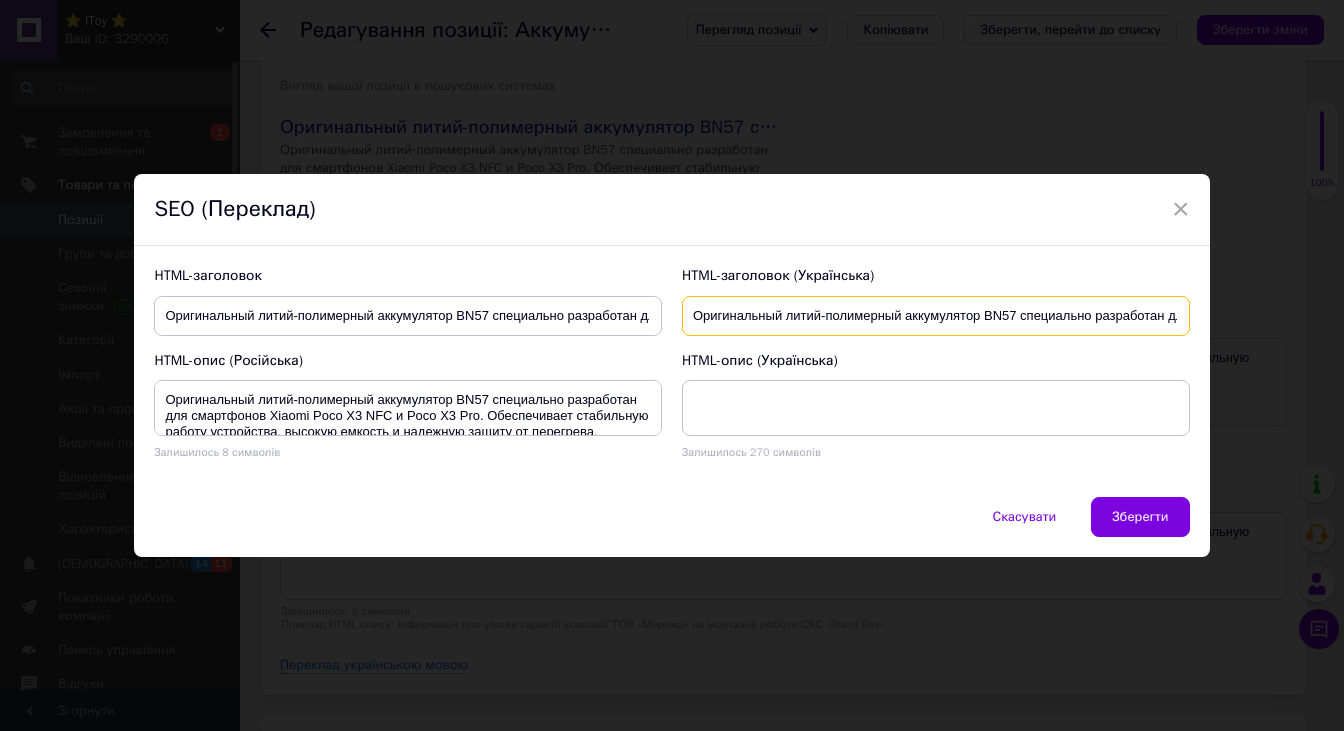 scroll, scrollTop: 0, scrollLeft: 1132, axis: horizontal 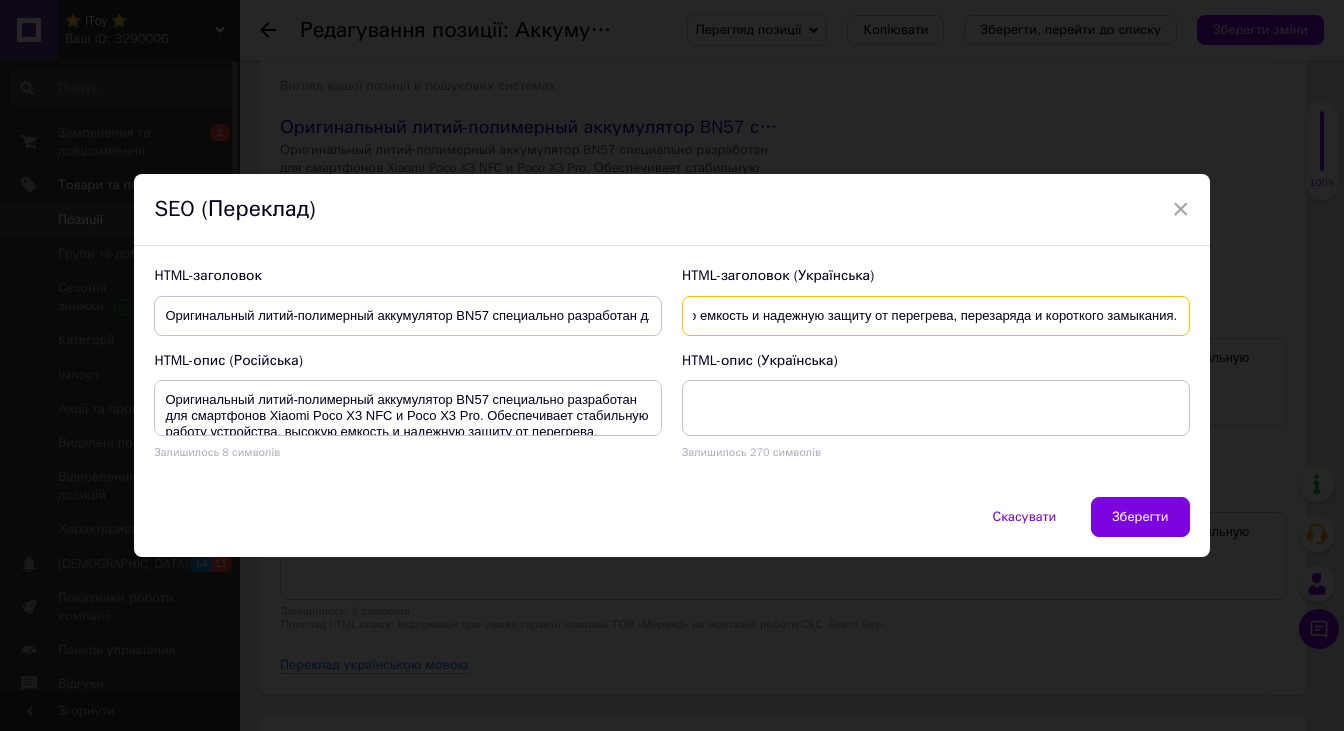 type on "Оригинальный литий-полимерный аккумулятор BN57 специально разработан для смартфонов Xiaomi Poco X3 NFC и Poco X3 Pro. Обеспечивает стабильную работу устройства, высокую емкость и надежную защиту от перегрева, перезаряда и короткого замыкания." 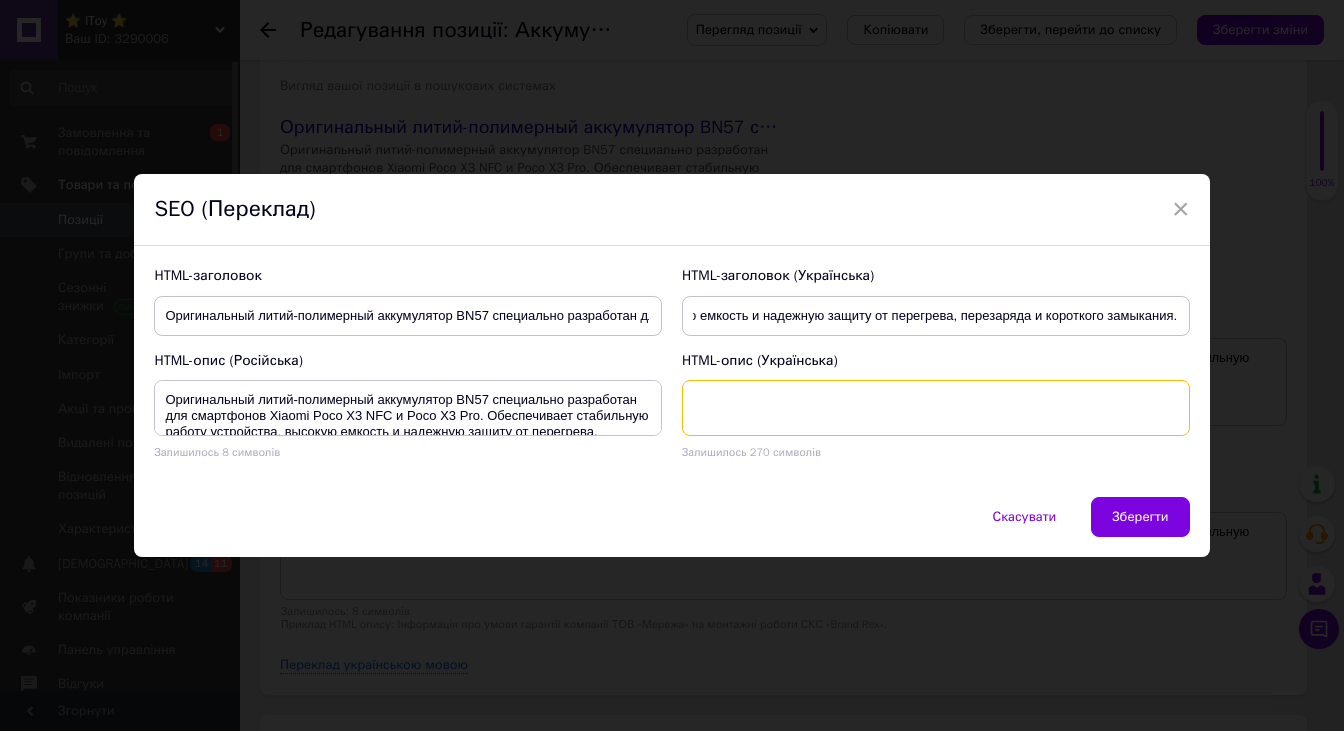 click at bounding box center [936, 408] 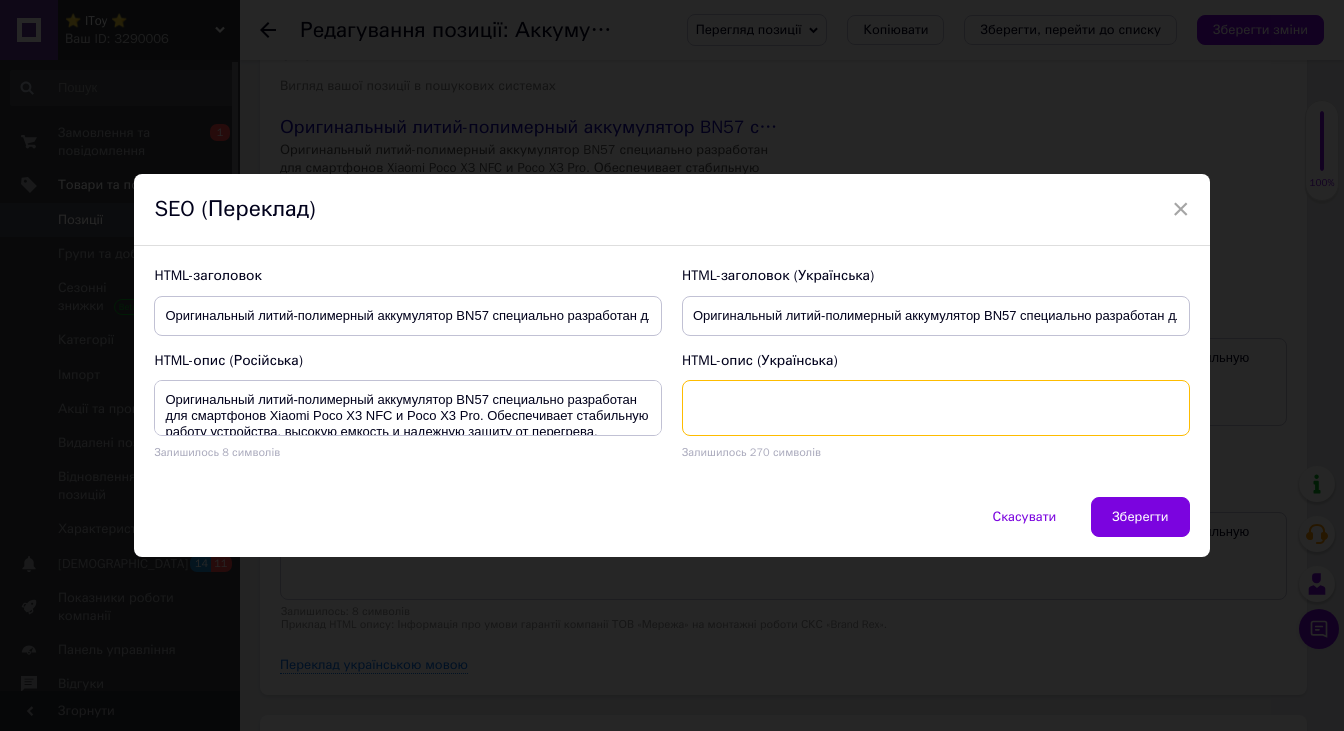 paste on "Оригинальный литий-полимерный аккумулятор BN57 специально разработан для смартфонов Xiaomi Poco X3 NFC и Poco X3 Pro. Обеспечивает стабильную работу устройства, высокую емкость и надежную защиту от перегрева, перезаряда и короткого замыкания." 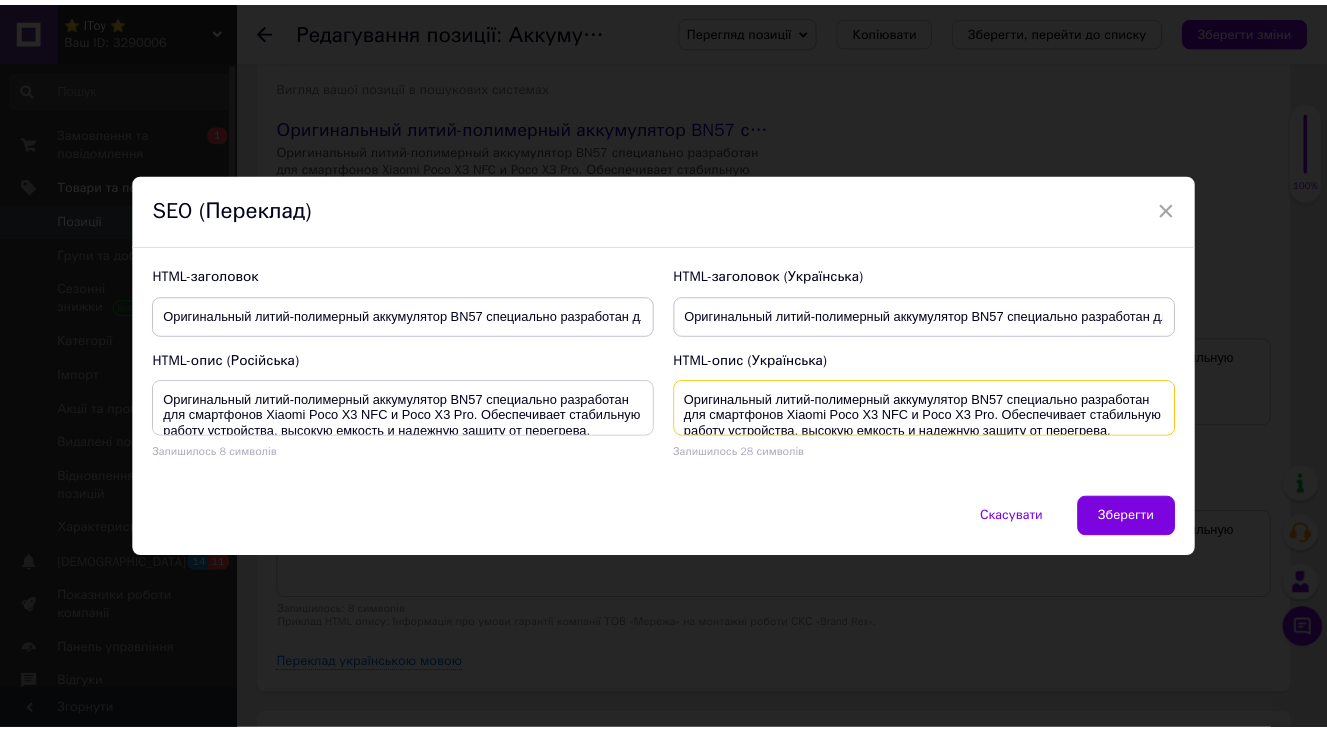 scroll, scrollTop: 20, scrollLeft: 0, axis: vertical 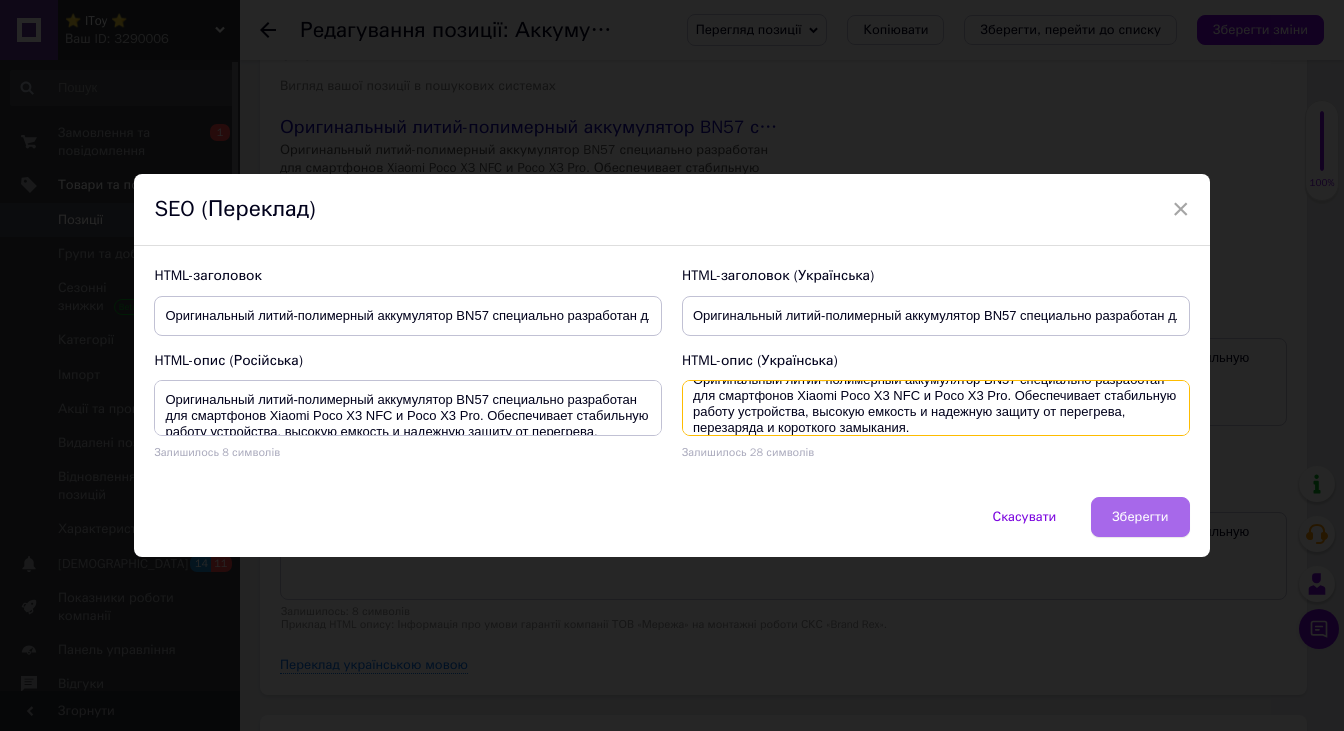 type on "Оригинальный литий-полимерный аккумулятор BN57 специально разработан для смартфонов Xiaomi Poco X3 NFC и Poco X3 Pro. Обеспечивает стабильную работу устройства, высокую емкость и надежную защиту от перегрева, перезаряда и короткого замыкания." 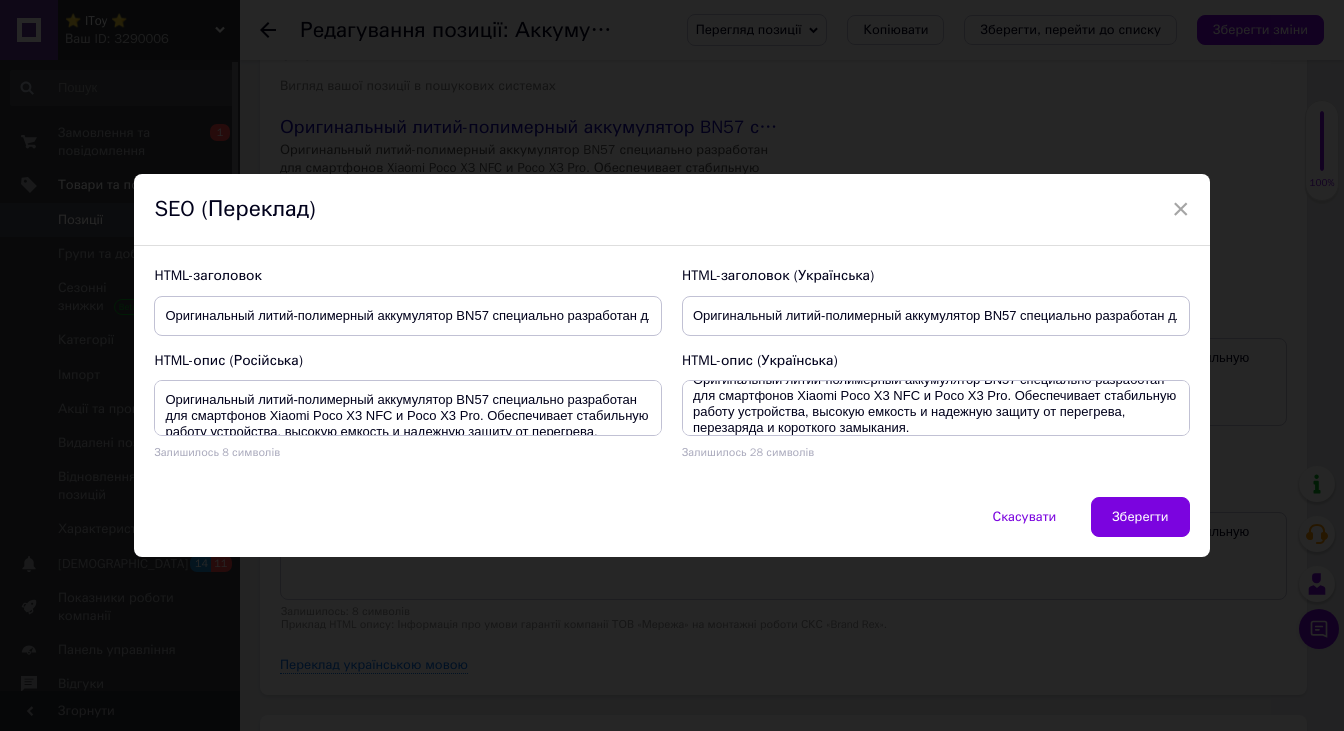 click on "Зберегти" at bounding box center [1140, 517] 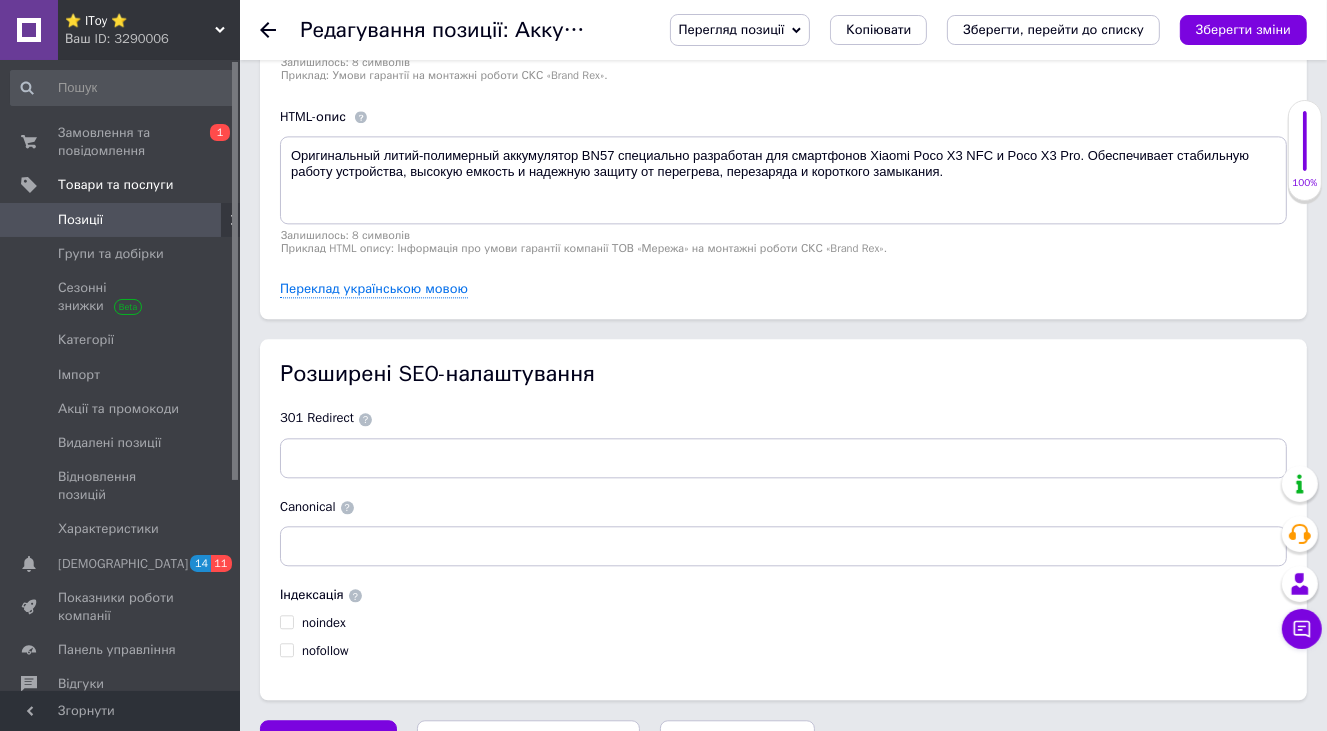 scroll, scrollTop: 3644, scrollLeft: 0, axis: vertical 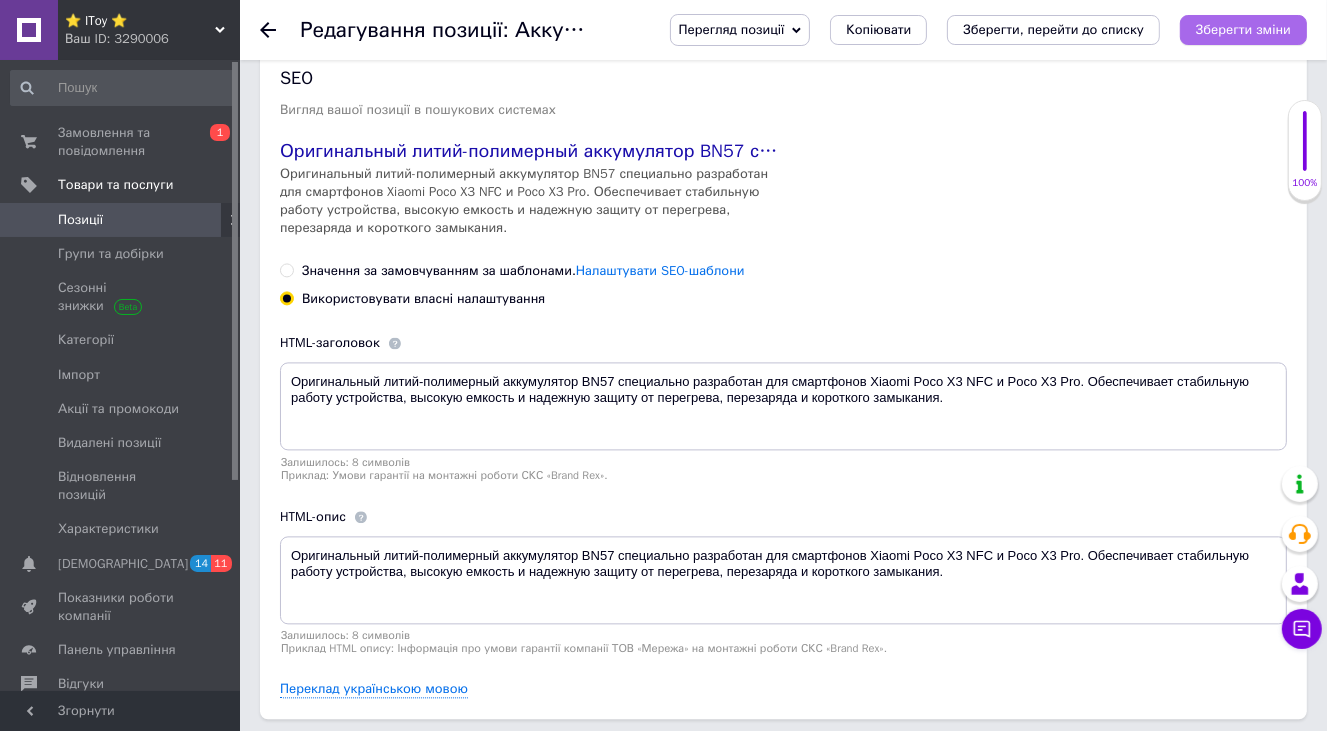 click on "Зберегти зміни" at bounding box center (1243, 29) 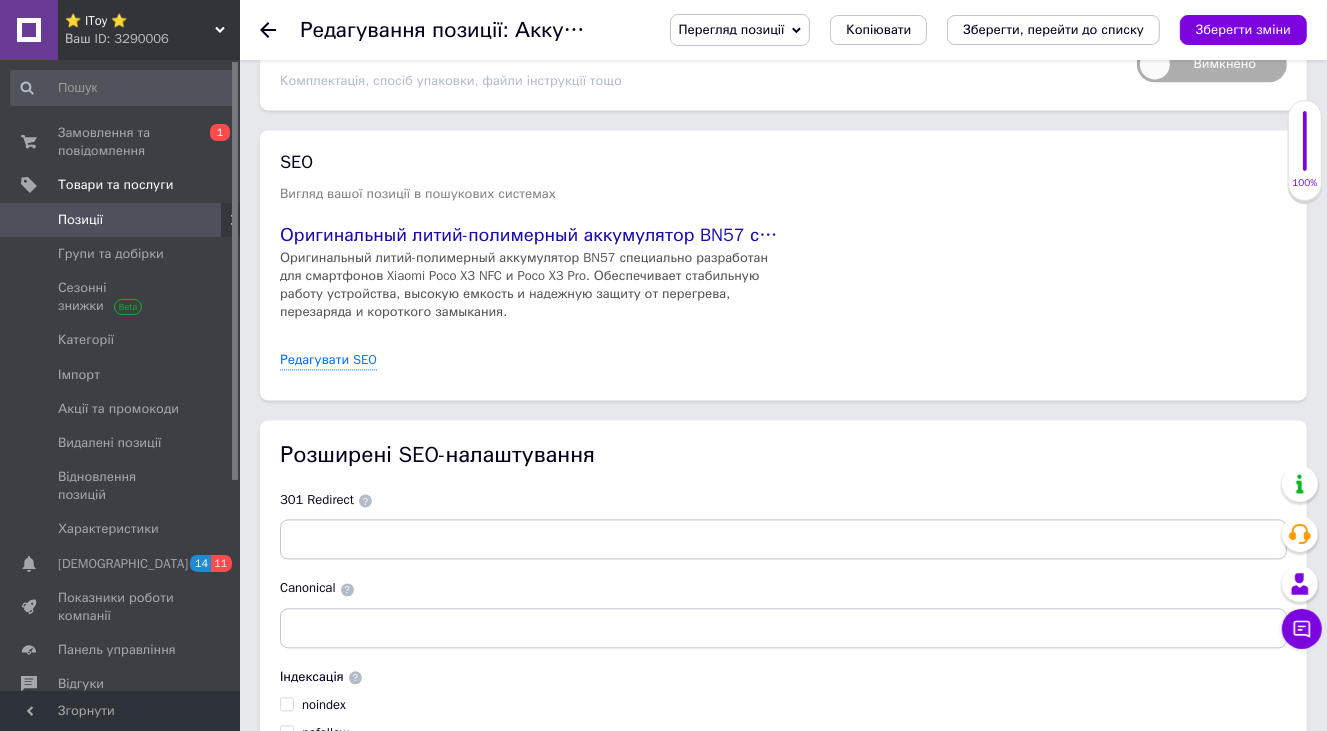 scroll, scrollTop: 3643, scrollLeft: 0, axis: vertical 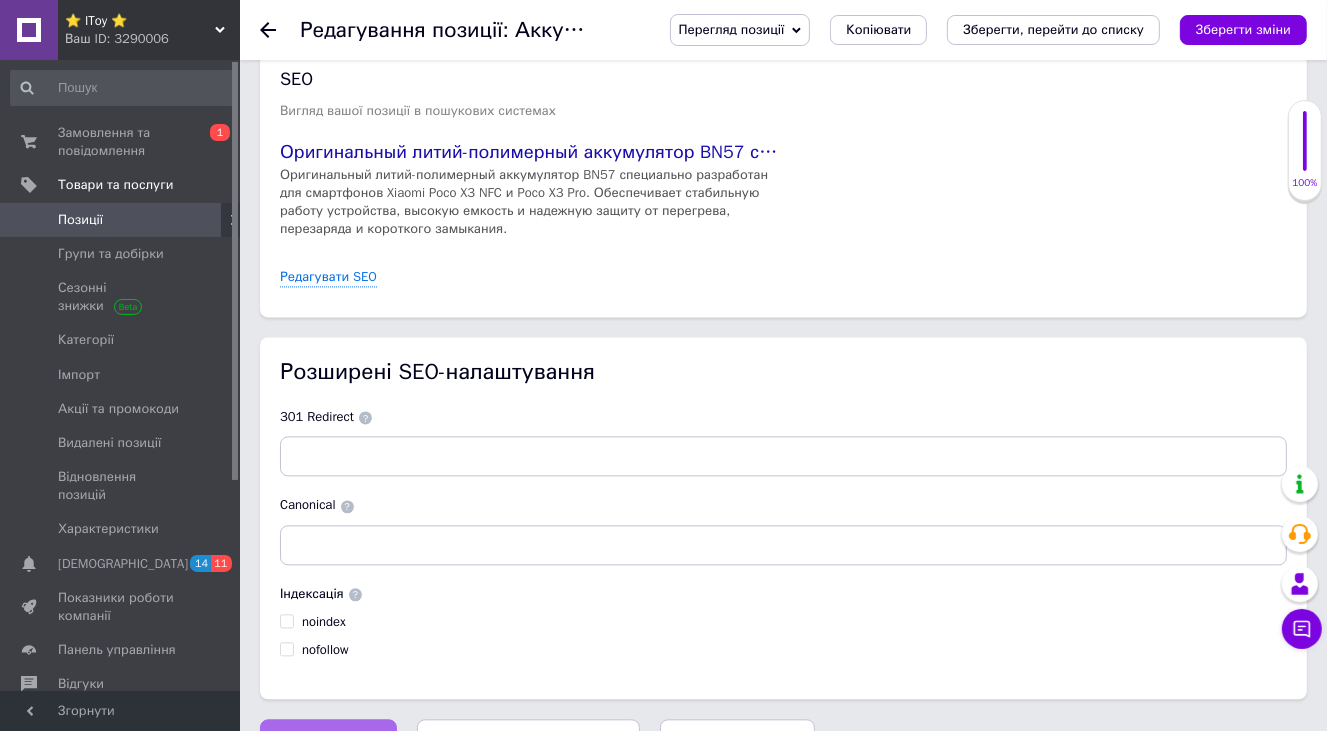 click on "Зберегти зміни" at bounding box center [328, 739] 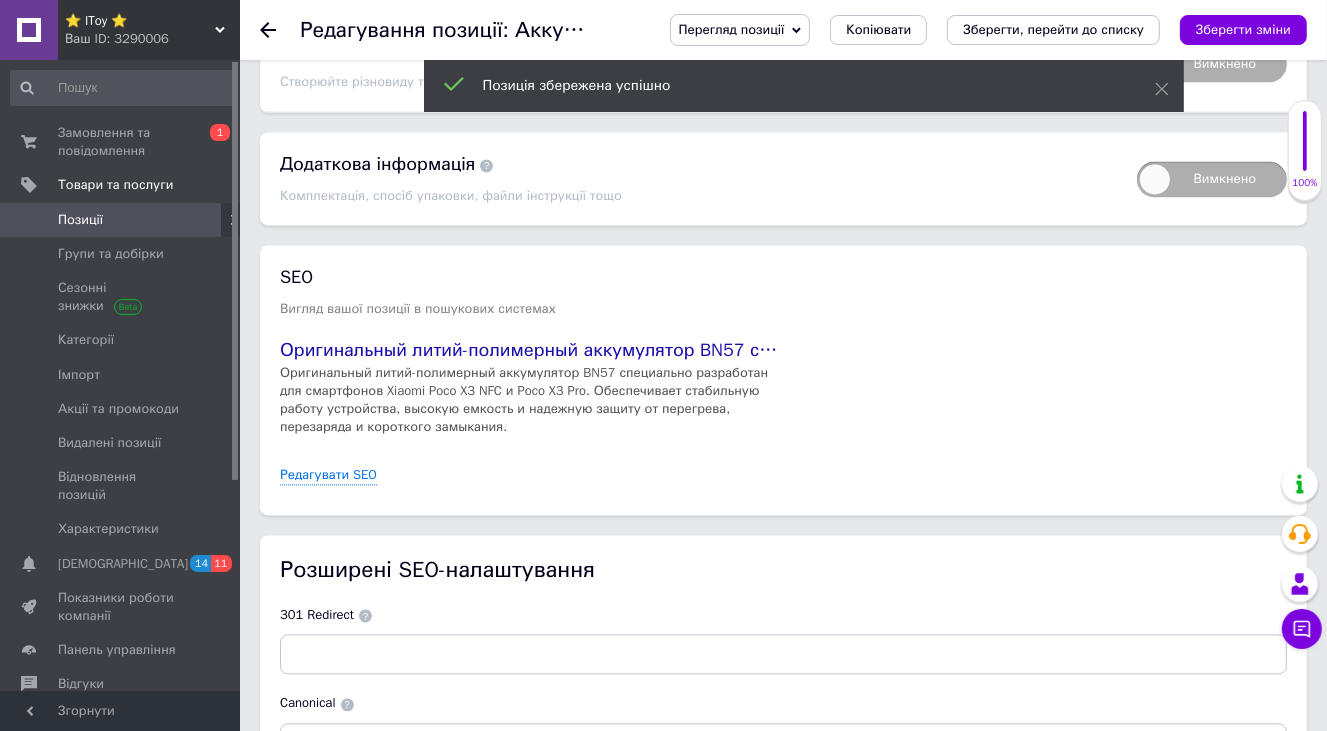 scroll, scrollTop: 3443, scrollLeft: 0, axis: vertical 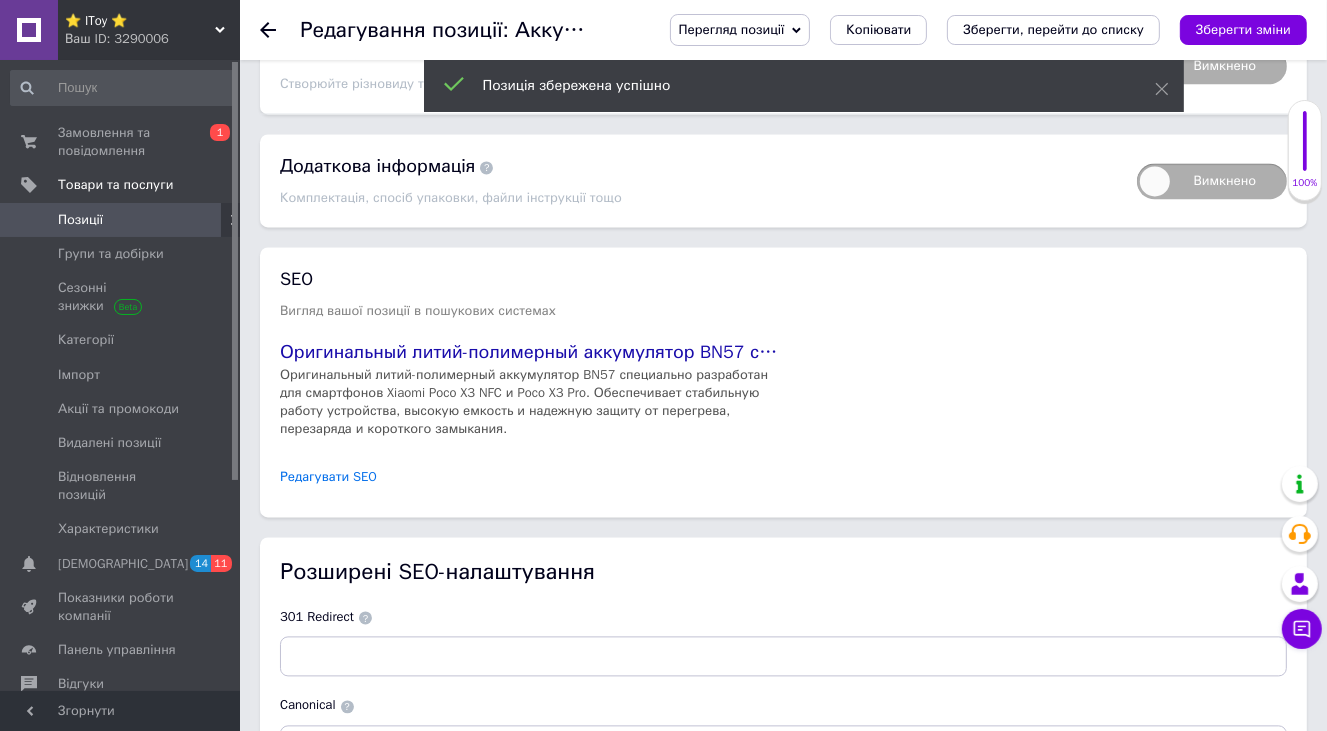 click on "Редагувати SEO" at bounding box center [328, 477] 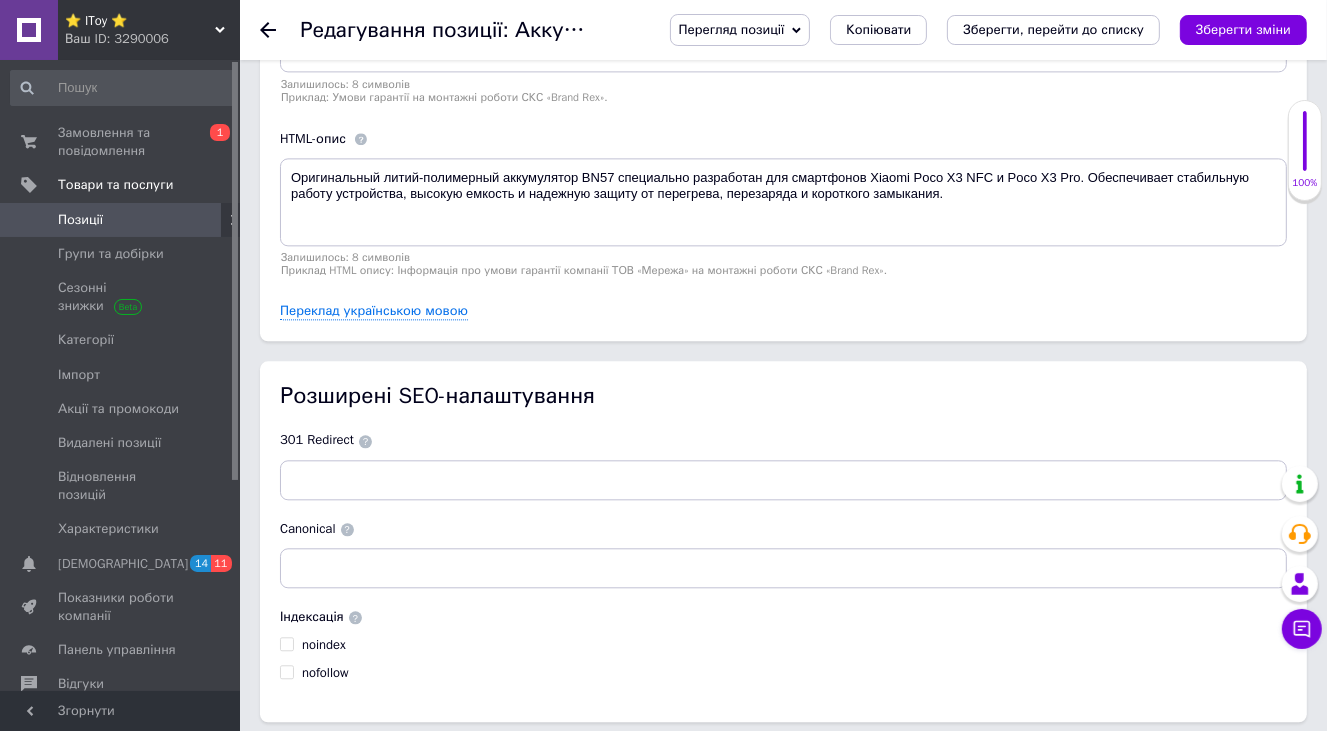 scroll, scrollTop: 4043, scrollLeft: 0, axis: vertical 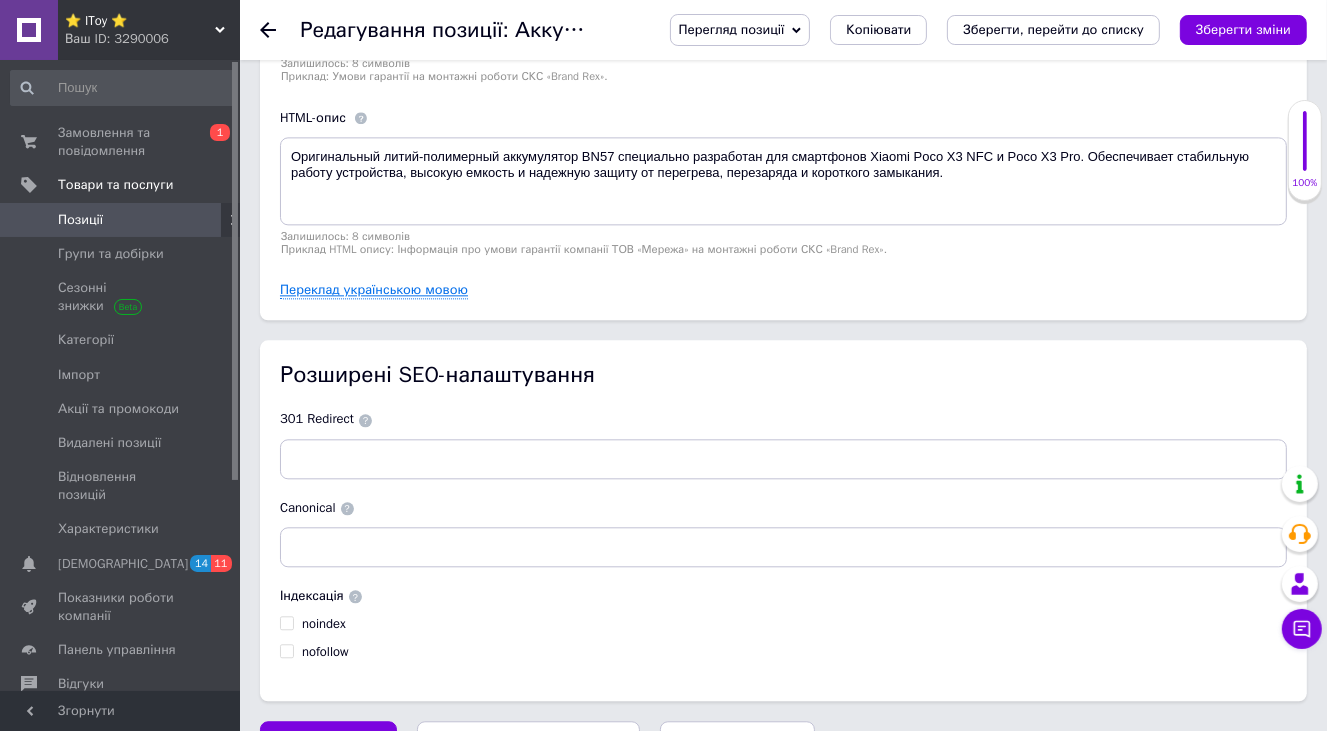 click on "Переклад українською мовою" at bounding box center [374, 290] 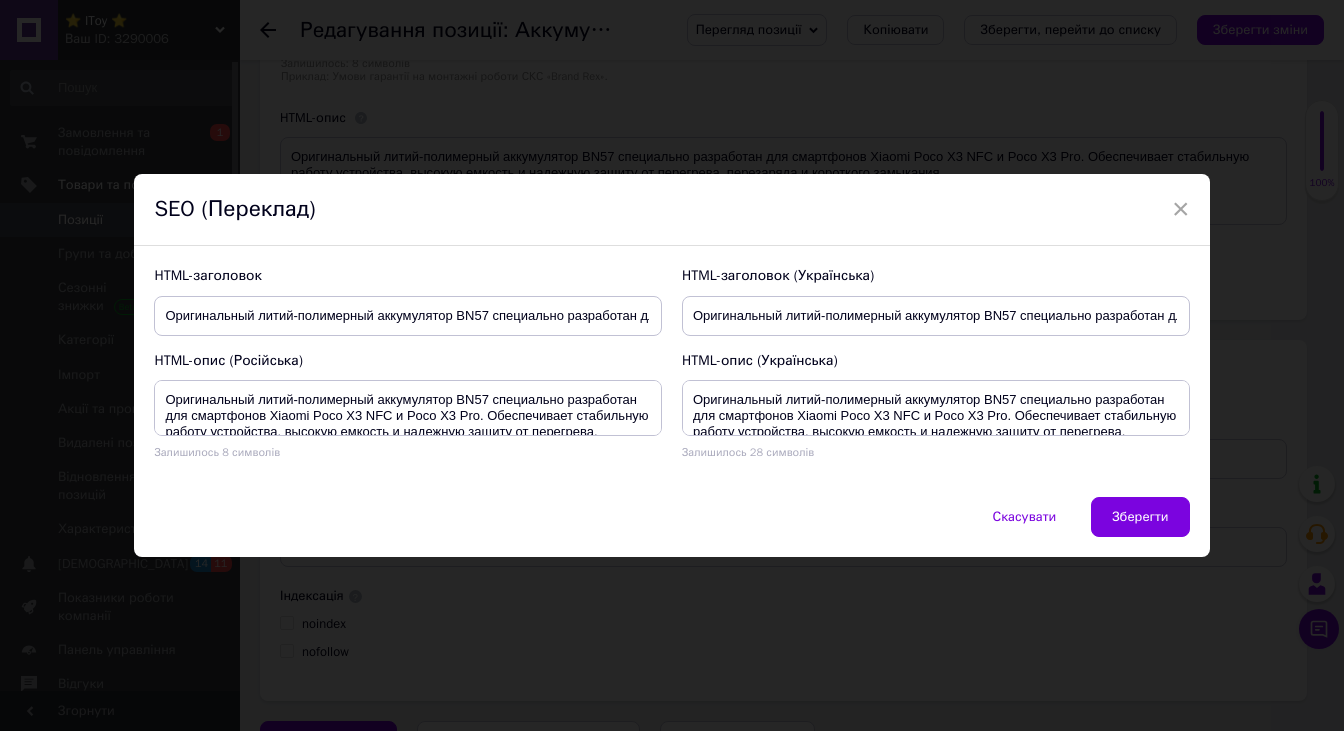 click on "× SEO (Переклад) HTML-заголовок Оригинальный литий-полимерный аккумулятор BN57 специально разработан для смартфонов Xiaomi Poco X3 NFC и Poco X3 Pro. Обеспечивает стабильную работу устройства, высокую емкость и надежную защиту от перегрева, перезаряда и короткого замыкания. HTML-заголовок (Українська) Оригинальный литий-полимерный аккумулятор BN57 специально разработан для смартфонов Xiaomi Poco X3 NFC и Poco X3 Pro. Обеспечивает стабильную работу устройства, высокую емкость и надежную защиту от перегрева, перезаряда и короткого замыкания. HTML-опис (Російська) Залишилось 8 символів" at bounding box center (672, 365) 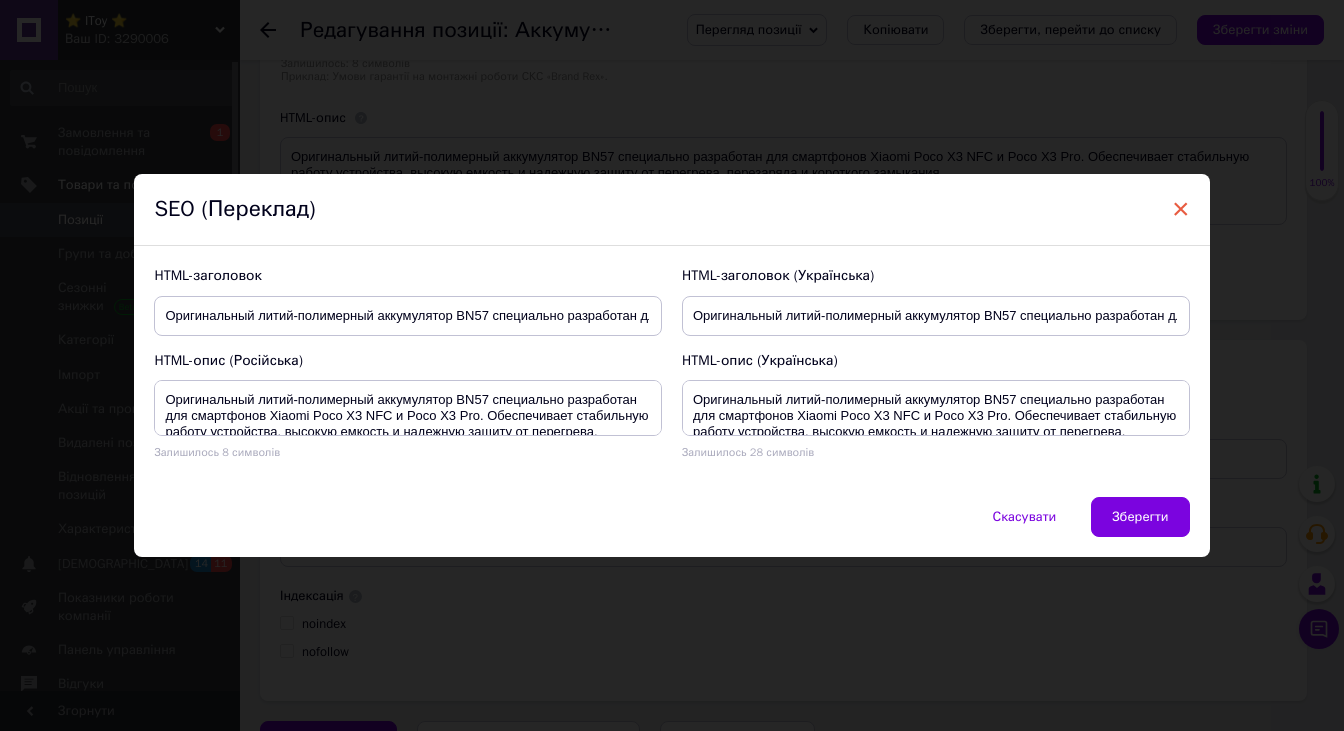 click on "×" at bounding box center [1181, 209] 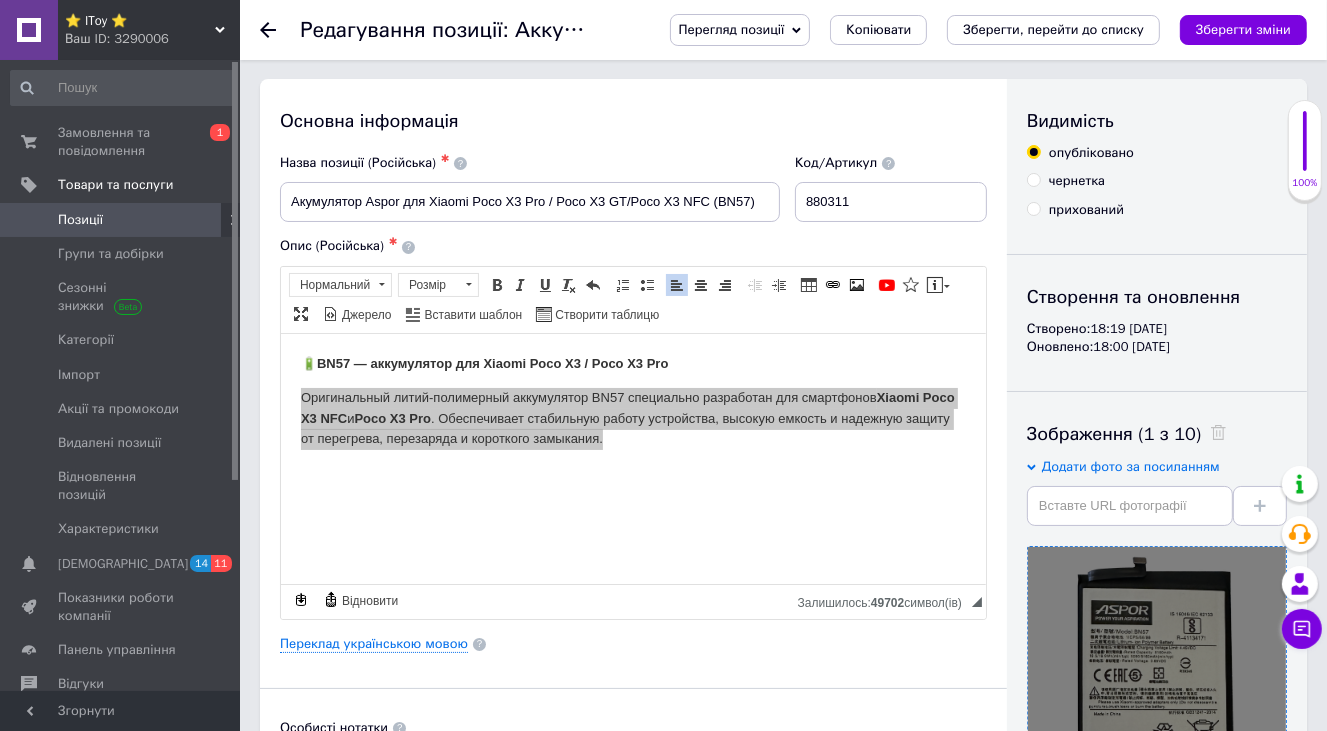 scroll, scrollTop: 0, scrollLeft: 0, axis: both 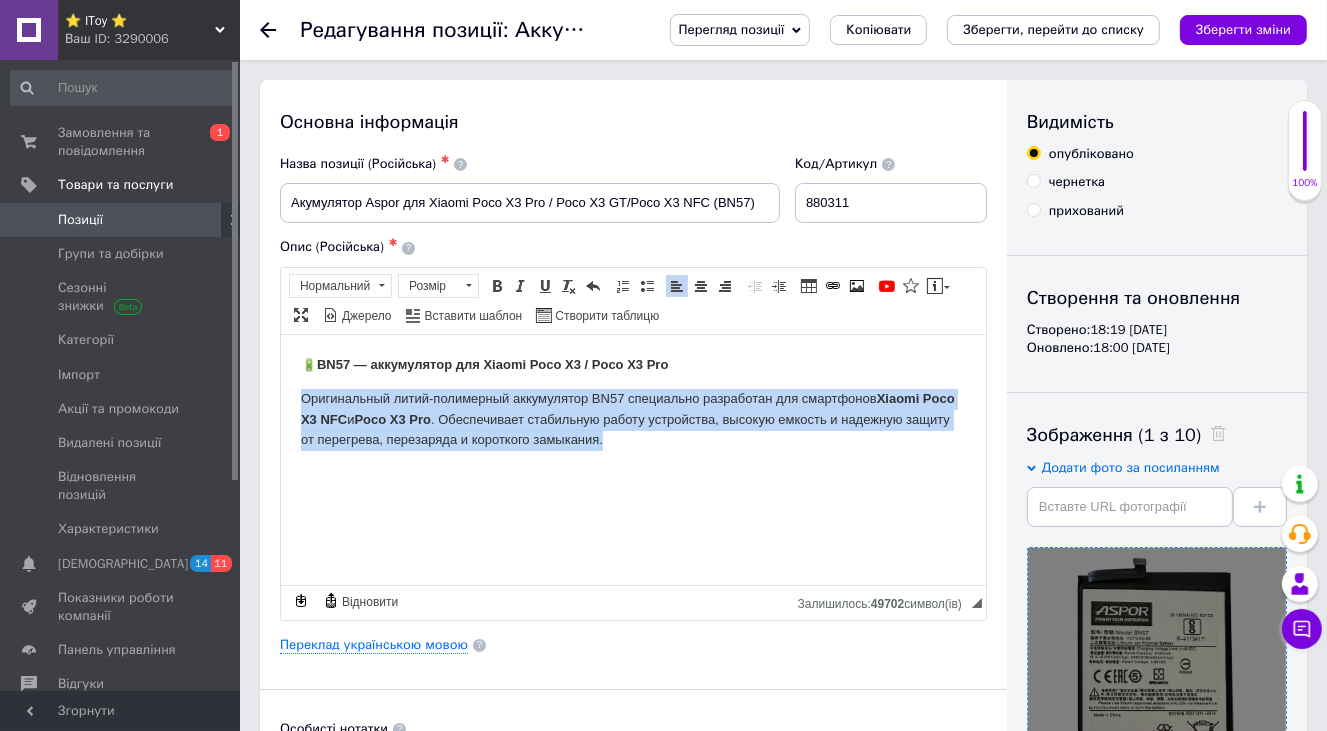 click on "🔋  BN57 — аккумулятор для Xiaomi Poco X3 / Poco X3 Pro Оригинальный литий-полимерный аккумулятор BN57 специально разработан для смартфонов  Xiaomi Poco X3 NFC  и  Poco X3 Pro . Обеспечивает стабильную работу устройства, высокую емкость и надежную защиту от перегрева, перезаряда и короткого замыкания." at bounding box center (632, 402) 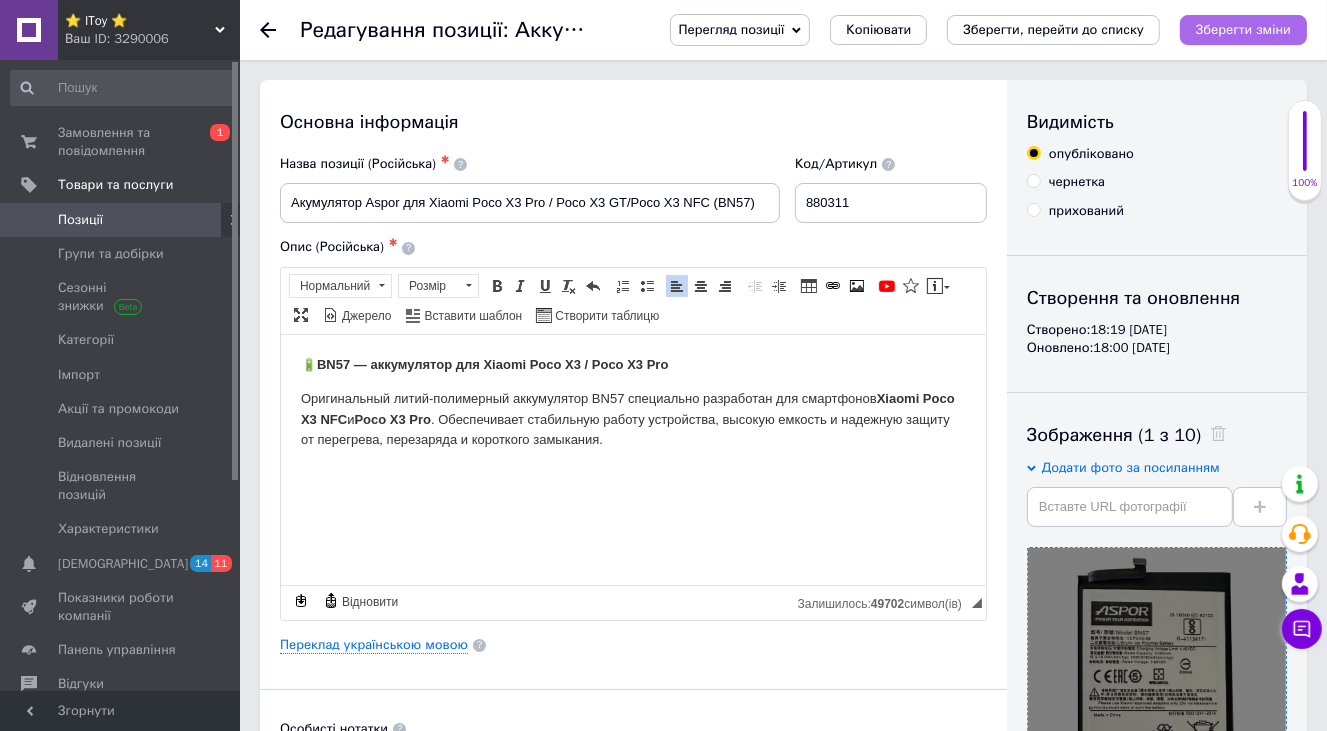 click on "Зберегти зміни" at bounding box center [1243, 29] 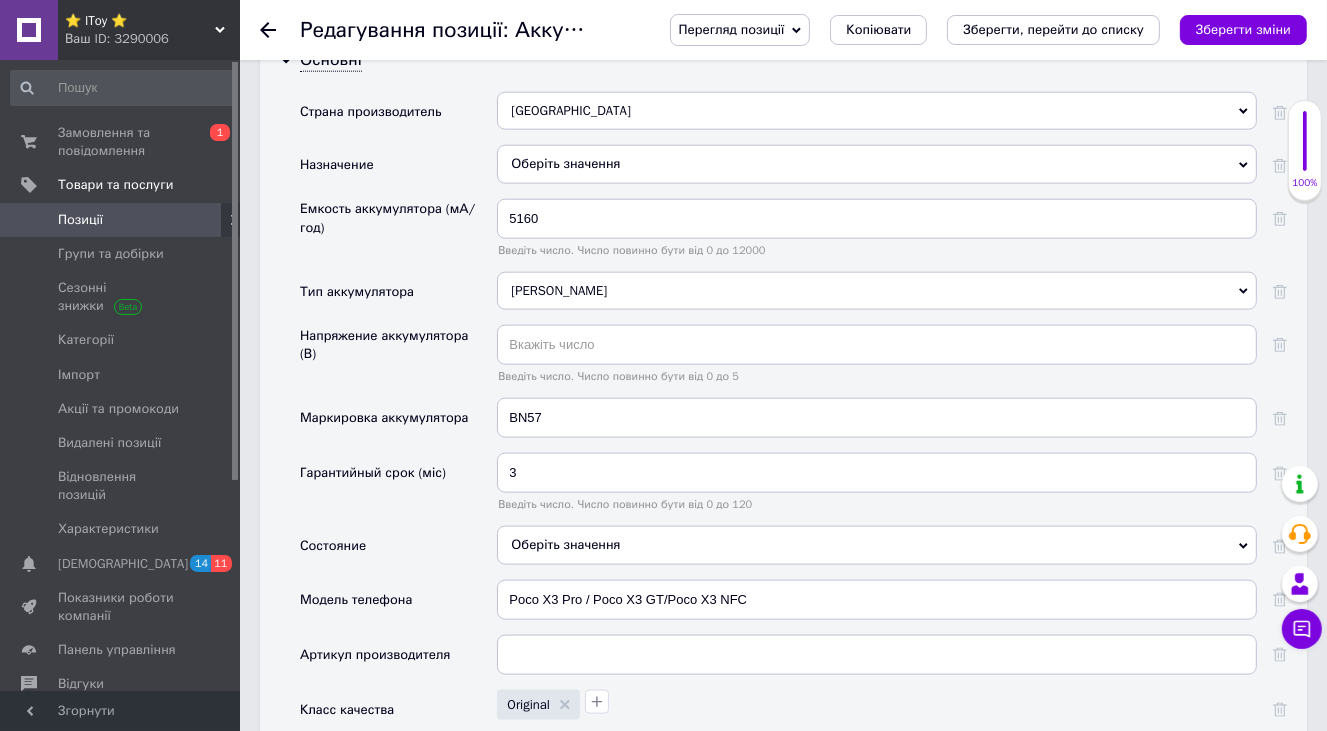 scroll, scrollTop: 2100, scrollLeft: 0, axis: vertical 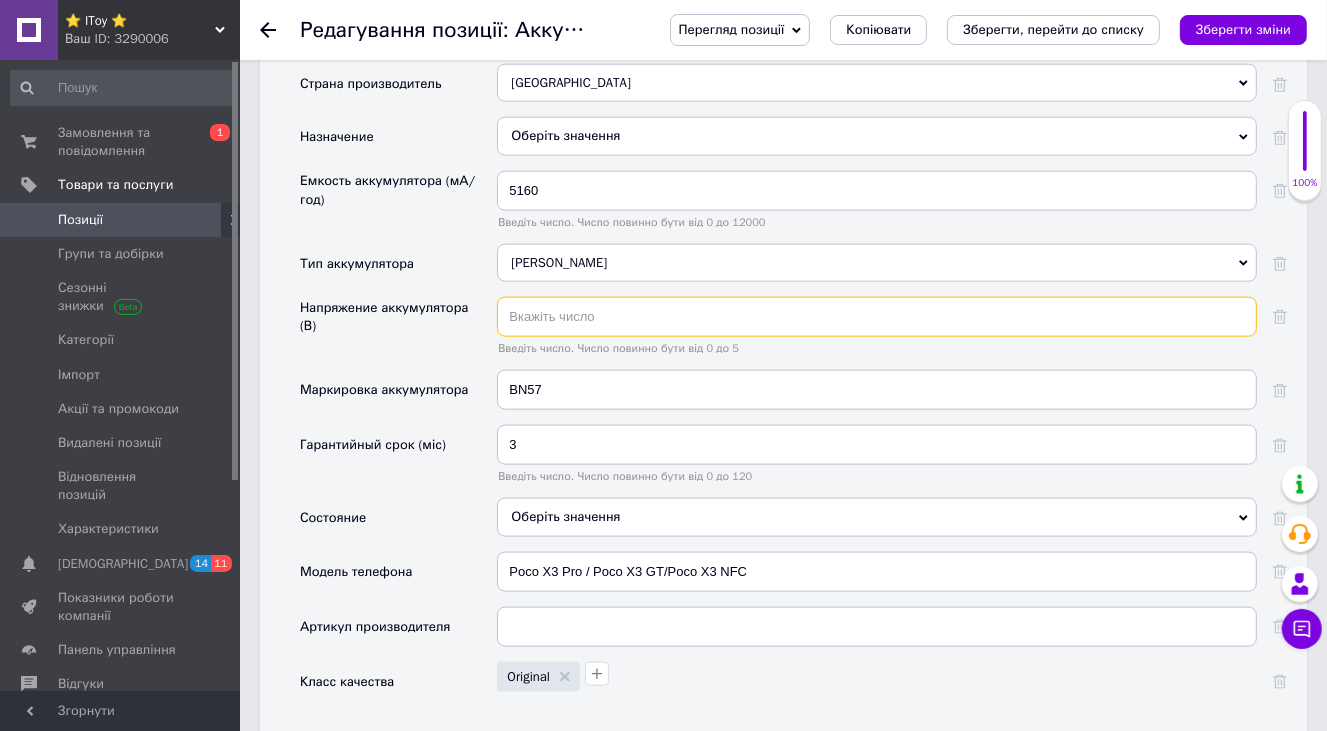 click at bounding box center [877, 317] 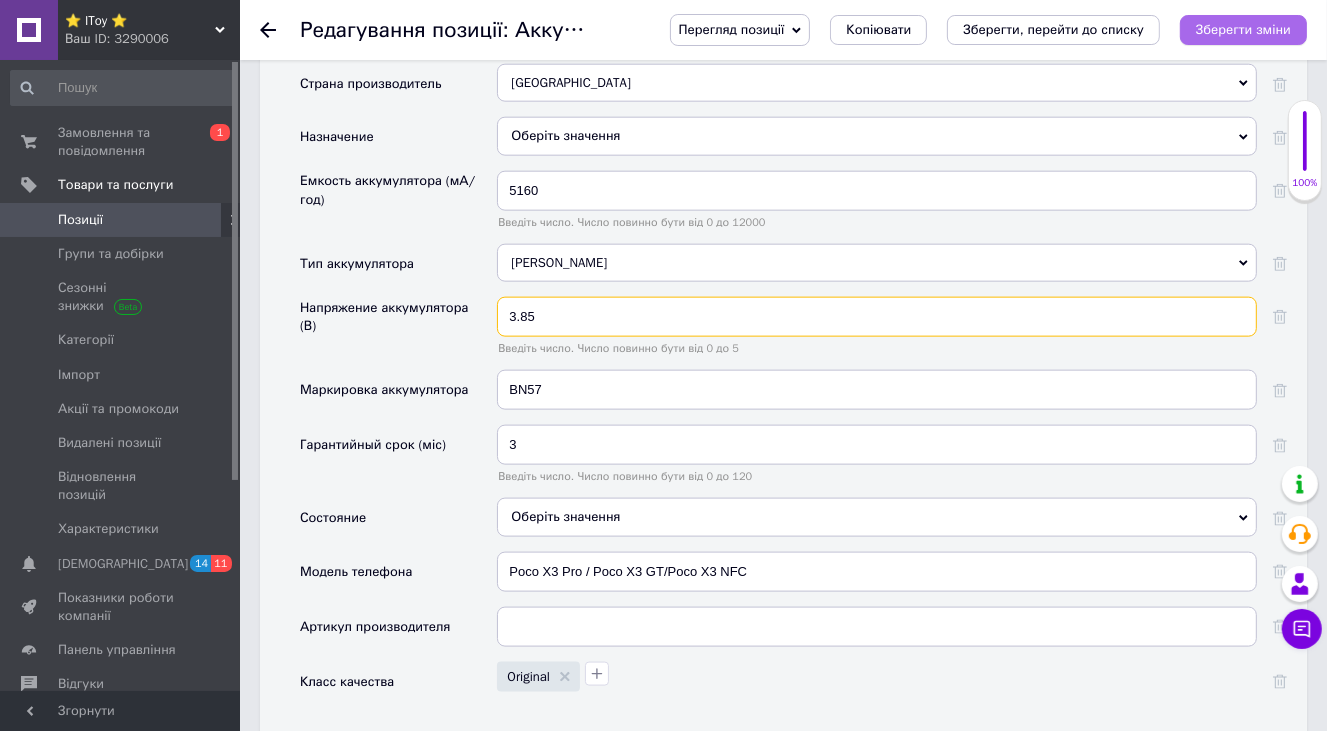 type on "3.85" 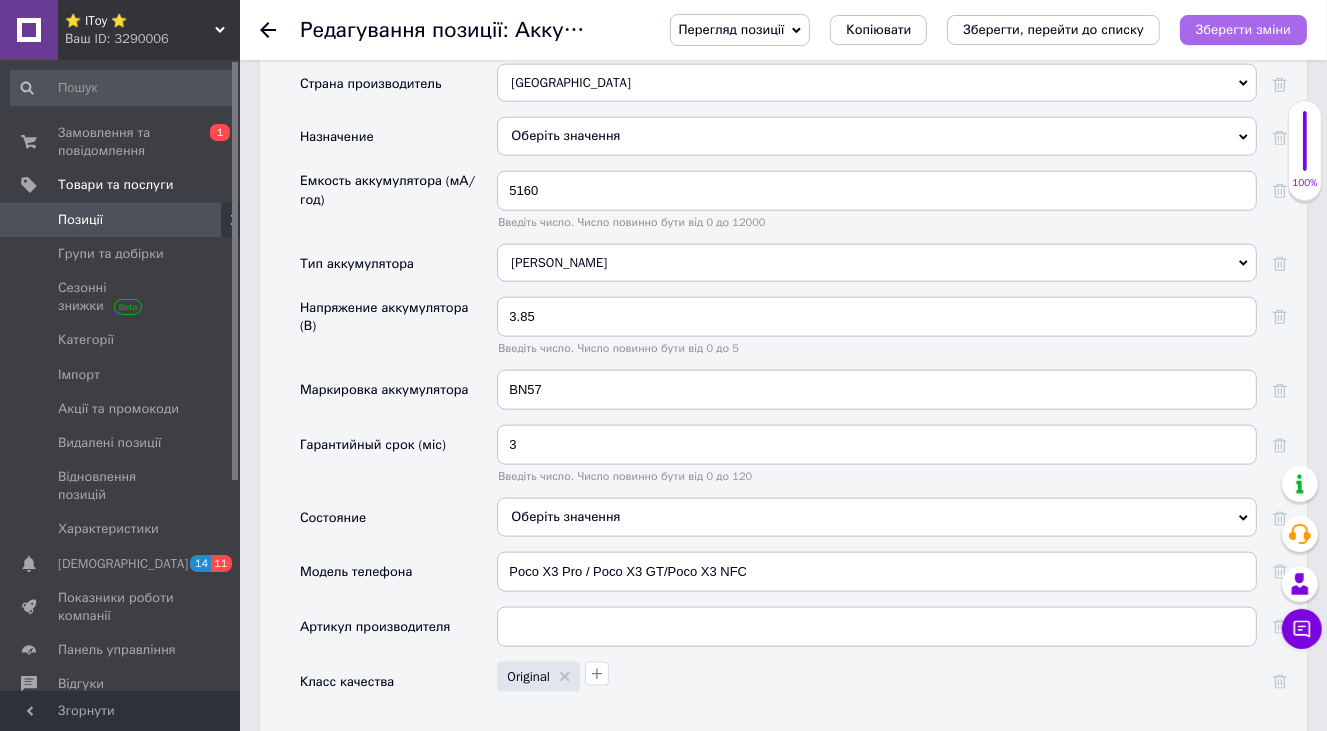 click on "Зберегти зміни" at bounding box center (1243, 29) 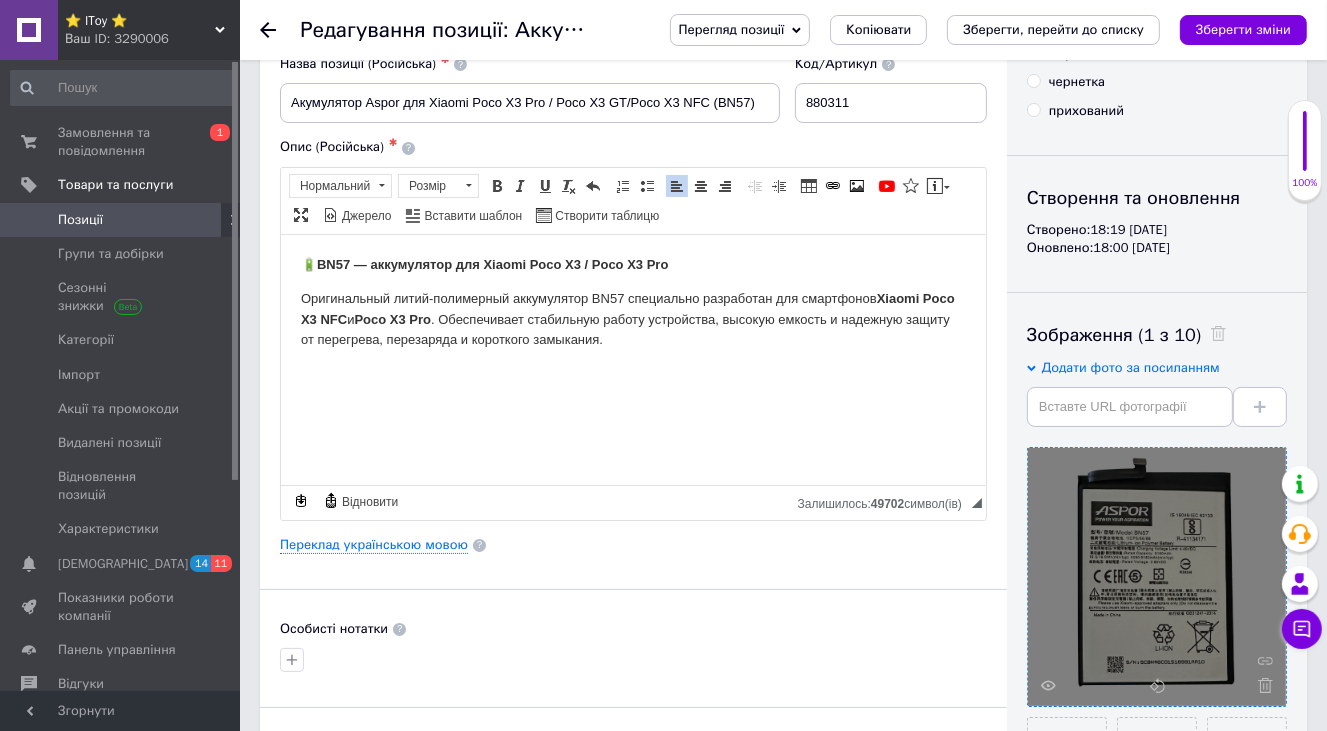 scroll, scrollTop: 0, scrollLeft: 0, axis: both 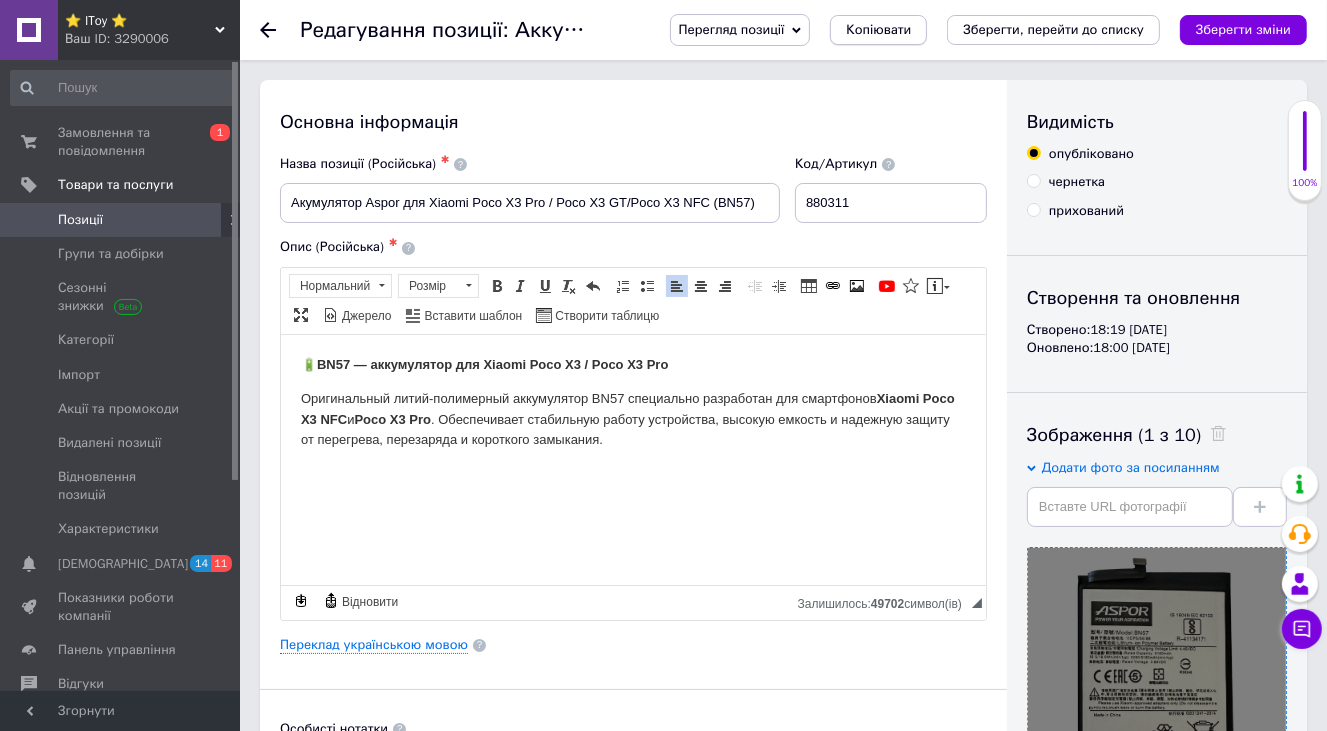 click on "Копіювати" at bounding box center (878, 30) 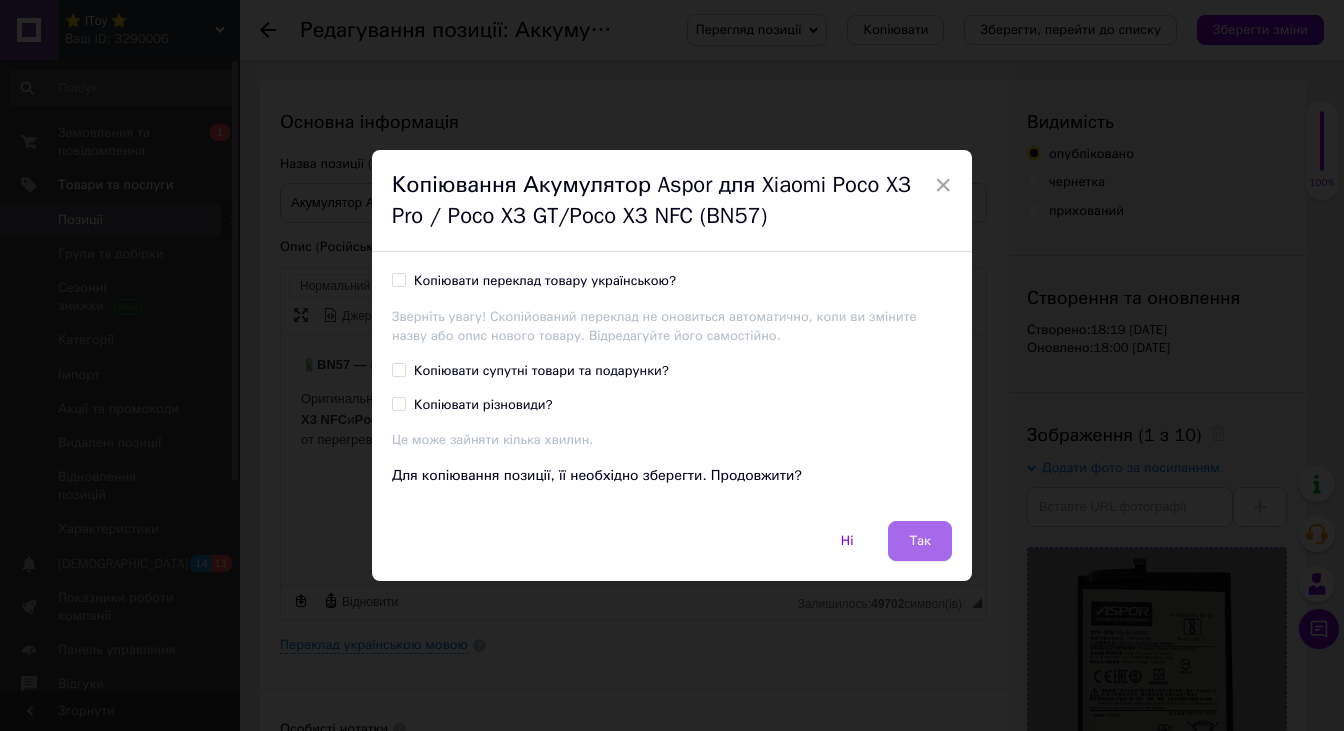 drag, startPoint x: 905, startPoint y: 544, endPoint x: 624, endPoint y: 209, distance: 437.2482 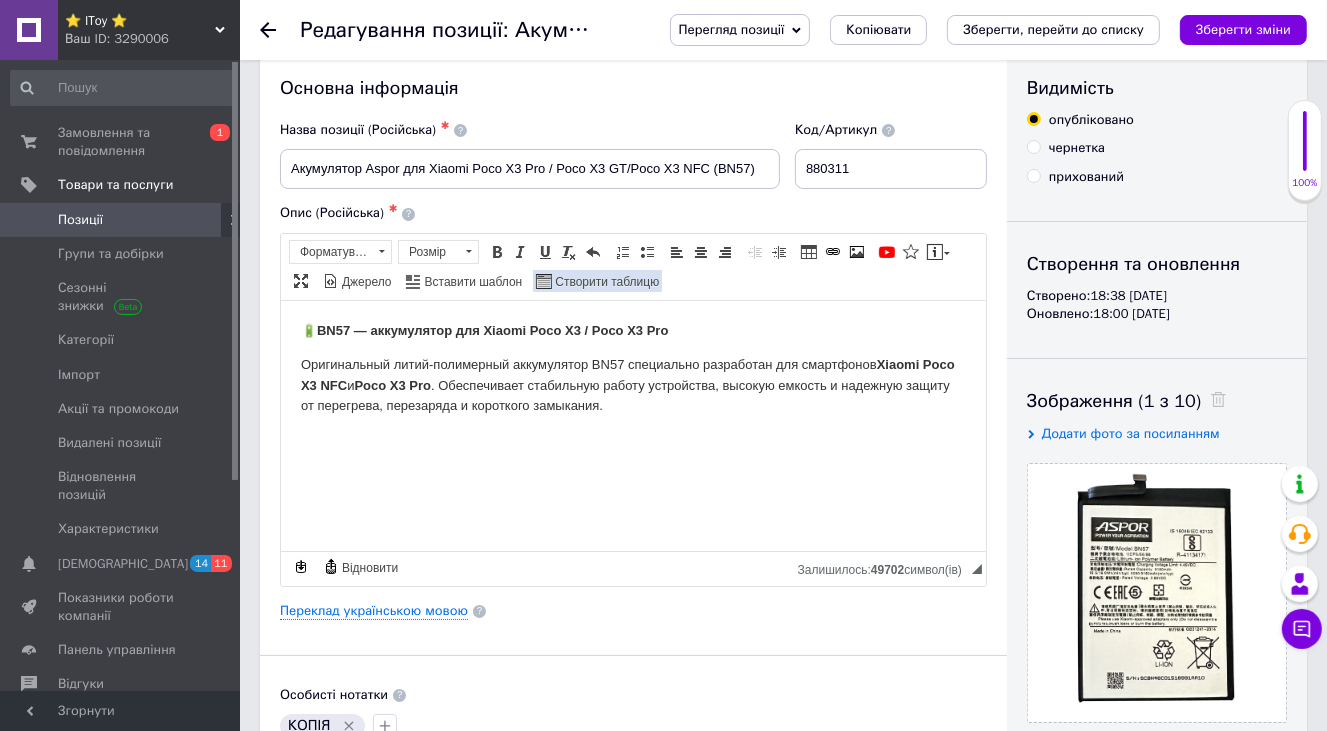 scroll, scrollTop: 0, scrollLeft: 0, axis: both 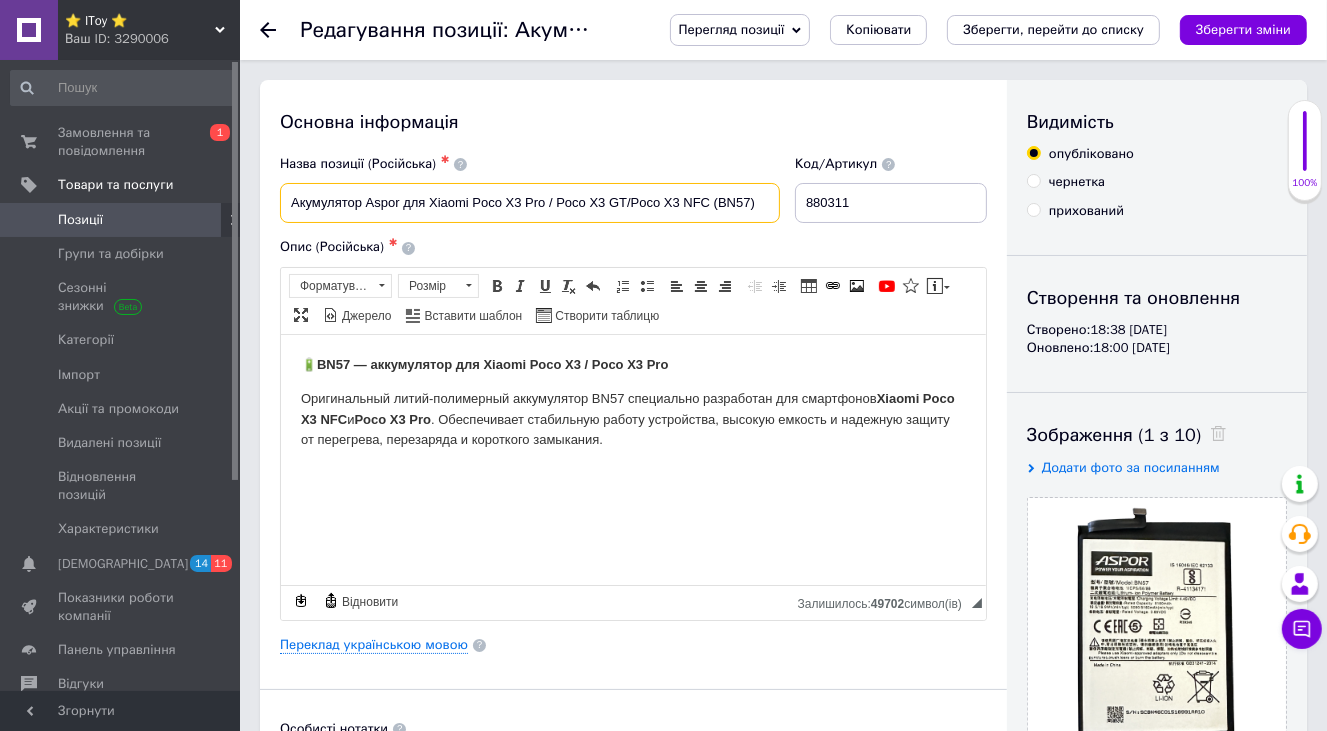 drag, startPoint x: 753, startPoint y: 201, endPoint x: 257, endPoint y: 208, distance: 496.0494 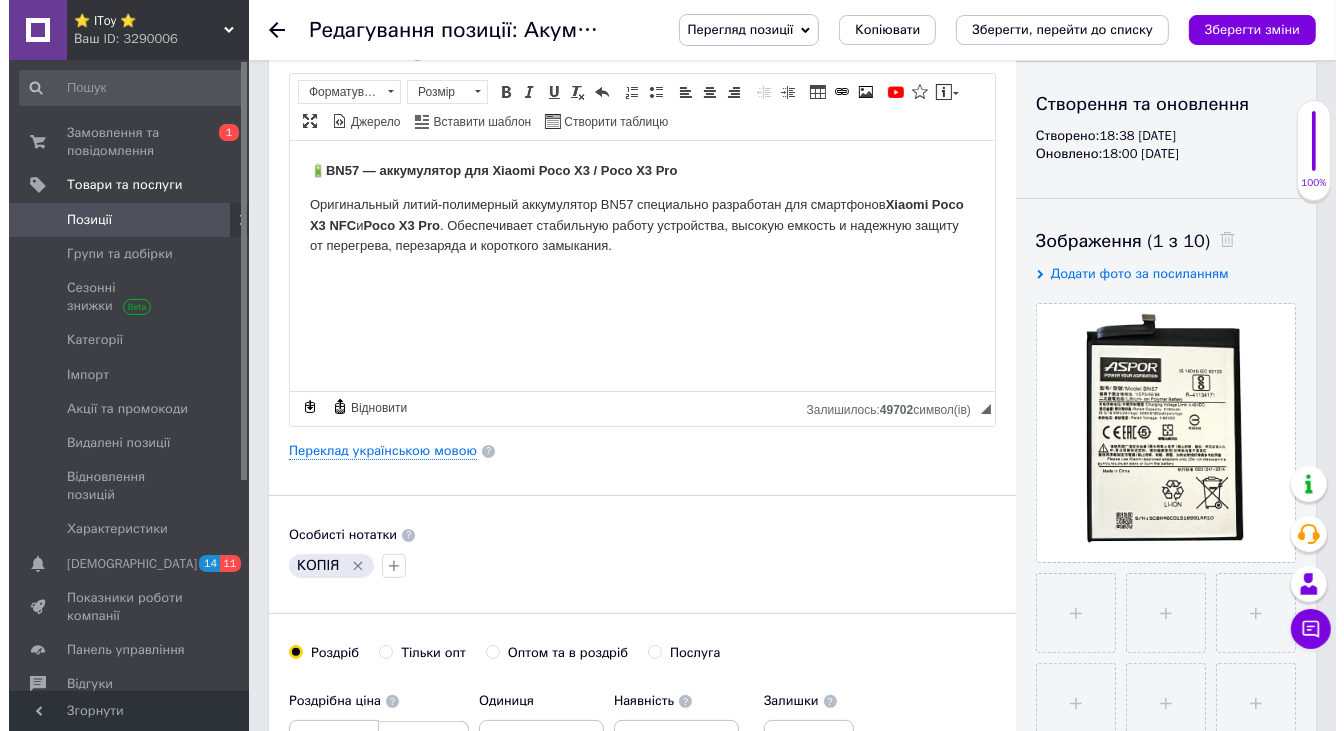 scroll, scrollTop: 200, scrollLeft: 0, axis: vertical 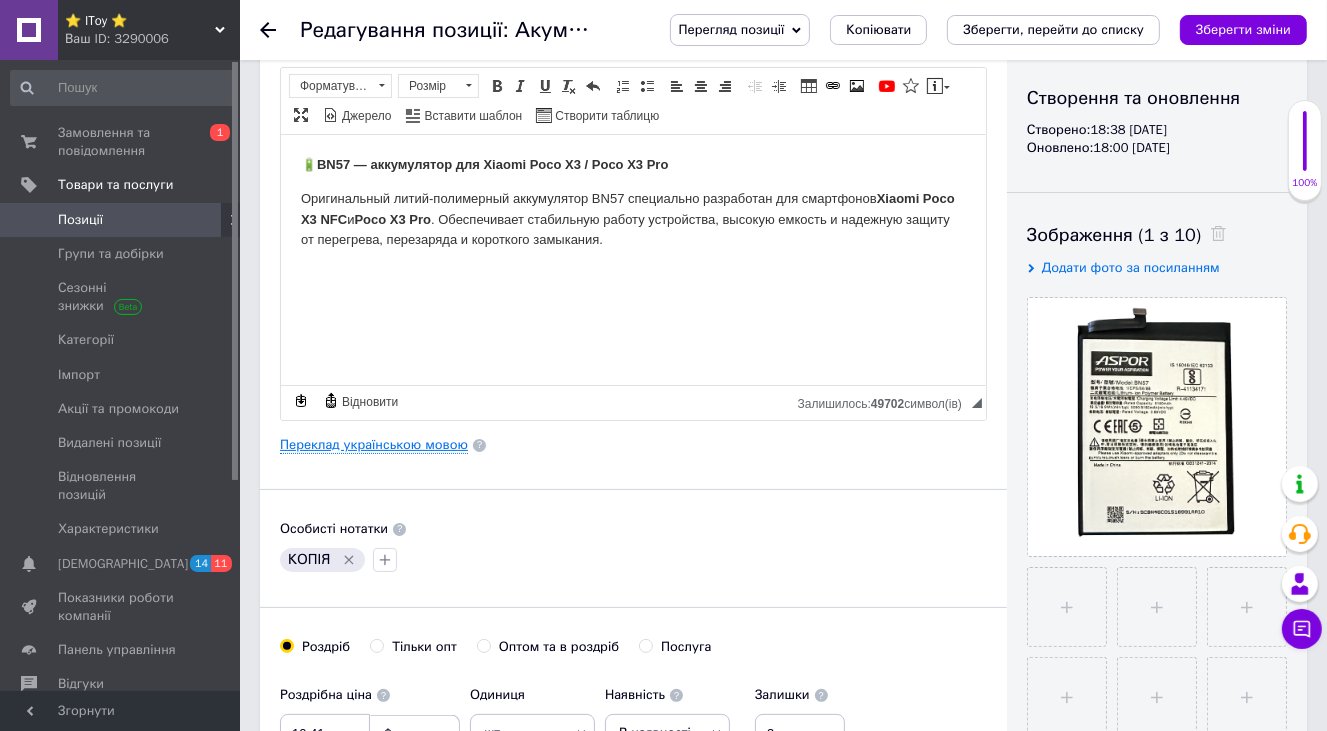 type on "Акумулятор Aspor для Xiaomi Redmi Note 11/Redmi Note 11S (BN5D)" 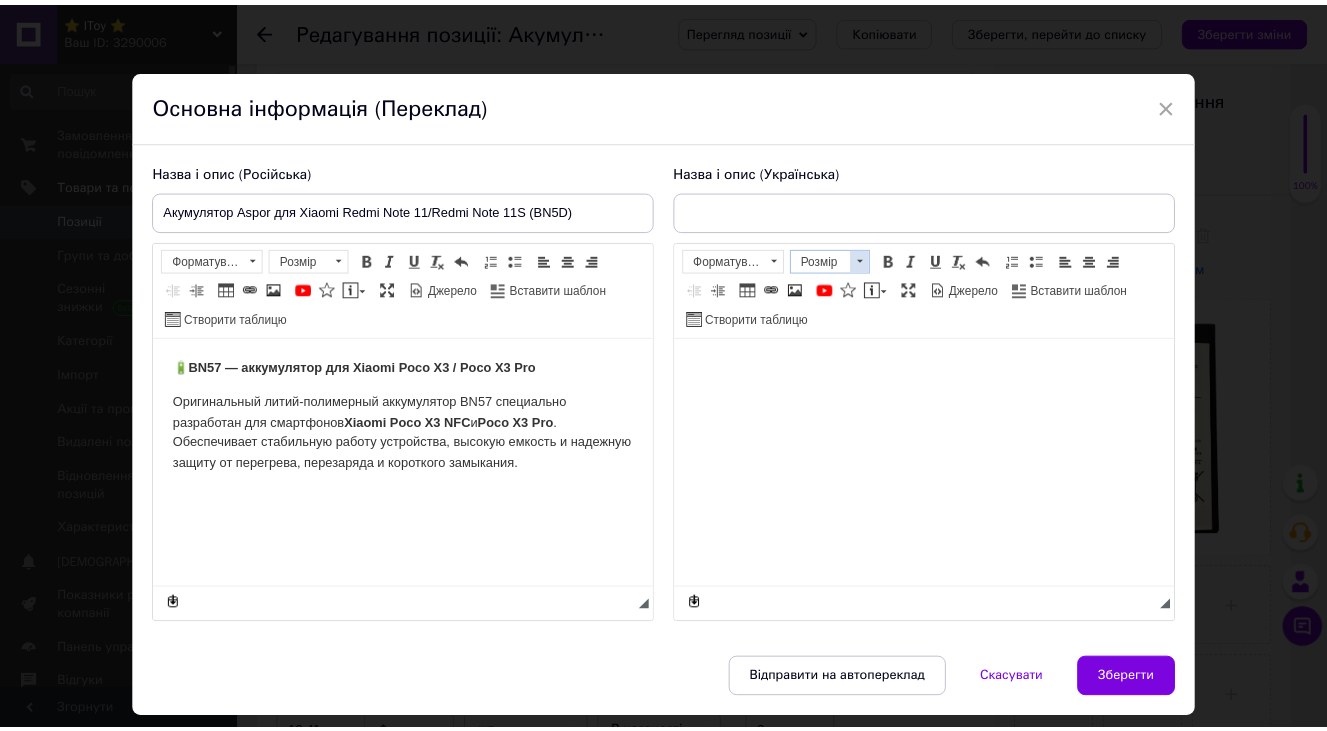 scroll, scrollTop: 0, scrollLeft: 0, axis: both 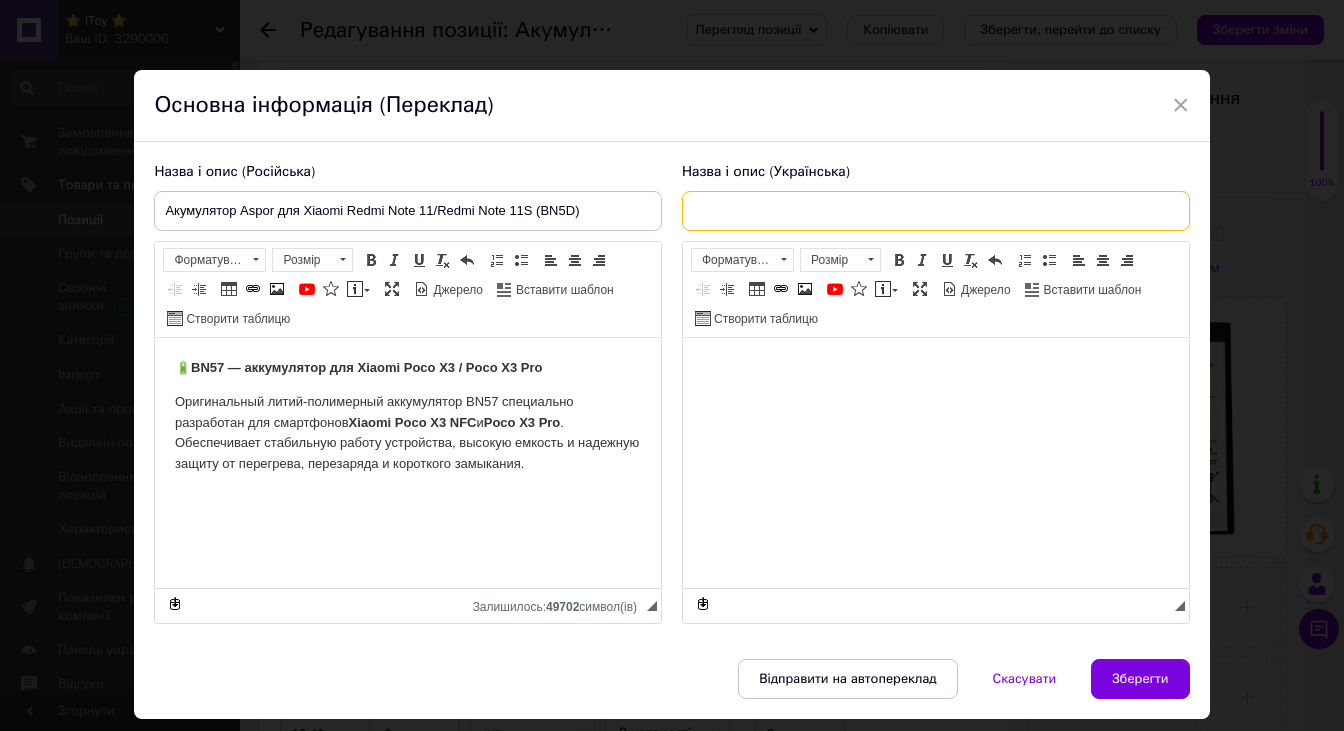 click at bounding box center [936, 211] 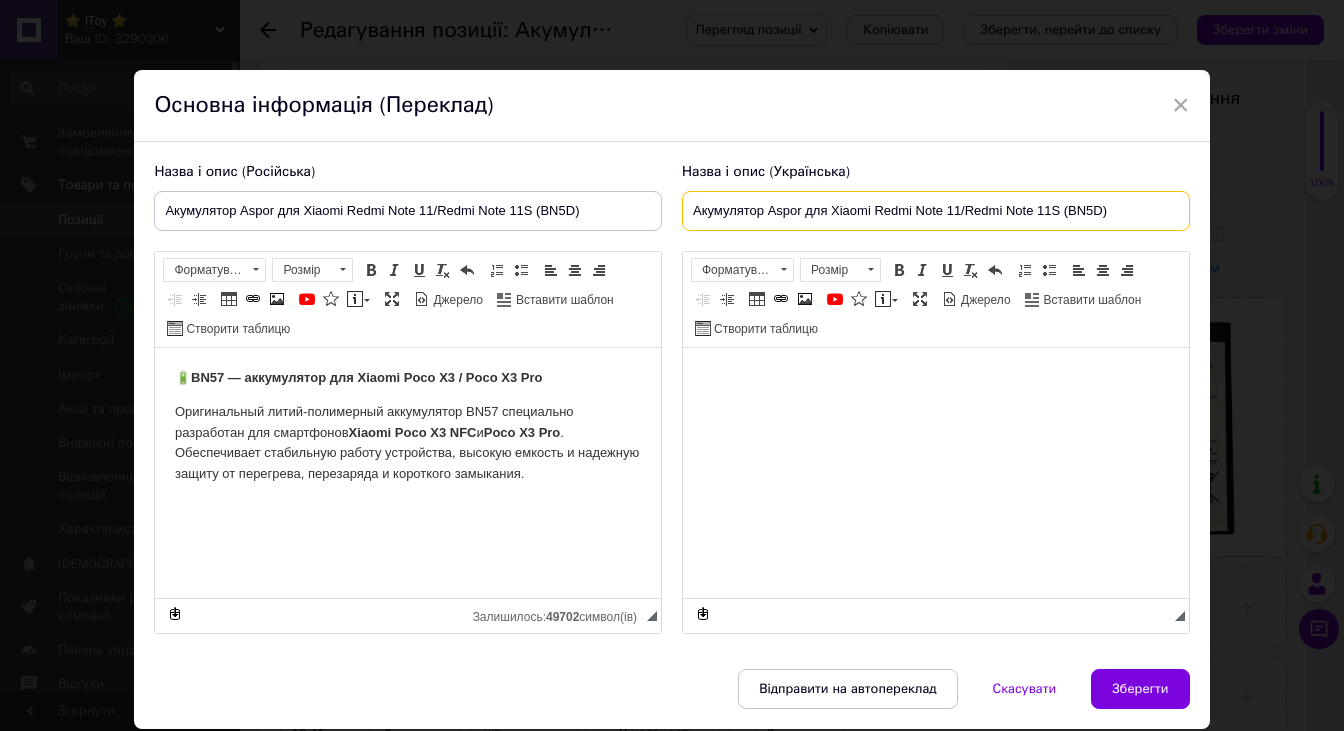 type on "Акумулятор Aspor для Xiaomi Redmi Note 11/Redmi Note 11S (BN5D)" 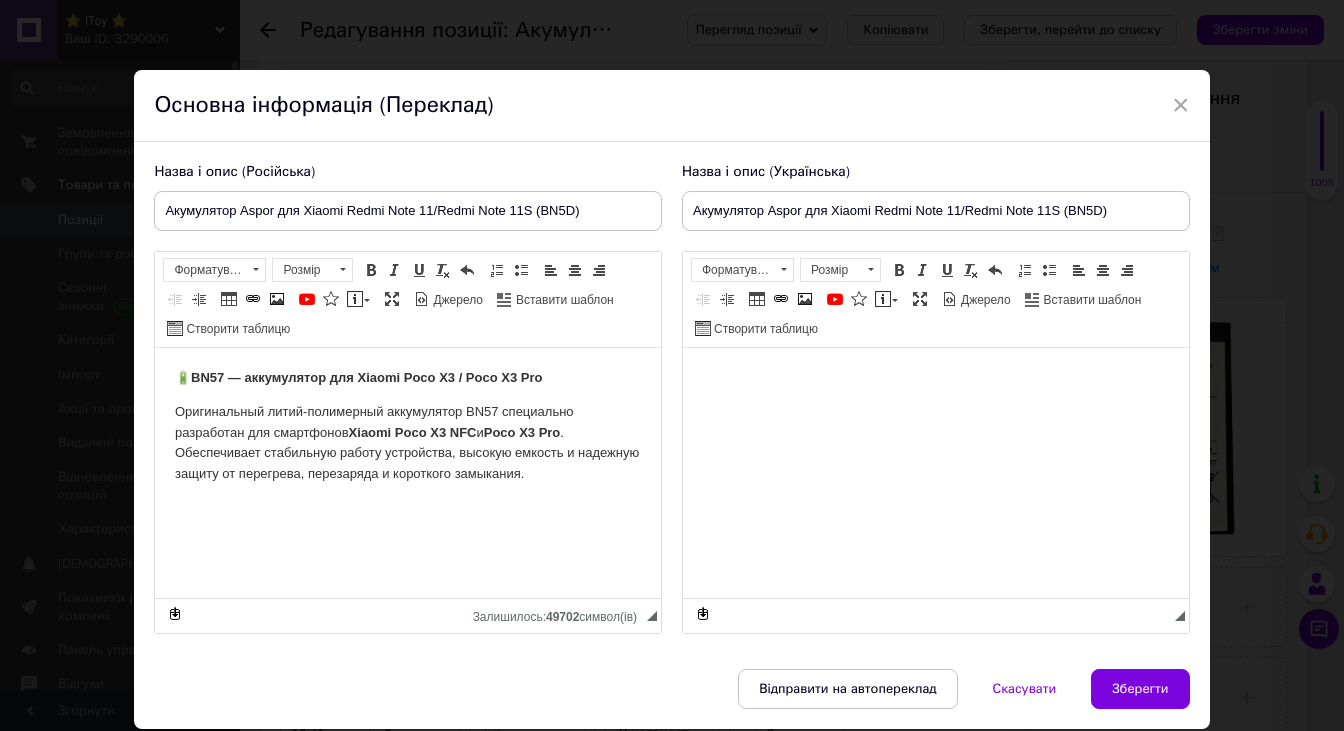 click at bounding box center (936, 378) 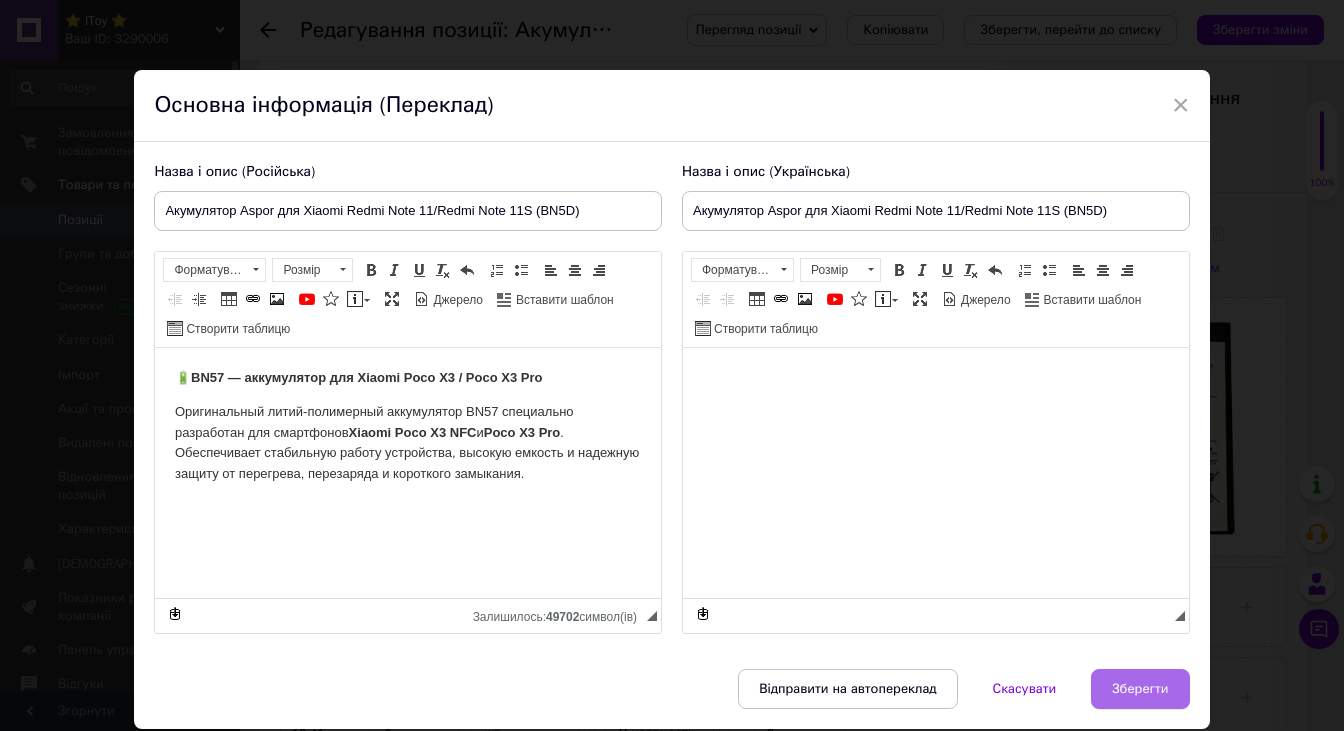 click on "Зберегти" at bounding box center [1140, 689] 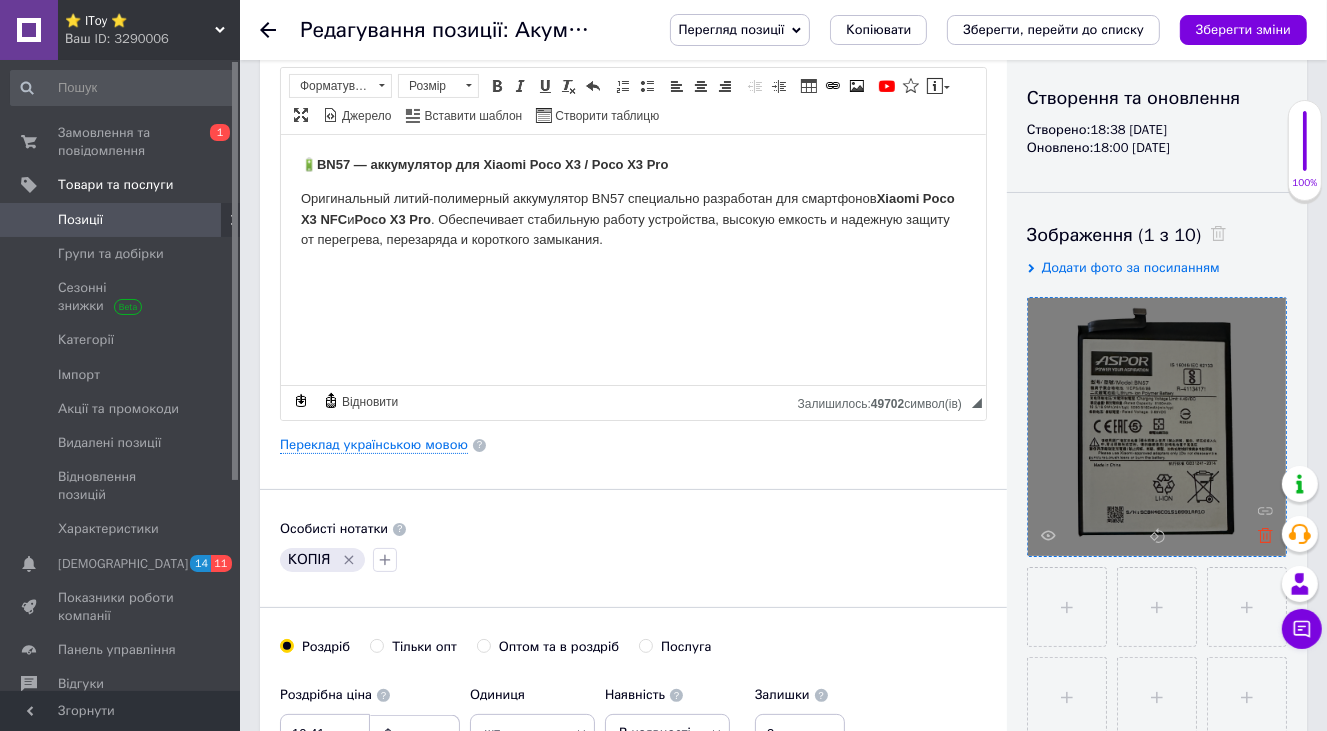 click 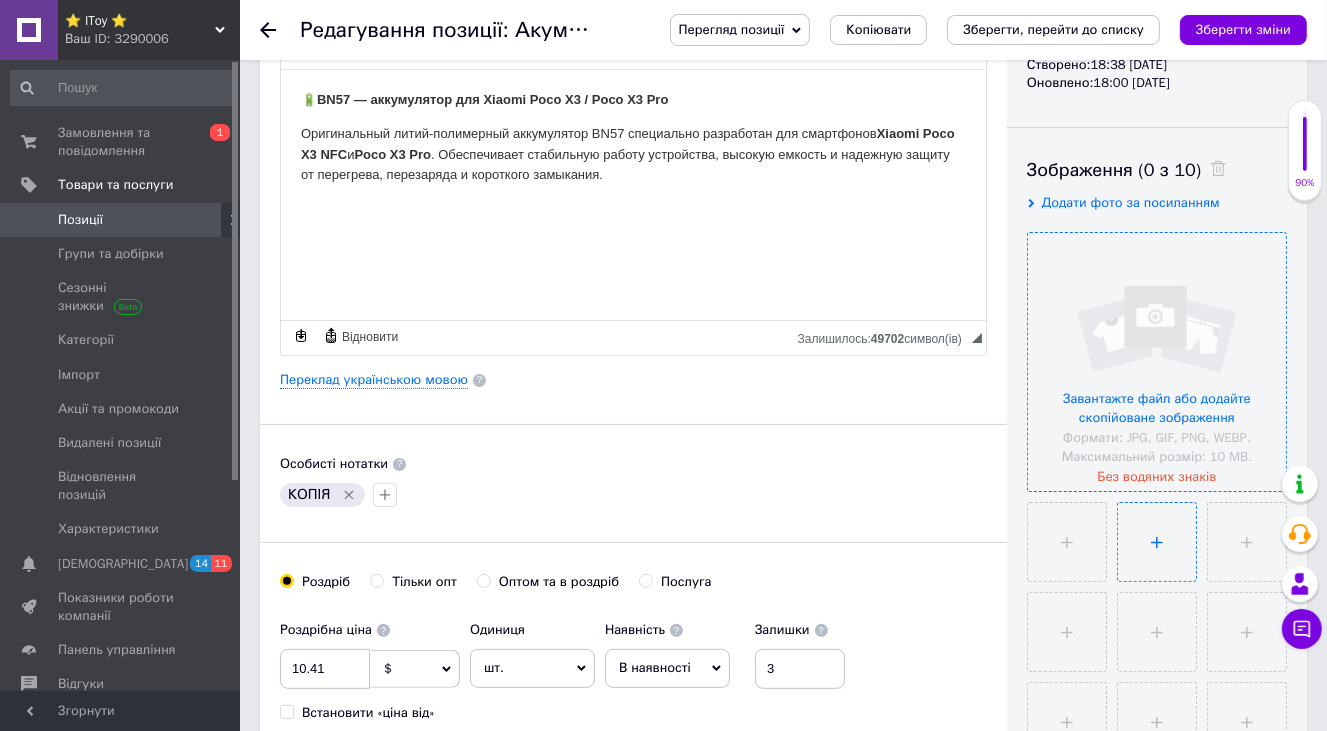 scroll, scrollTop: 300, scrollLeft: 0, axis: vertical 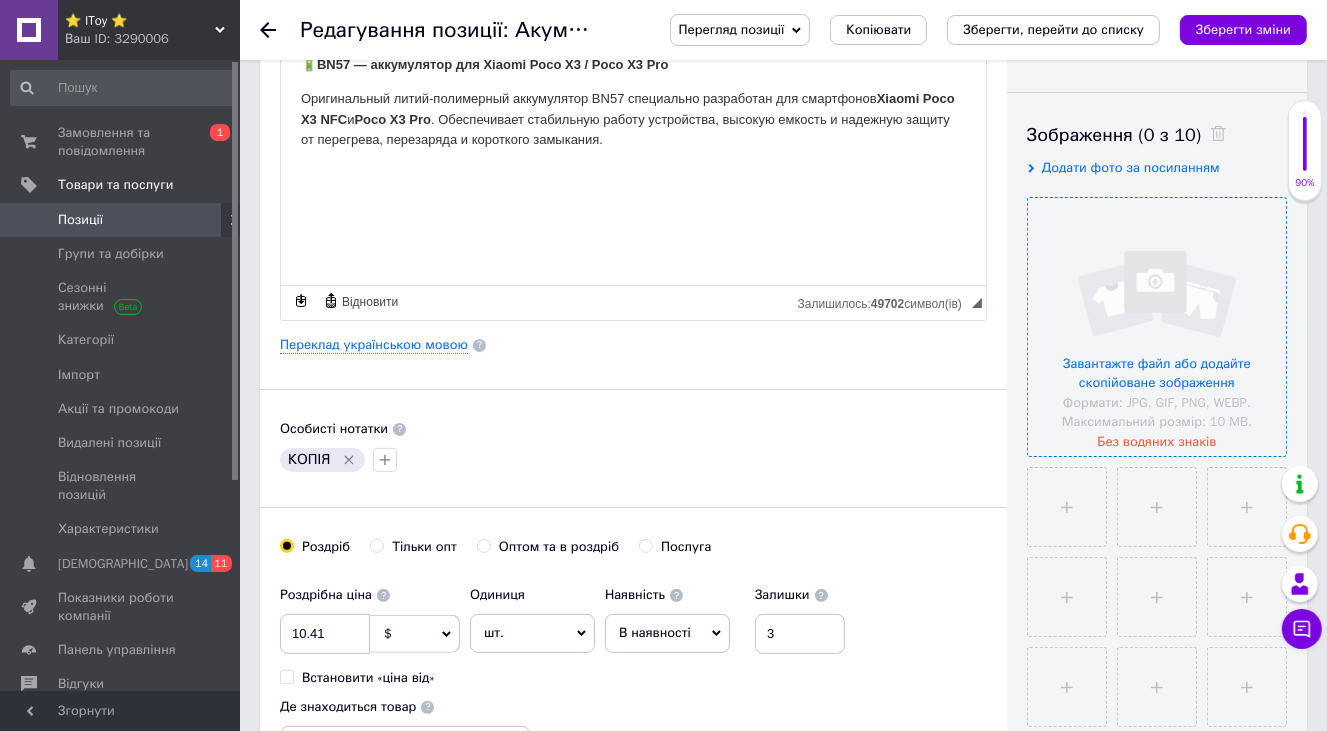 click on "Додати фото за посиланням" at bounding box center (1131, 167) 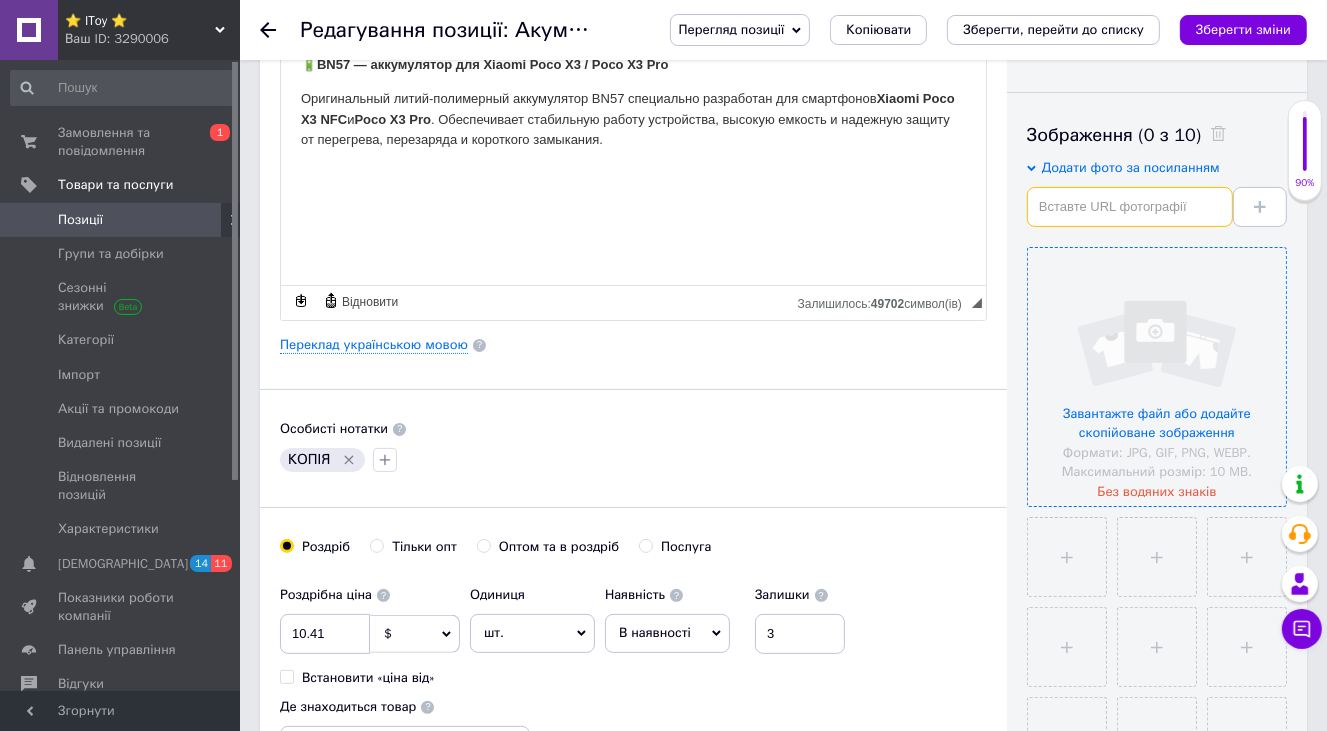 click at bounding box center [1130, 207] 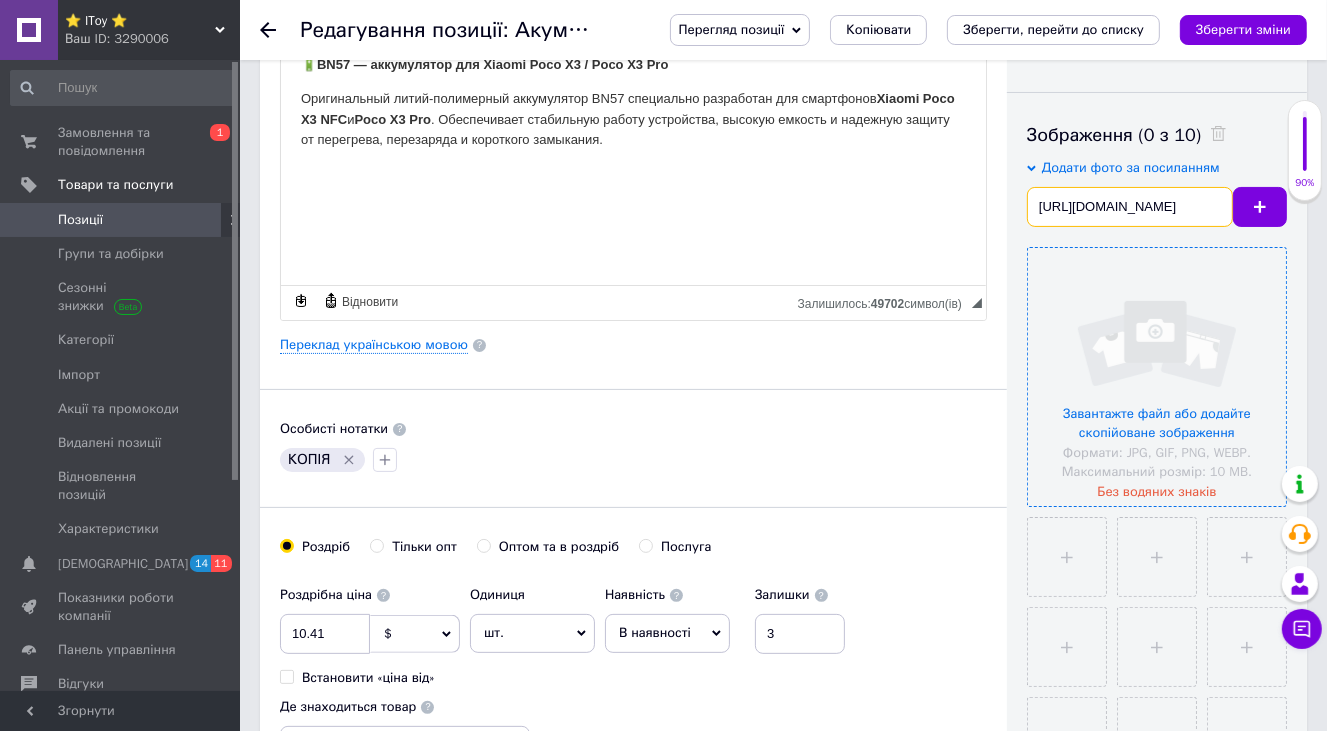 scroll, scrollTop: 0, scrollLeft: 192, axis: horizontal 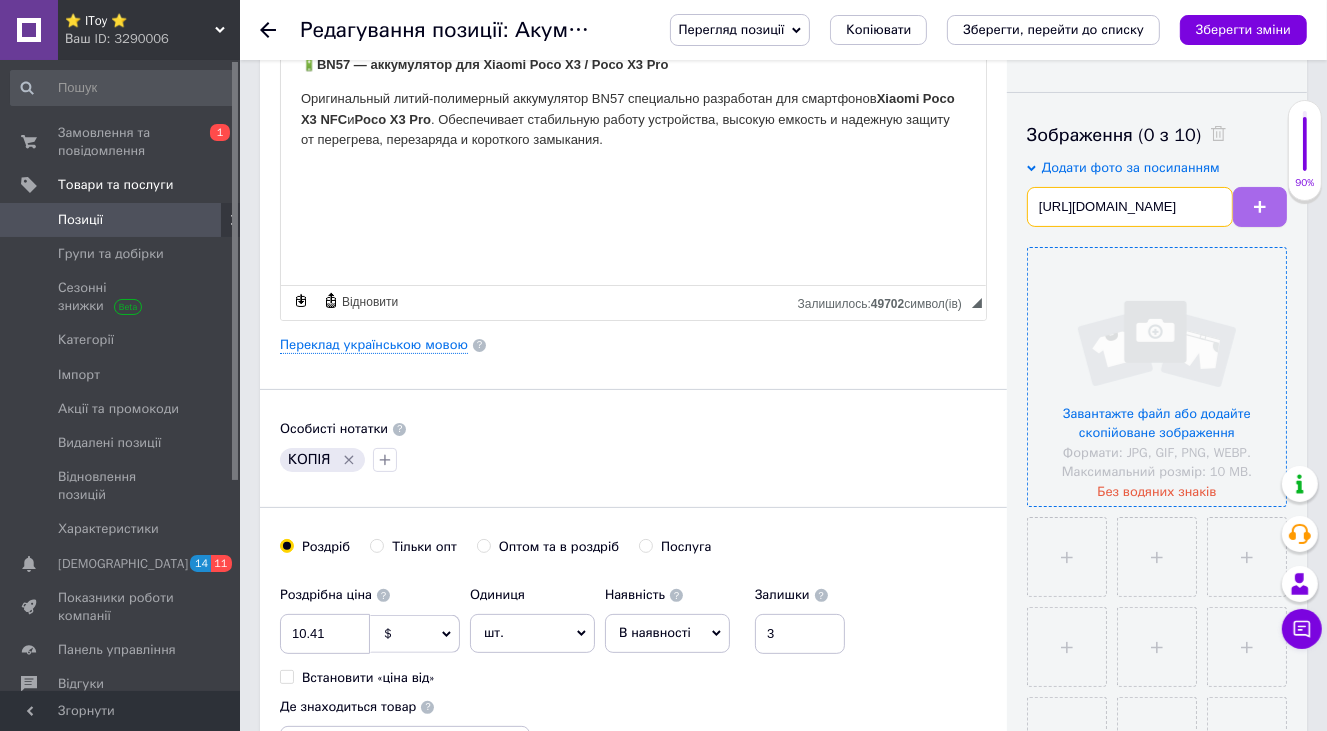 type on "[URL][DOMAIN_NAME]" 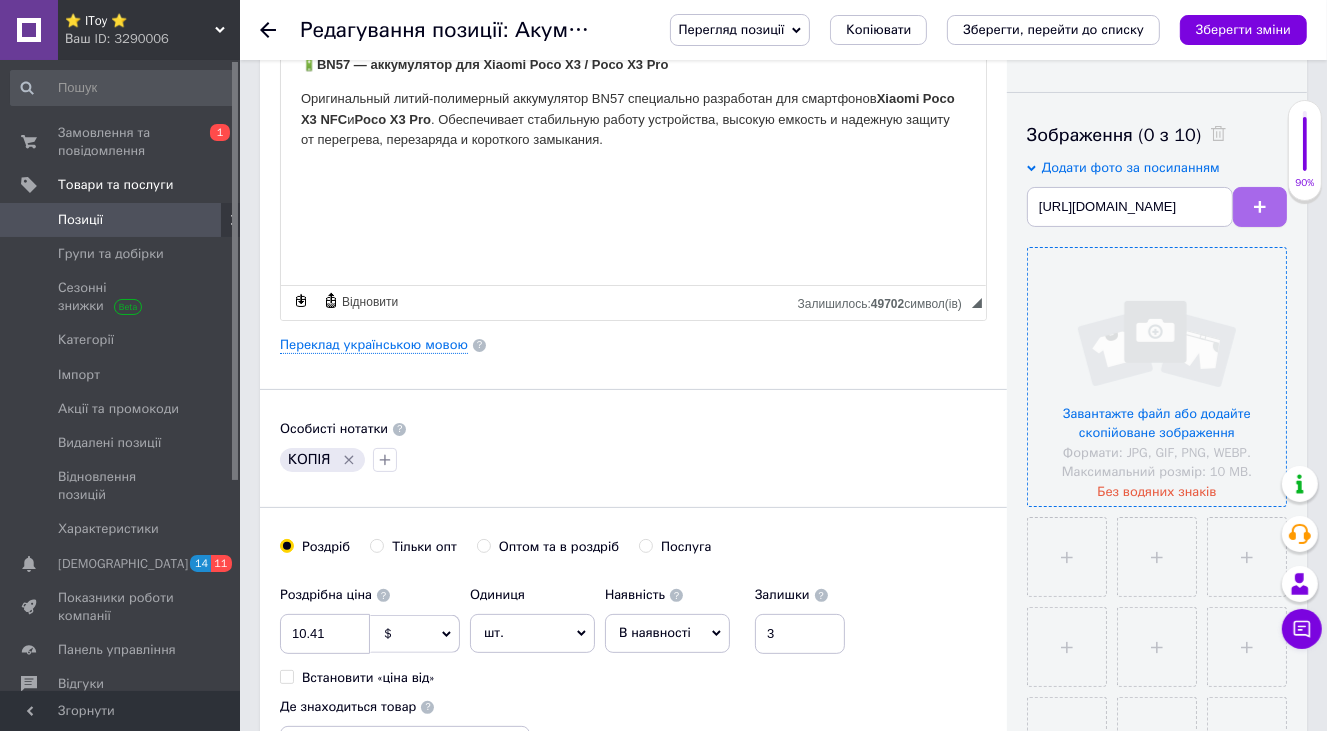 scroll, scrollTop: 0, scrollLeft: 0, axis: both 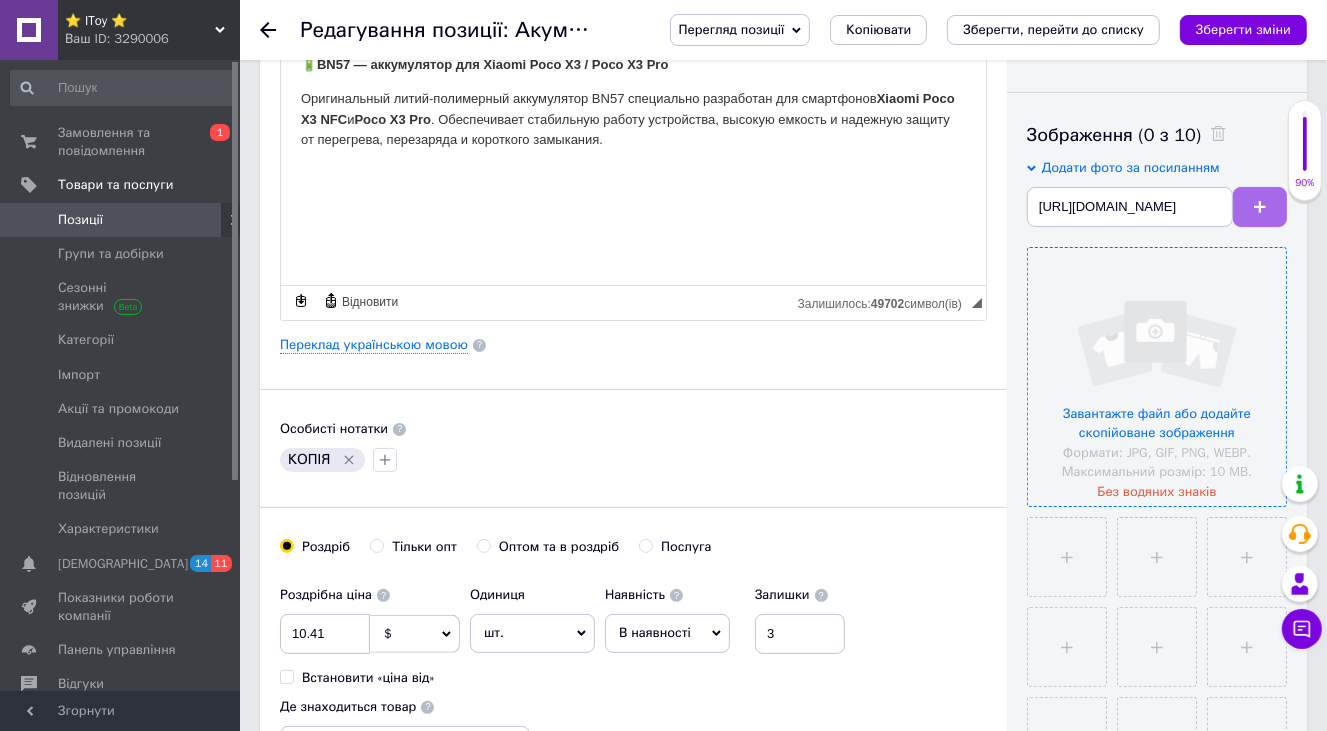 type 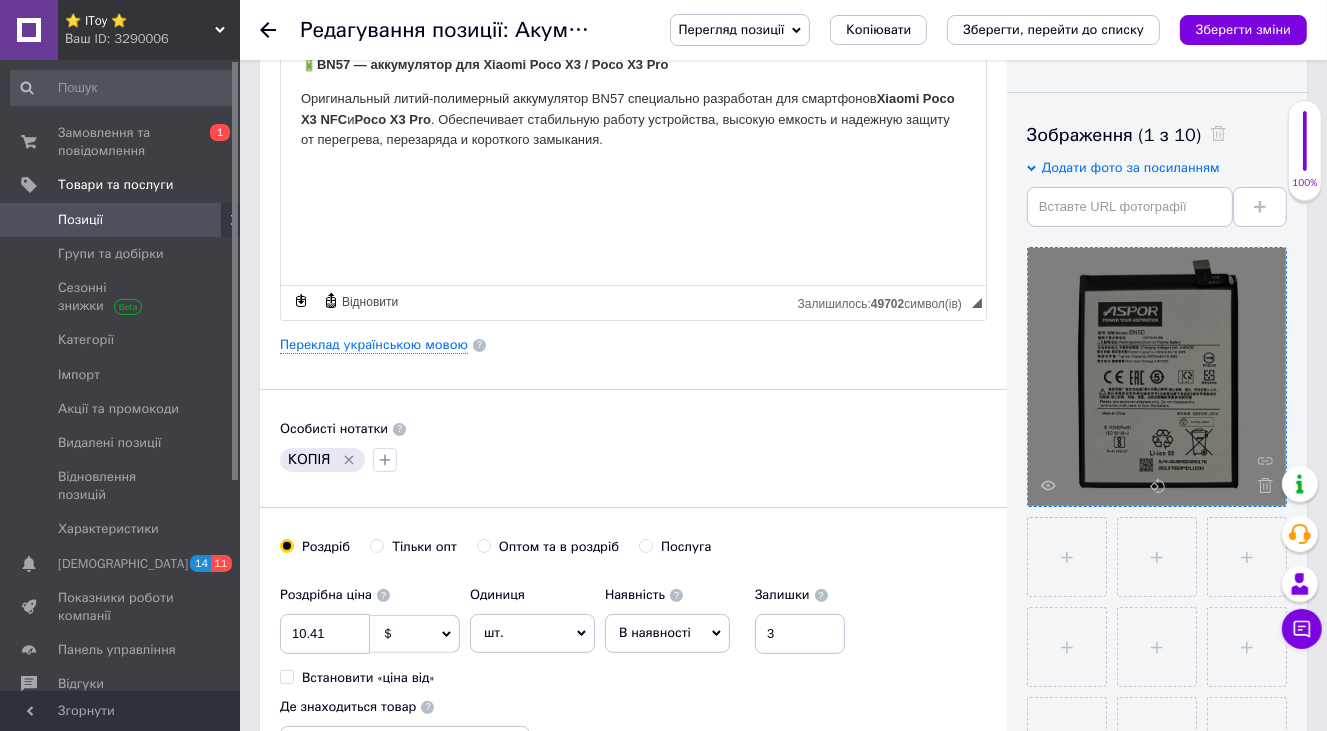 click 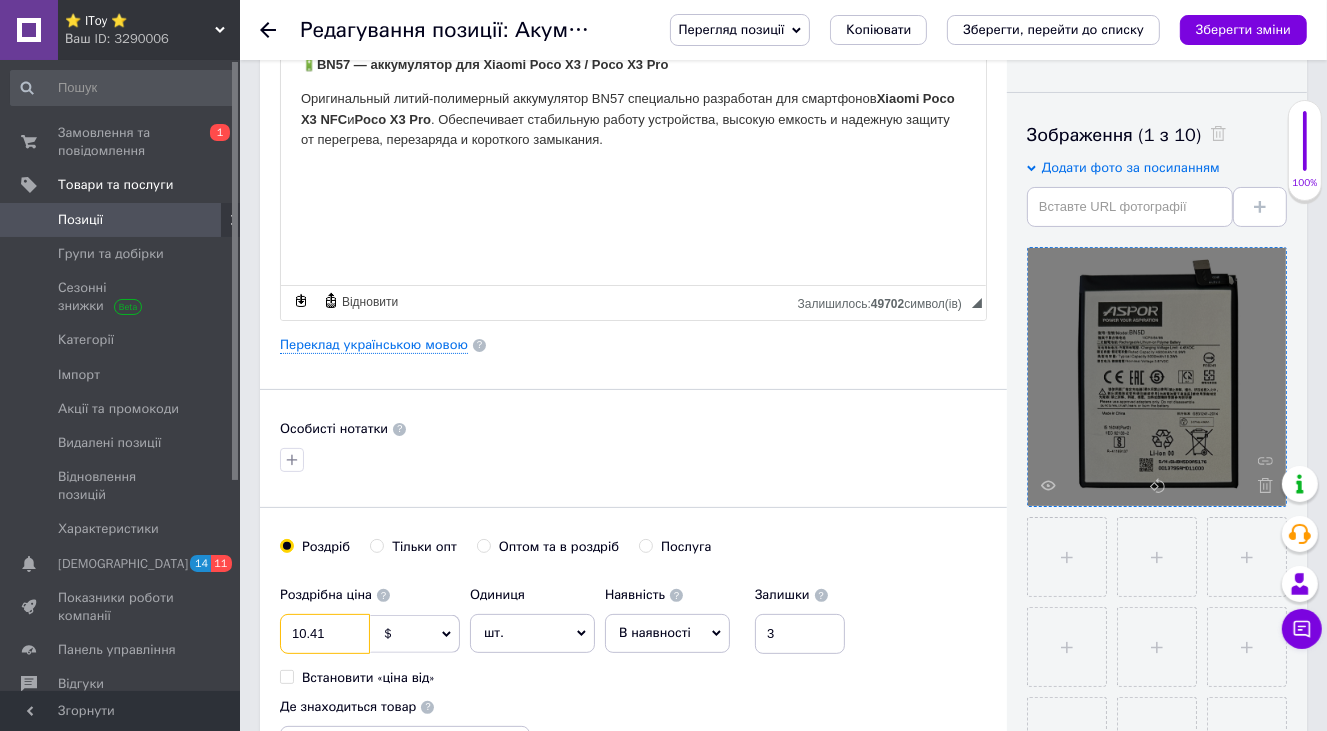 click on "10.41" at bounding box center [325, 634] 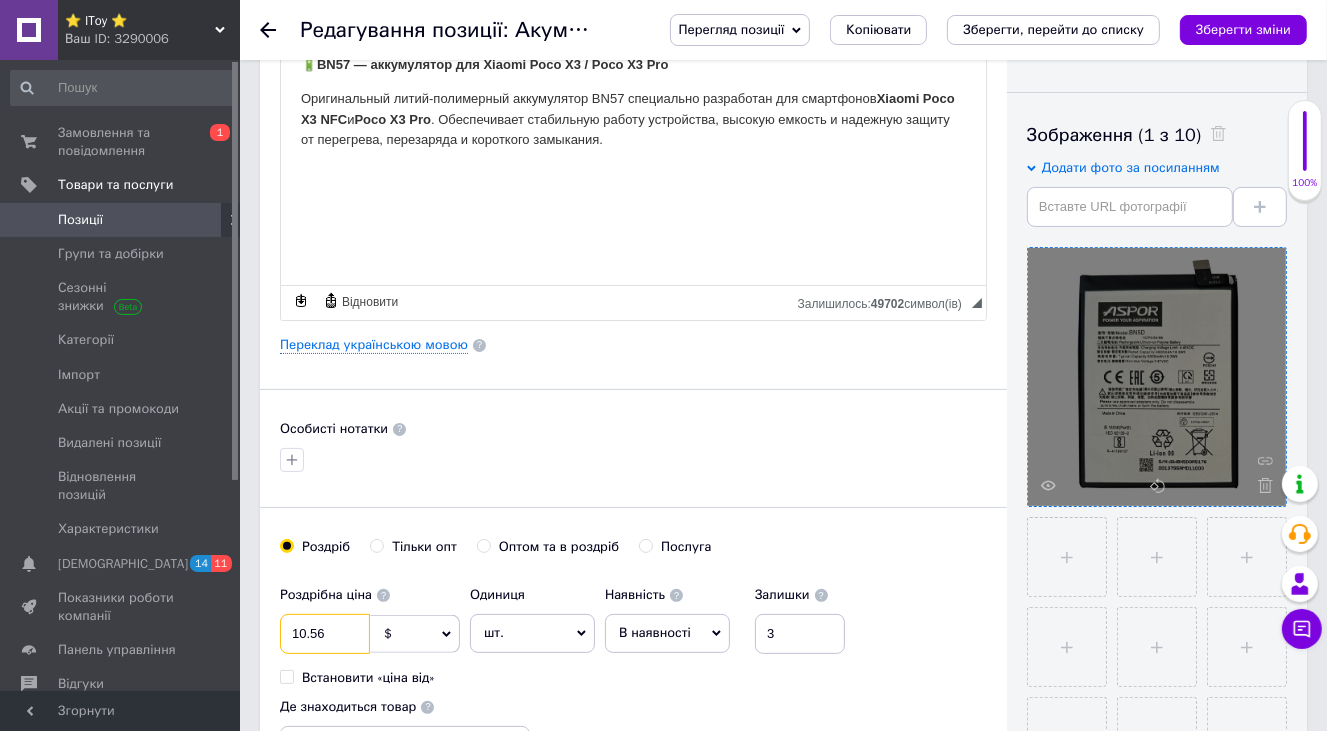type on "10.56" 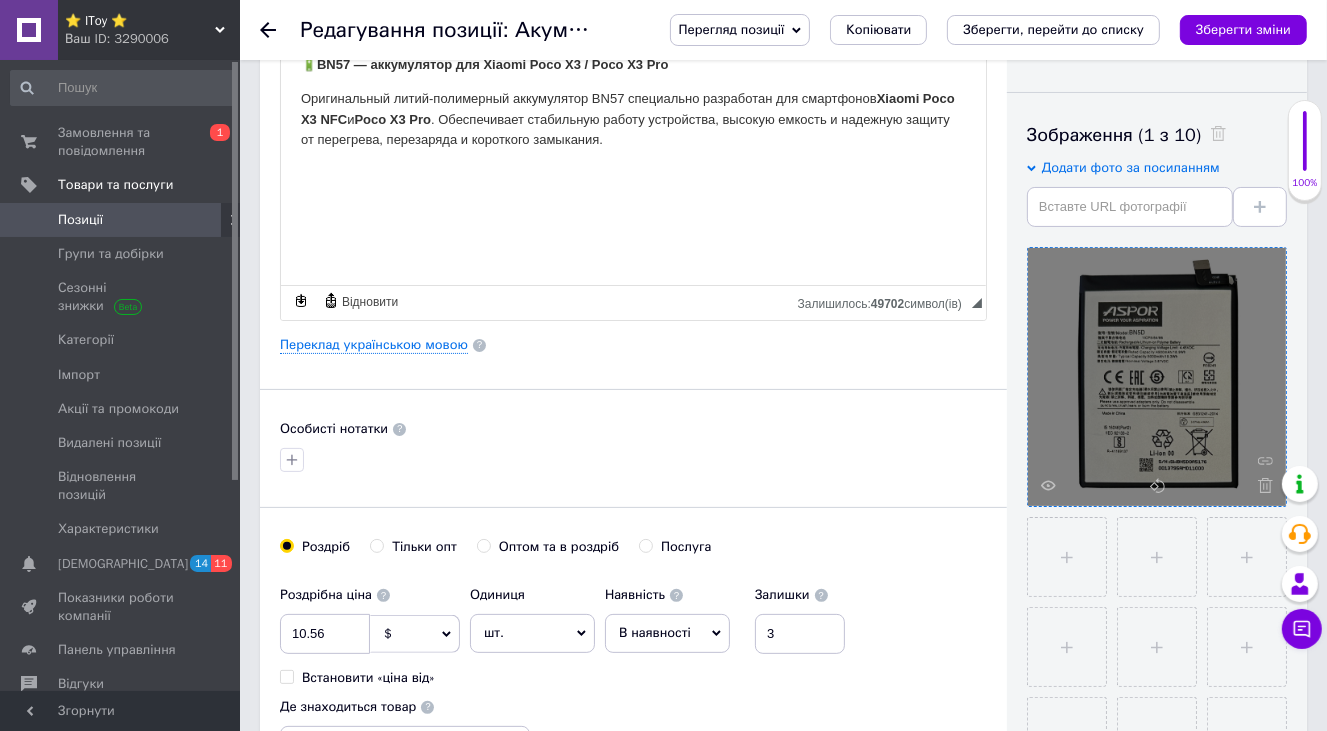 click at bounding box center [633, 460] 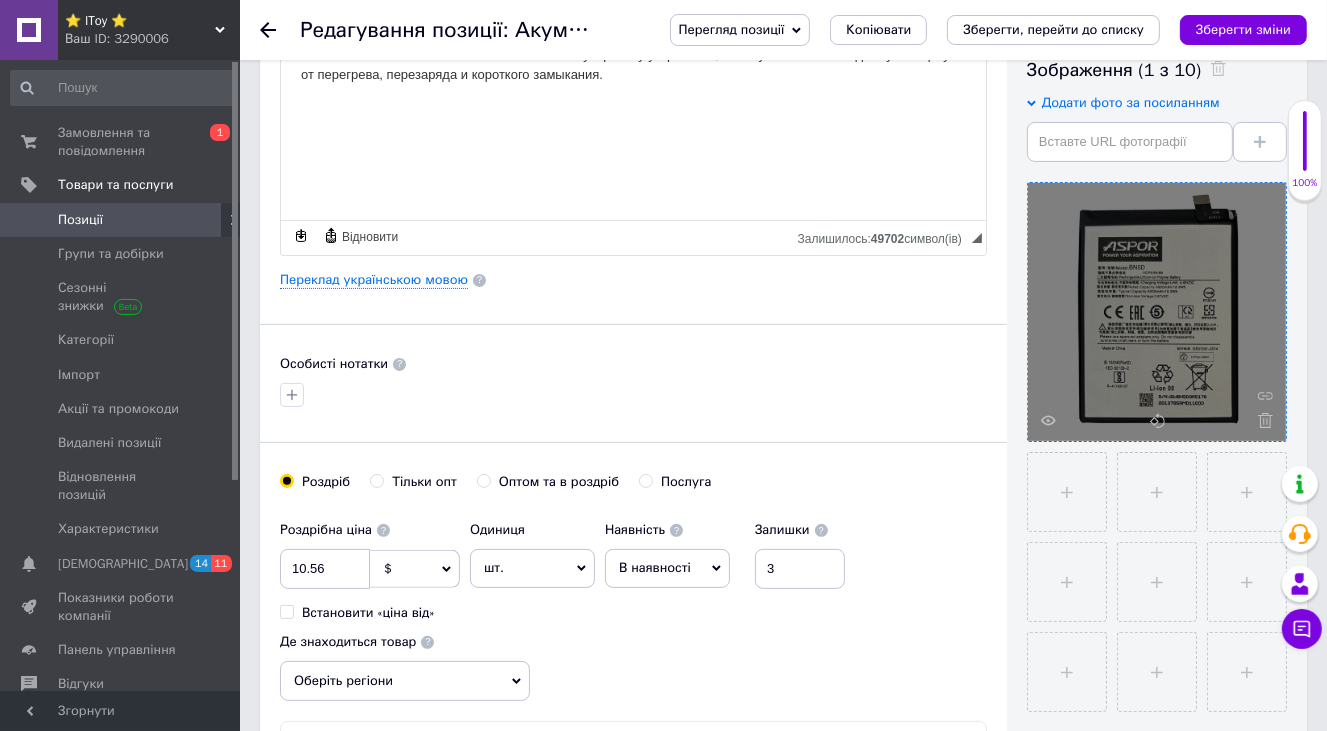 scroll, scrollTop: 400, scrollLeft: 0, axis: vertical 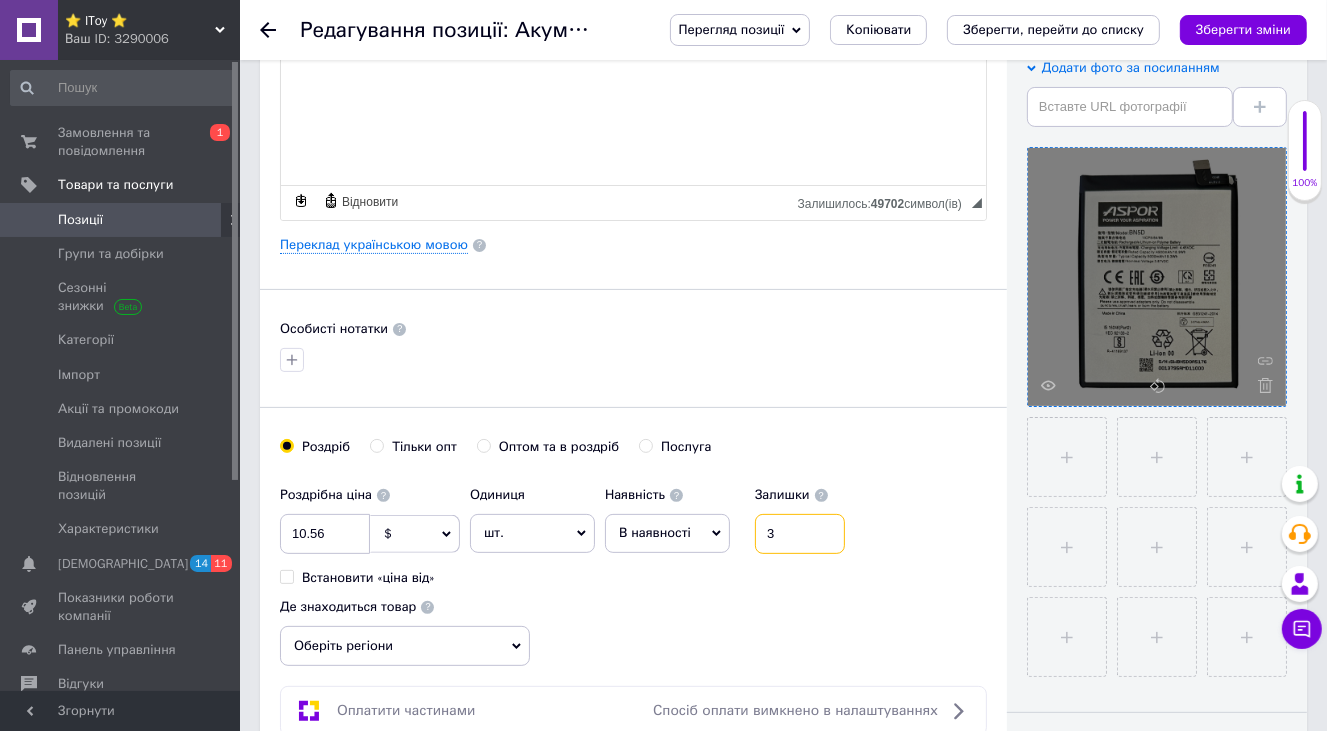 click on "3" at bounding box center [800, 534] 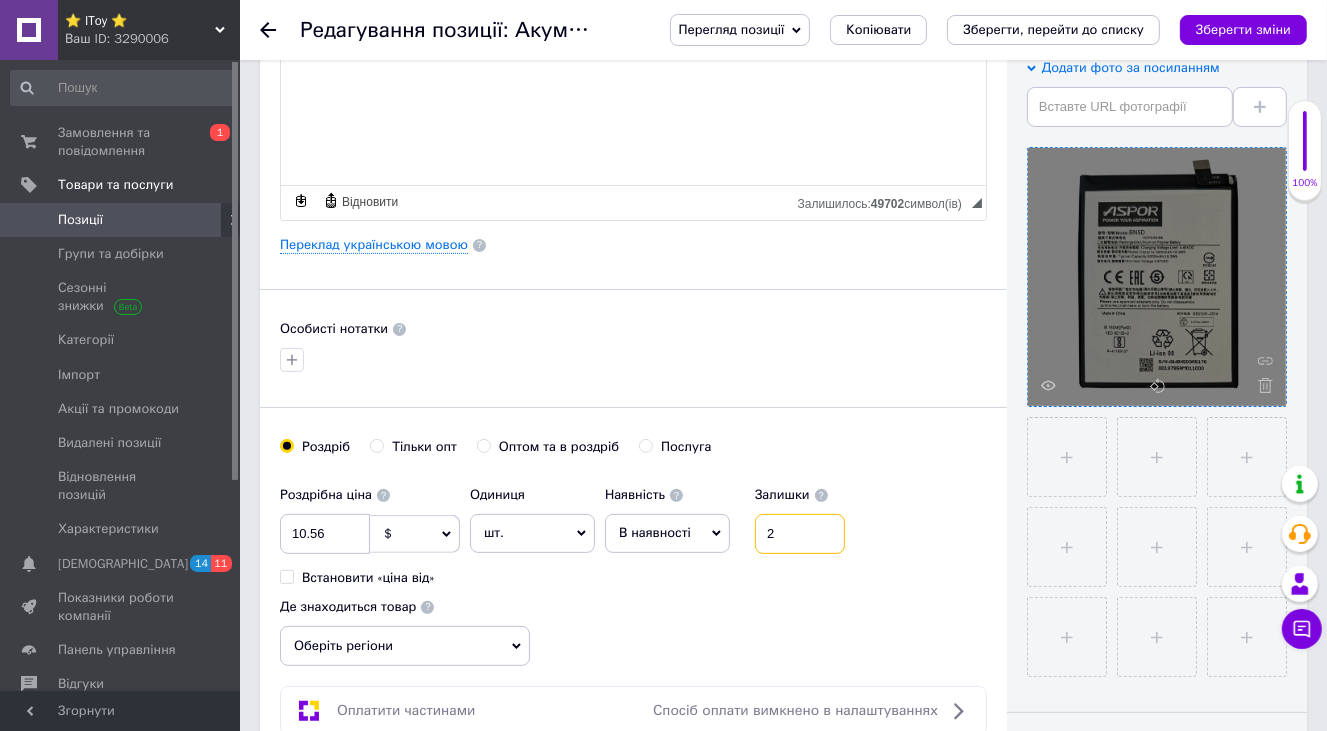 type on "2" 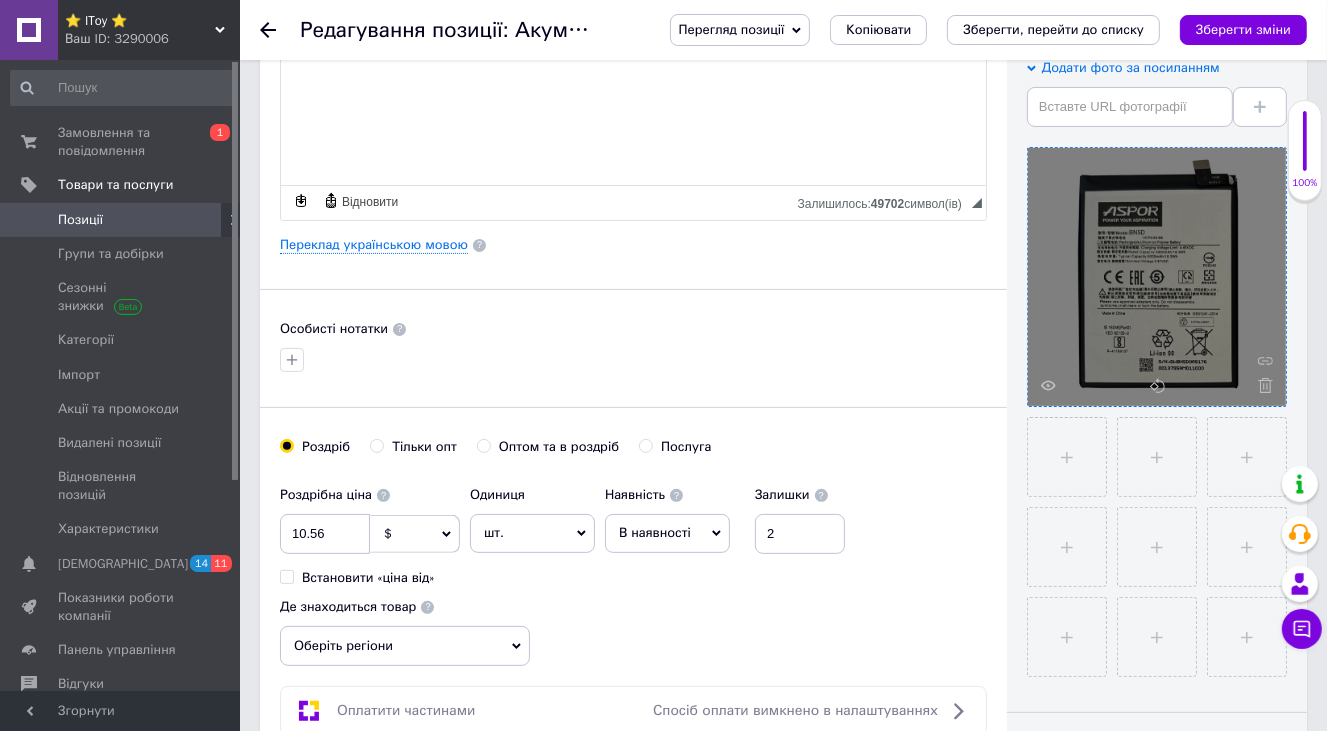 click on "Роздрібна ціна 10.56 $ EUR CHF ₴ GBP ¥ PLN ₸ MDL HUF KGS CNY TRY KRW lei Встановити «ціна від» Одиниця шт. Популярне комплект упаковка кв.м пара м кг пог.м послуга т а автоцистерна ампула б балон банка блістер бобіна бочка бут бухта в ват виїзд відро г г га година гр/кв.м гігакалорія д дав два місяці день доба доза є єврокуб з зміна к кВт каністра карат кв.дм кв.м кв.см кв.фут квартал кг кг/кв.м км колесо комплект коробка куб.дм куб.м л л лист м м мВт мл мм моток місяць мішок н набір номер о об'єкт од. п палетомісце пара партія пач пог.м послуга посівна одиниця птахомісце півроку р рейс 1" at bounding box center [633, 571] 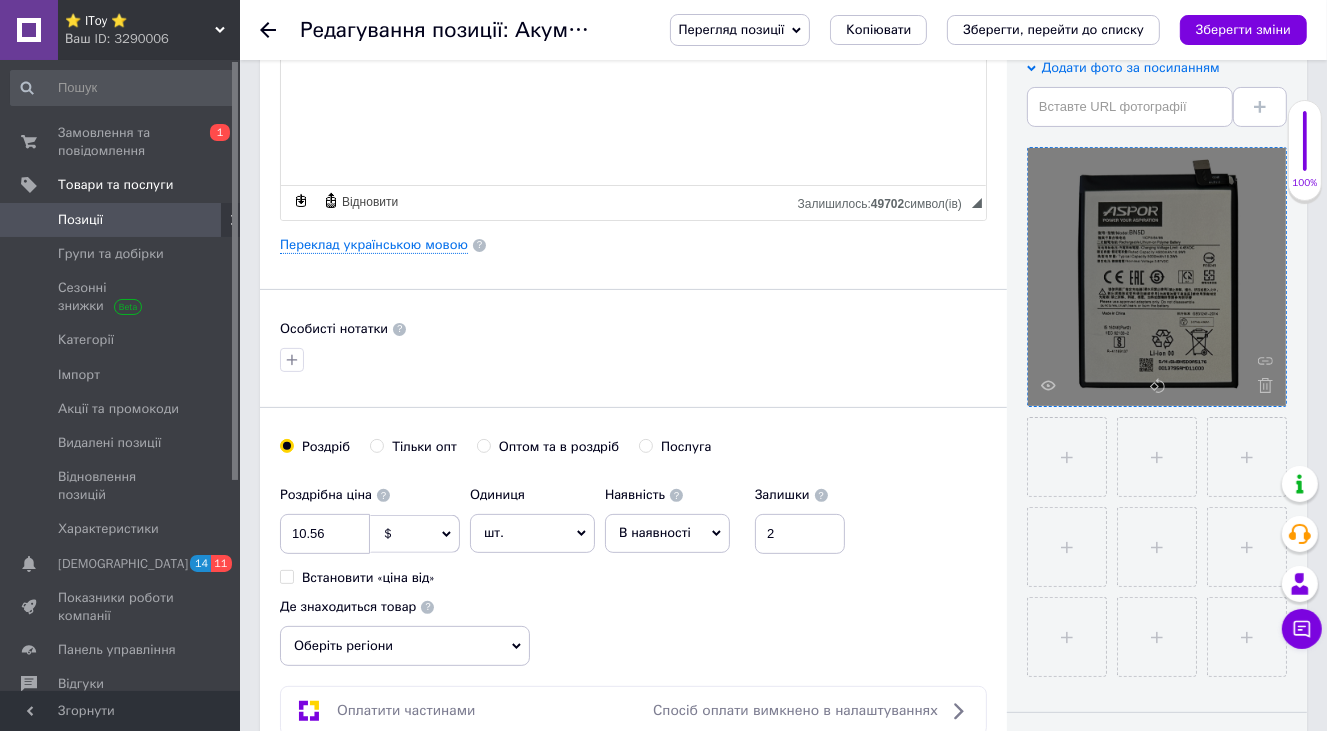 click 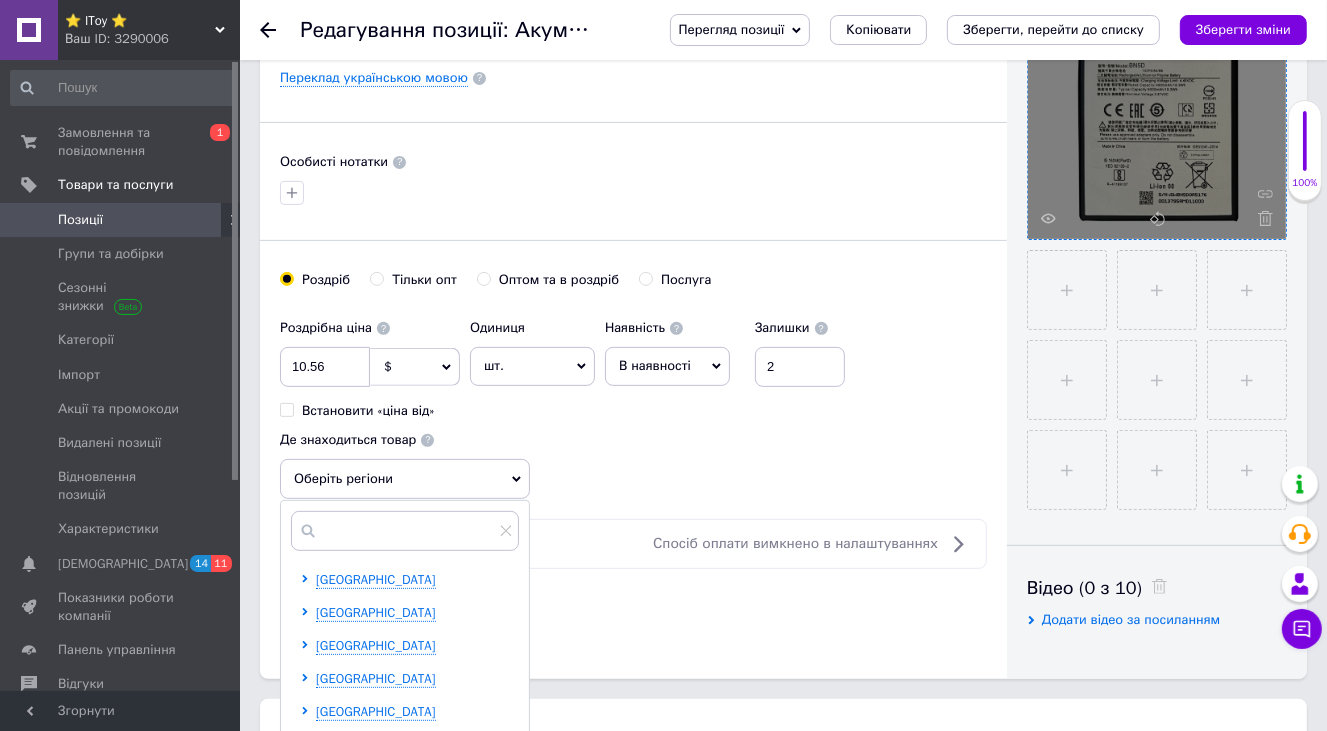 scroll, scrollTop: 700, scrollLeft: 0, axis: vertical 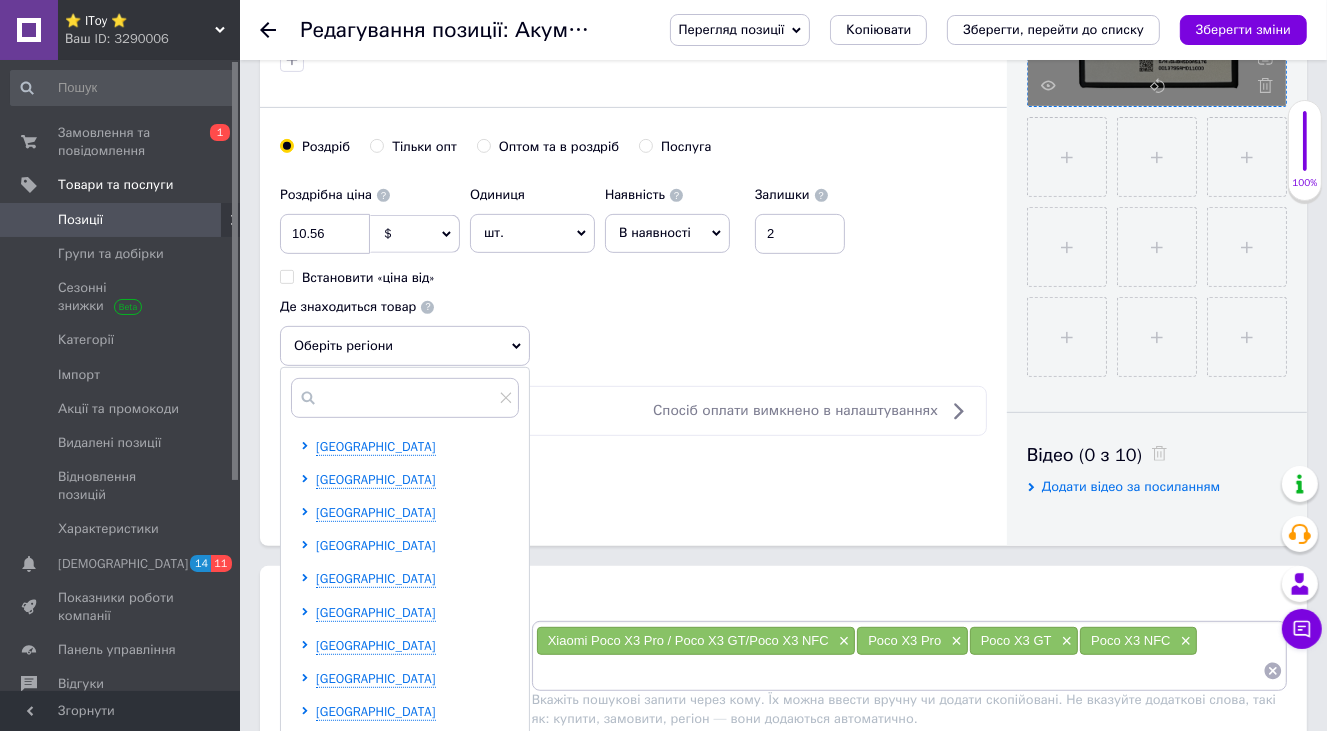 click on "[GEOGRAPHIC_DATA]" at bounding box center (376, 545) 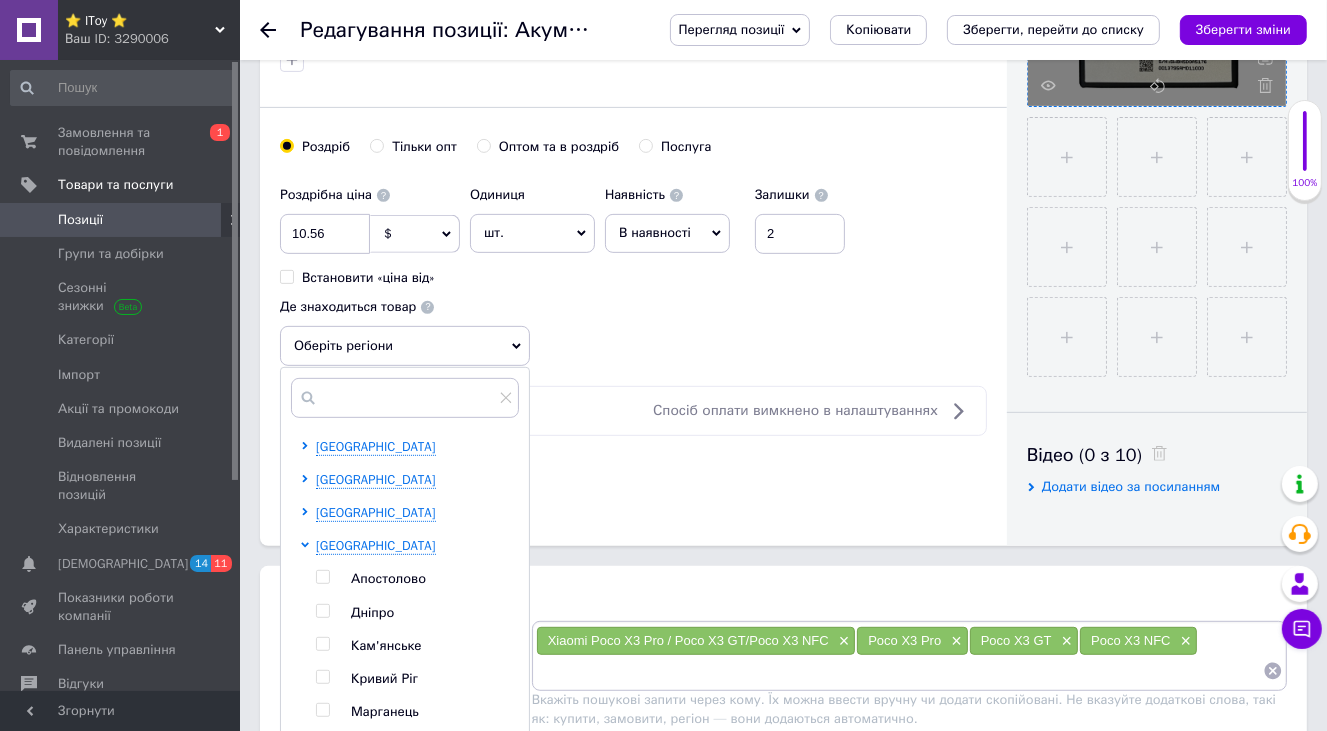 click at bounding box center [322, 611] 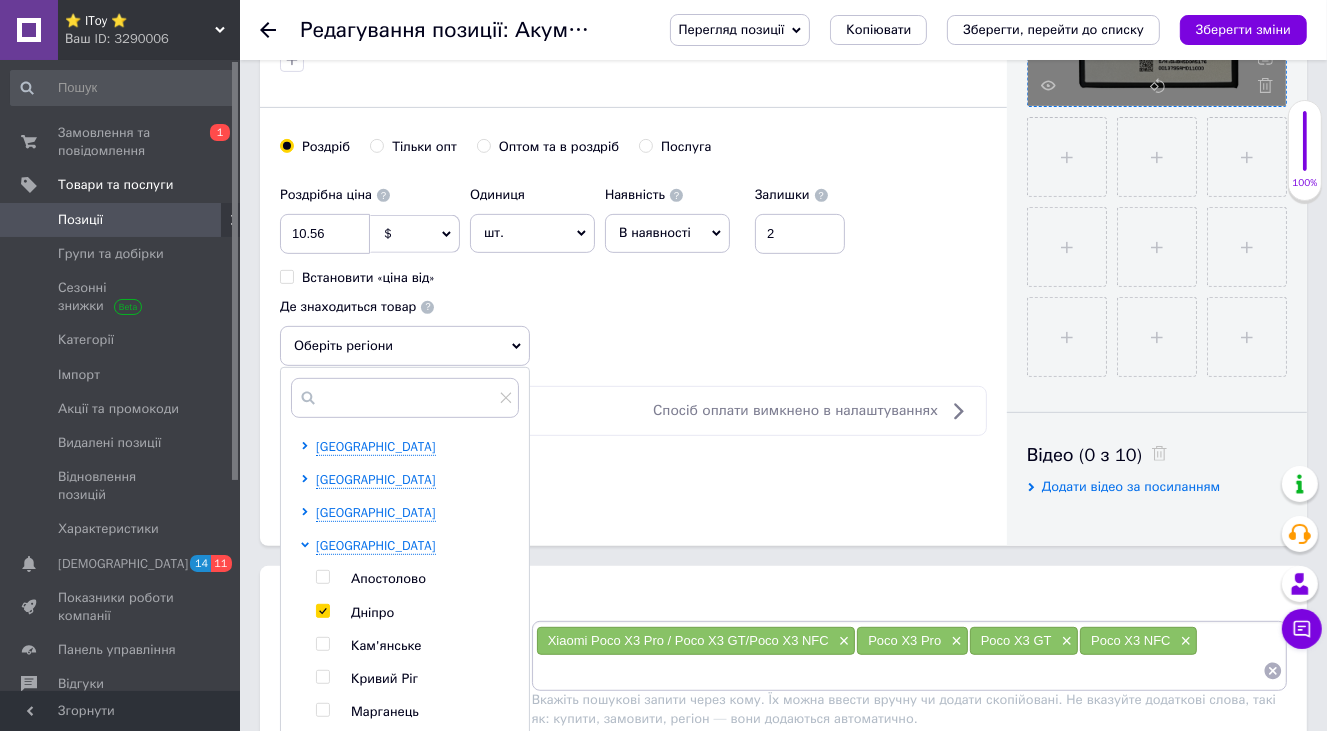checkbox on "true" 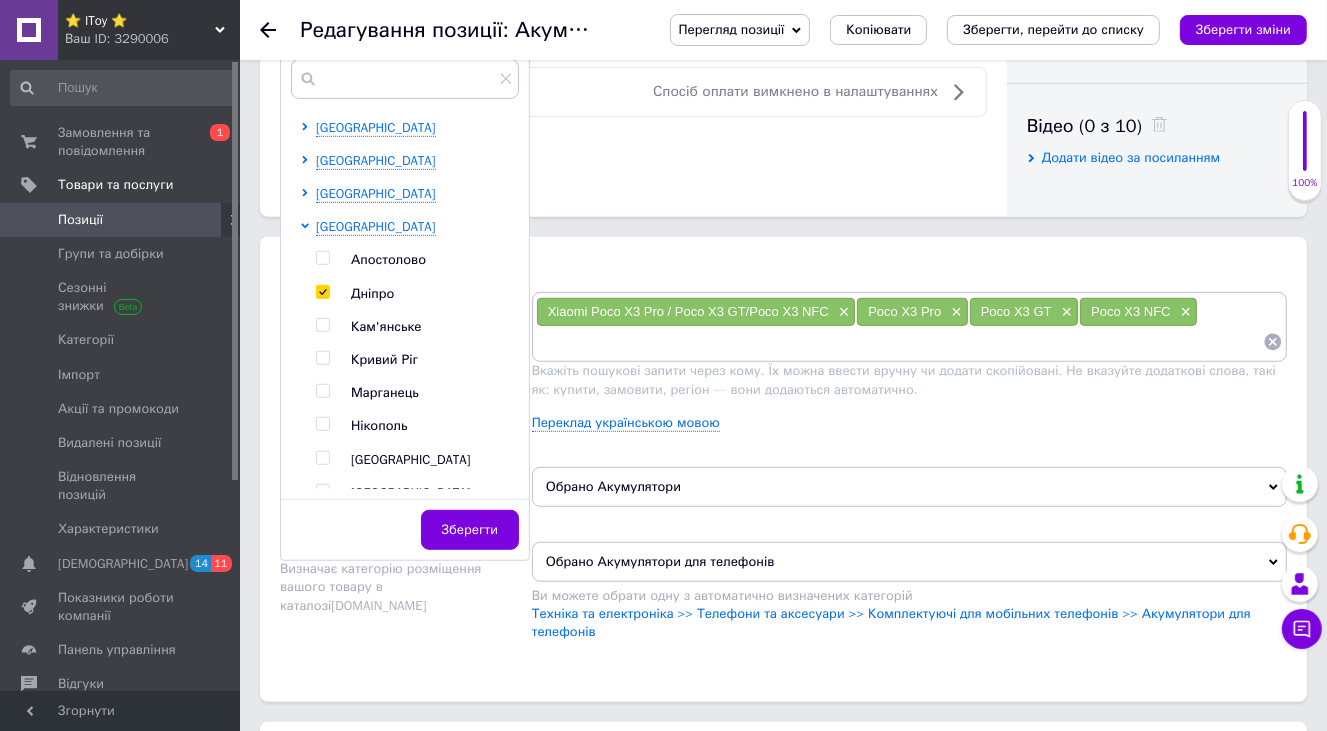 scroll, scrollTop: 1200, scrollLeft: 0, axis: vertical 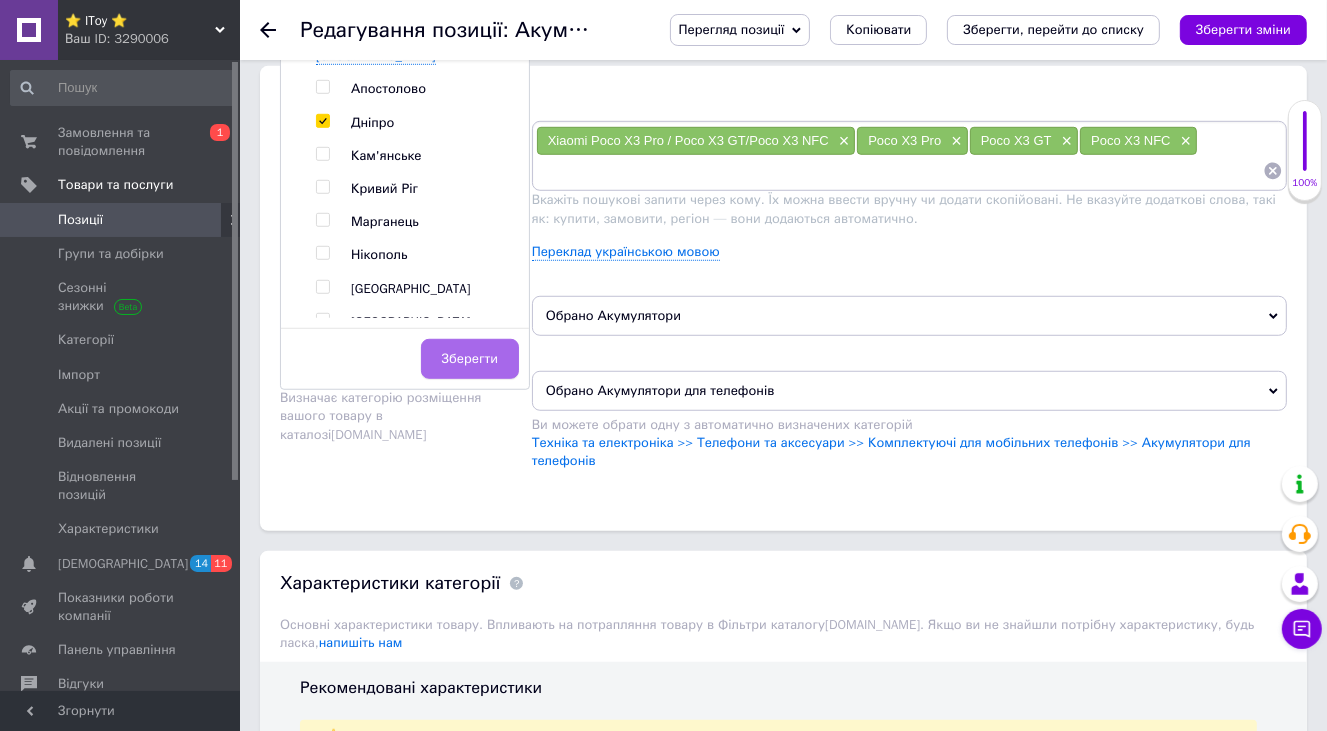 click on "Зберегти" at bounding box center (470, 359) 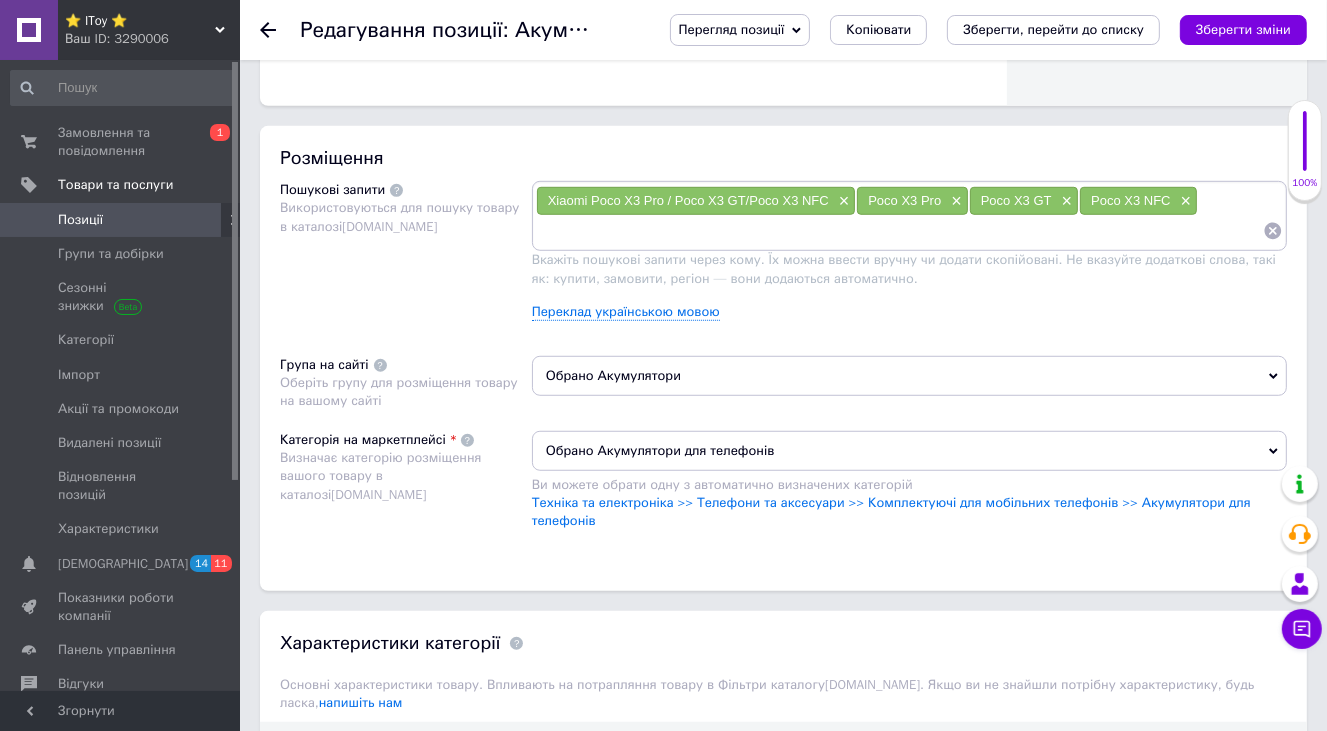 scroll, scrollTop: 1100, scrollLeft: 0, axis: vertical 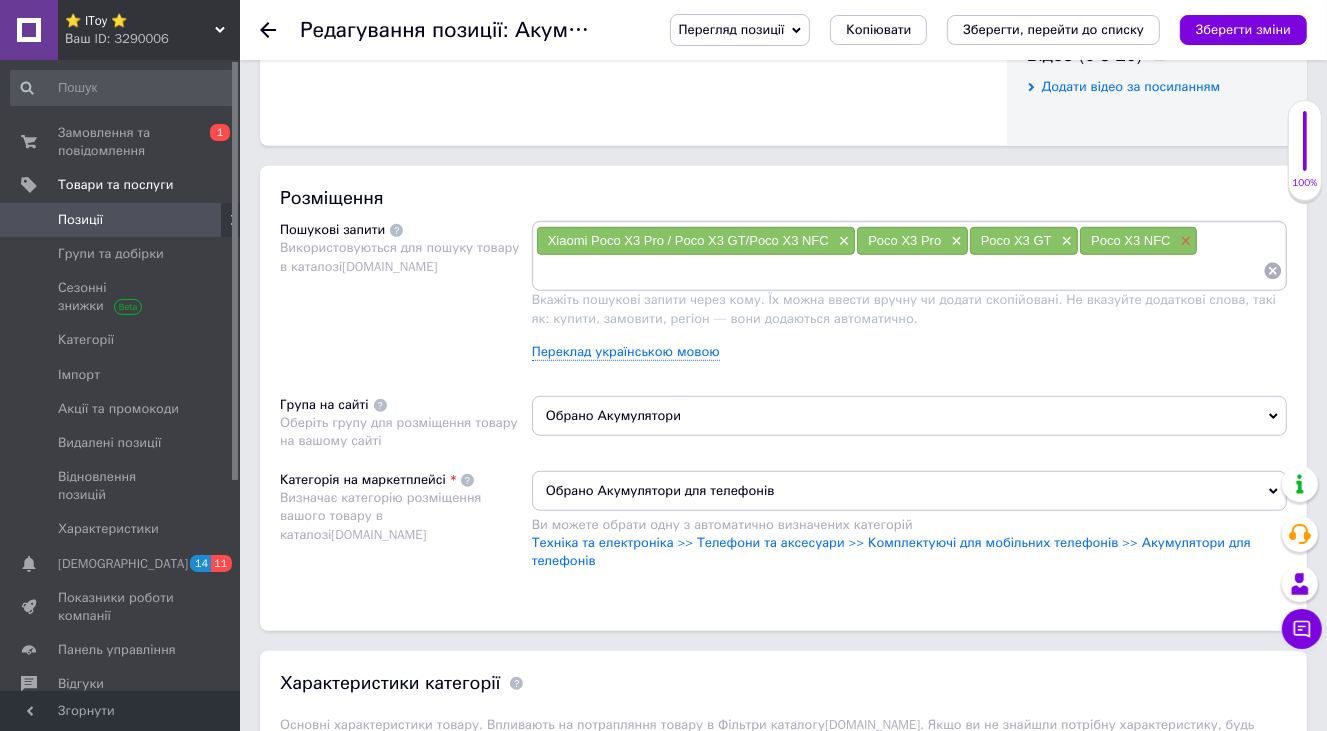 click on "×" at bounding box center (1184, 241) 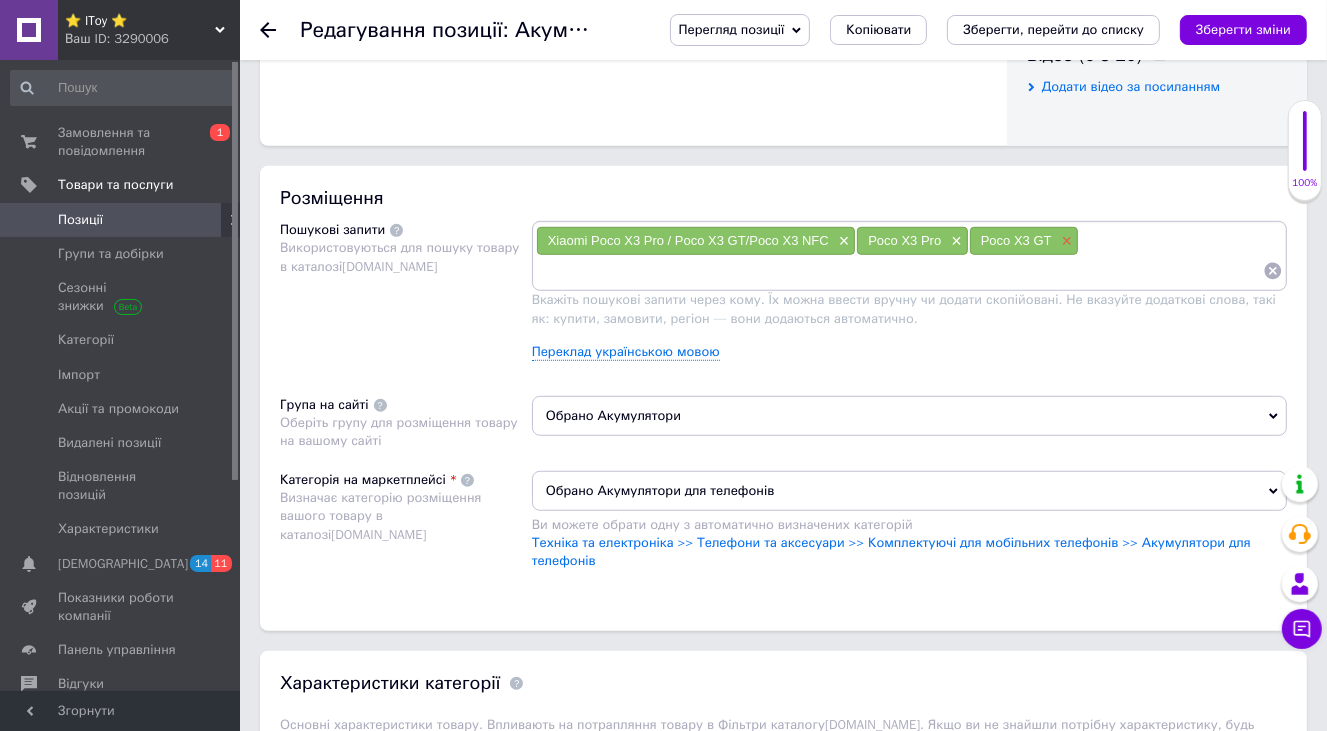 click on "×" at bounding box center (1065, 241) 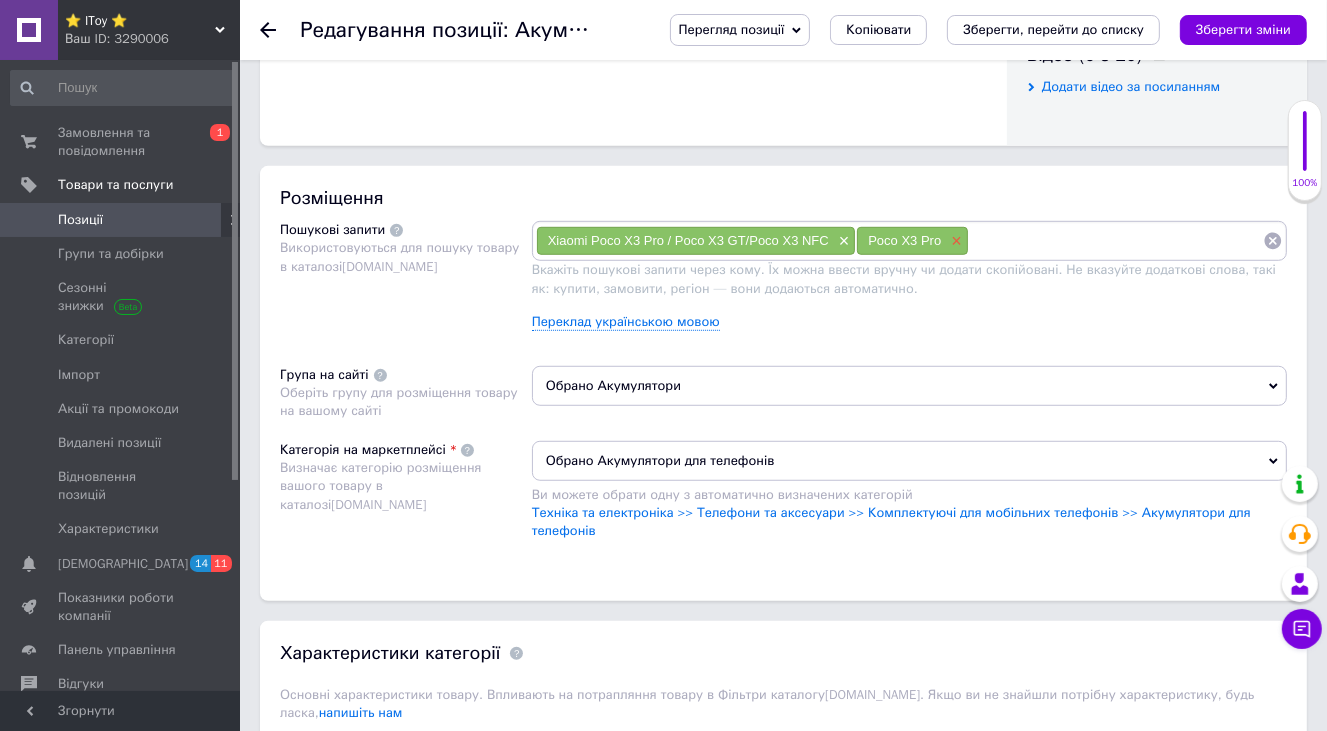click on "×" at bounding box center (954, 241) 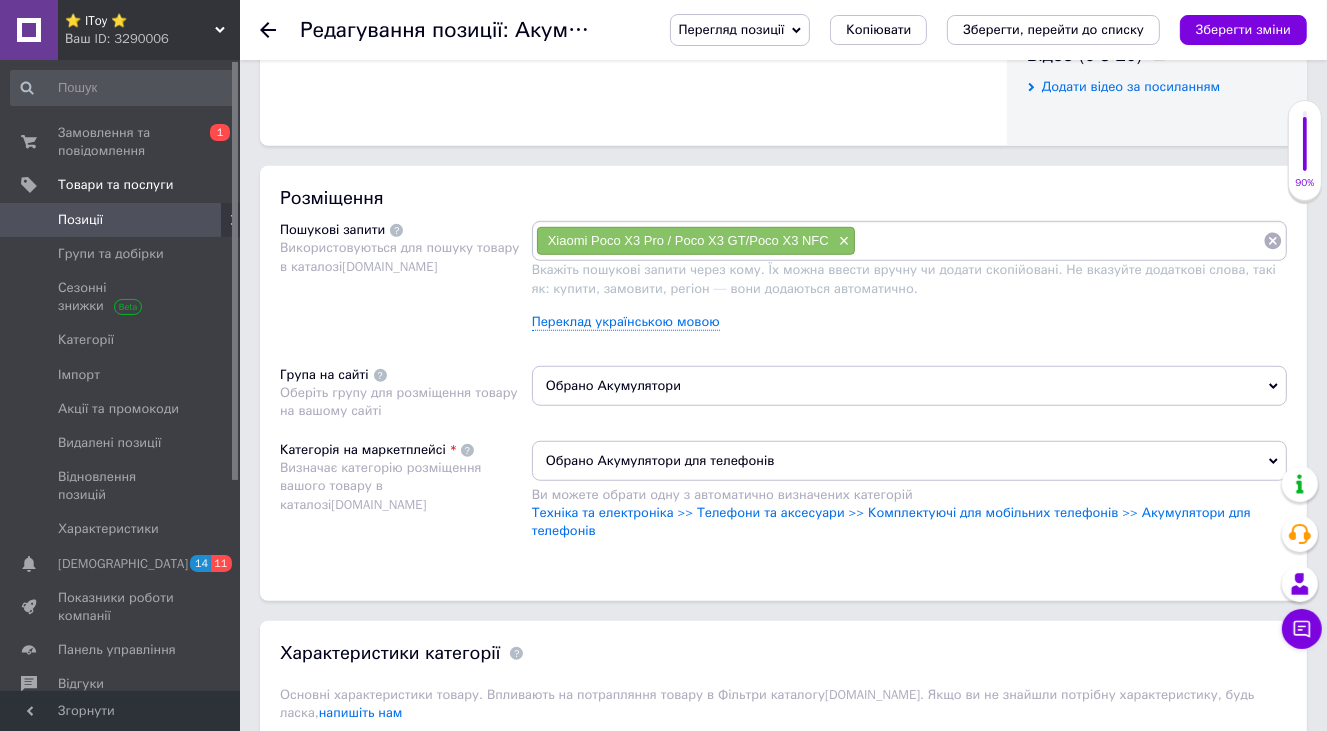 click on "×" at bounding box center (842, 241) 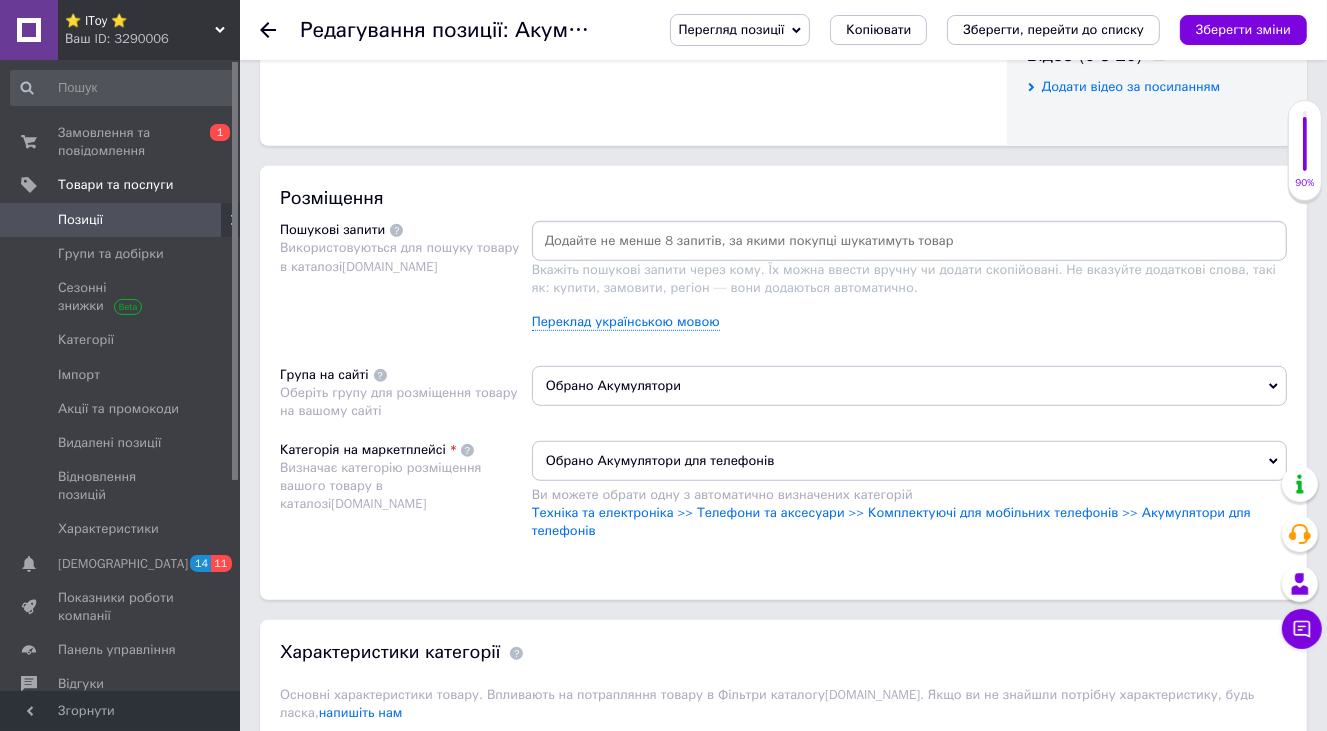 click at bounding box center (909, 241) 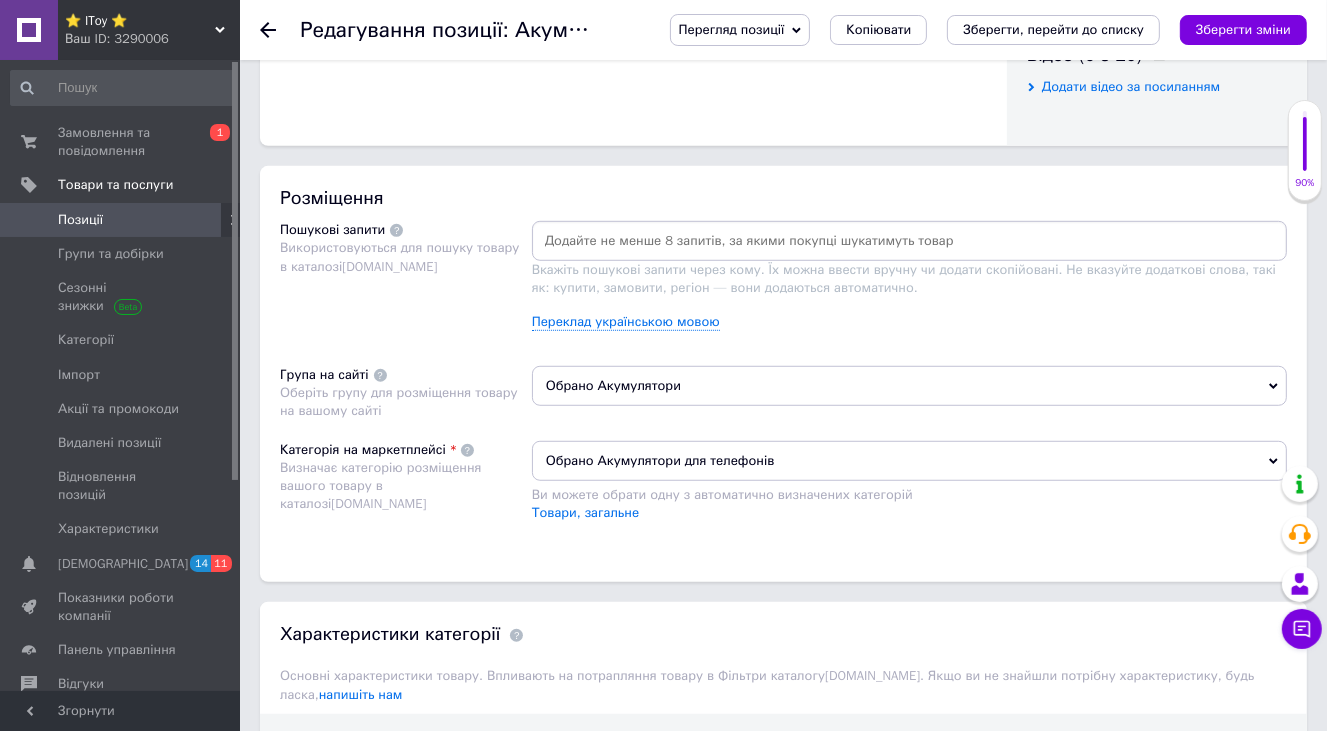 paste on "[URL][DOMAIN_NAME]" 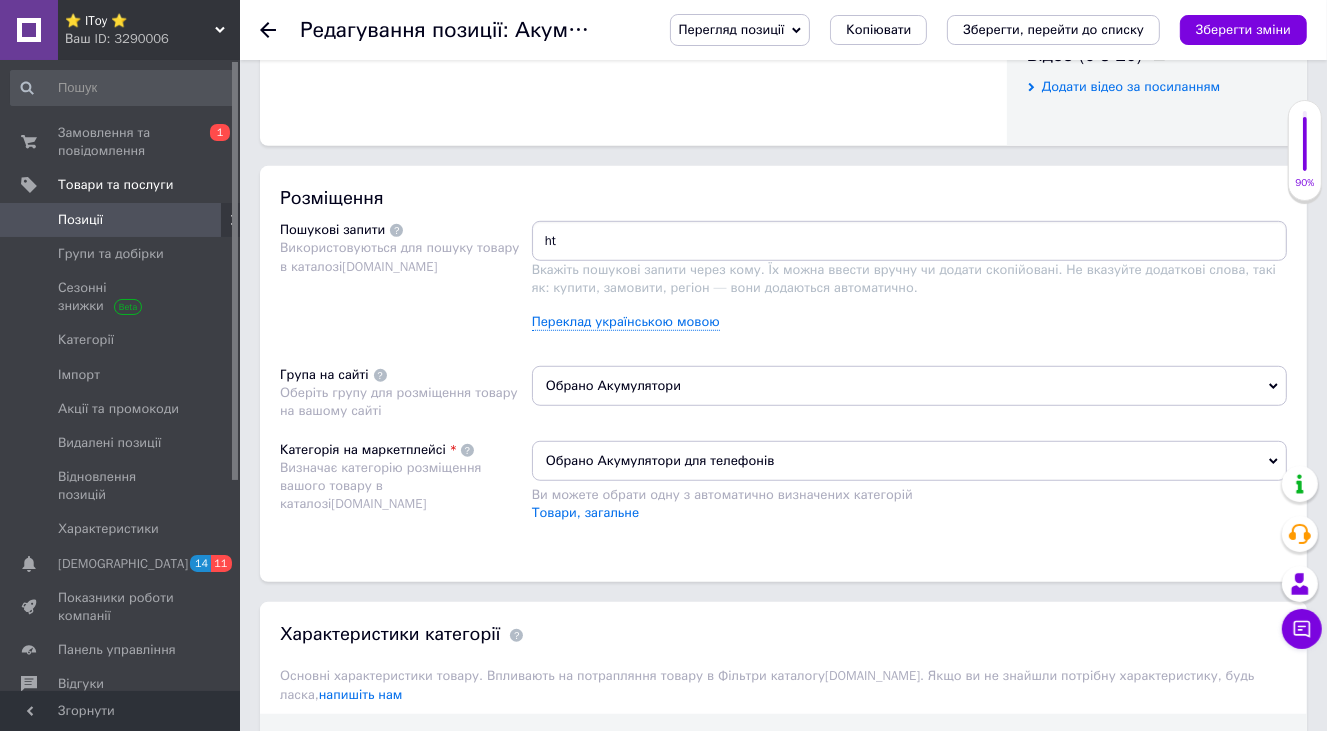 type on "h" 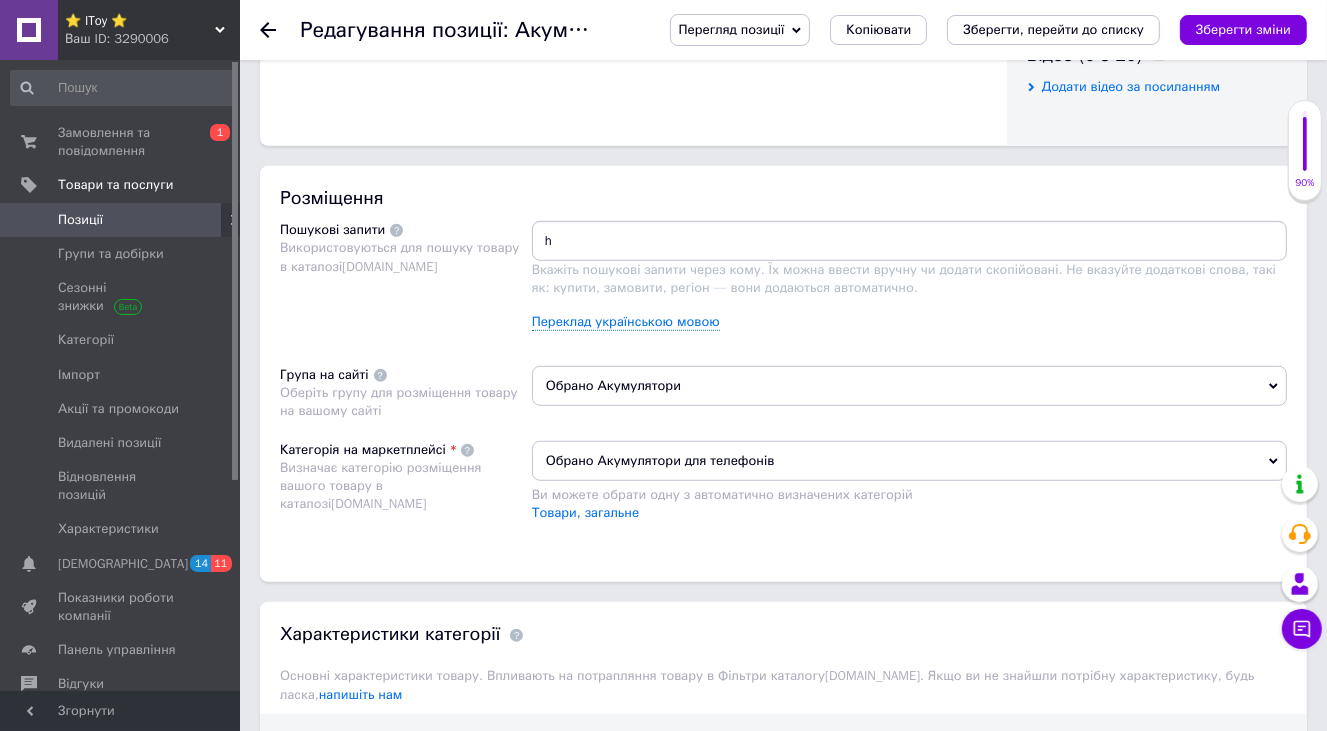 type 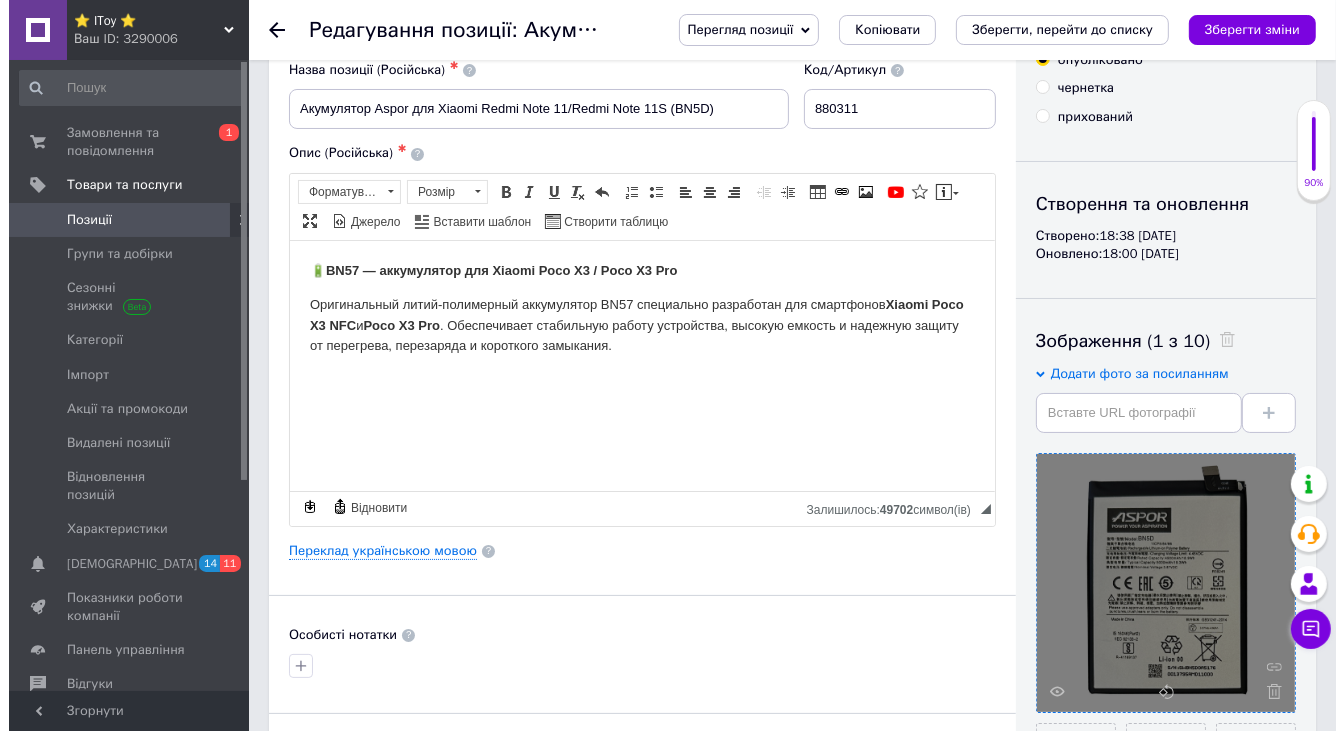 scroll, scrollTop: 0, scrollLeft: 0, axis: both 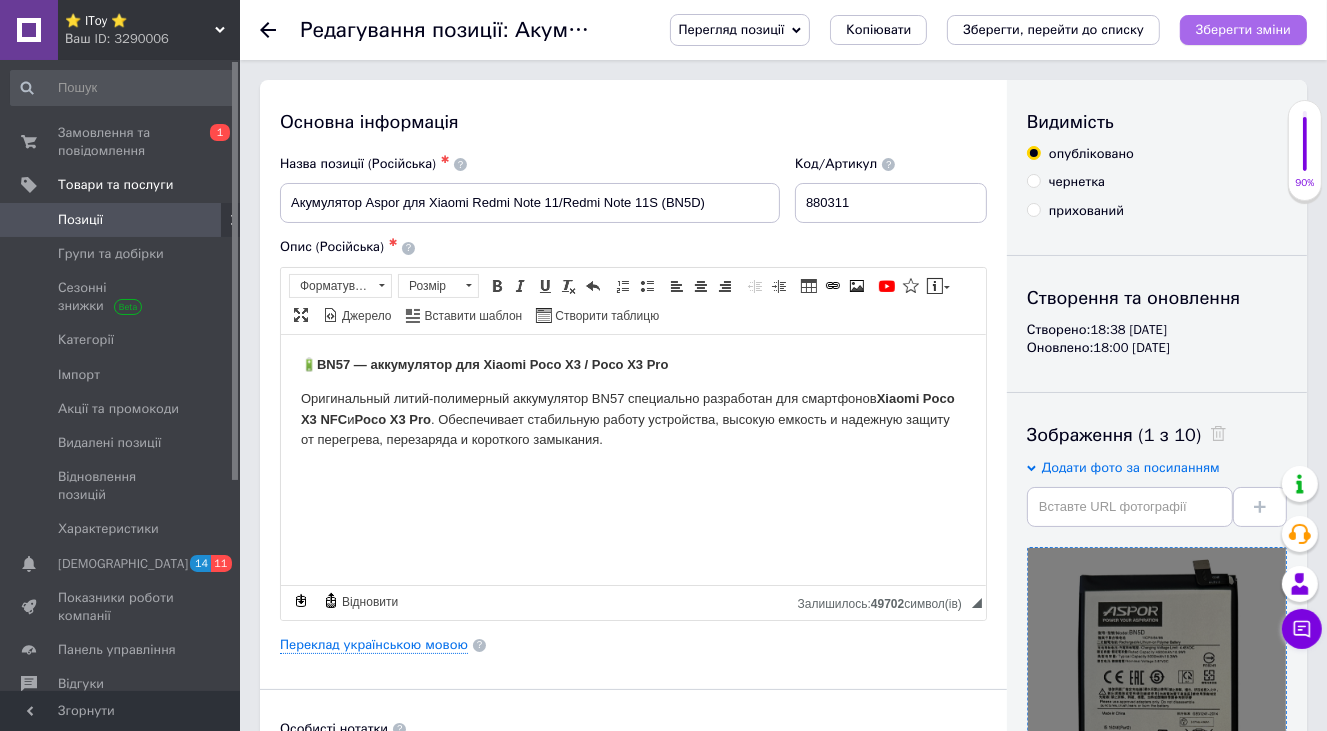 click on "Зберегти зміни" at bounding box center (1243, 29) 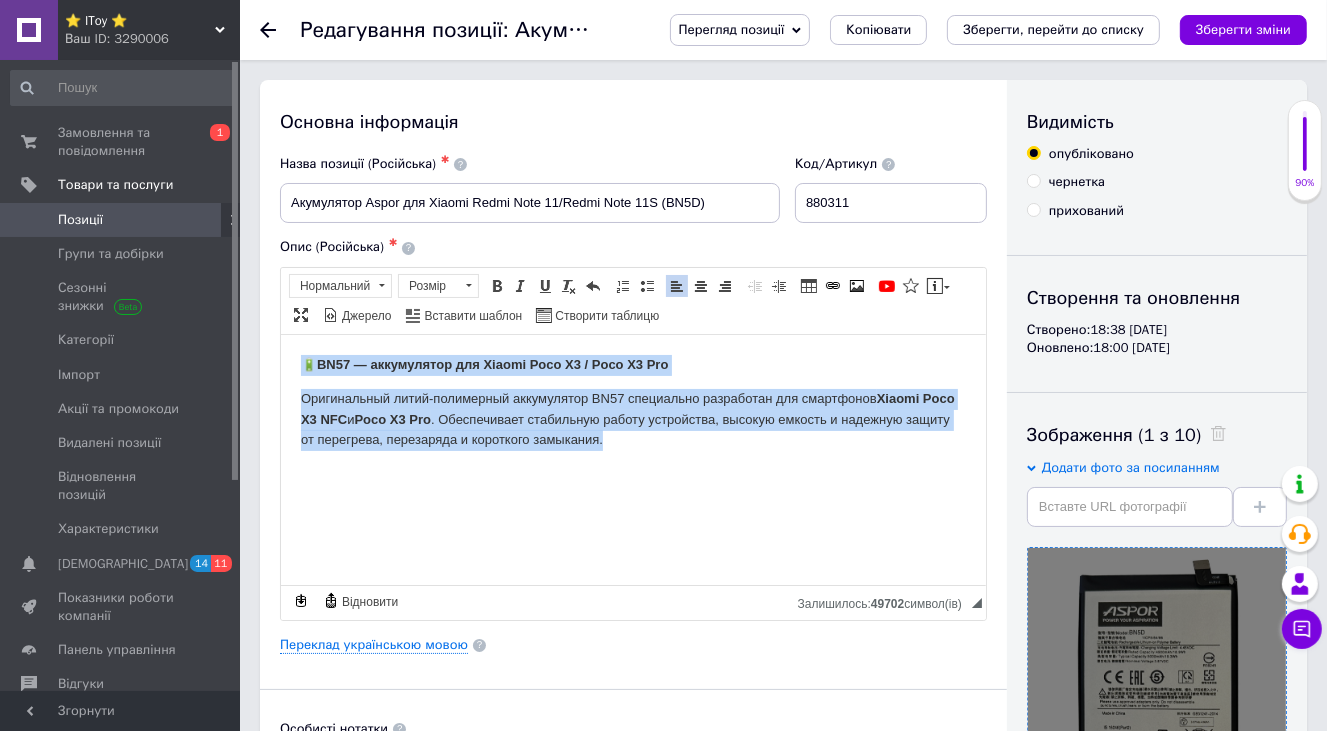 drag, startPoint x: 287, startPoint y: 361, endPoint x: 680, endPoint y: 445, distance: 401.87686 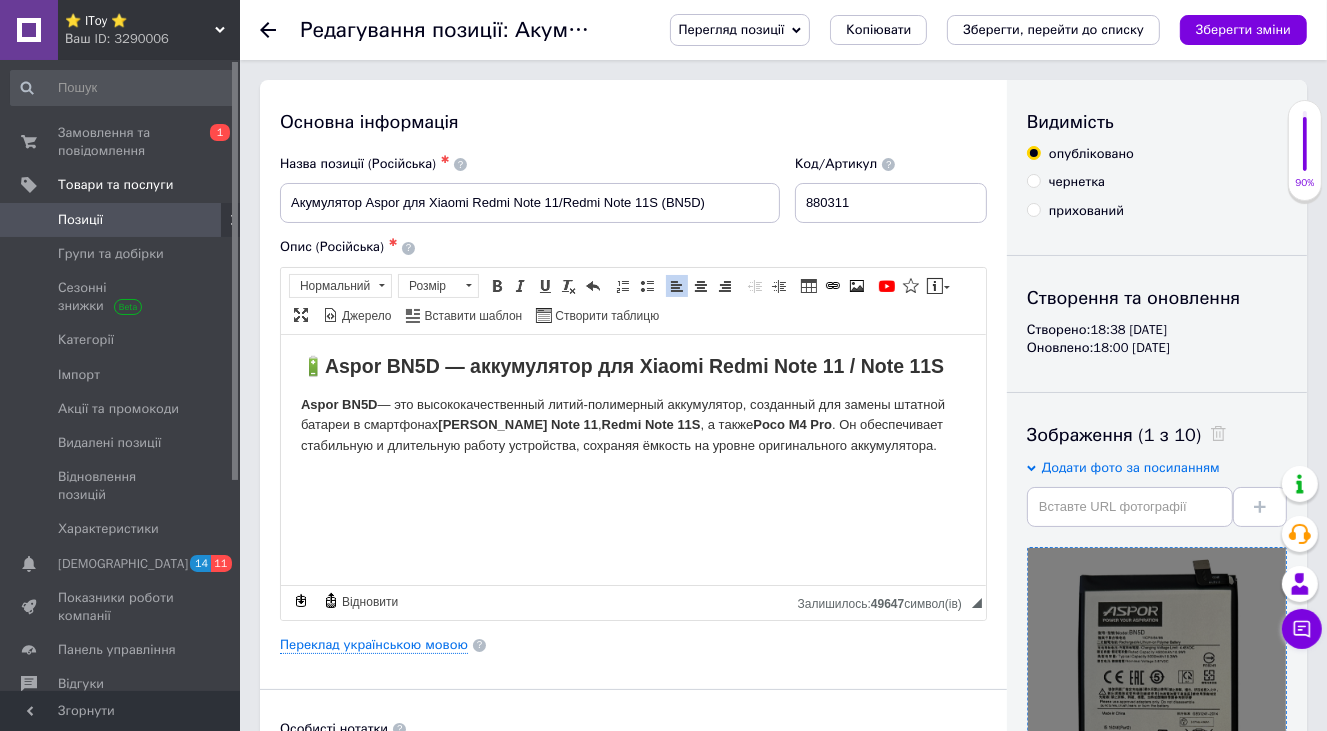 click on "🔋  Aspor BN5D — аккумулятор для Xiaomi Redmi Note 11 / Note 11S Aspor BN5D  — это высококачественный литий-полимерный аккумулятор, созданный для замены штатной батареи в смартфонах  Xiaomi Redmi Note 11 ,  Redmi Note 11S , а также  Poco M4 Pro . Он обеспечивает стабильную и длительную работу устройства, сохраняя ёмкость на уровне оригинального аккумулятора." at bounding box center [632, 405] 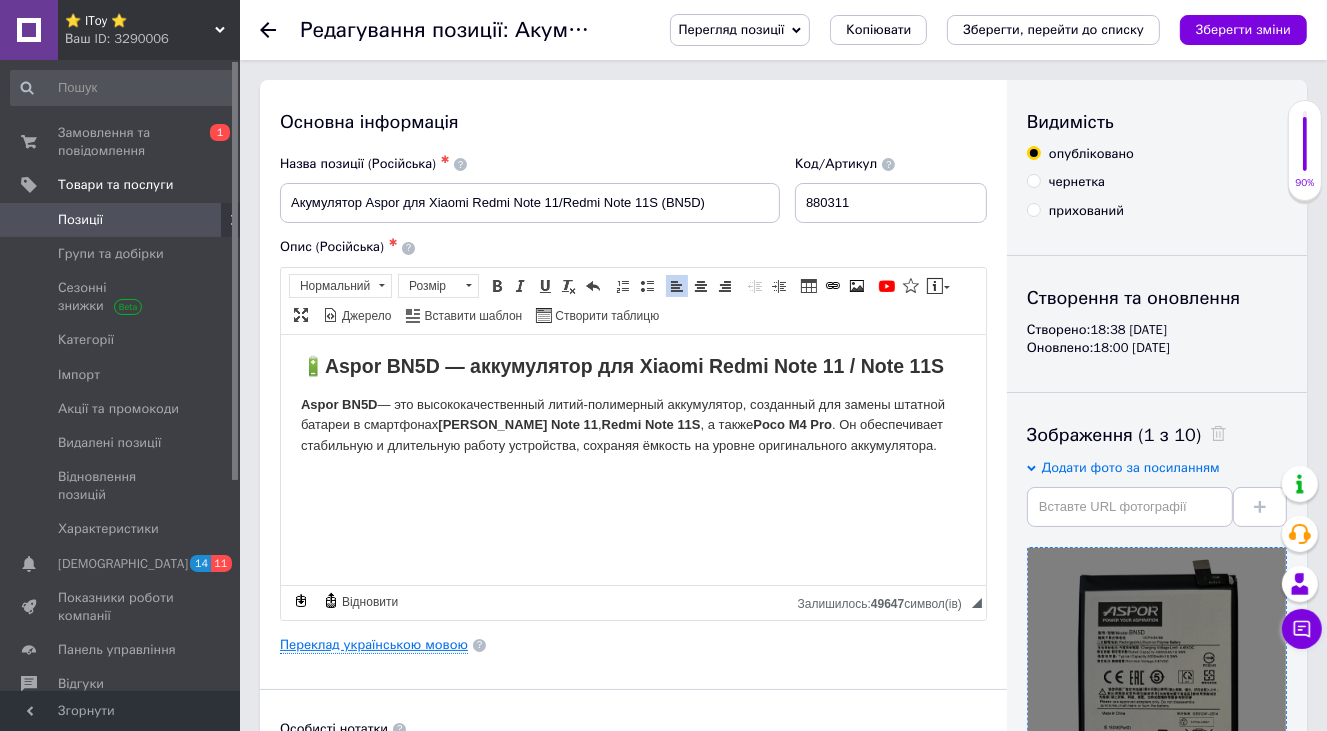 click on "Переклад українською мовою" at bounding box center (374, 645) 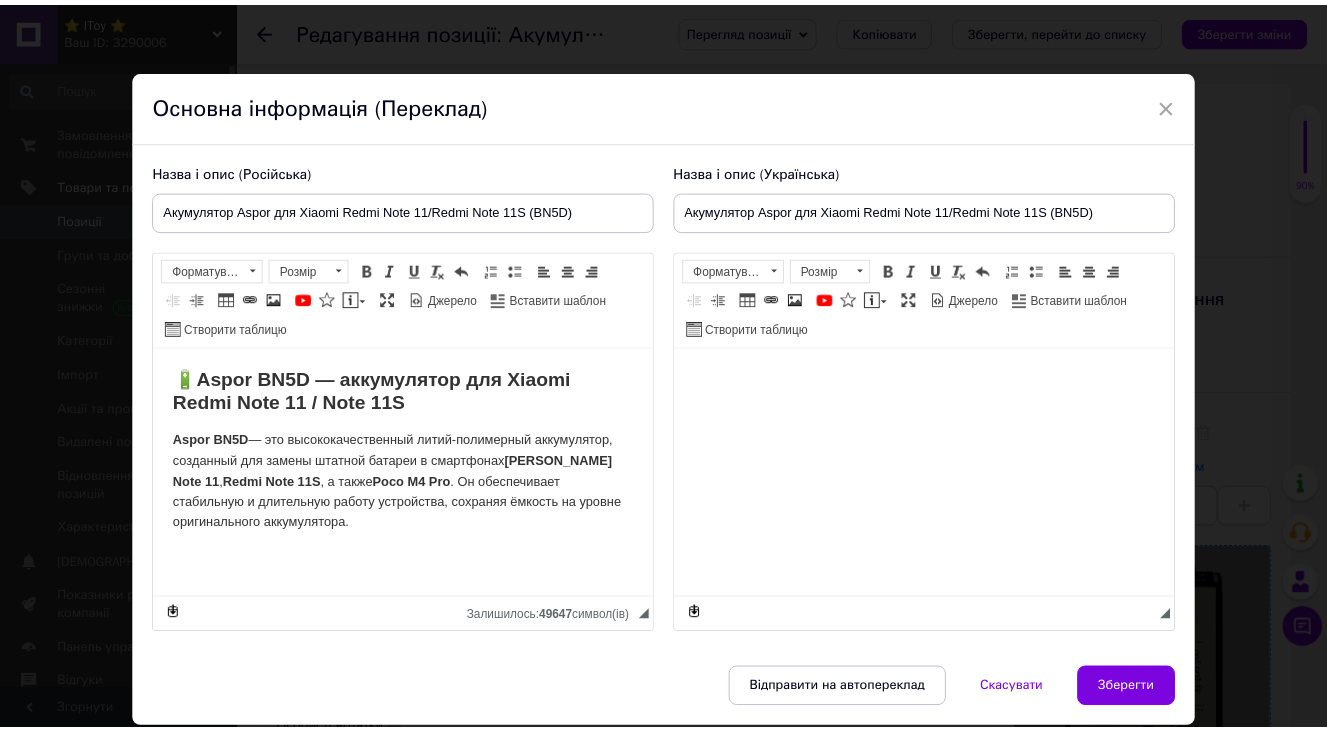 scroll, scrollTop: 0, scrollLeft: 0, axis: both 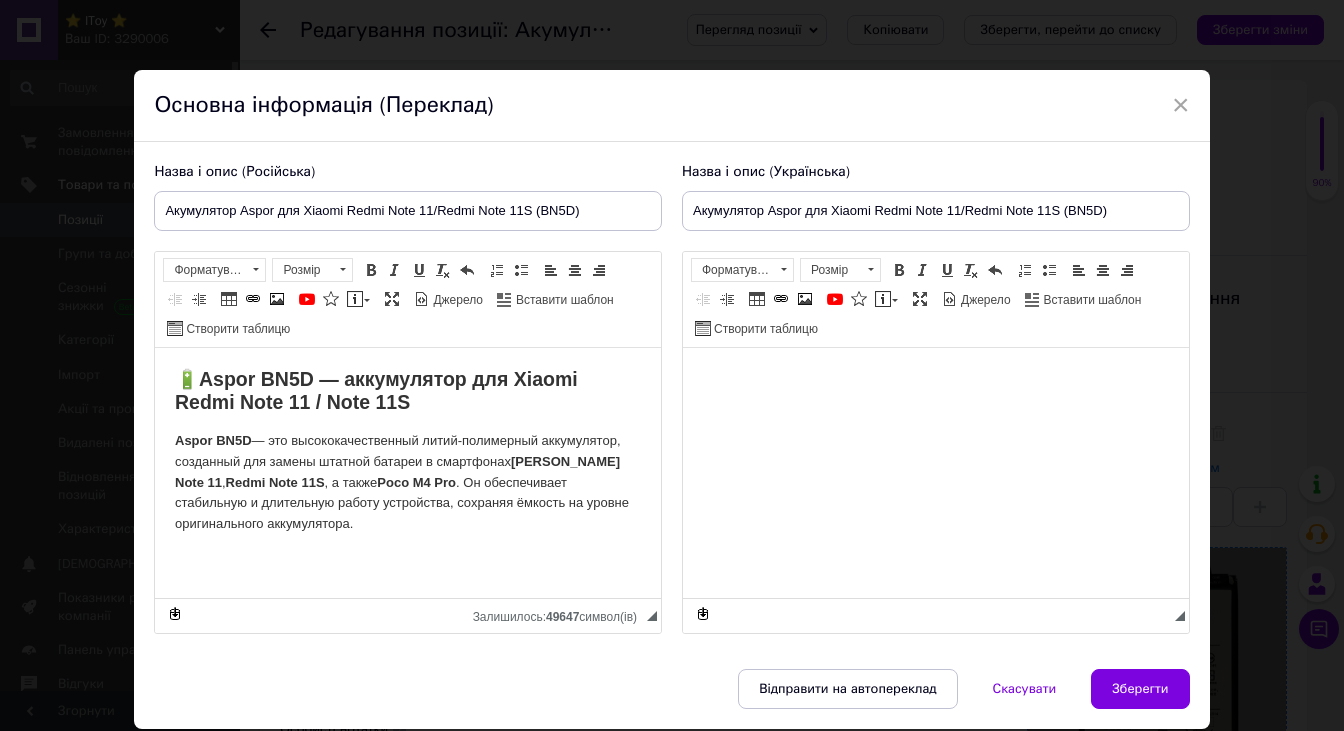 click at bounding box center [936, 378] 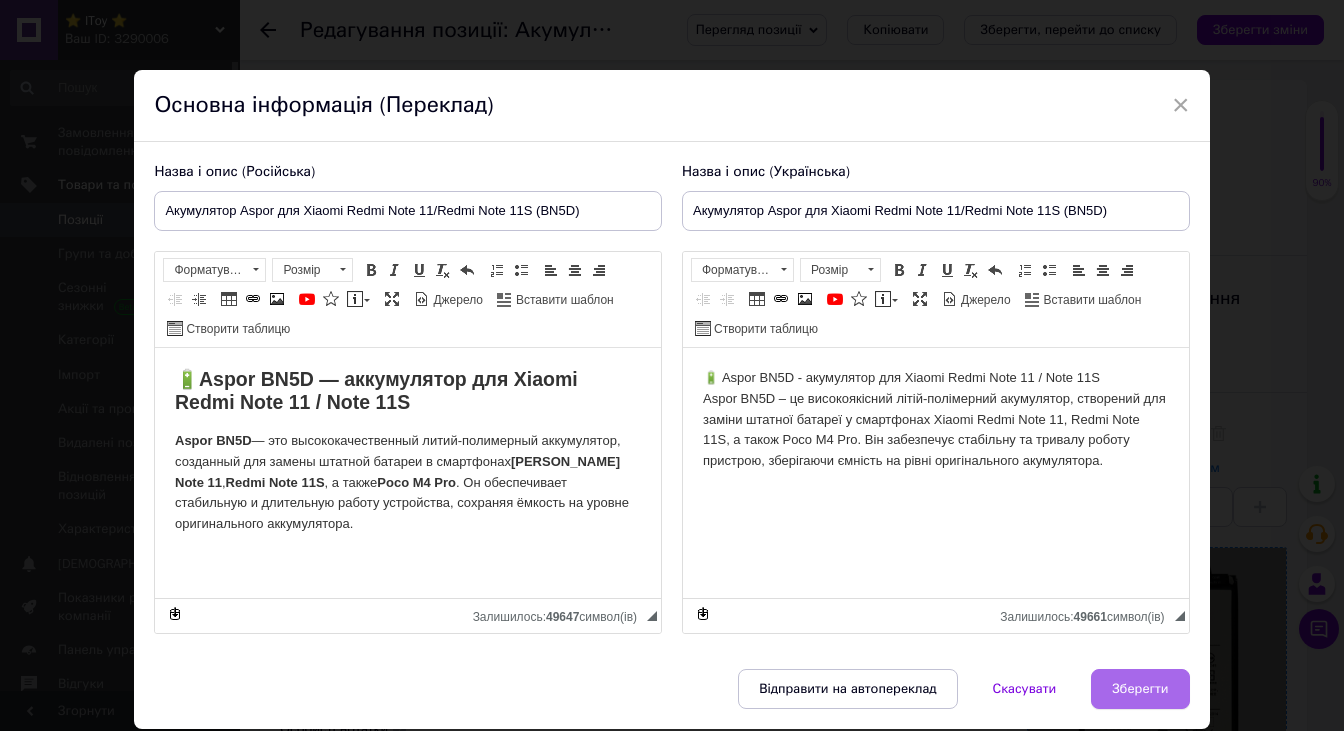 click on "Зберегти" at bounding box center (1140, 689) 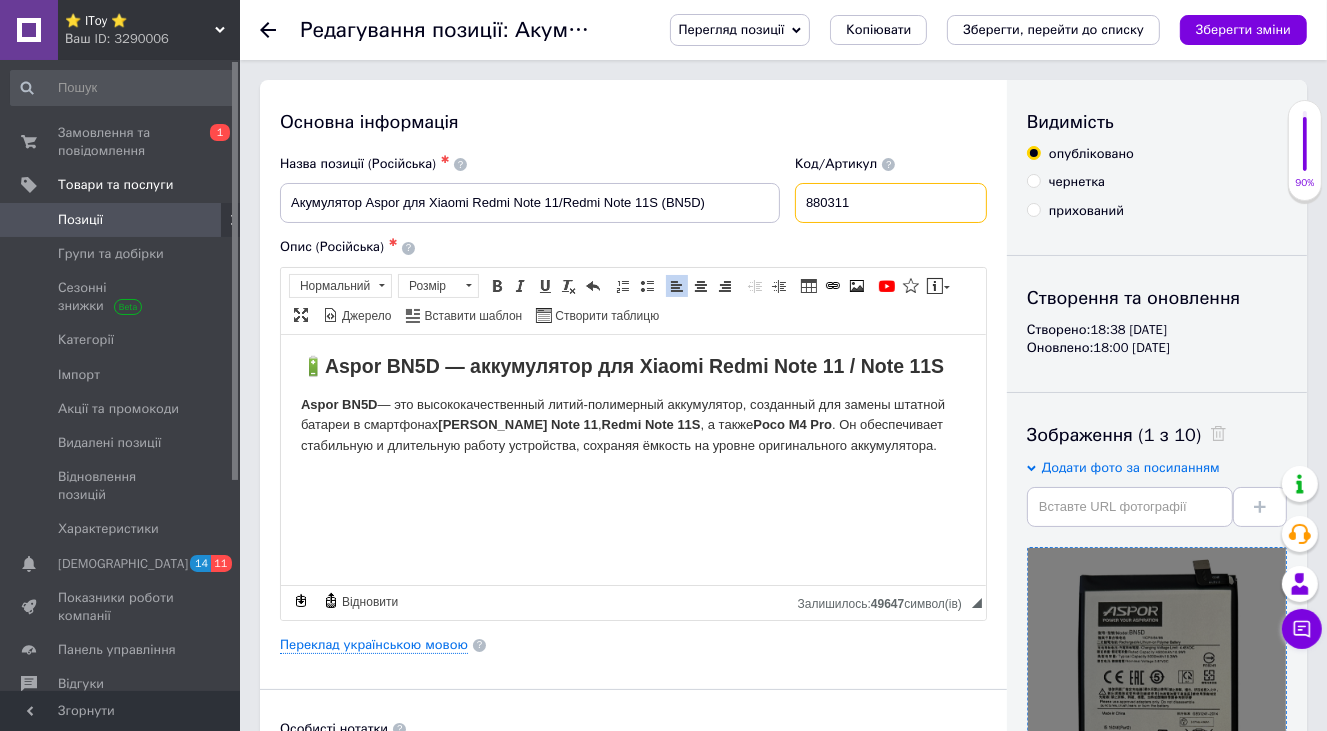 click on "880311" at bounding box center (891, 203) 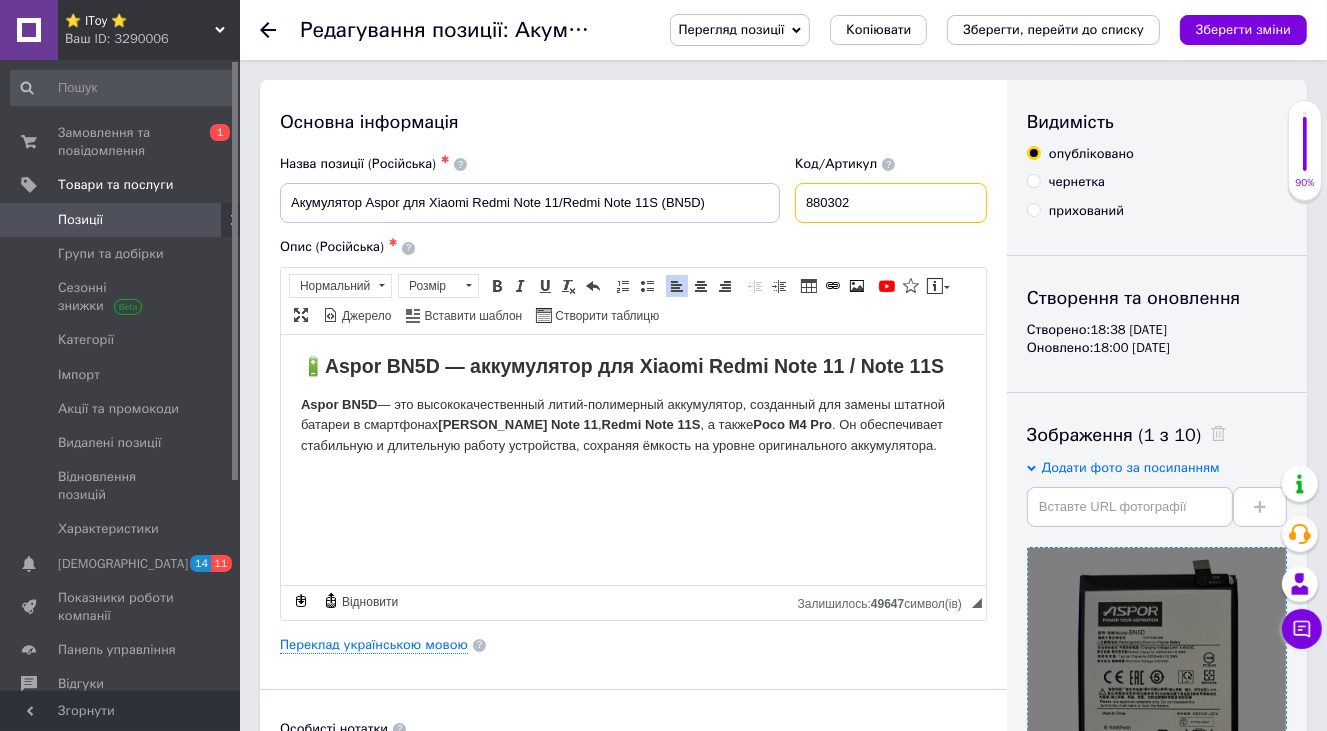 type on "880302" 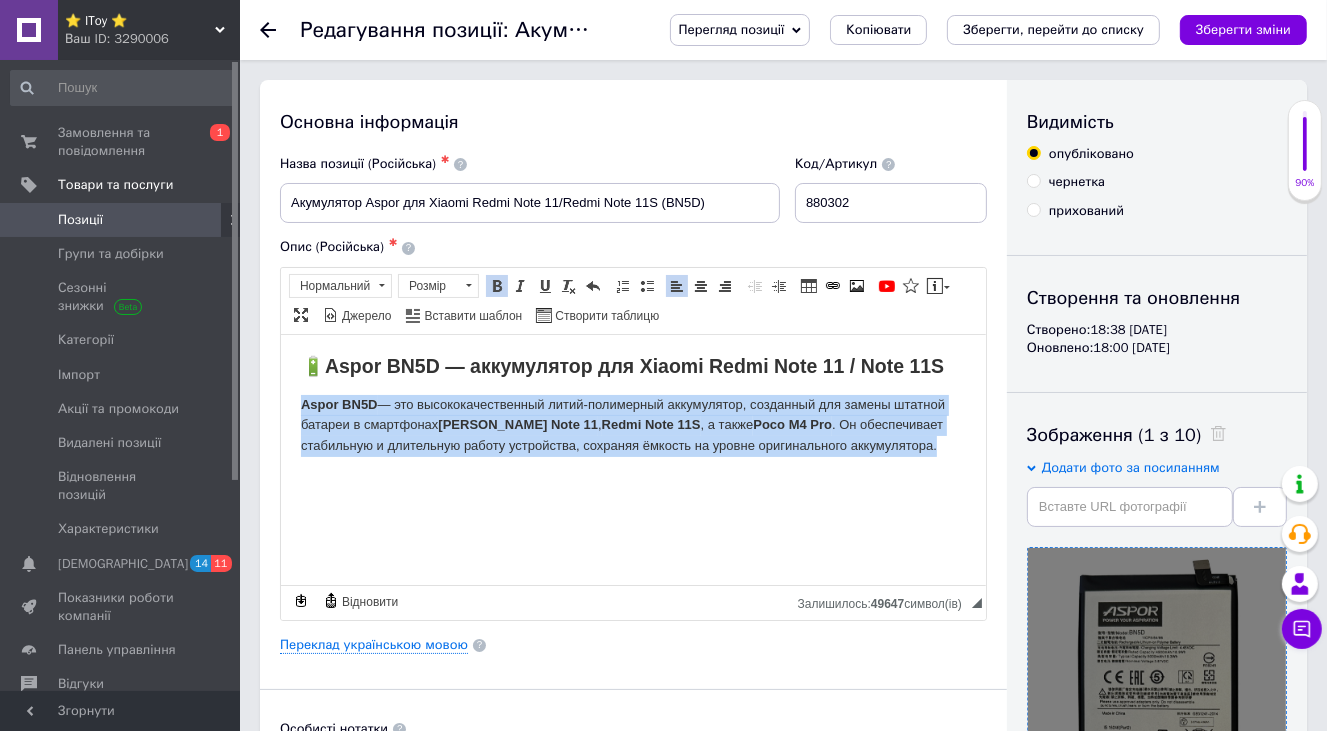drag, startPoint x: 307, startPoint y: 403, endPoint x: 963, endPoint y: 483, distance: 660.86005 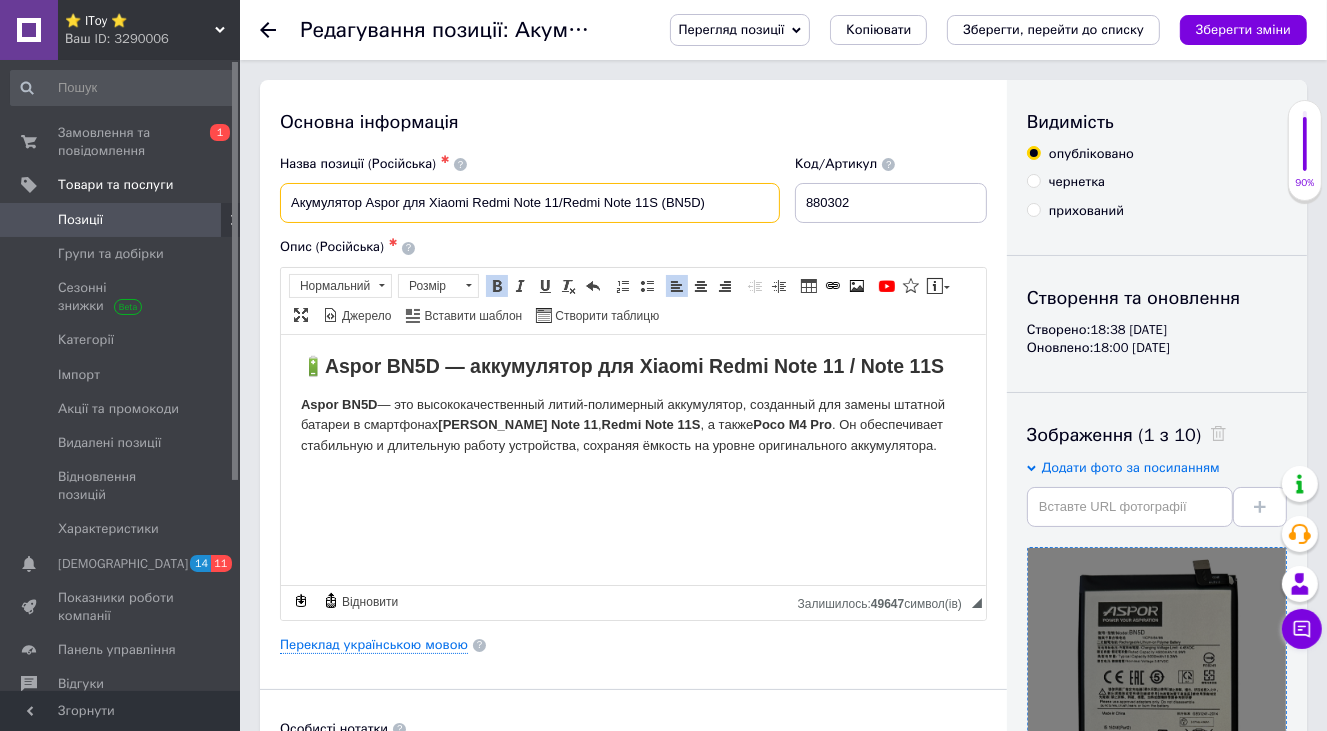 drag, startPoint x: 428, startPoint y: 205, endPoint x: 713, endPoint y: 220, distance: 285.39447 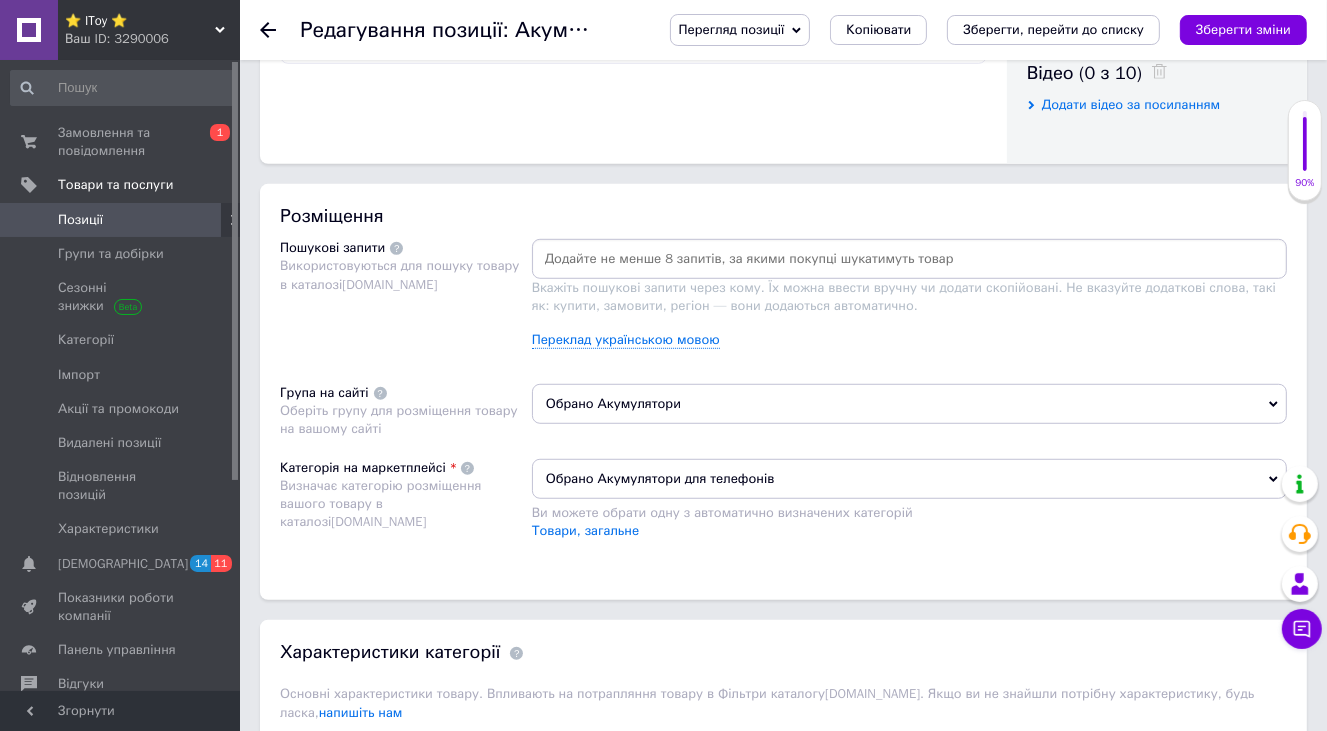 scroll, scrollTop: 1200, scrollLeft: 0, axis: vertical 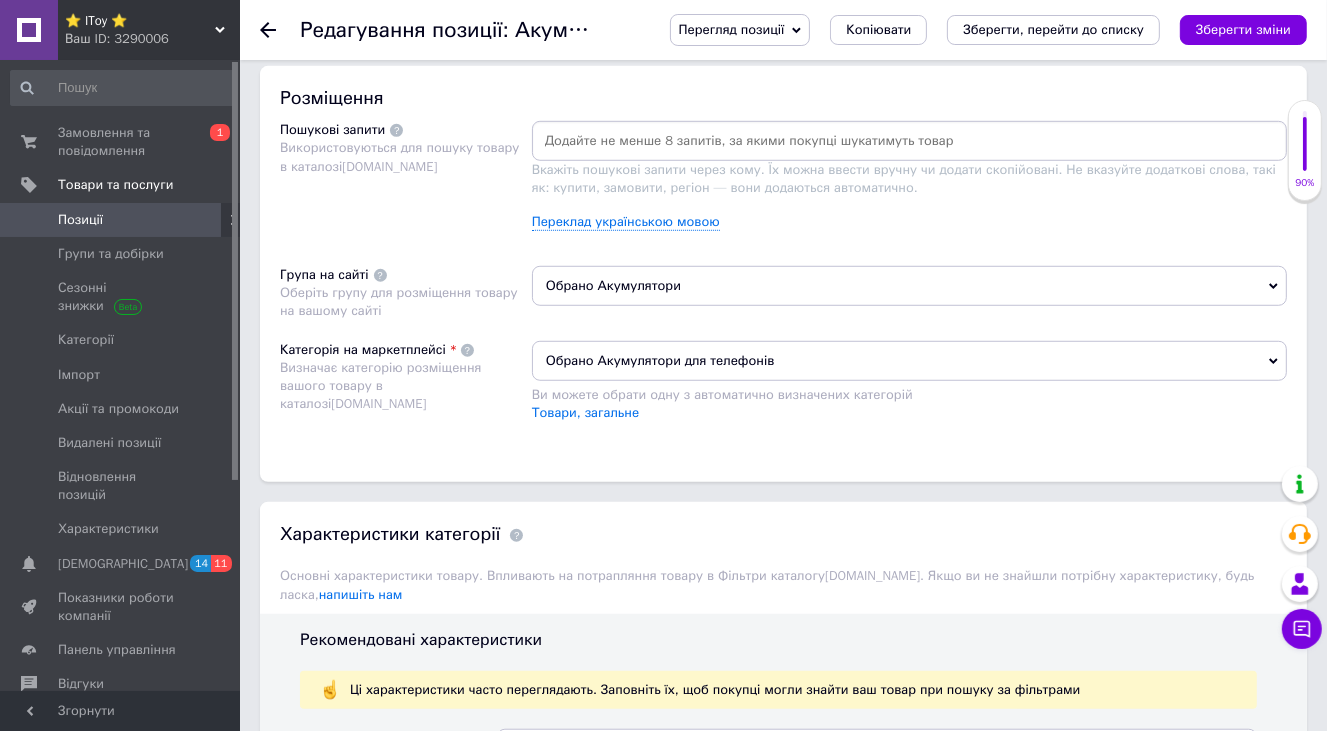 click at bounding box center [909, 141] 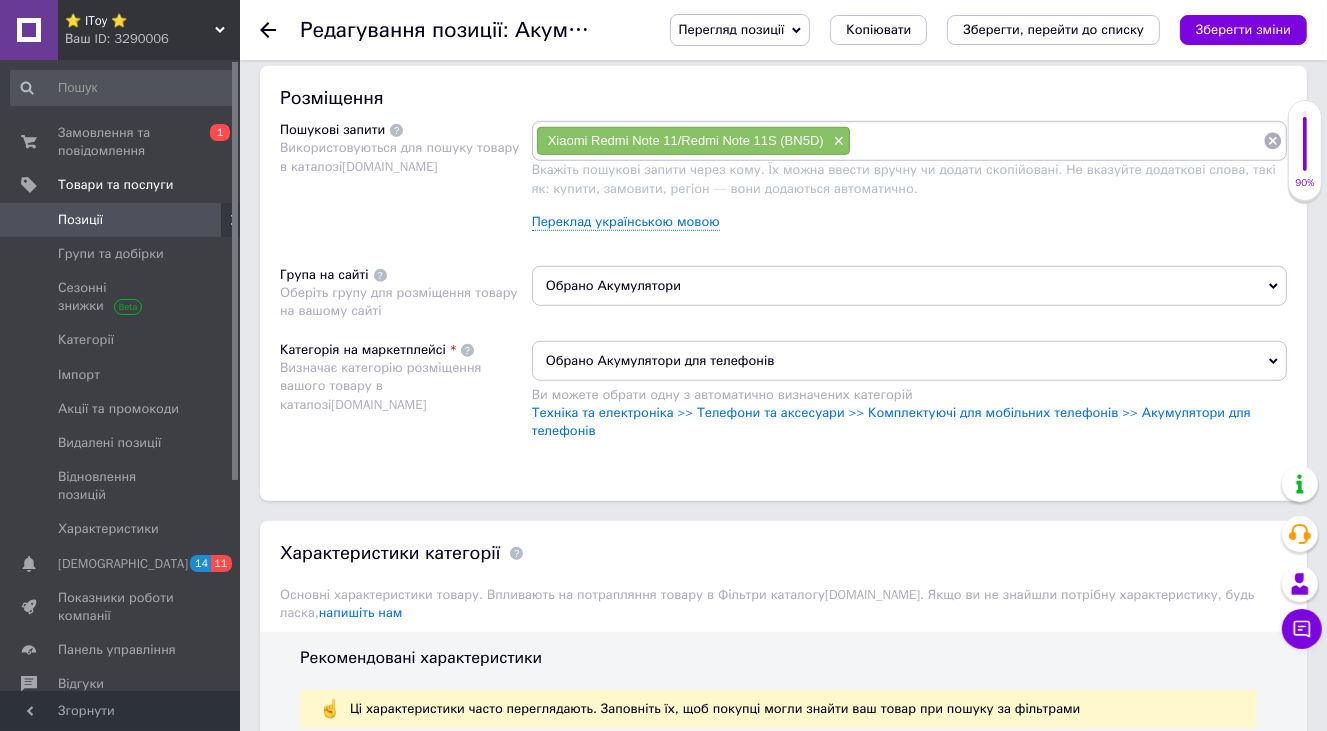 paste on "Xiaomi Redmi Note 11/Redmi Note 11S (BN5D)" 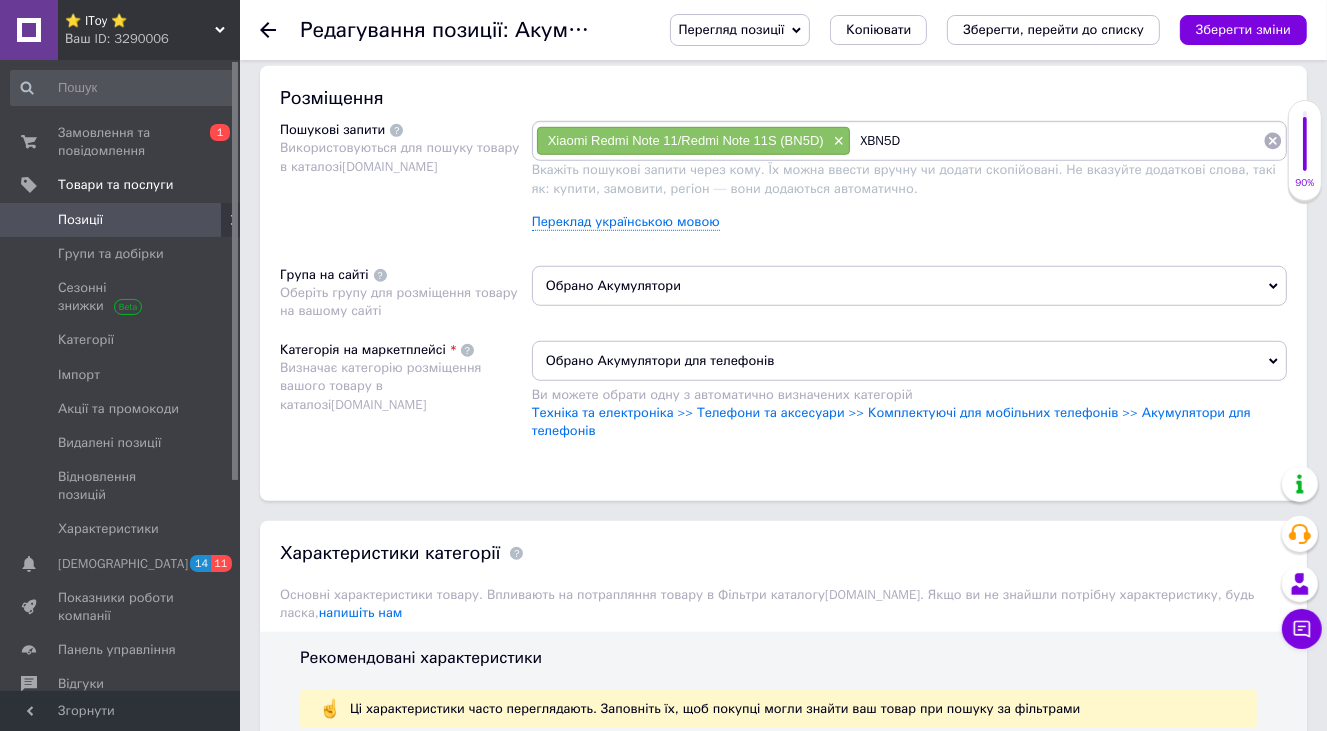 type on "BN5D" 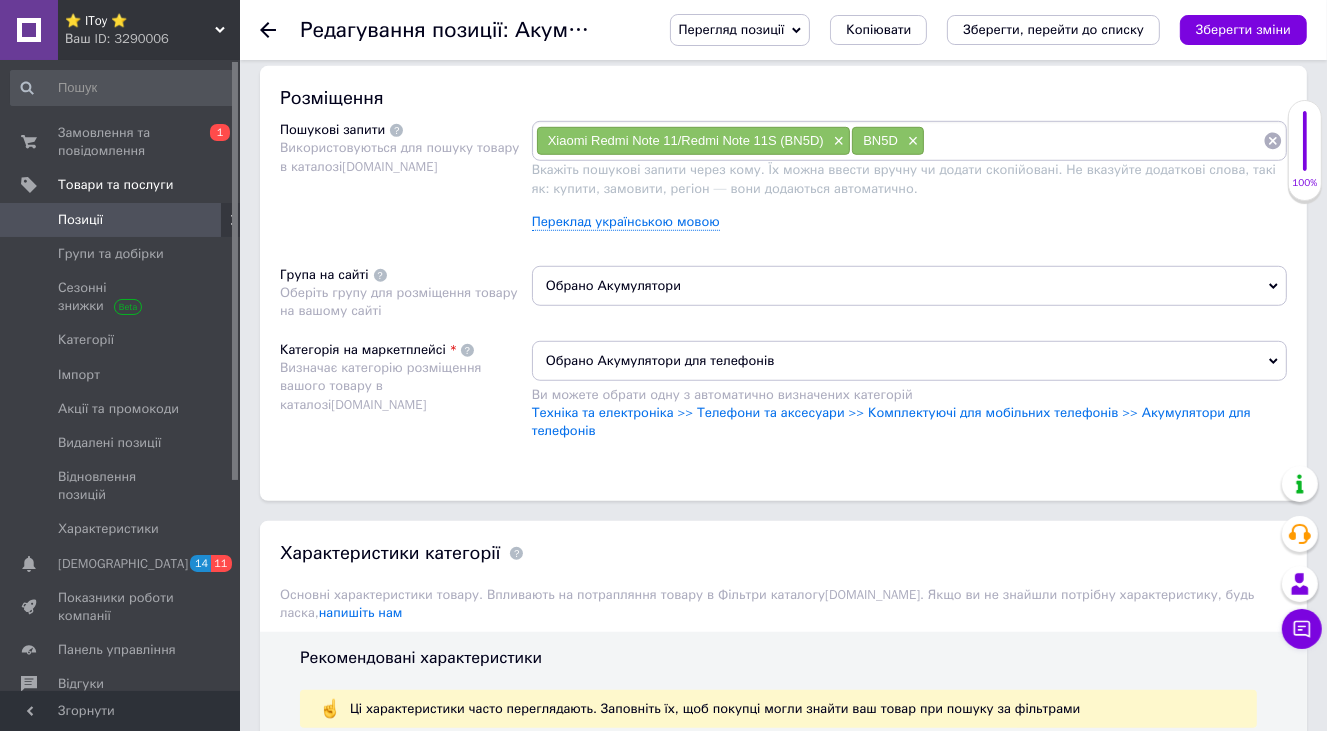 paste on "Xiaomi Redmi Note 11/Redmi Note 11S (BN5D)" 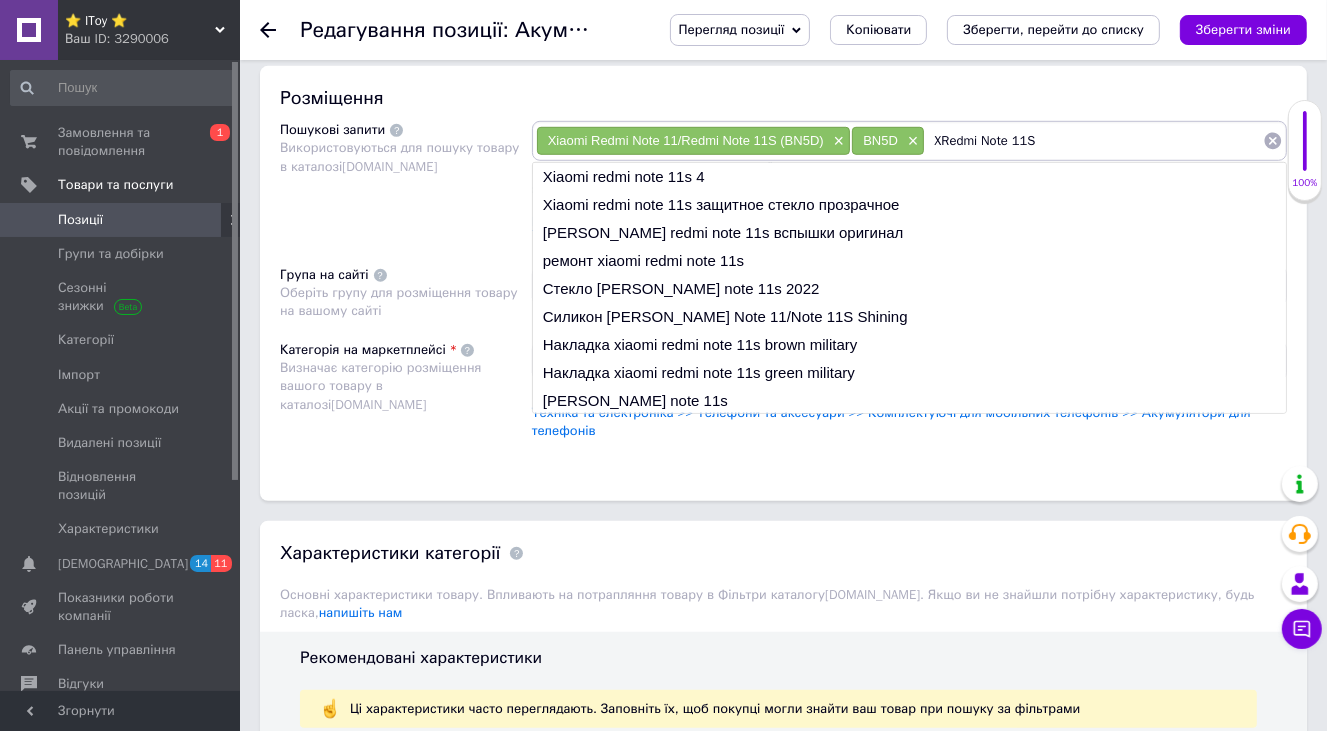 type on "Redmi Note 11S" 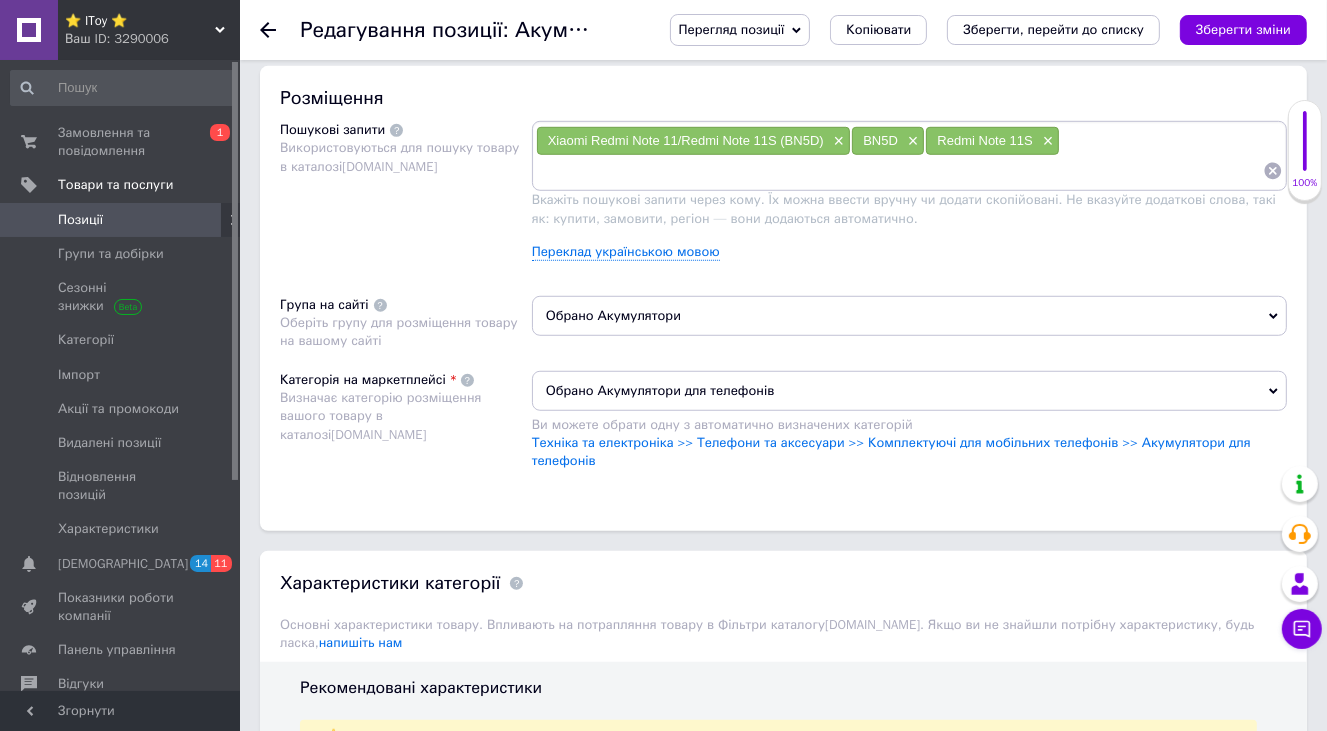 paste on "Xiaomi Redmi Note 11/Redmi Note 11S (BN5D)" 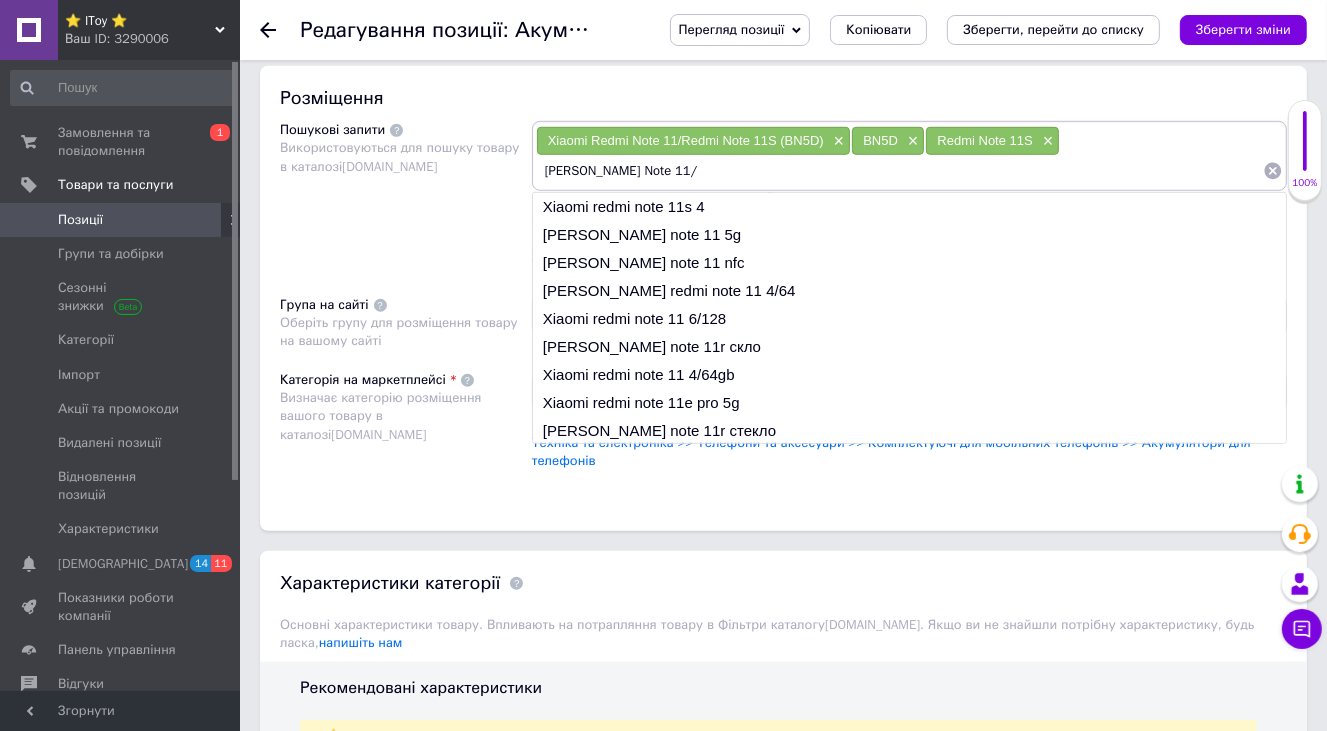type on "[PERSON_NAME] Note 11" 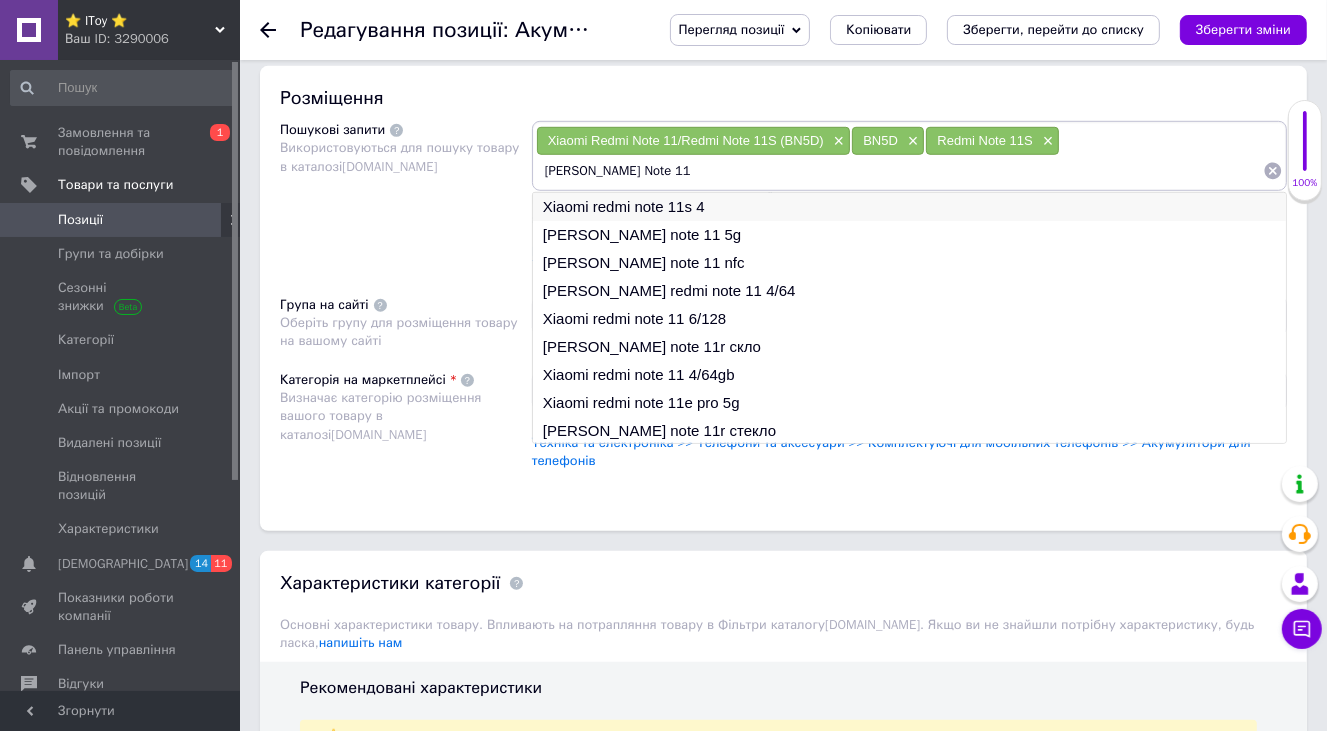 type 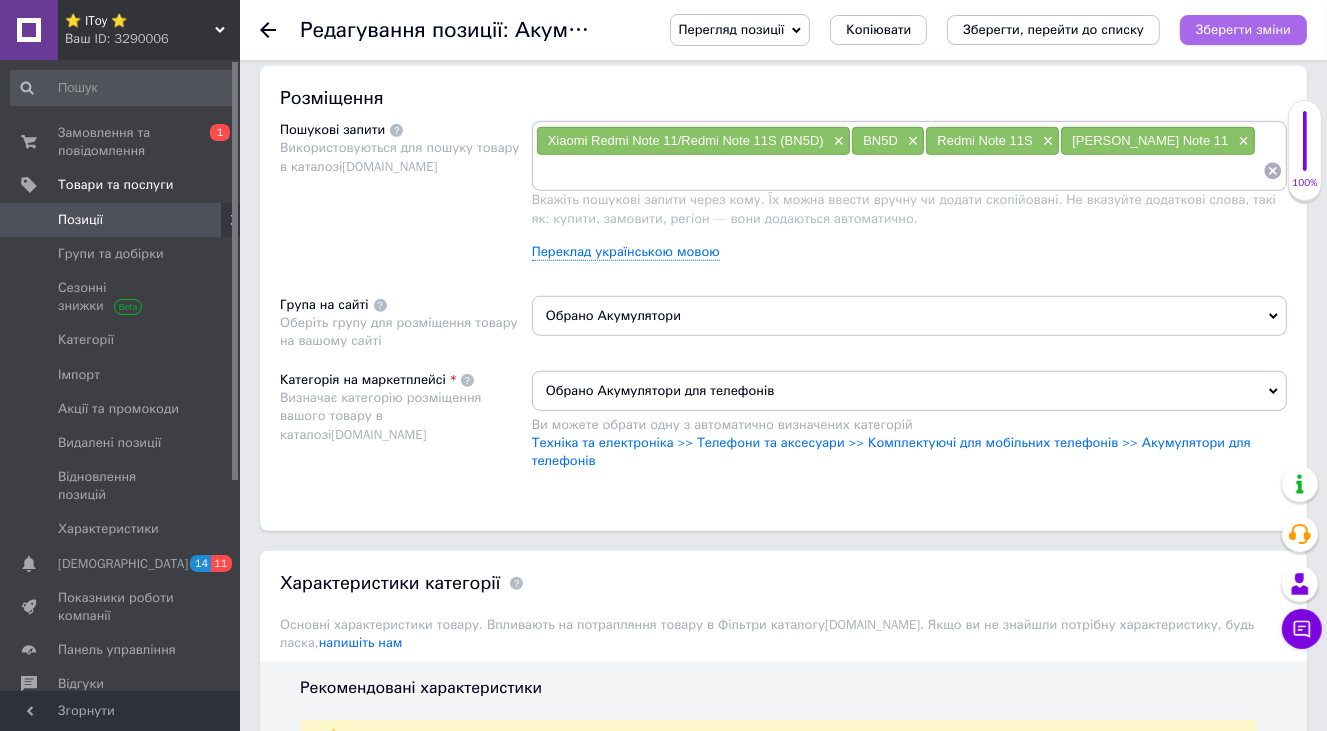 click on "Зберегти зміни" at bounding box center (1243, 29) 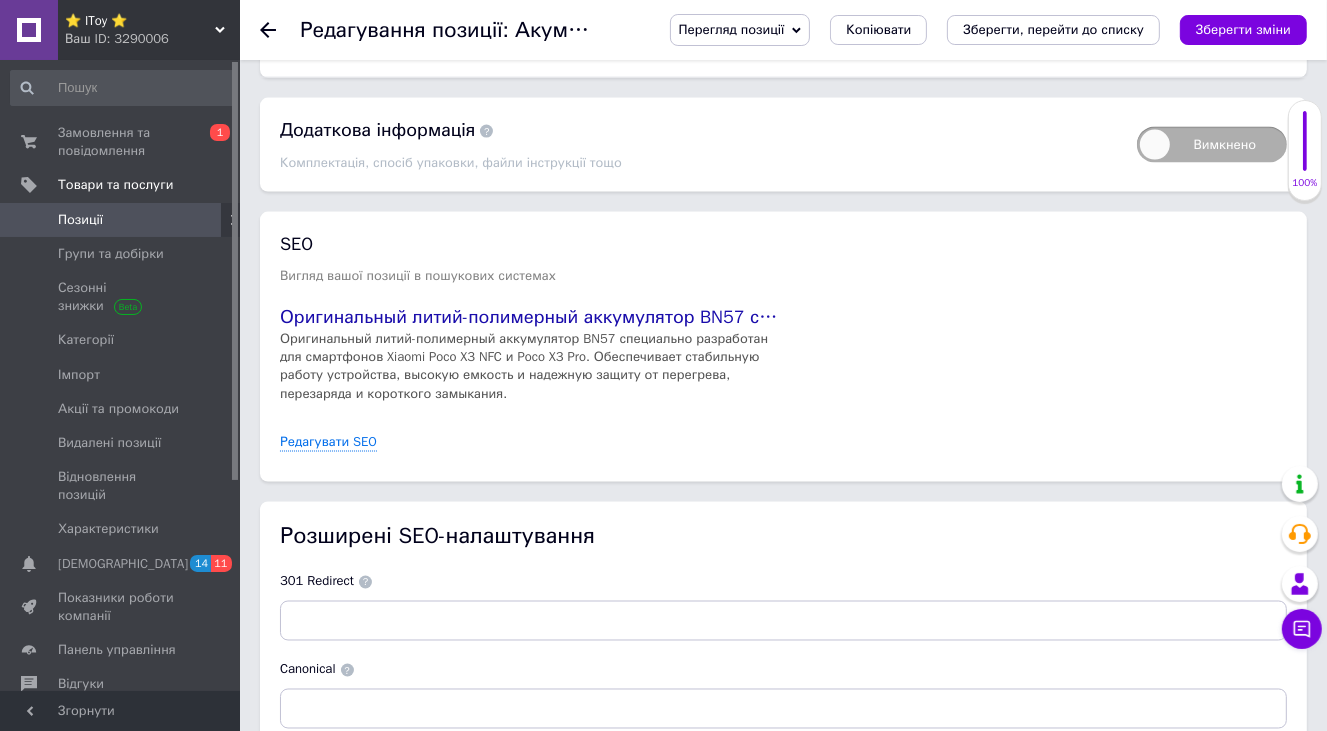 scroll, scrollTop: 2964, scrollLeft: 0, axis: vertical 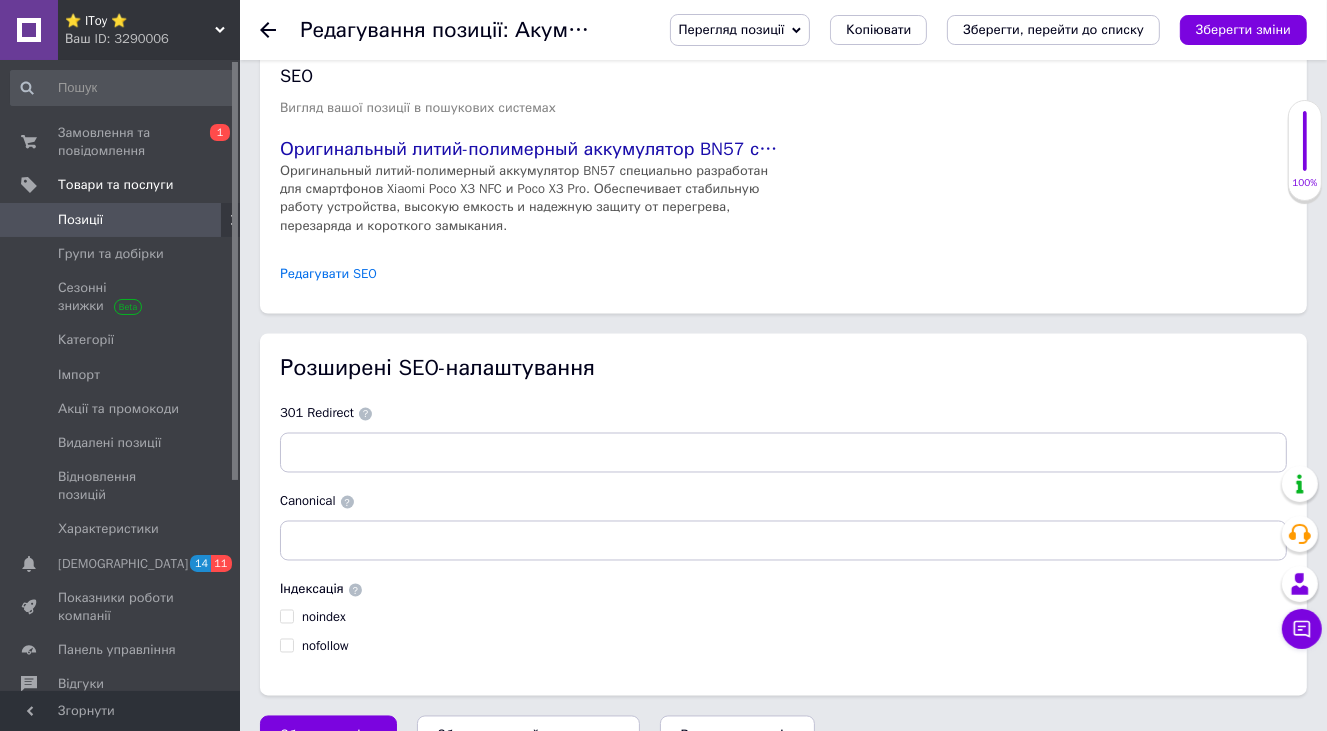 click on "Редагувати SEO" at bounding box center [328, 274] 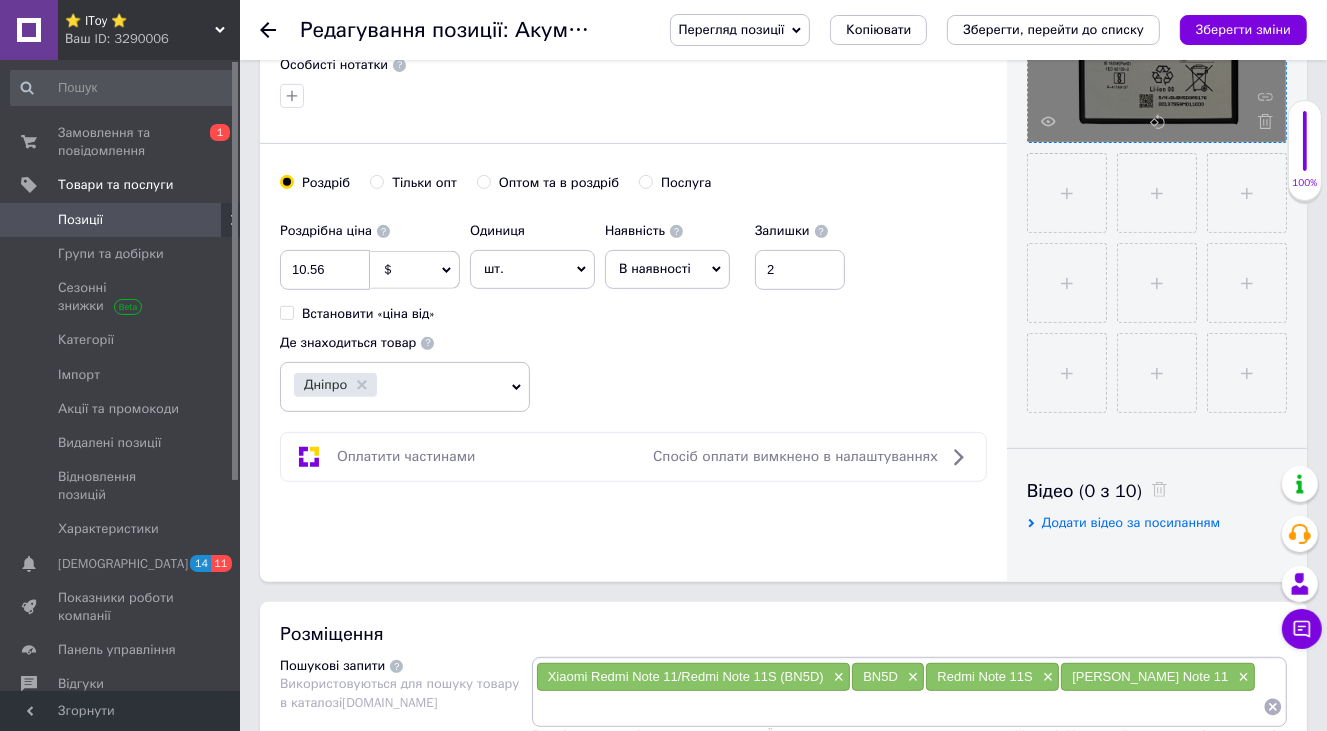 scroll, scrollTop: 164, scrollLeft: 0, axis: vertical 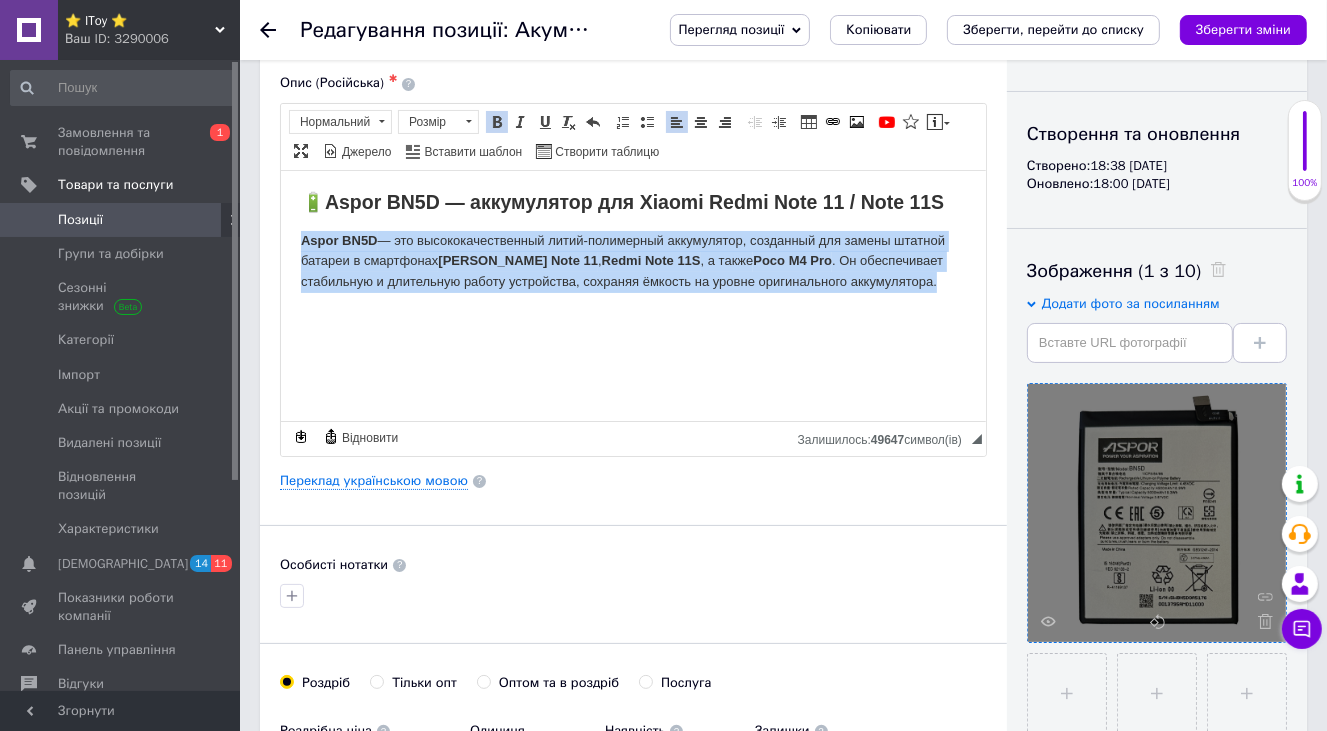 drag, startPoint x: 296, startPoint y: 239, endPoint x: 940, endPoint y: 290, distance: 646.01624 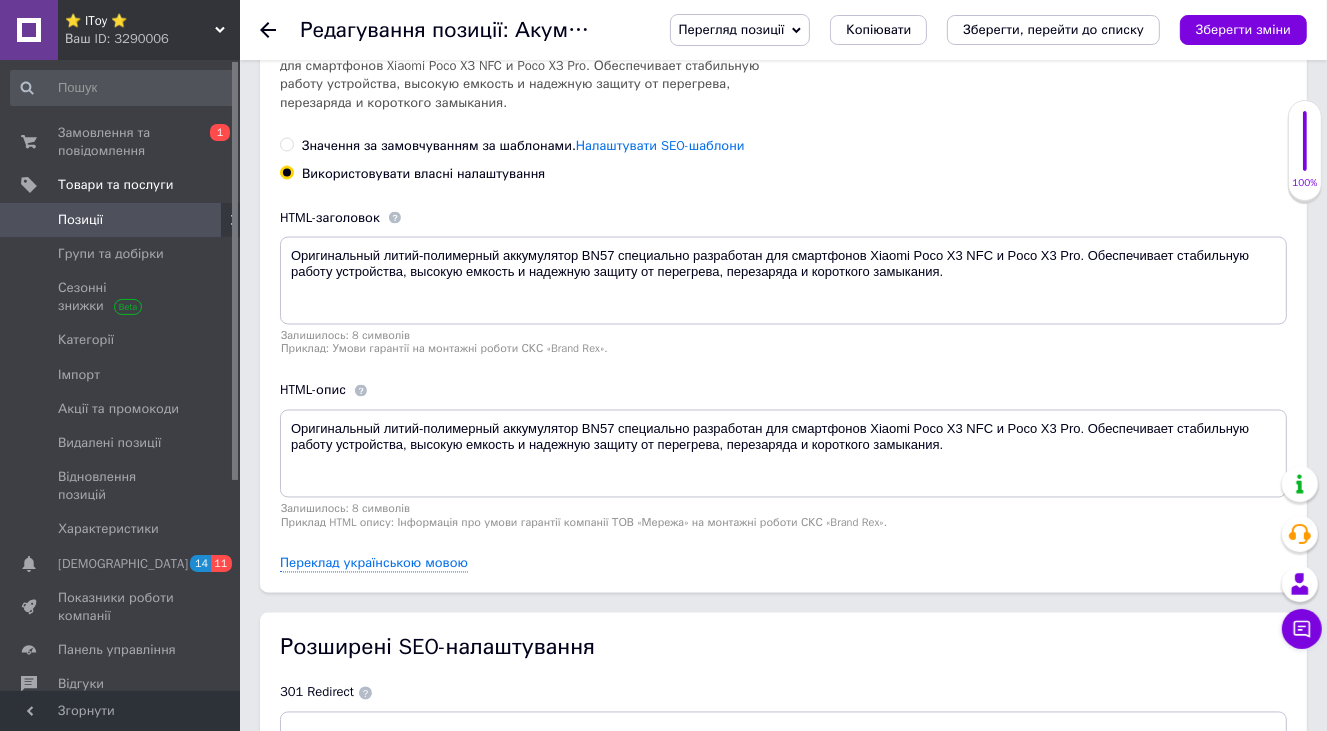 scroll, scrollTop: 3096, scrollLeft: 0, axis: vertical 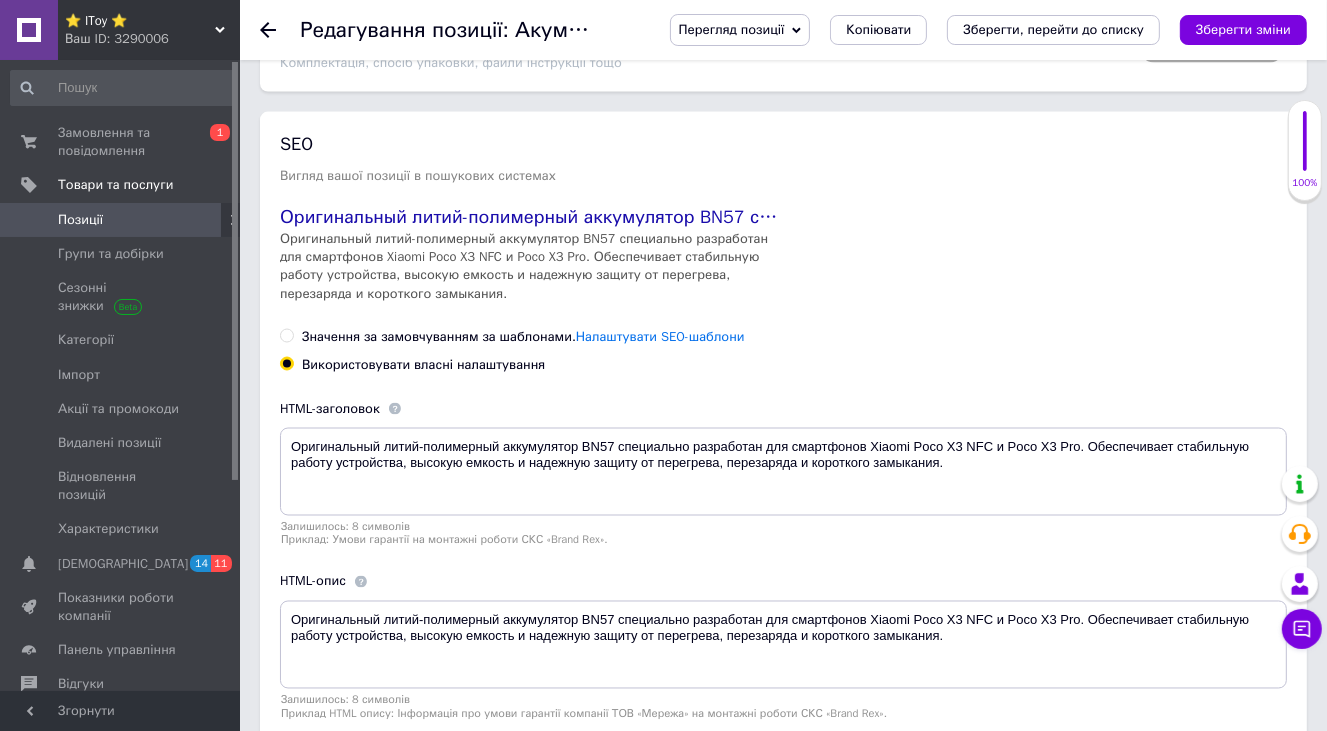 click on "Значення за замовчуванням за шаблонами.   Налаштувати SEO-шаблони" at bounding box center [286, 335] 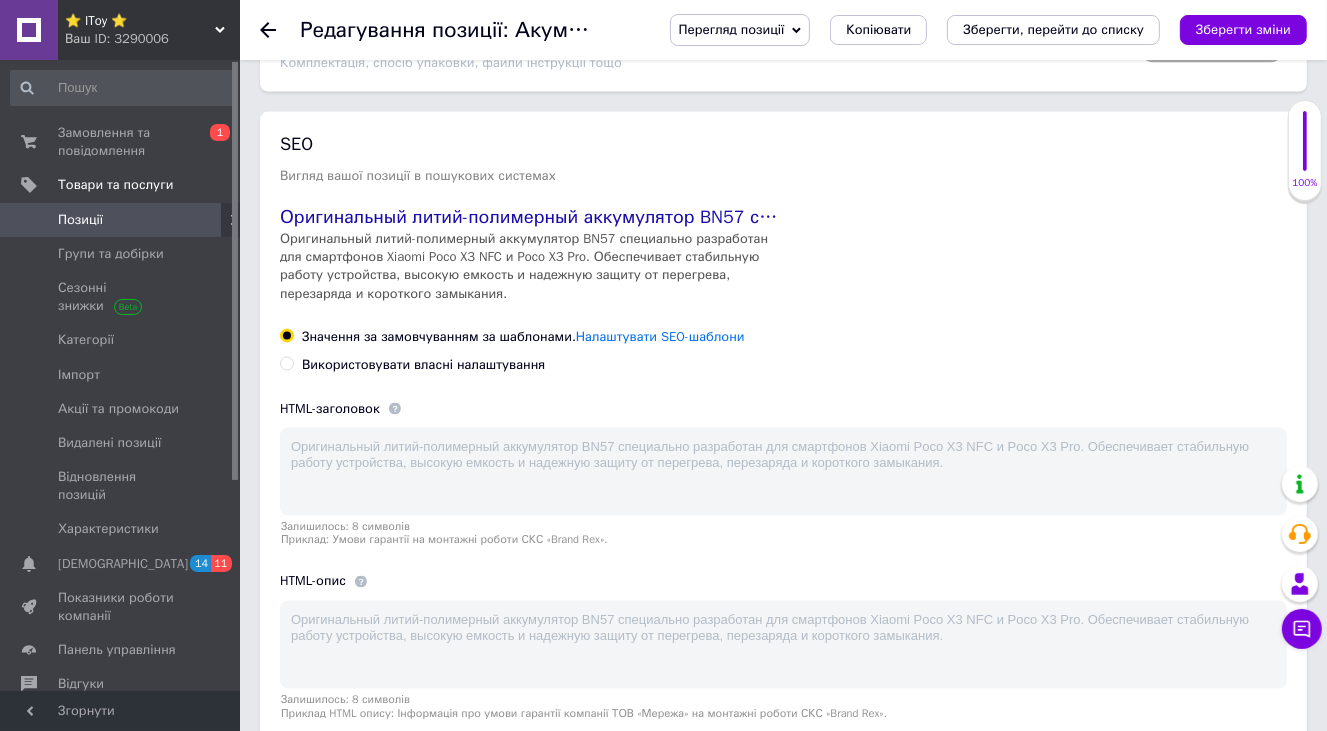click on "Використовувати власні налаштування" at bounding box center [286, 363] 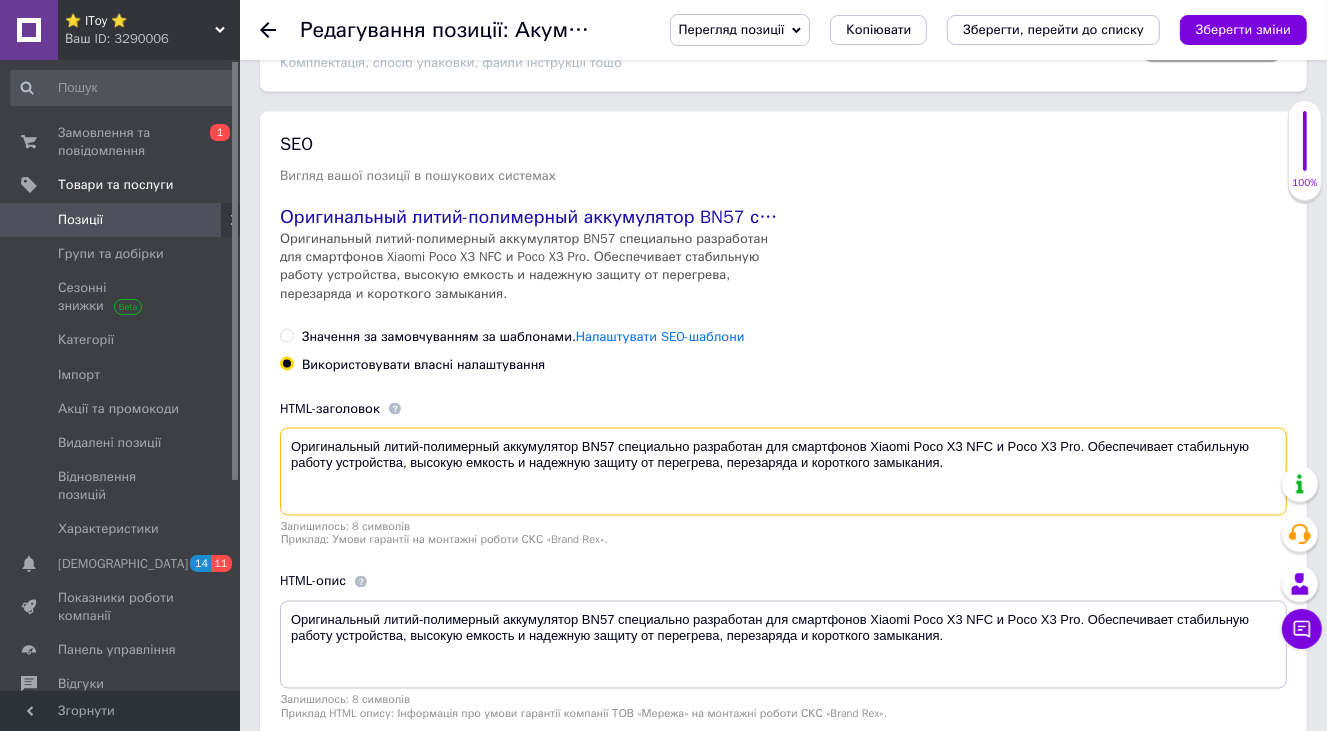 drag, startPoint x: 288, startPoint y: 402, endPoint x: 1055, endPoint y: 454, distance: 768.7607 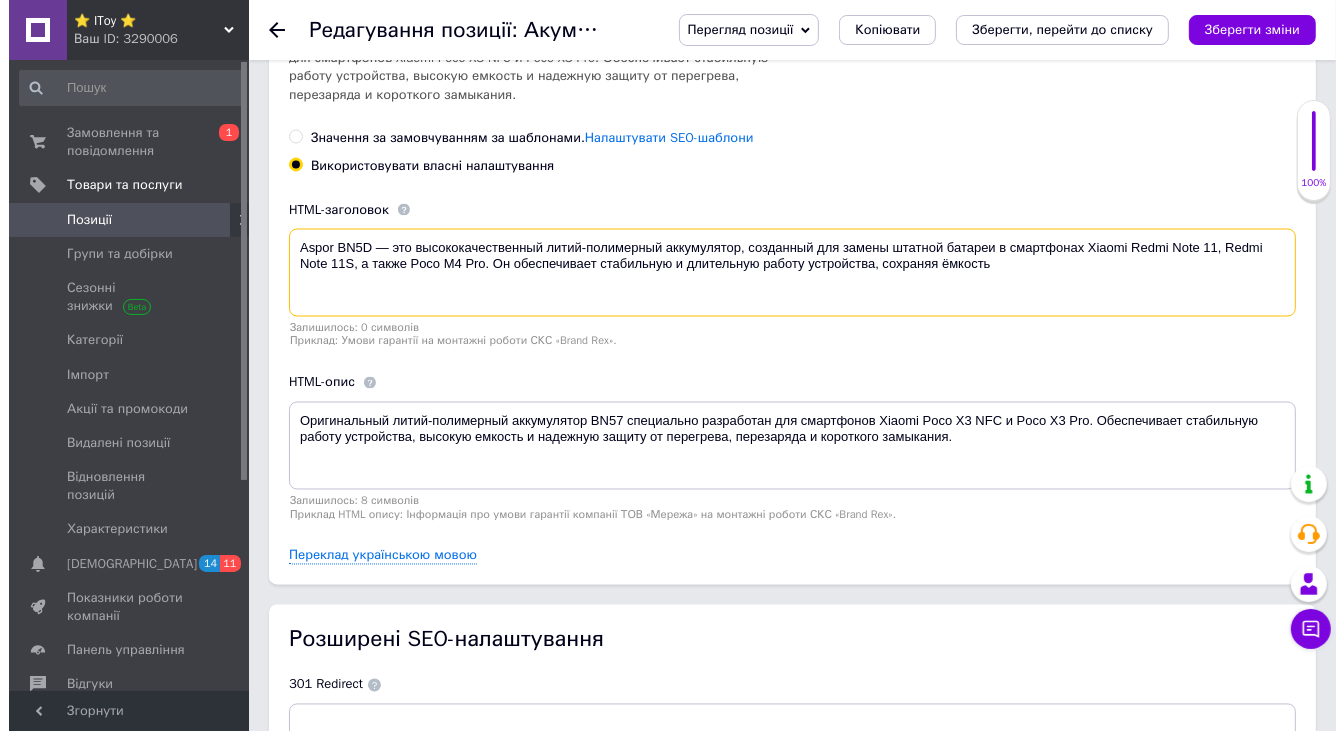 scroll, scrollTop: 3096, scrollLeft: 0, axis: vertical 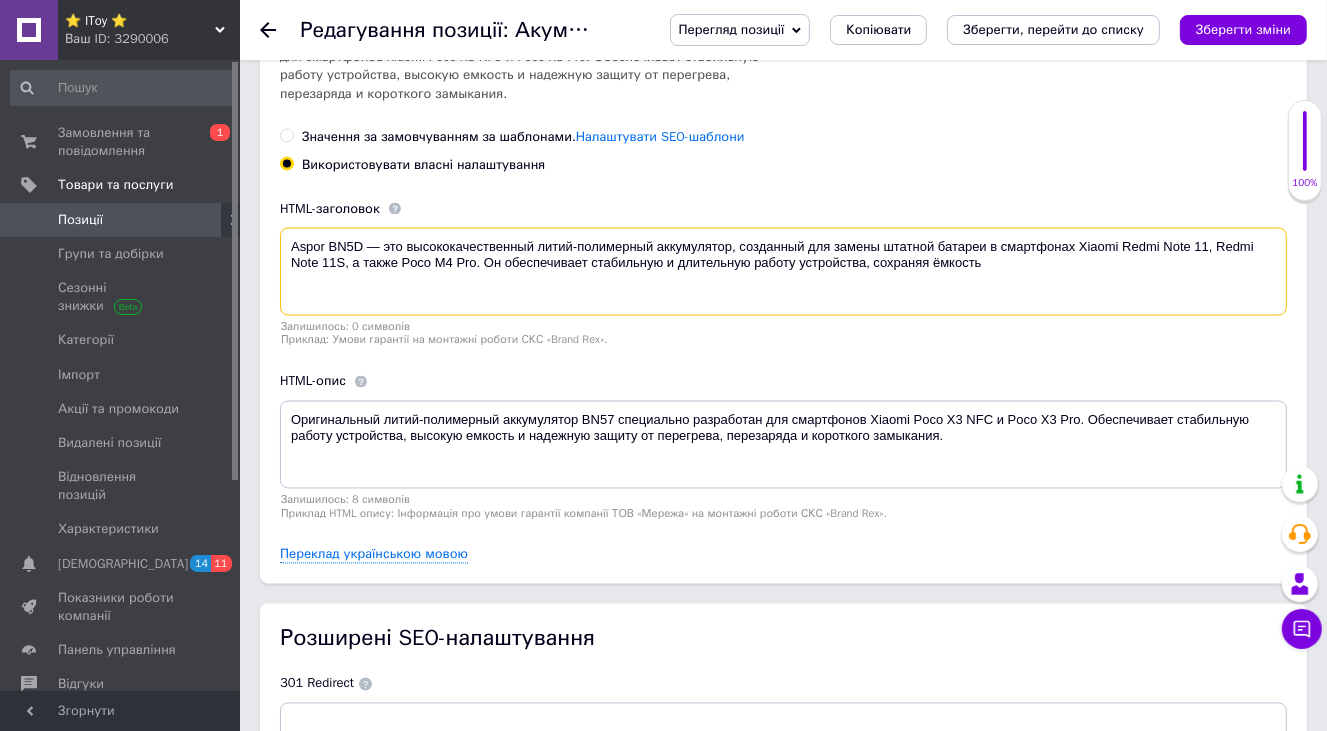 type on "Aspor BN5D — это высококачественный литий-полимерный аккумулятор, созданный для замены штатной батареи в смартфонах Xiaomi Redmi Note 11, Redmi Note 11S, а также Poco M4 Pro. Он обеспечивает стабильную и длительную работу устройства, сохраняя ёмкость" 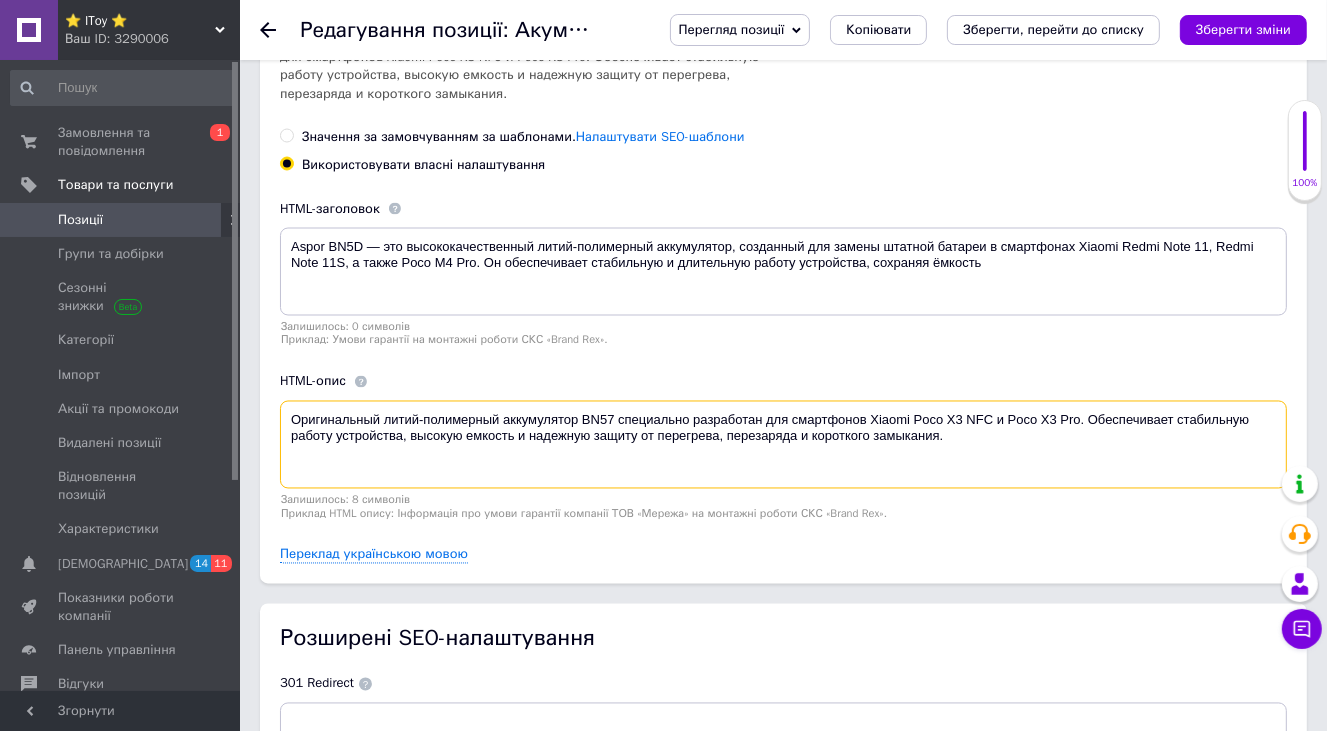 drag, startPoint x: 286, startPoint y: 378, endPoint x: 1113, endPoint y: 430, distance: 828.63324 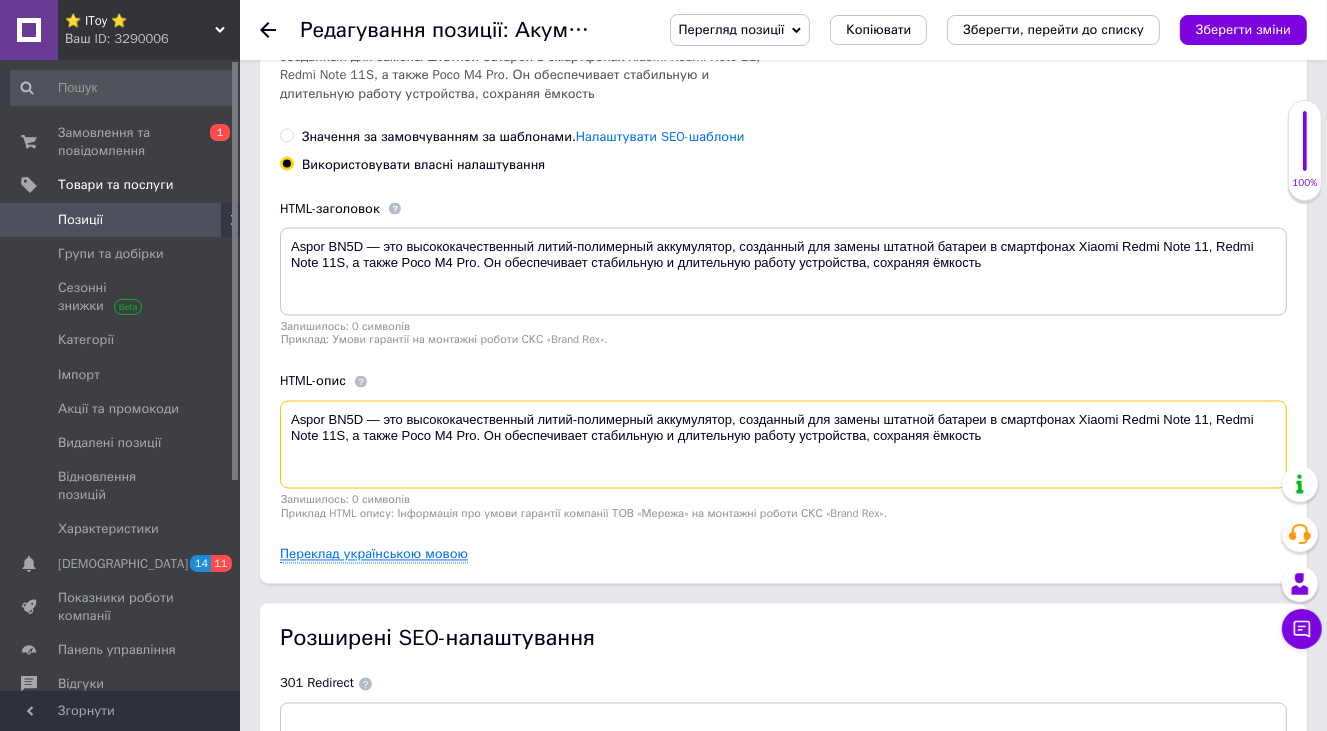 type on "Aspor BN5D — это высококачественный литий-полимерный аккумулятор, созданный для замены штатной батареи в смартфонах Xiaomi Redmi Note 11, Redmi Note 11S, а также Poco M4 Pro. Он обеспечивает стабильную и длительную работу устройства, сохраняя ёмкость" 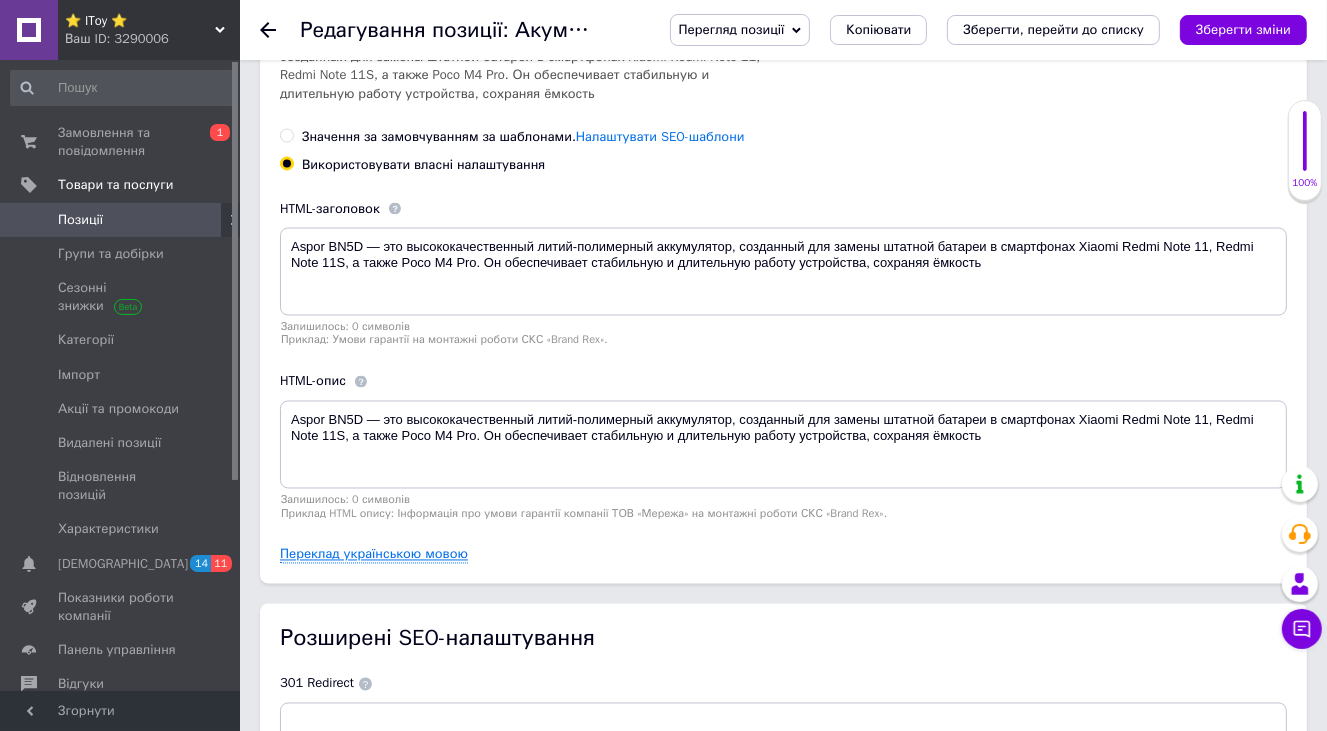 click on "Переклад українською мовою" at bounding box center (374, 555) 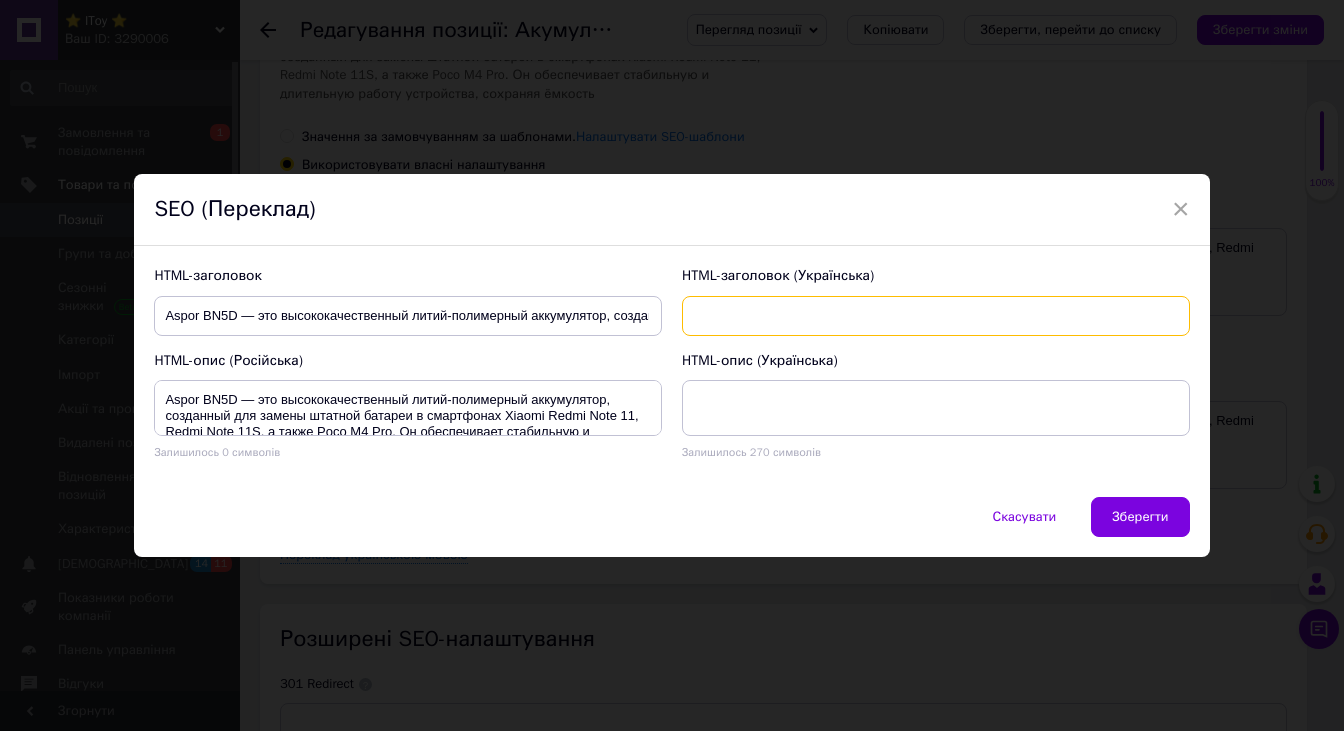 click at bounding box center (936, 316) 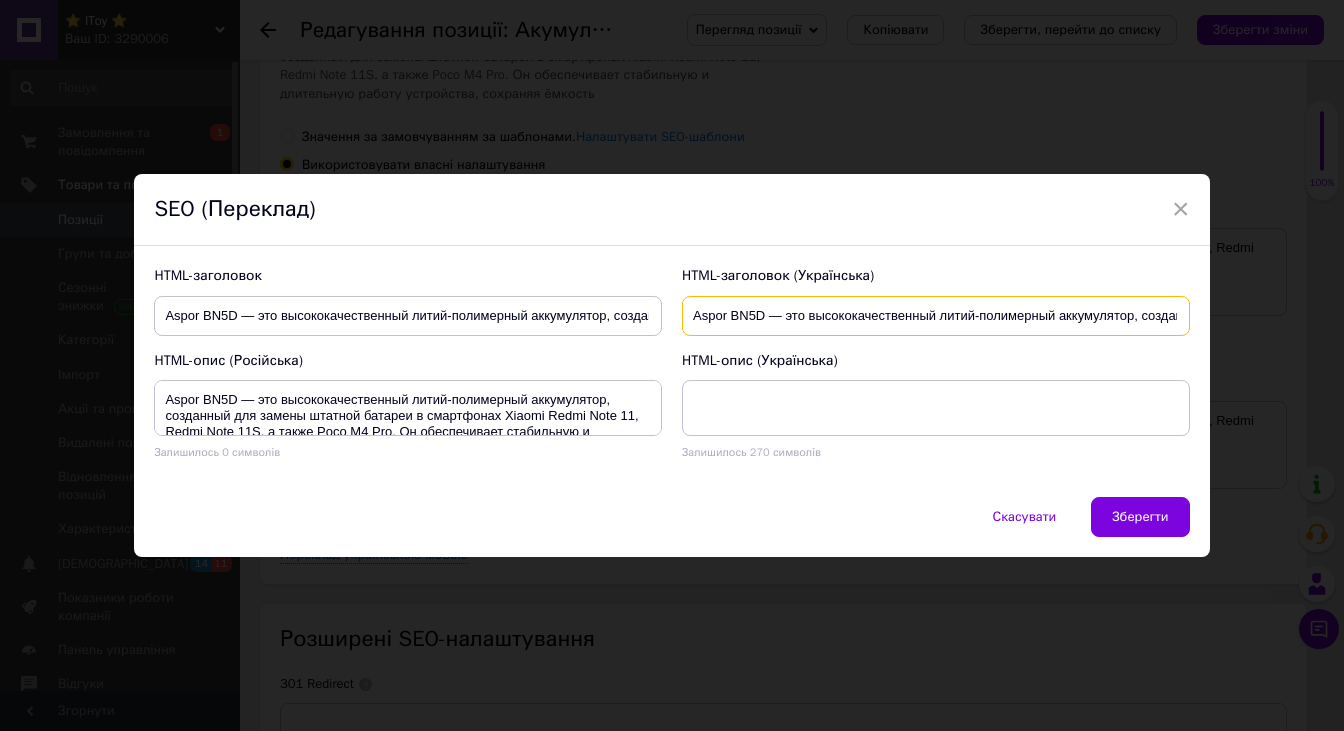scroll, scrollTop: 0, scrollLeft: 1302, axis: horizontal 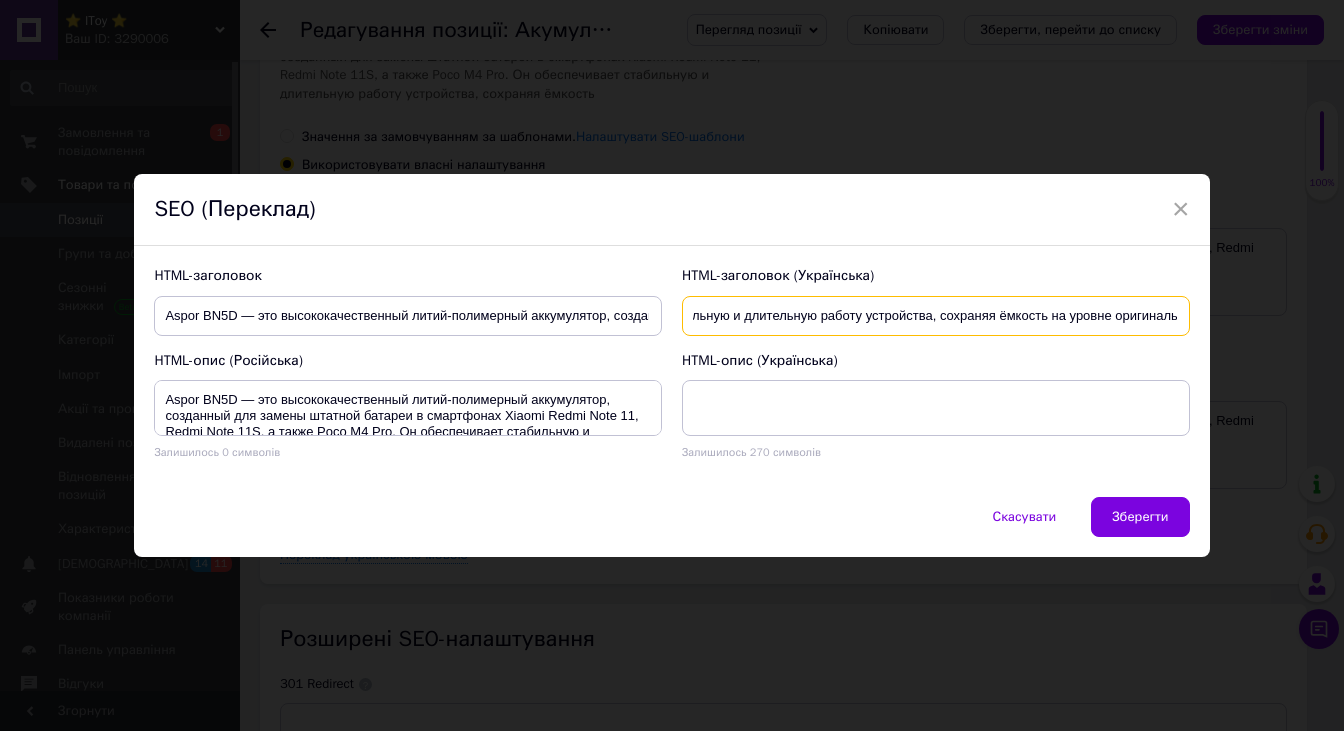 type on "Aspor BN5D — это высококачественный литий-полимерный аккумулятор, созданный для замены штатной батареи в смартфонах Xiaomi Redmi Note 11, Redmi Note 11S, а также Poco M4 Pro. Он обеспечивает стабильную и длительную работу устройства, сохраняя ёмкость на уровне оригиналь" 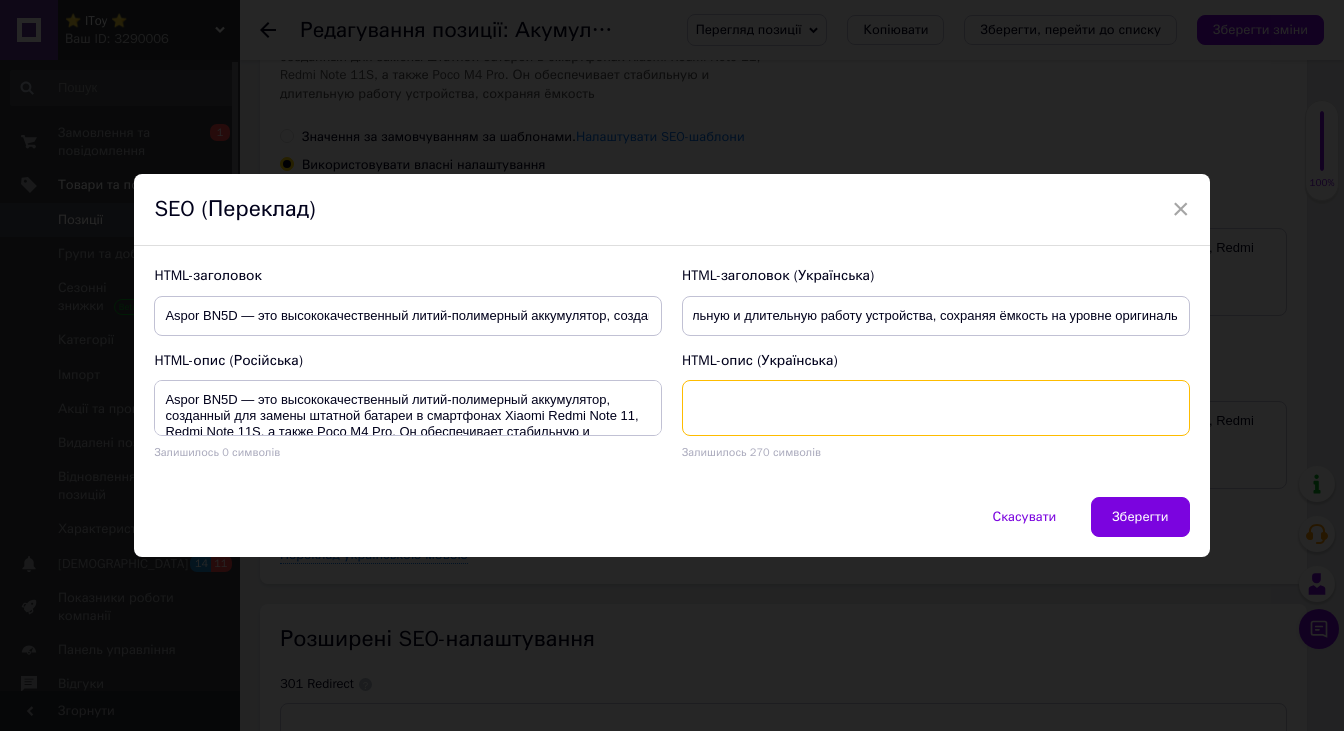 click at bounding box center (936, 408) 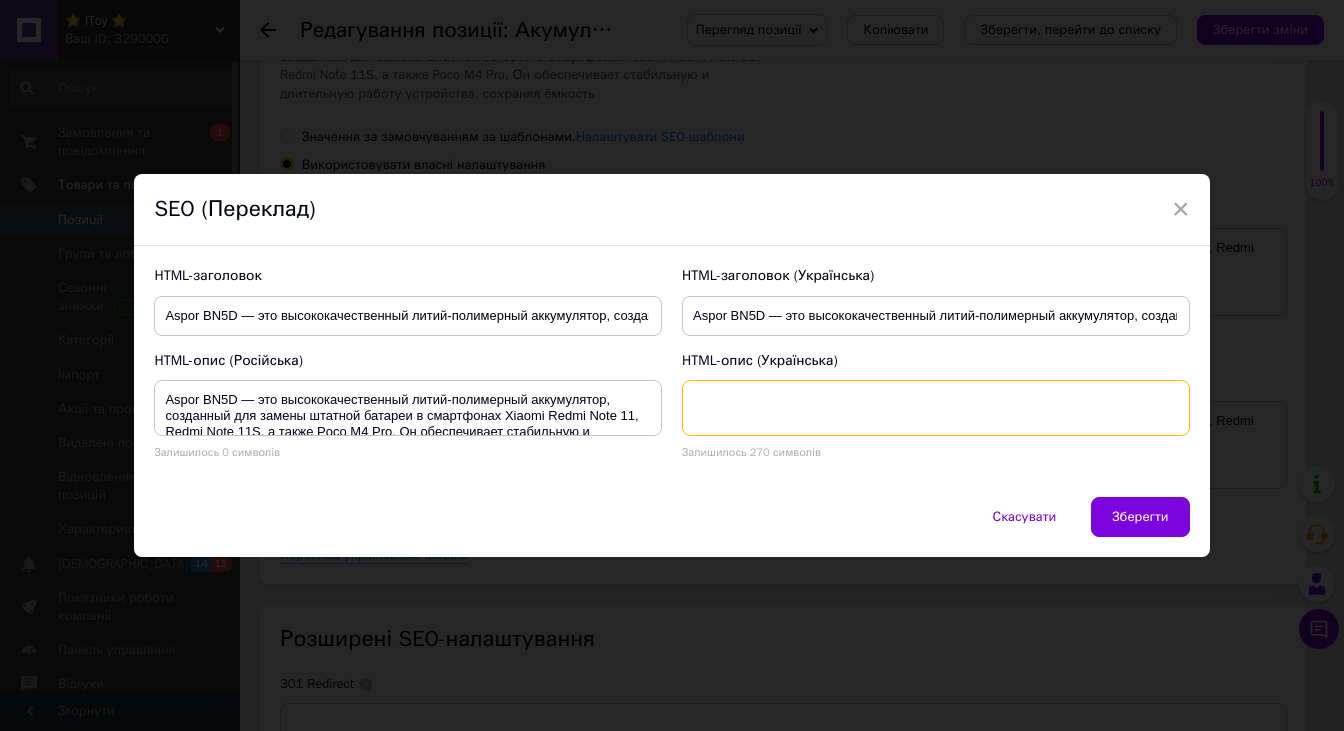 paste on "Aspor BN5D — это высококачественный литий-полимерный аккумулятор, созданный для замены штатной батареи в смартфонах Xiaomi Redmi Note 11, Redmi Note 11S, а также Poco M4 Pro. Он обеспечивает стабильную и длительную работу устройства, сохраняя ёмкость на уровне оригиналь" 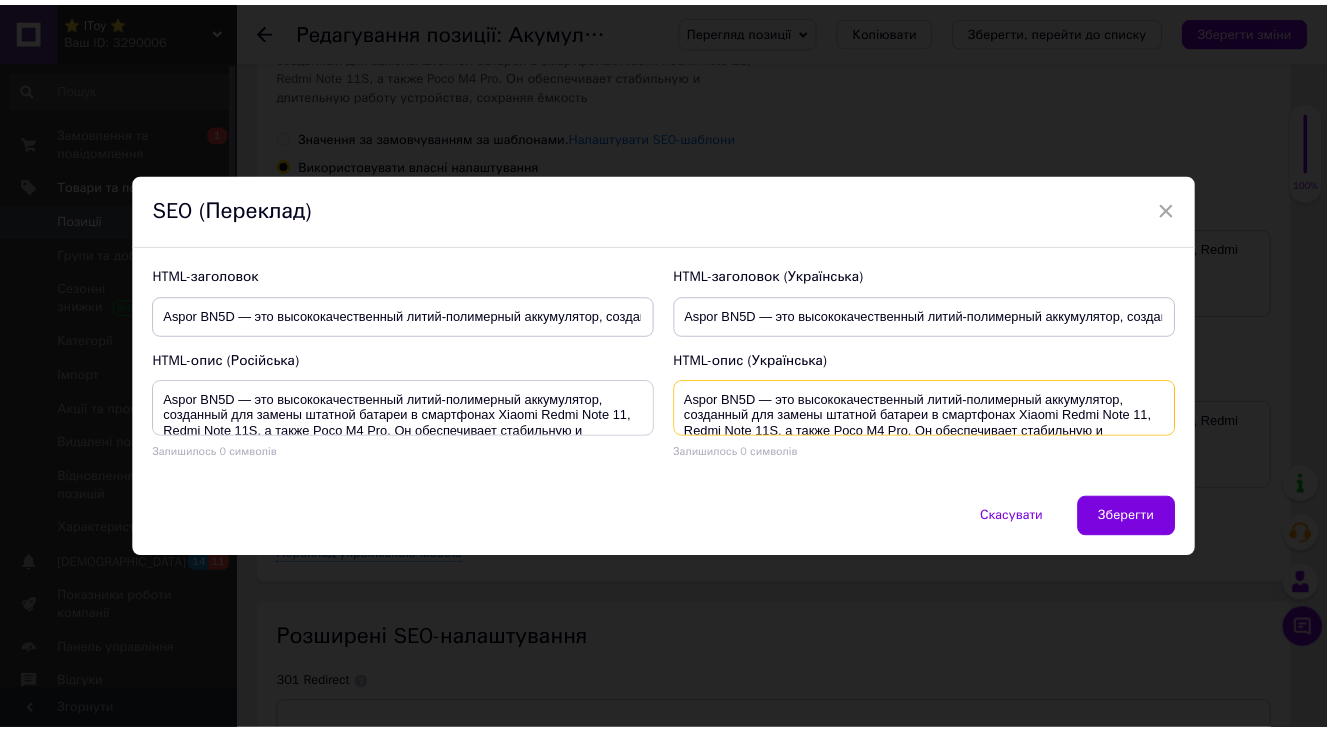 scroll, scrollTop: 20, scrollLeft: 0, axis: vertical 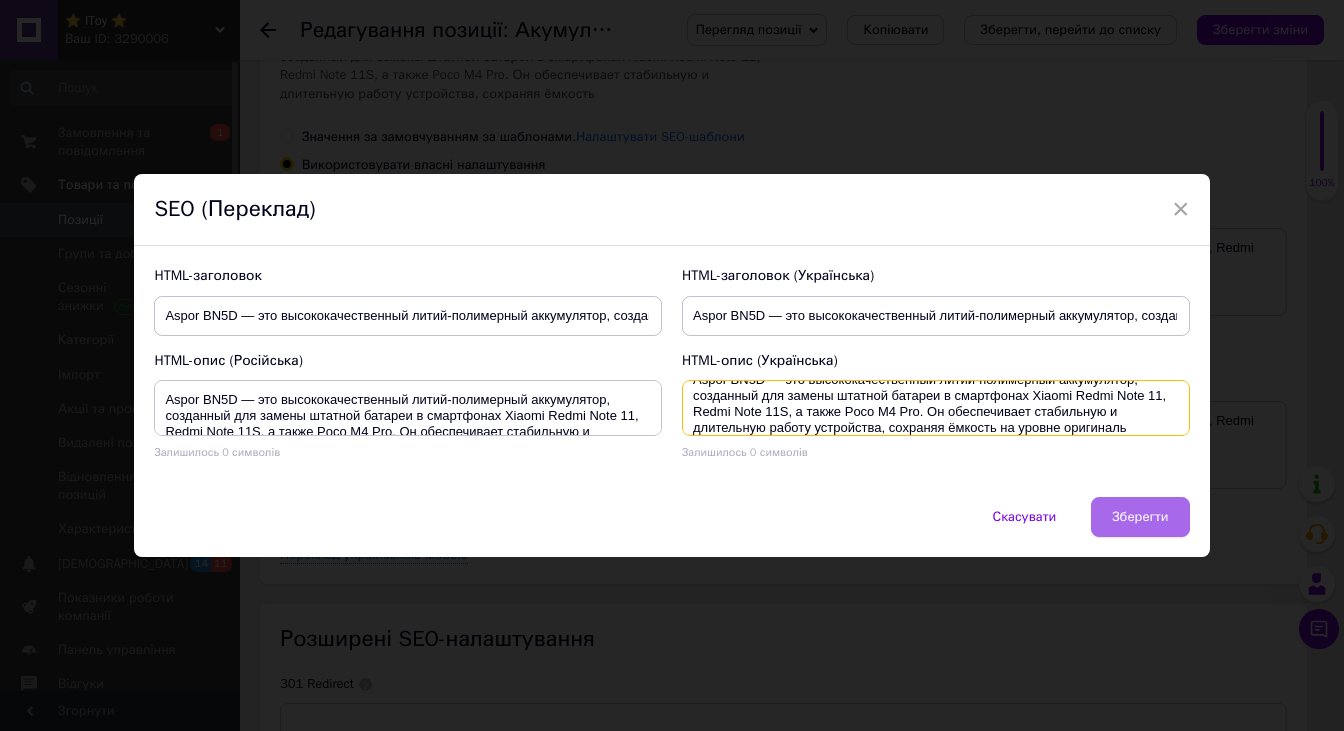 type on "Aspor BN5D — это высококачественный литий-полимерный аккумулятор, созданный для замены штатной батареи в смартфонах Xiaomi Redmi Note 11, Redmi Note 11S, а также Poco M4 Pro. Он обеспечивает стабильную и длительную работу устройства, сохраняя ёмкость на уровне оригиналь" 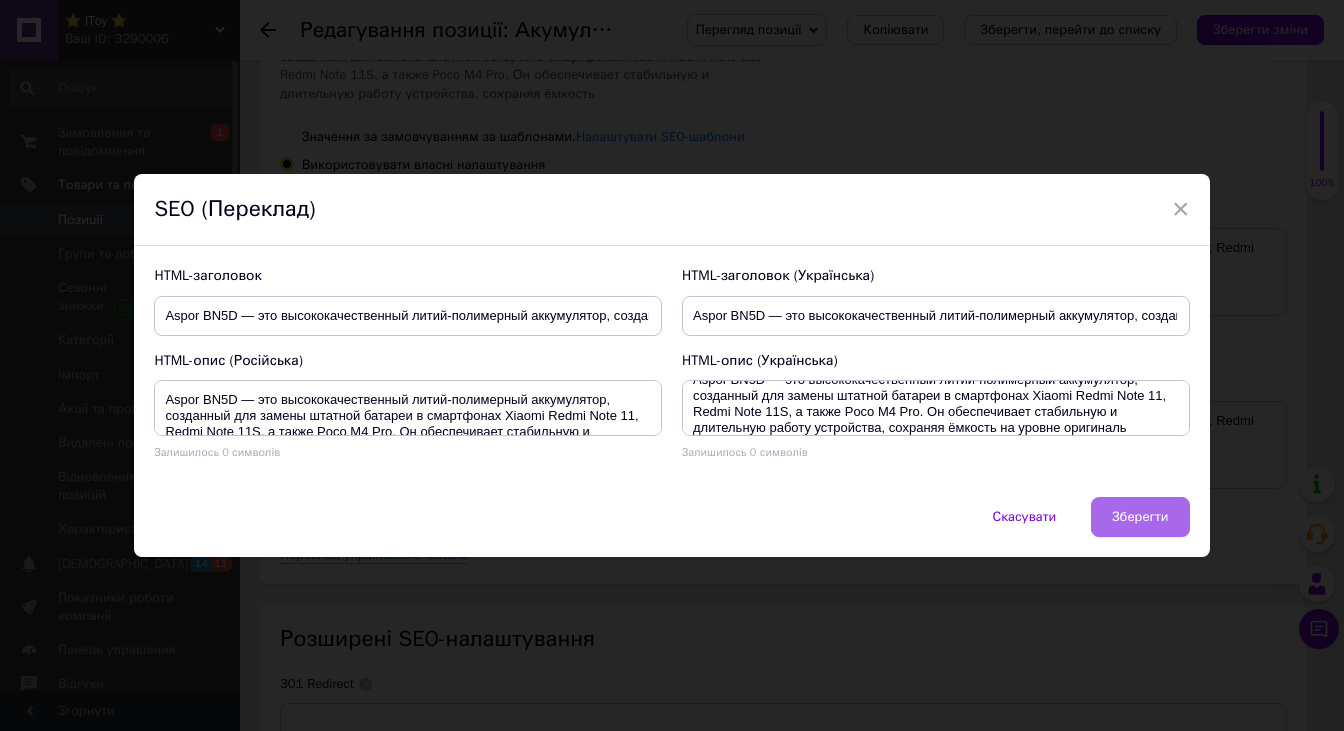 click on "Зберегти" at bounding box center (1140, 517) 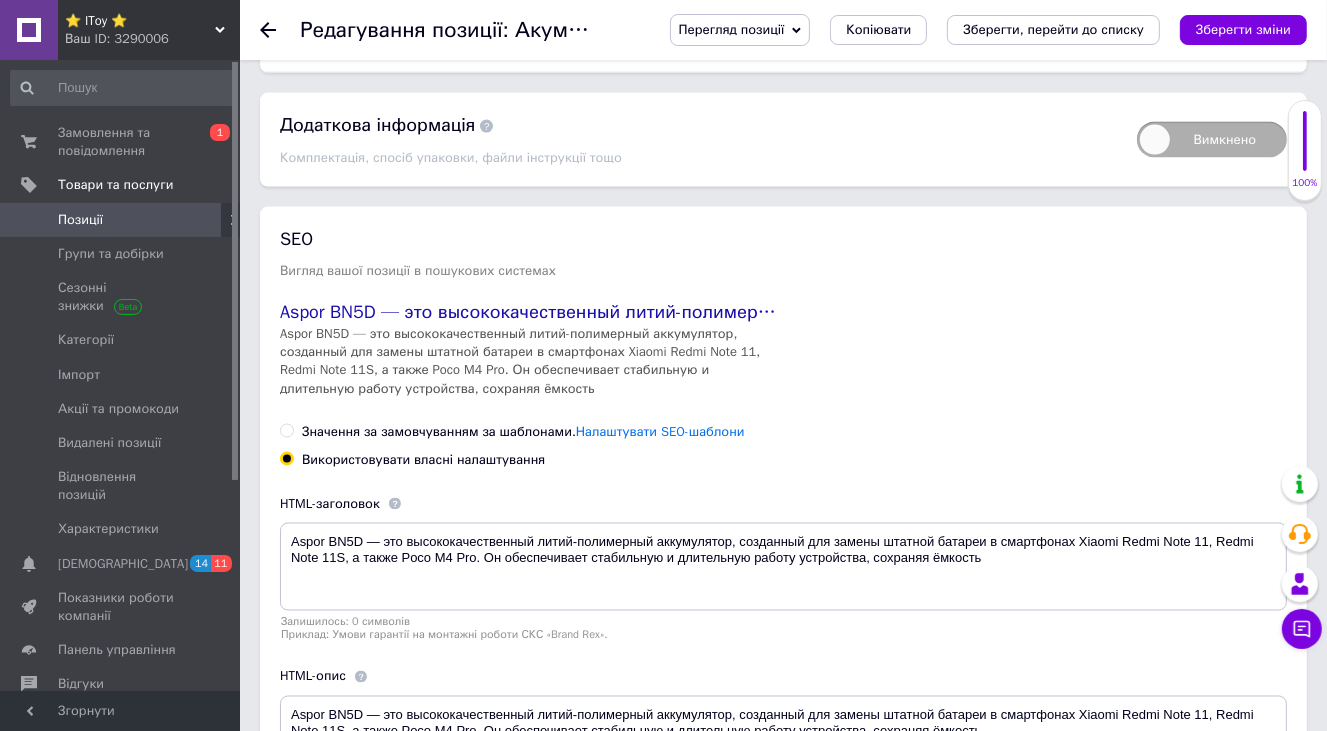 scroll, scrollTop: 2796, scrollLeft: 0, axis: vertical 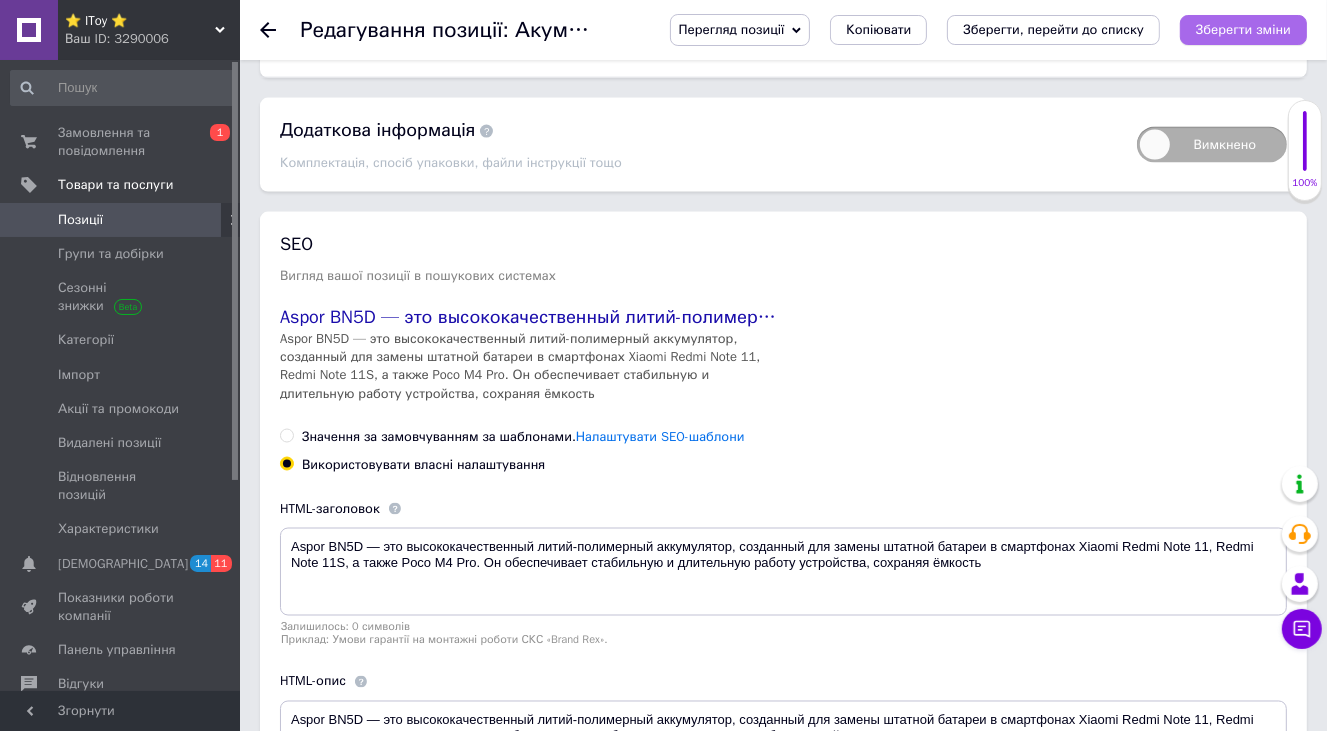 click on "Зберегти зміни" at bounding box center (1243, 29) 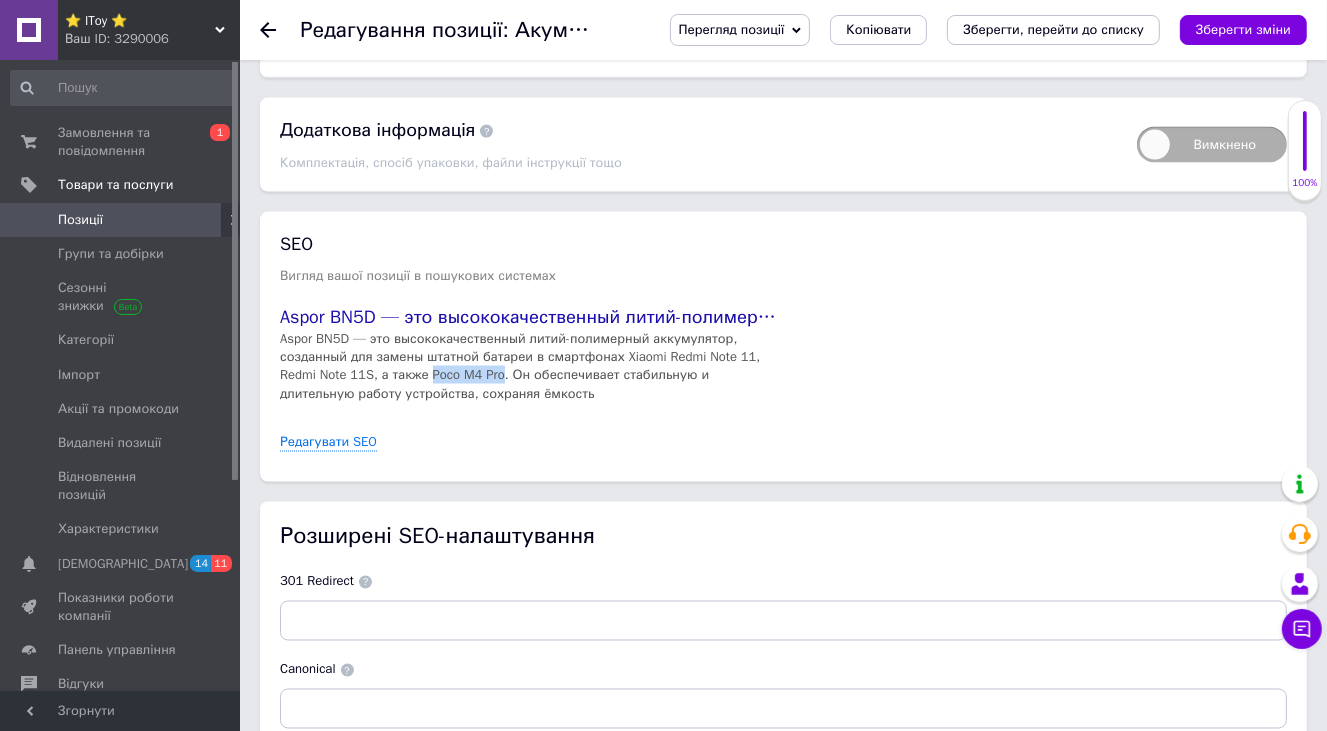 drag, startPoint x: 427, startPoint y: 332, endPoint x: 497, endPoint y: 335, distance: 70.064255 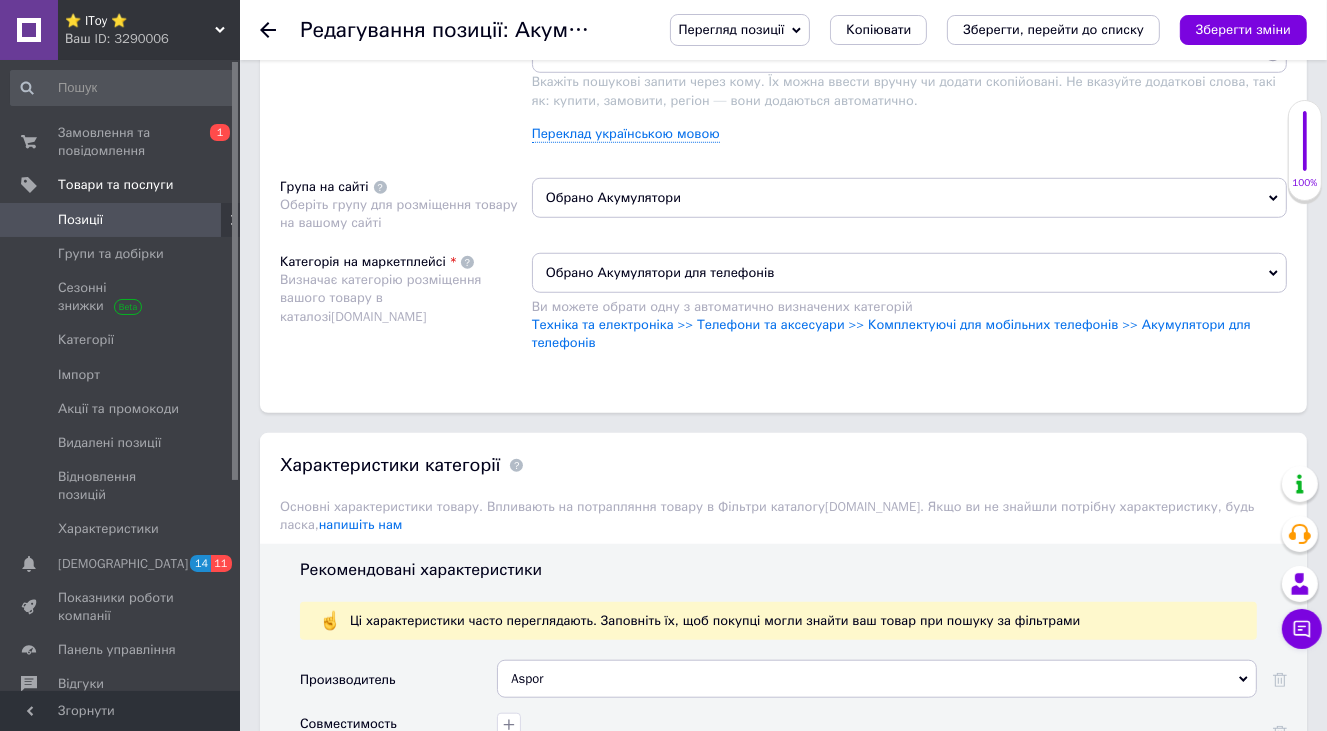 scroll, scrollTop: 1096, scrollLeft: 0, axis: vertical 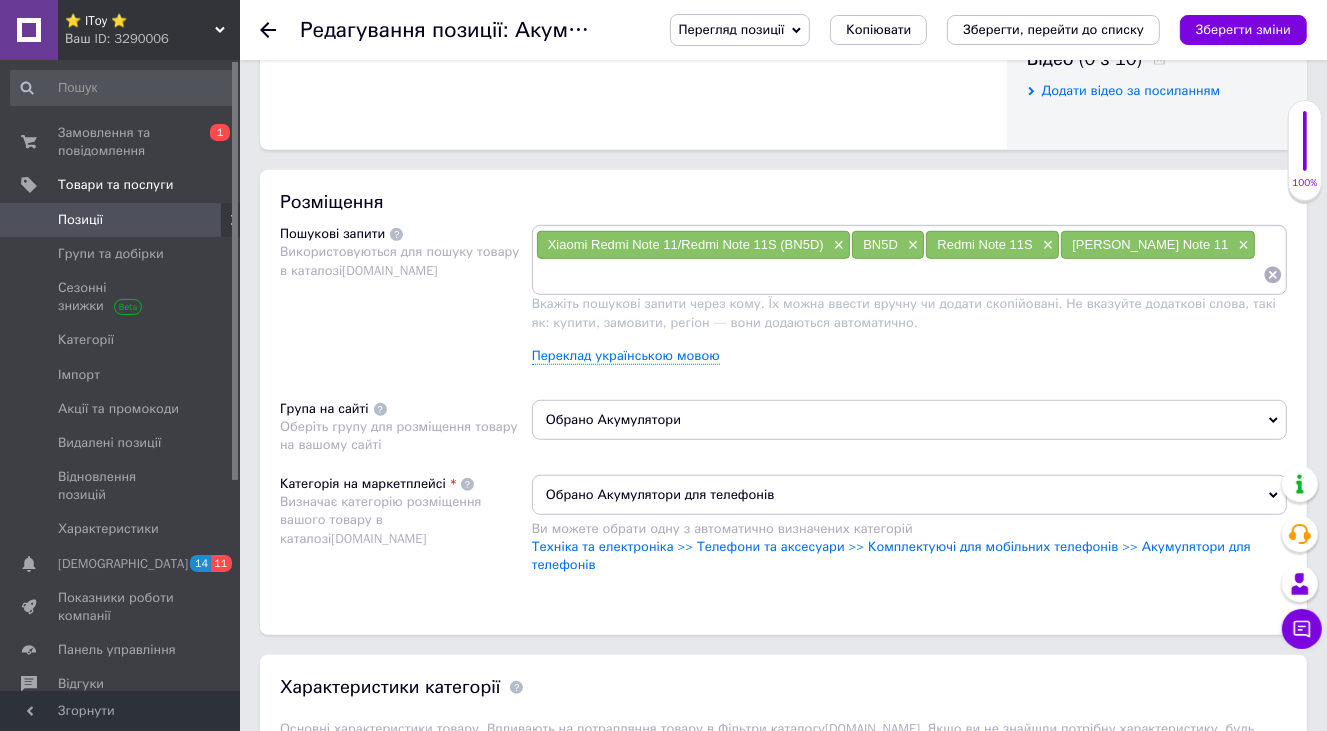 click at bounding box center [899, 275] 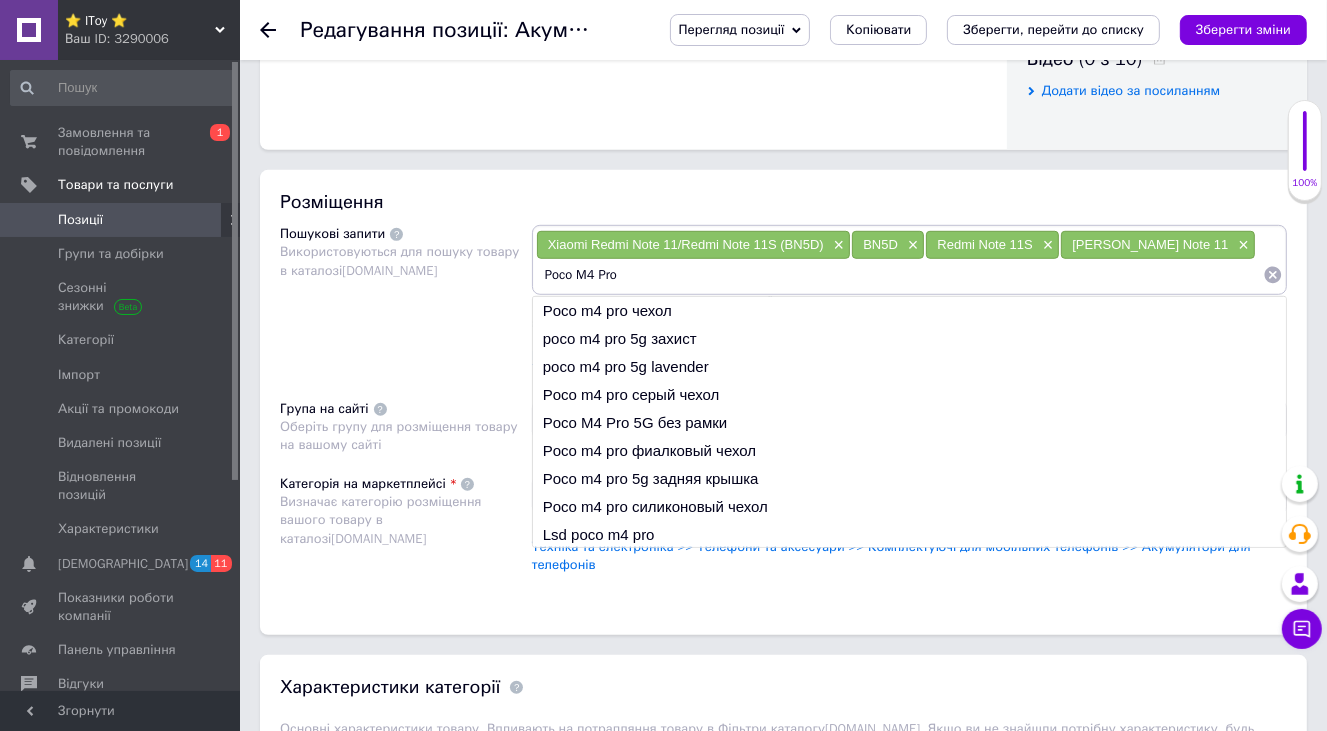 type 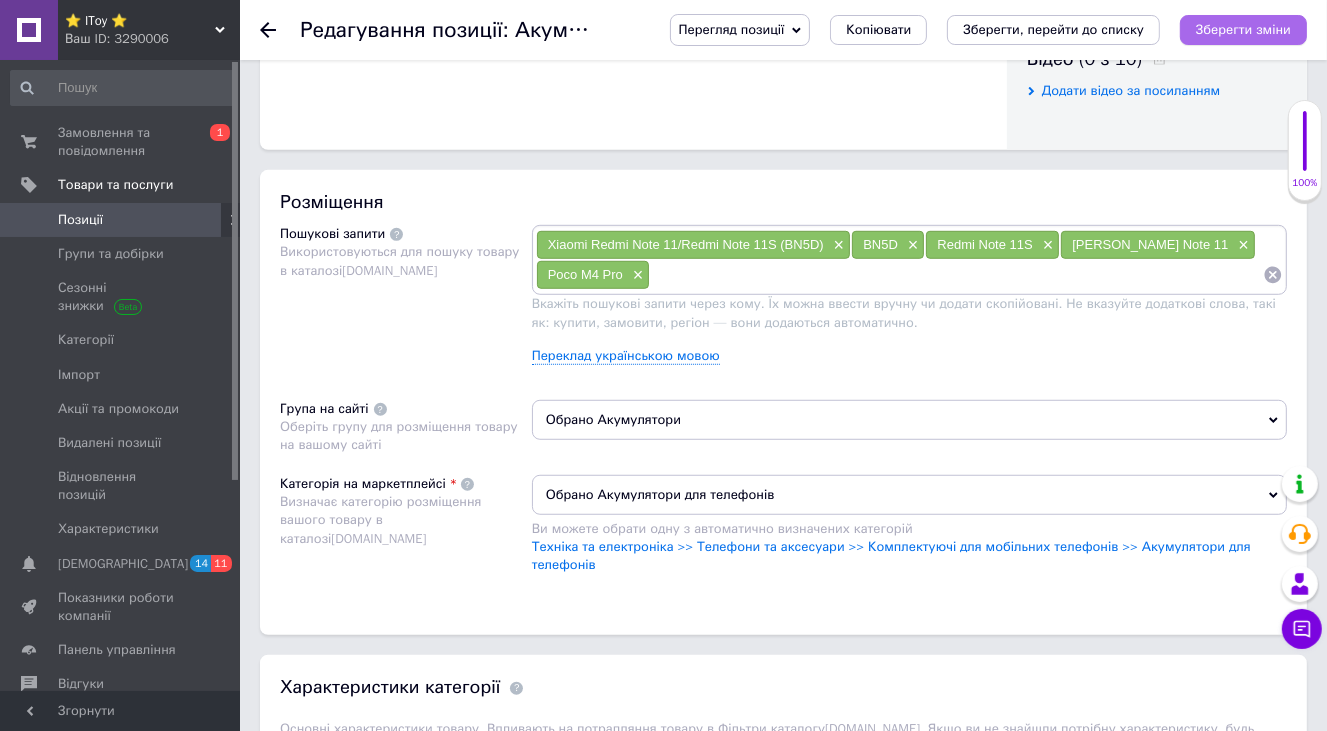 click on "Зберегти зміни" at bounding box center (1243, 29) 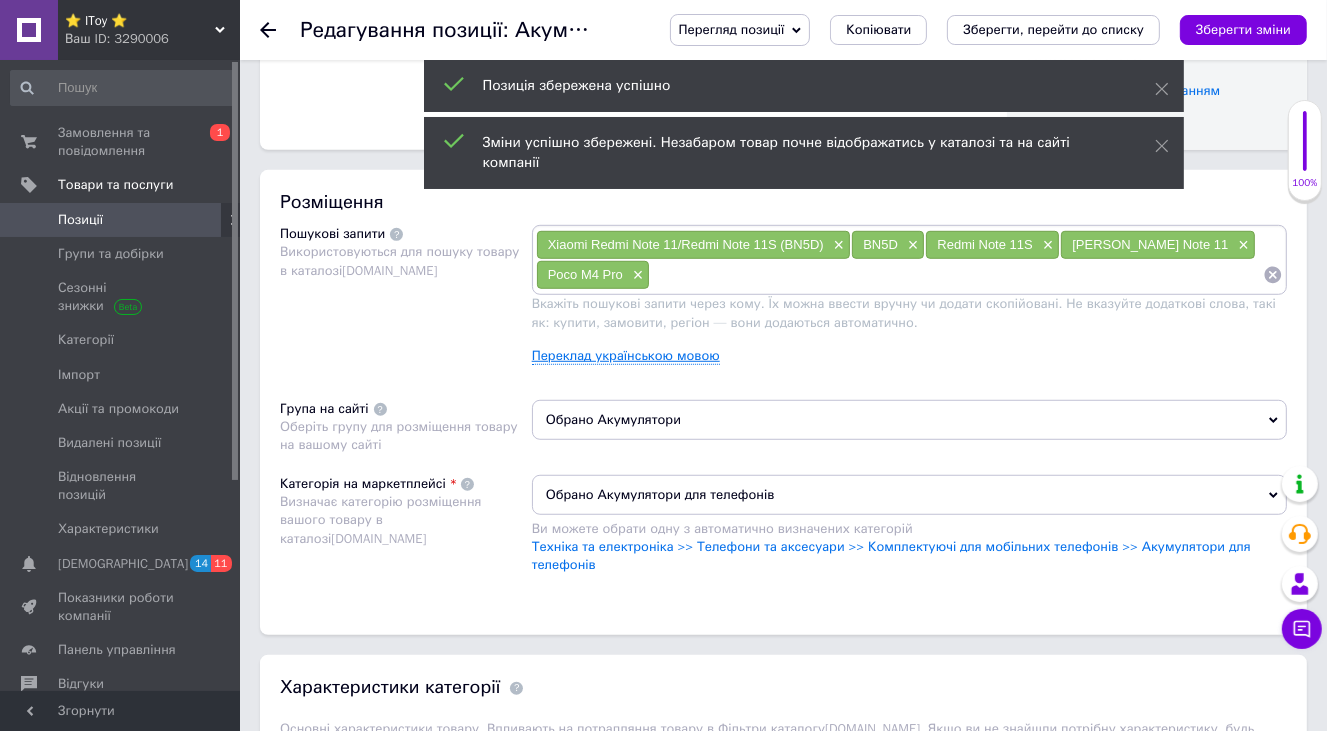 click on "Переклад українською мовою" at bounding box center [626, 356] 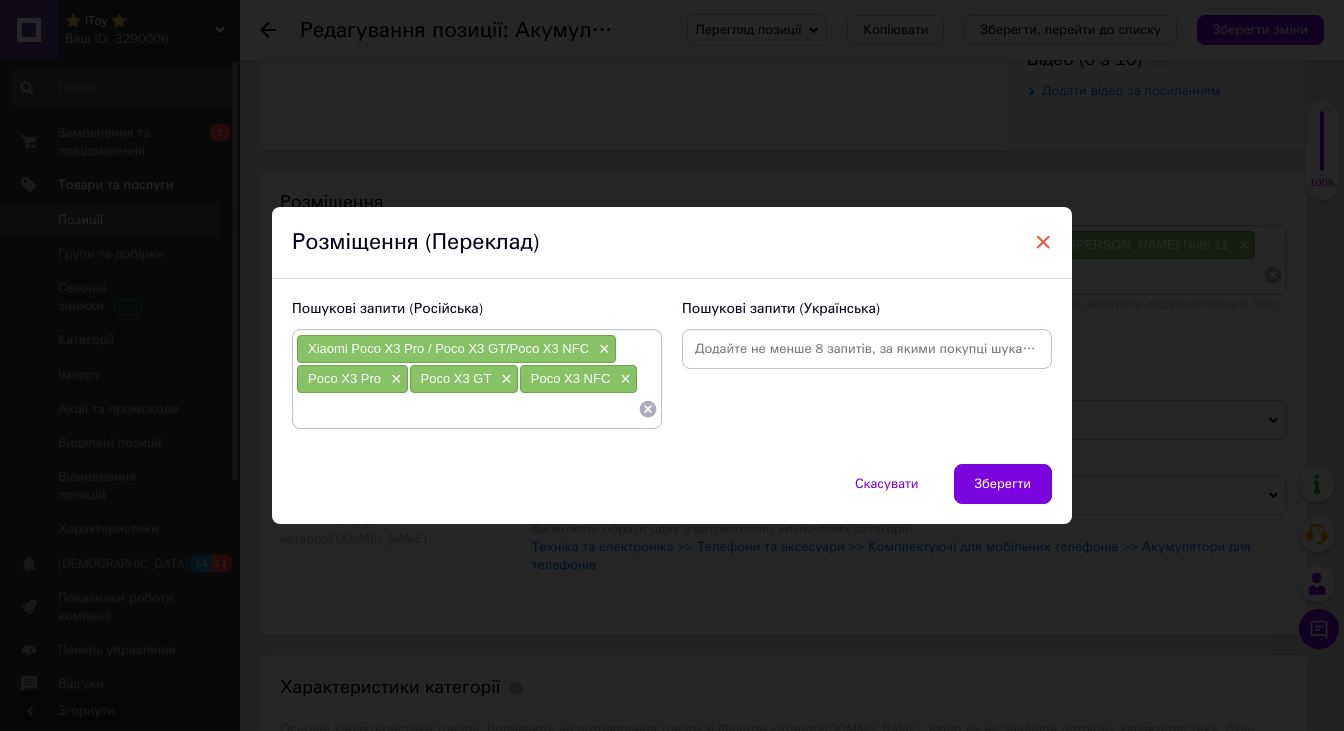 click on "×" at bounding box center (1043, 242) 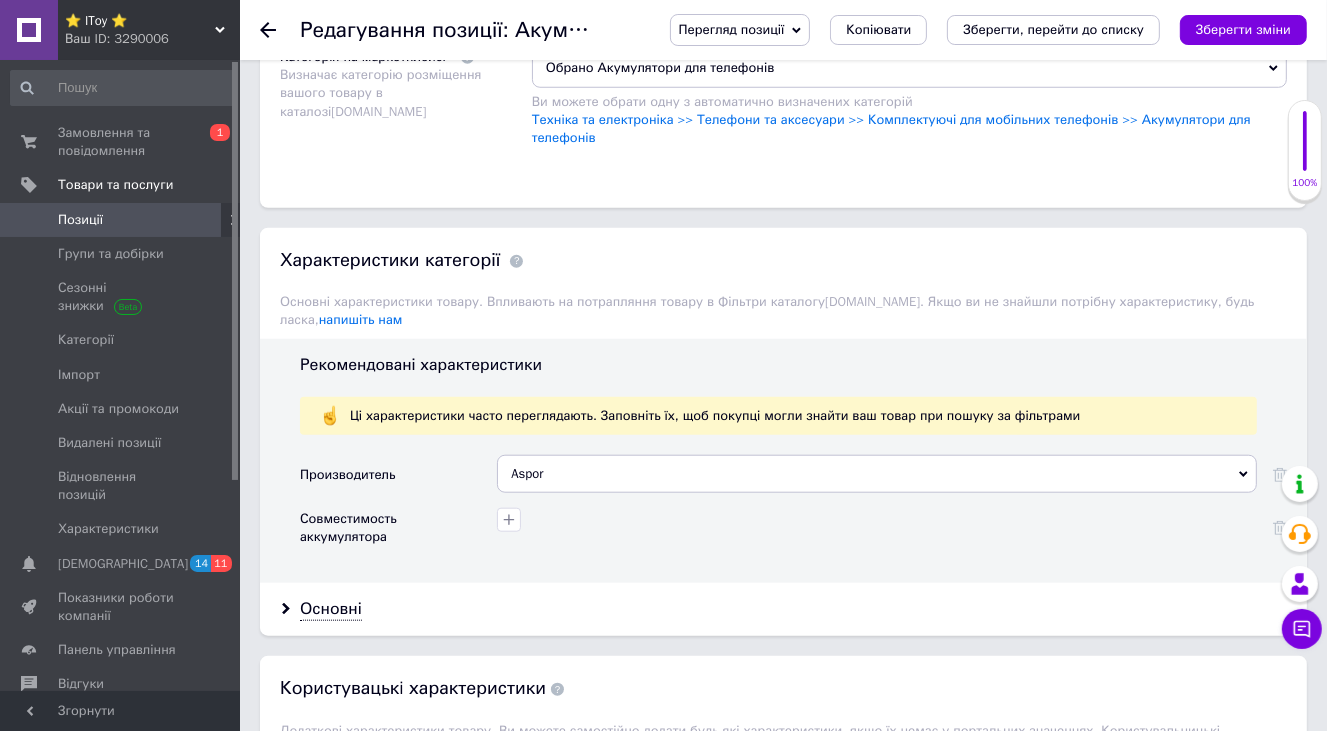 scroll, scrollTop: 1500, scrollLeft: 0, axis: vertical 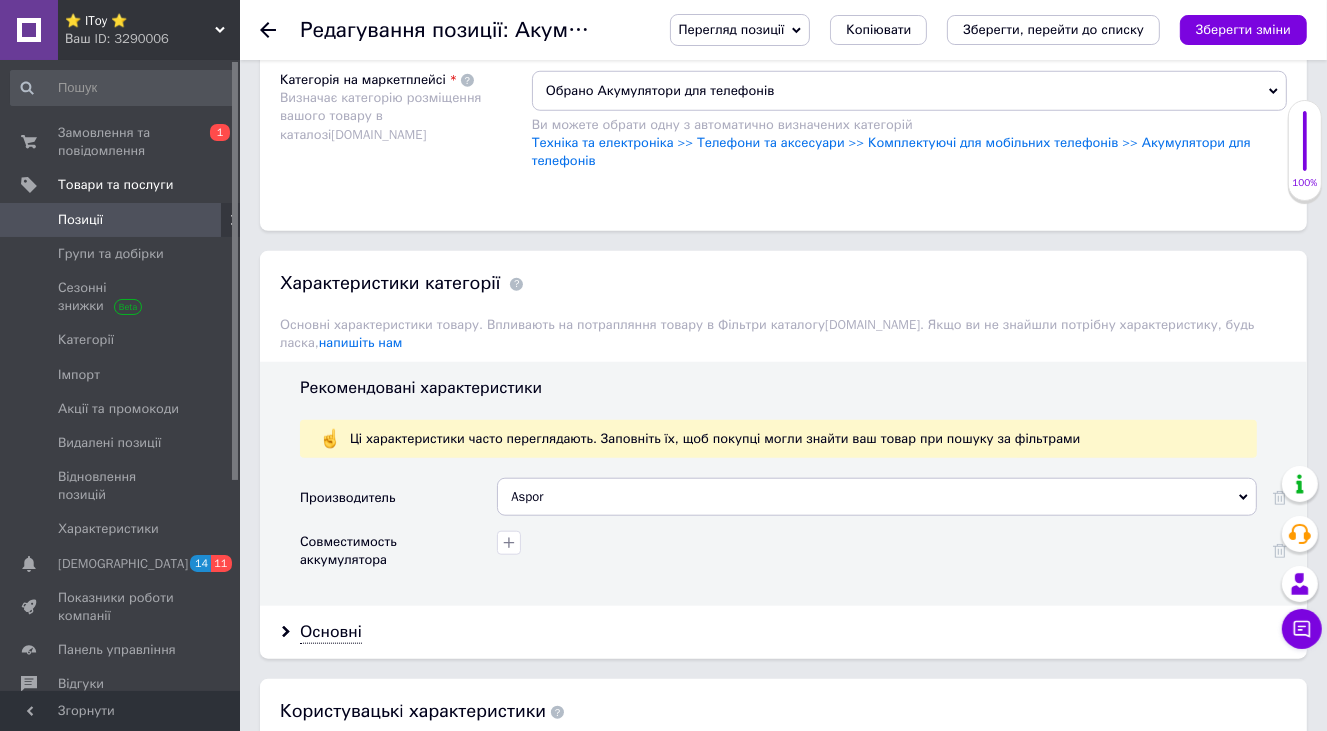 click on "Aspor" at bounding box center [877, 497] 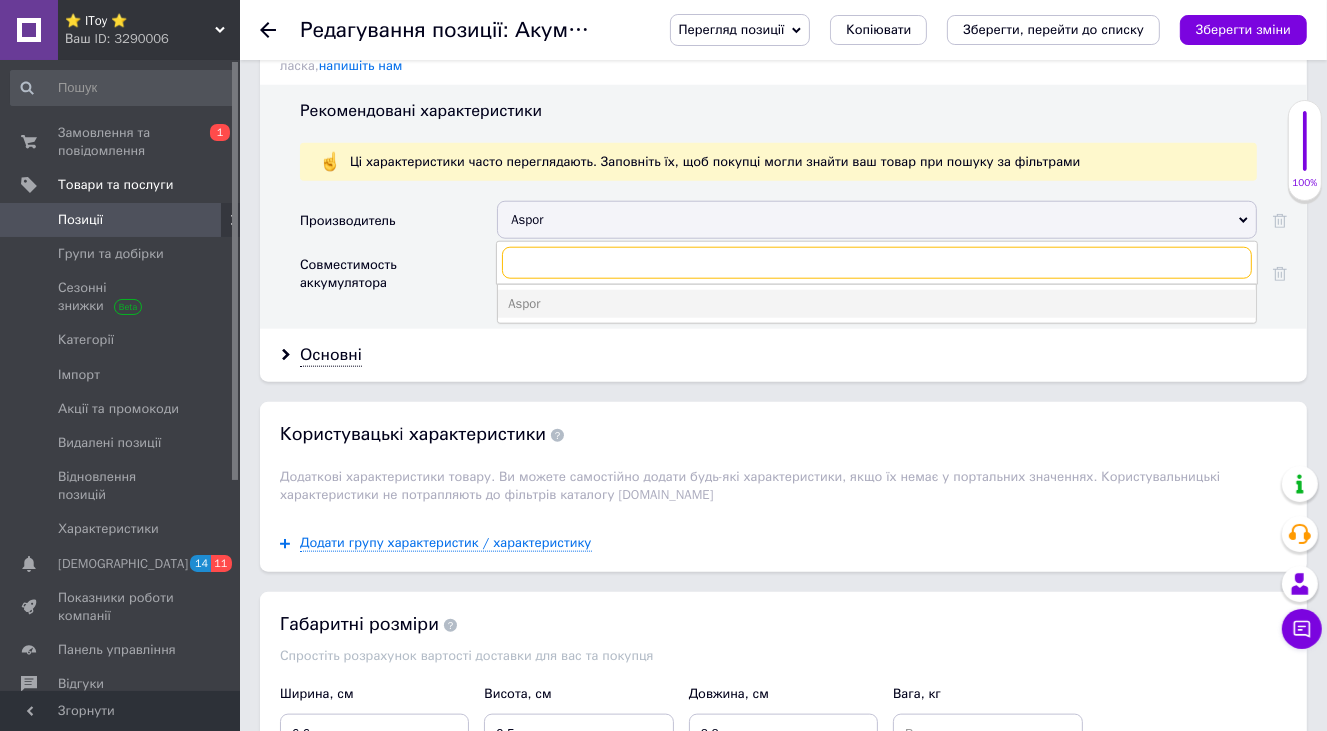 scroll, scrollTop: 1800, scrollLeft: 0, axis: vertical 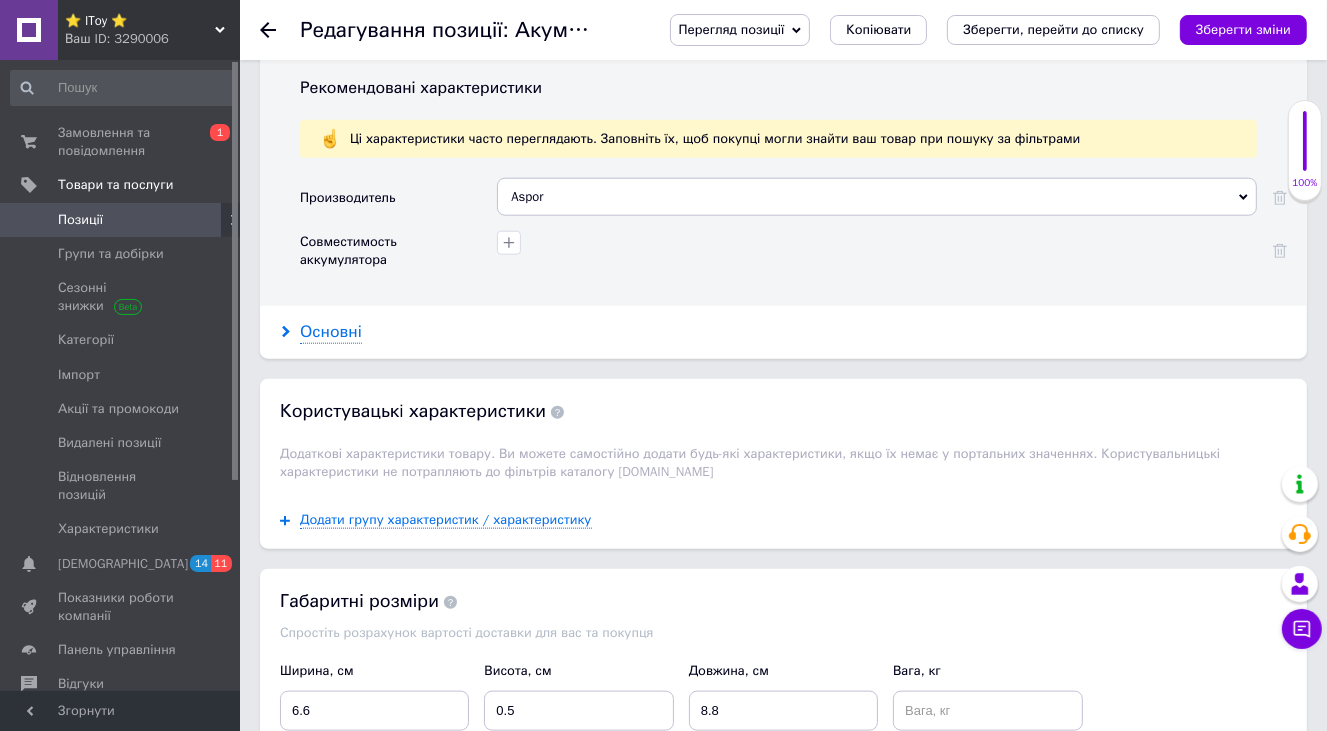 click on "Основні" at bounding box center (331, 332) 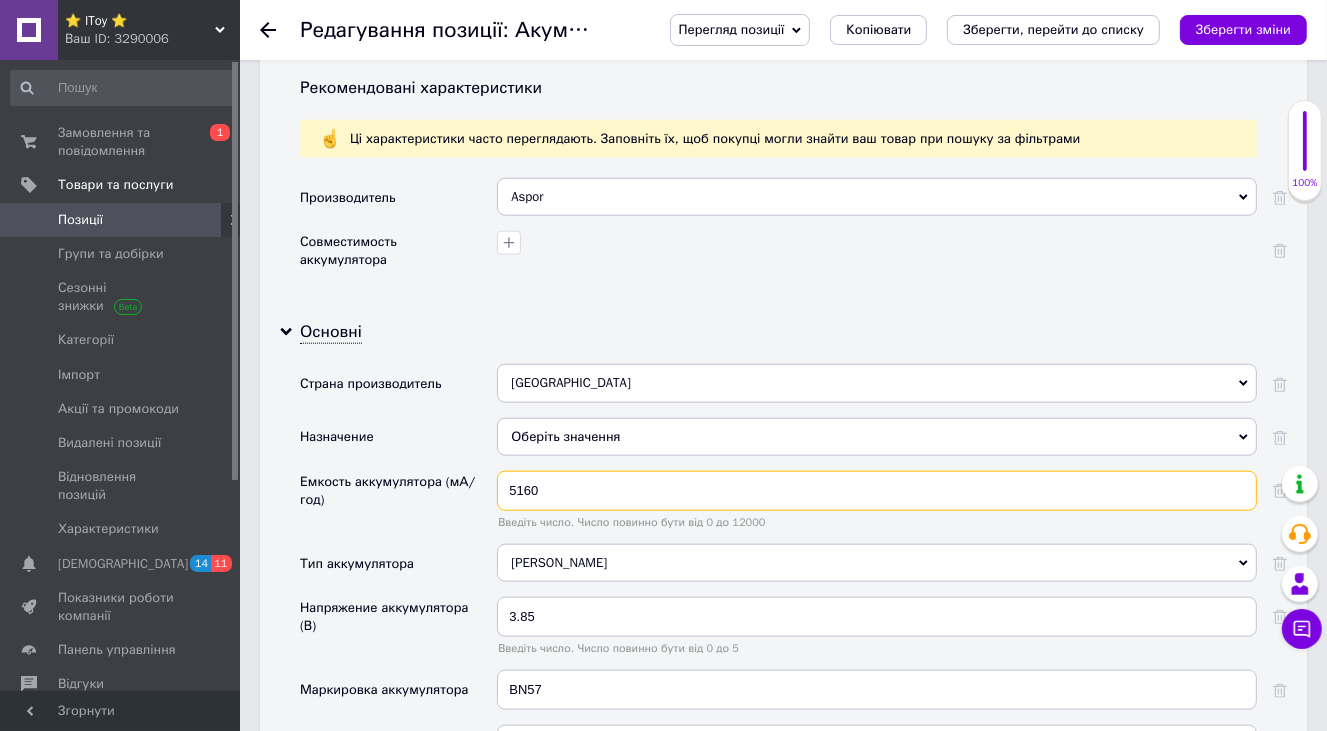 click on "5160" at bounding box center (877, 491) 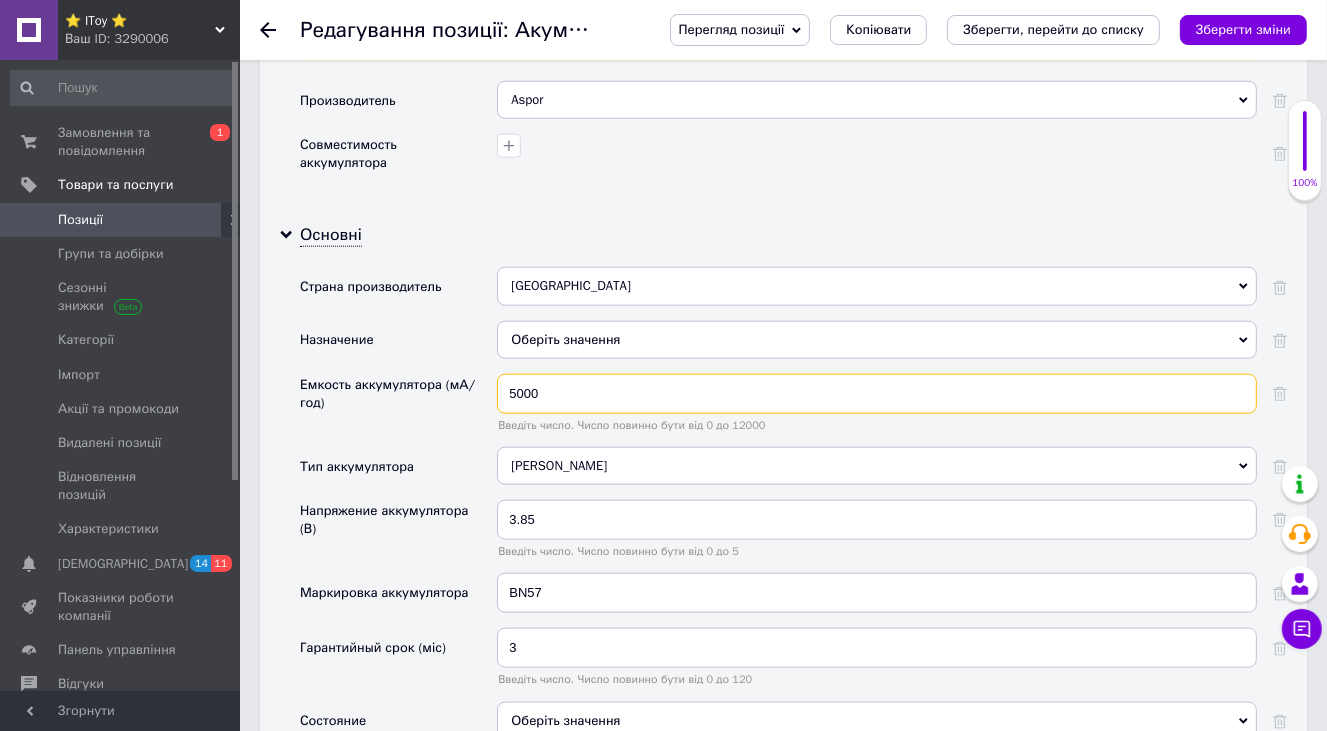 scroll, scrollTop: 2000, scrollLeft: 0, axis: vertical 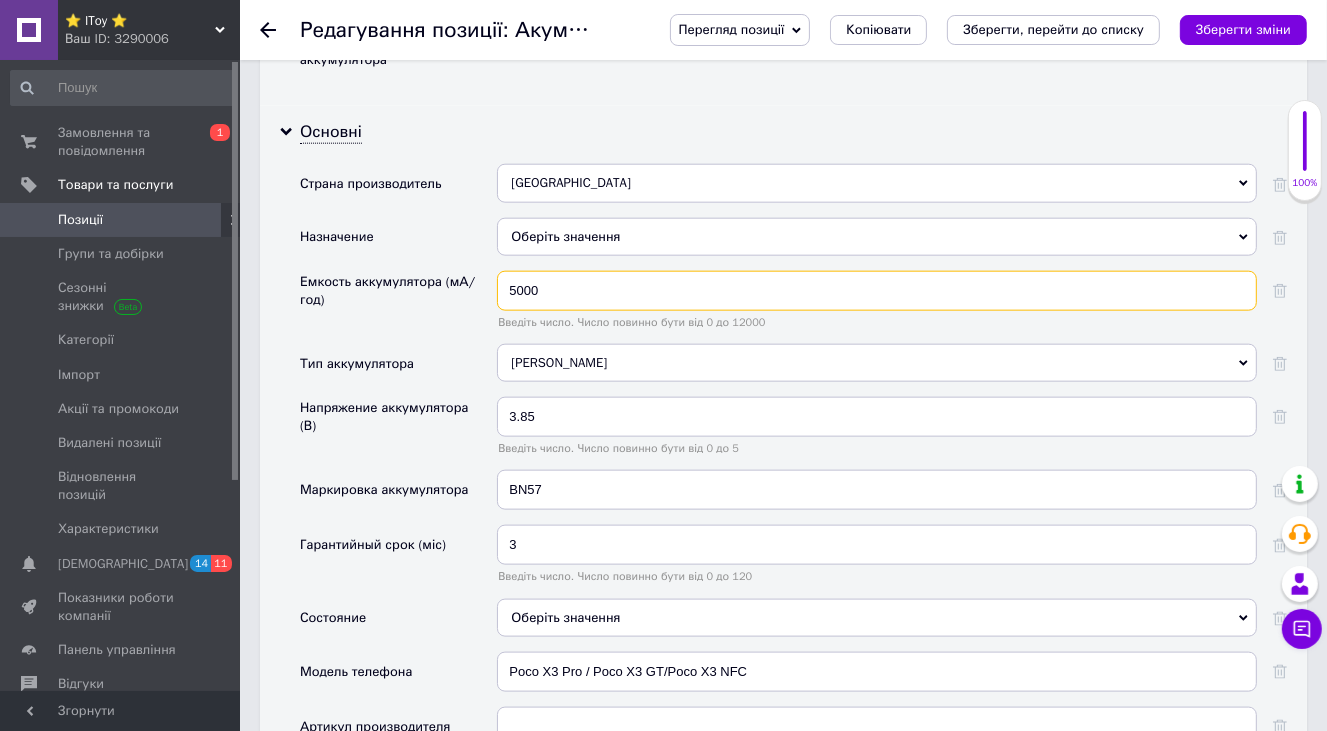 type on "5000" 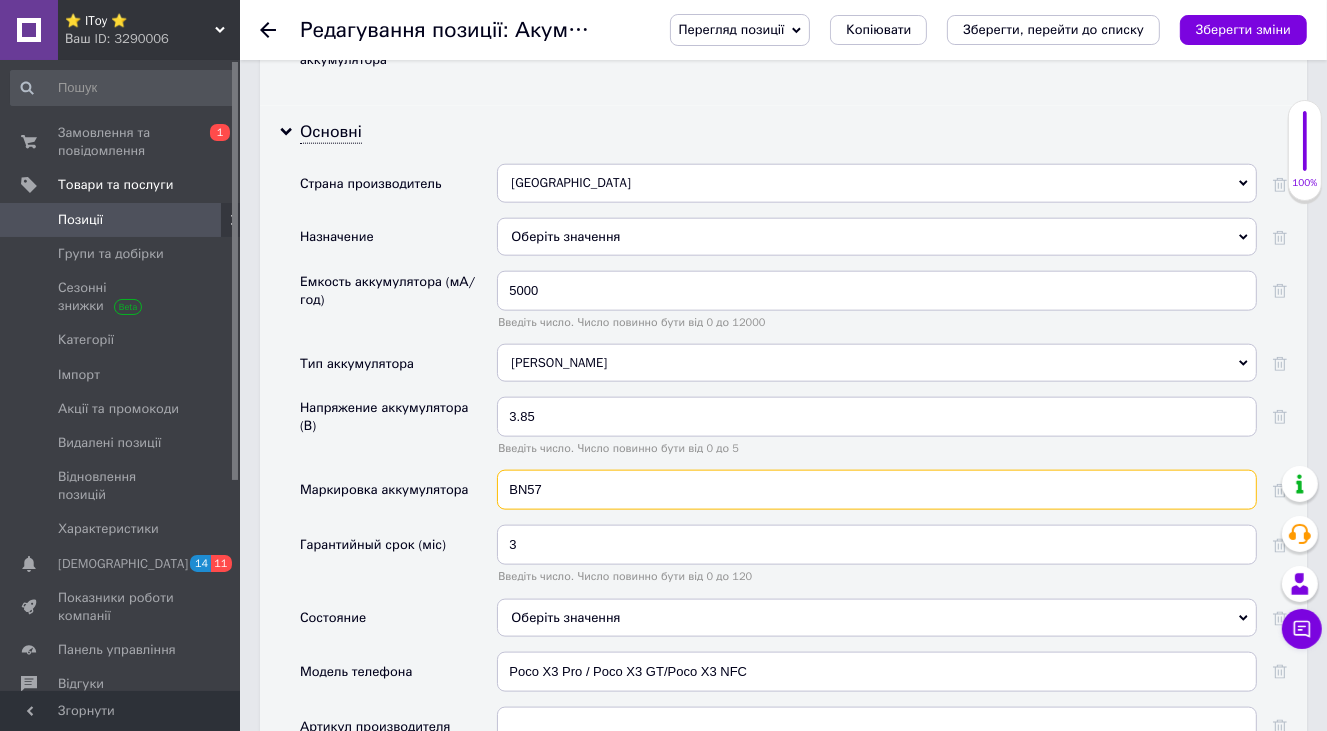 click on "BN57" at bounding box center (877, 490) 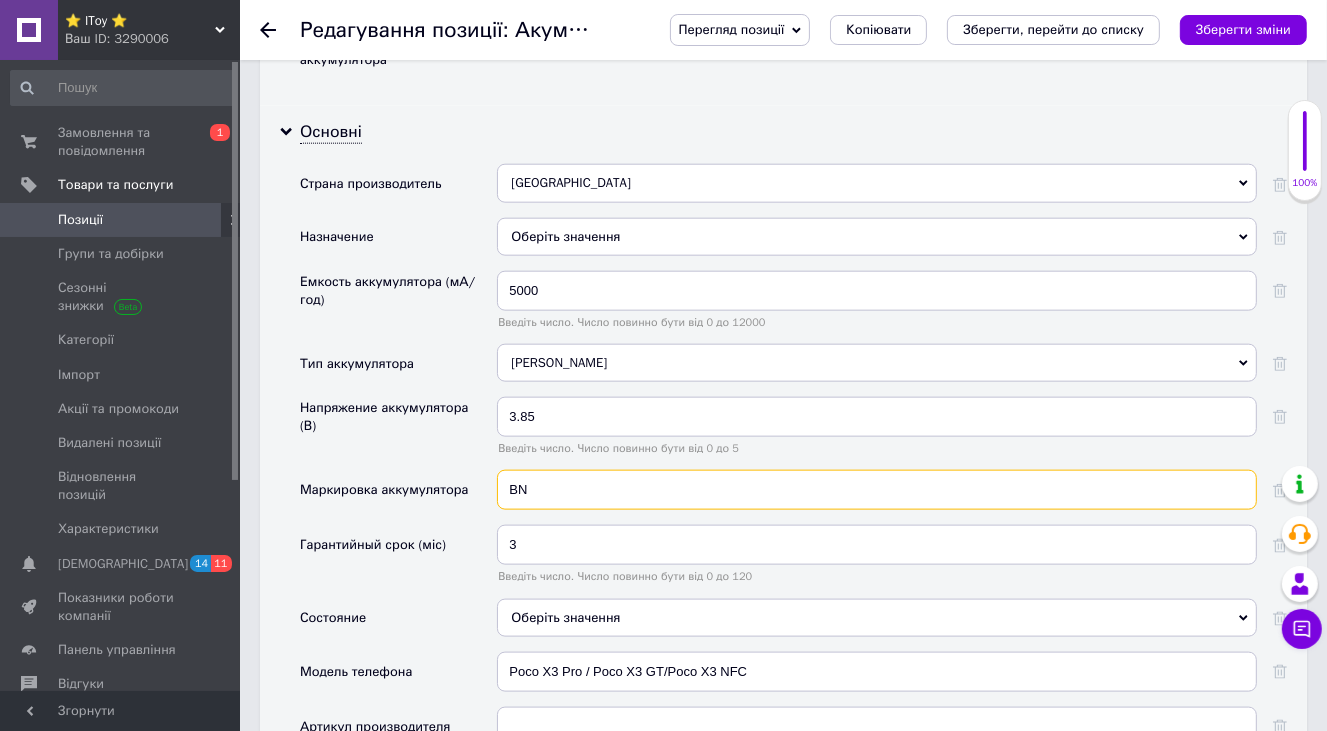 type on "B" 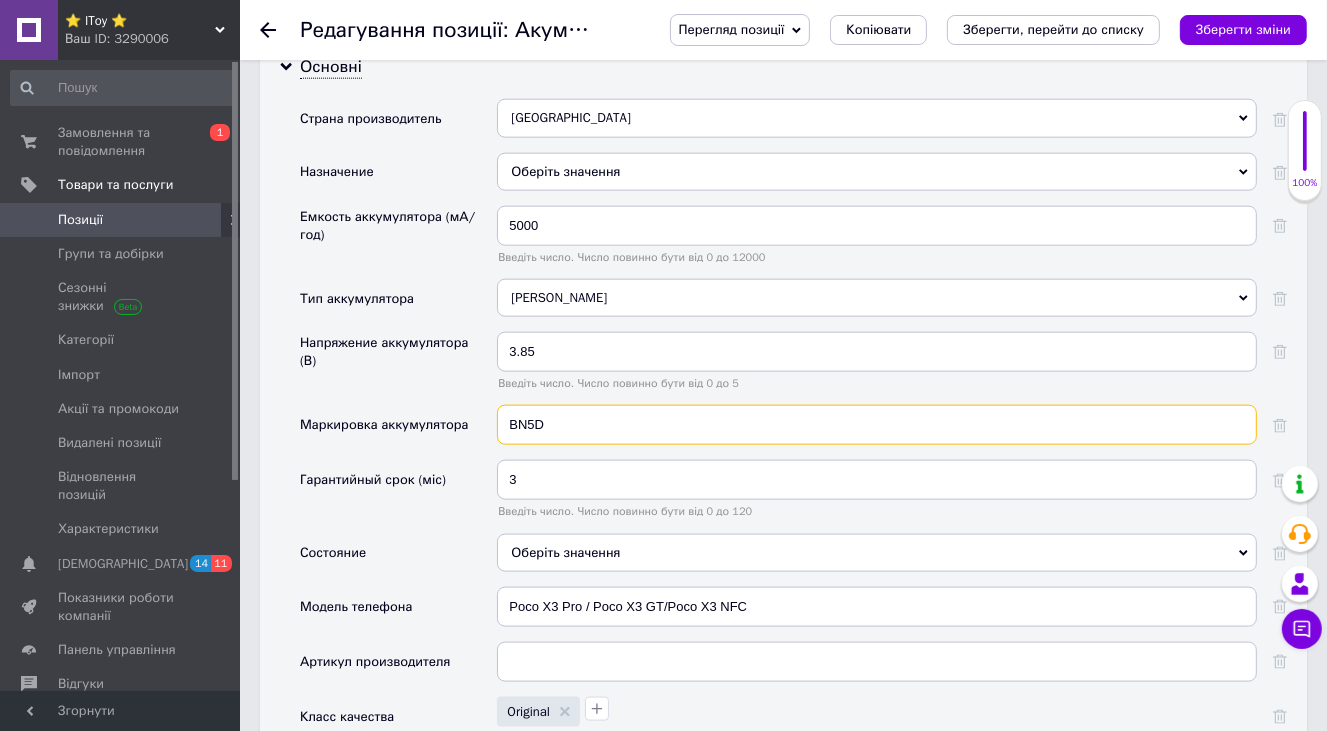 scroll, scrollTop: 2100, scrollLeft: 0, axis: vertical 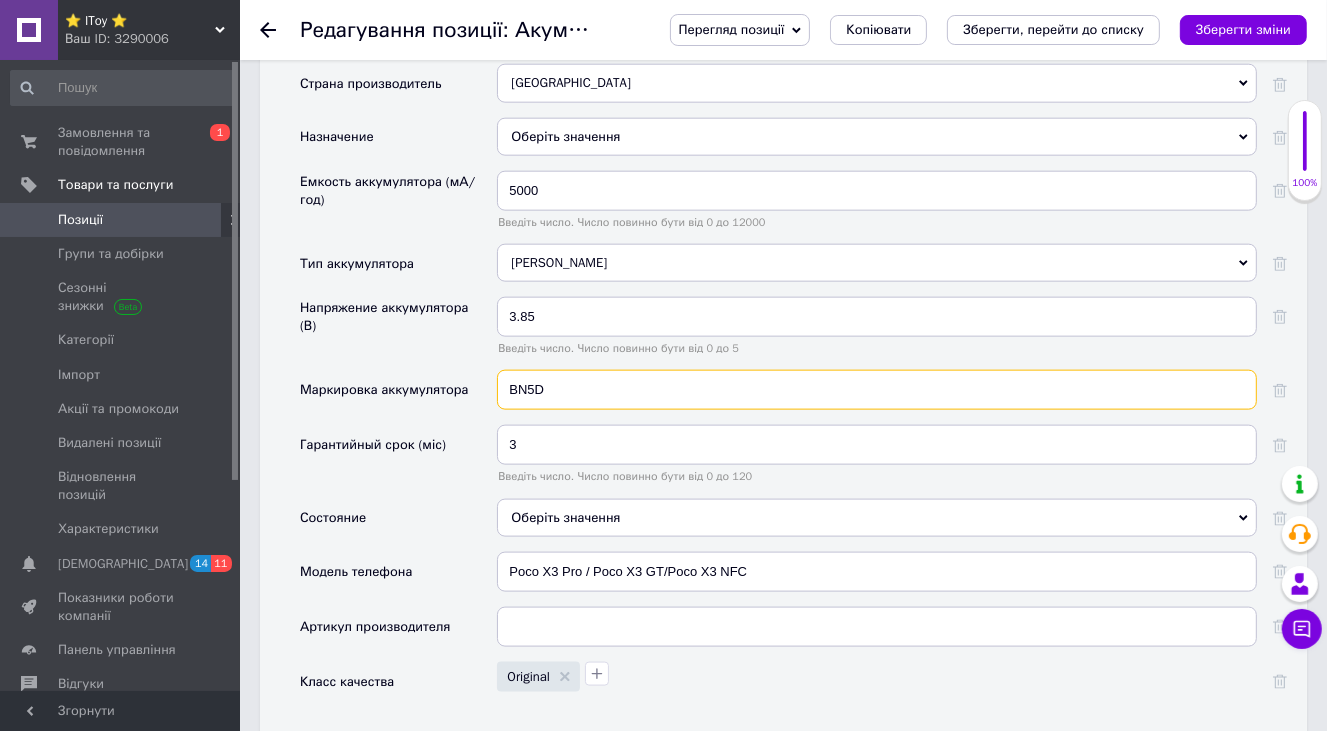 type on "BN5D" 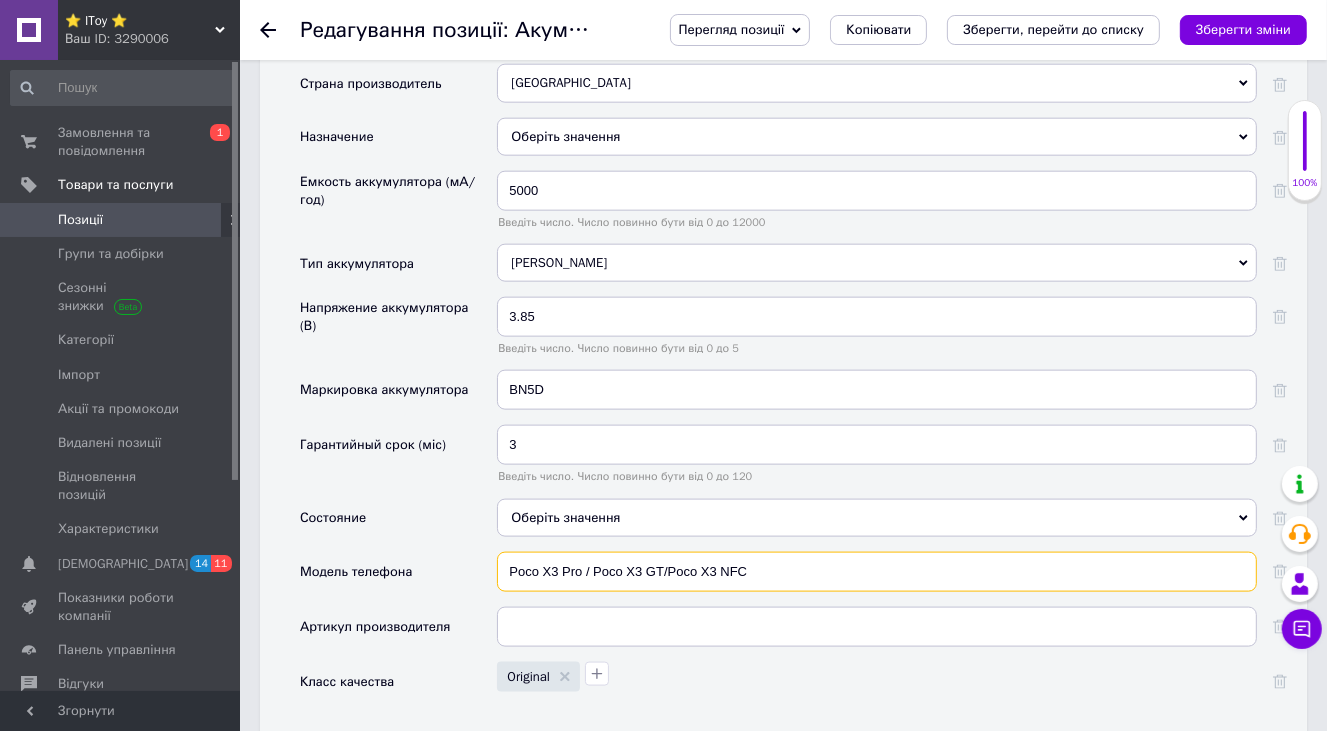 click on "Poco X3 Pro / Poco X3 GT/Poco X3 NFC" at bounding box center (877, 572) 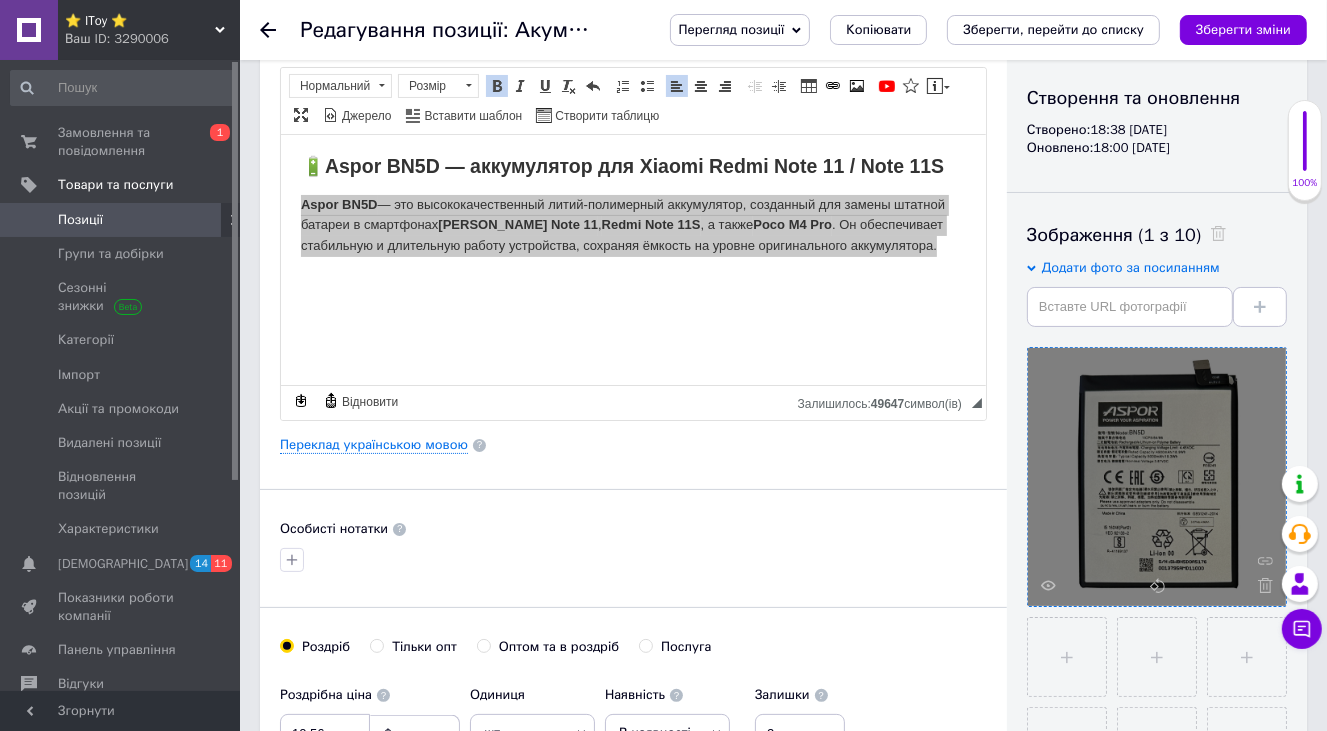 scroll, scrollTop: 0, scrollLeft: 0, axis: both 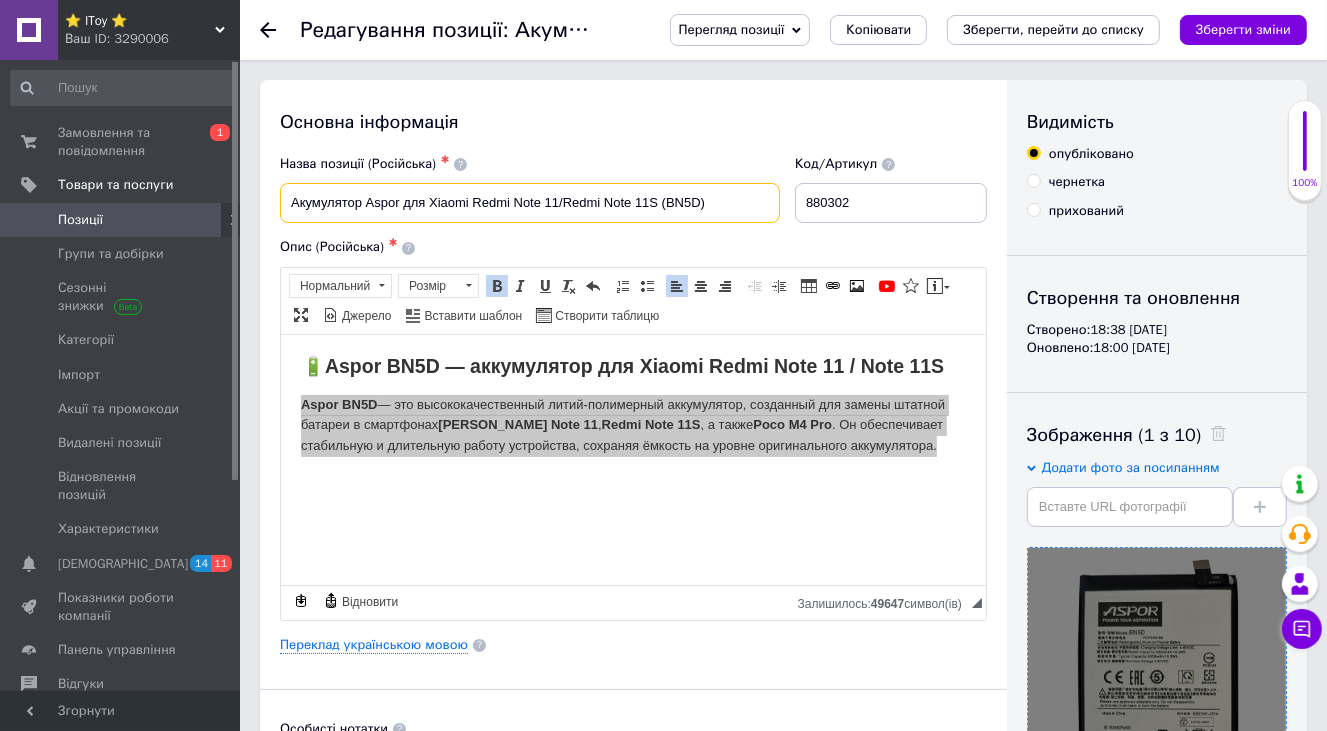 drag, startPoint x: 433, startPoint y: 203, endPoint x: 783, endPoint y: 198, distance: 350.0357 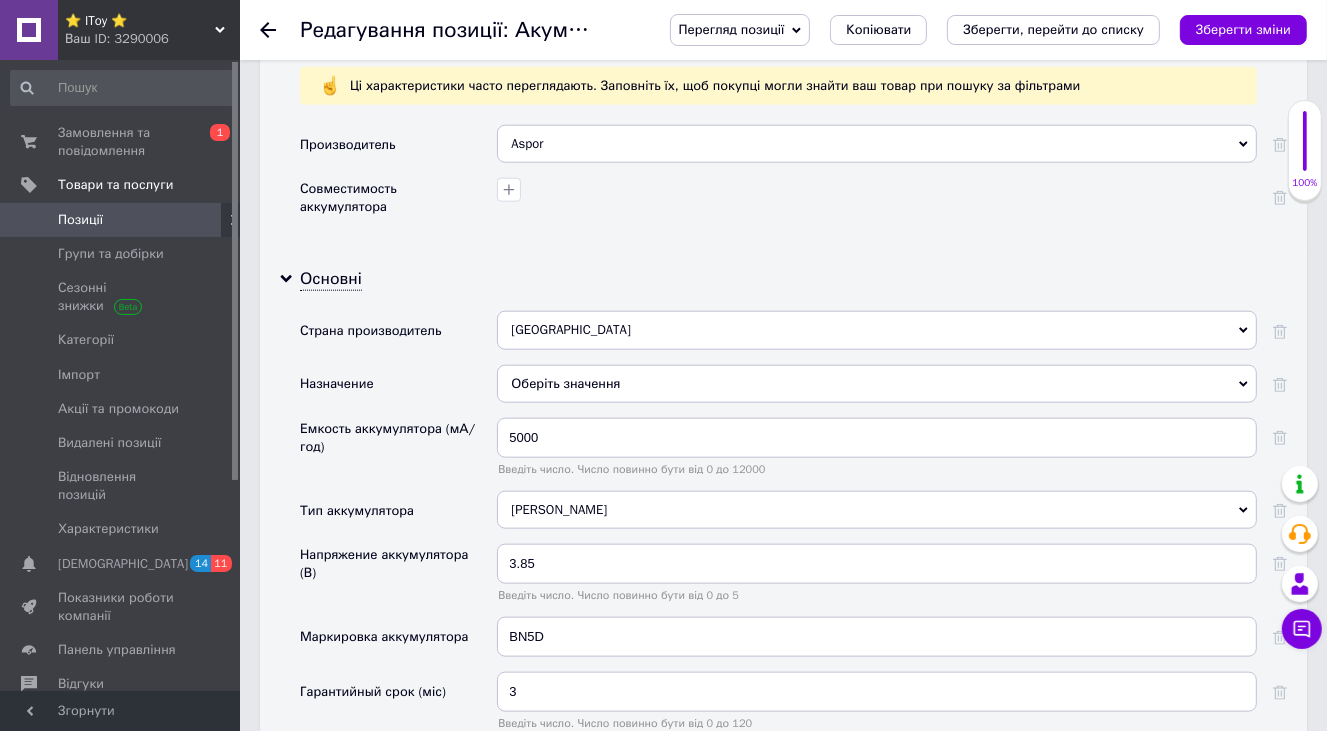 scroll, scrollTop: 2400, scrollLeft: 0, axis: vertical 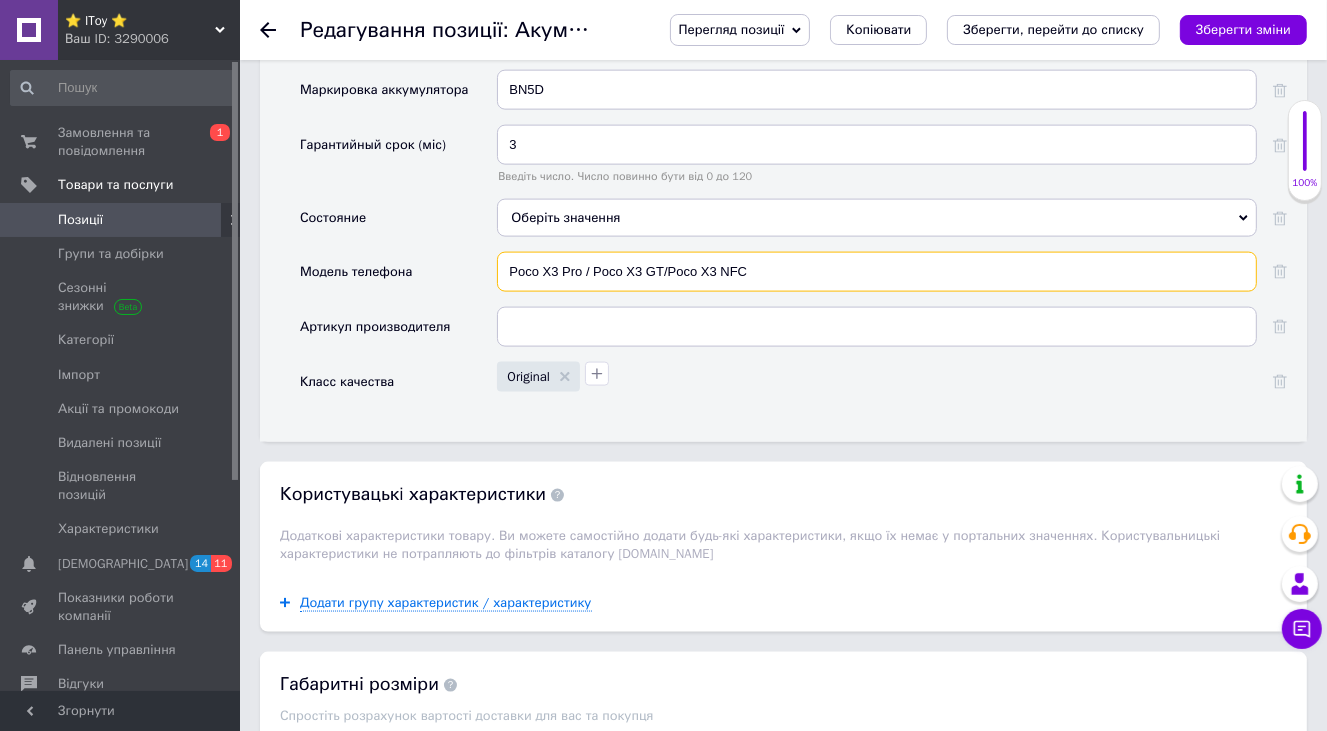 drag, startPoint x: 792, startPoint y: 229, endPoint x: 492, endPoint y: 235, distance: 300.06 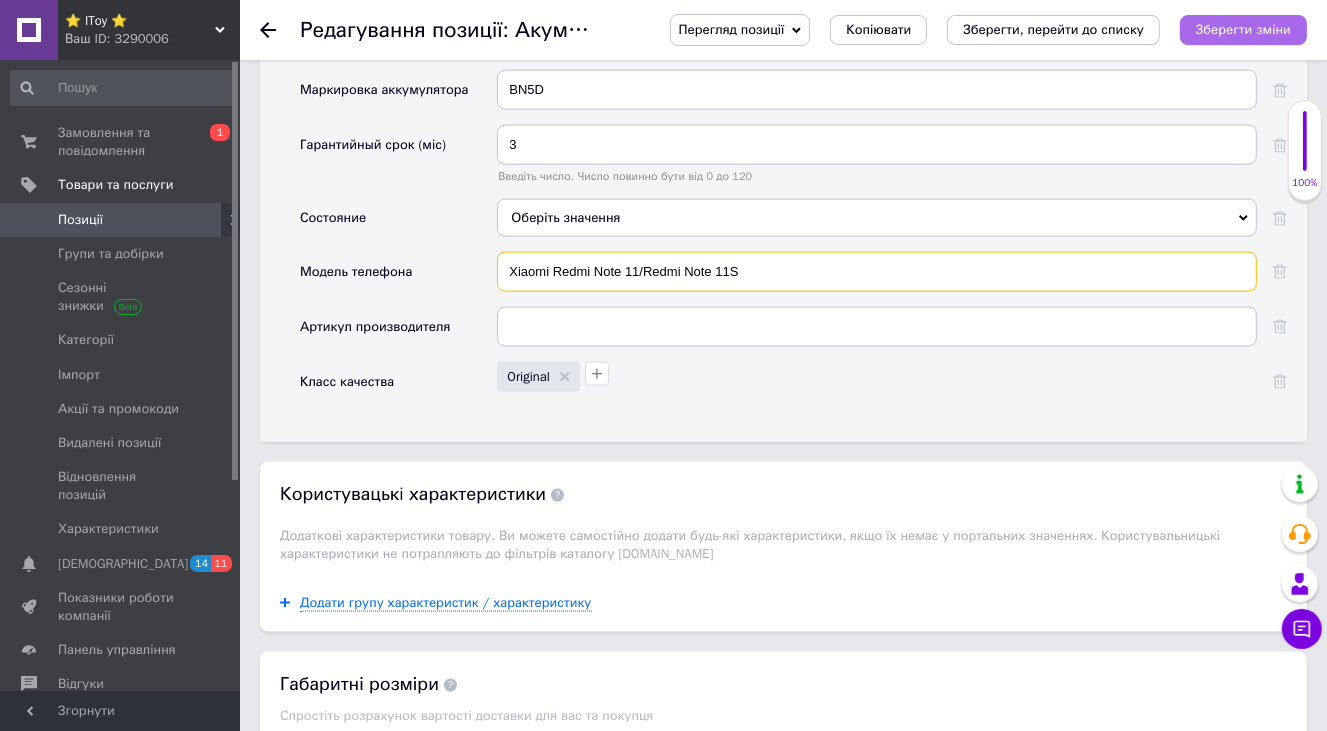 type on "Xiaomi Redmi Note 11/Redmi Note 11S" 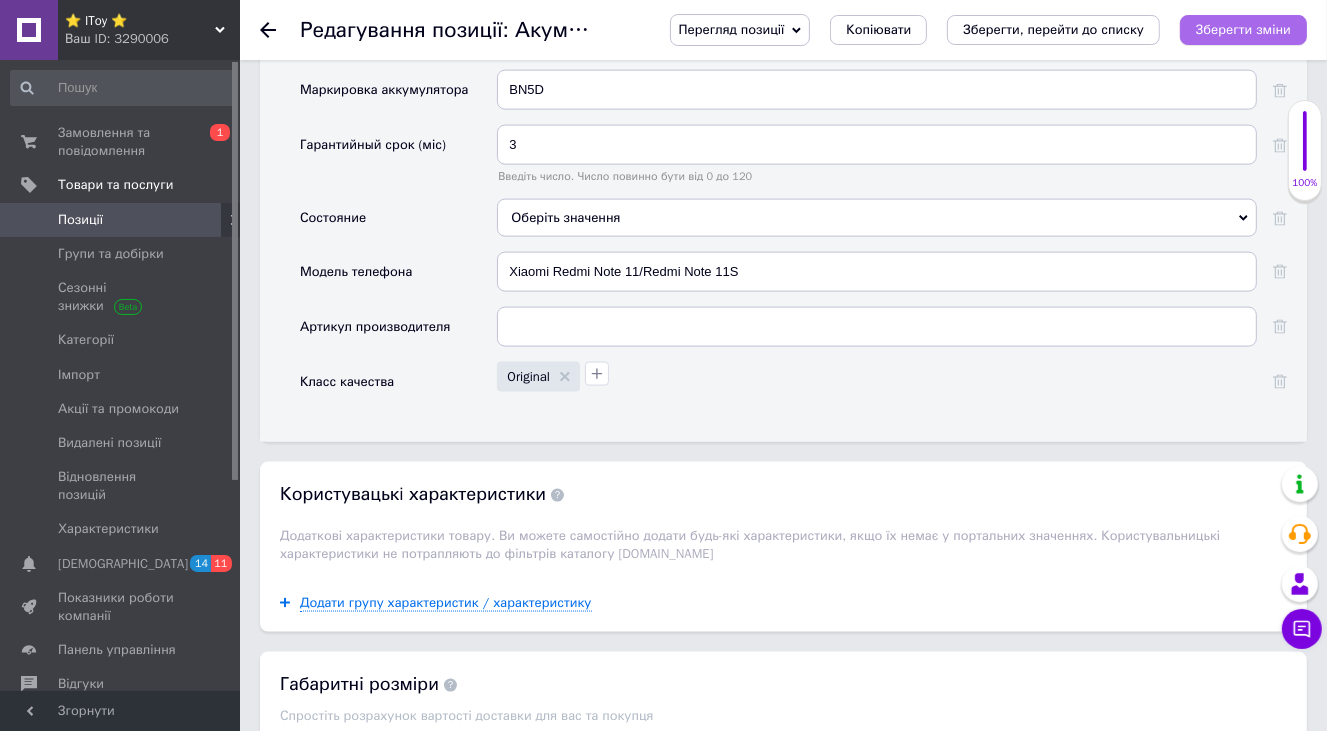 click on "Зберегти зміни" at bounding box center [1243, 29] 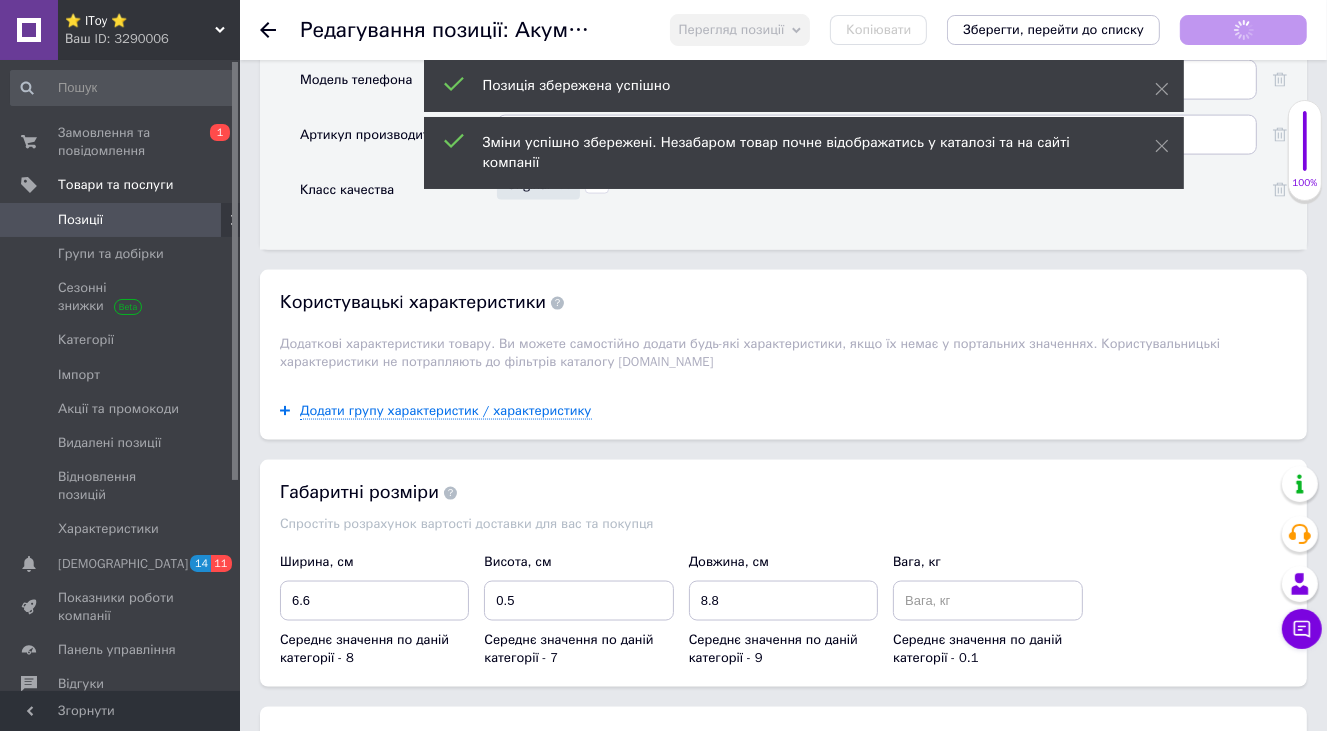 scroll, scrollTop: 2600, scrollLeft: 0, axis: vertical 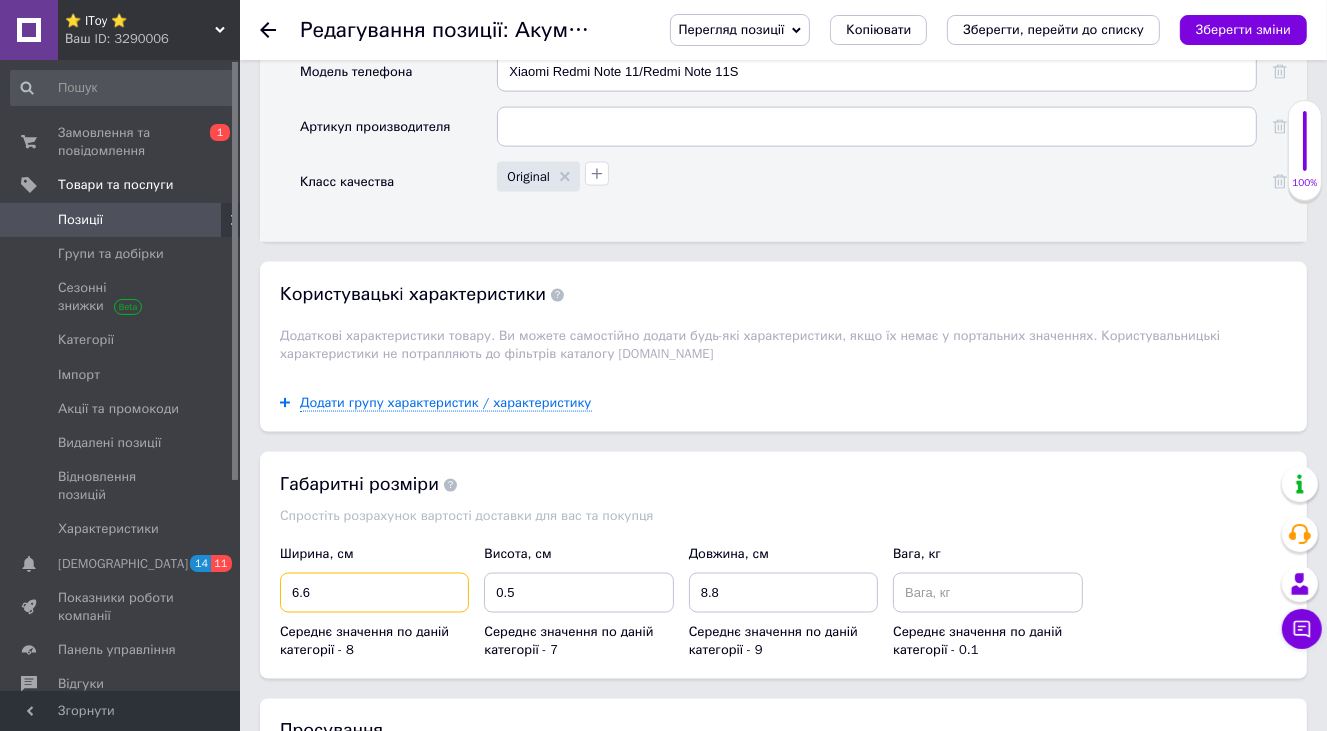 click on "6.6" at bounding box center (374, 593) 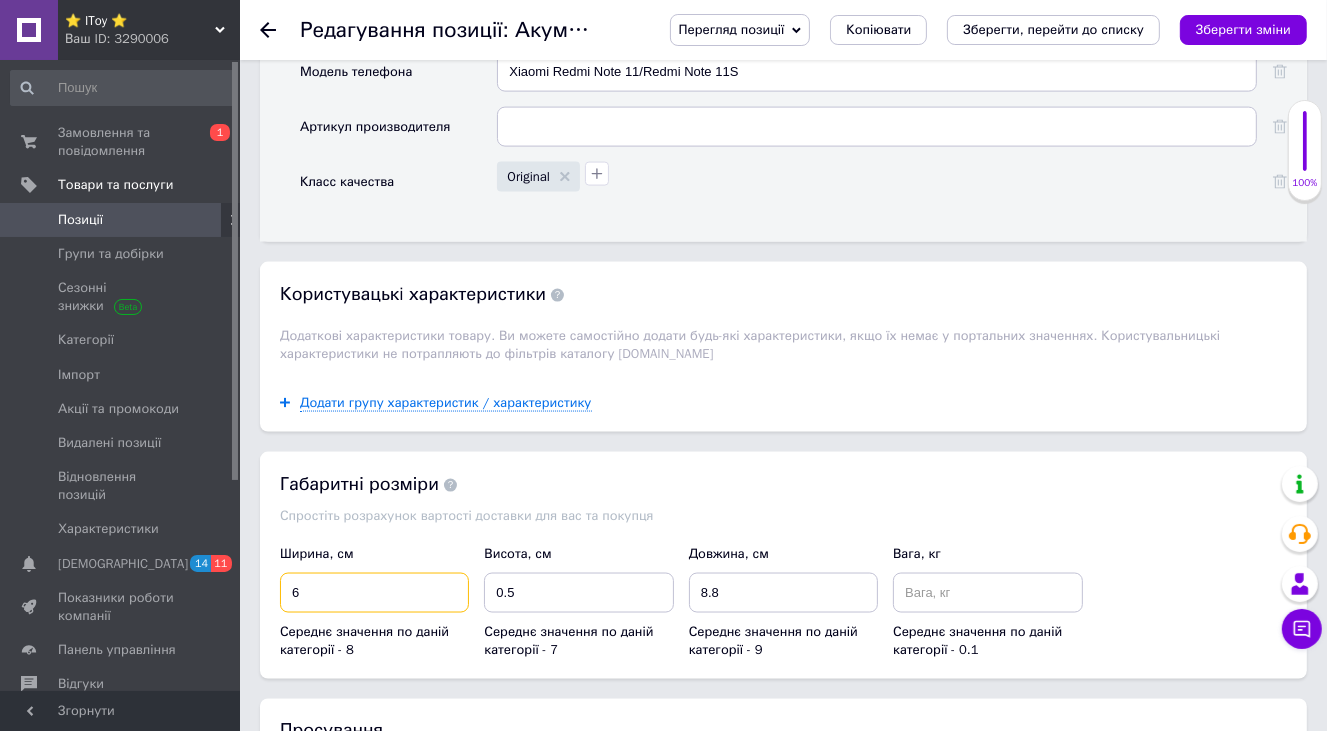 type on "6" 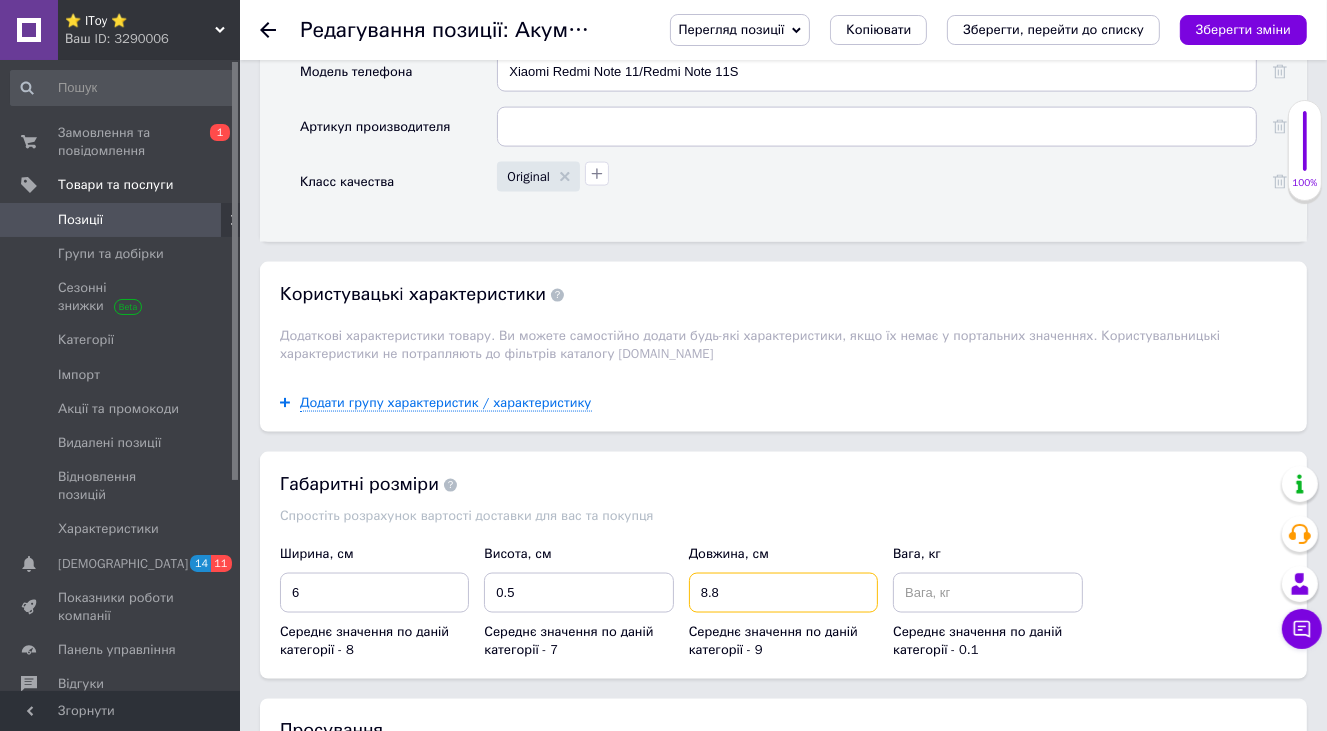 click on "8.8" at bounding box center (783, 593) 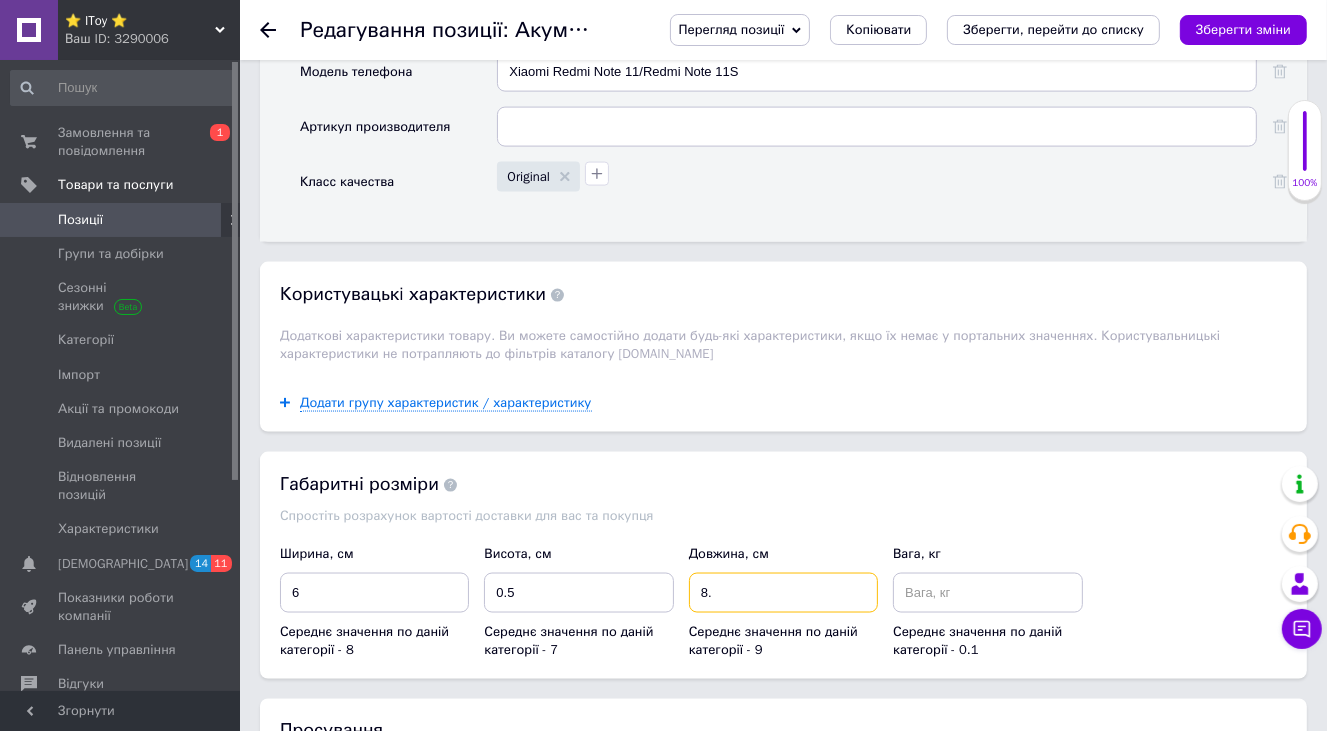 type on "8" 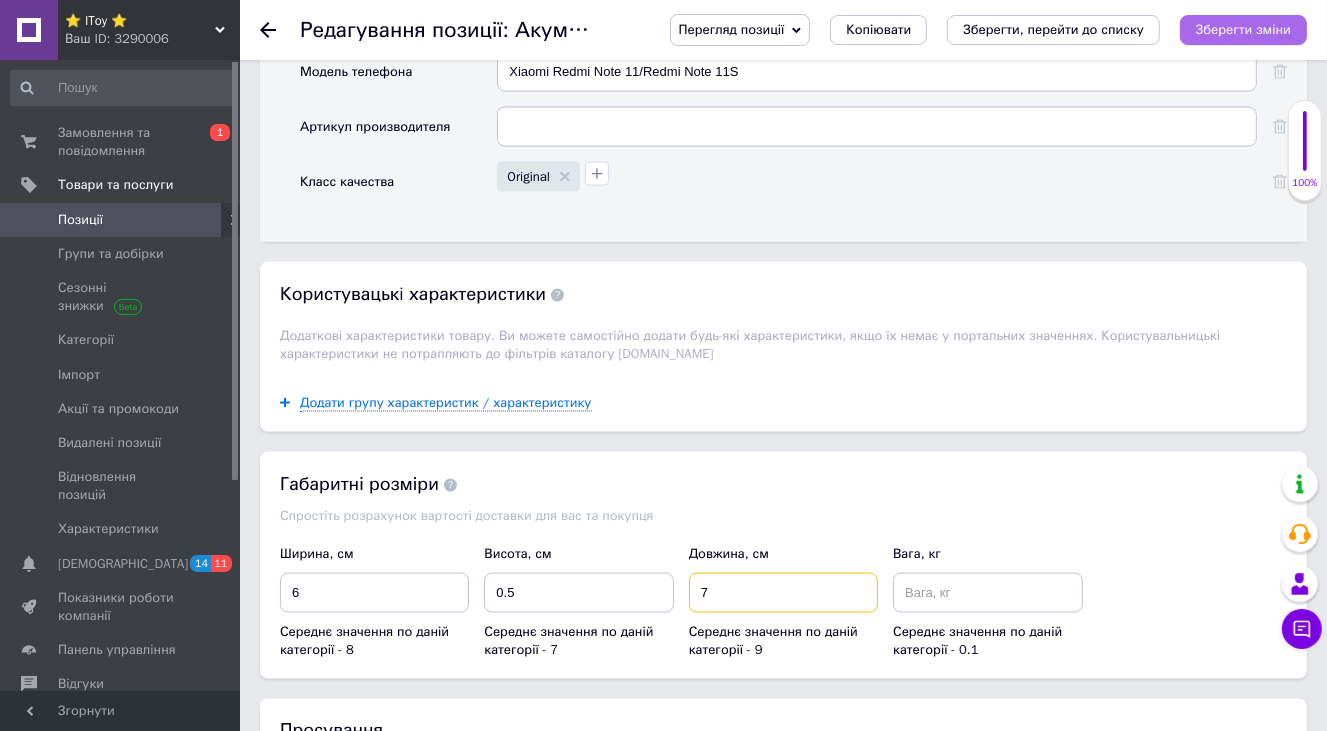 type on "7" 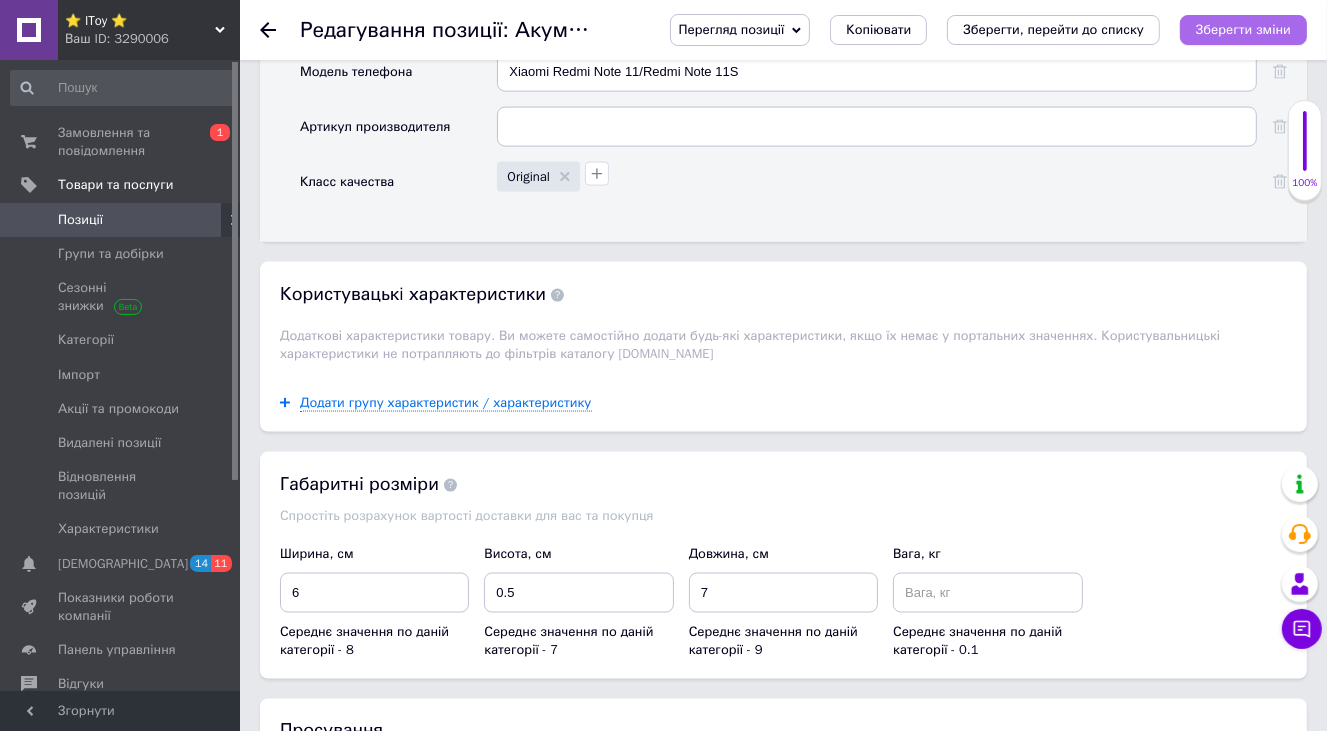 click on "Зберегти зміни" at bounding box center (1243, 29) 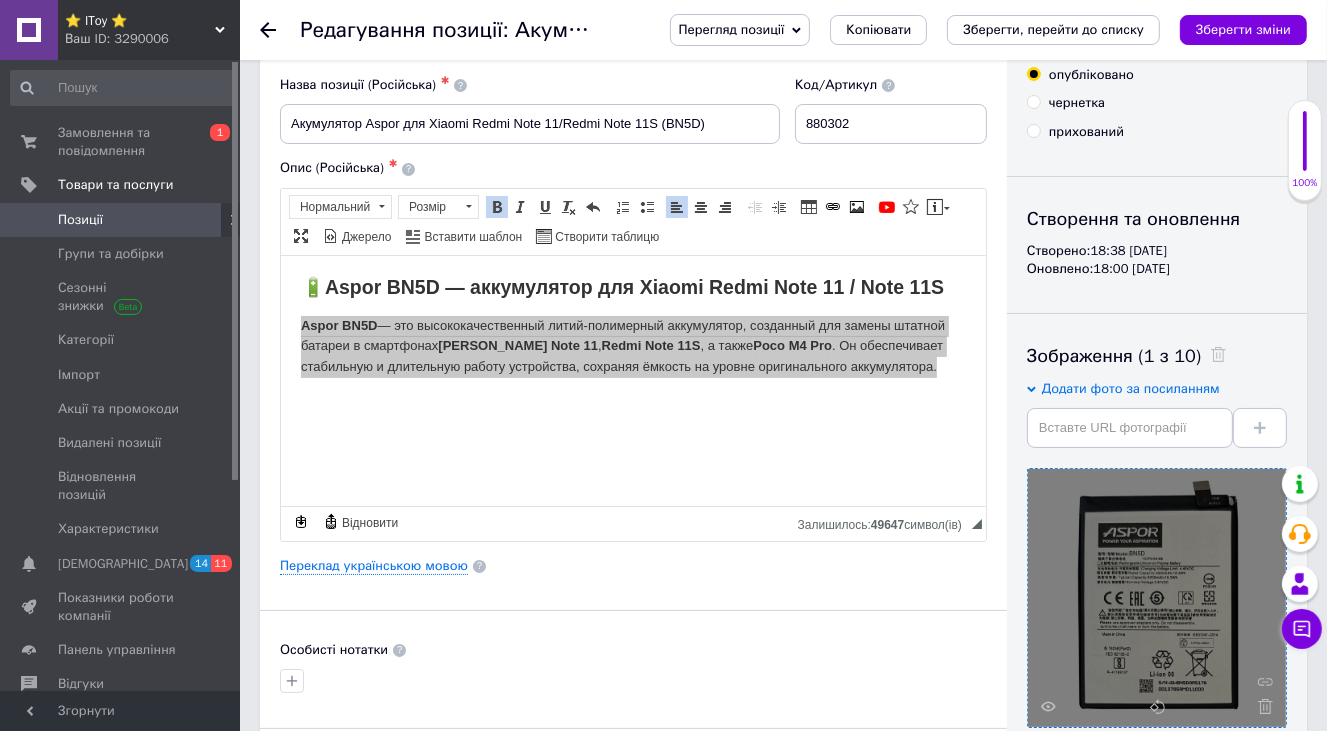 scroll, scrollTop: 0, scrollLeft: 0, axis: both 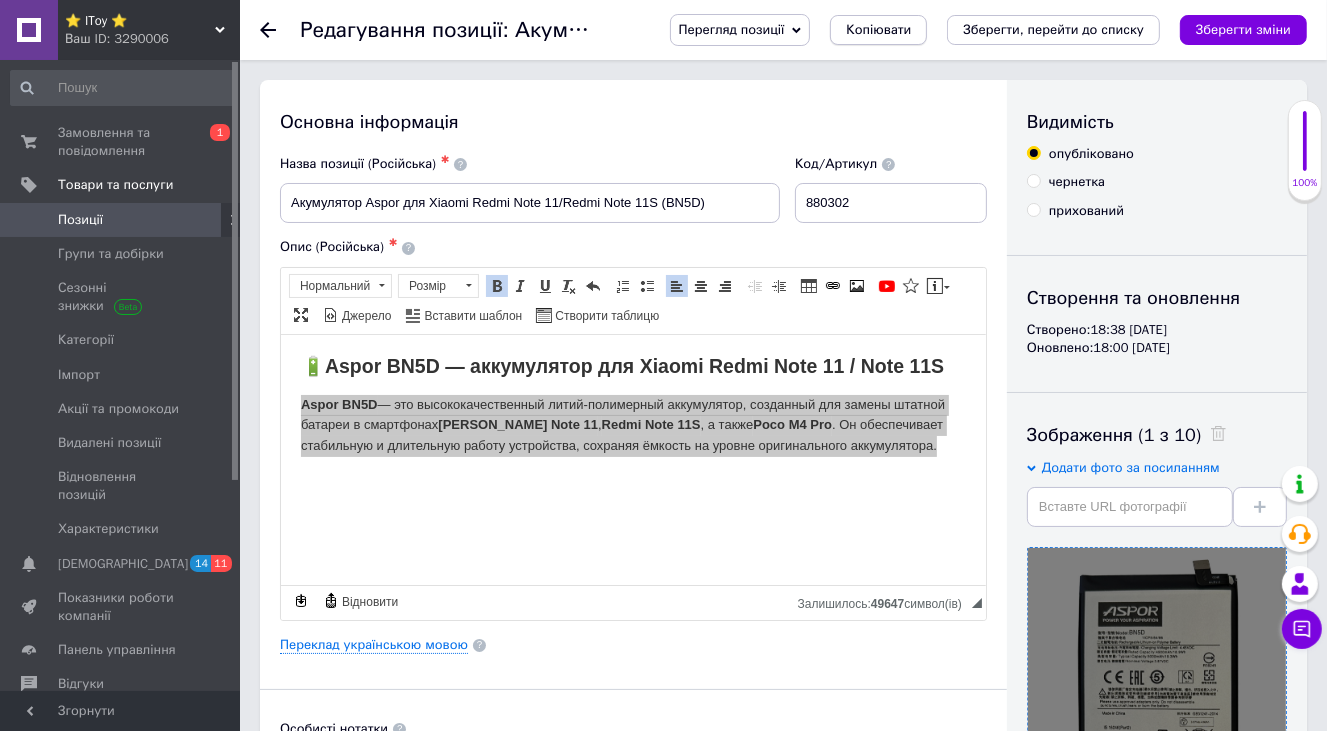 click on "Копіювати" at bounding box center (878, 30) 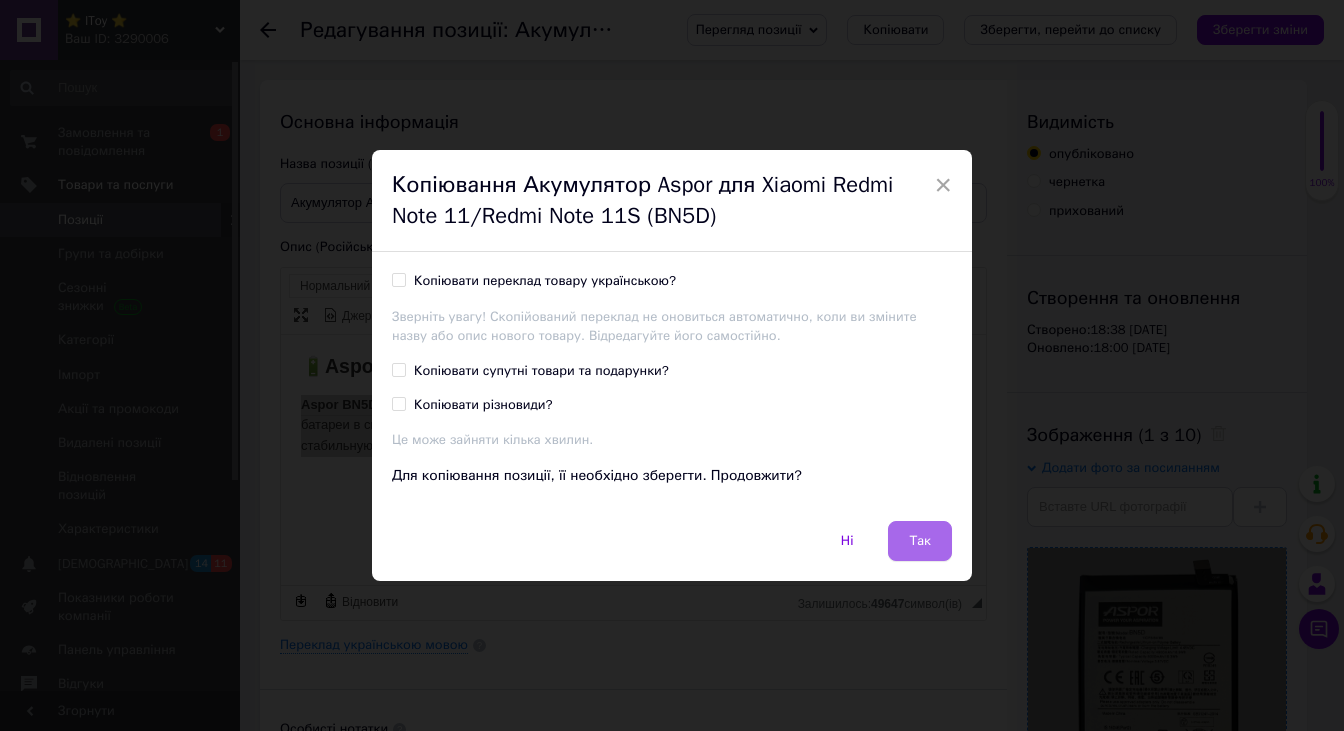 click on "Так" at bounding box center (920, 541) 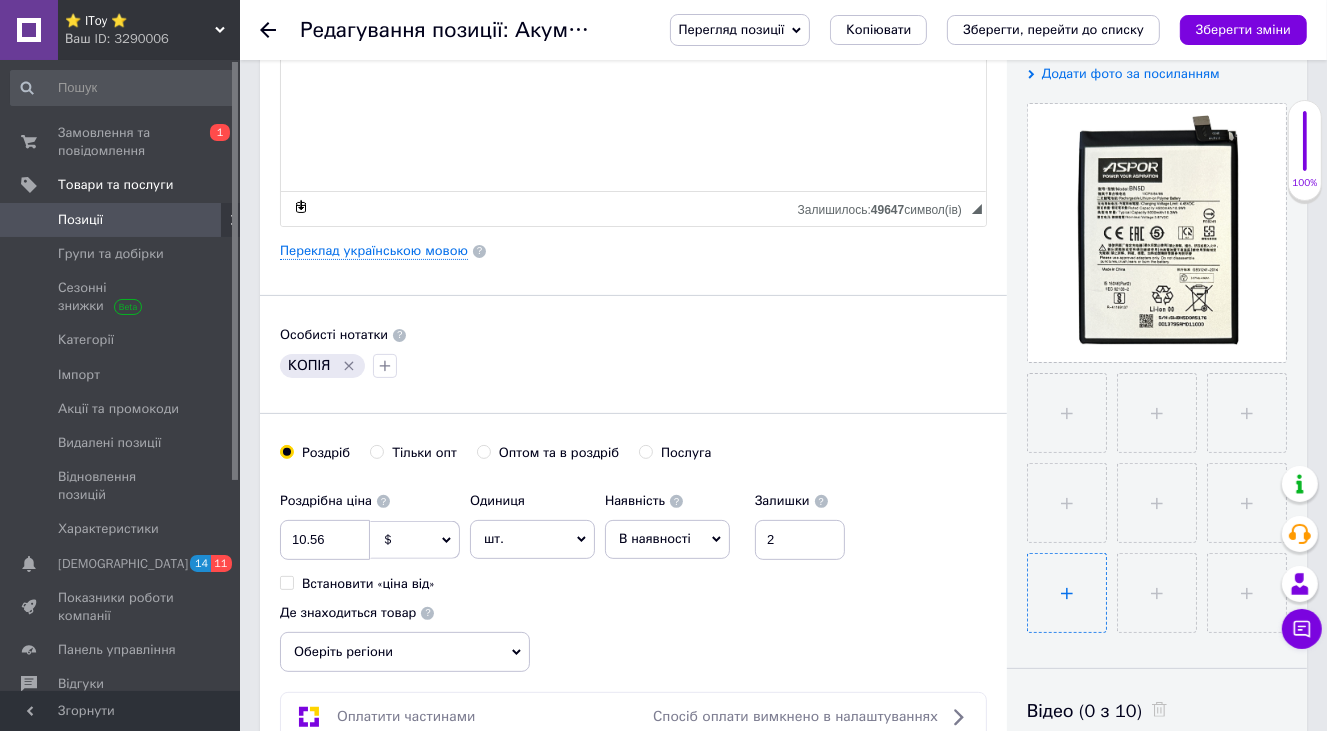 scroll, scrollTop: 400, scrollLeft: 0, axis: vertical 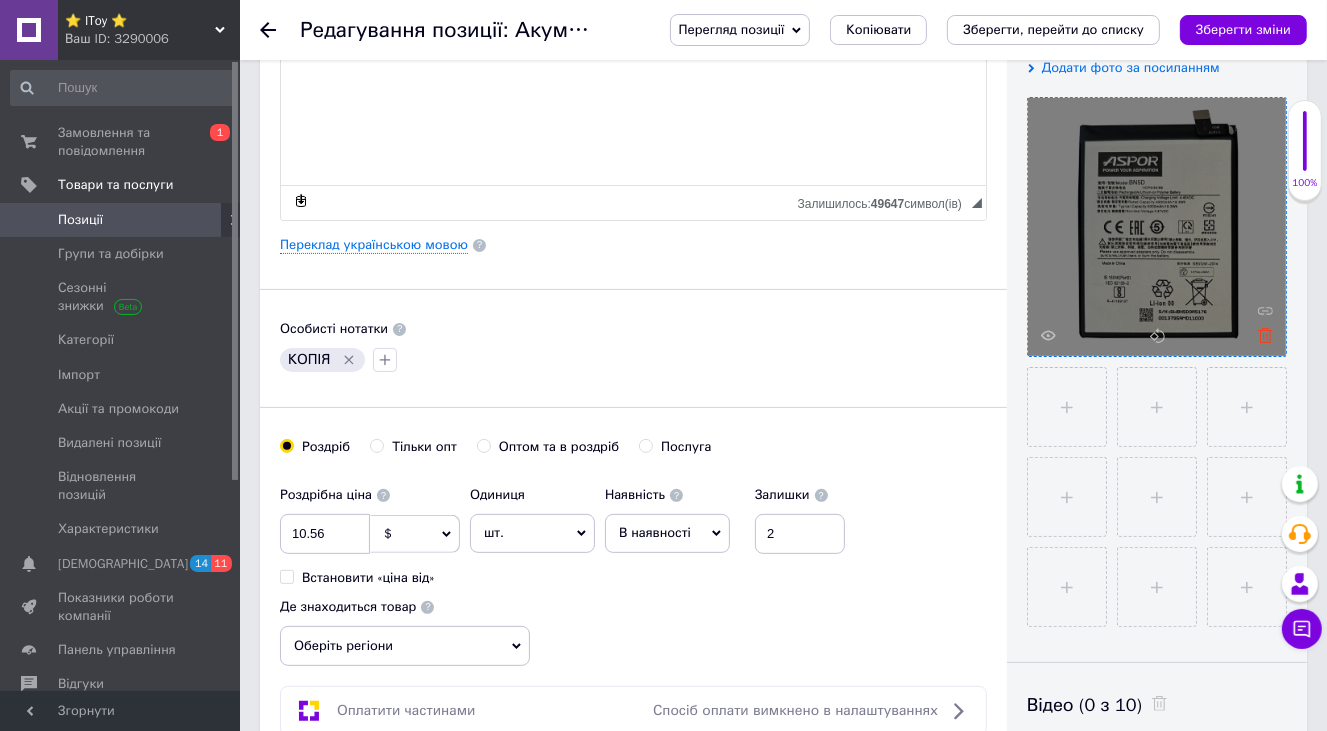 click 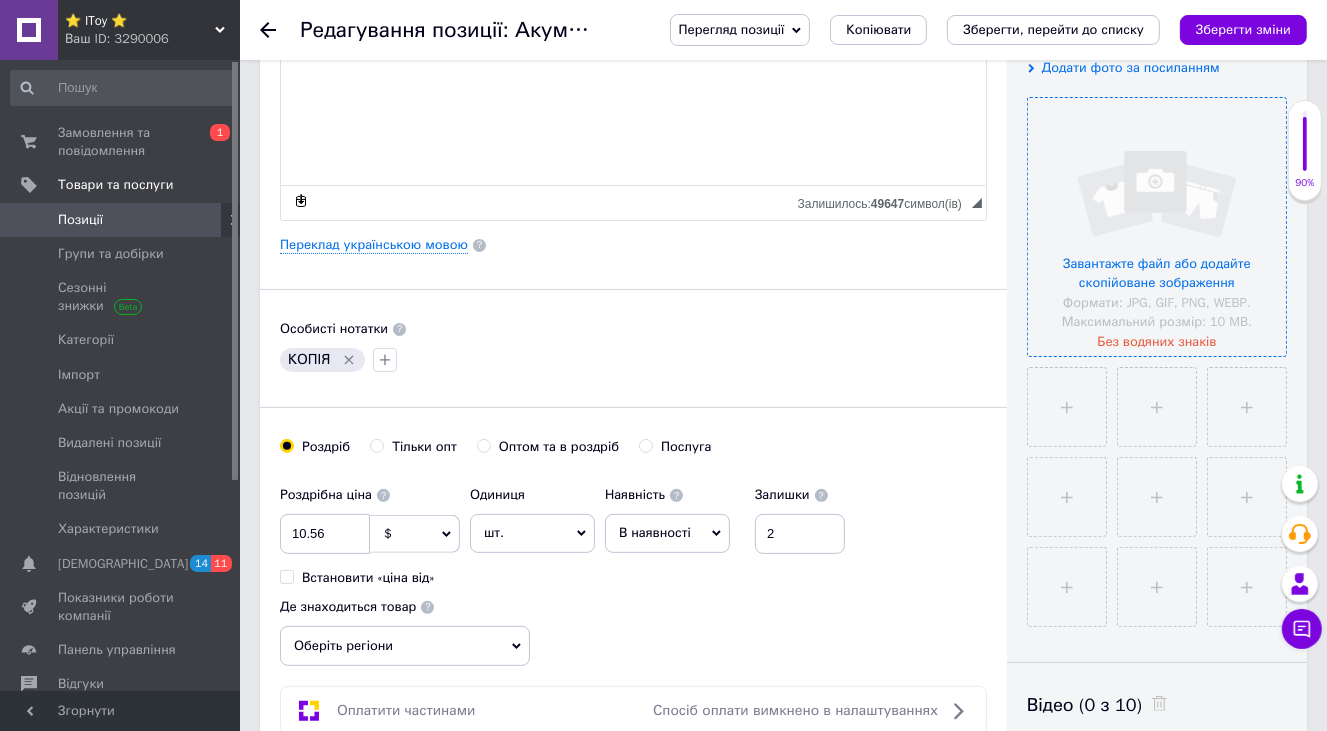 click on "Додати фото за посиланням" at bounding box center (1131, 67) 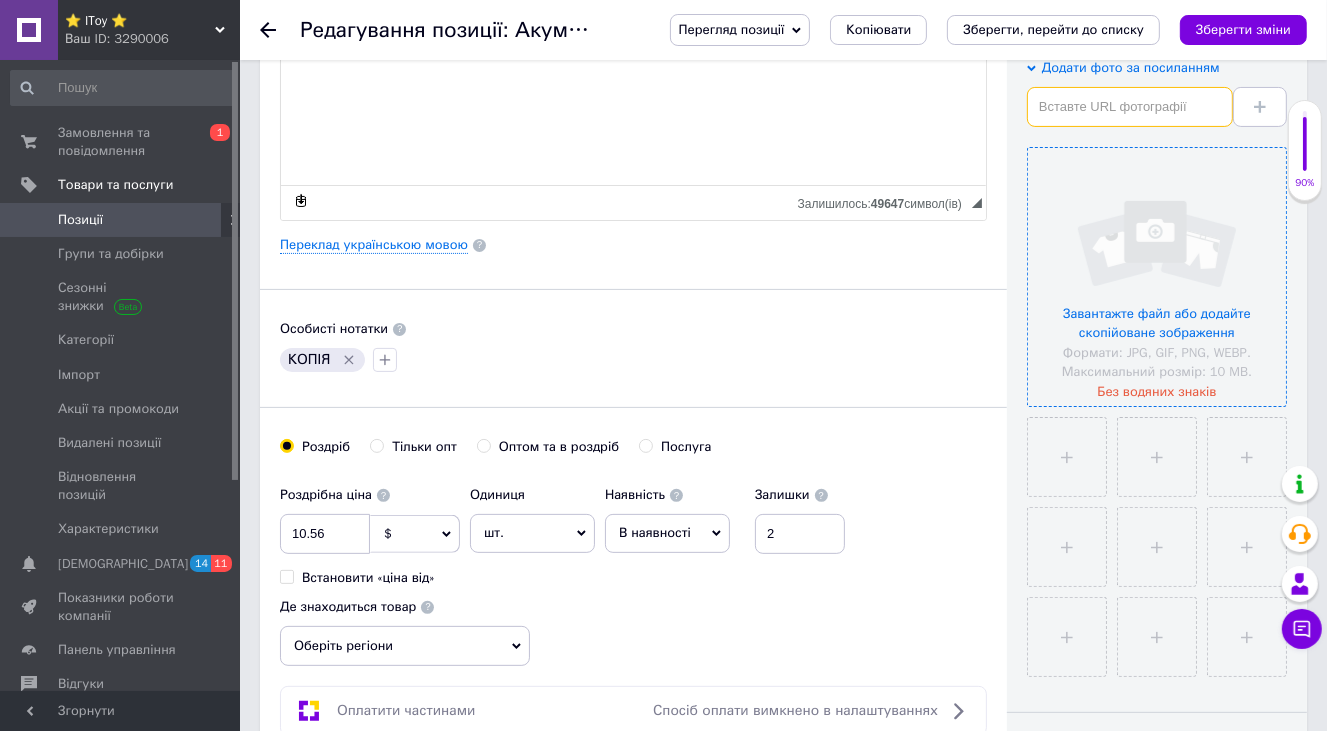 paste on "[URL][DOMAIN_NAME]" 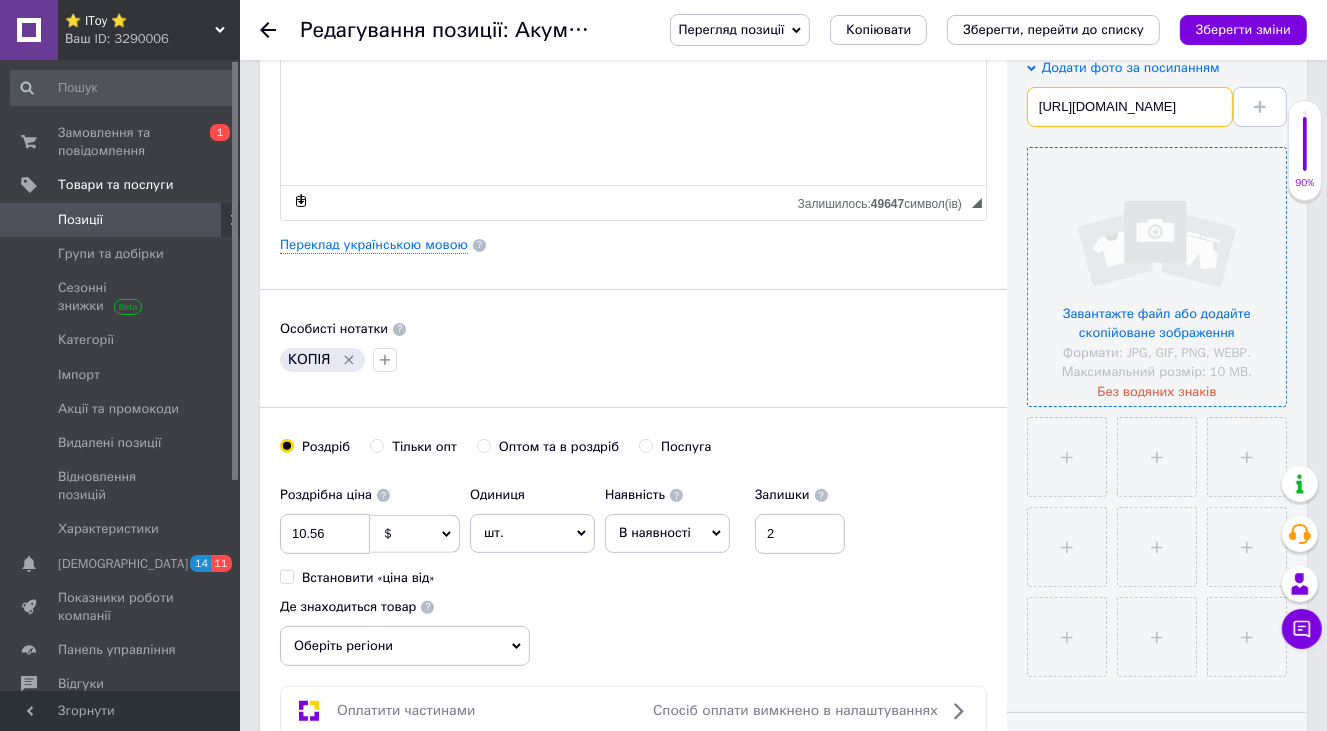 scroll, scrollTop: 0, scrollLeft: 217, axis: horizontal 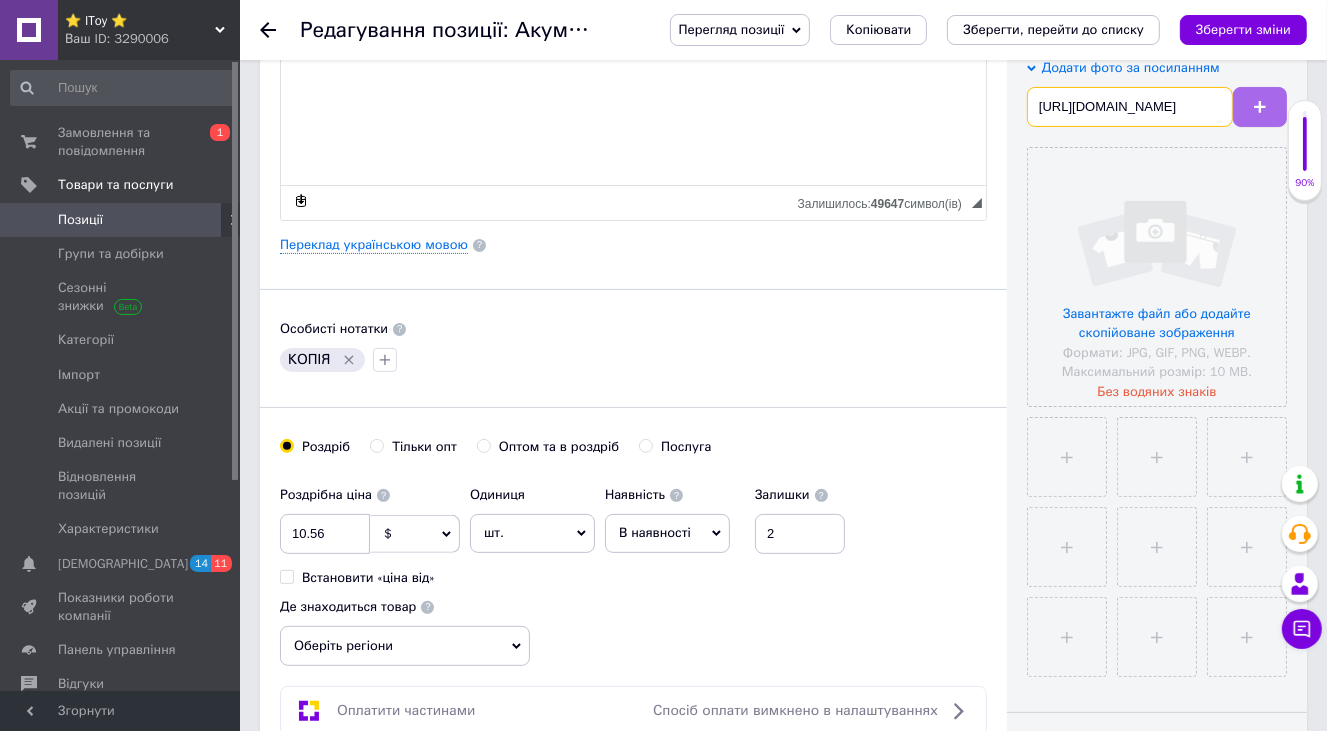 type on "[URL][DOMAIN_NAME]" 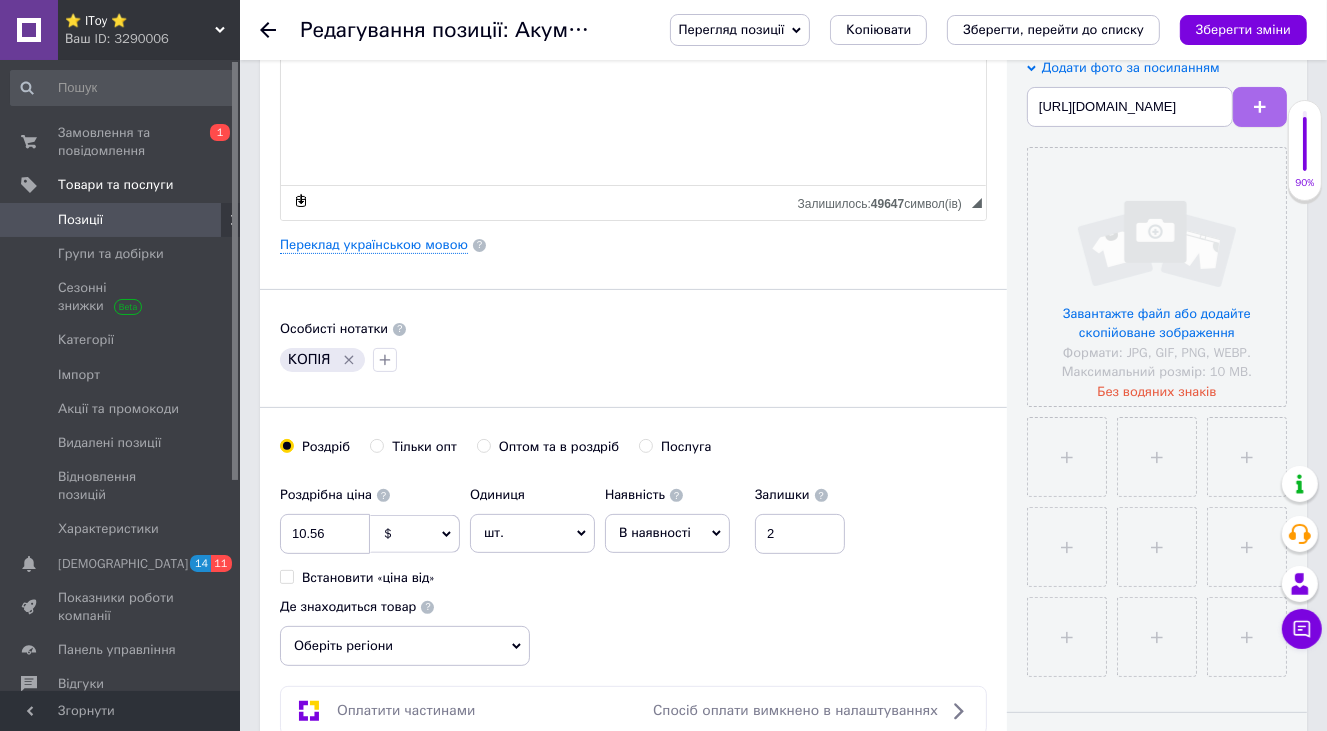 click at bounding box center [1260, 107] 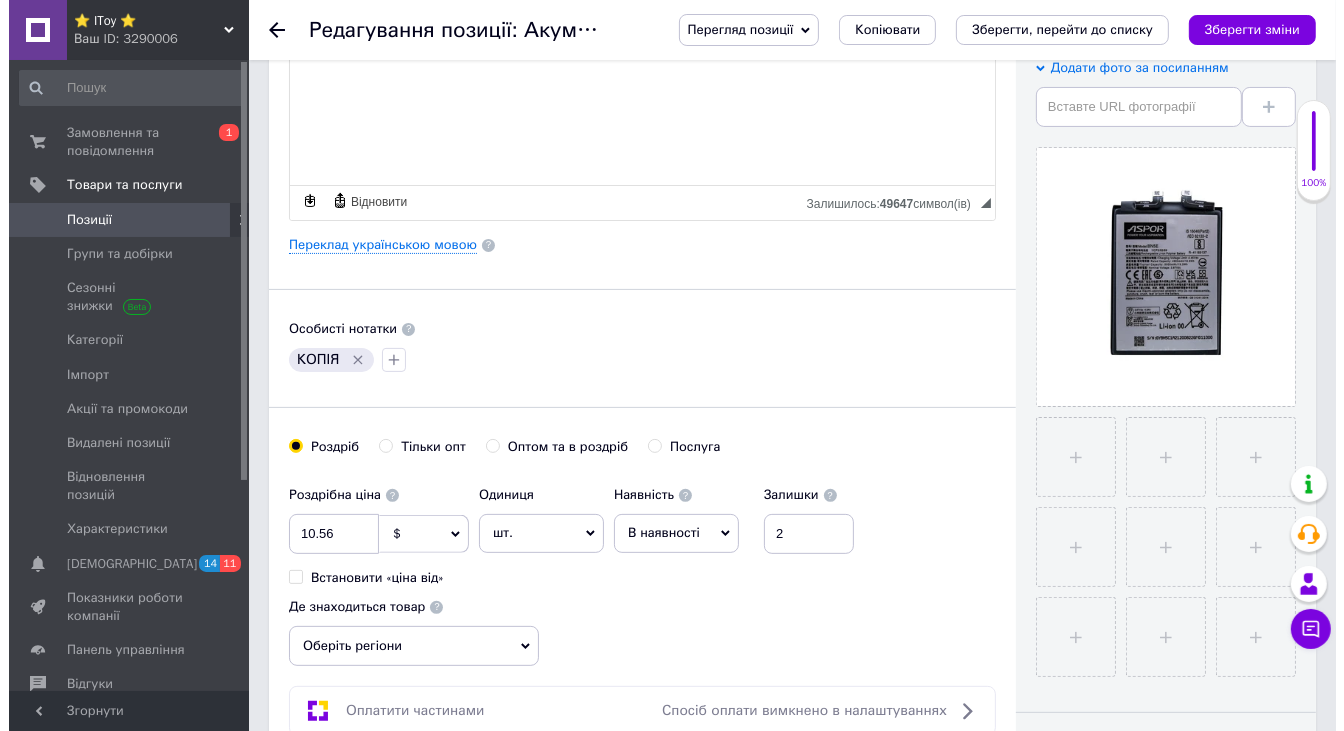 scroll, scrollTop: 100, scrollLeft: 0, axis: vertical 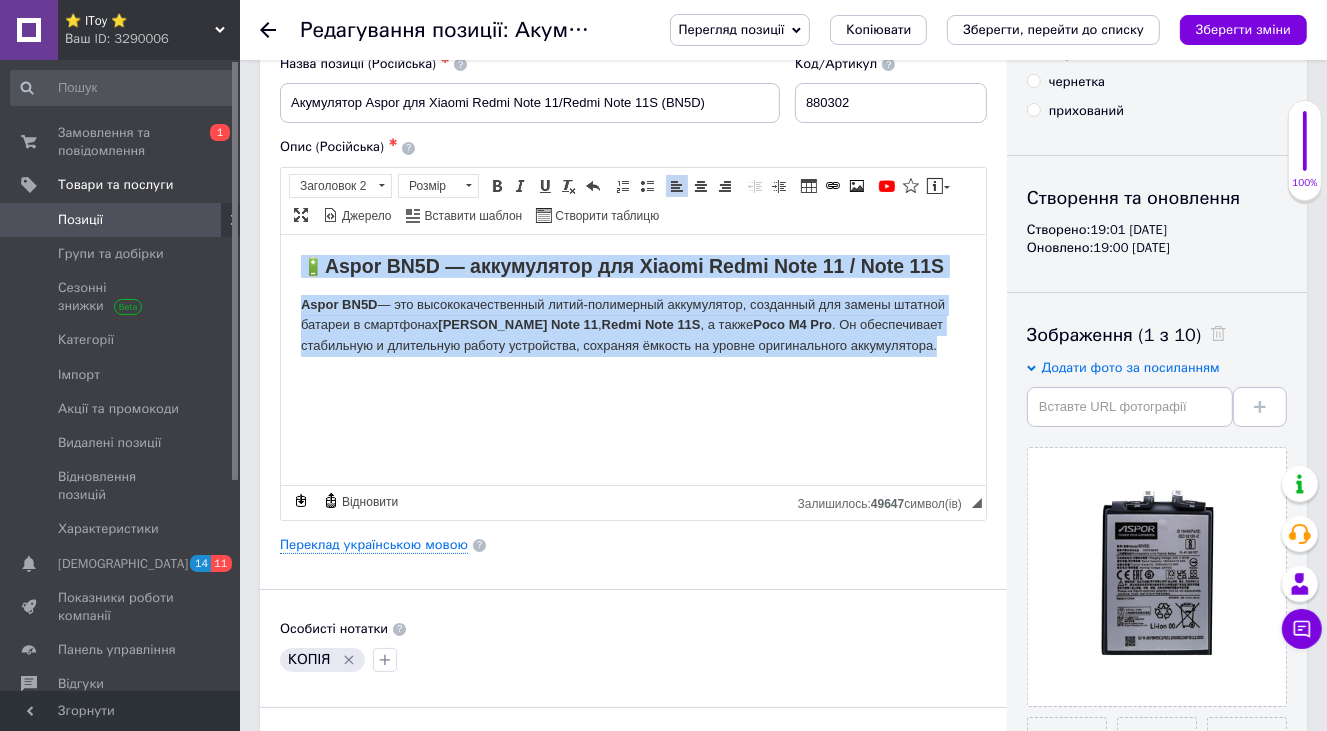 drag, startPoint x: 327, startPoint y: 268, endPoint x: 984, endPoint y: 375, distance: 665.65607 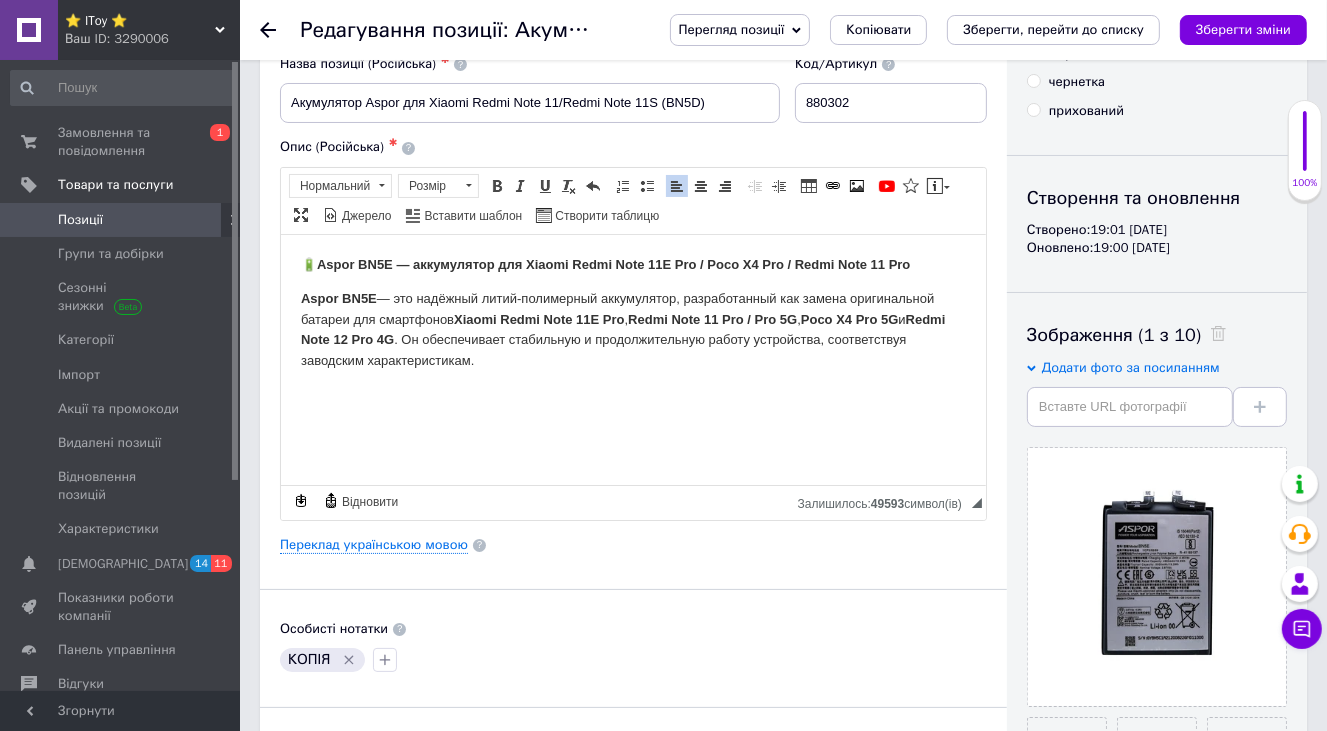 click on "🔋  Aspor BN5E — аккумулятор для Xiaomi Redmi Note 11E Pro / Poco X4 Pro / Redmi Note 11 Pro Aspor BN5E  — это надёжный литий-полимерный аккумулятор, разработанный как замена оригинальной батареи для смартфонов  Xiaomi Redmi Note 11E Pro ,  Redmi Note 11 Pro / Pro 5G ,  Poco X4 Pro 5G  и  Redmi Note 12 Pro 4G . Он обеспечивает стабильную и продолжительную работу устройства, соответствуя заводским характеристикам." at bounding box center (632, 312) 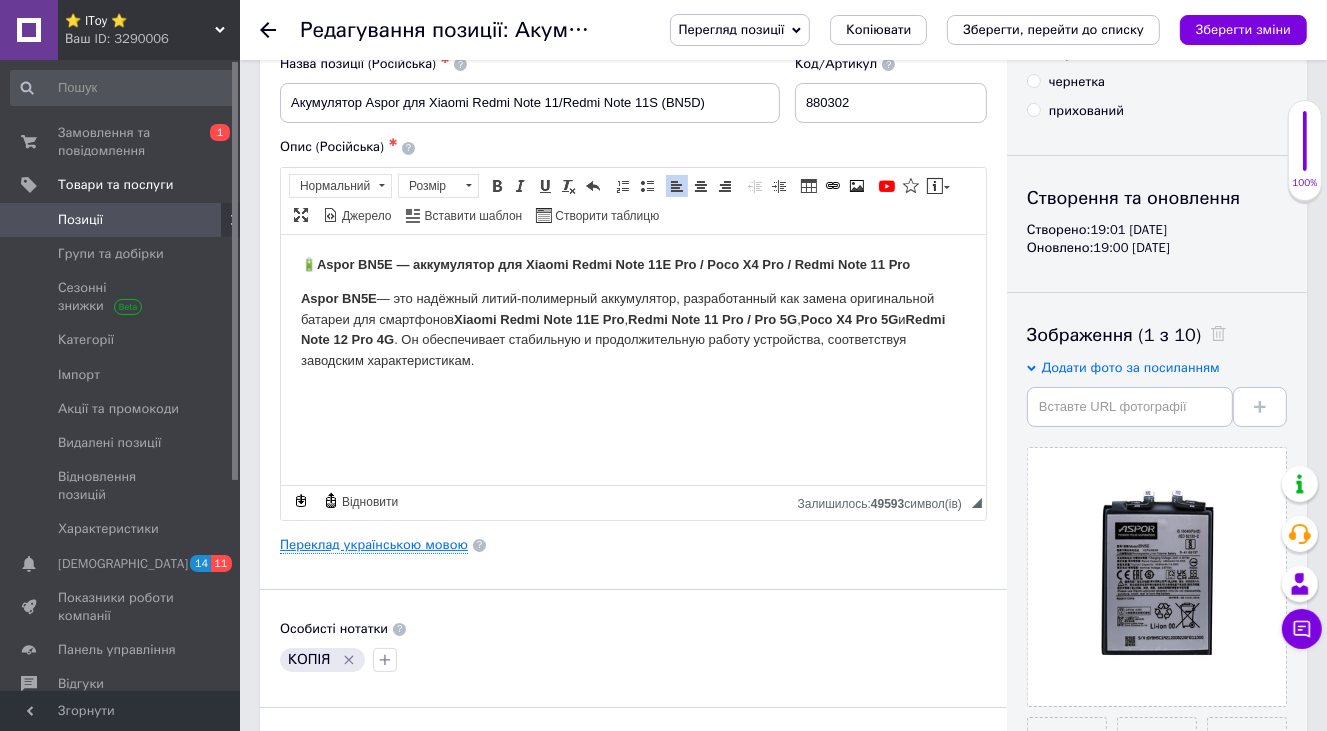 click on "Переклад українською мовою" at bounding box center (374, 545) 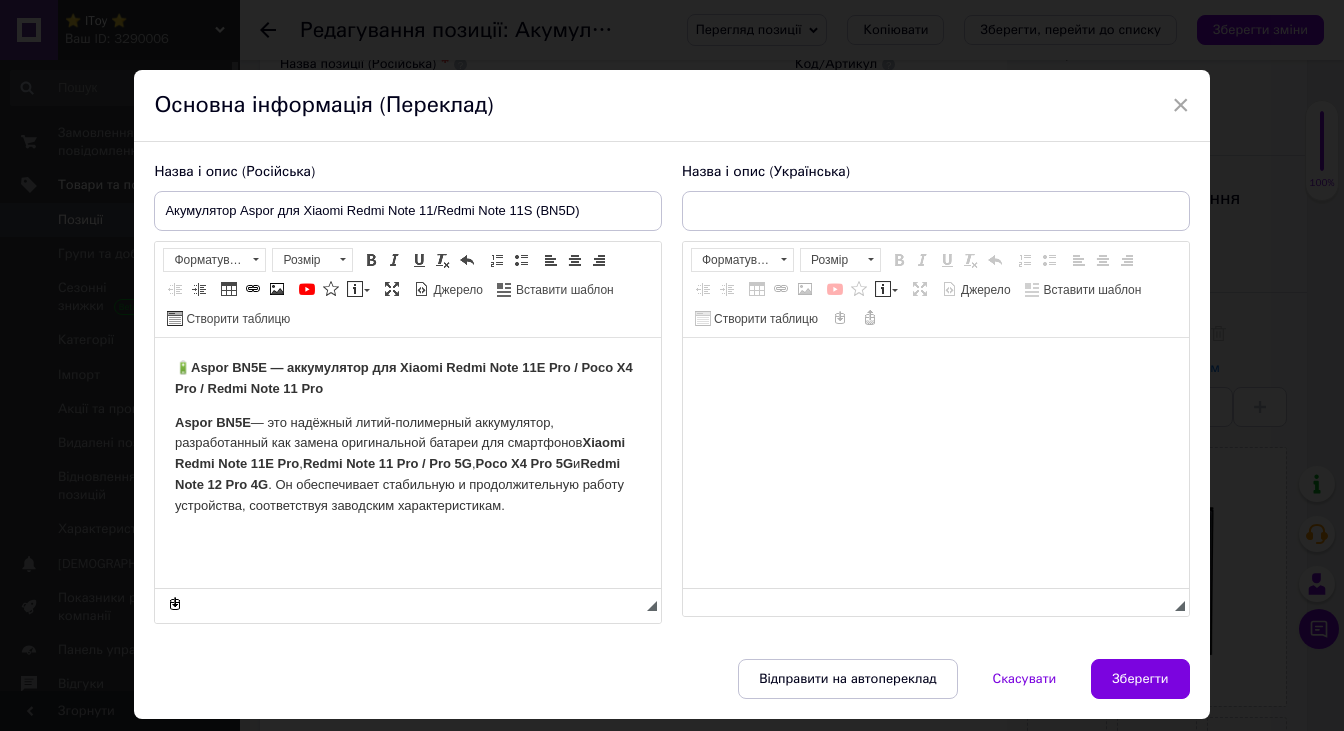 scroll, scrollTop: 0, scrollLeft: 0, axis: both 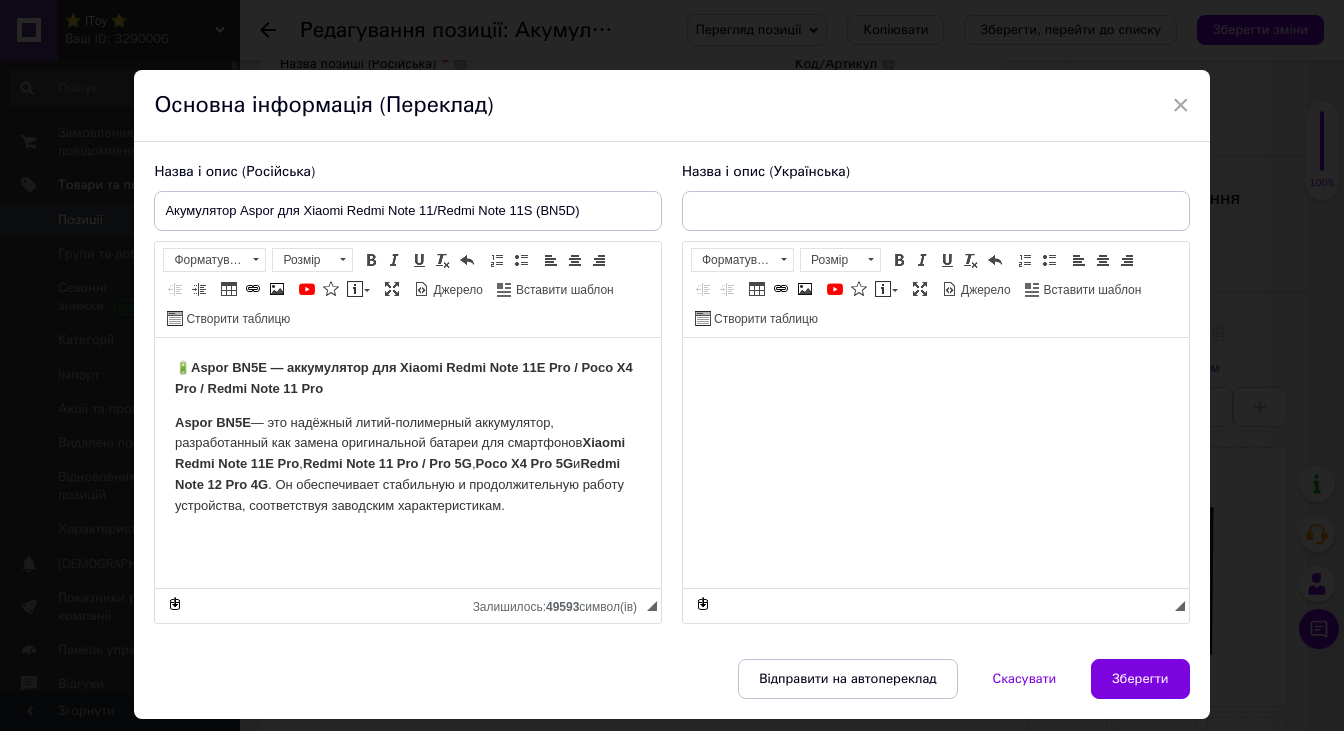 click at bounding box center [936, 368] 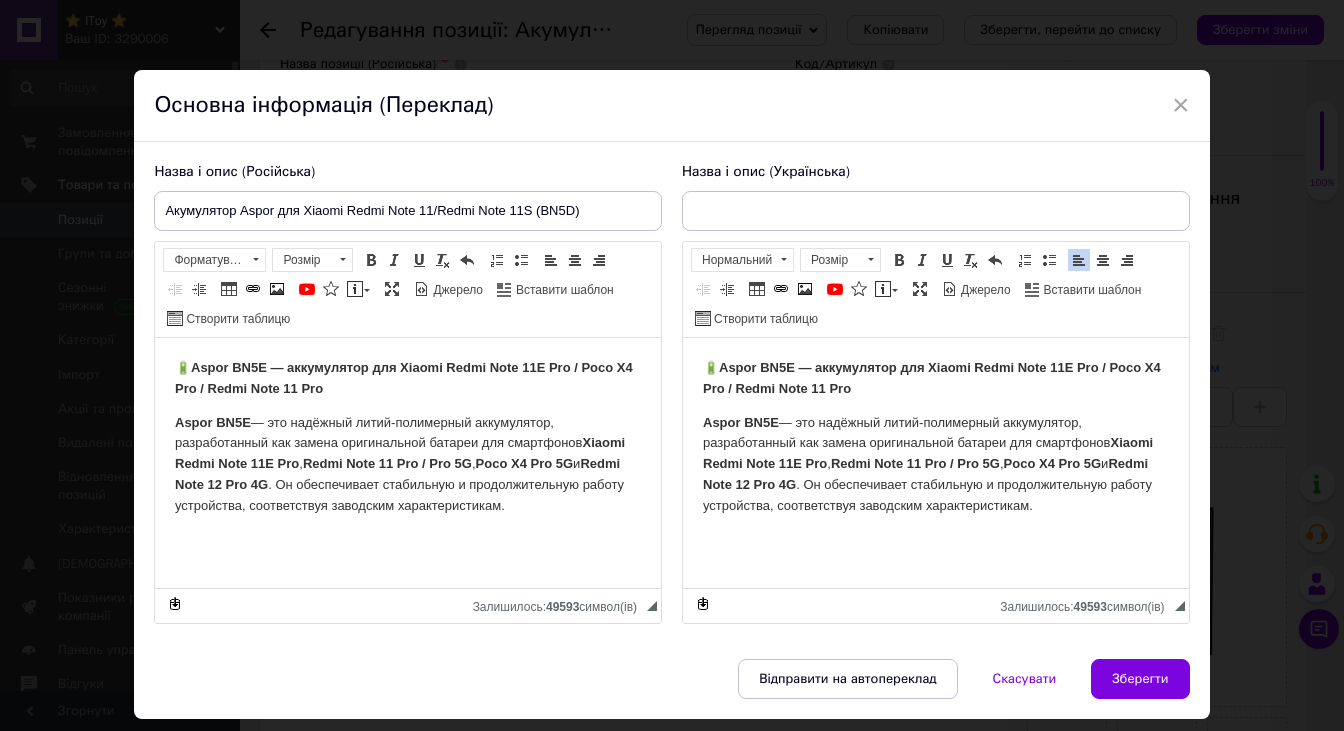 click on "Aspor BN5E — аккумулятор для Xiaomi Redmi Note 11E Pro / Poco X4 Pro / Redmi Note 11 Pro" at bounding box center (932, 378) 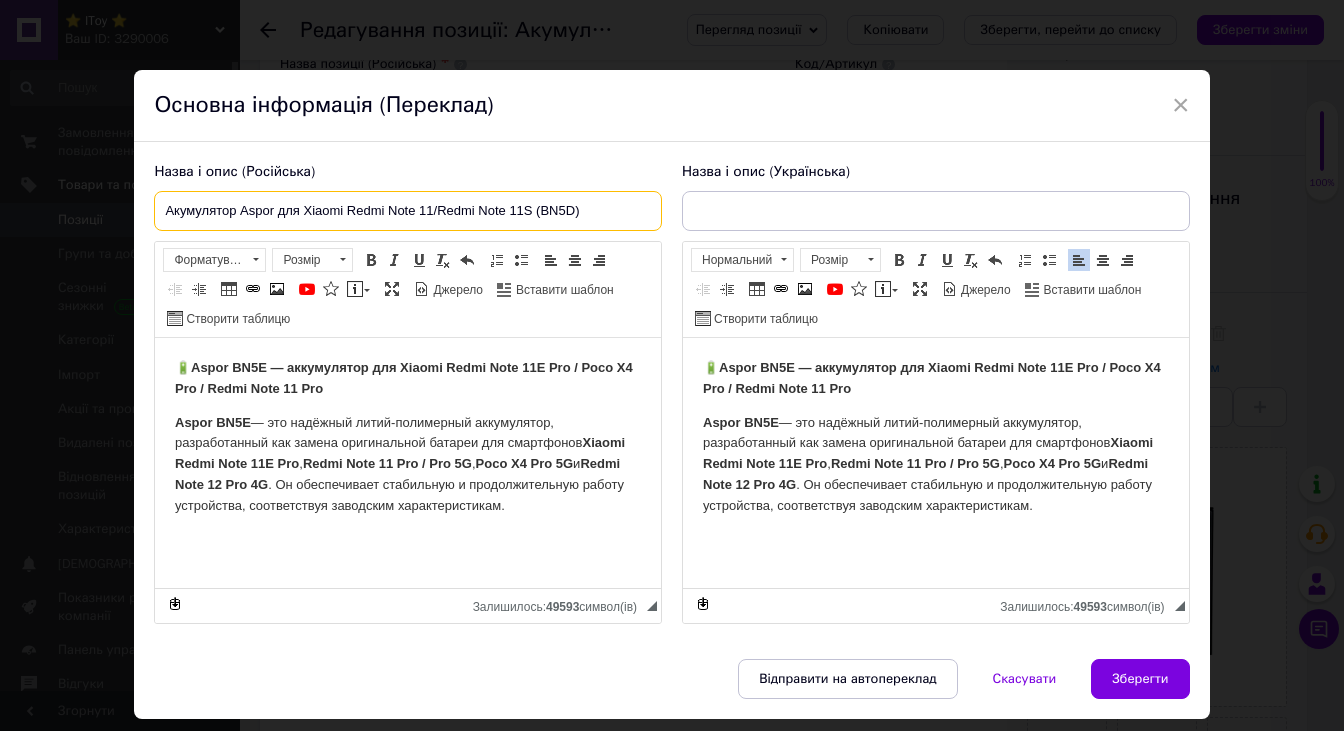 drag, startPoint x: 259, startPoint y: 222, endPoint x: 604, endPoint y: 231, distance: 345.11737 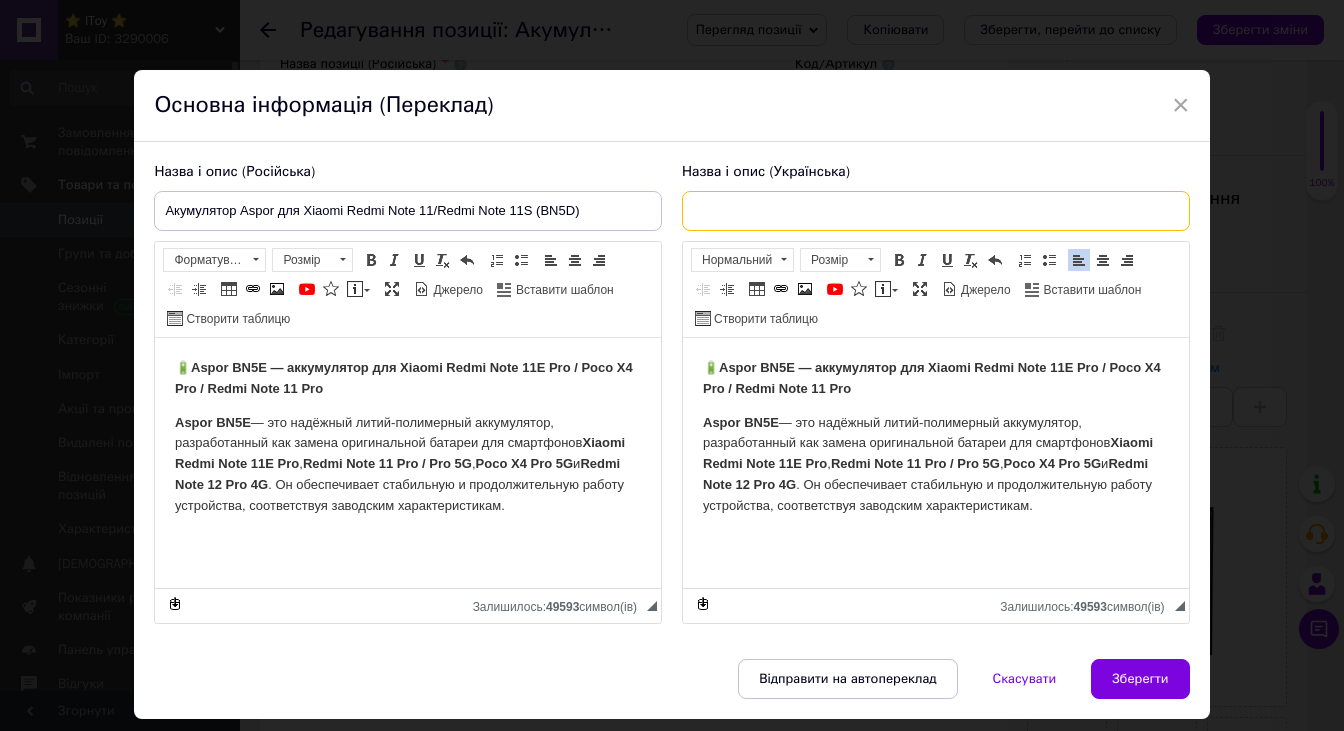 click at bounding box center [936, 211] 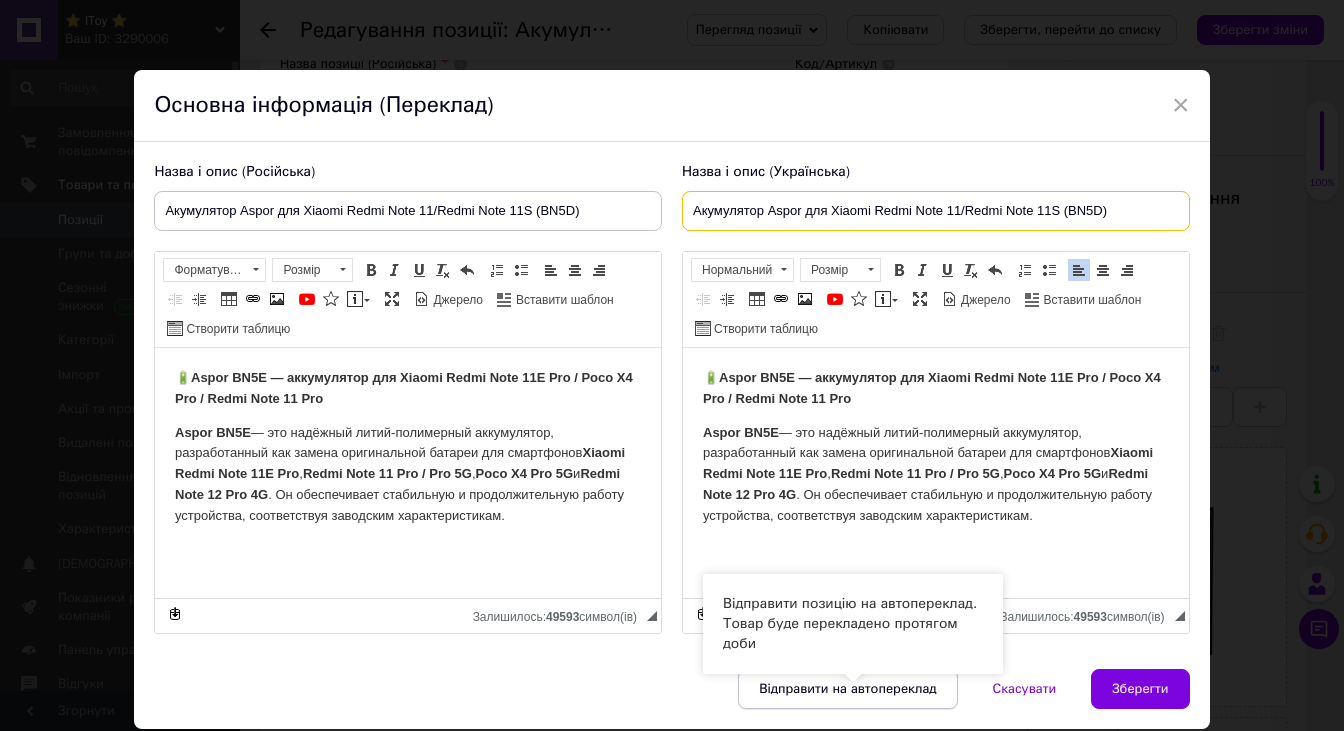 type on "Акумулятор Aspor для Xiaomi Redmi Note 11/Redmi Note 11S (BN5D)" 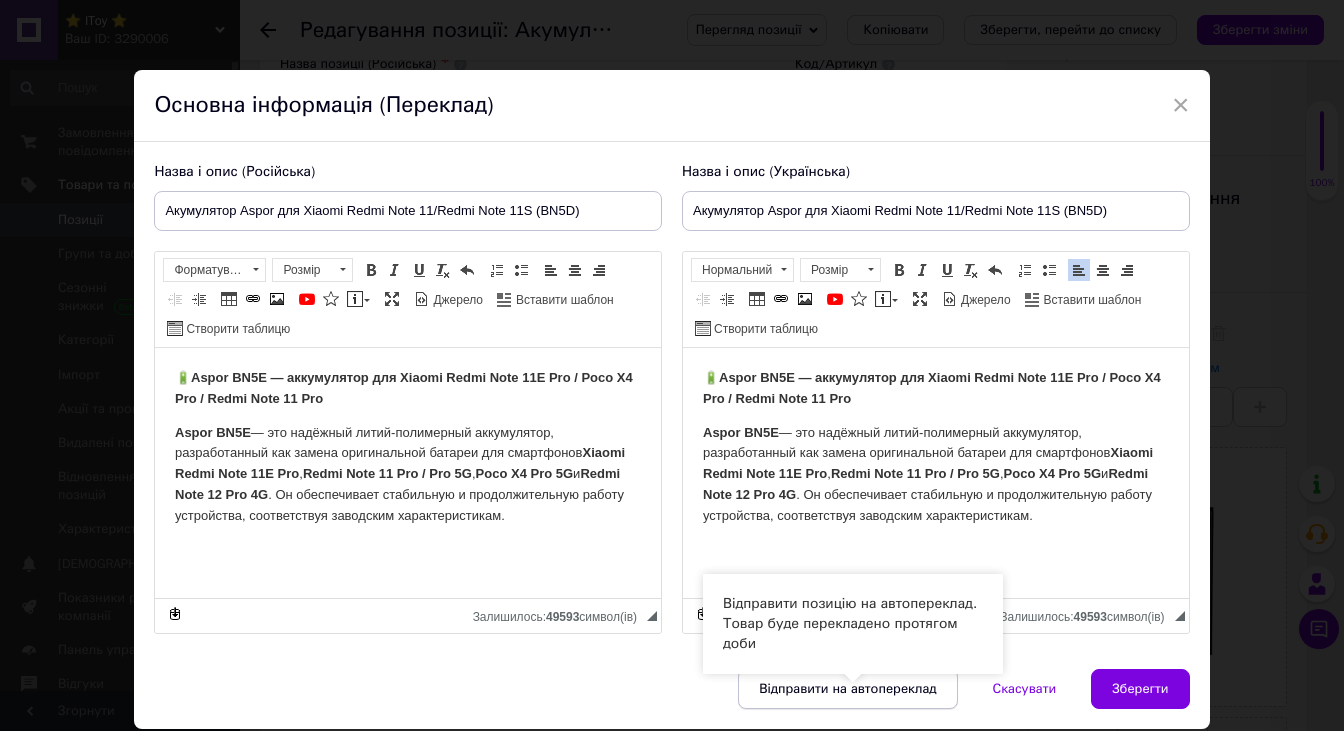 click on "Відправити на автопереклад" at bounding box center [847, 689] 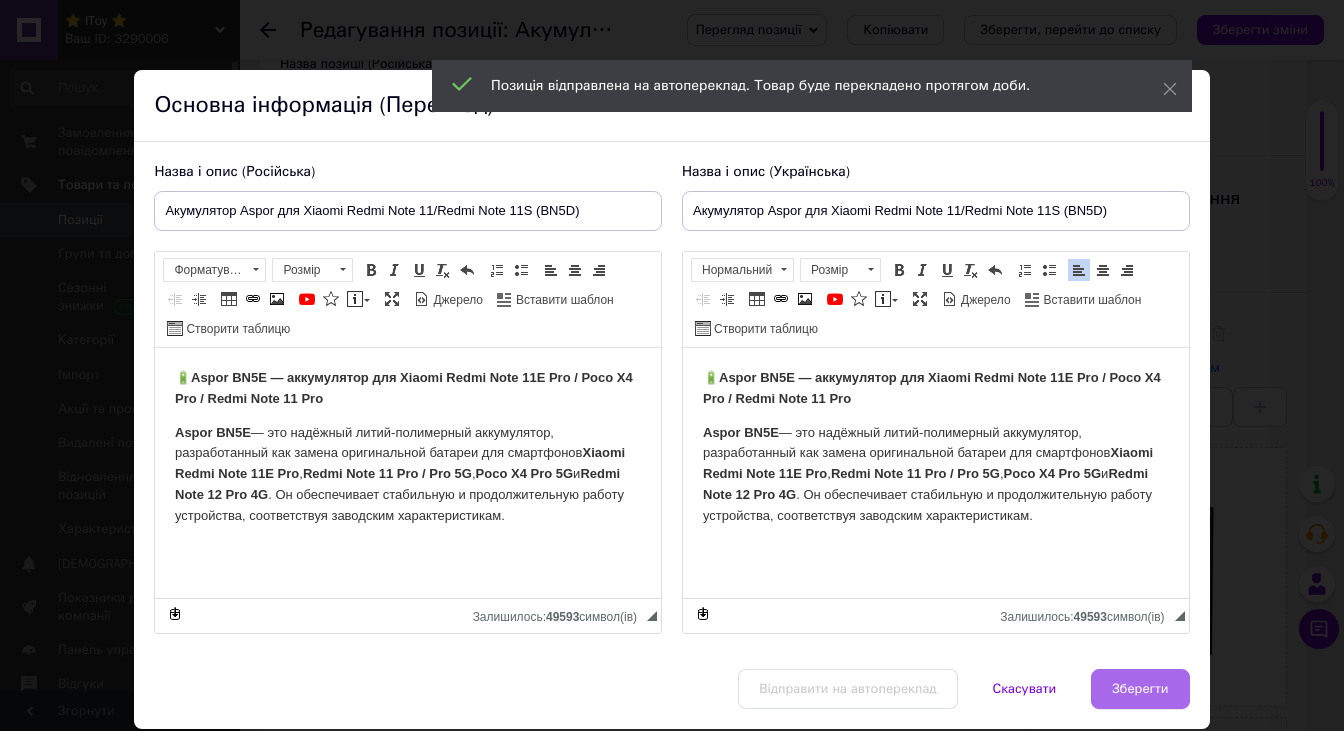 click on "Зберегти" at bounding box center [1140, 689] 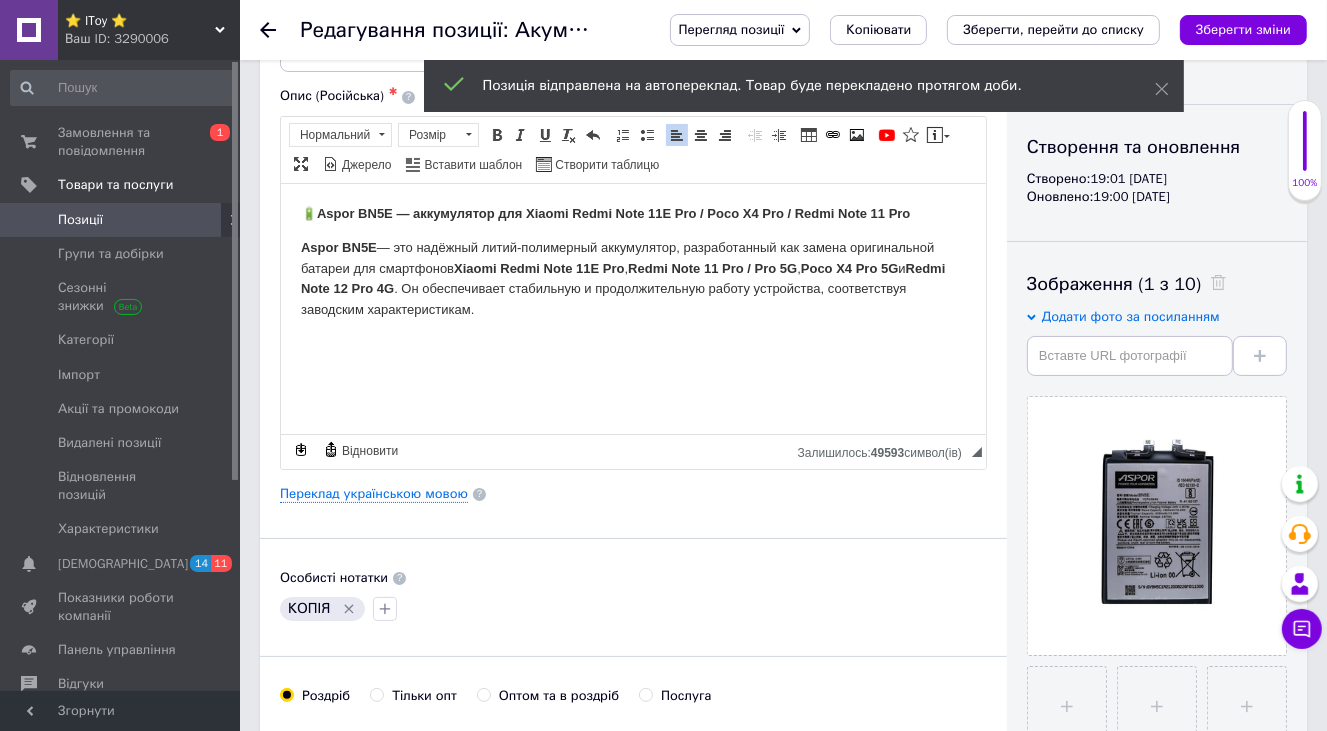 scroll, scrollTop: 200, scrollLeft: 0, axis: vertical 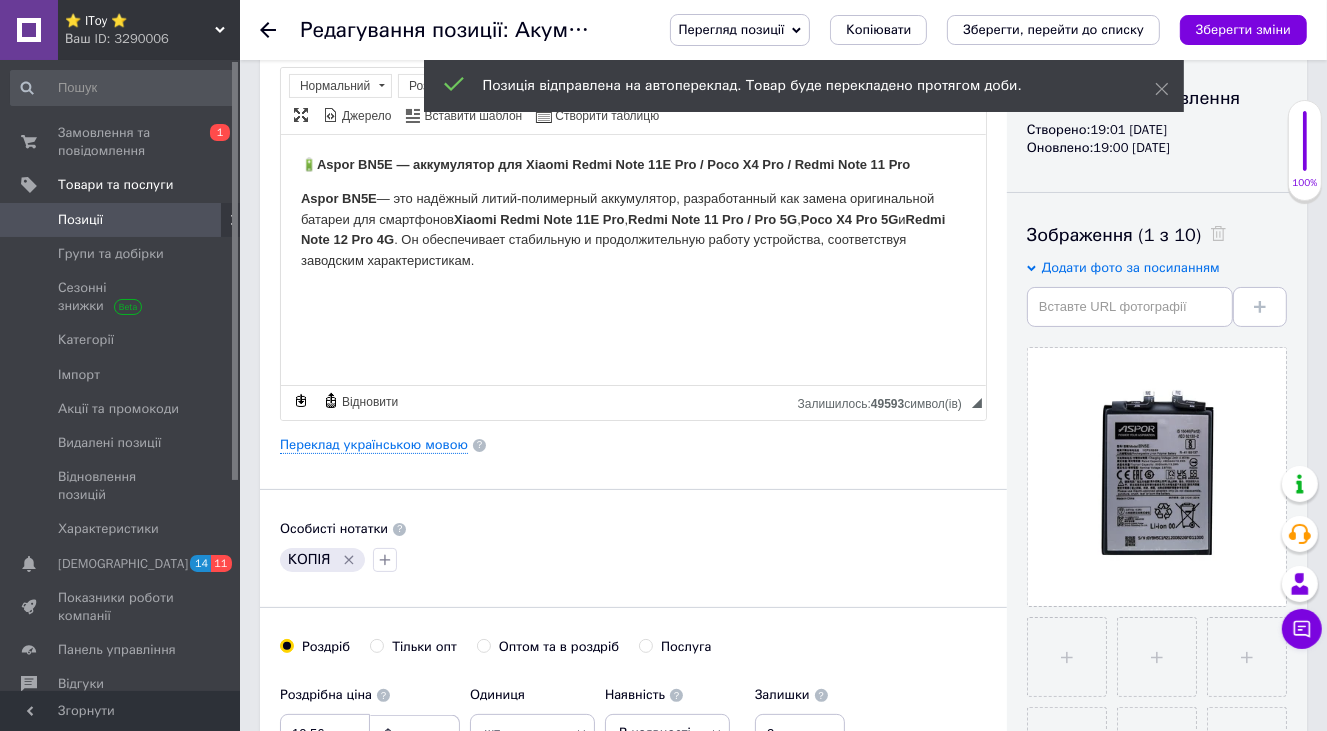 click 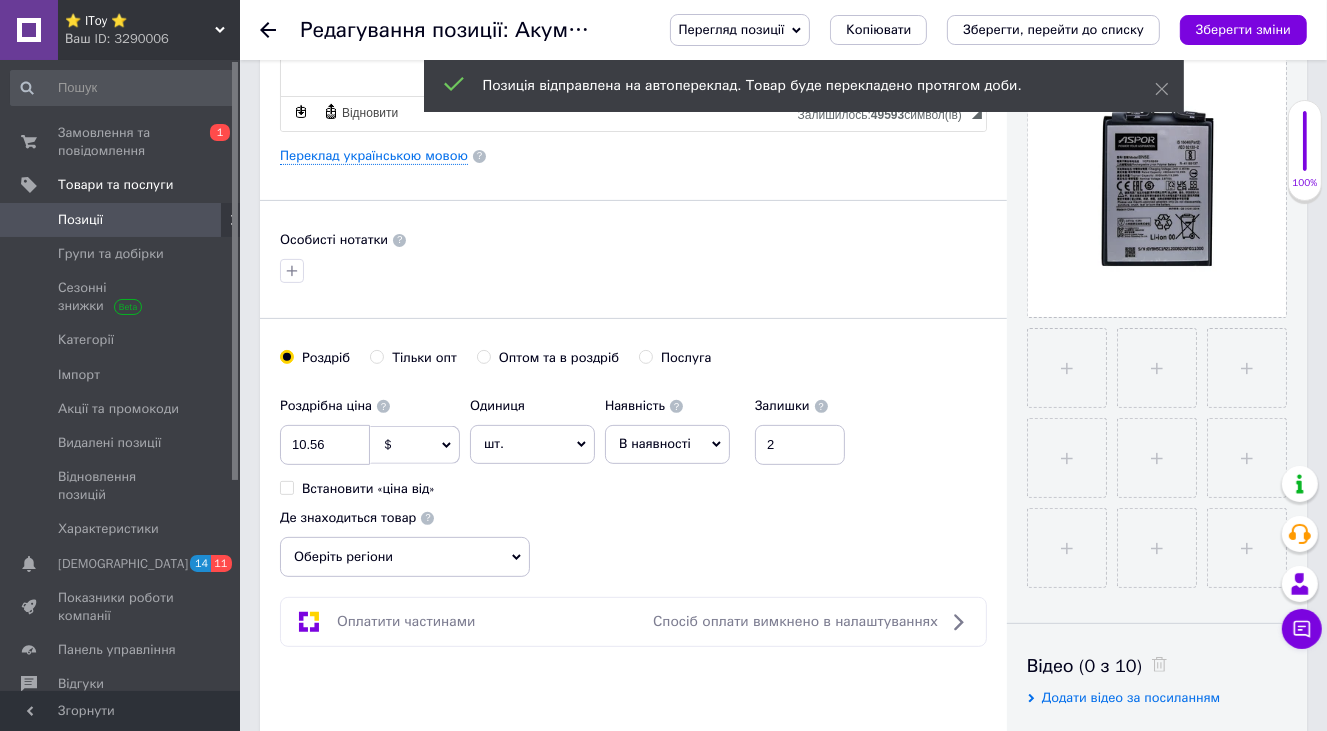 scroll, scrollTop: 500, scrollLeft: 0, axis: vertical 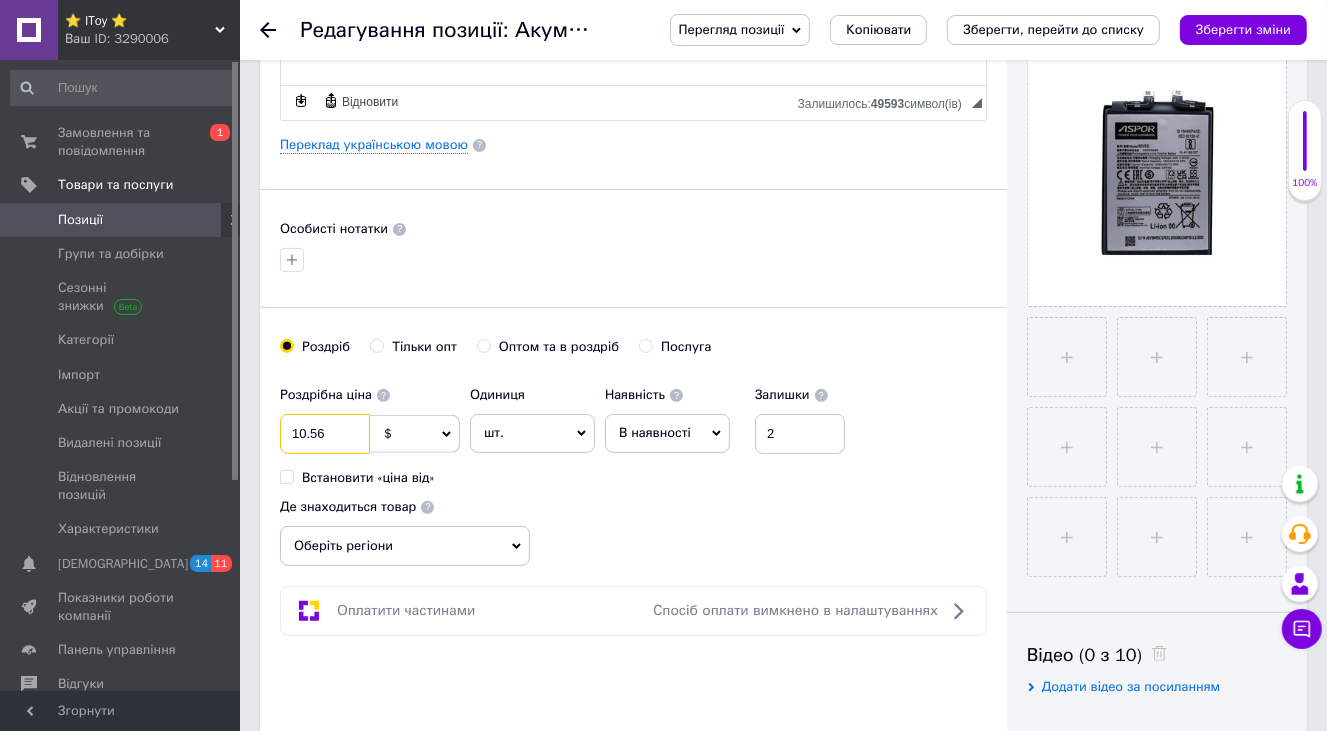 click on "10.56" at bounding box center [325, 434] 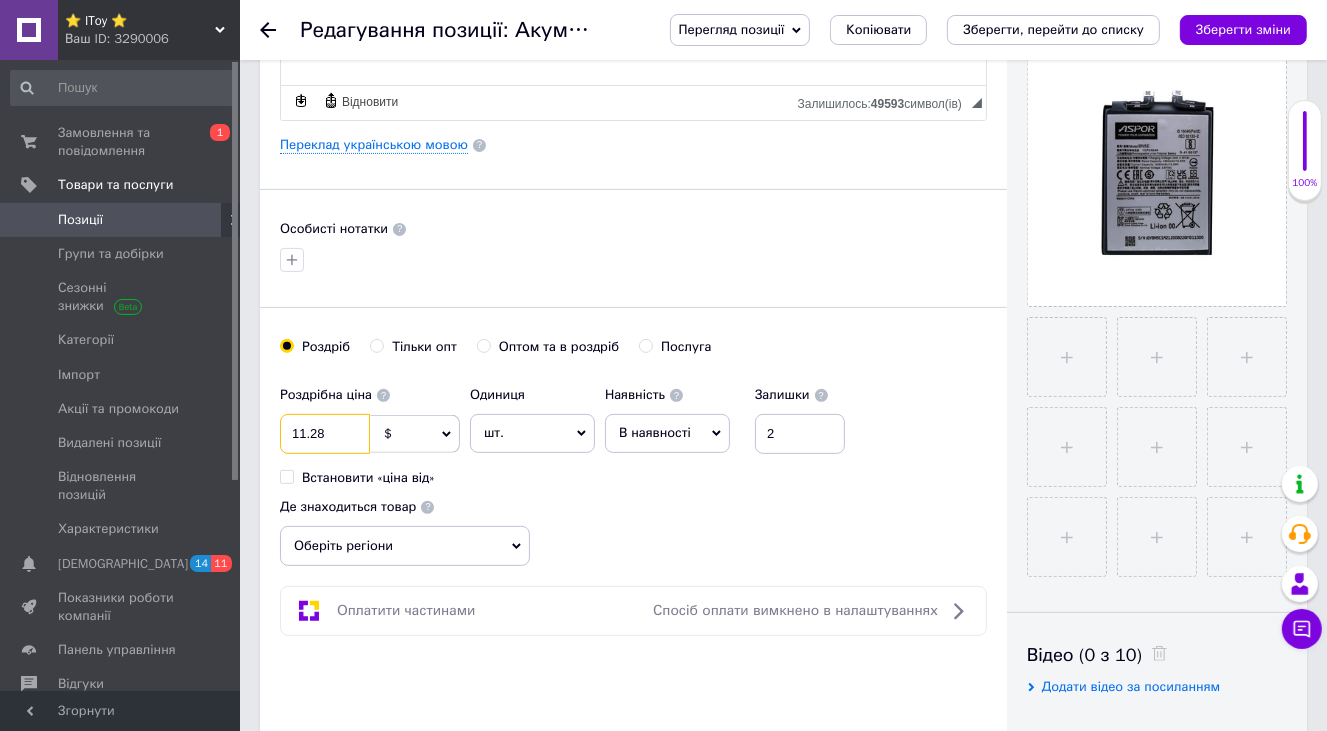 type on "11.28" 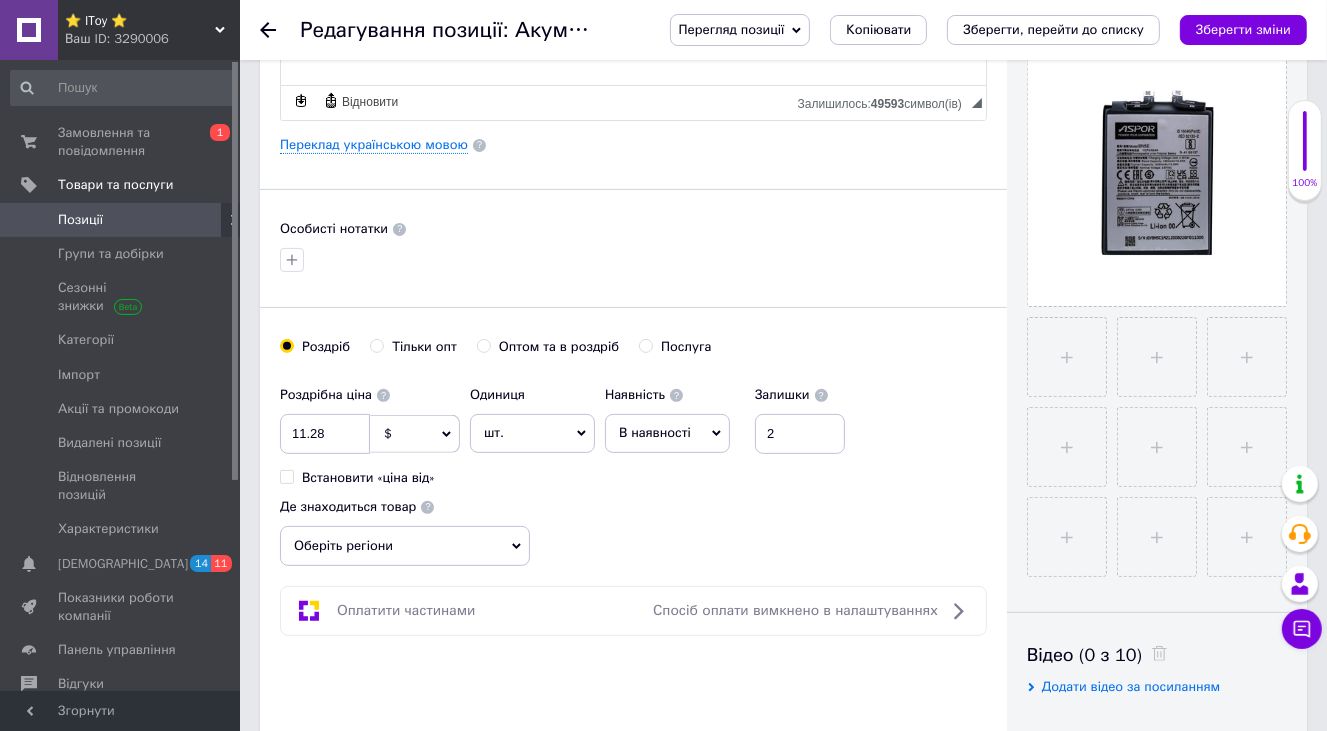 click 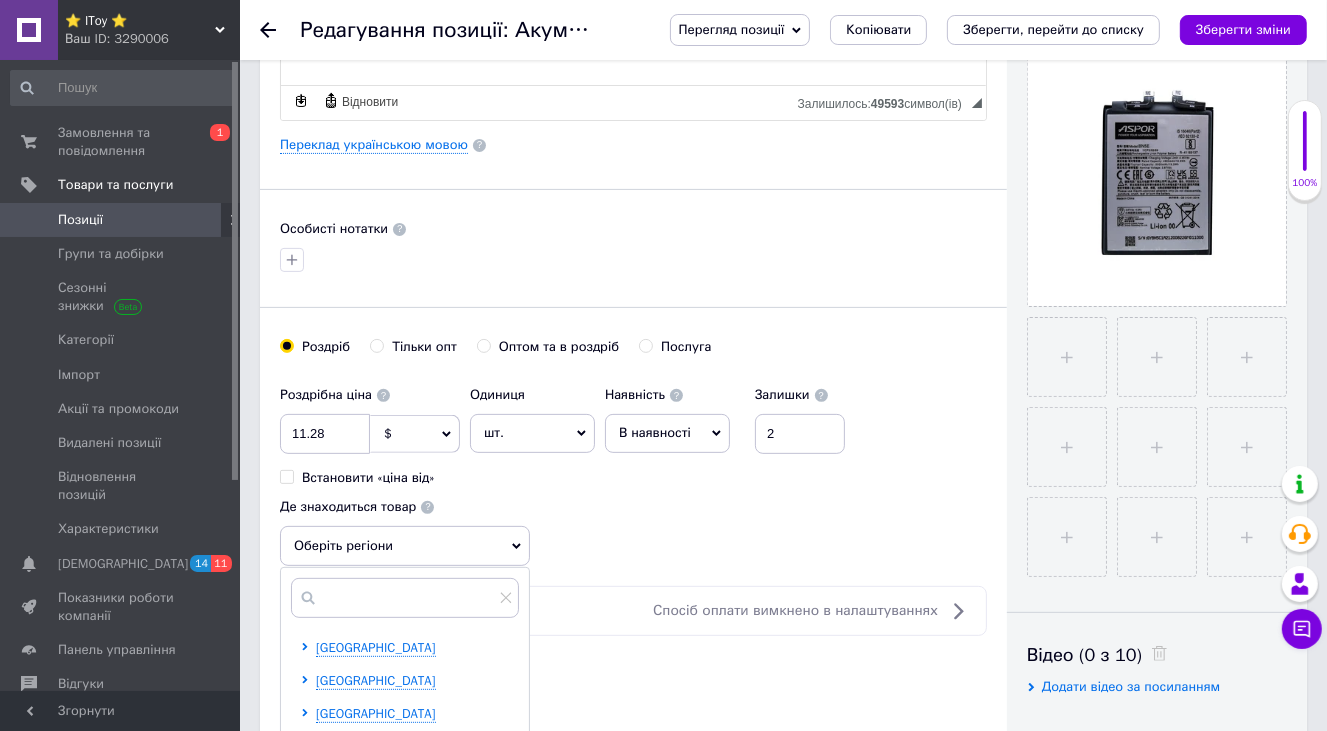 scroll, scrollTop: 100, scrollLeft: 0, axis: vertical 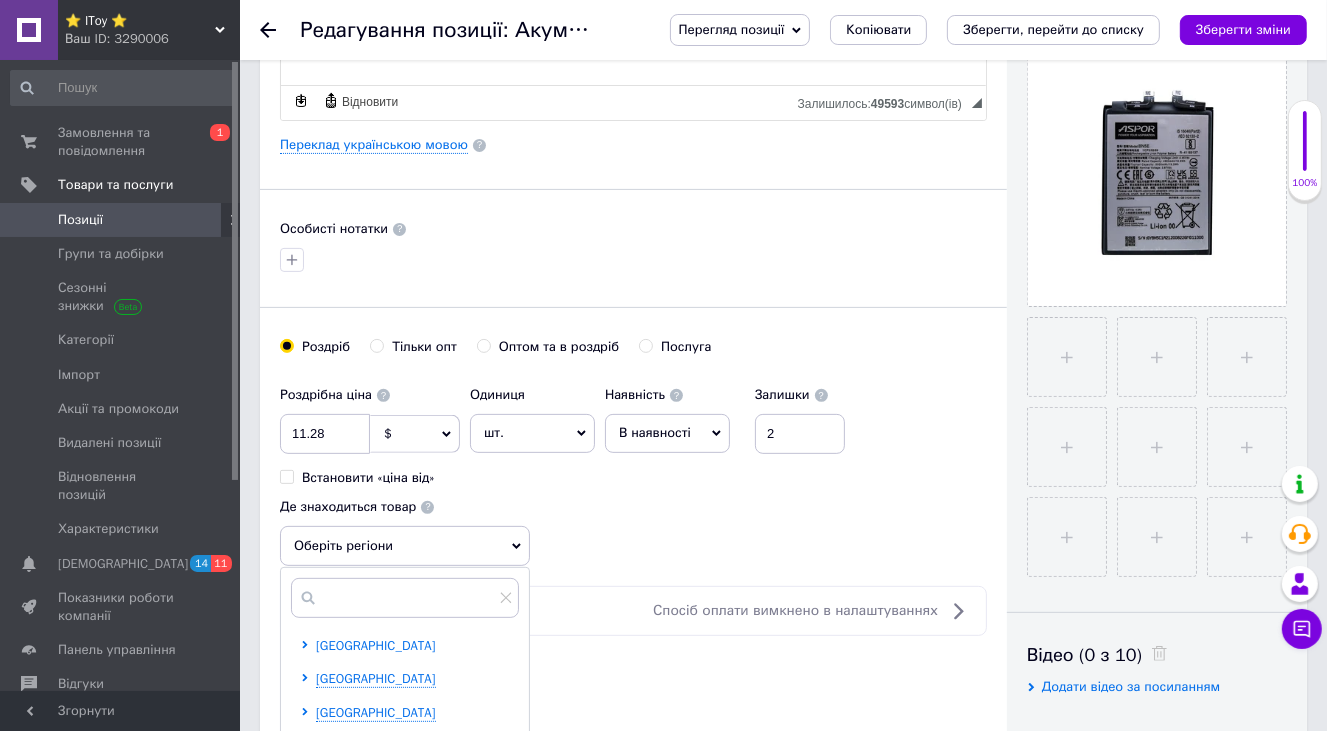 click on "[GEOGRAPHIC_DATA]" at bounding box center [376, 645] 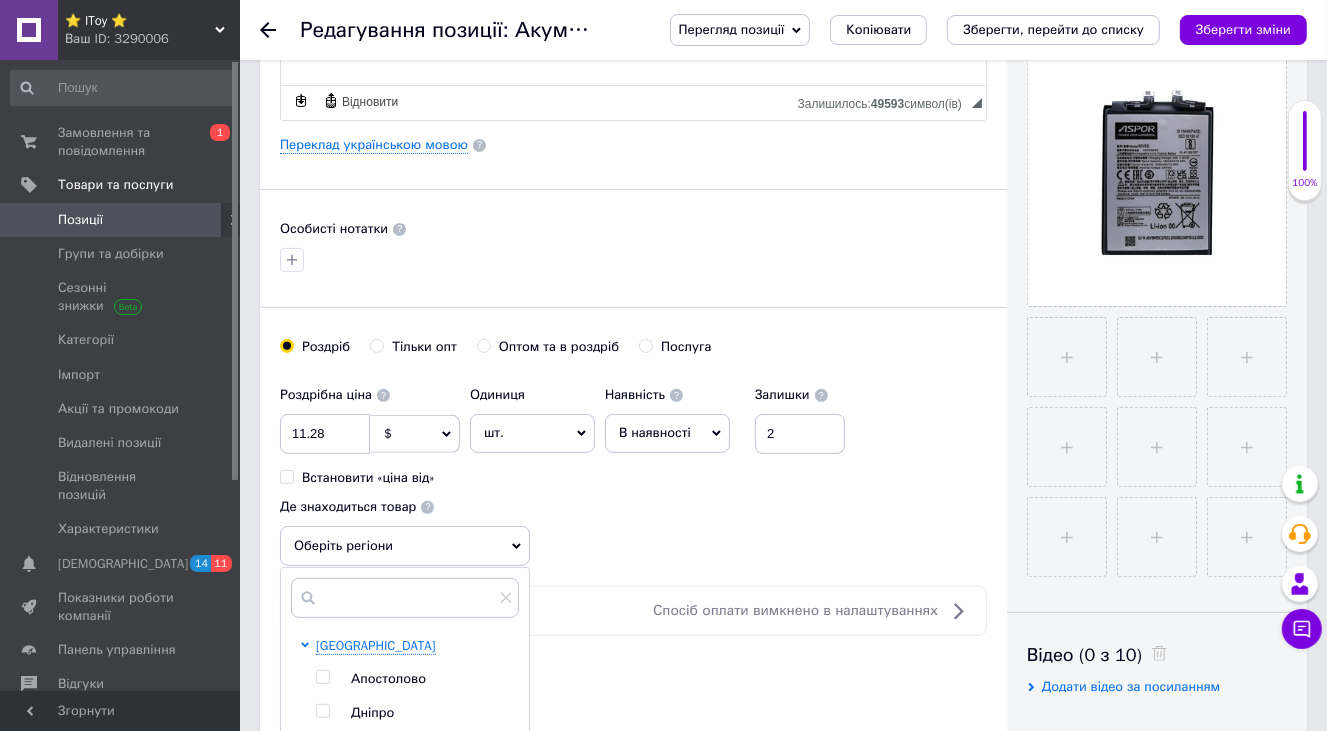 click at bounding box center [322, 711] 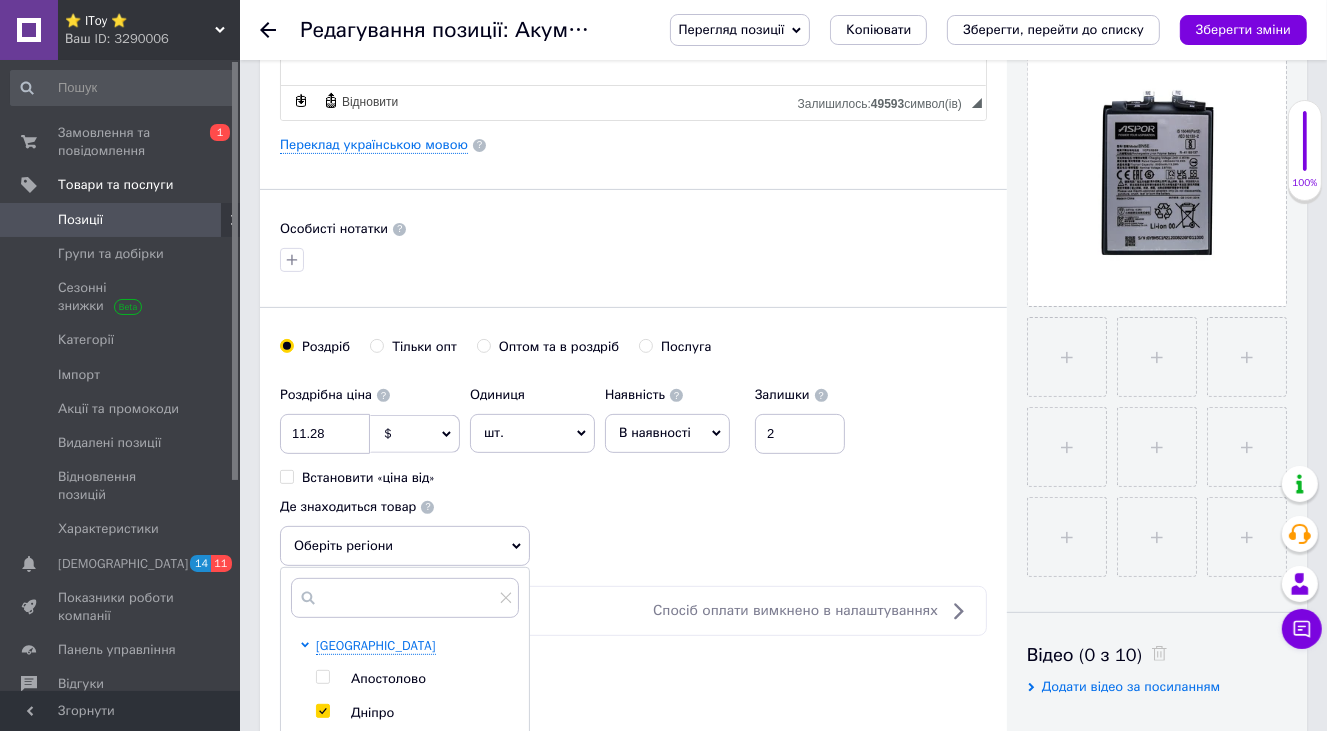 checkbox on "true" 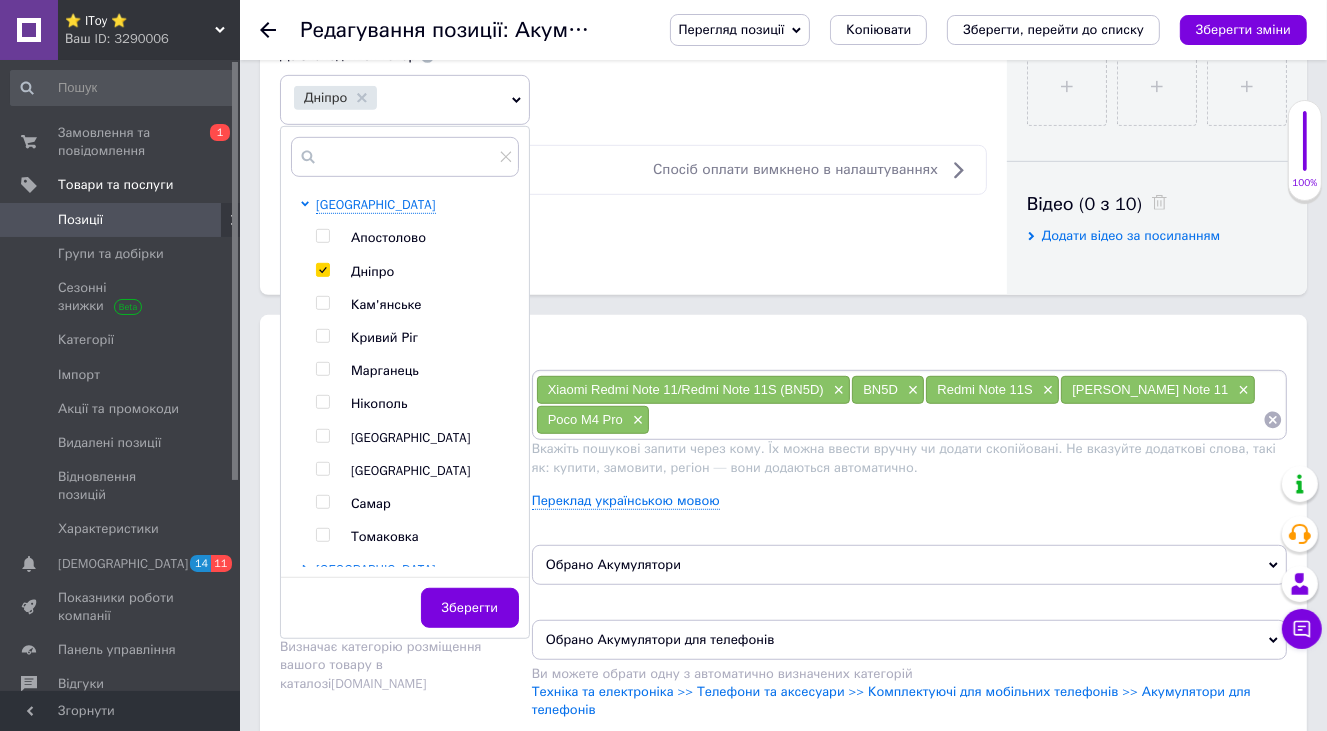 scroll, scrollTop: 1000, scrollLeft: 0, axis: vertical 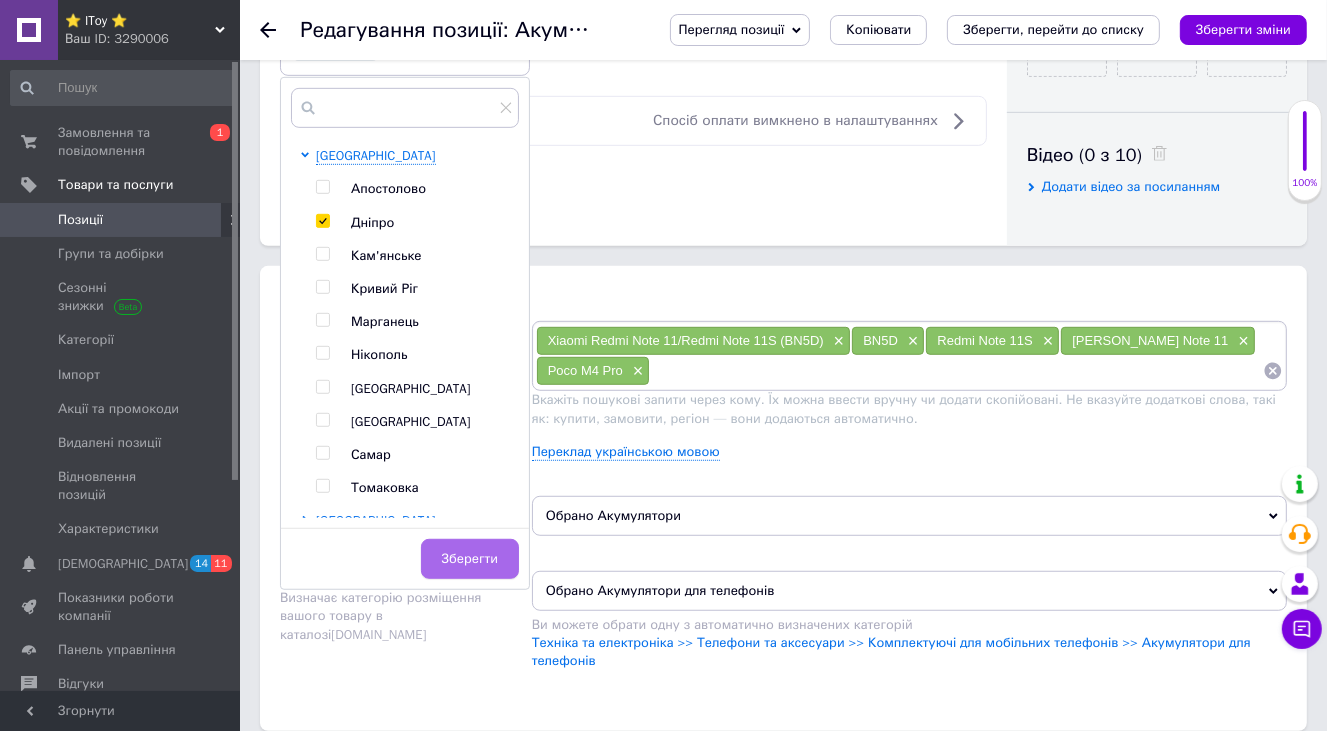 click on "Зберегти" at bounding box center (470, 559) 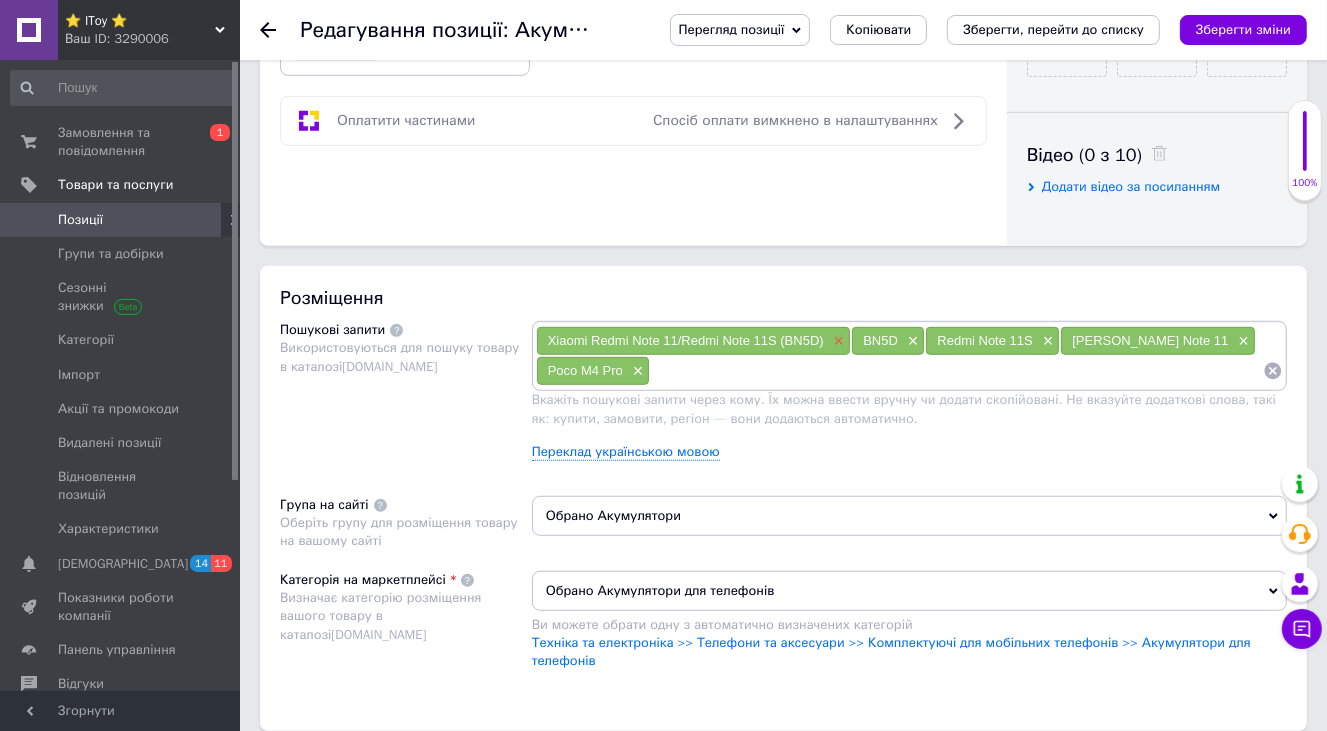 click on "×" at bounding box center [837, 341] 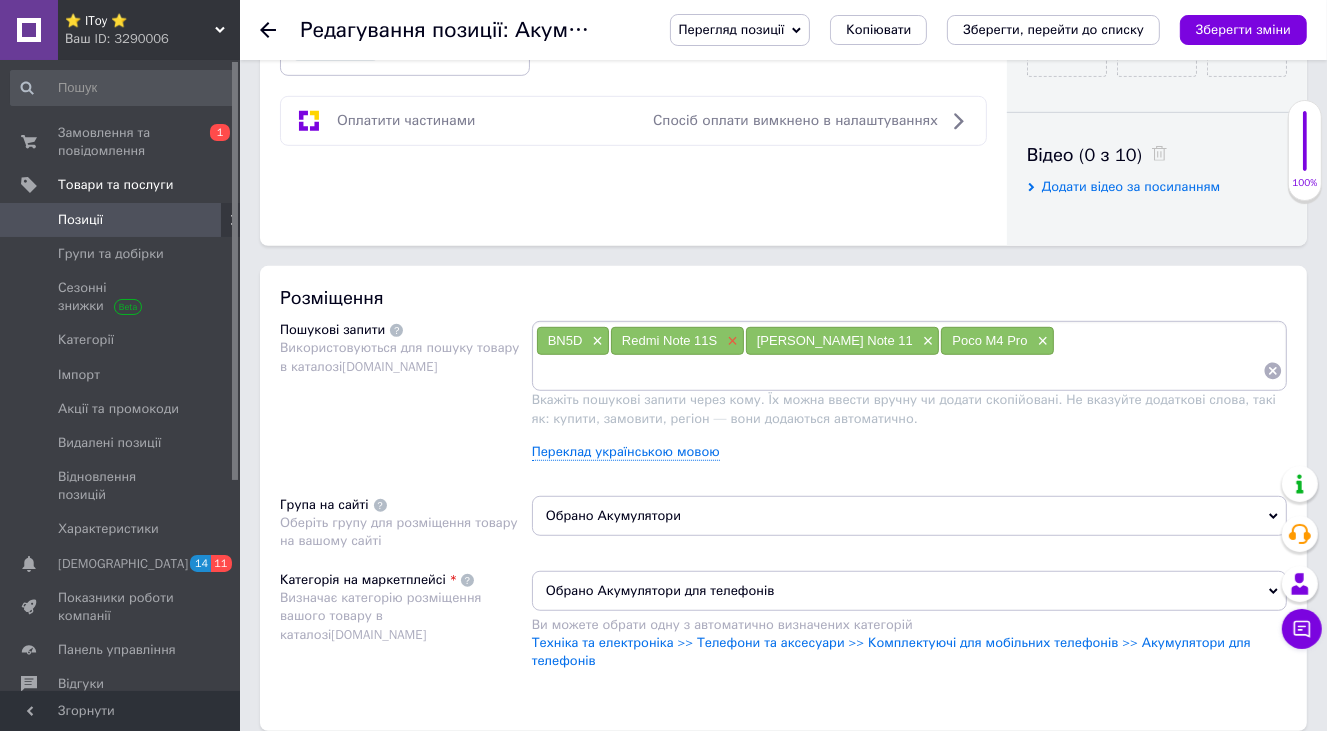 click on "×" at bounding box center [730, 341] 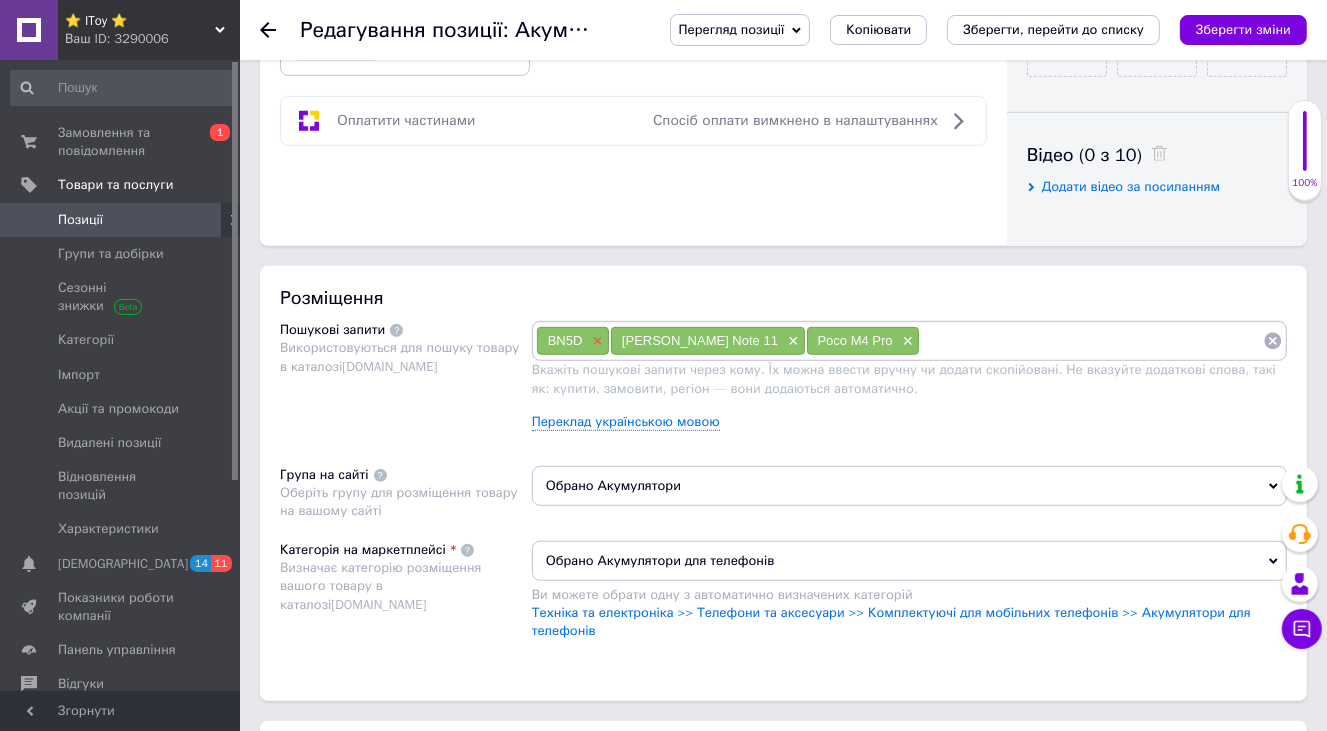 click on "×" at bounding box center (595, 341) 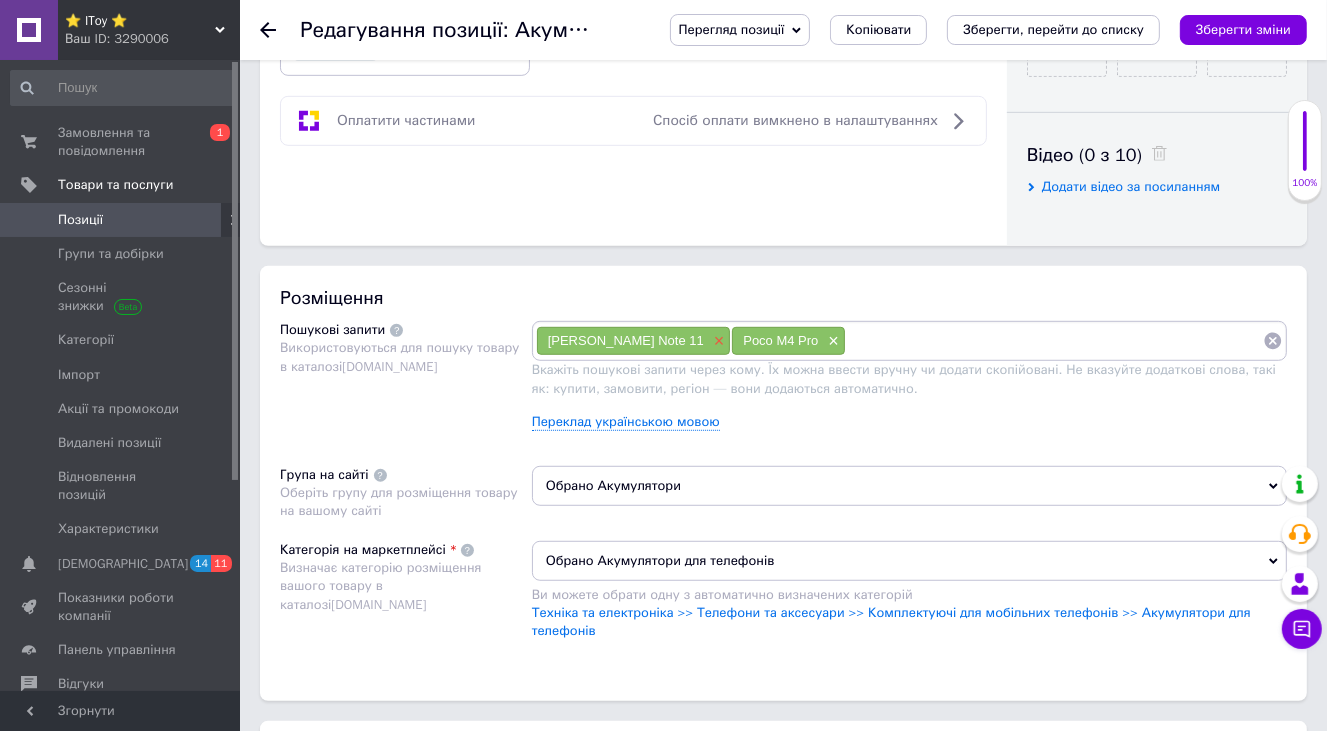 click on "×" at bounding box center (717, 341) 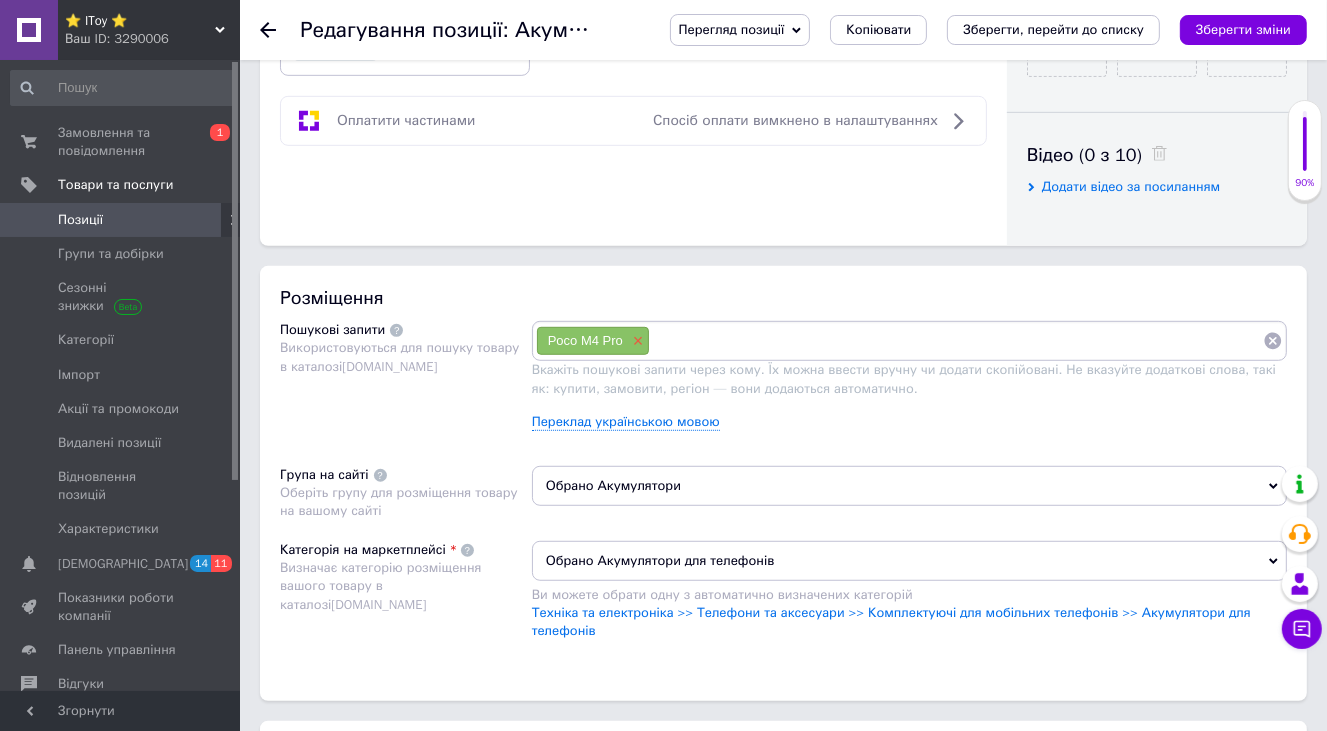 click on "×" at bounding box center [636, 341] 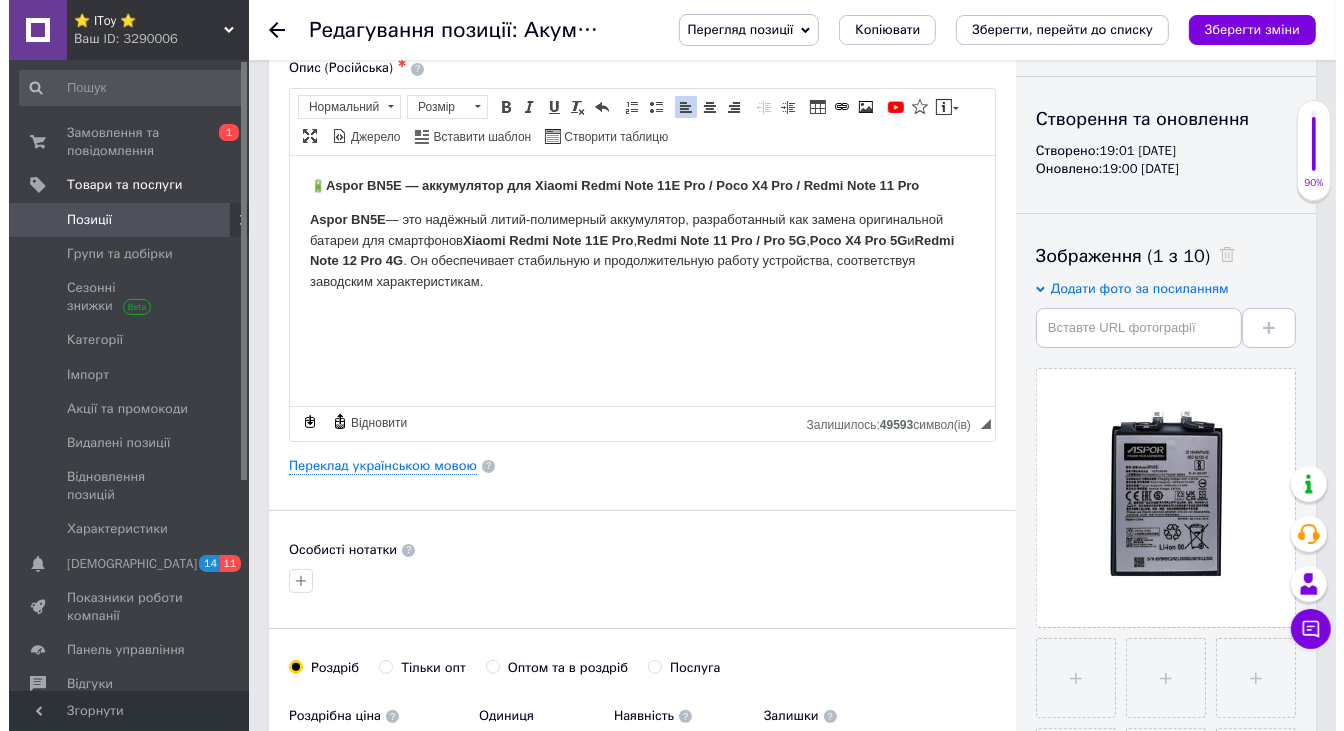 scroll, scrollTop: 0, scrollLeft: 0, axis: both 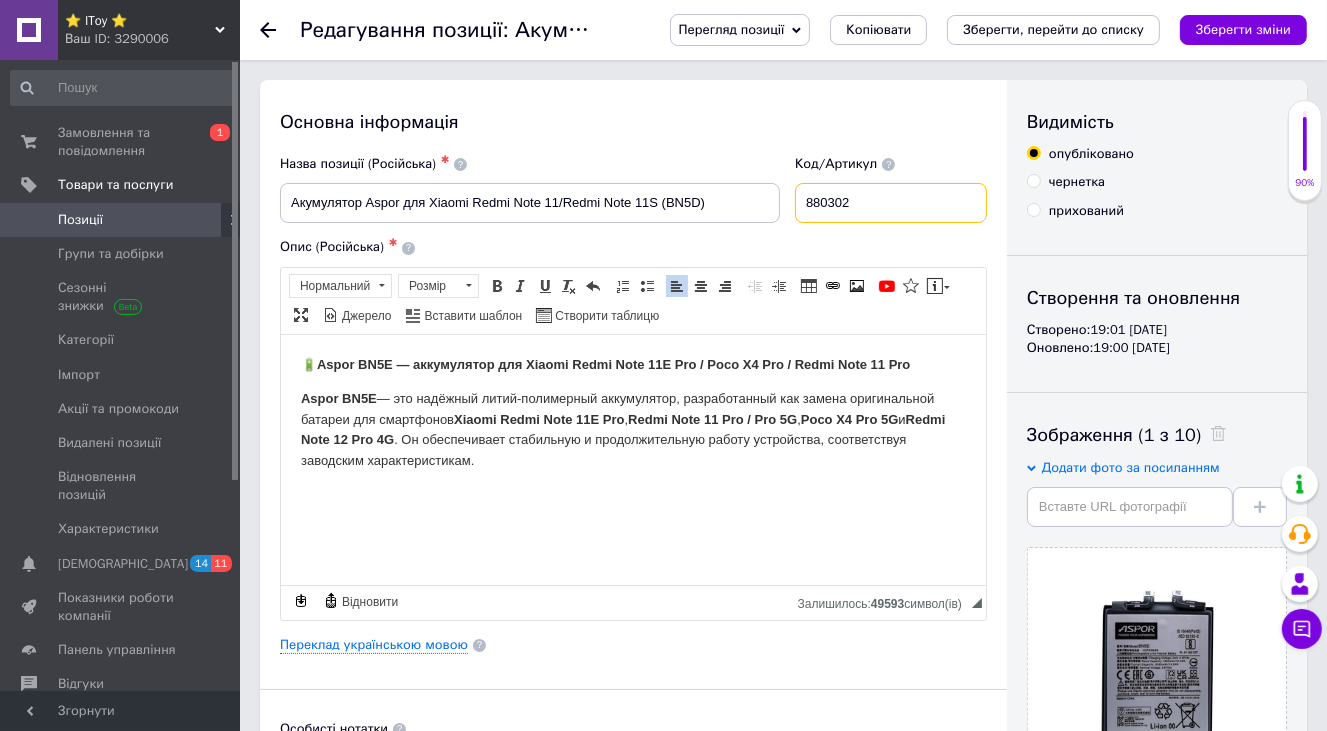 click on "880302" at bounding box center (891, 203) 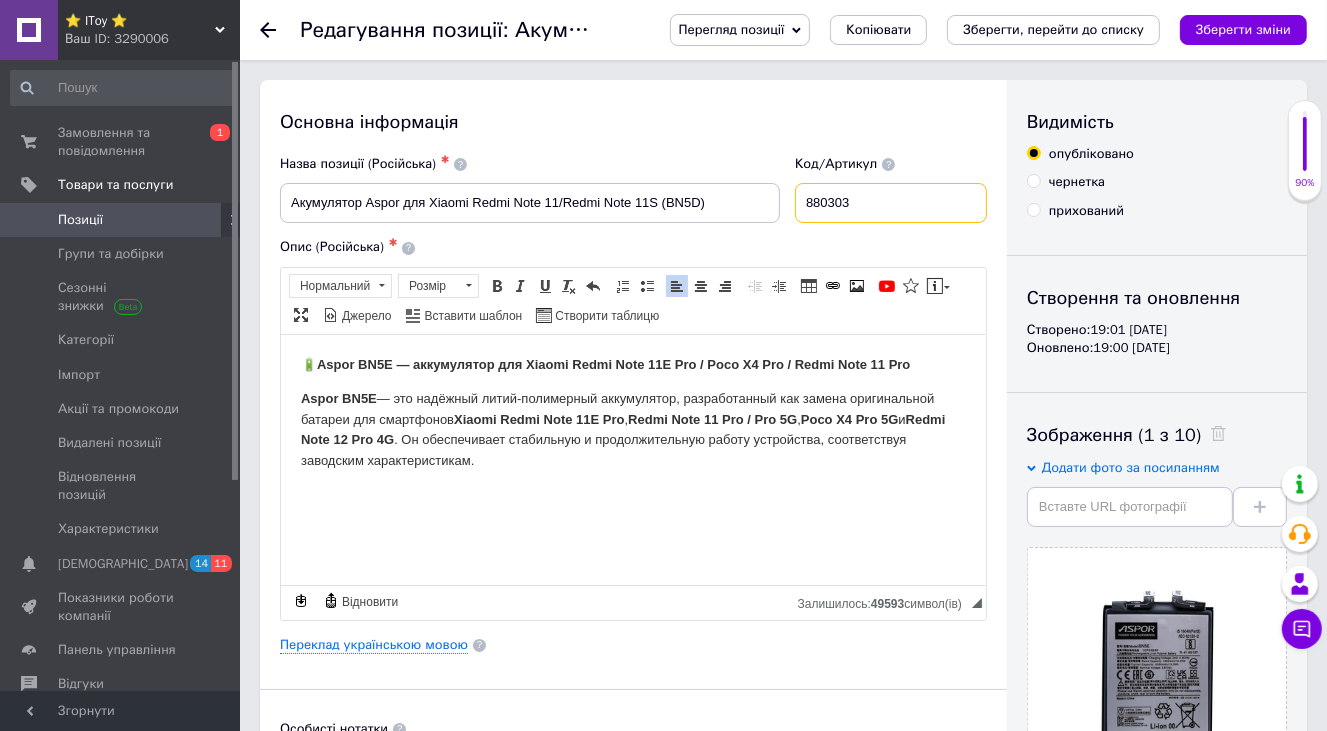 type on "880303" 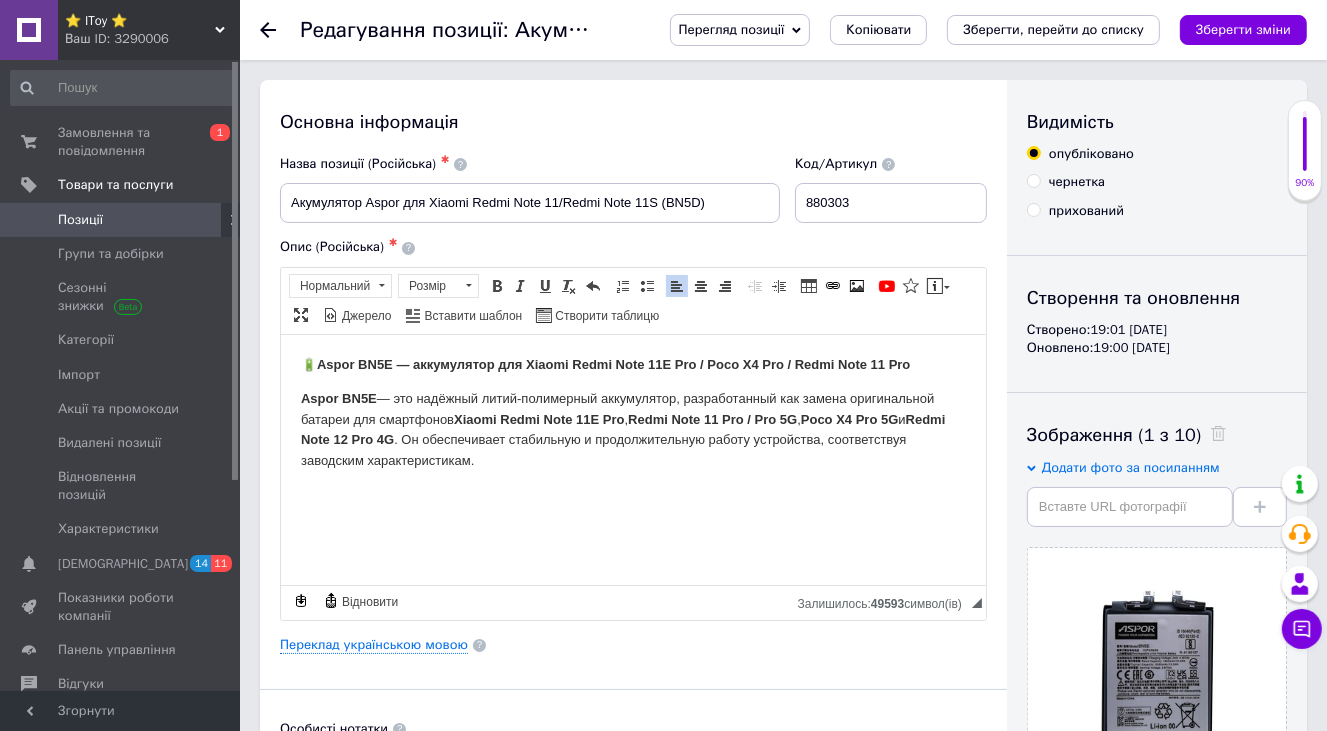 click on "Зберегти зміни" at bounding box center (1243, 29) 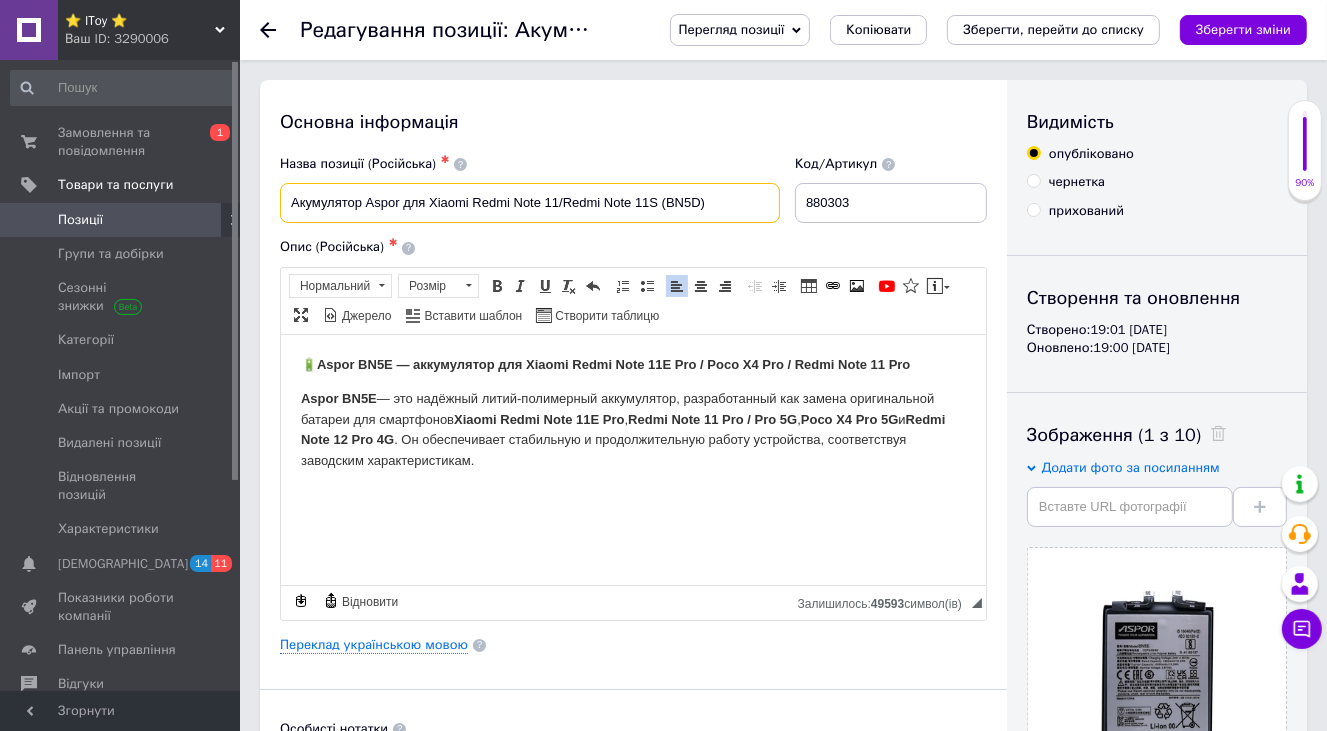 drag, startPoint x: 735, startPoint y: 202, endPoint x: 99, endPoint y: 228, distance: 636.53125 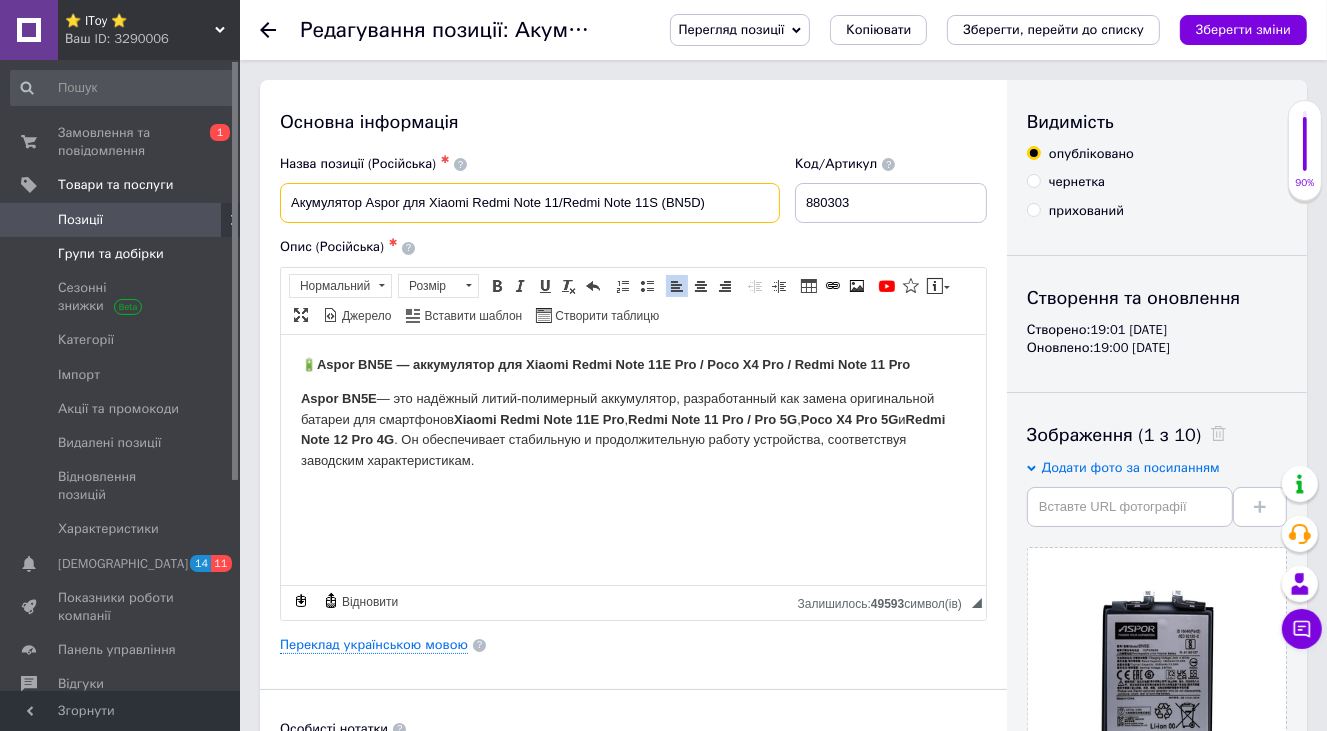 paste on "E Pro (BN5E" 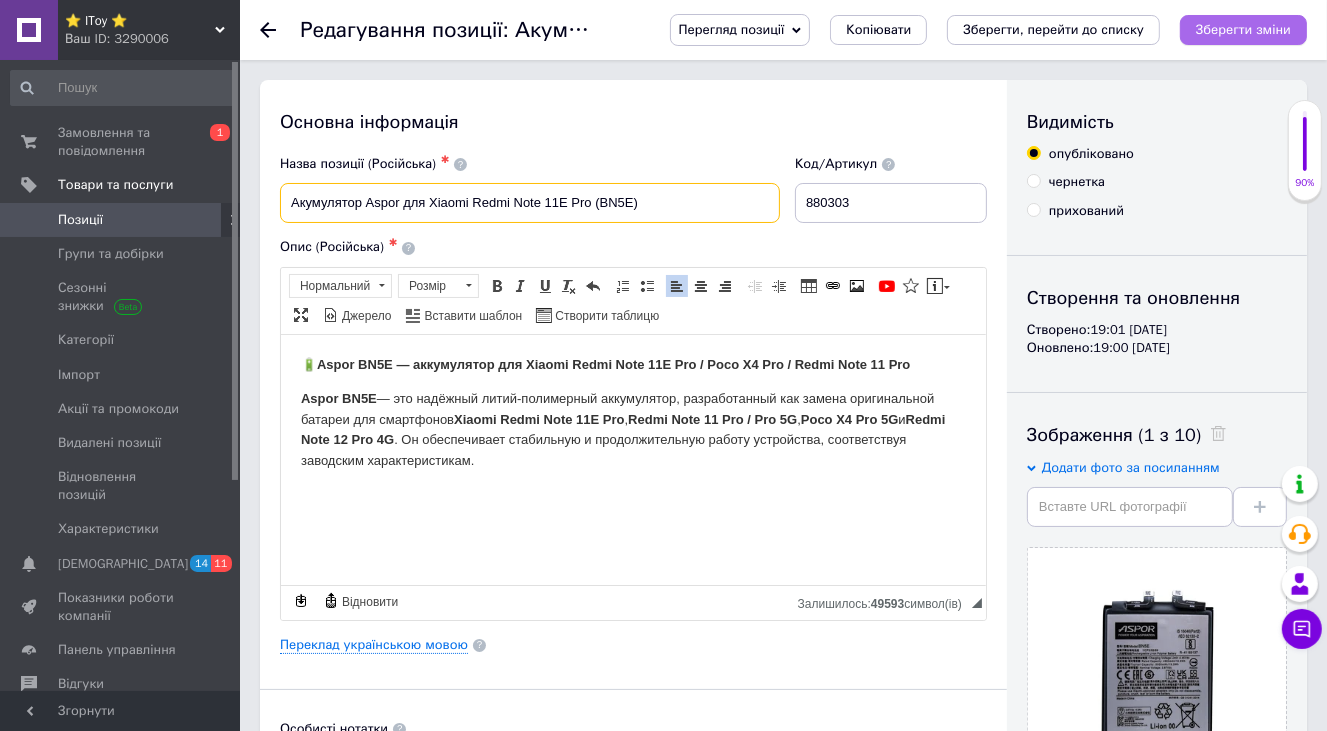 type on "Акумулятор Aspor для Xiaomi Redmi Note 11E Pro (BN5E)" 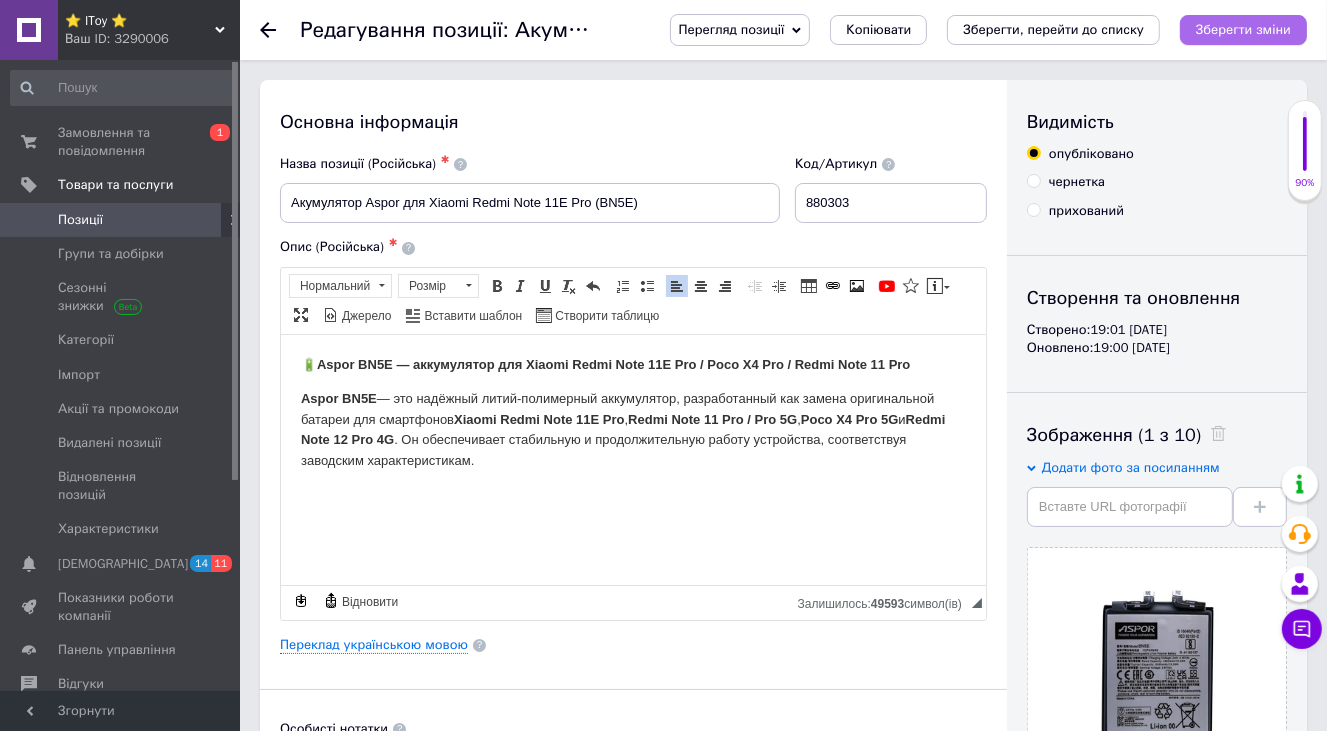 click on "Зберегти зміни" at bounding box center [1243, 29] 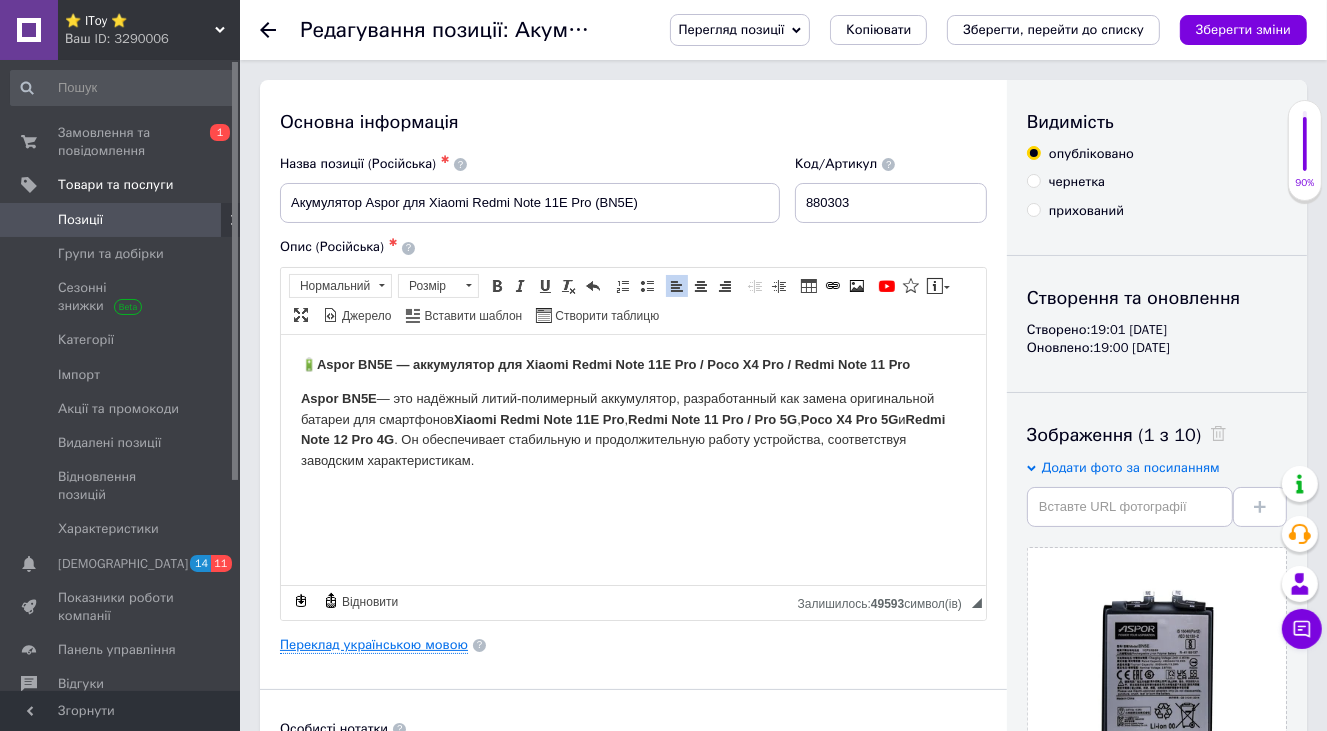 click on "Переклад українською мовою" at bounding box center [374, 645] 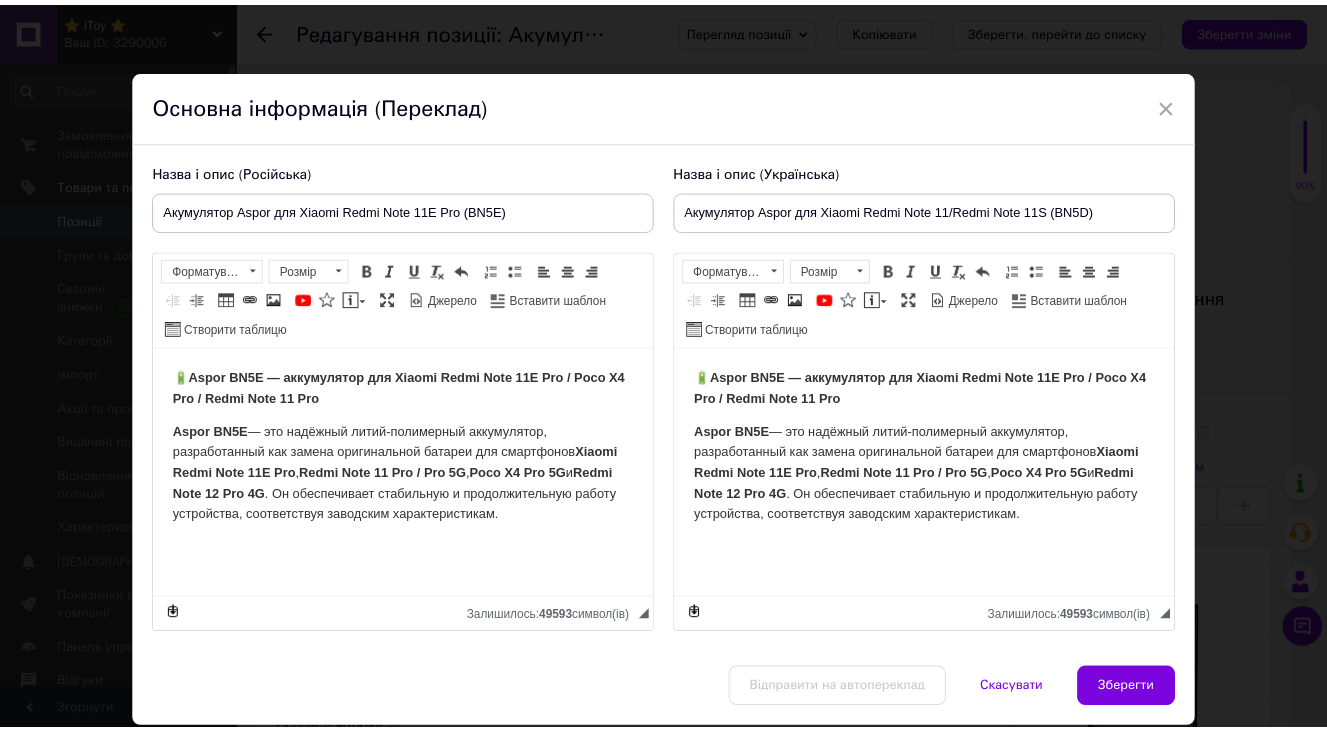 scroll, scrollTop: 0, scrollLeft: 0, axis: both 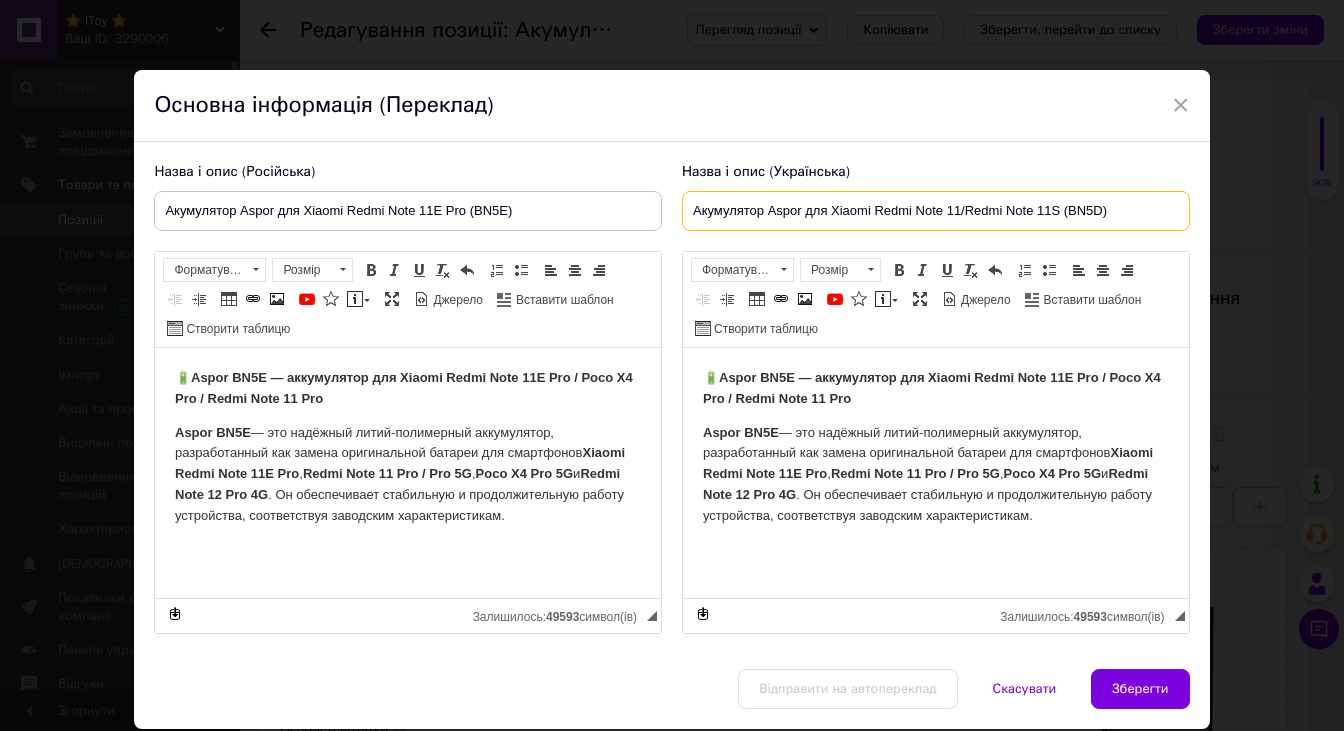 drag, startPoint x: 684, startPoint y: 210, endPoint x: 1156, endPoint y: 231, distance: 472.46692 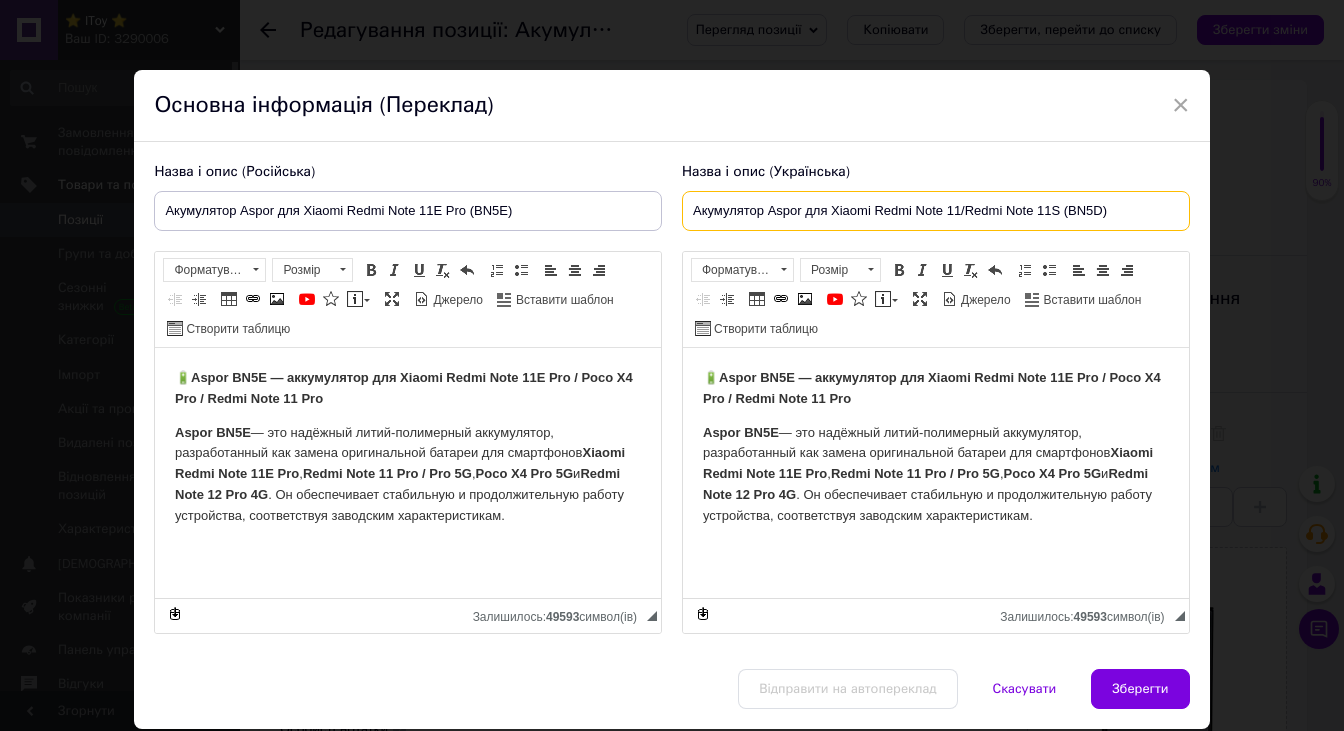 paste on "E Pro (BN5E" 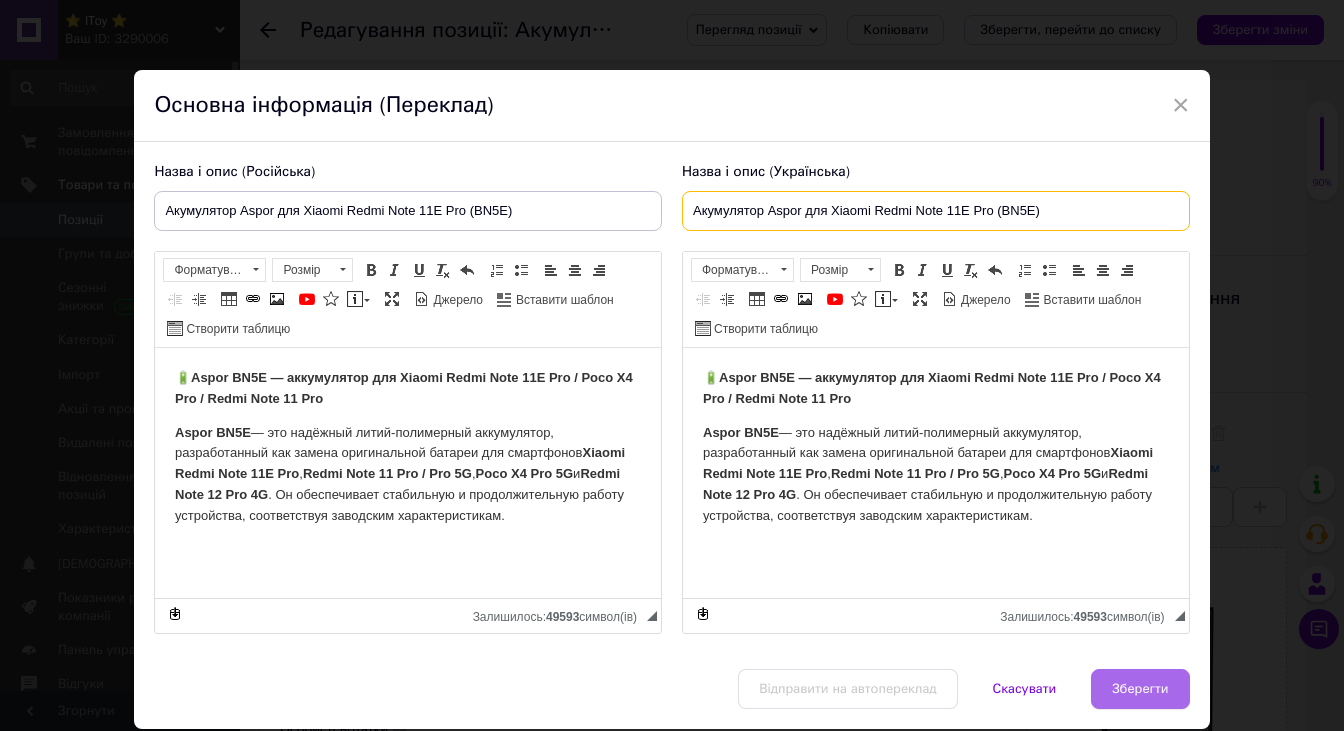 type on "Акумулятор Aspor для Xiaomi Redmi Note 11E Pro (BN5E)" 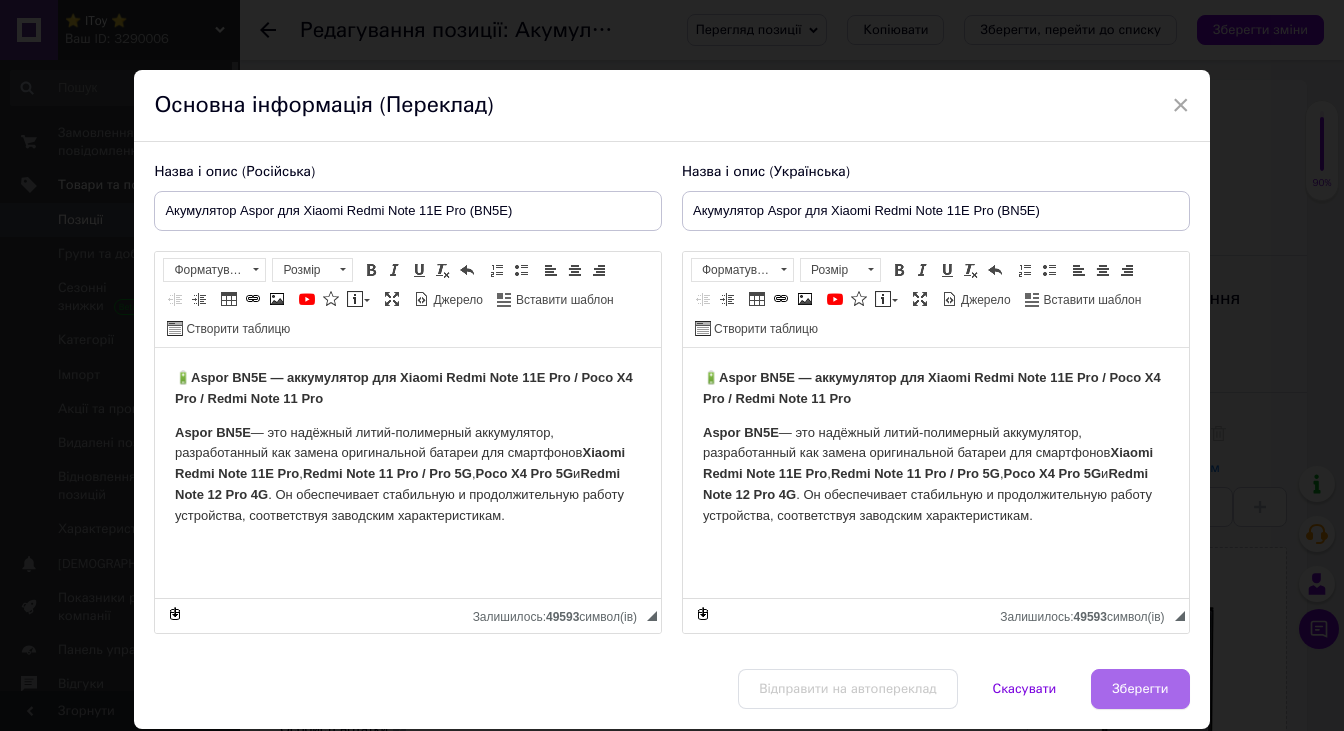 click on "Зберегти" at bounding box center (1140, 689) 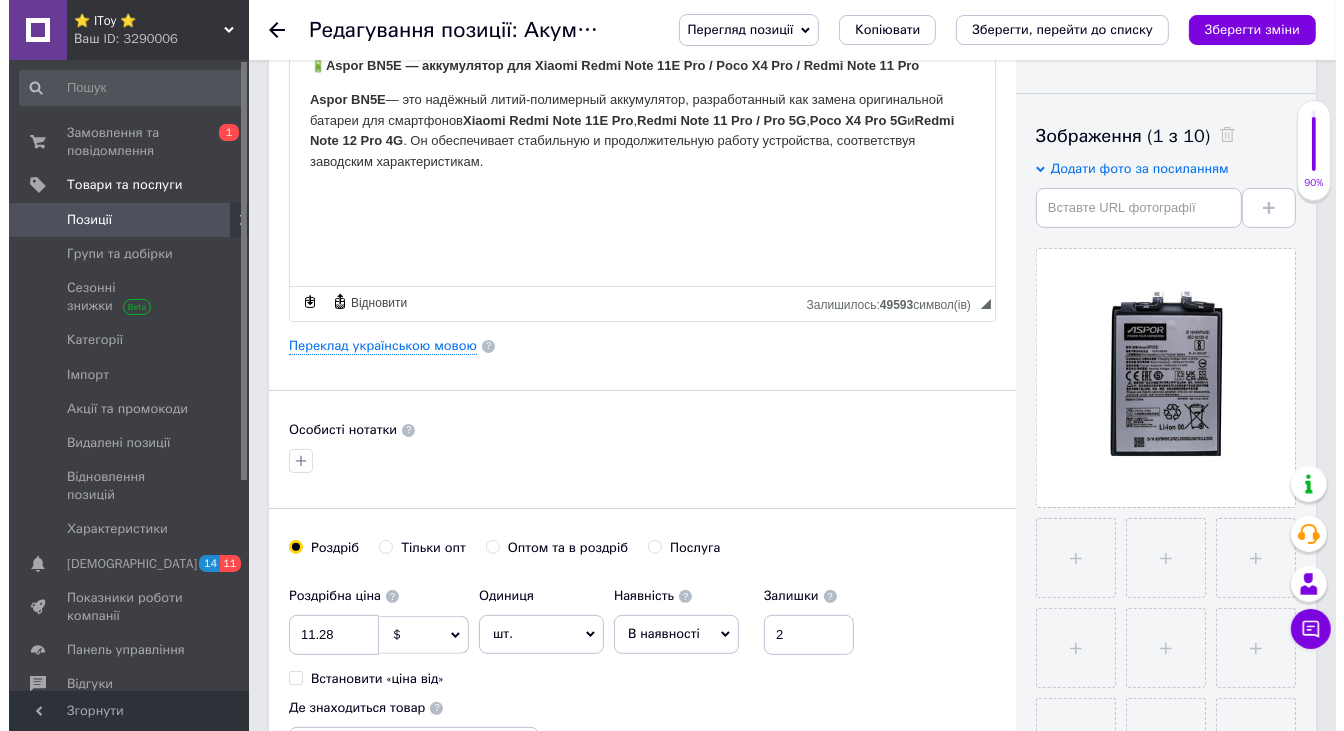 scroll, scrollTop: 300, scrollLeft: 0, axis: vertical 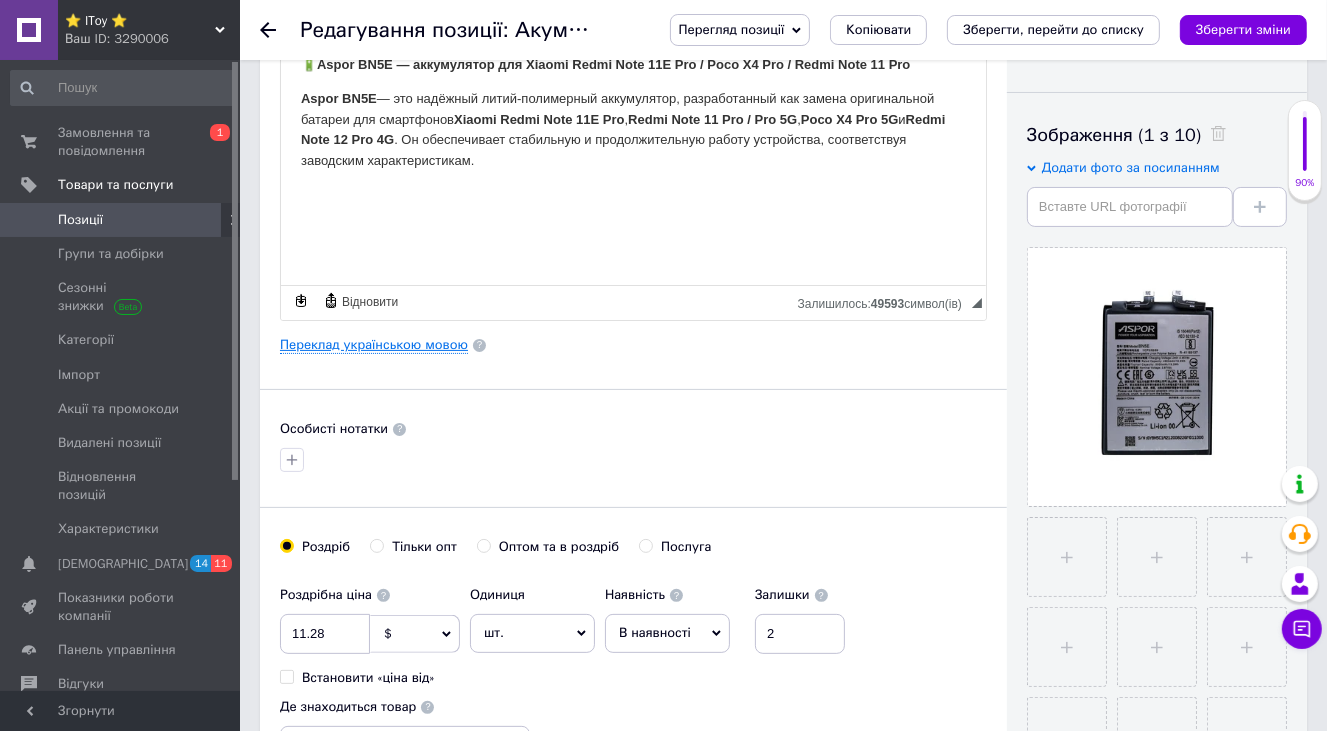 click on "Переклад українською мовою" at bounding box center (374, 345) 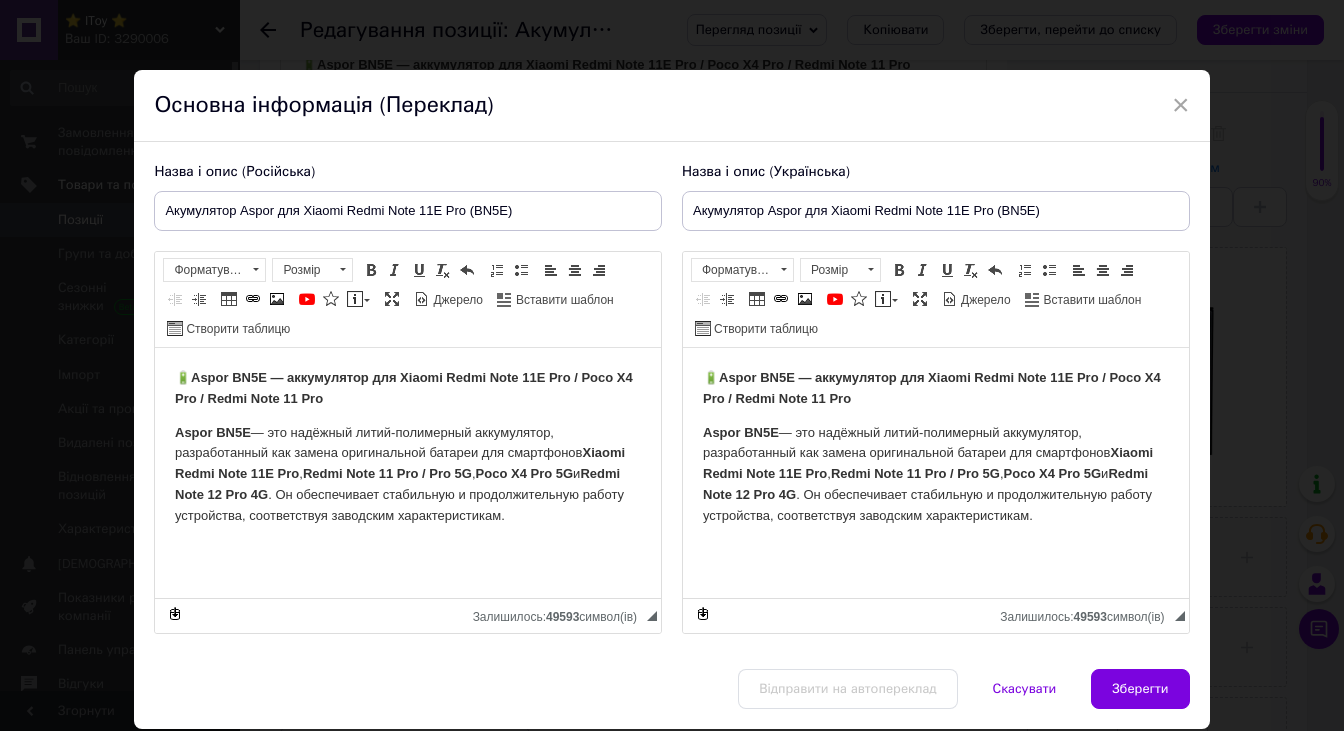 scroll, scrollTop: 0, scrollLeft: 0, axis: both 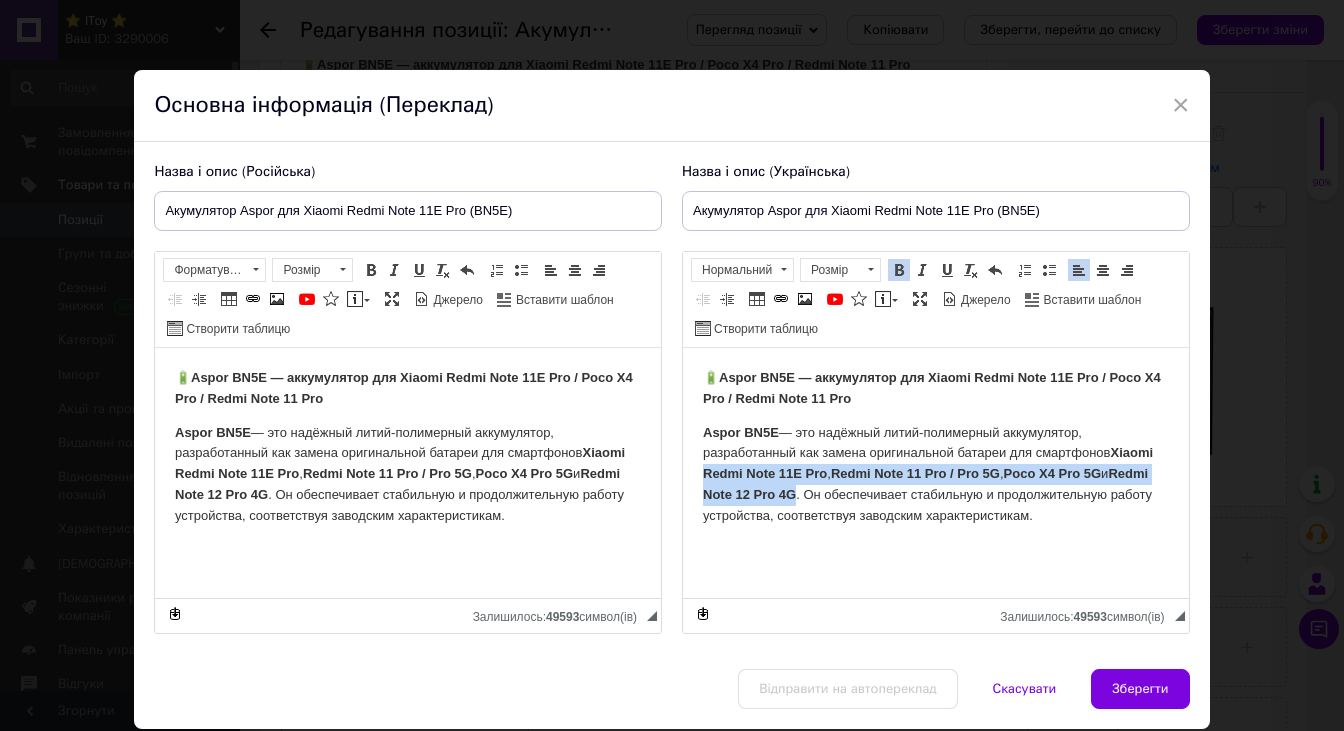 drag, startPoint x: 701, startPoint y: 475, endPoint x: 793, endPoint y: 499, distance: 95.07891 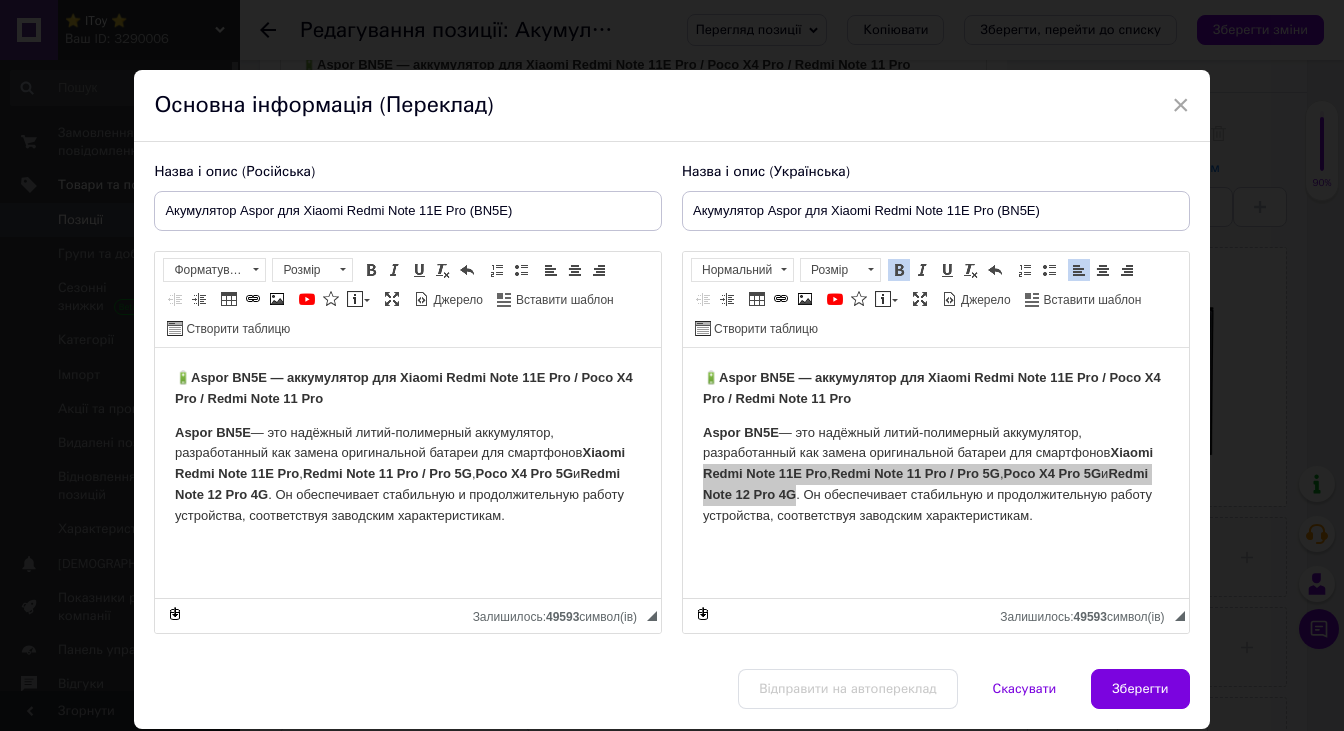 drag, startPoint x: 1125, startPoint y: 685, endPoint x: 1072, endPoint y: 241, distance: 447.1521 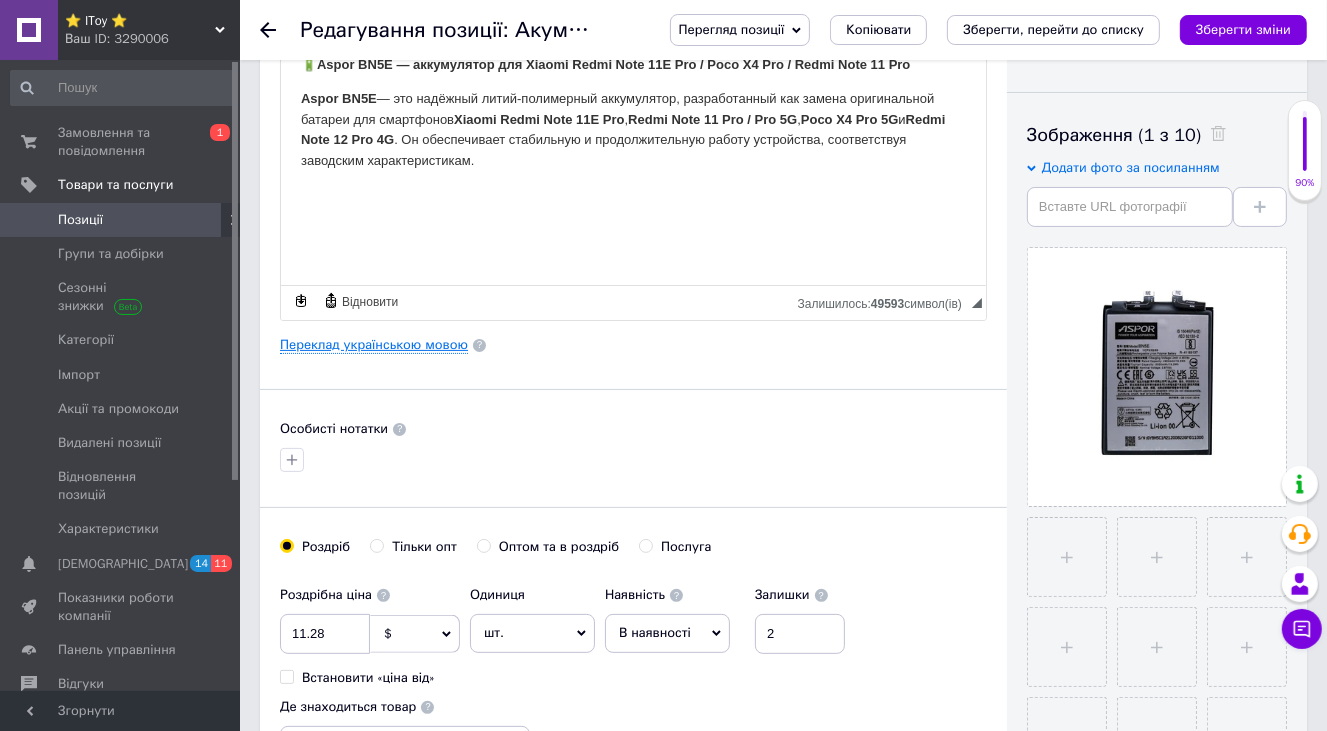 click on "Переклад українською мовою" at bounding box center (374, 345) 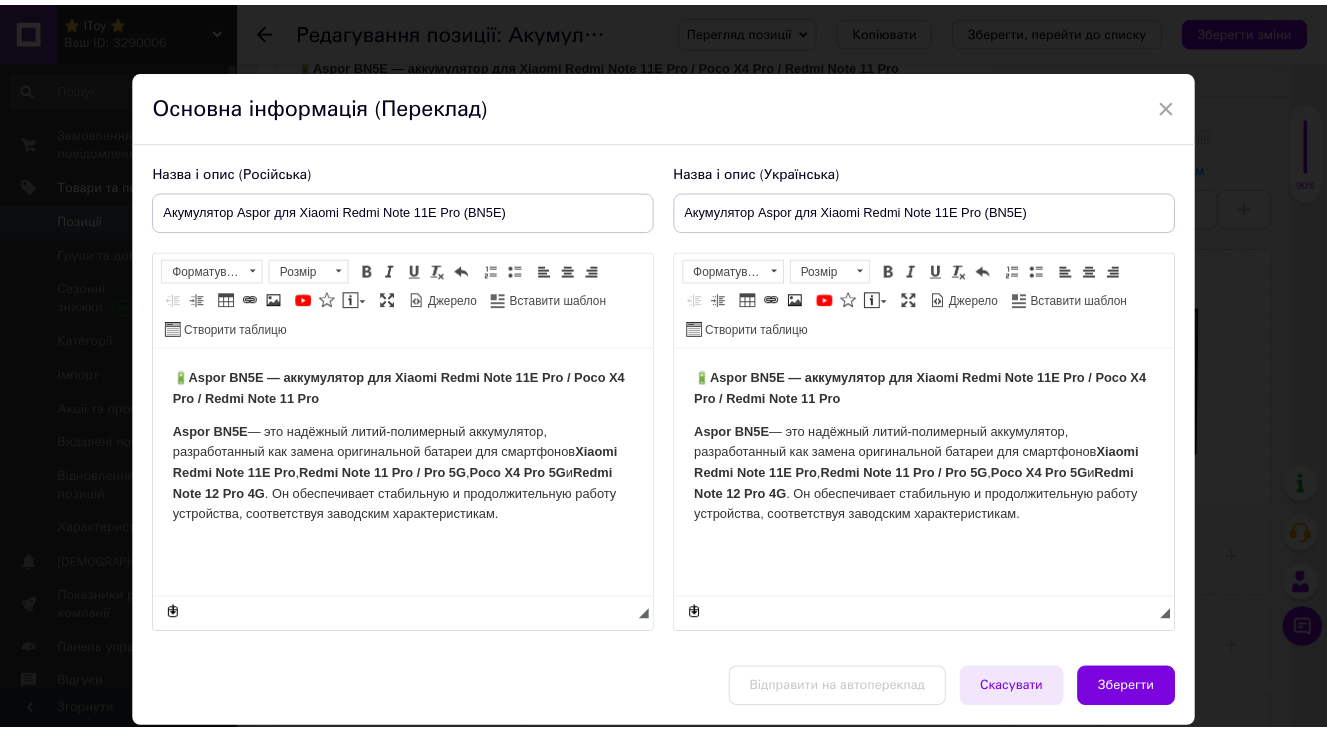 scroll, scrollTop: 0, scrollLeft: 0, axis: both 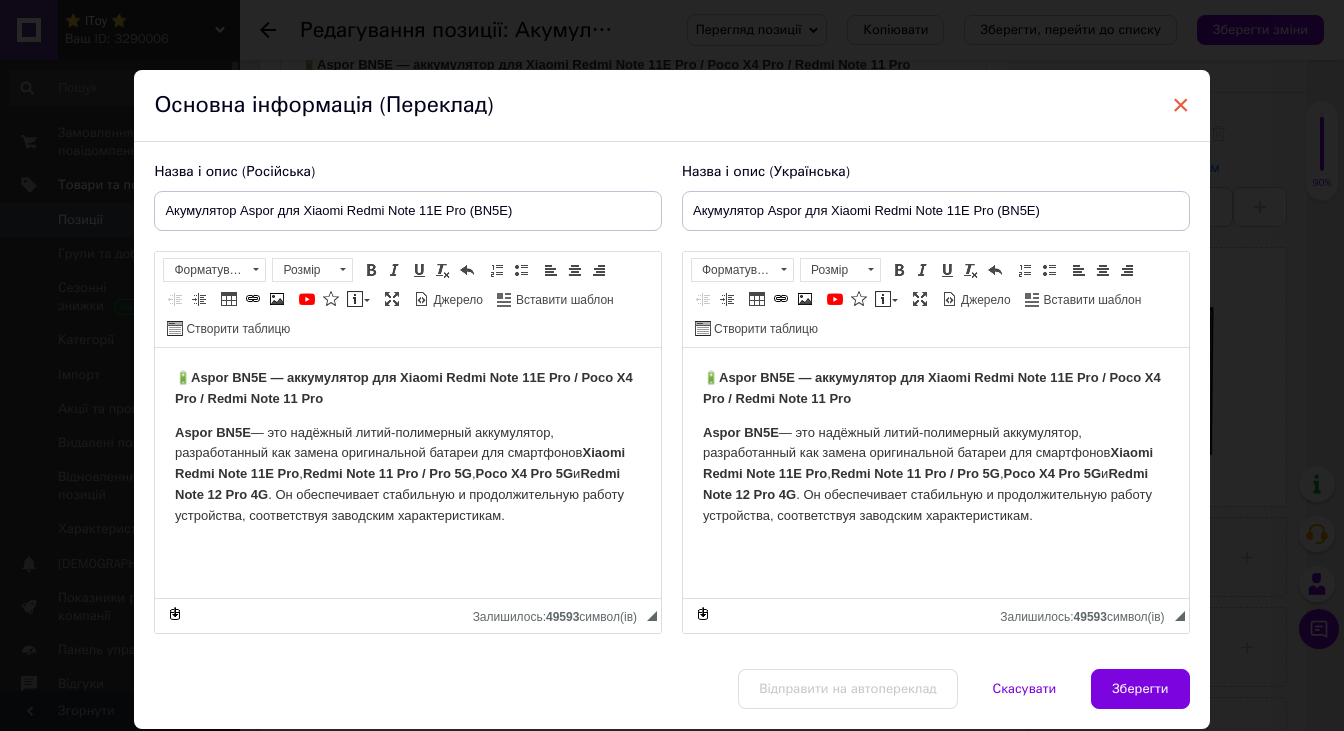 click on "×" at bounding box center (1181, 105) 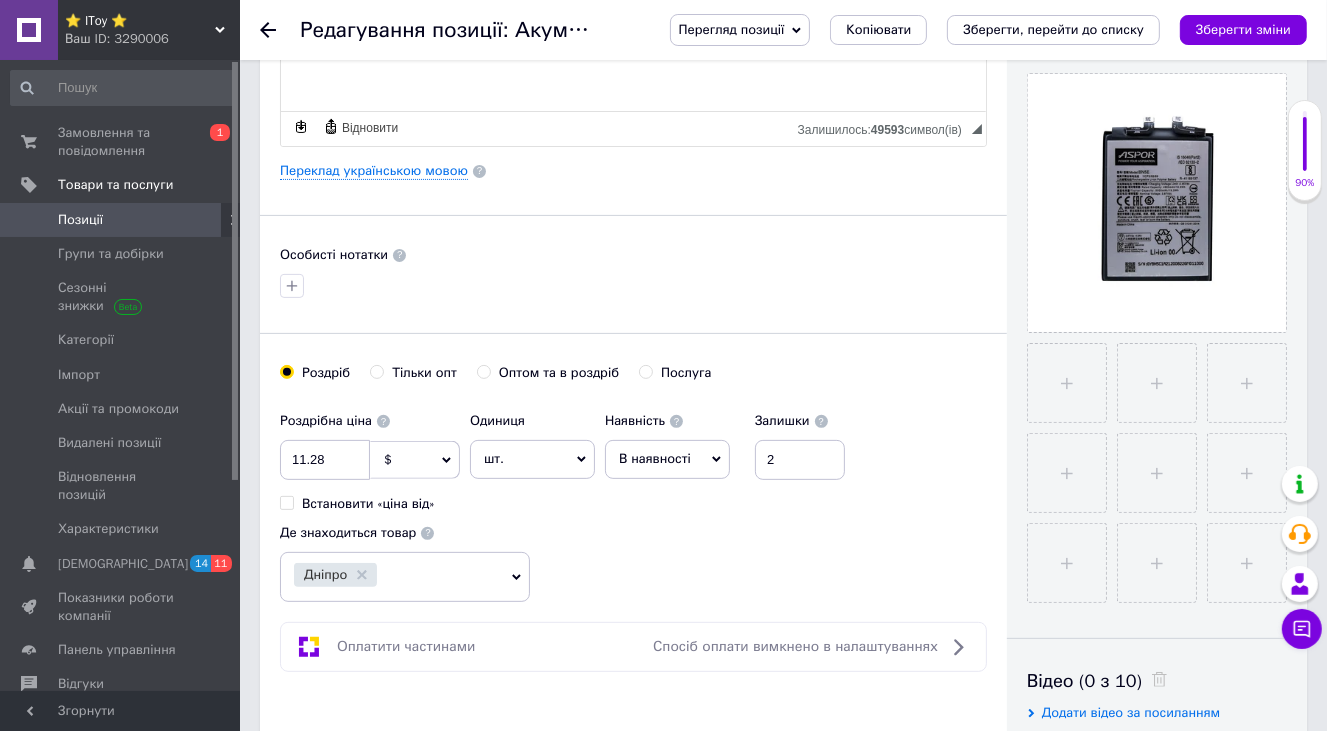 scroll, scrollTop: 500, scrollLeft: 0, axis: vertical 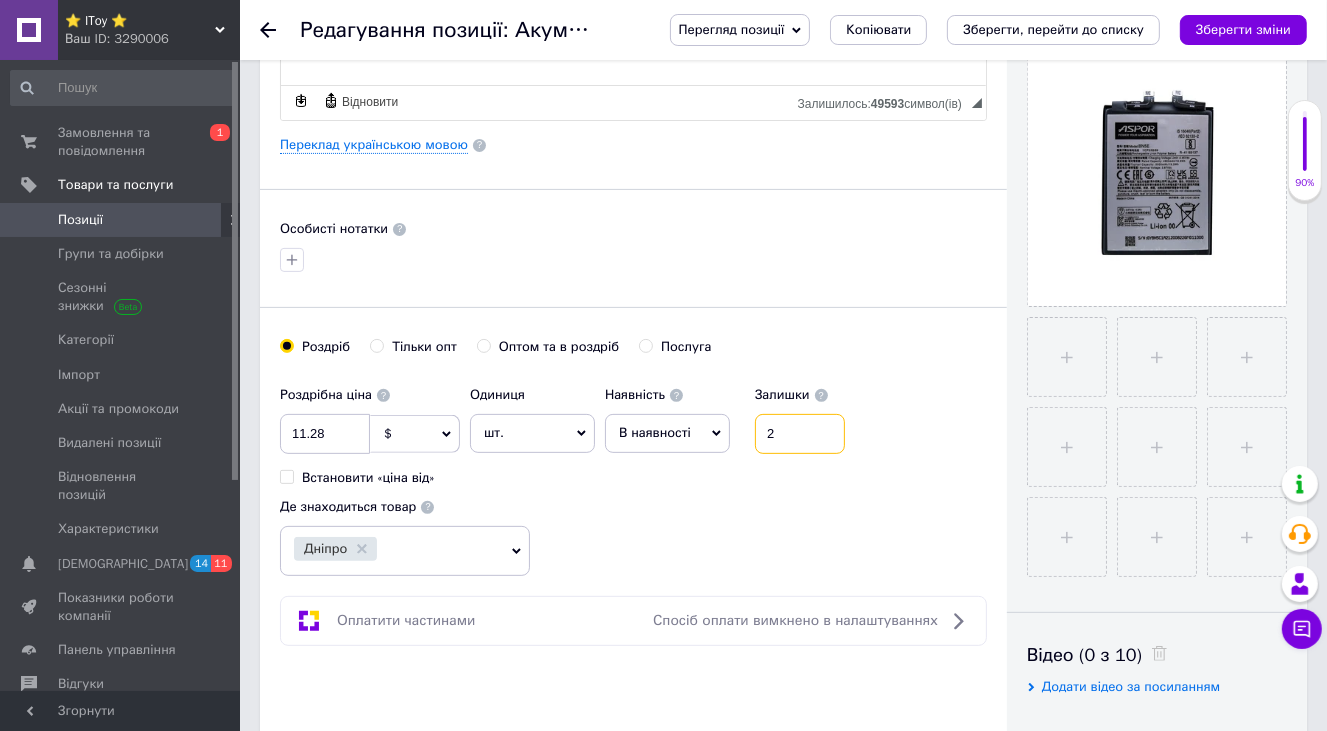click on "2" at bounding box center [800, 434] 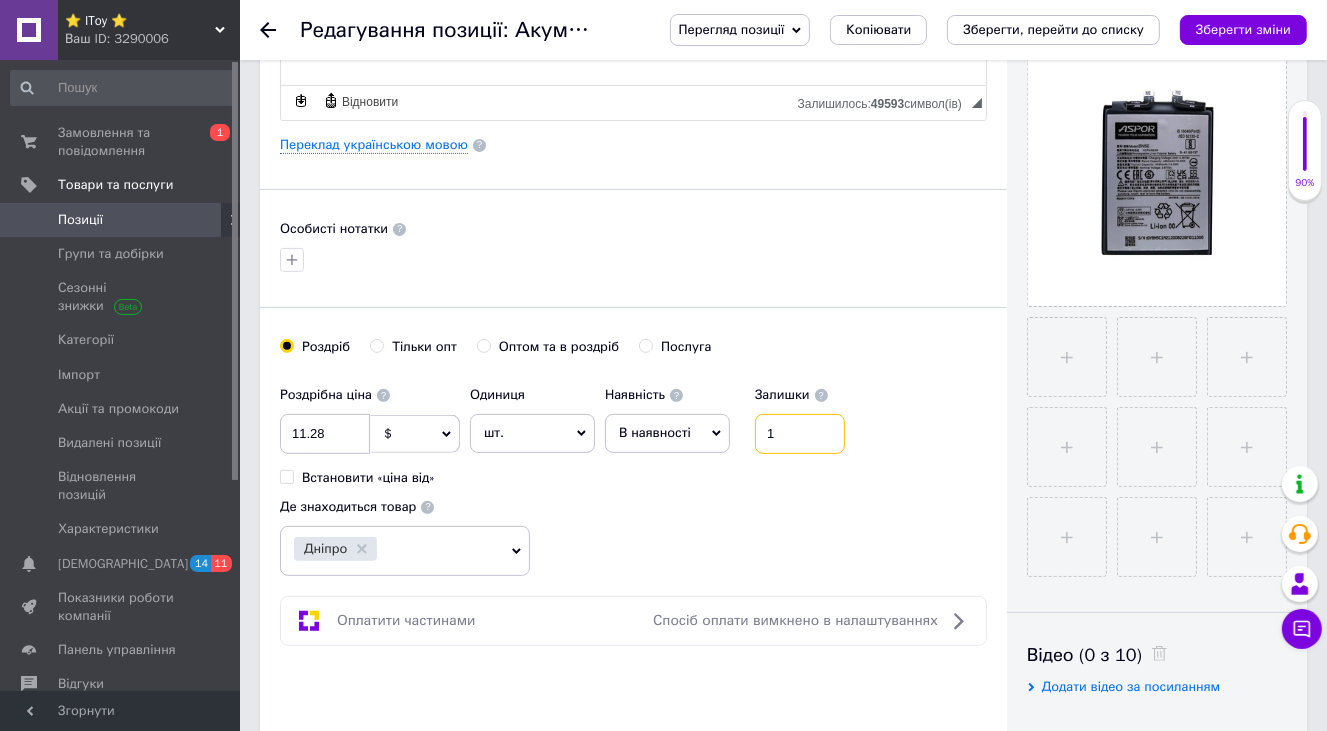 type on "1" 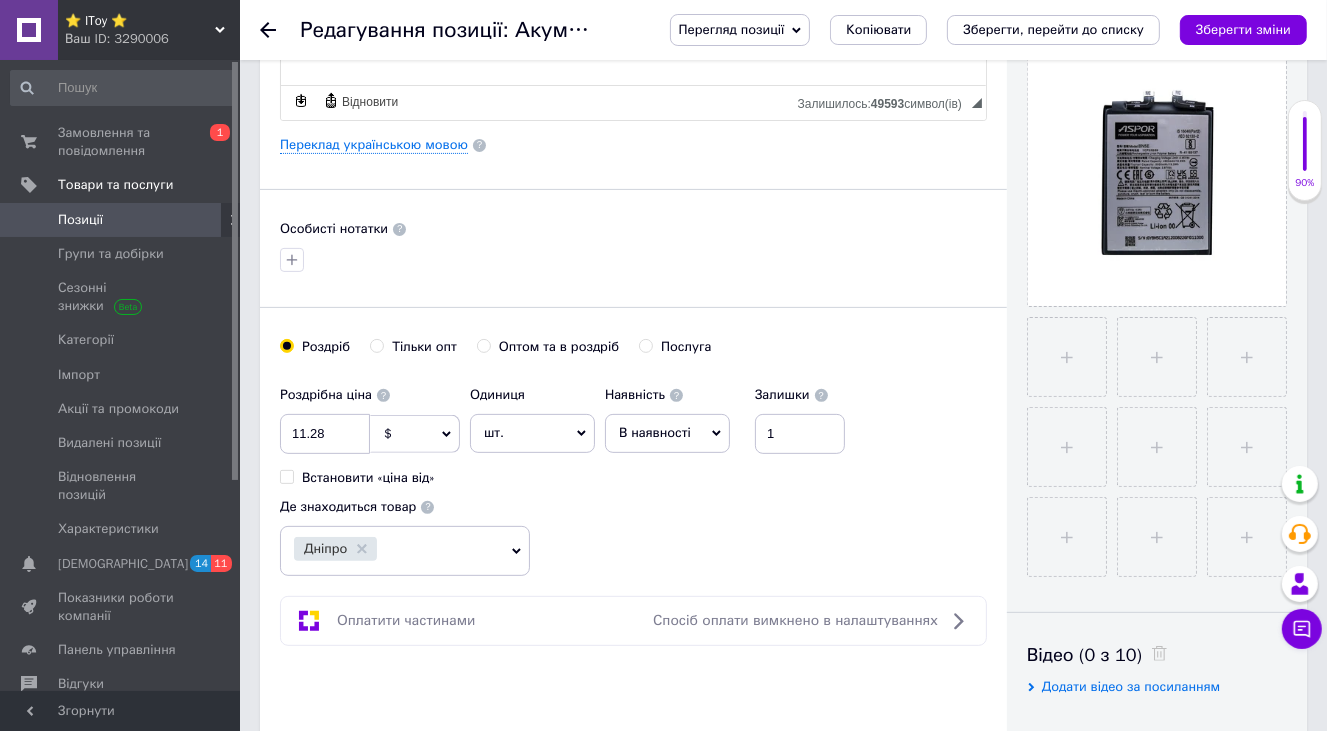 click on "Роздрібна ціна 11.28 $ EUR CHF ₴ GBP ¥ PLN ₸ MDL HUF KGS CNY TRY KRW lei Встановити «ціна від» Одиниця шт. Популярне комплект упаковка кв.м пара м кг пог.м послуга т а автоцистерна ампула б балон банка блістер бобіна бочка бут бухта в ват виїзд відро г г га година гр/кв.м гігакалорія д дав два місяці день доба доза є єврокуб з зміна к кВт каністра карат кв.дм кв.м кв.см кв.фут квартал кг кг/кв.м км колесо комплект коробка куб.дм куб.м л л лист м м мВт мл мм моток місяць мішок н набір номер о об'єкт од. п палетомісце пара партія пач пог.м послуга посівна одиниця птахомісце півроку р рейс 1" at bounding box center (633, 476) 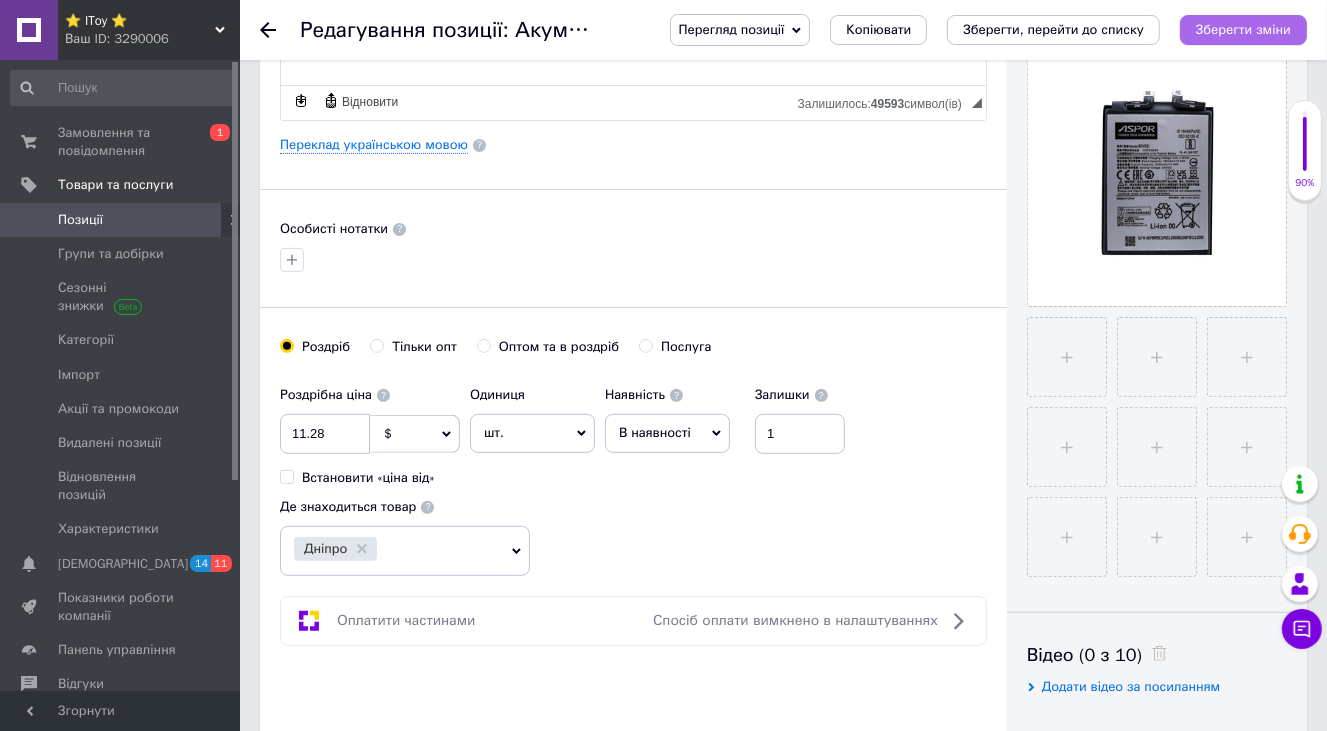 click on "Зберегти зміни" at bounding box center [1243, 29] 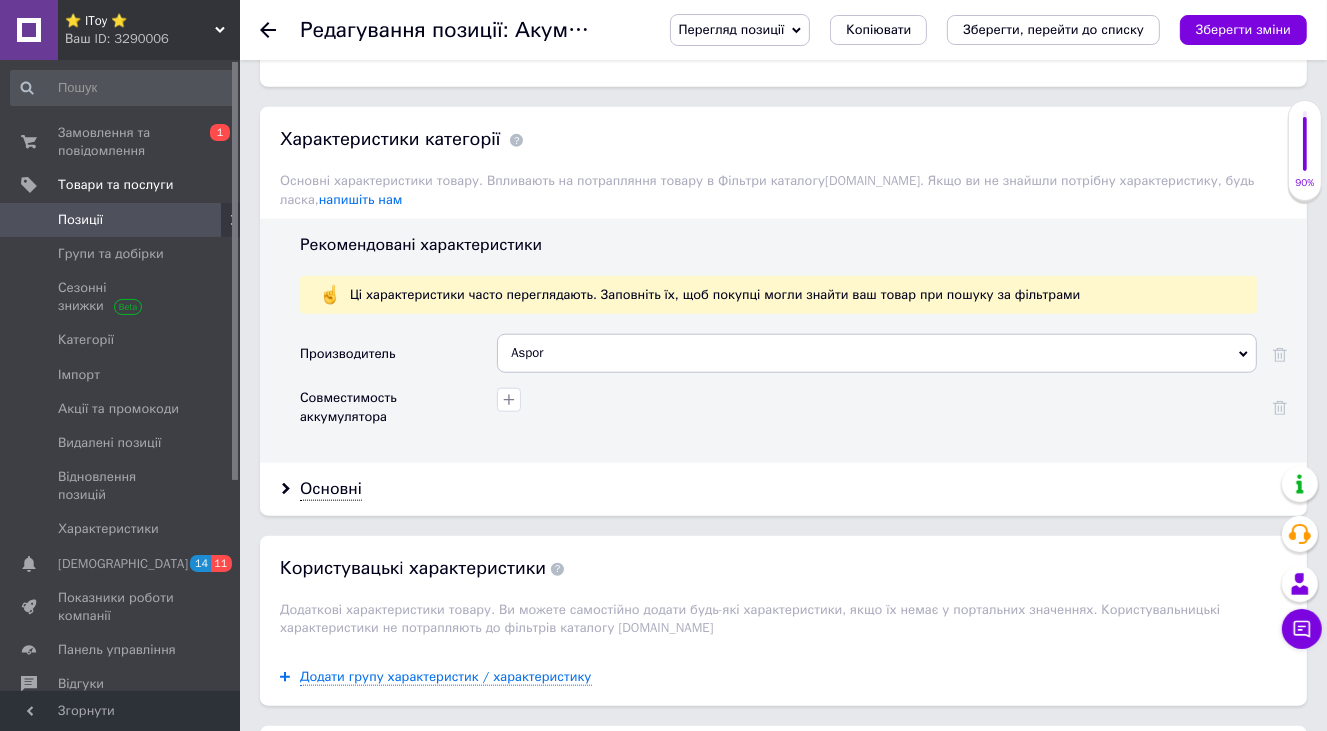 scroll, scrollTop: 1600, scrollLeft: 0, axis: vertical 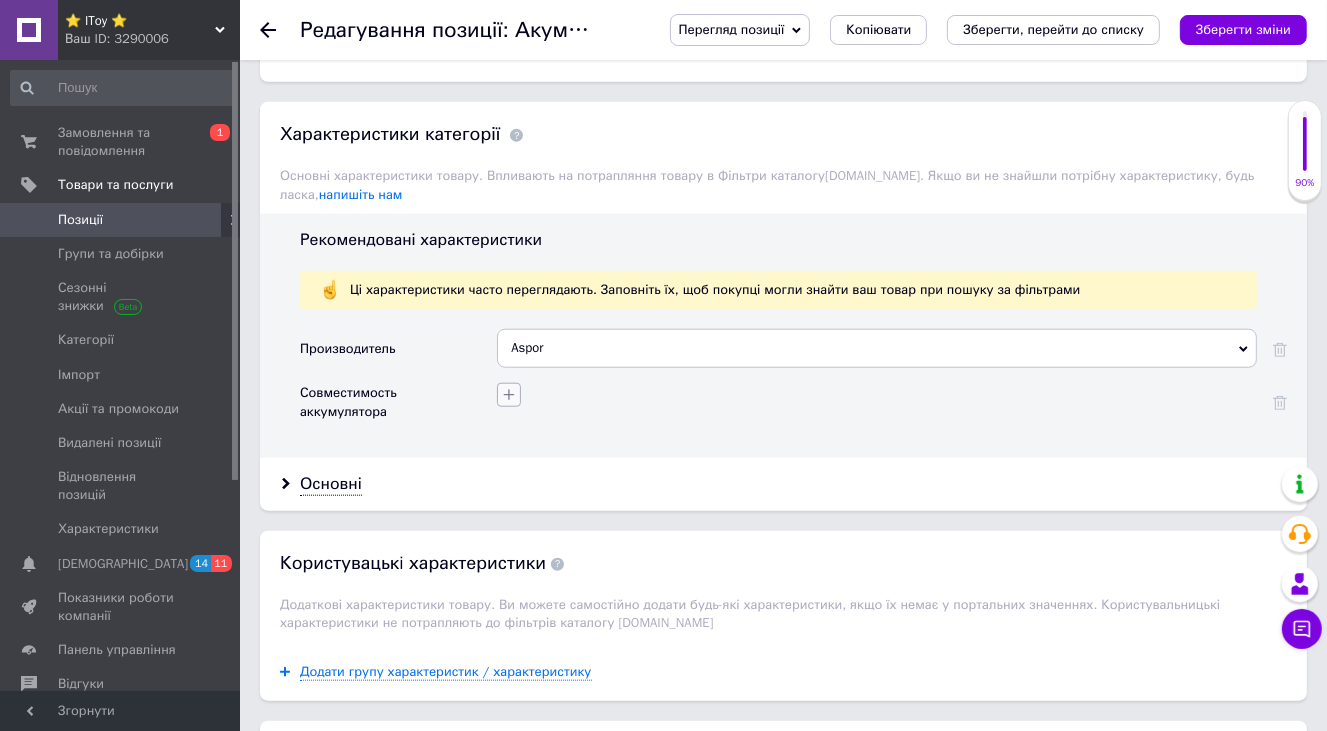 click 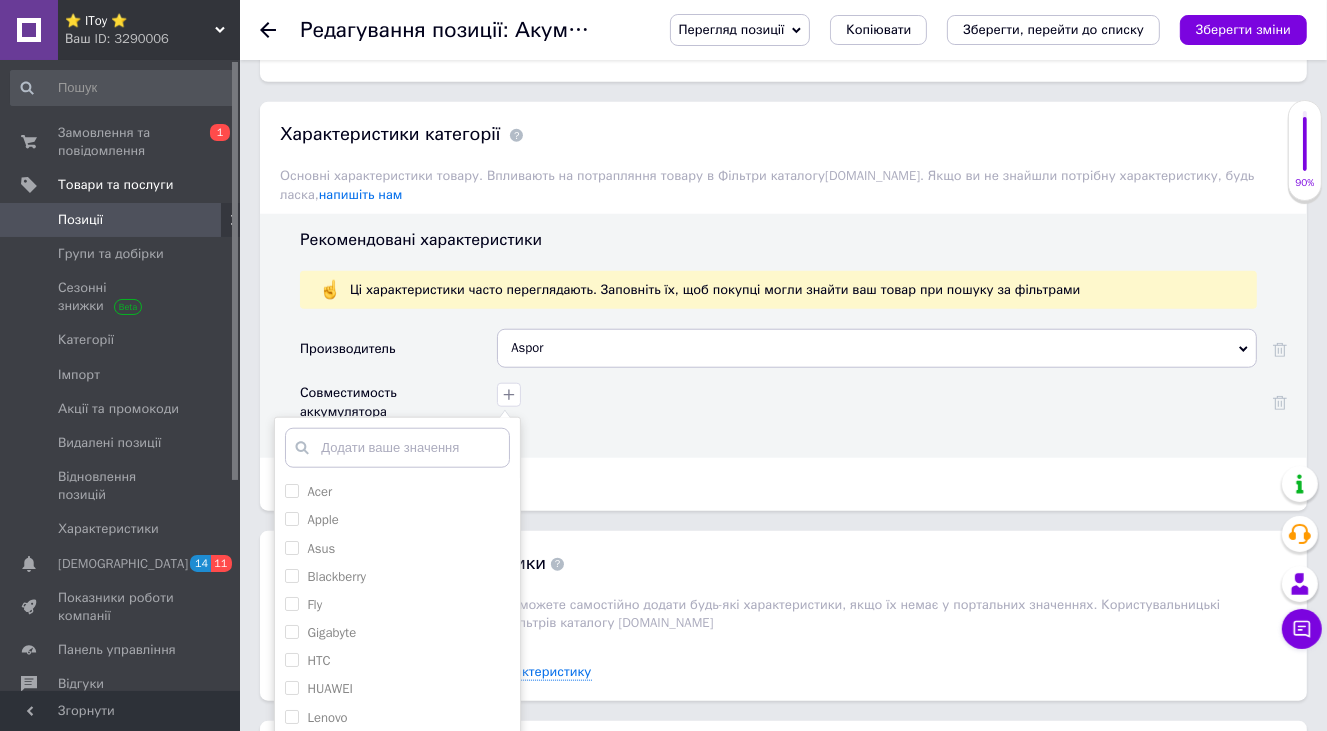 click on "Производитель Aspor Aspor Совместимость аккумулятора Acer Apple Asus Blackberry Fly Gigabyte HTC HUAWEI Lenovo LG Meizu Motorola Nokia Oppo Samsung Siemens Sony Sony Ericsson ThL Xiaomi Zopo Sigma Prestigio Alcatel Doogee Bravis ZTE OnePlus Blackview Vivo Cubot Oukitel Infinix Nomi Realme TP-Link Tecno Pop UleFon Додати ваше значення   Зберегти" at bounding box center [793, 385] 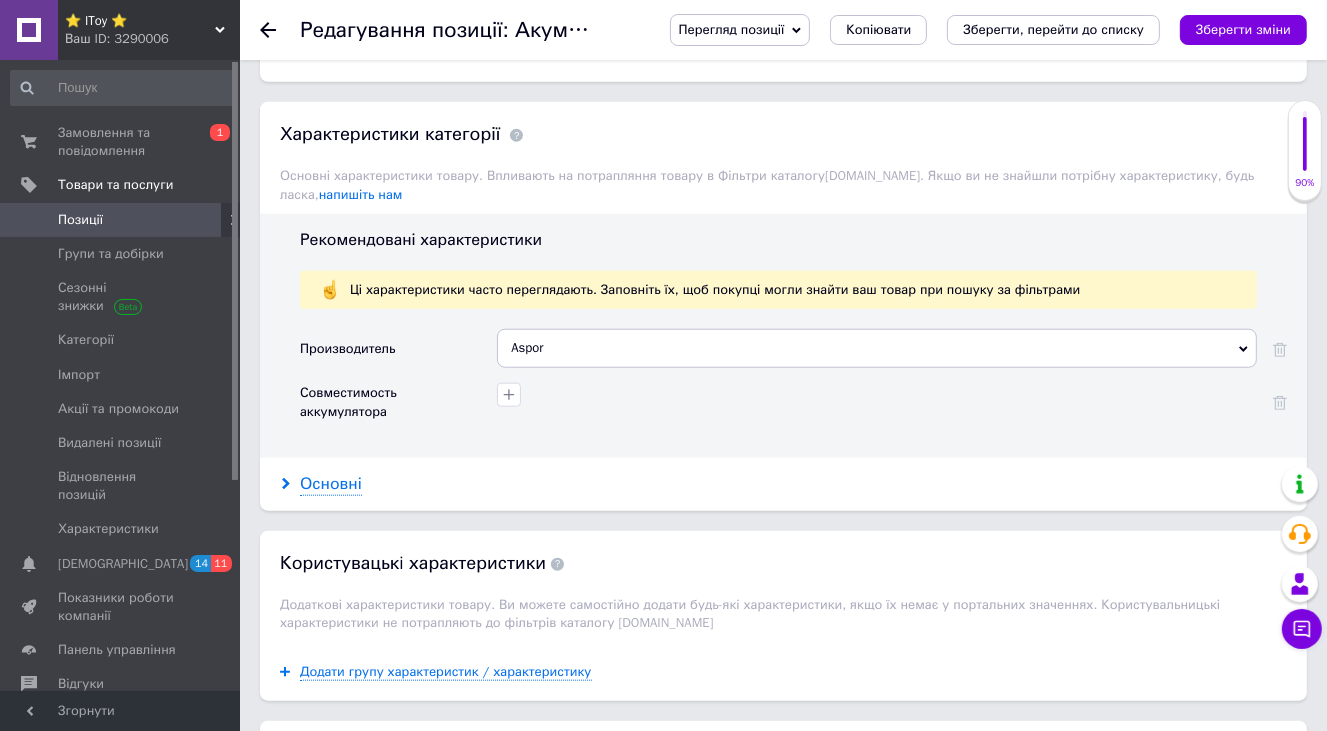 click on "Основні" at bounding box center (331, 484) 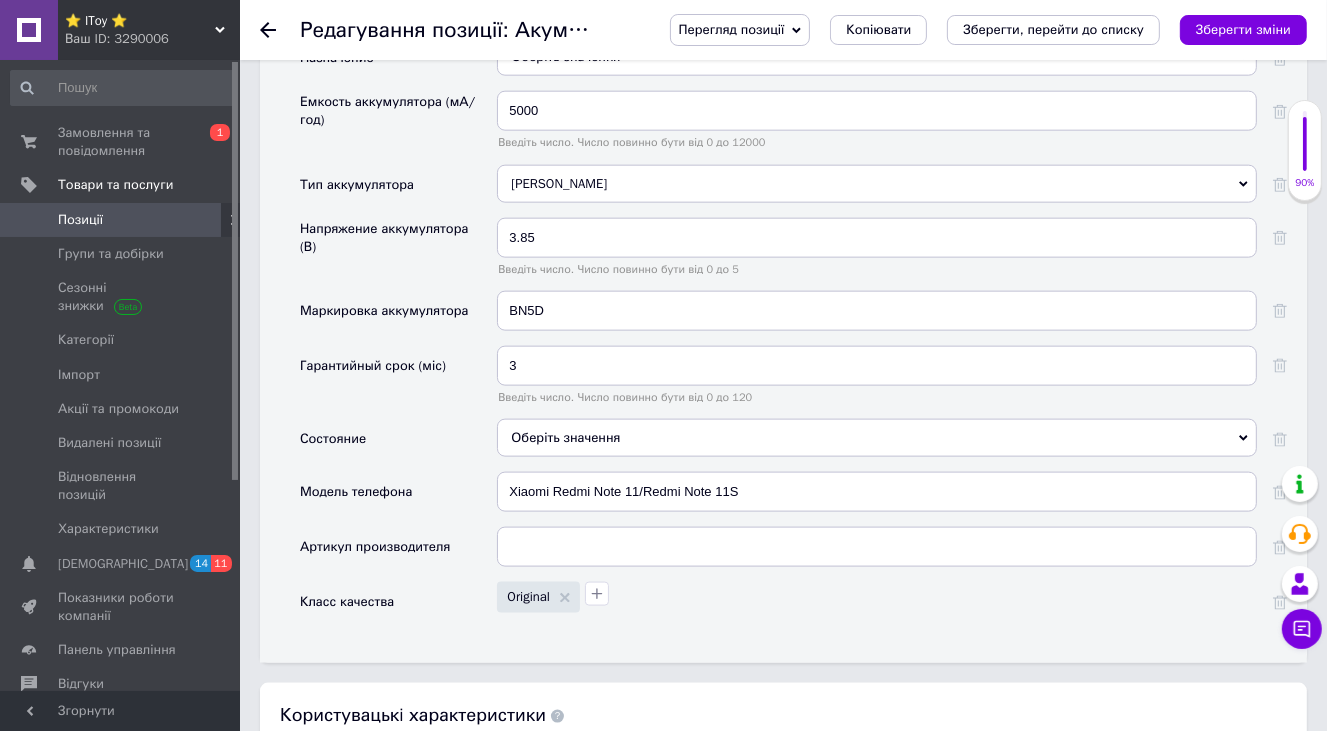 scroll, scrollTop: 2200, scrollLeft: 0, axis: vertical 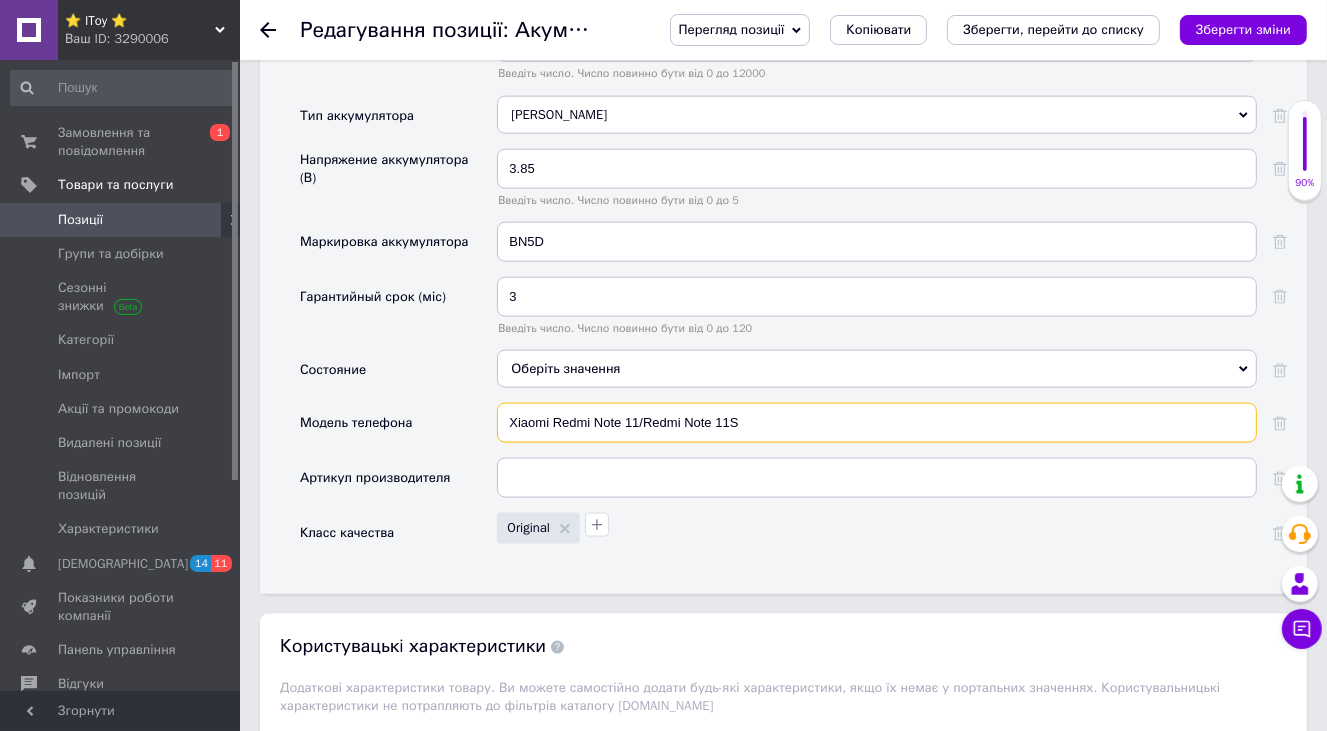 drag, startPoint x: 720, startPoint y: 399, endPoint x: 339, endPoint y: 408, distance: 381.1063 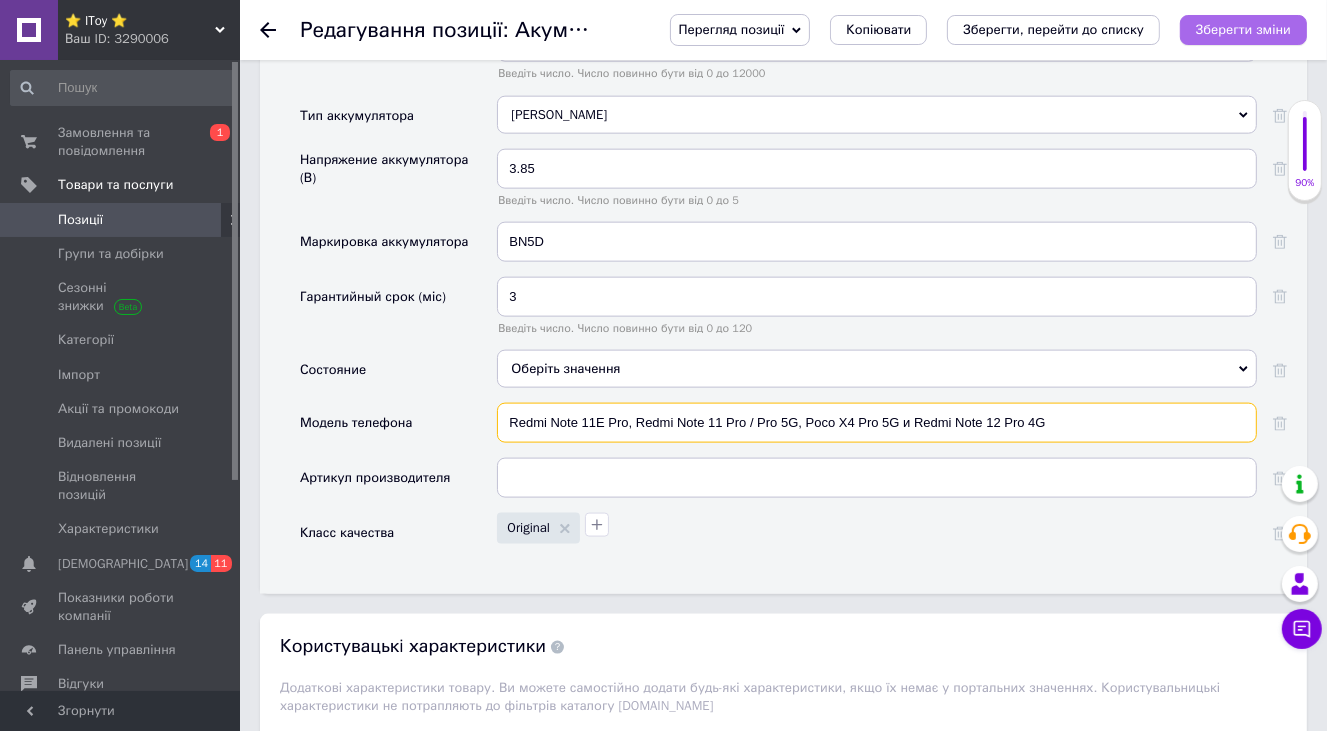 type on "Redmi Note 11E Pro, Redmi Note 11 Pro / Pro 5G, Poco X4 Pro 5G и Redmi Note 12 Pro 4G" 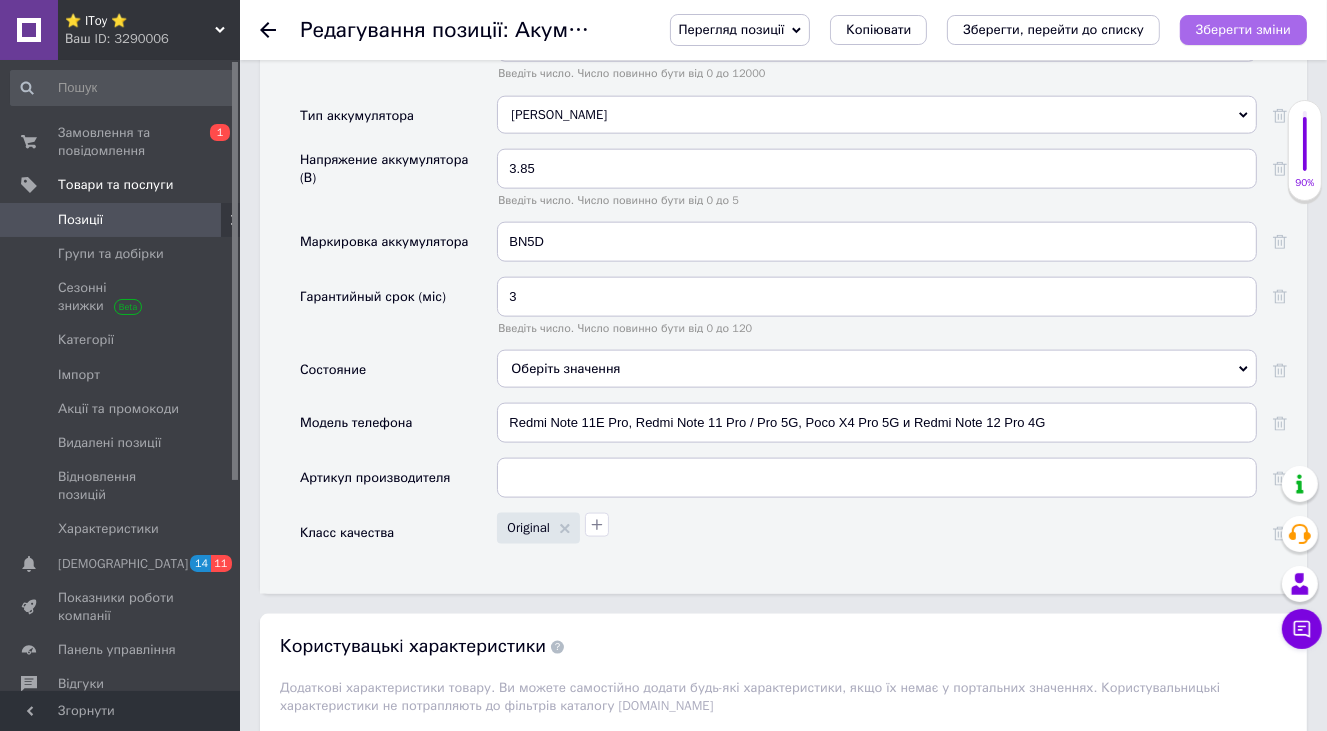 drag, startPoint x: 1248, startPoint y: 23, endPoint x: 1266, endPoint y: 62, distance: 42.953465 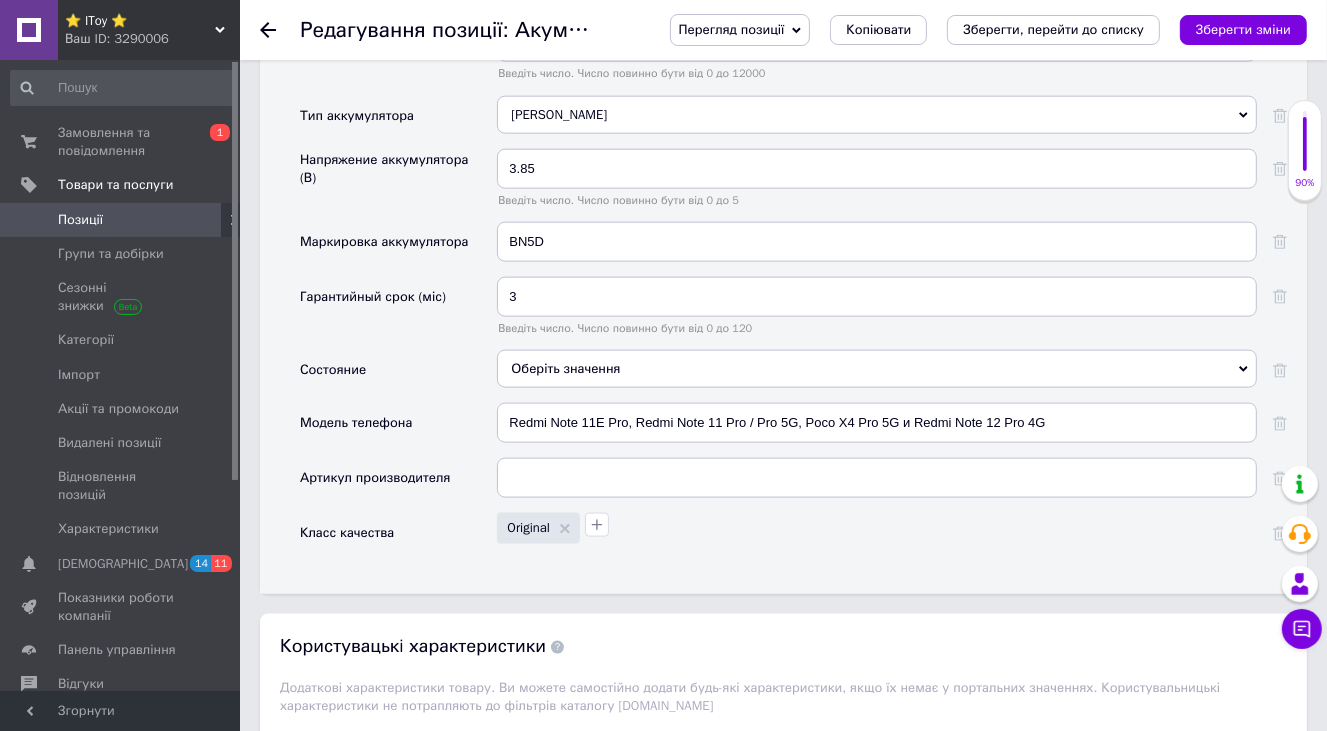 click on "Зберегти зміни" at bounding box center (1243, 29) 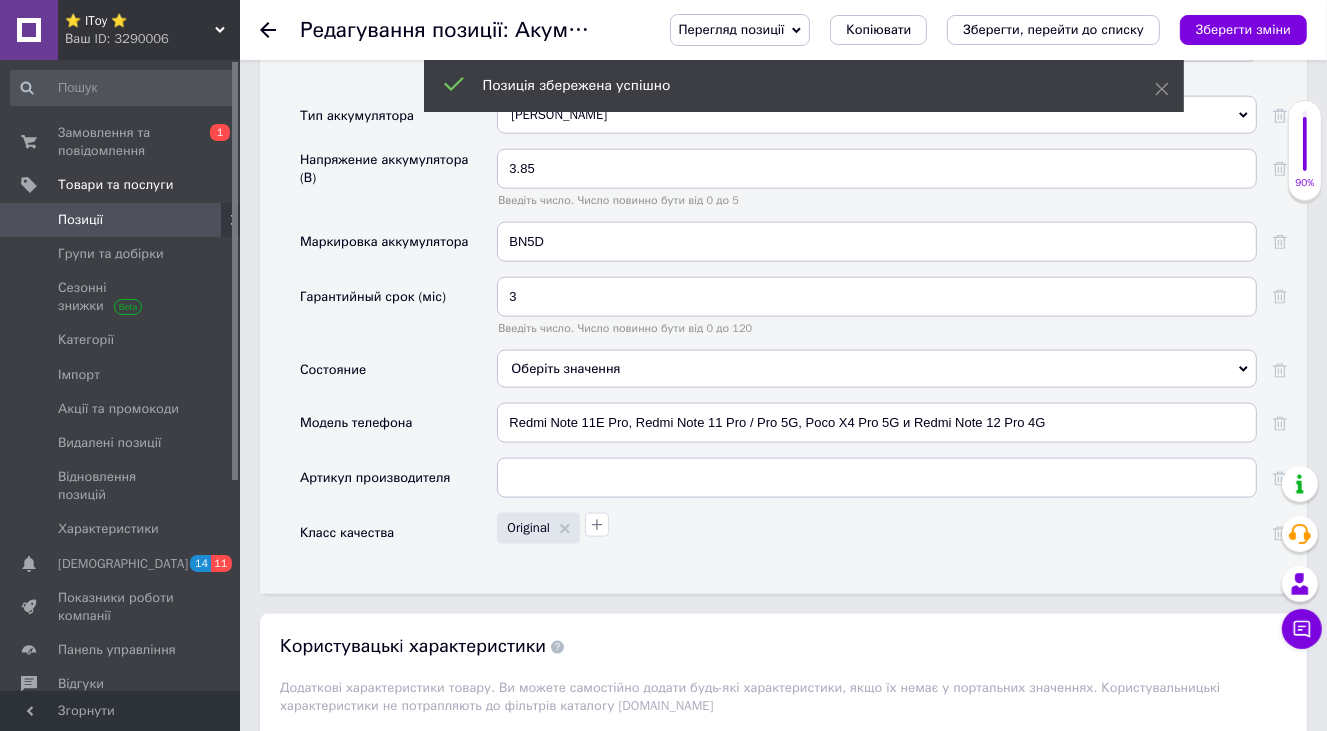 click 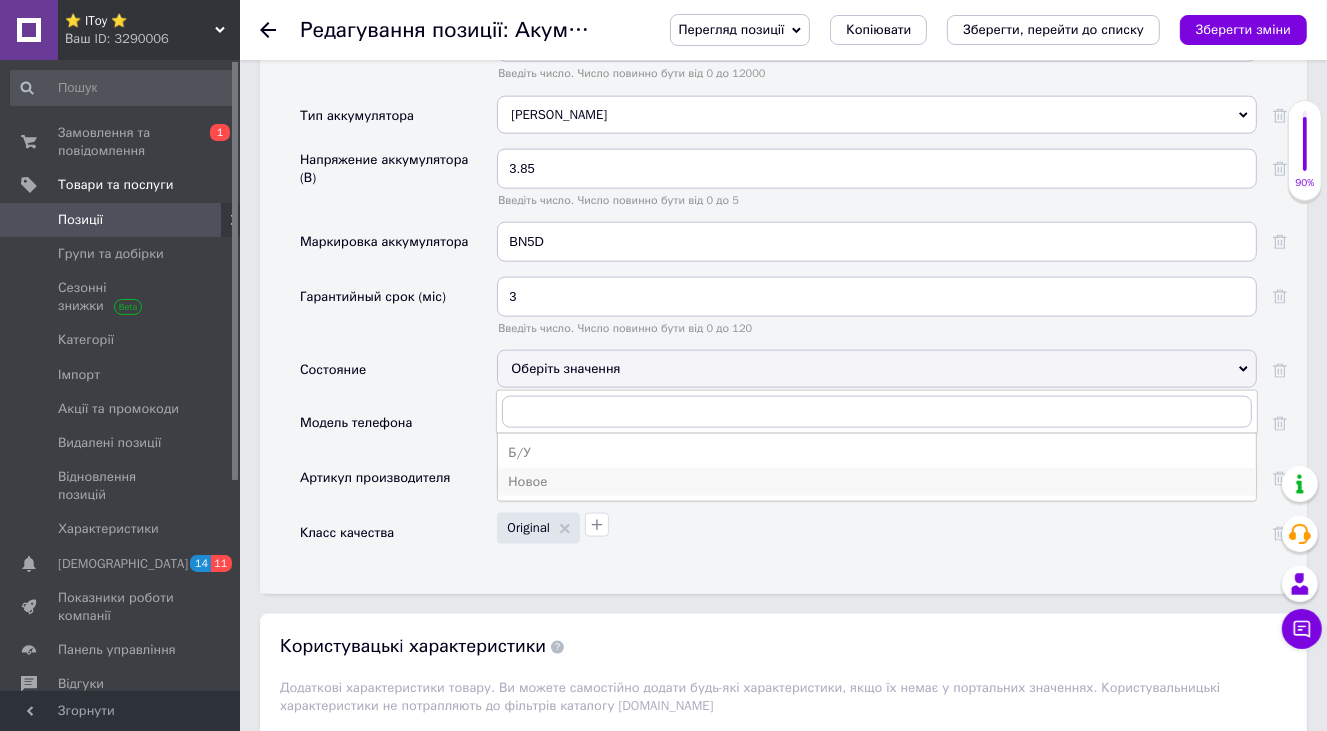 click on "Новое" at bounding box center (877, 482) 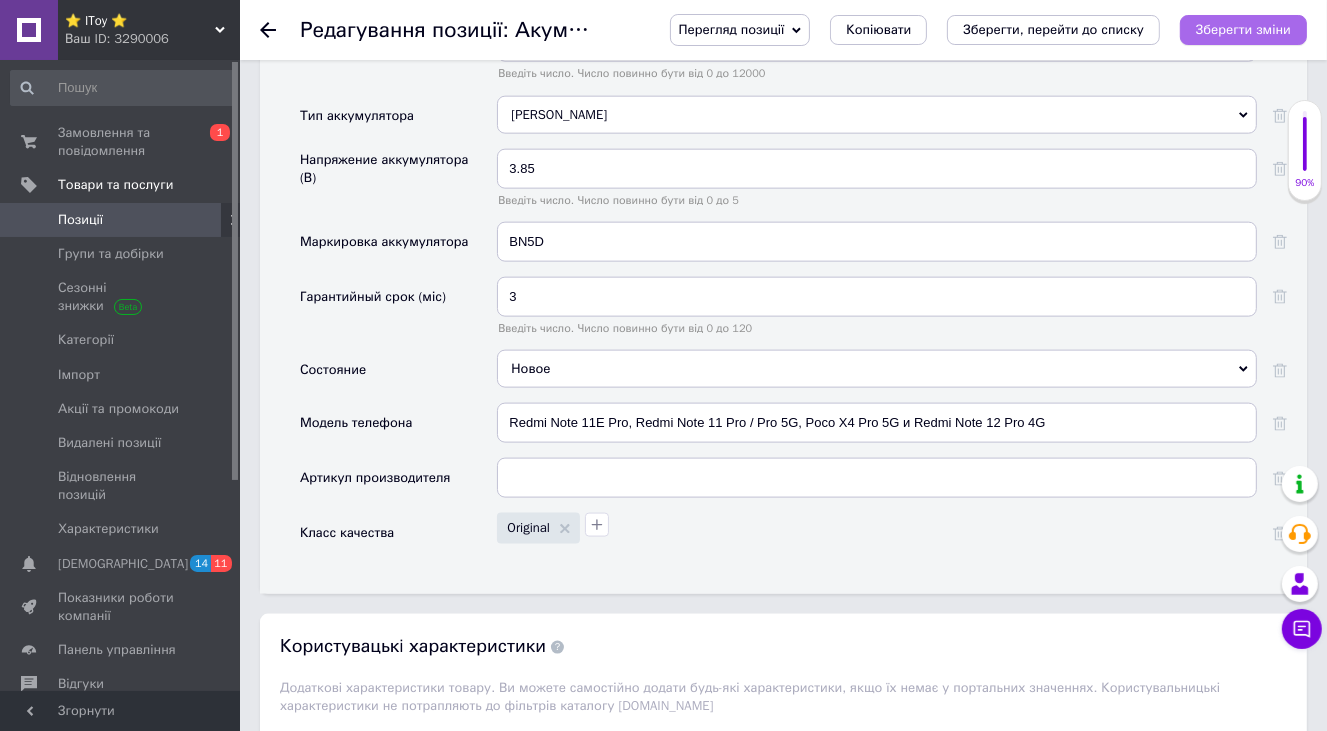 click on "Зберегти зміни" at bounding box center (1243, 29) 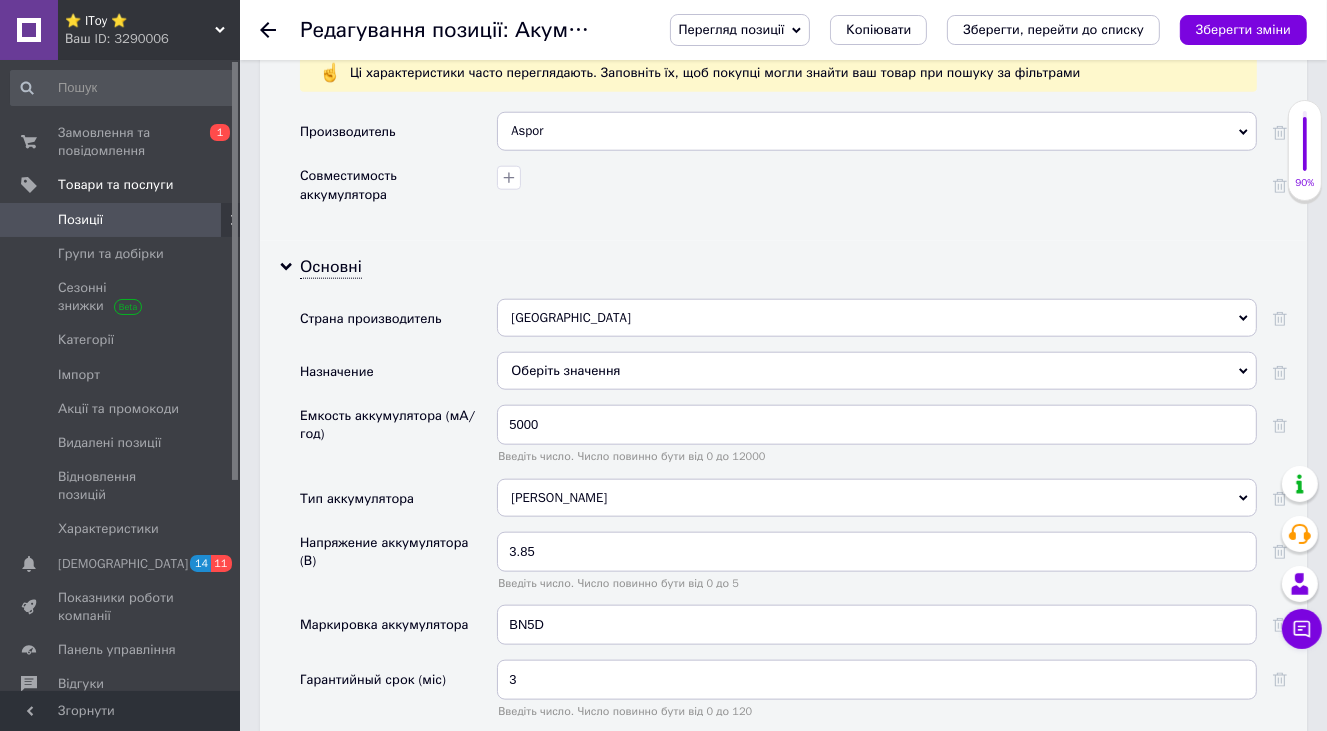 scroll, scrollTop: 2000, scrollLeft: 0, axis: vertical 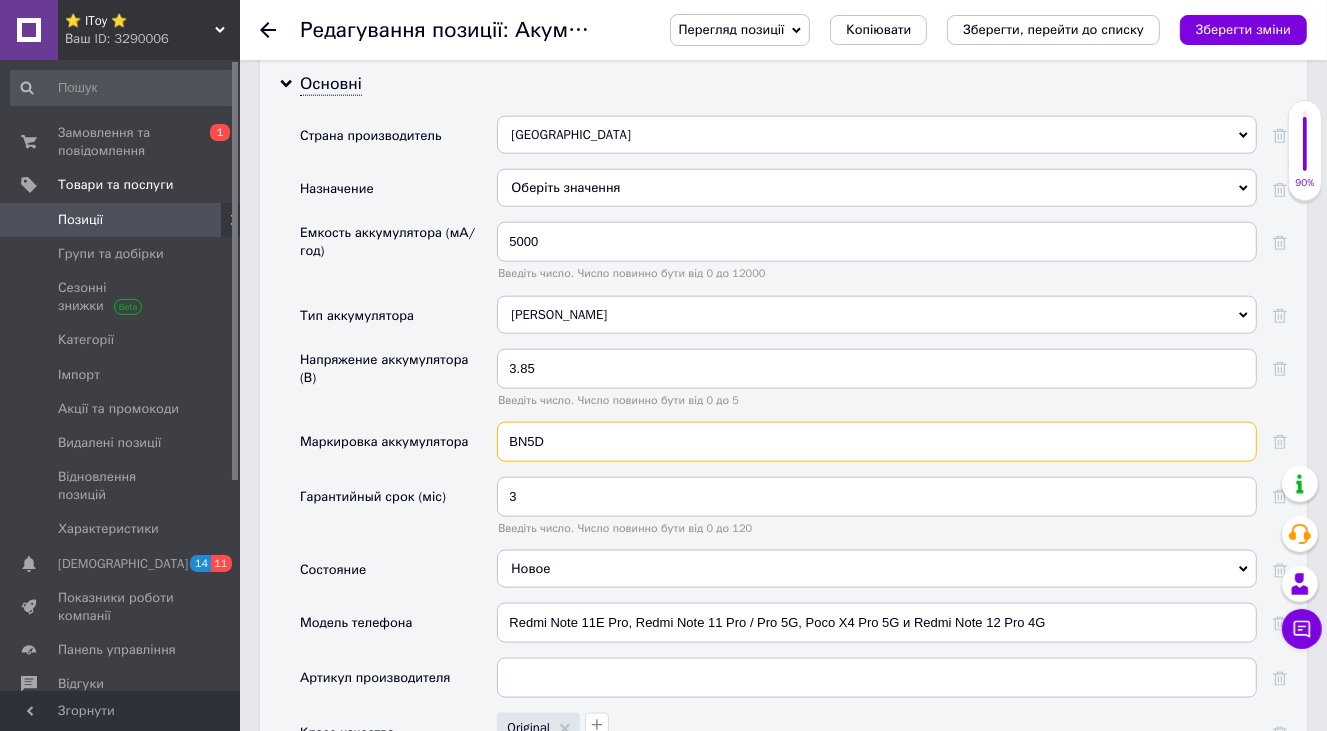 click on "BN5D" at bounding box center [877, 442] 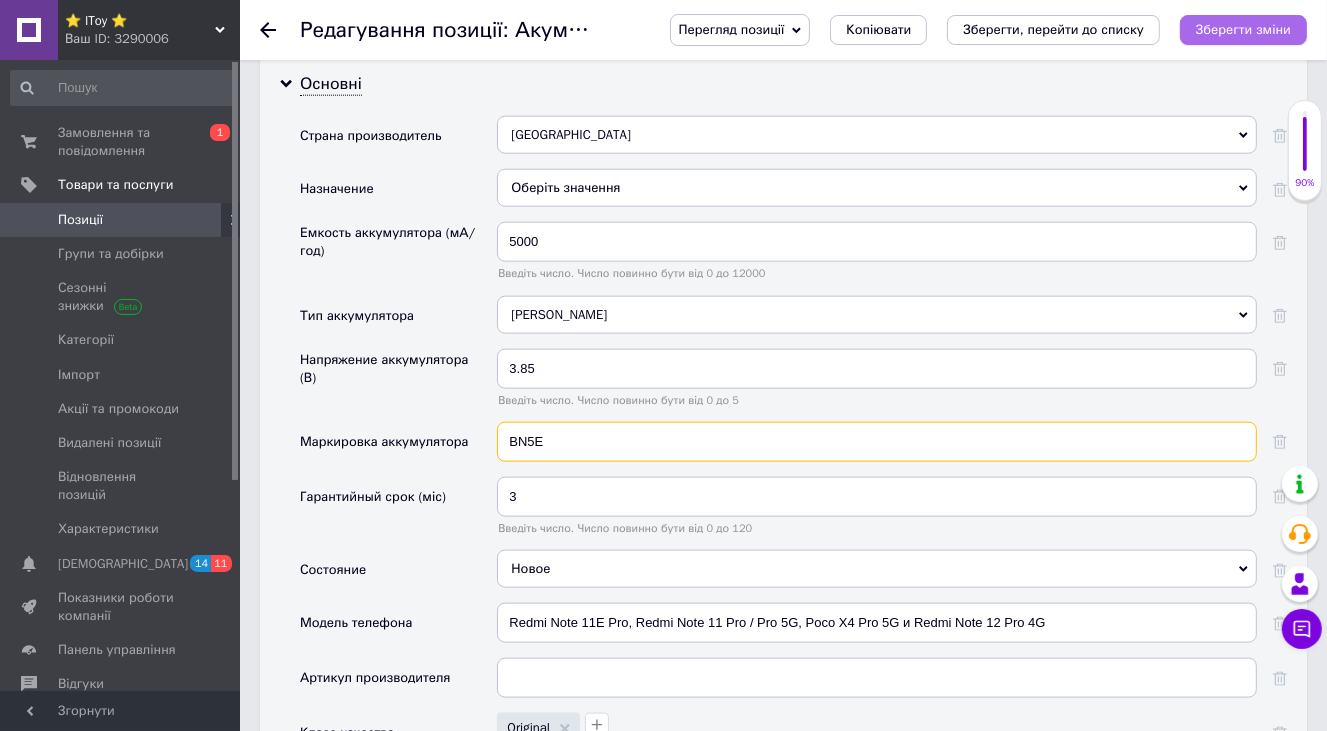 type on "BN5E" 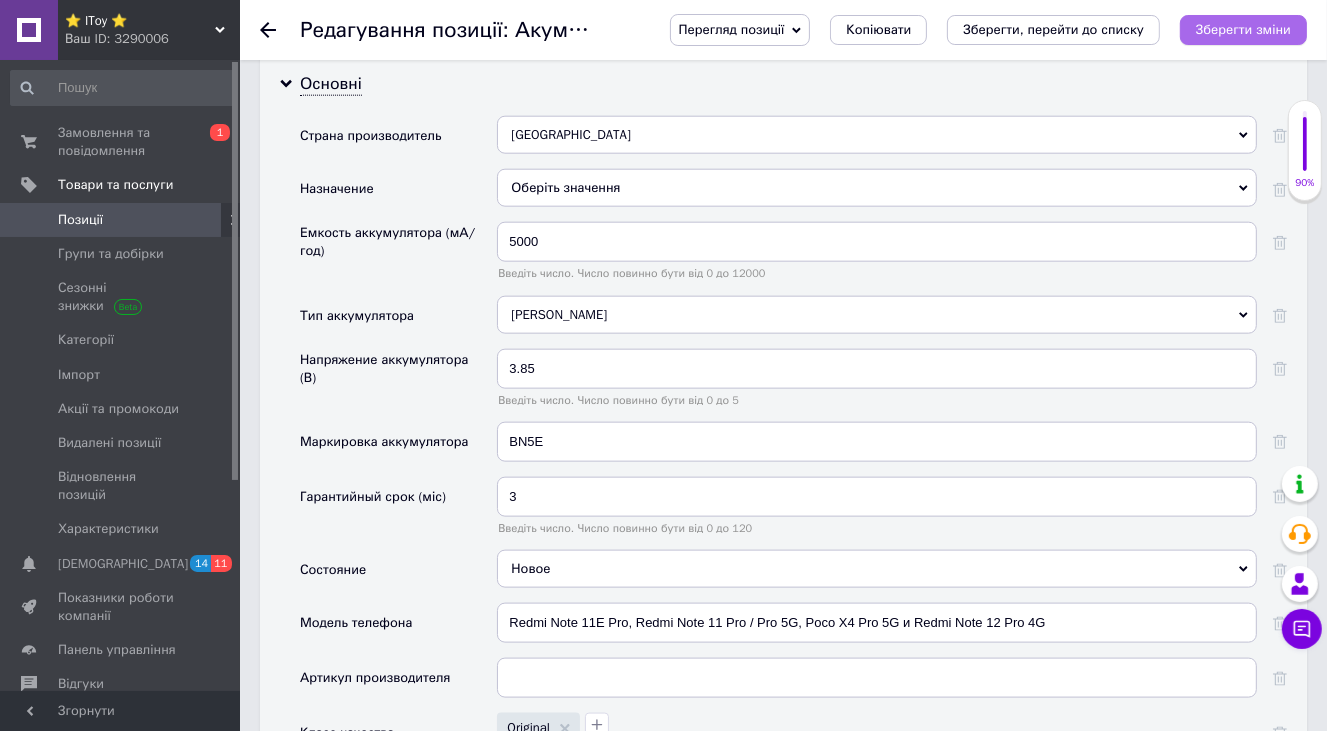 click on "Зберегти зміни" at bounding box center [1243, 29] 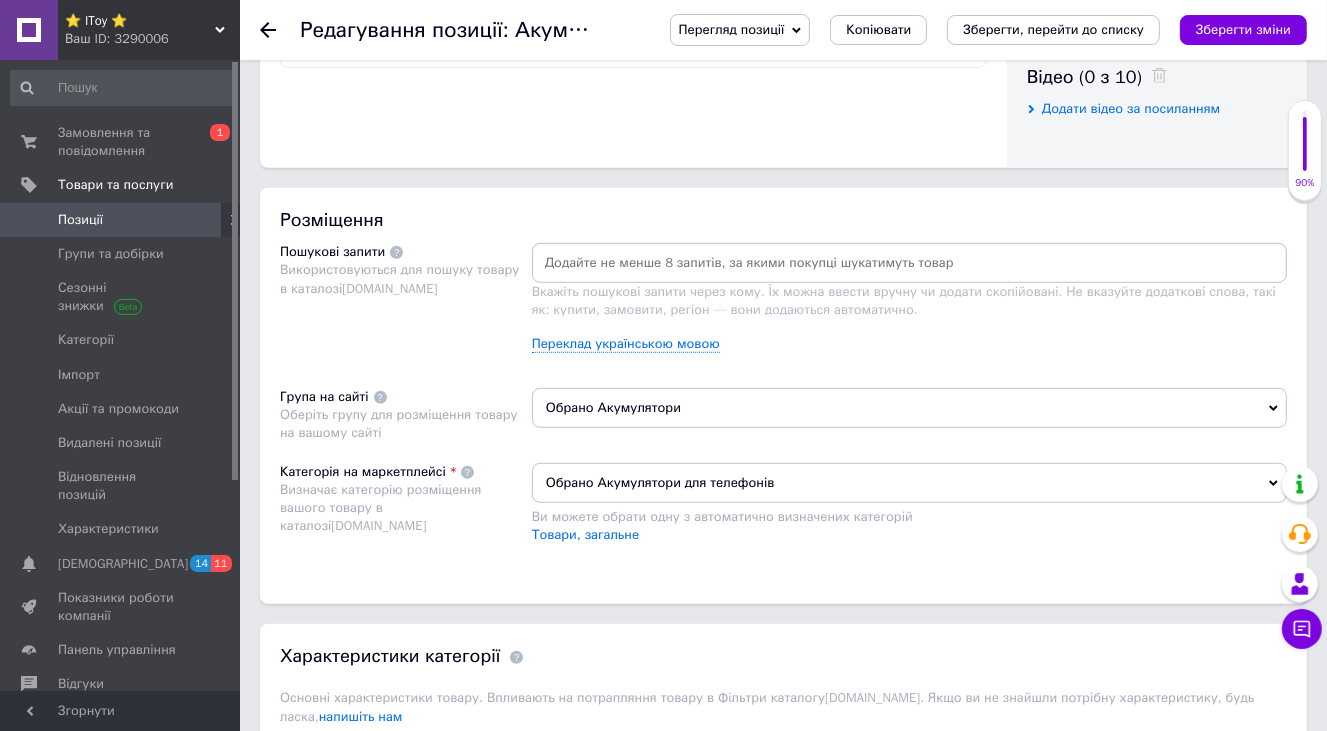 scroll, scrollTop: 900, scrollLeft: 0, axis: vertical 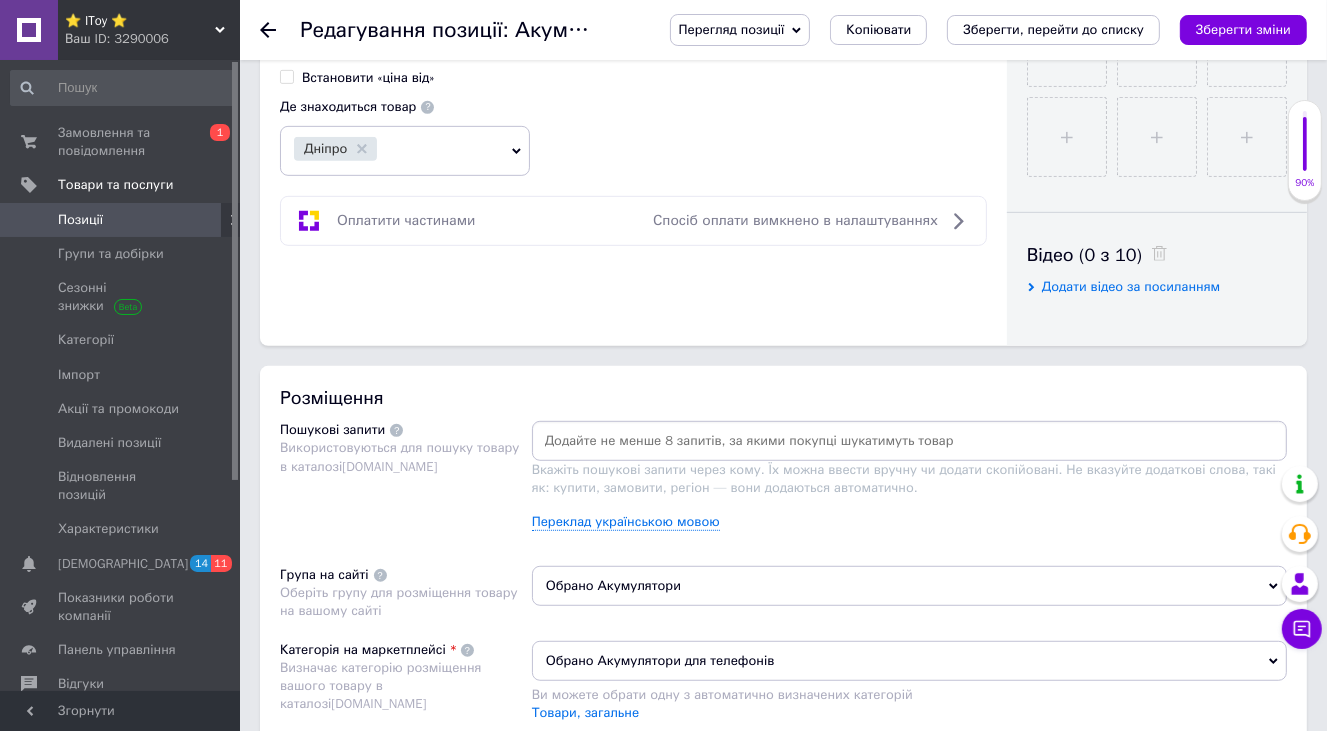 click at bounding box center (909, 441) 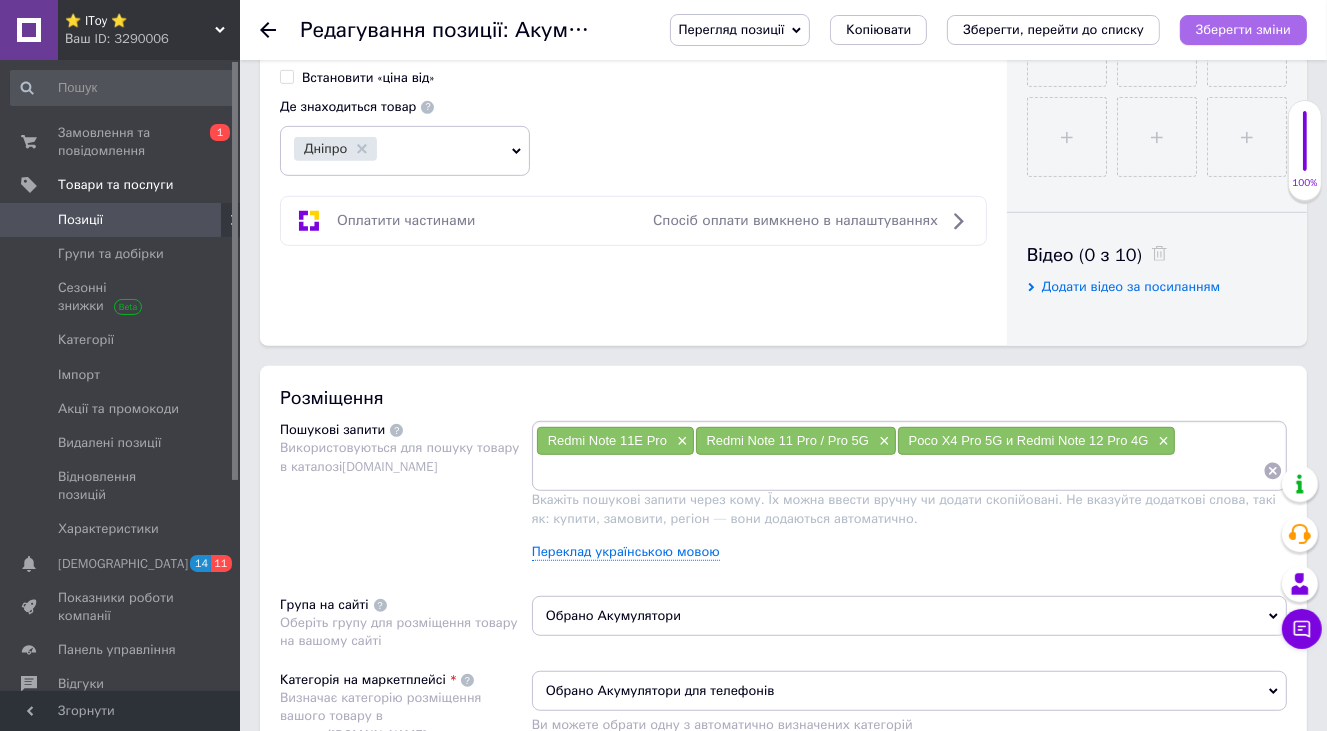 click on "Зберегти зміни" at bounding box center (1243, 29) 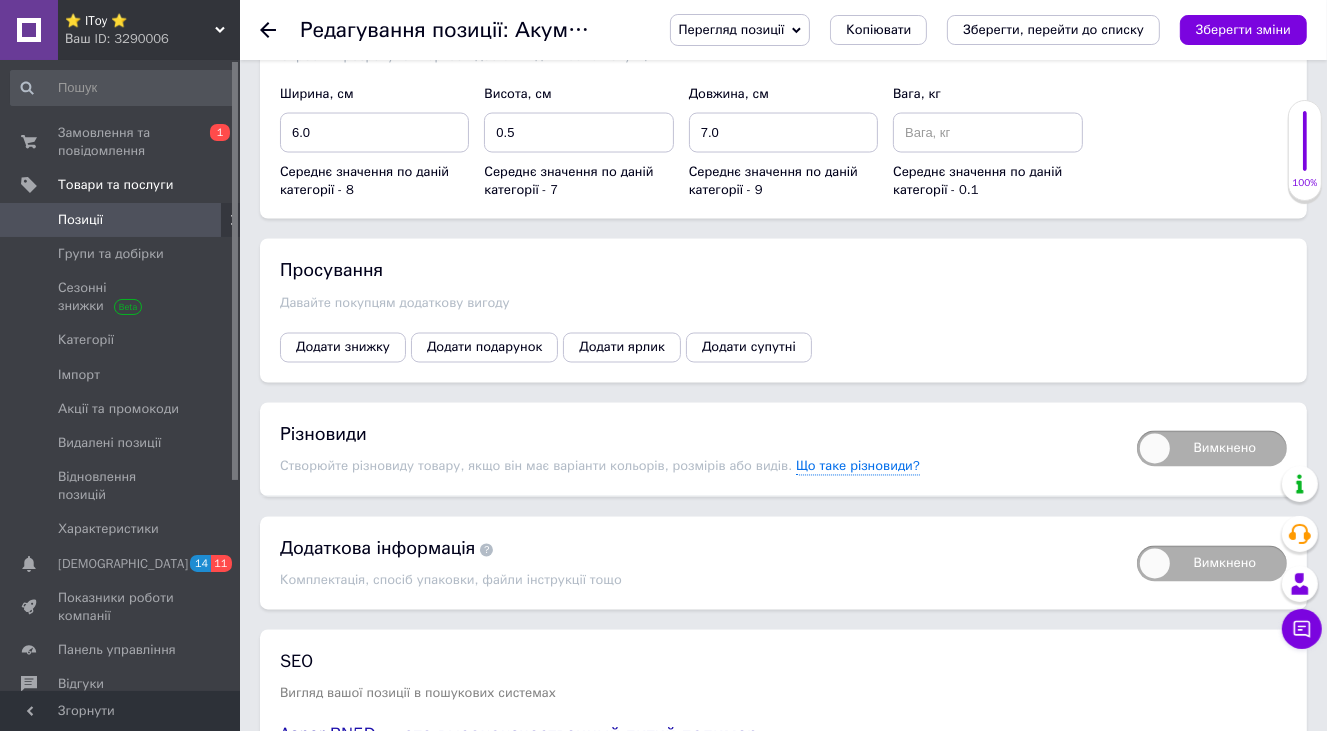 scroll, scrollTop: 3400, scrollLeft: 0, axis: vertical 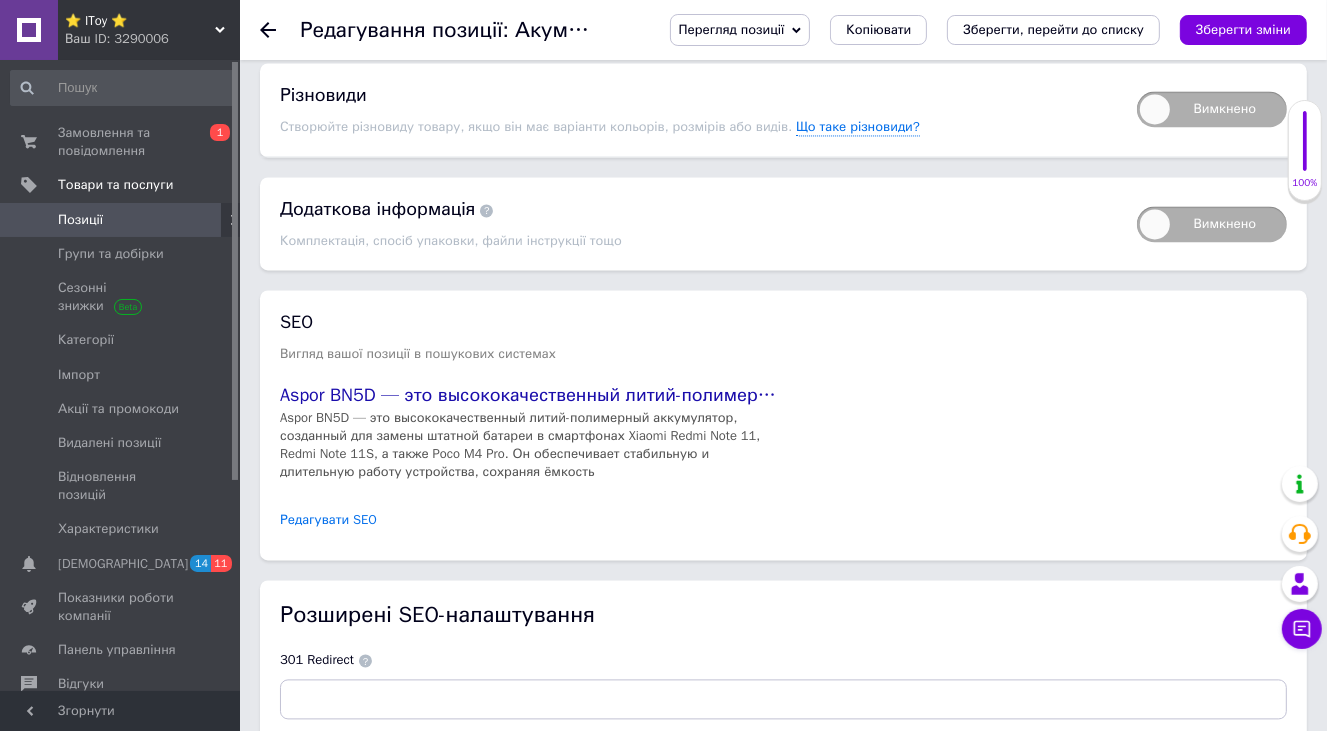 click on "Редагувати SEO" at bounding box center [328, 520] 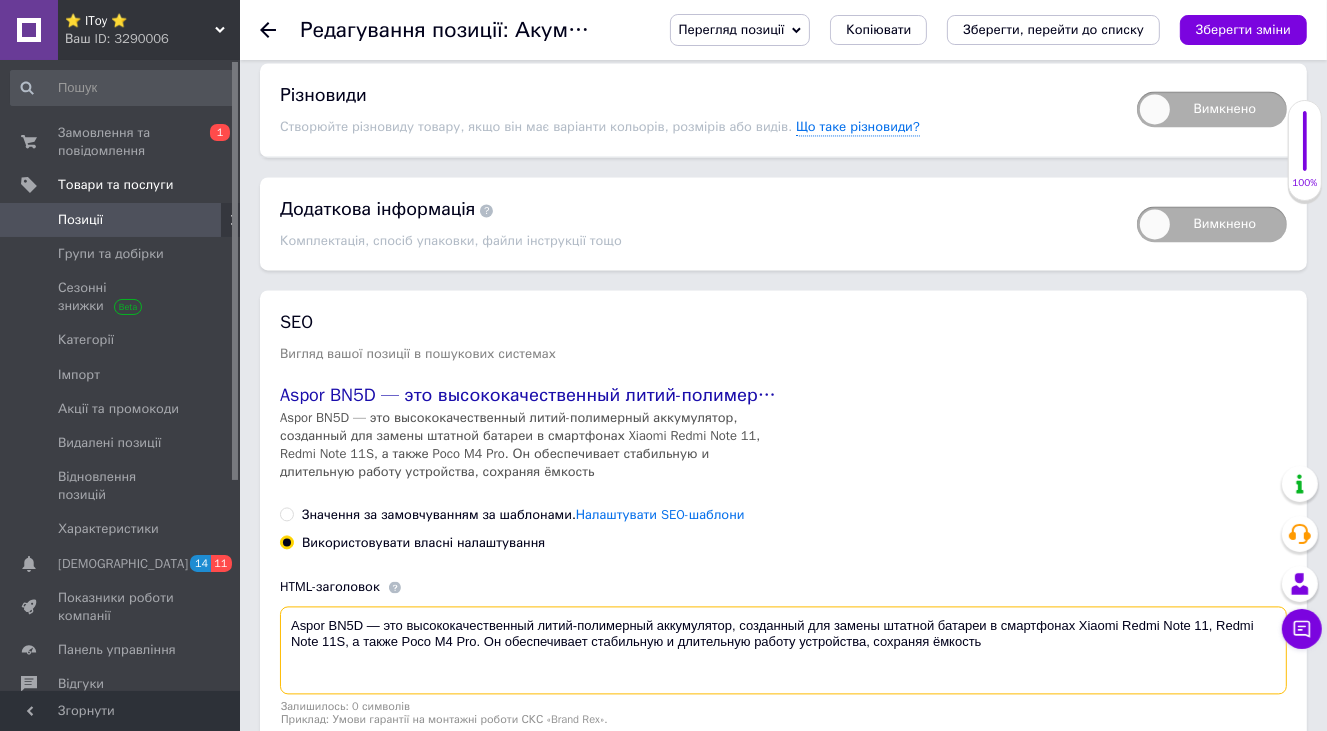 drag, startPoint x: 288, startPoint y: 577, endPoint x: 1043, endPoint y: 612, distance: 755.81085 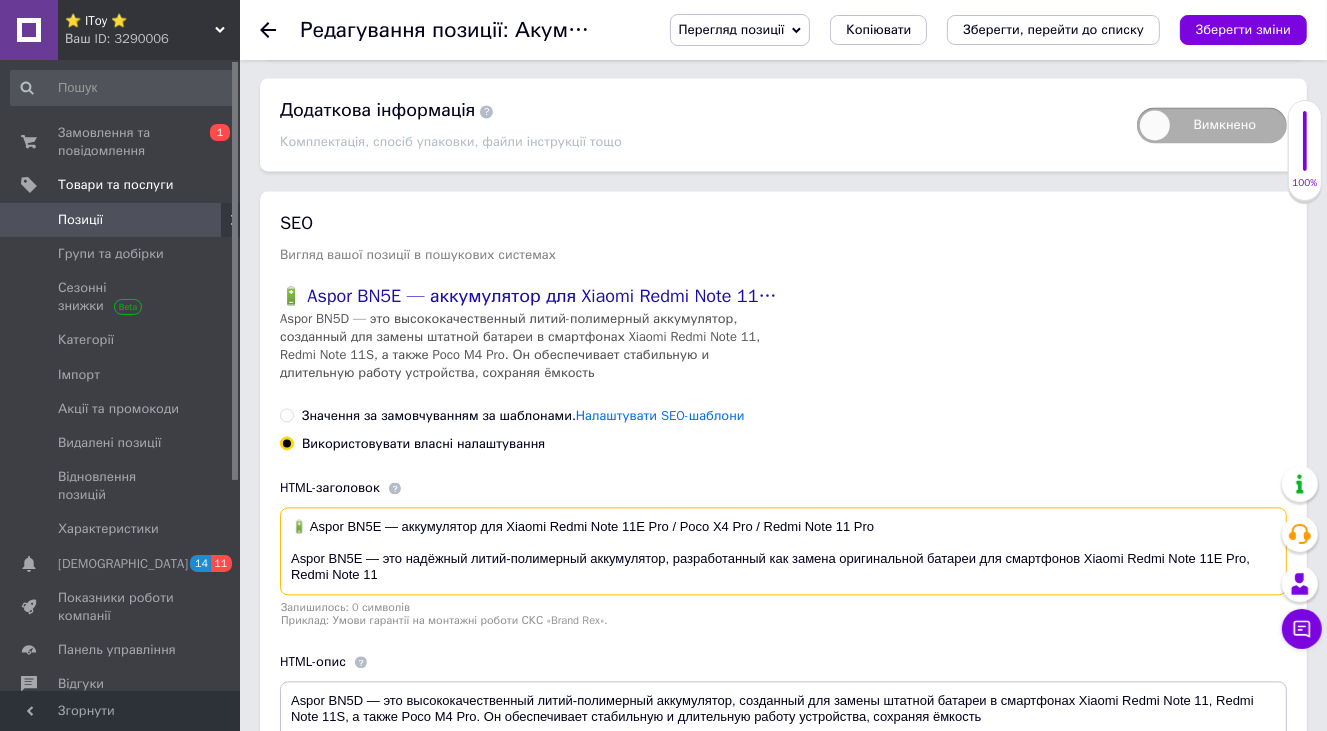 scroll, scrollTop: 3700, scrollLeft: 0, axis: vertical 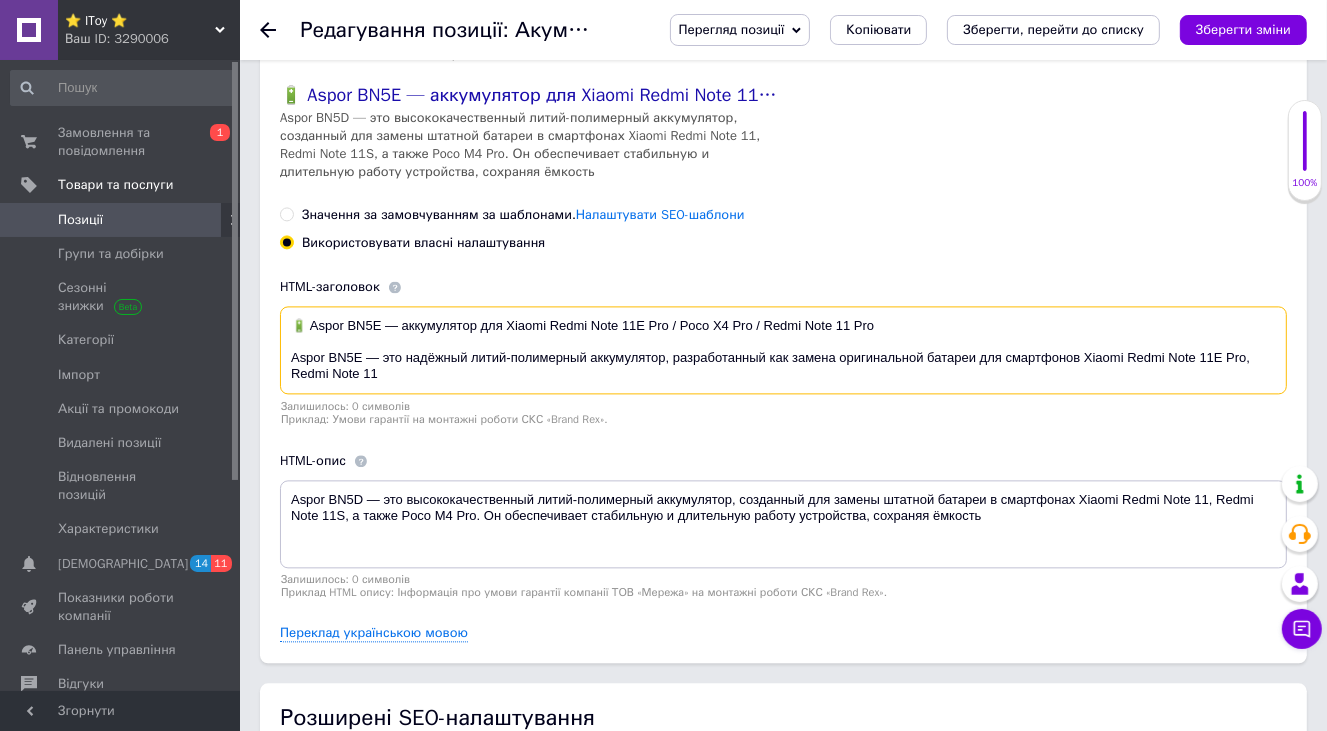 type on "🔋 Aspor BN5E — аккумулятор для Xiaomi Redmi Note 11E Pro / Poco X4 Pro / Redmi Note 11 Pro
Aspor BN5E — это надёжный литий-полимерный аккумулятор, разработанный как замена оригинальной батареи для смартфонов Xiaomi Redmi Note 11E Pro, Redmi Note 11" 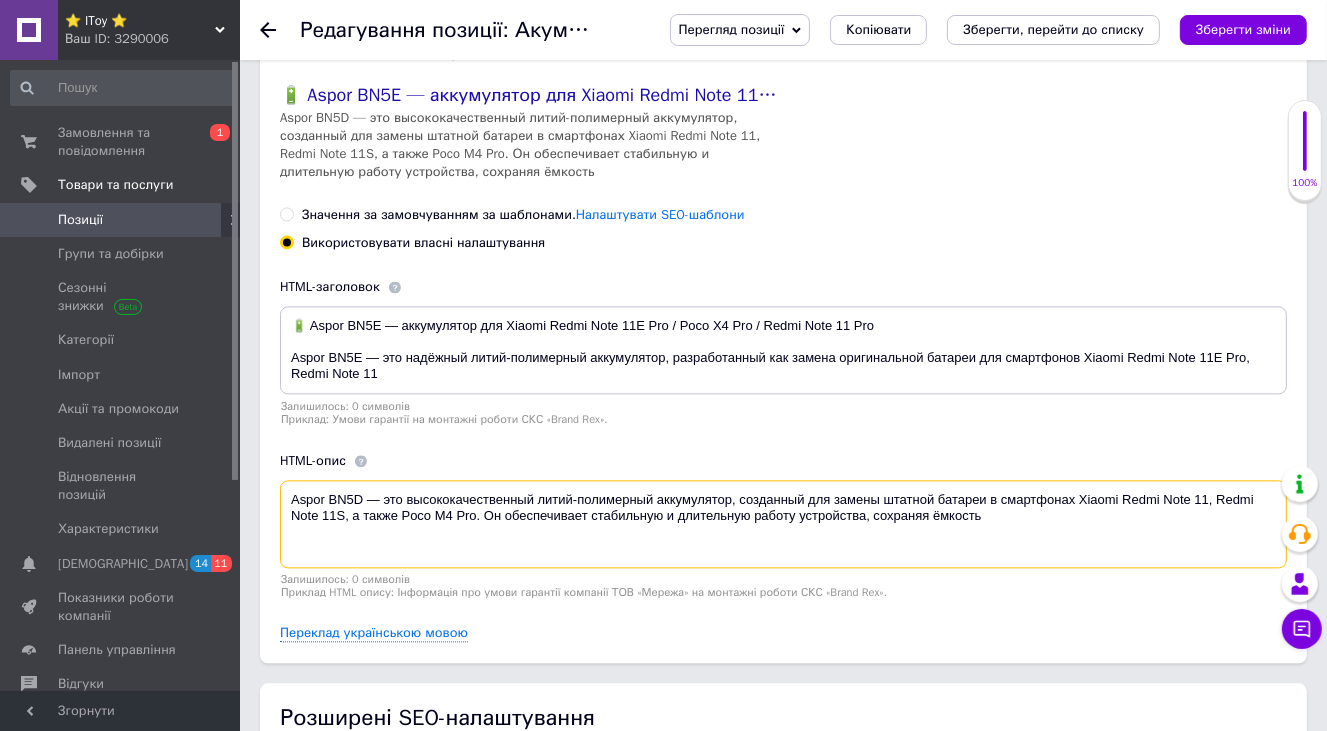 drag, startPoint x: 290, startPoint y: 455, endPoint x: 1051, endPoint y: 519, distance: 763.68646 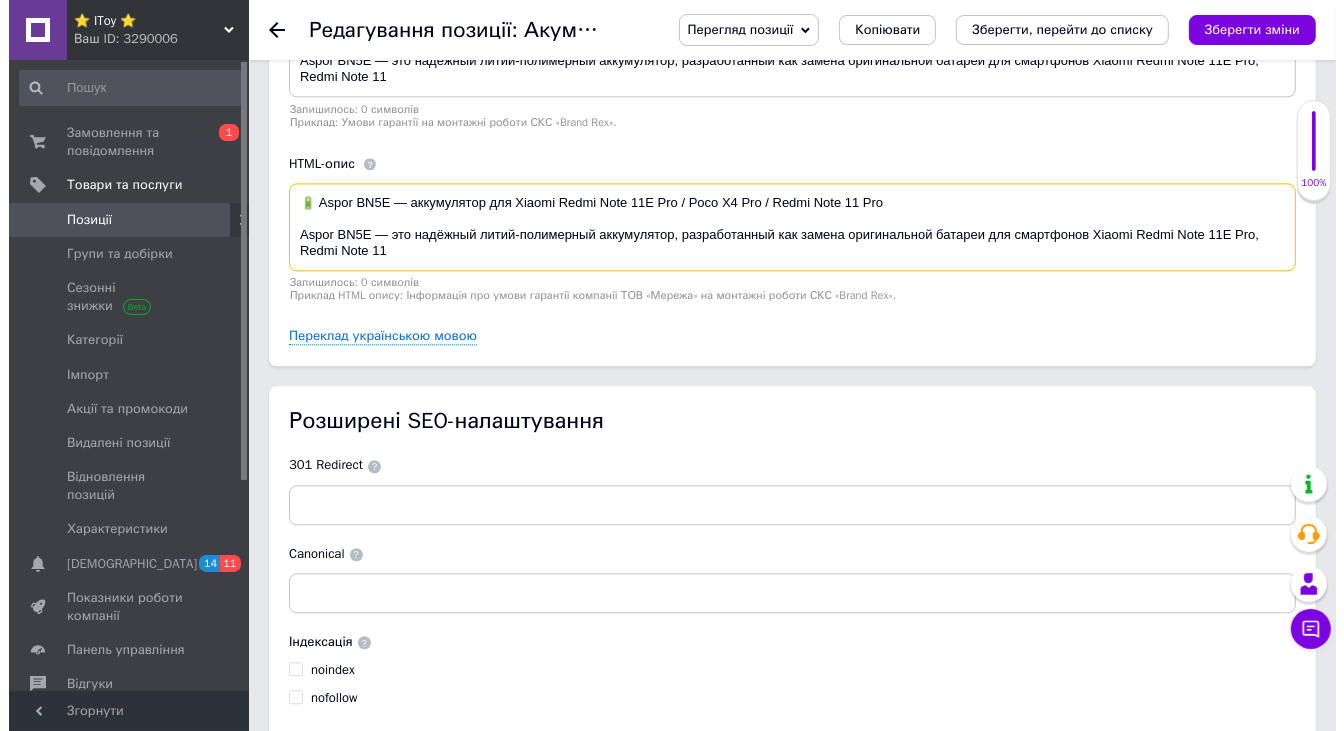 scroll, scrollTop: 4000, scrollLeft: 0, axis: vertical 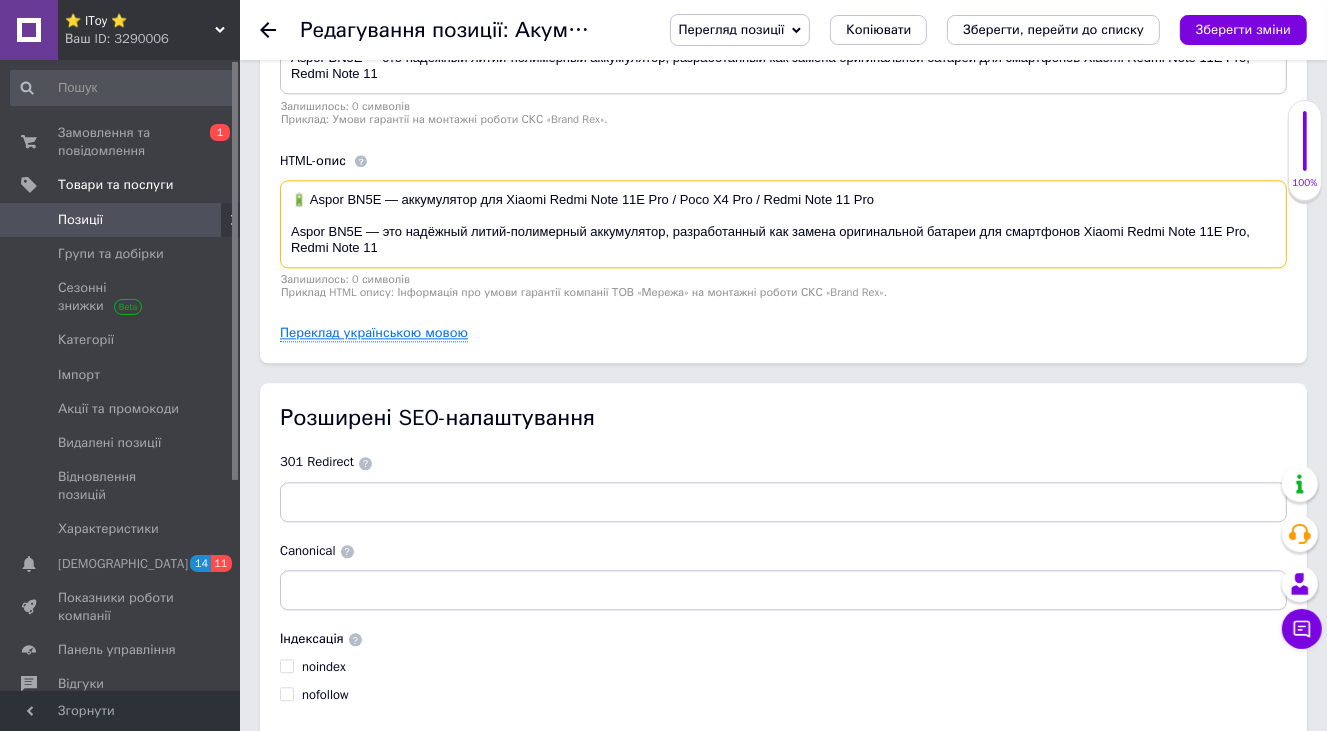 type on "🔋 Aspor BN5E — аккумулятор для Xiaomi Redmi Note 11E Pro / Poco X4 Pro / Redmi Note 11 Pro
Aspor BN5E — это надёжный литий-полимерный аккумулятор, разработанный как замена оригинальной батареи для смартфонов Xiaomi Redmi Note 11E Pro, Redmi Note 11" 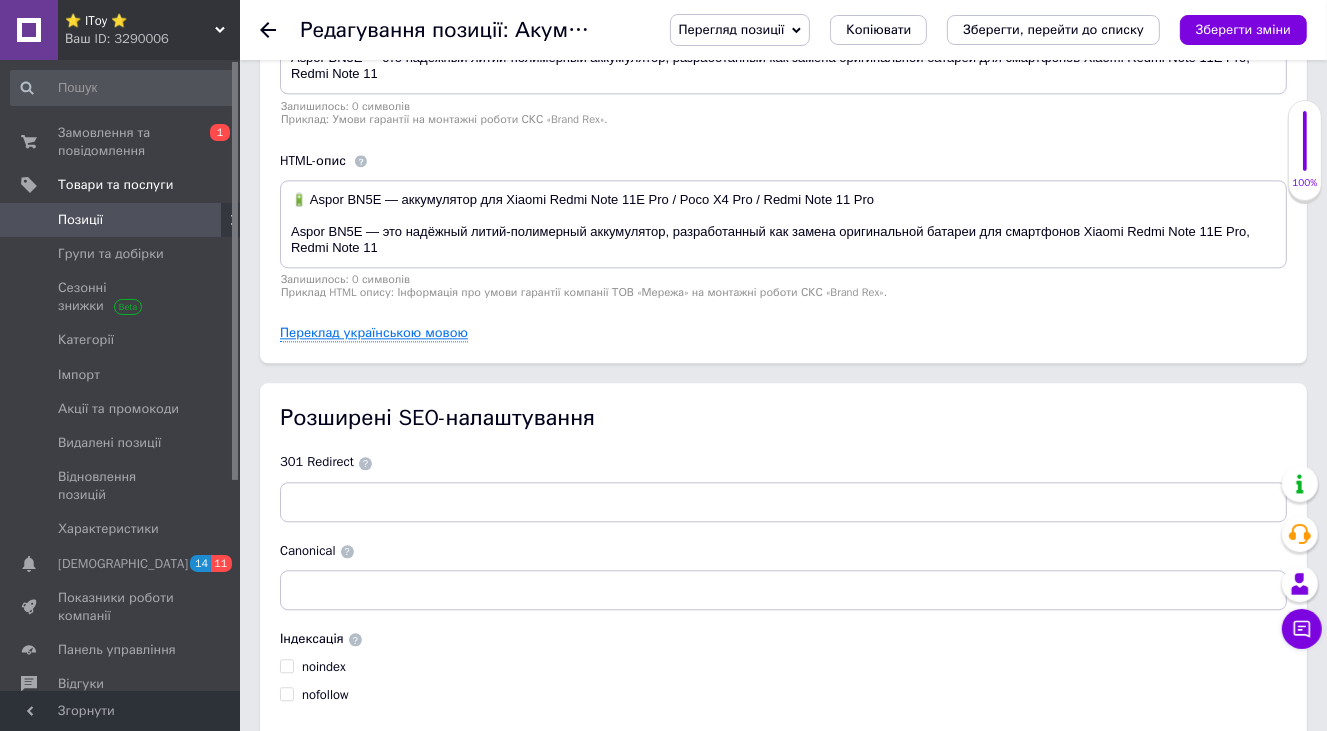 click on "Переклад українською мовою" at bounding box center [374, 333] 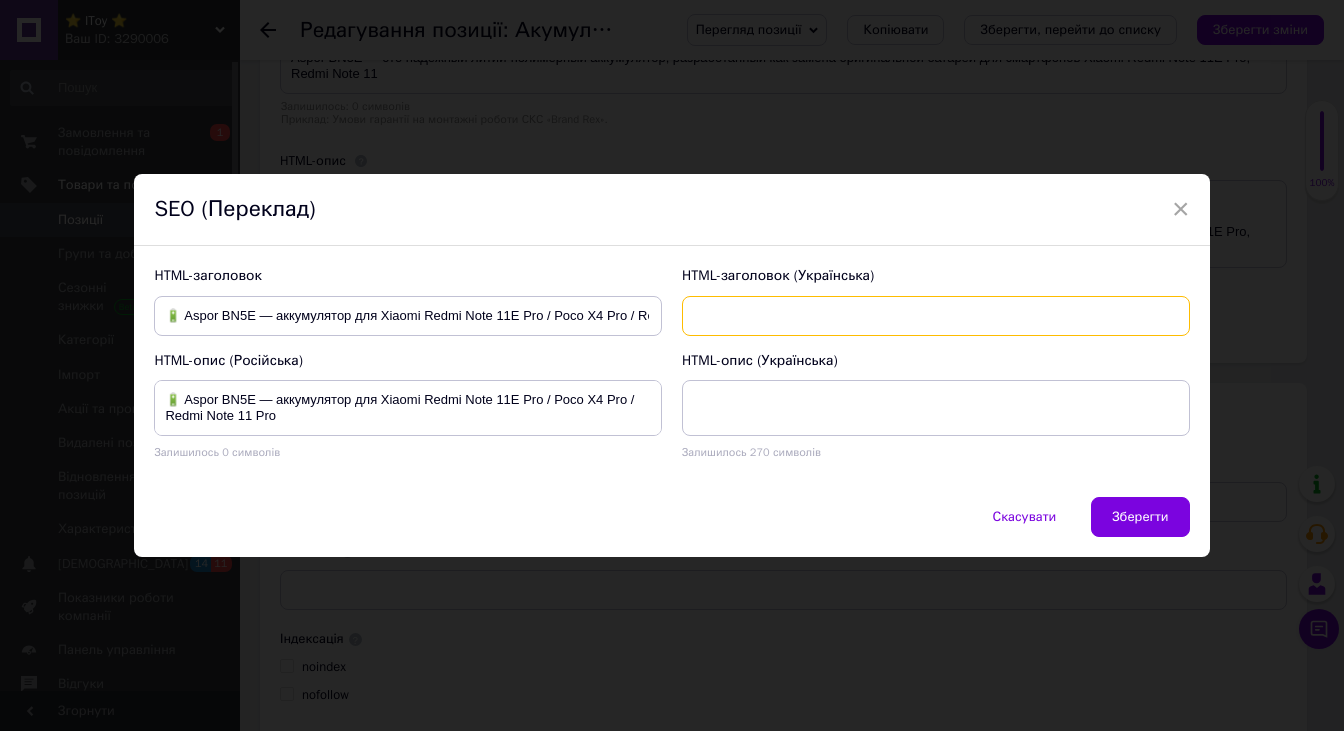 click at bounding box center (936, 316) 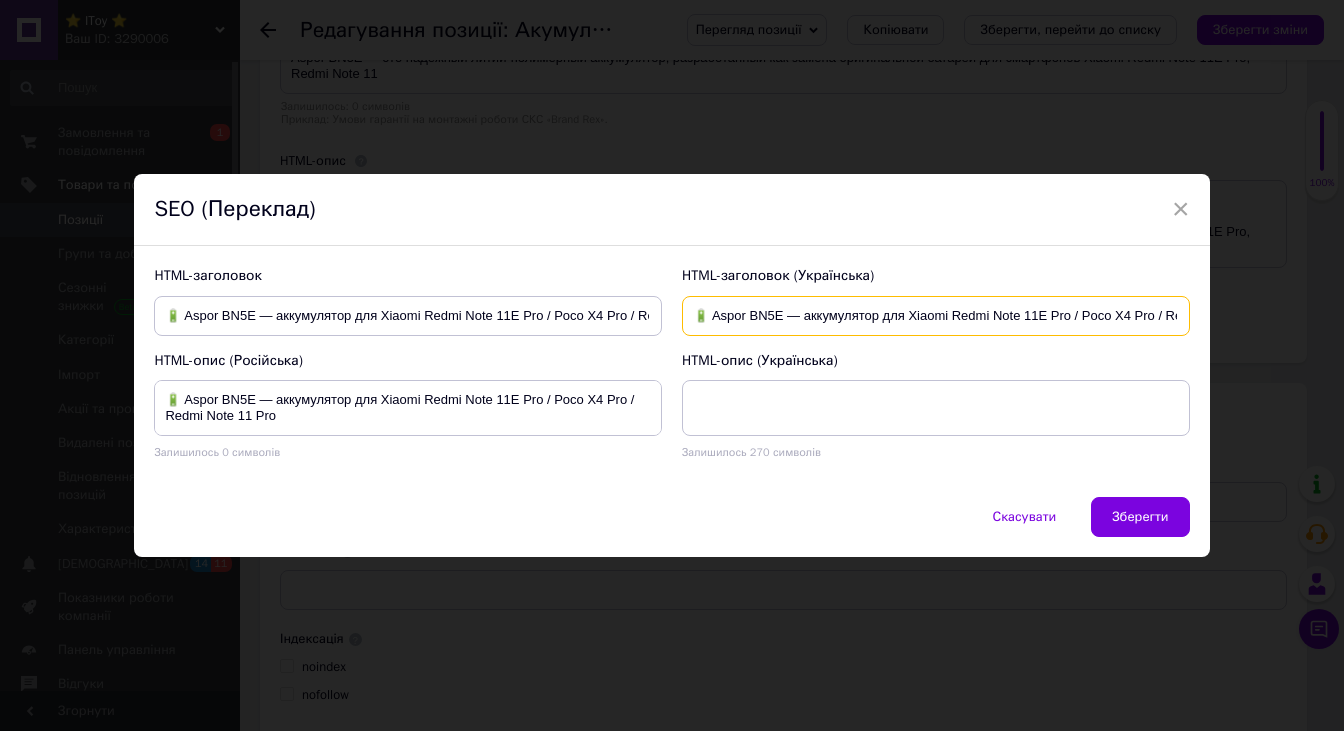 scroll, scrollTop: 0, scrollLeft: 1266, axis: horizontal 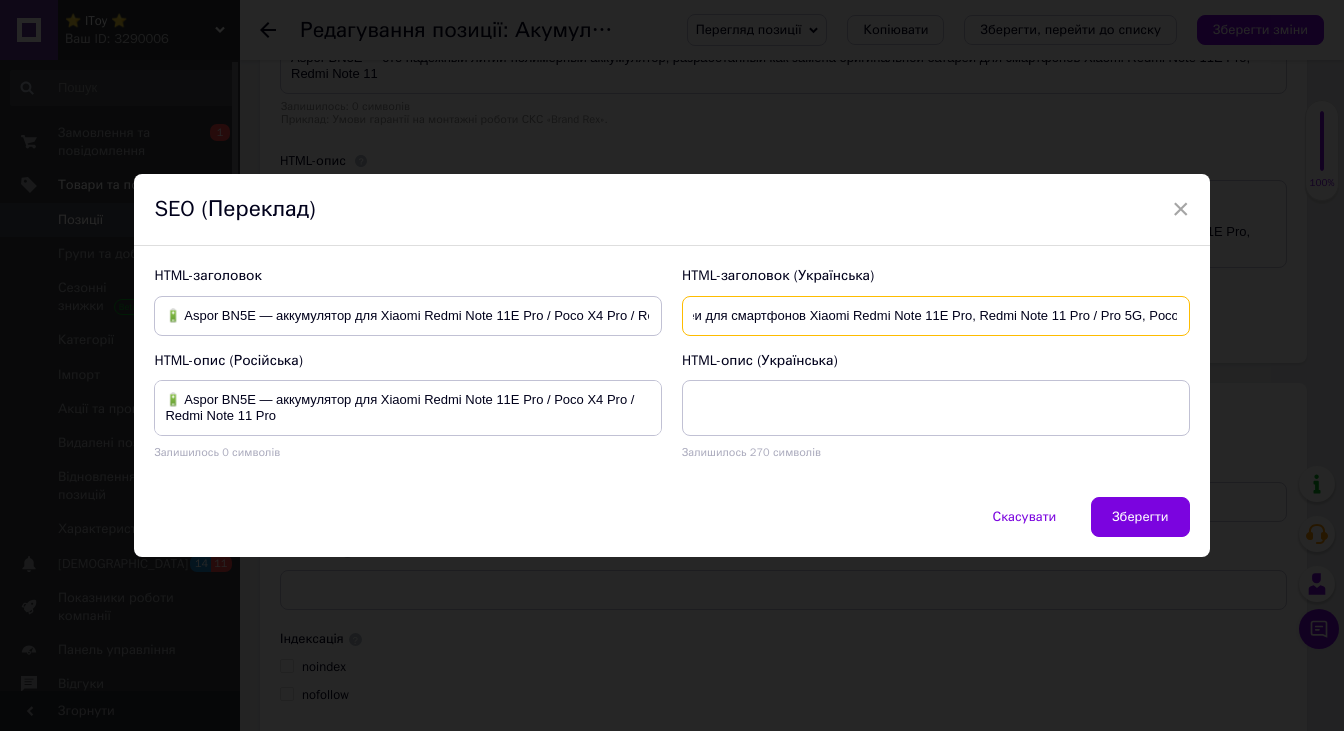 type on "🔋 Aspor BN5E — аккумулятор для Xiaomi Redmi Note 11E Pro / Poco X4 Pro / Redmi Note 11 Pro  Aspor BN5E — это надёжный литий-полимерный аккумулятор, разработанный как замена оригинальной батареи для смартфонов Xiaomi Redmi Note 11E Pro, Redmi Note 11 Pro / Pro 5G, Poco" 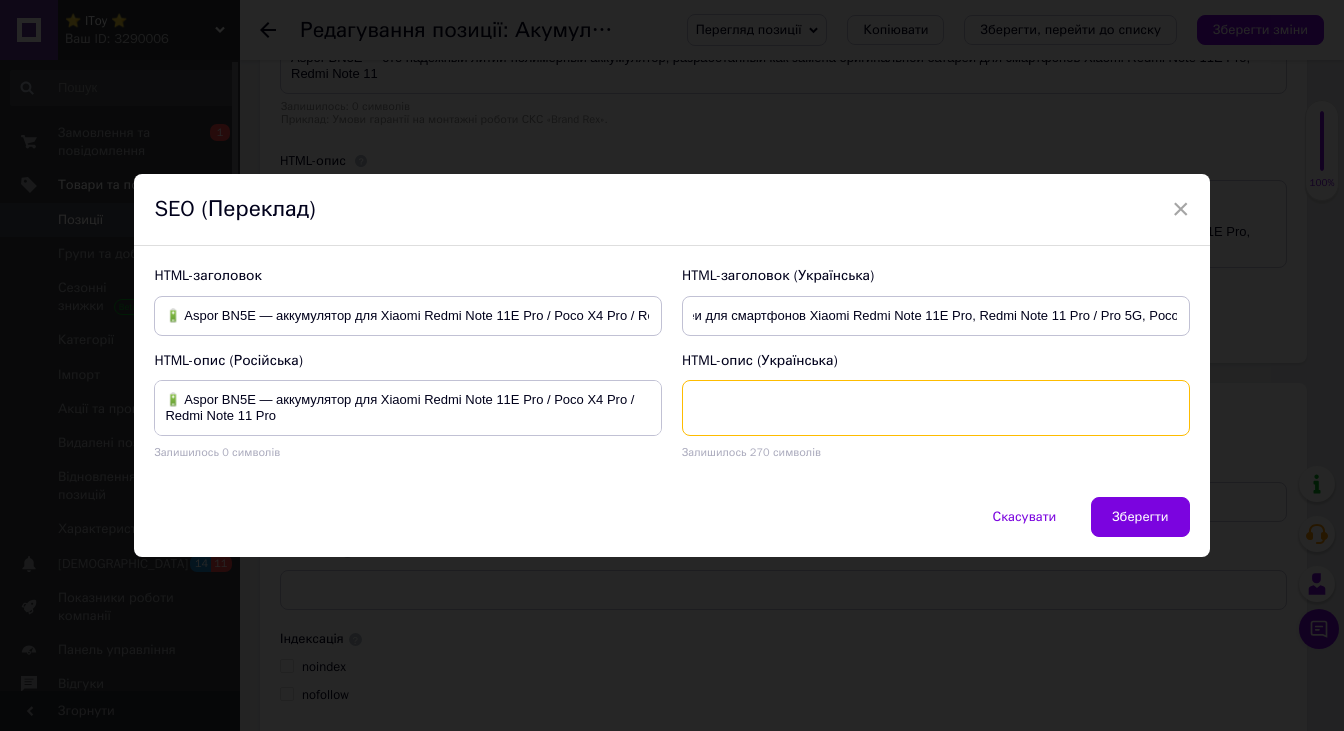 scroll, scrollTop: 0, scrollLeft: 0, axis: both 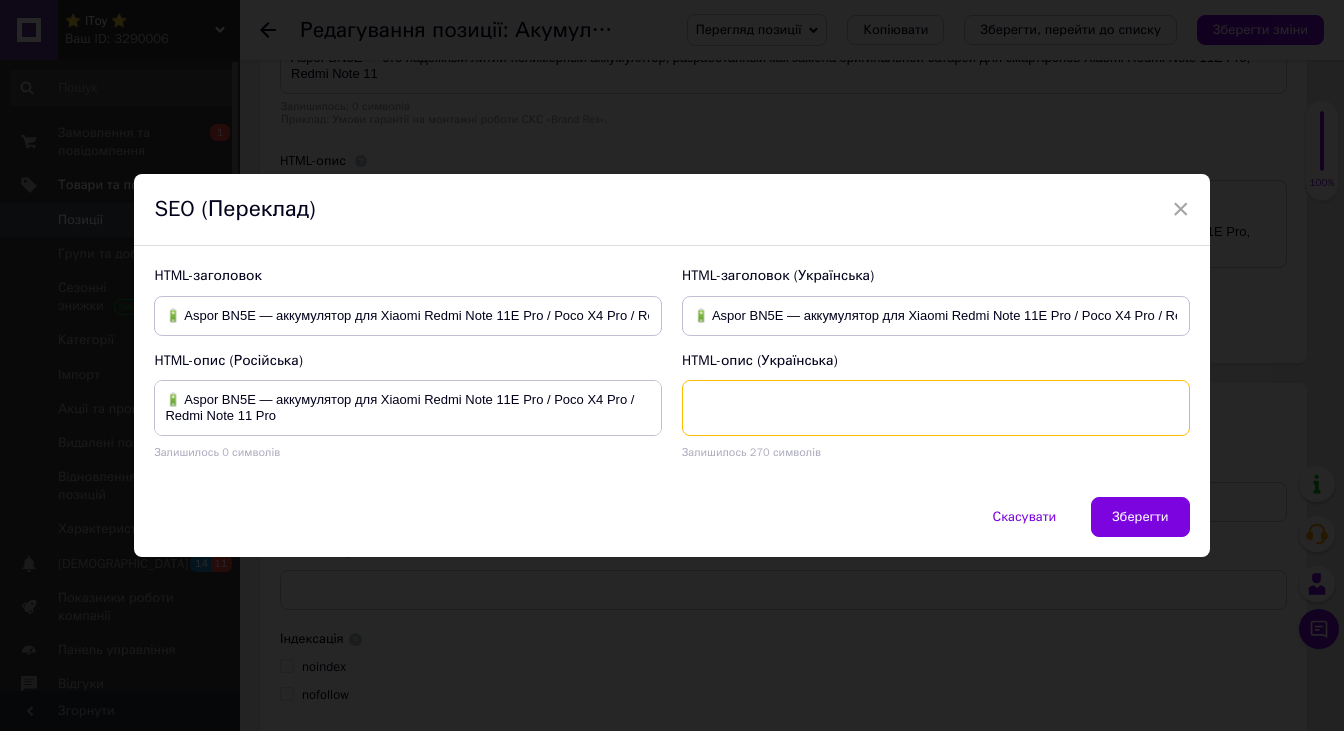 click at bounding box center [936, 408] 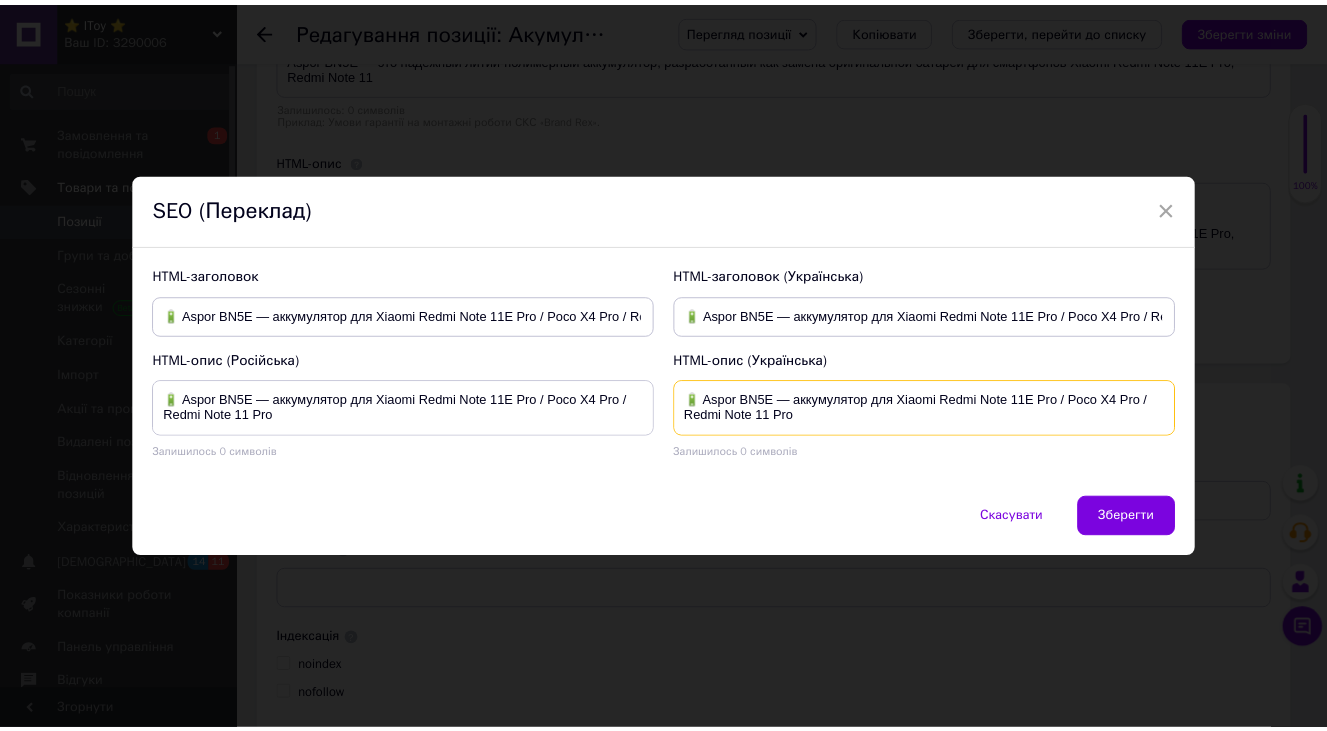 scroll, scrollTop: 52, scrollLeft: 0, axis: vertical 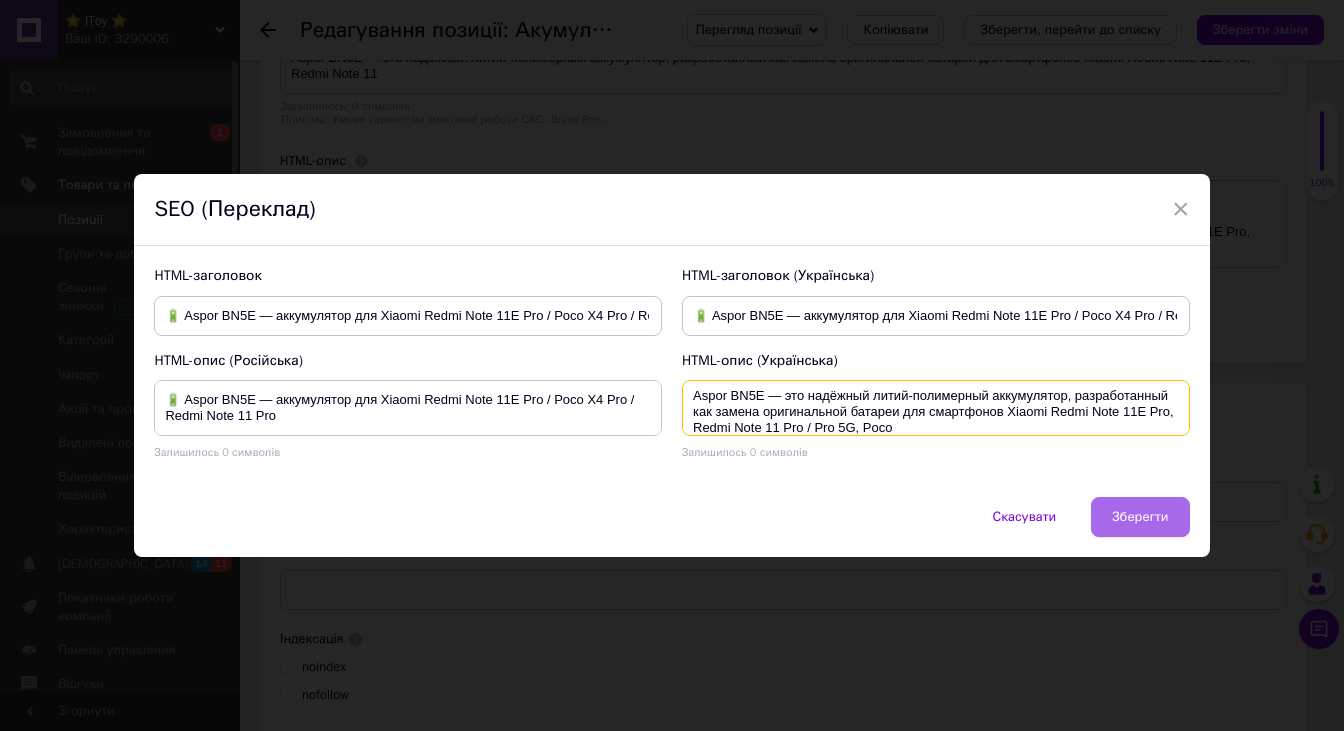 type on "🔋 Aspor BN5E — аккумулятор для Xiaomi Redmi Note 11E Pro / Poco X4 Pro / Redmi Note 11 Pro
Aspor BN5E — это надёжный литий-полимерный аккумулятор, разработанный как замена оригинальной батареи для смартфонов Xiaomi Redmi Note 11E Pro, Redmi Note 11 Pro / Pro 5G, Poco" 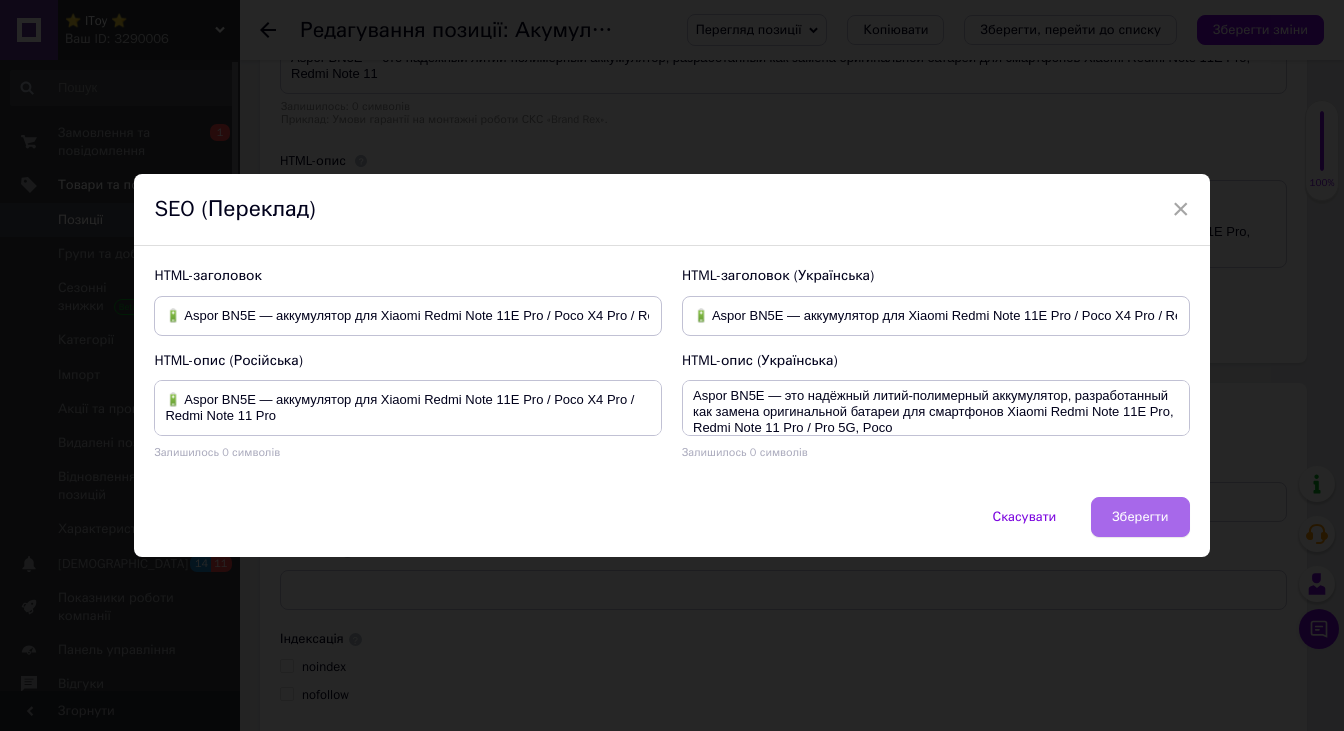 click on "Зберегти" at bounding box center (1140, 517) 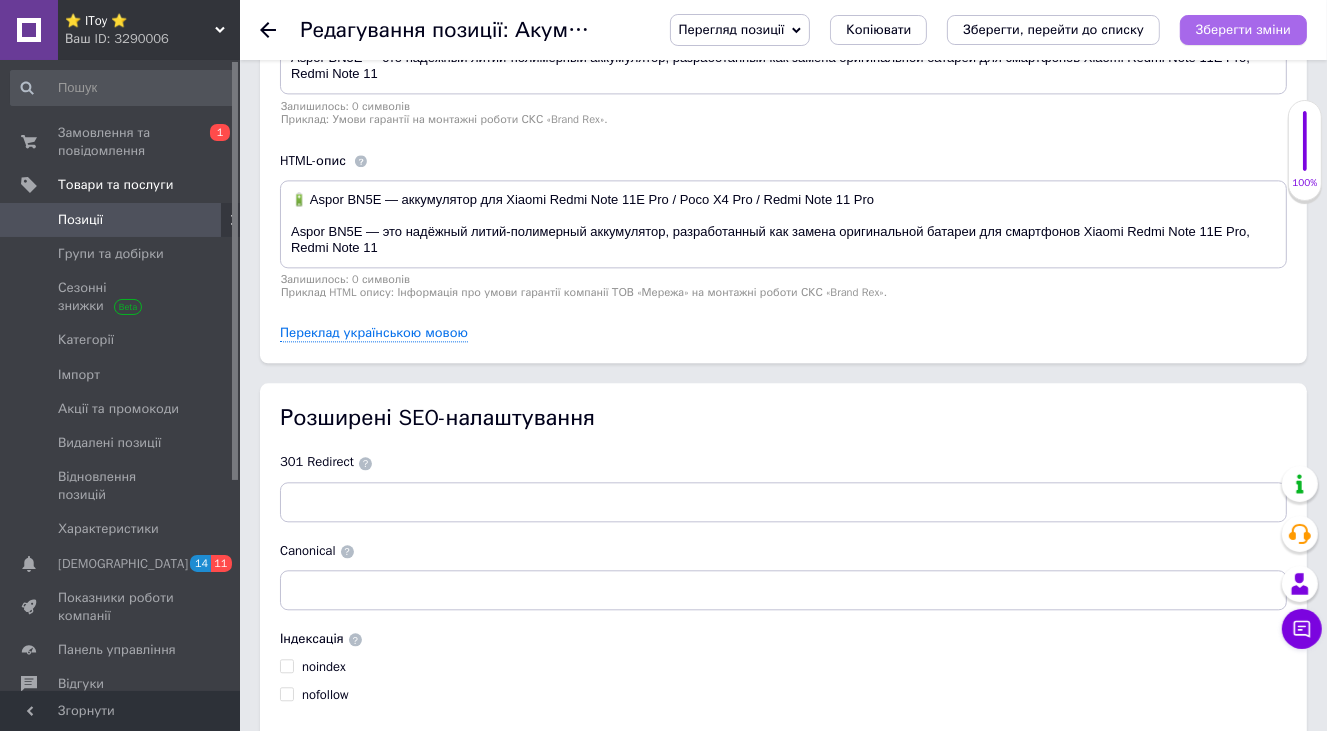 click on "Зберегти зміни" at bounding box center (1243, 29) 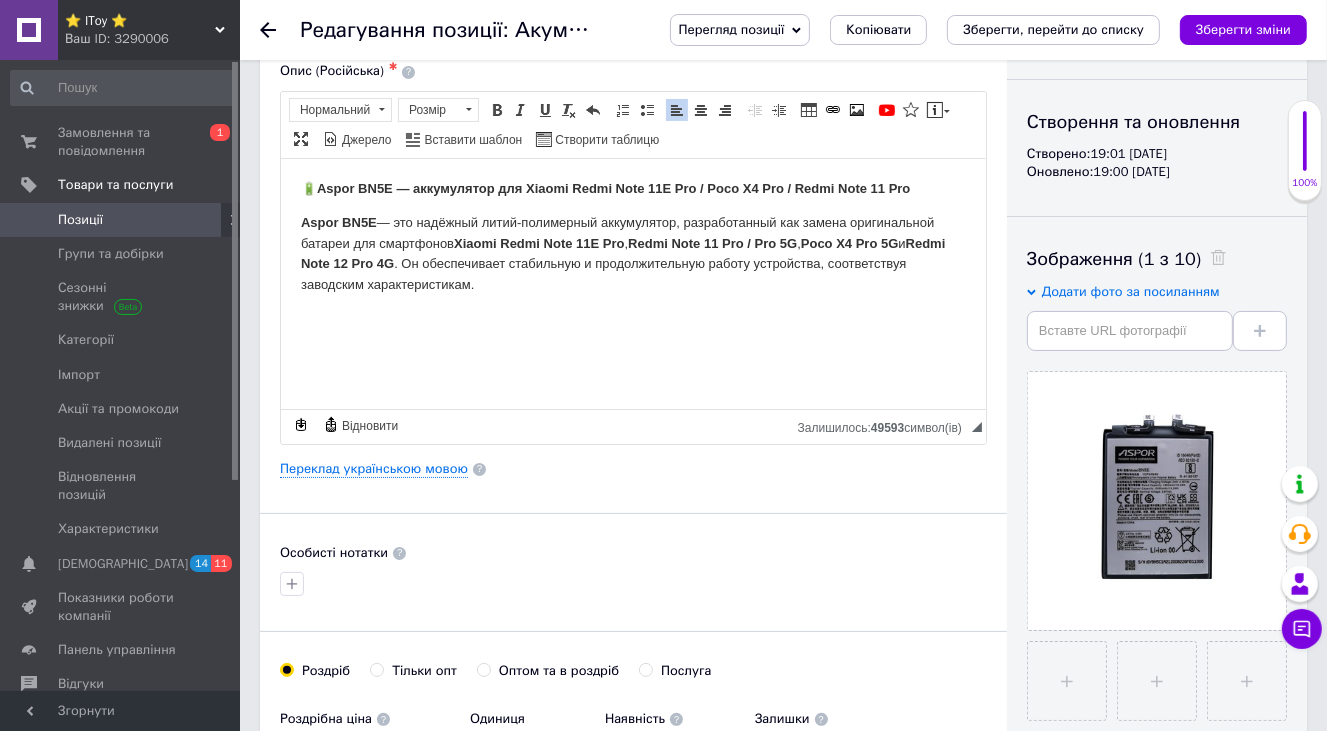scroll, scrollTop: 0, scrollLeft: 0, axis: both 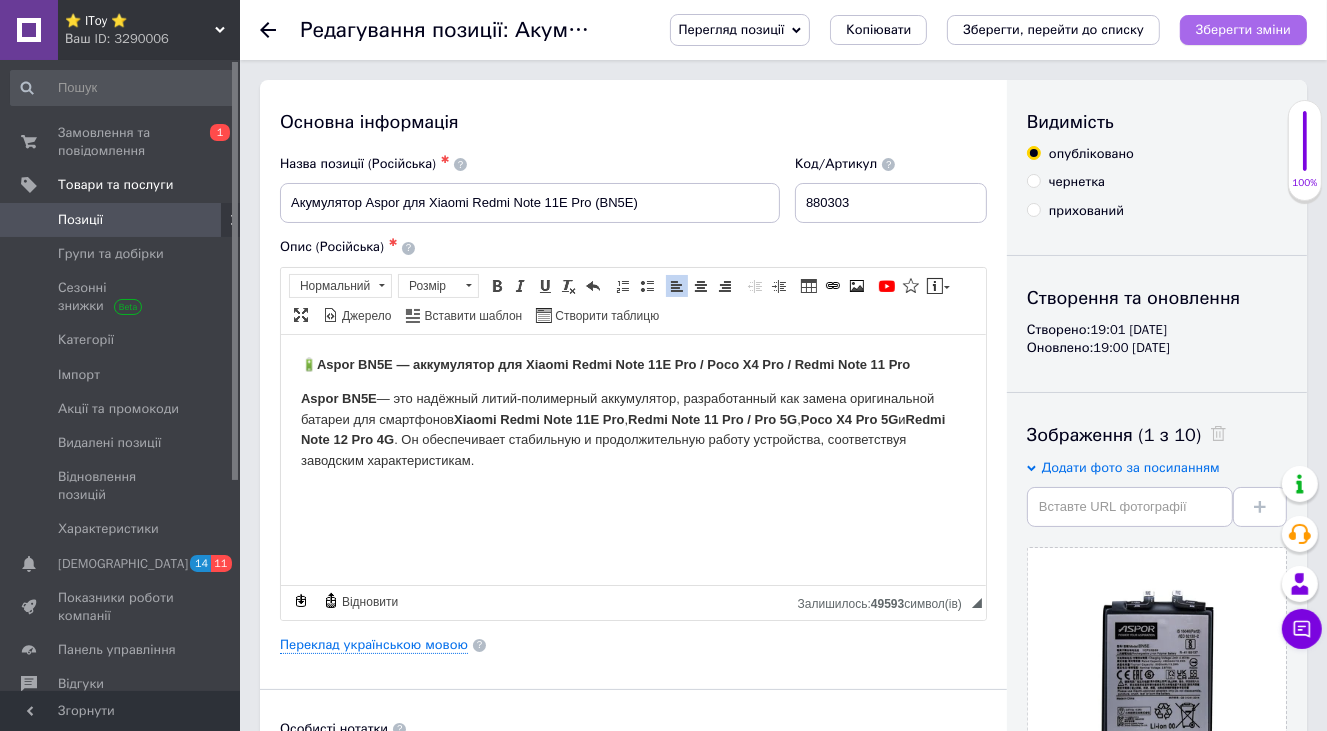 click on "Зберегти зміни" at bounding box center [1243, 29] 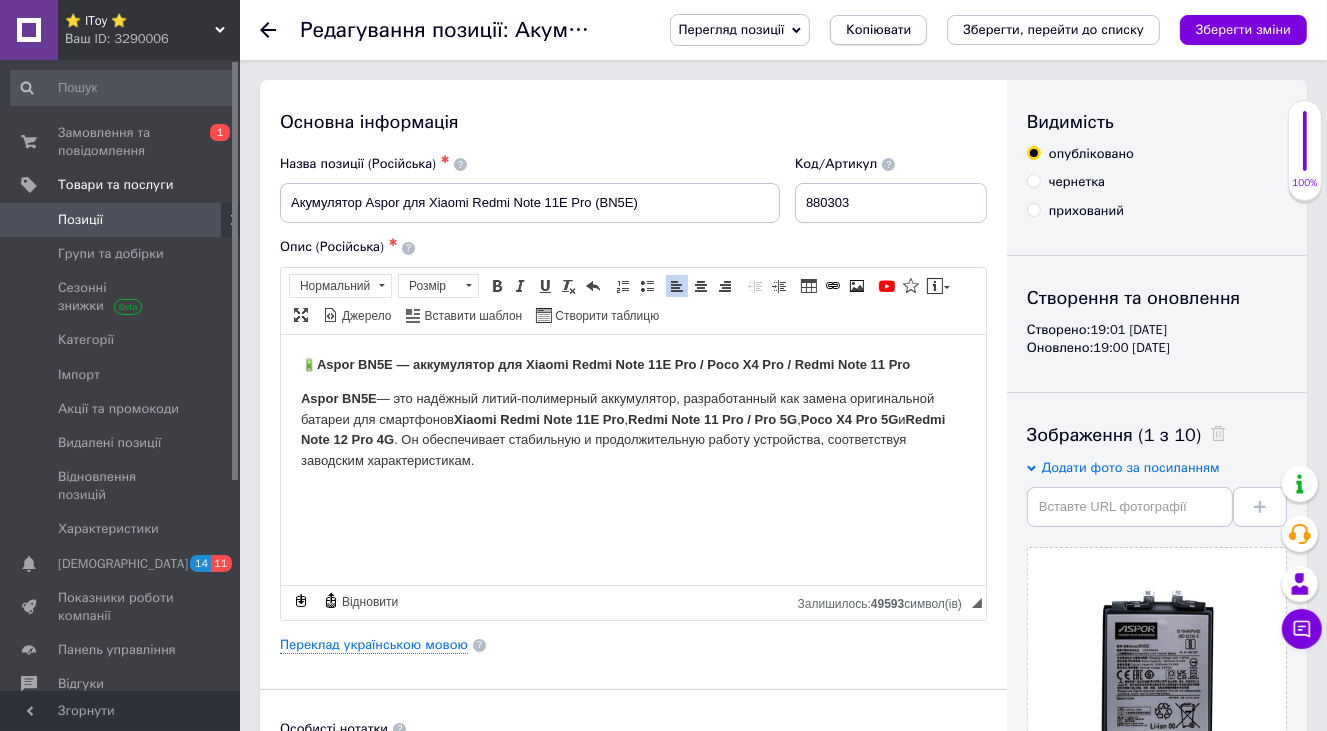 click on "Копіювати" at bounding box center [878, 30] 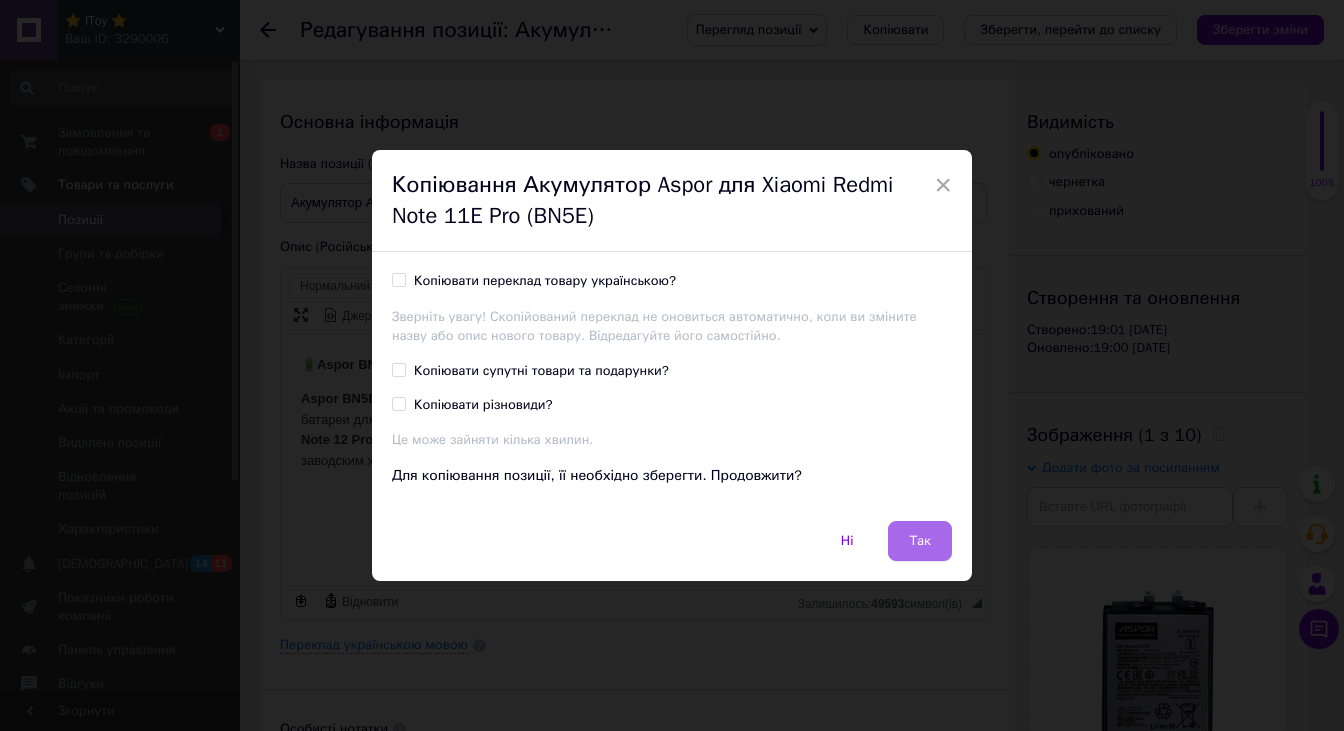 click on "Так" at bounding box center [920, 541] 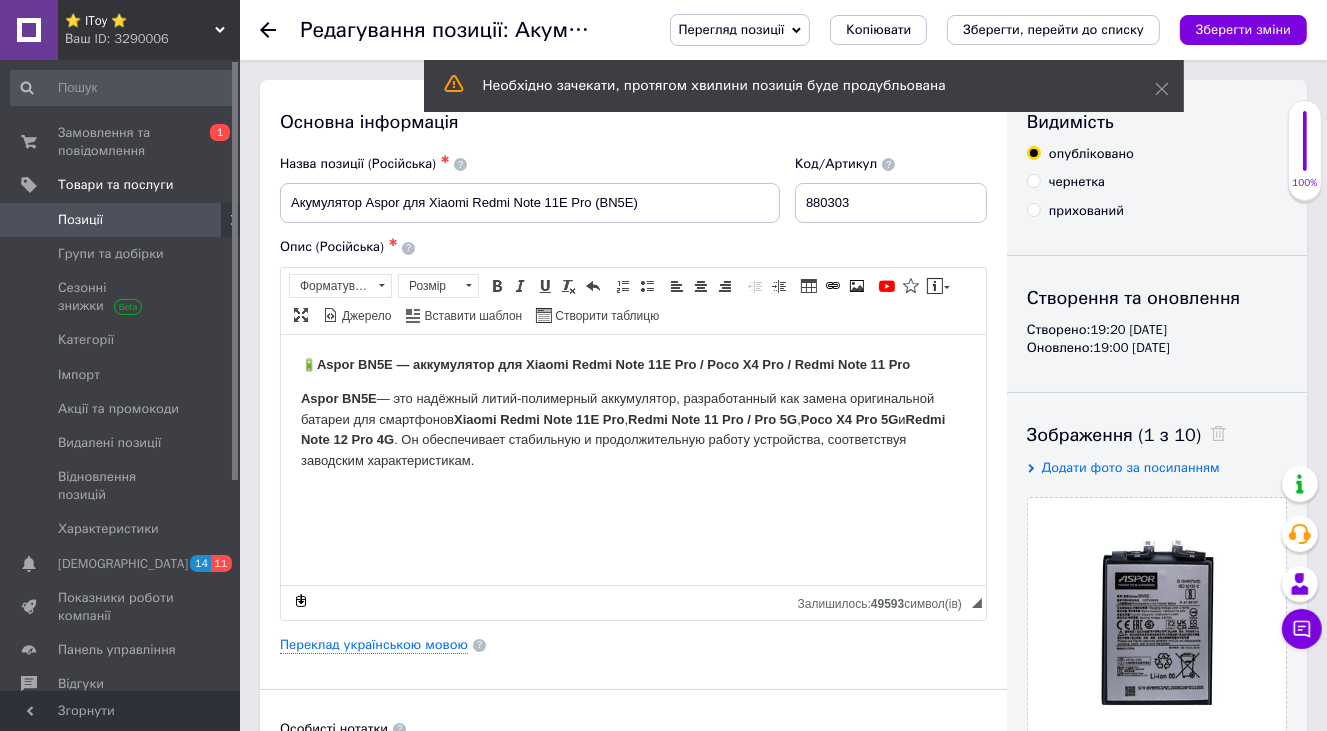 scroll, scrollTop: 0, scrollLeft: 0, axis: both 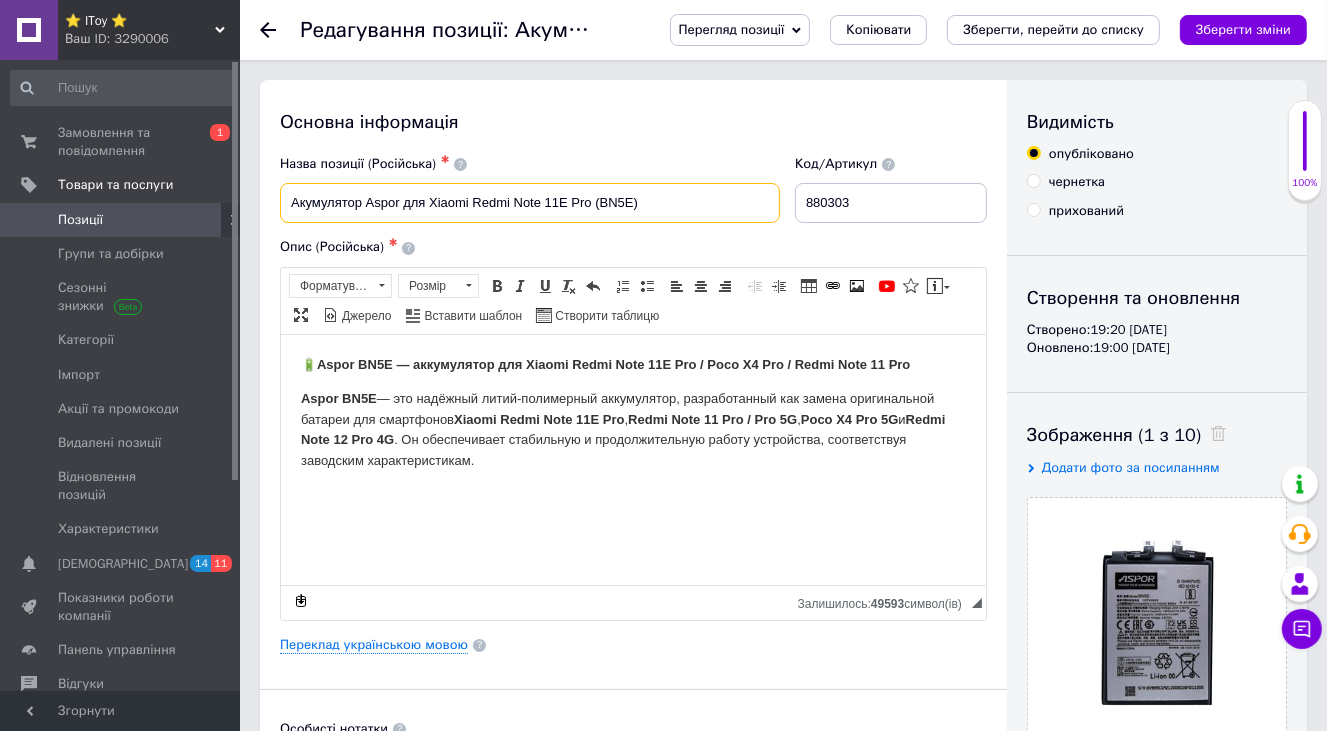 drag, startPoint x: 533, startPoint y: 206, endPoint x: 233, endPoint y: 211, distance: 300.04166 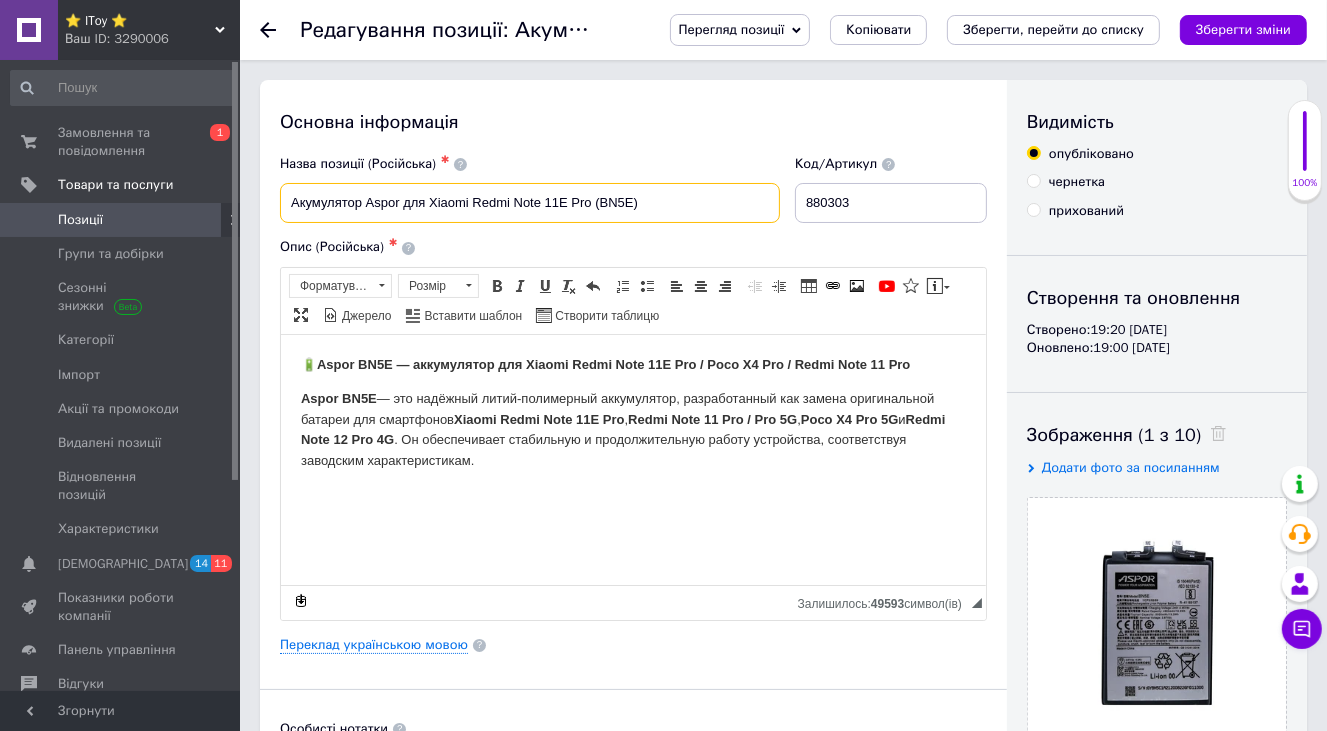 paste on "0/Redmi Note 10S (BN59" 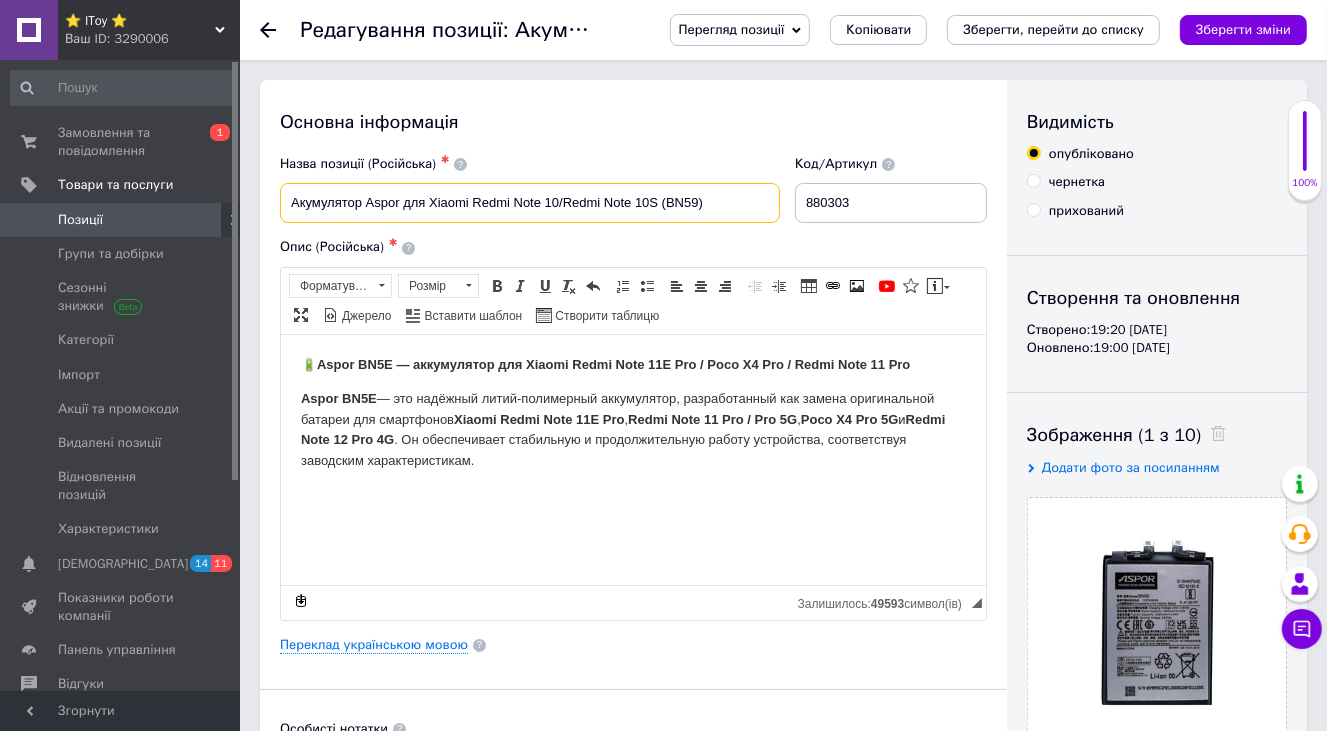 type on "Акумулятор Aspor для Xiaomi Redmi Note 10/Redmi Note 10S (BN59)" 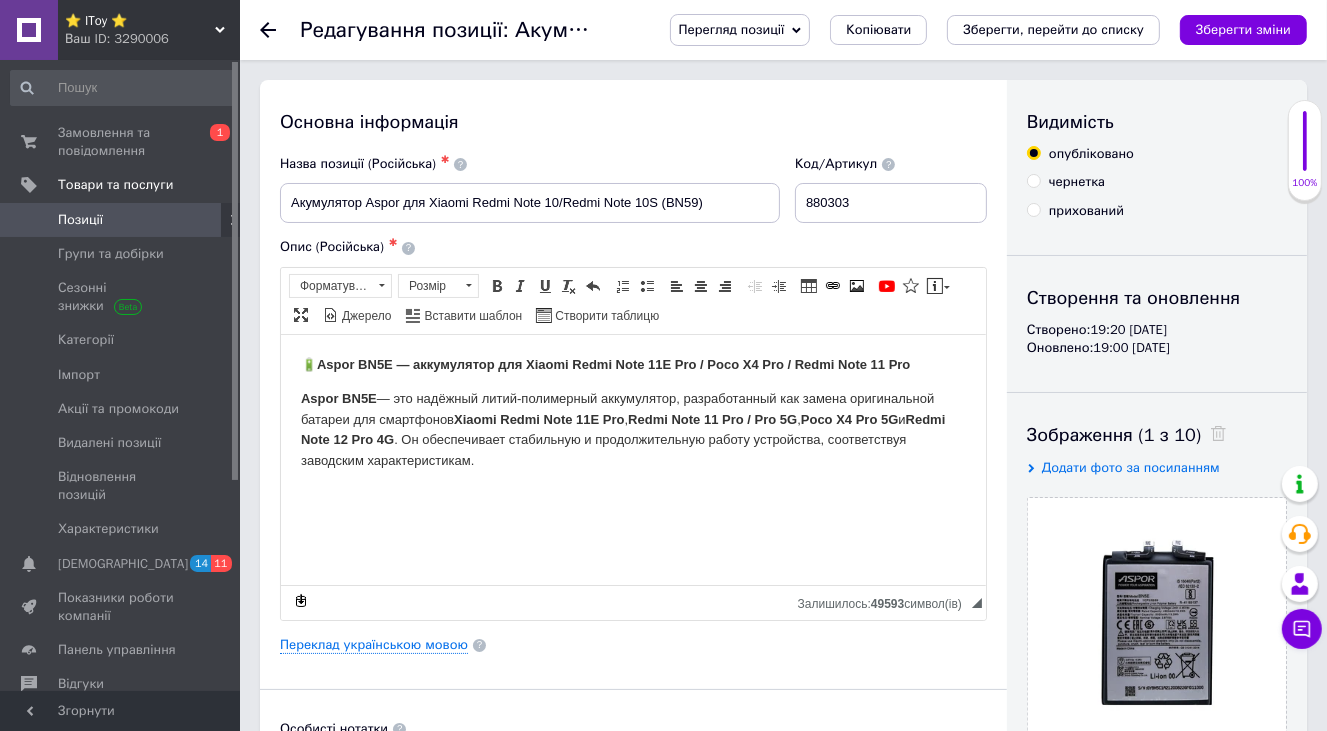 drag, startPoint x: 765, startPoint y: 242, endPoint x: 787, endPoint y: 235, distance: 23.086792 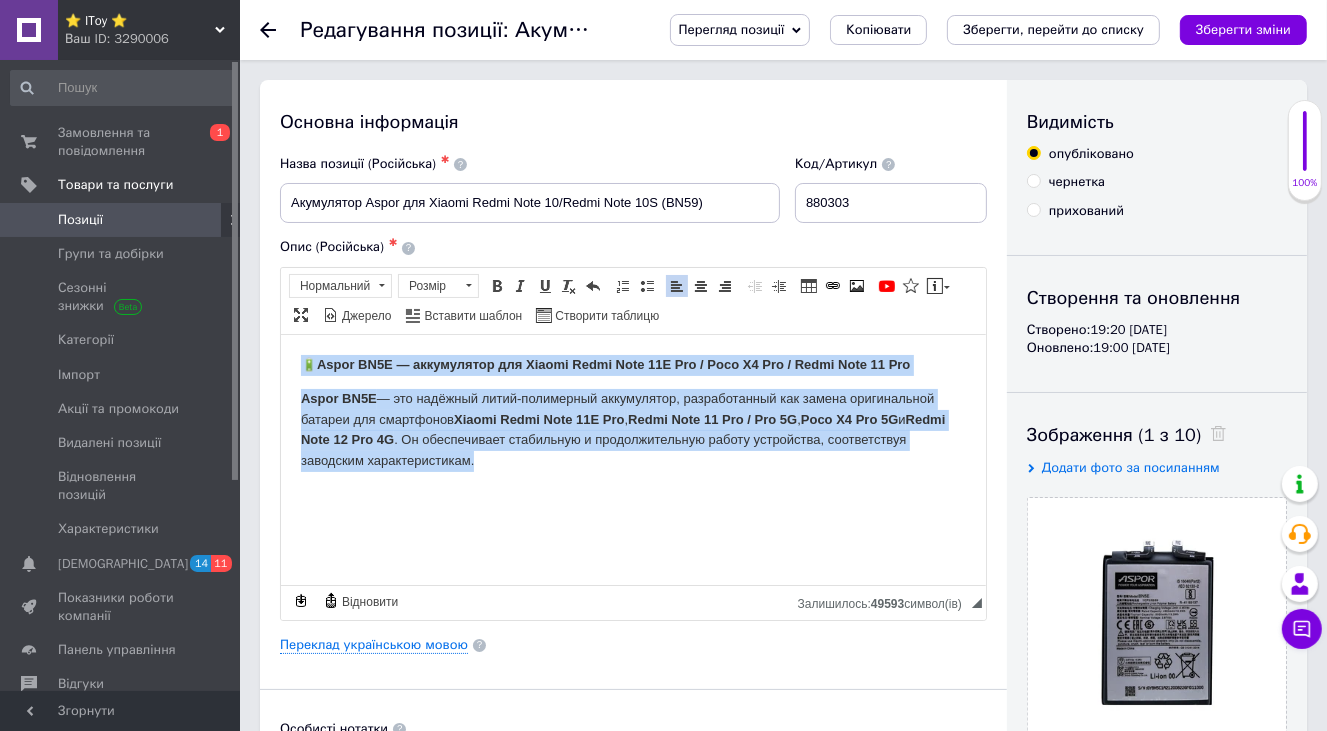 drag, startPoint x: 413, startPoint y: 391, endPoint x: 564, endPoint y: 494, distance: 182.78403 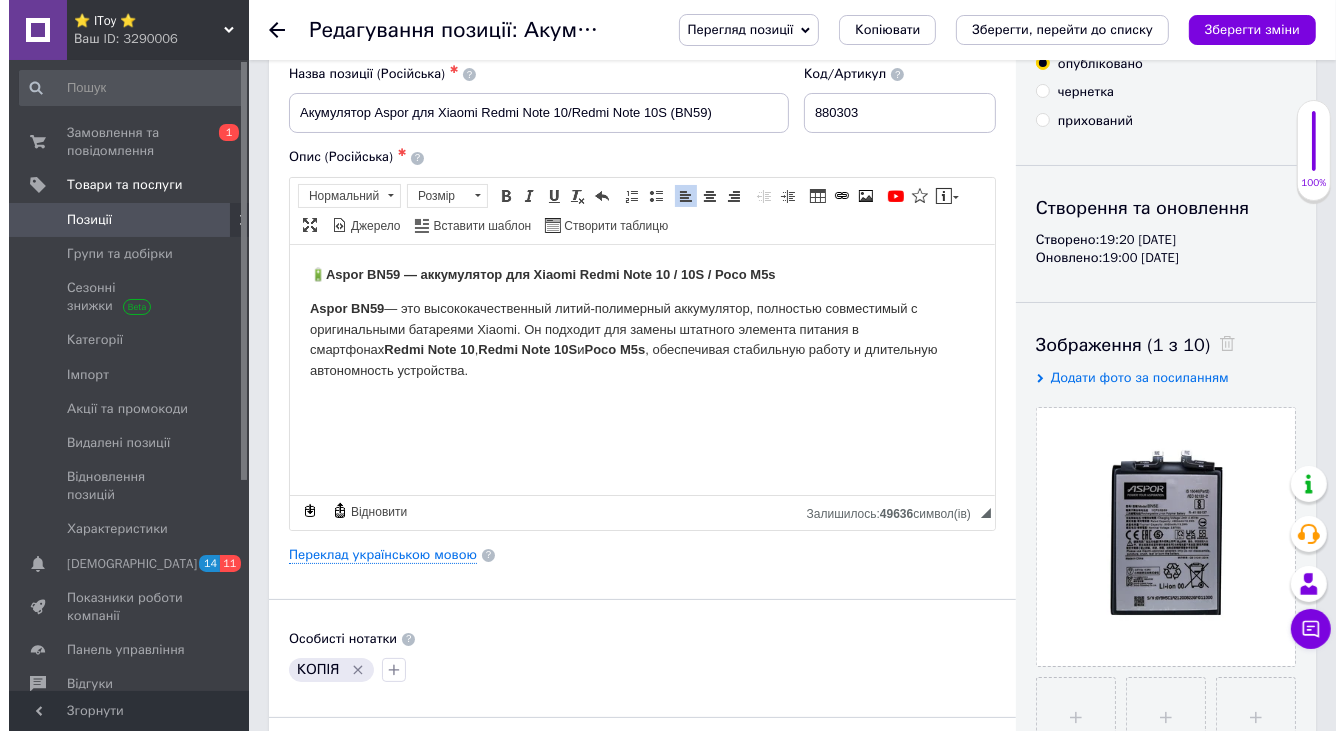 scroll, scrollTop: 200, scrollLeft: 0, axis: vertical 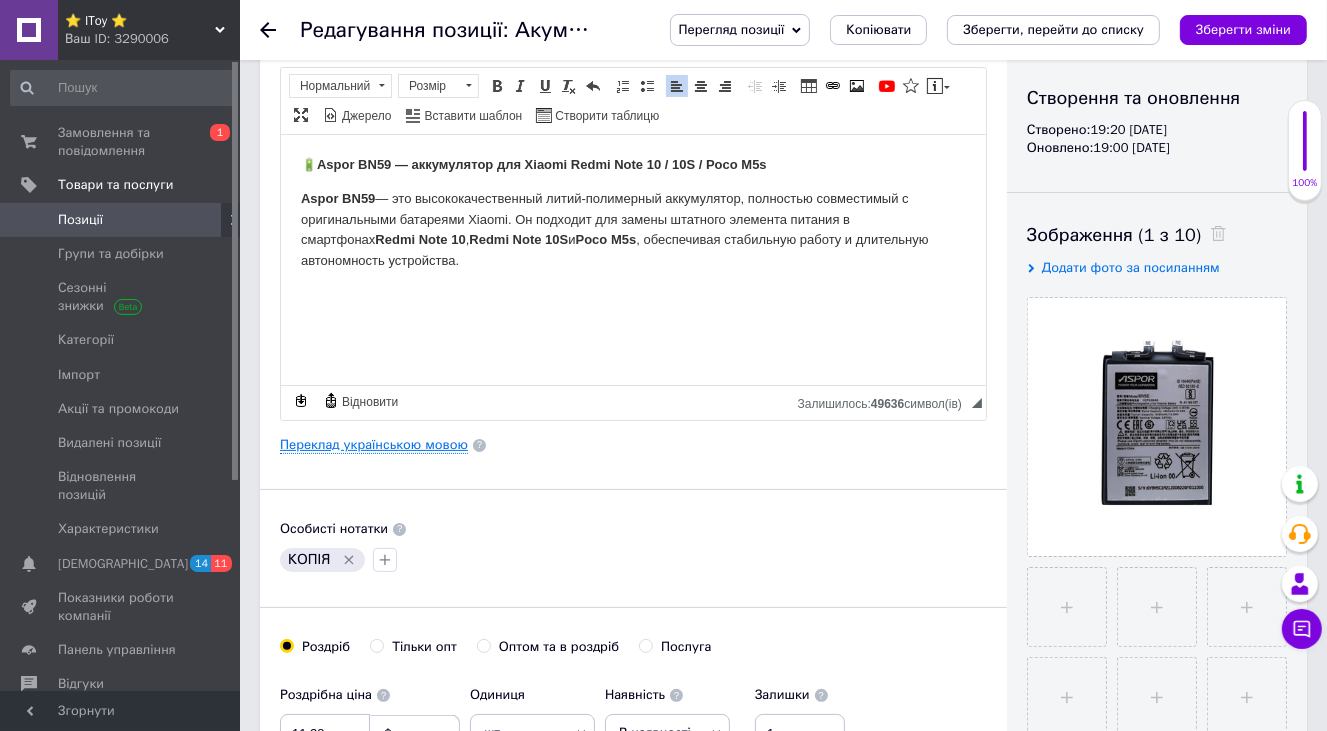 click on "Переклад українською мовою" at bounding box center (374, 445) 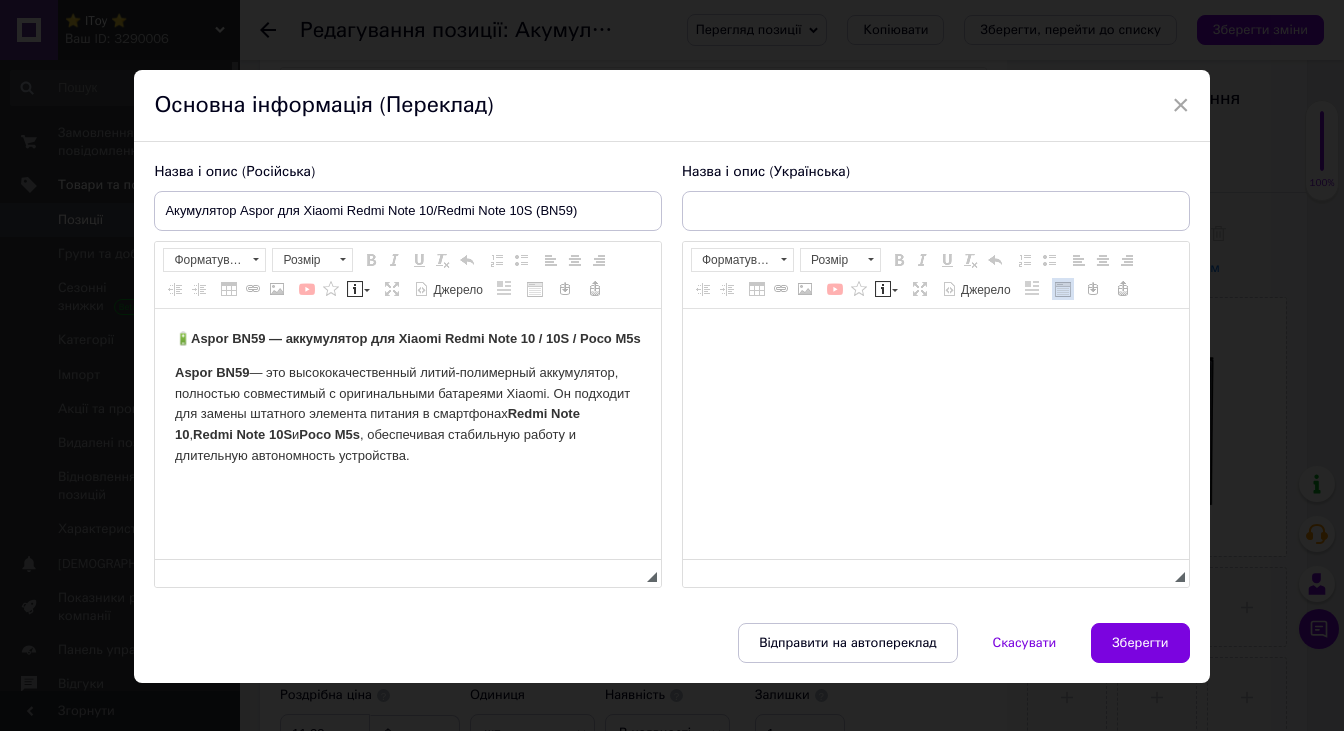 scroll, scrollTop: 0, scrollLeft: 0, axis: both 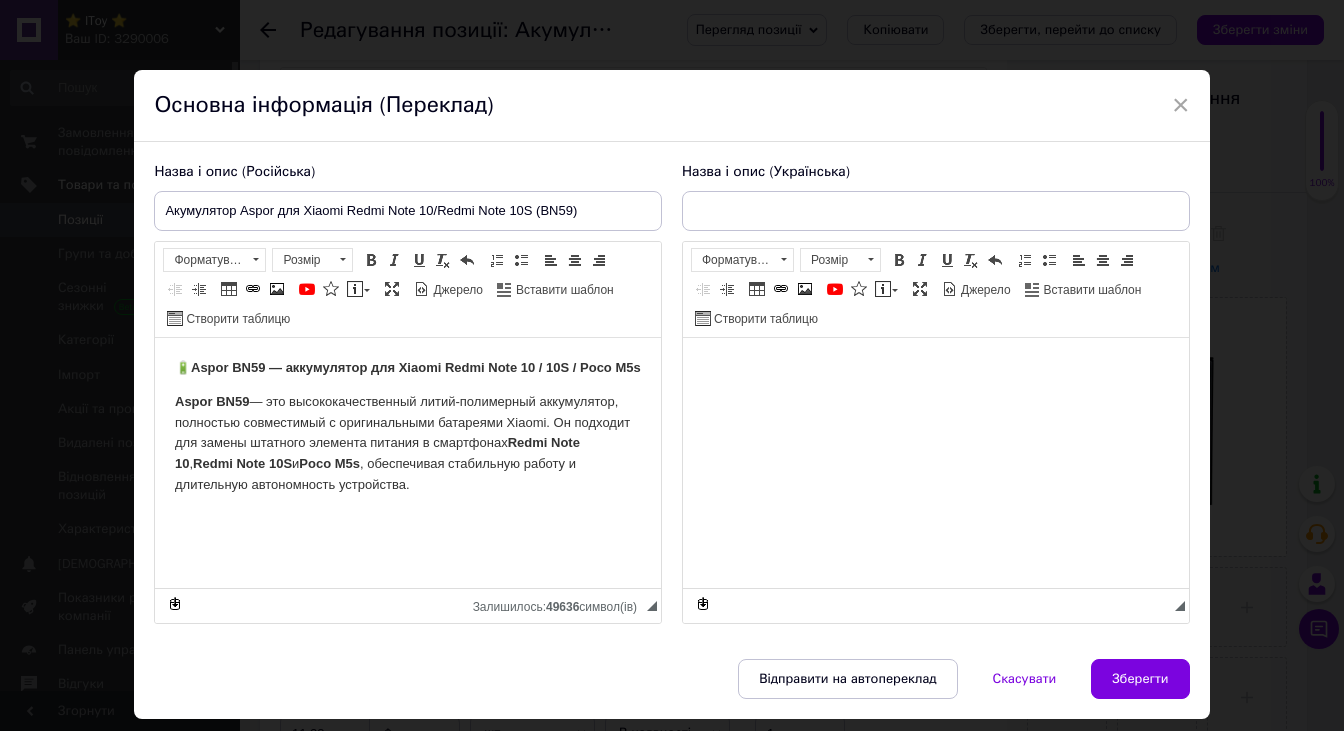 click at bounding box center [936, 368] 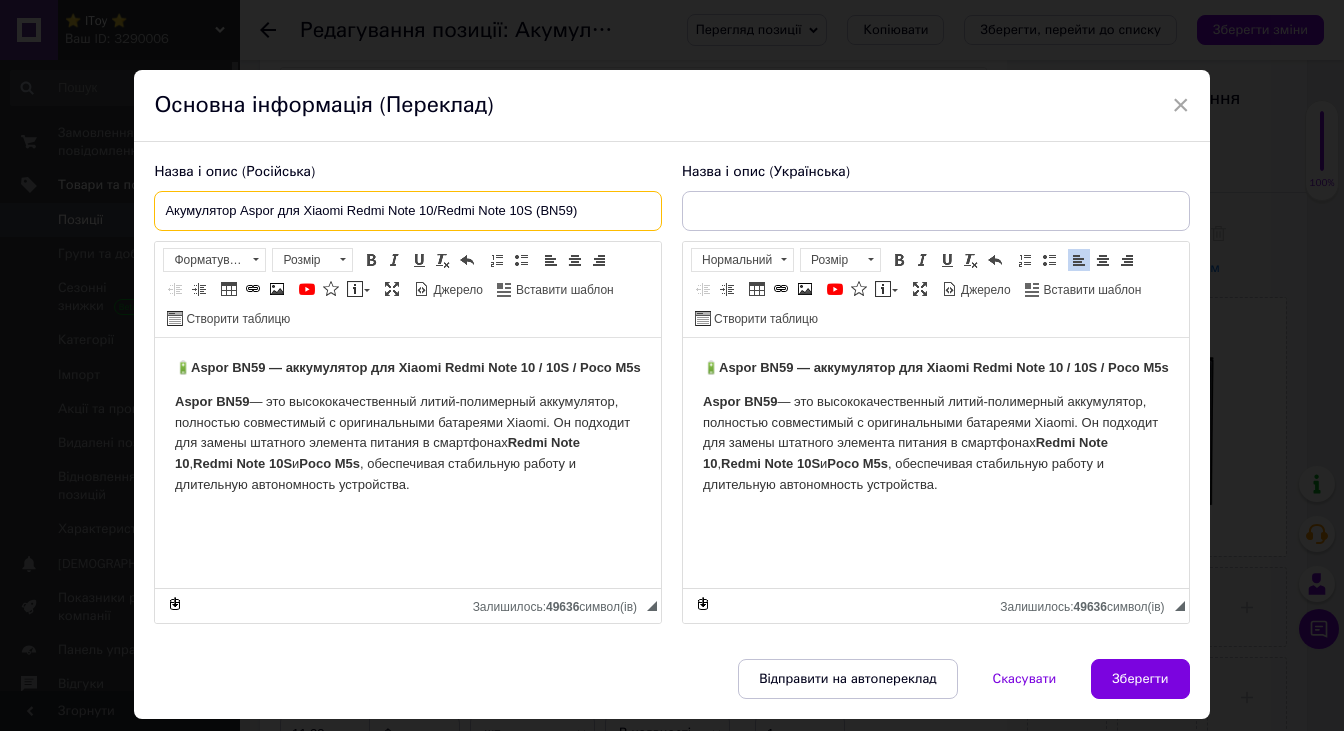 drag, startPoint x: 165, startPoint y: 210, endPoint x: 609, endPoint y: 217, distance: 444.05518 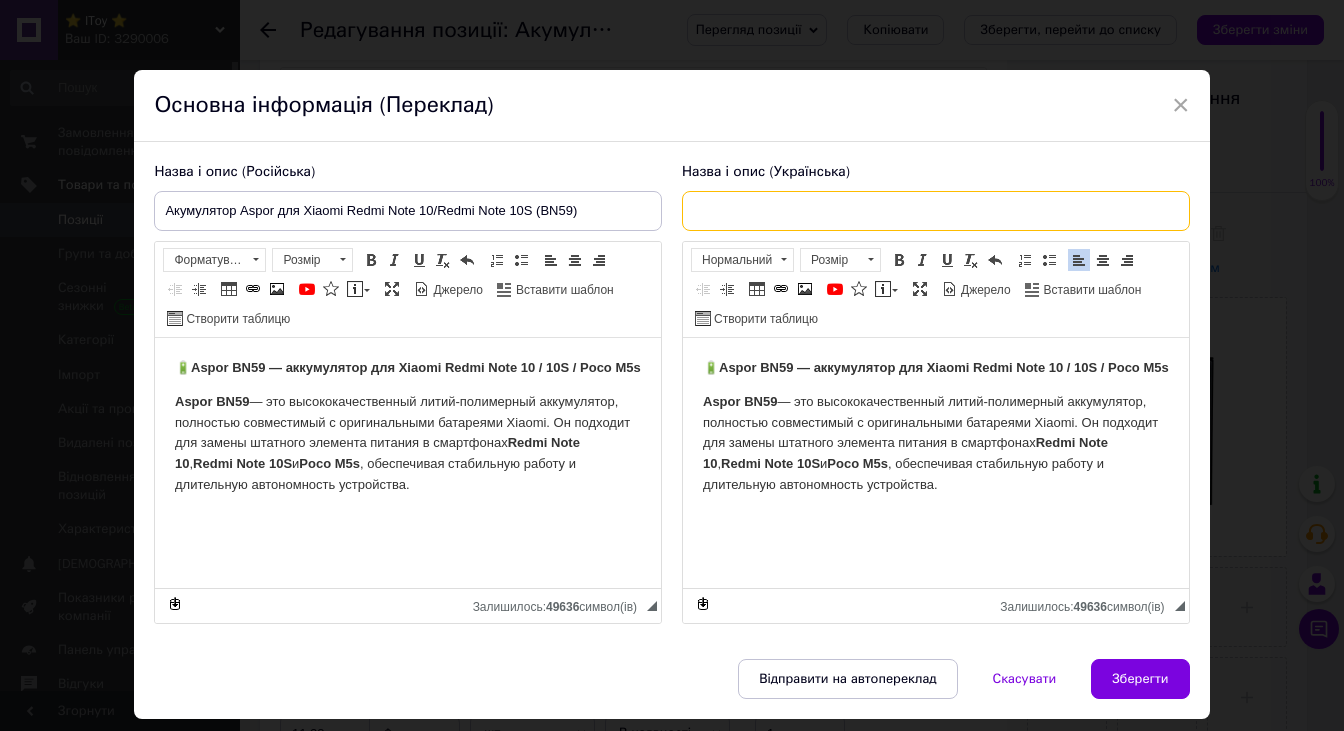 click at bounding box center [936, 211] 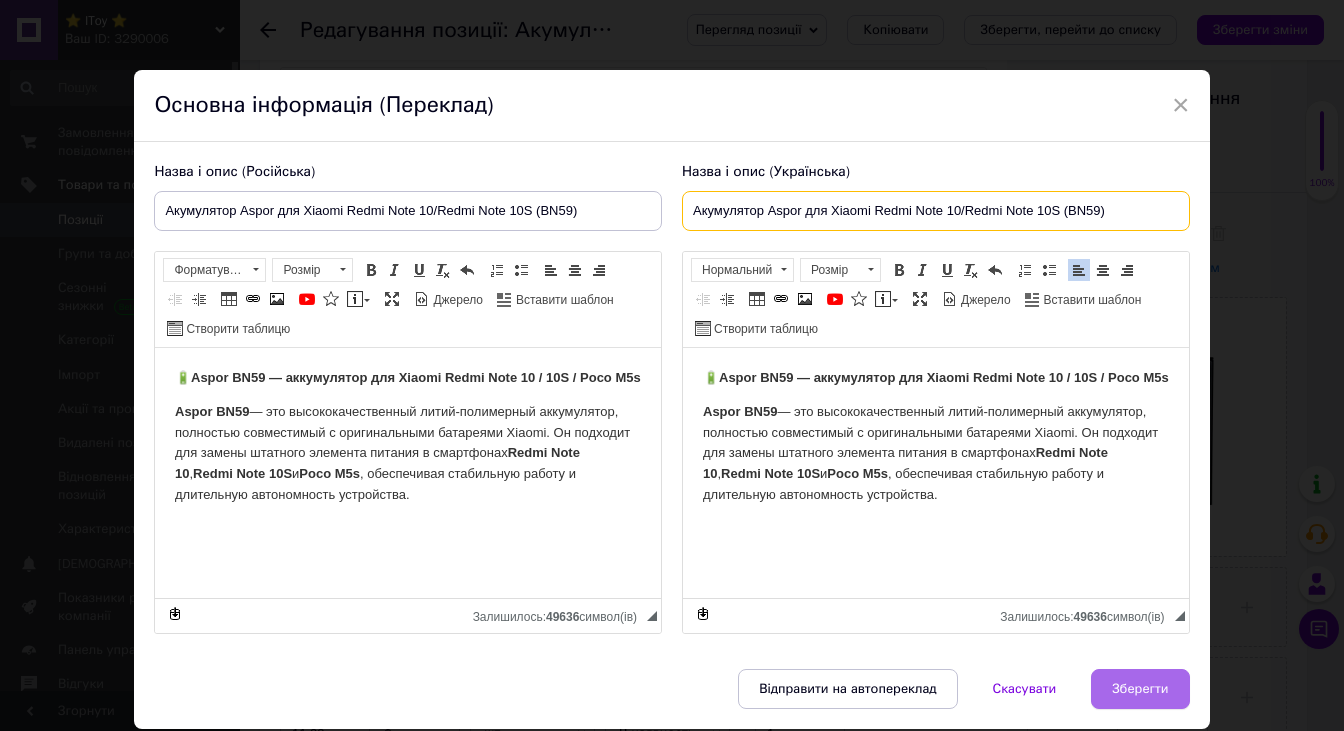type on "Акумулятор Aspor для Xiaomi Redmi Note 10/Redmi Note 10S (BN59)" 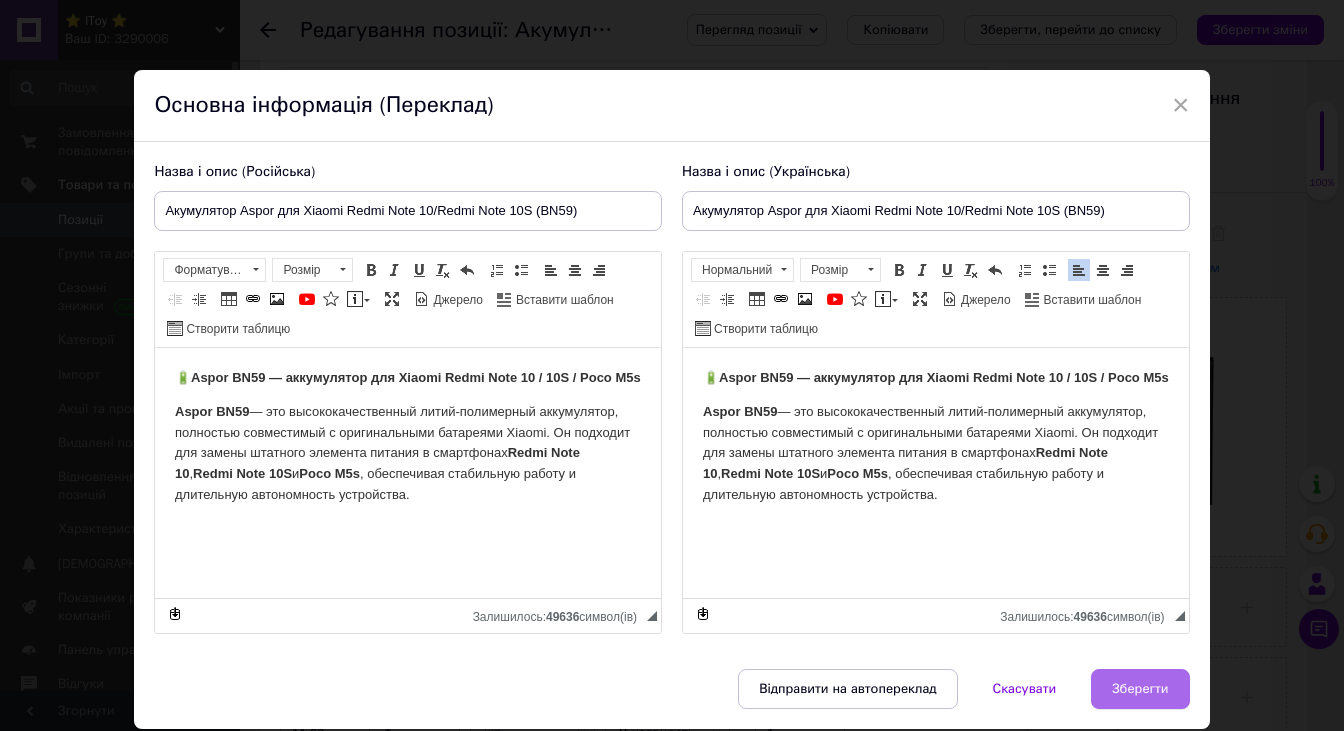 click on "Зберегти" at bounding box center (1140, 689) 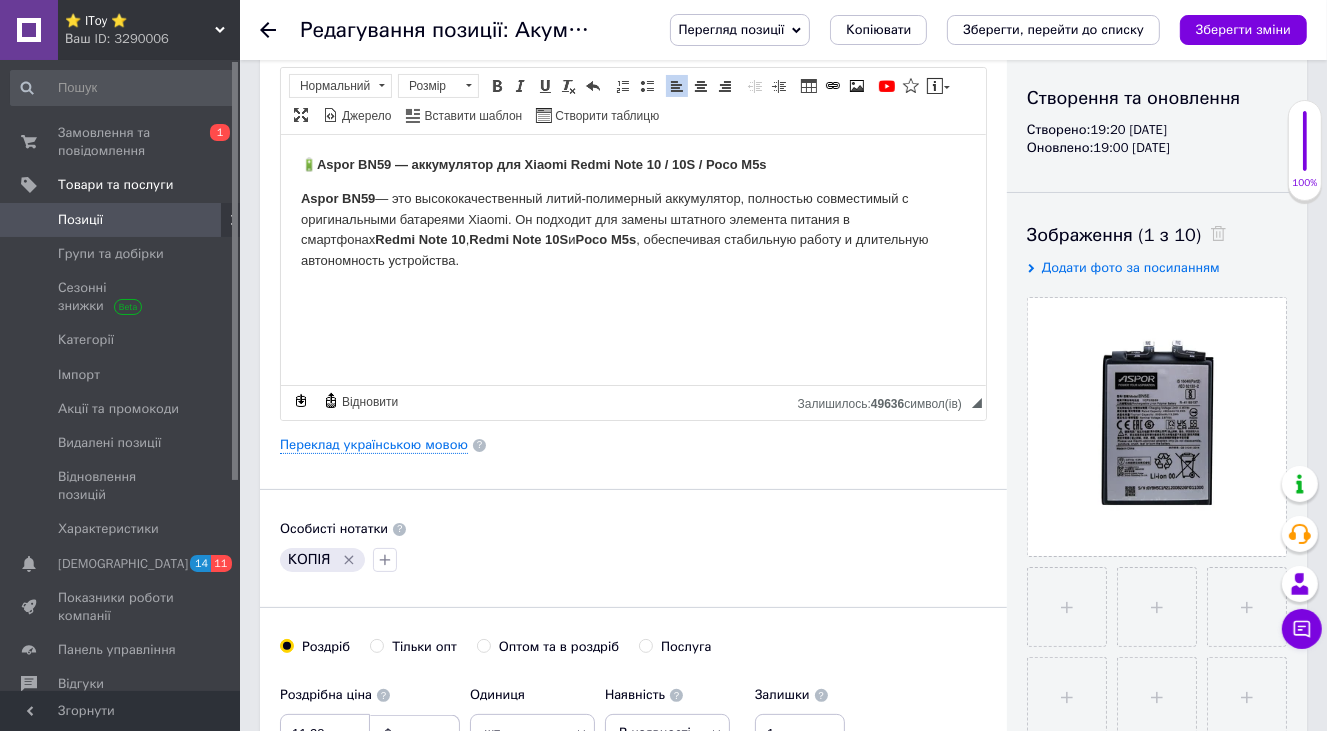 click 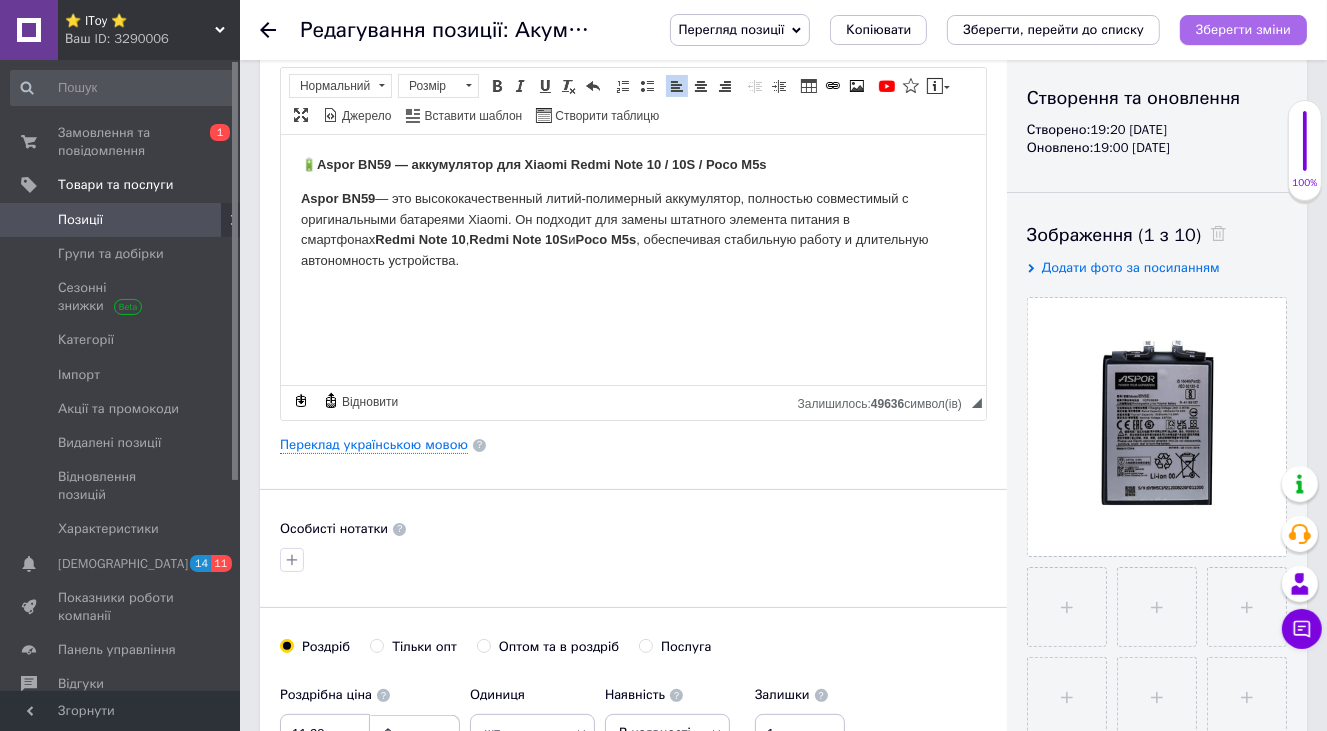 click on "Зберегти зміни" at bounding box center [1243, 29] 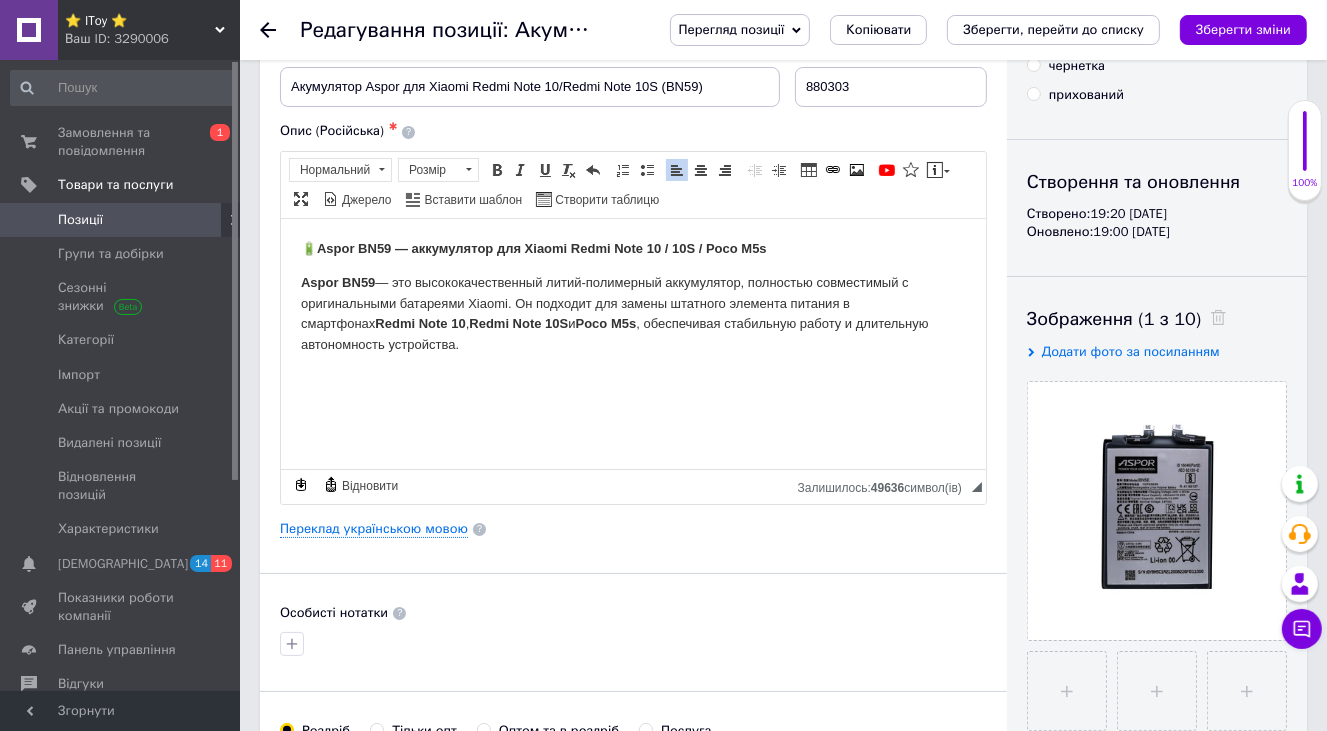 scroll, scrollTop: 0, scrollLeft: 0, axis: both 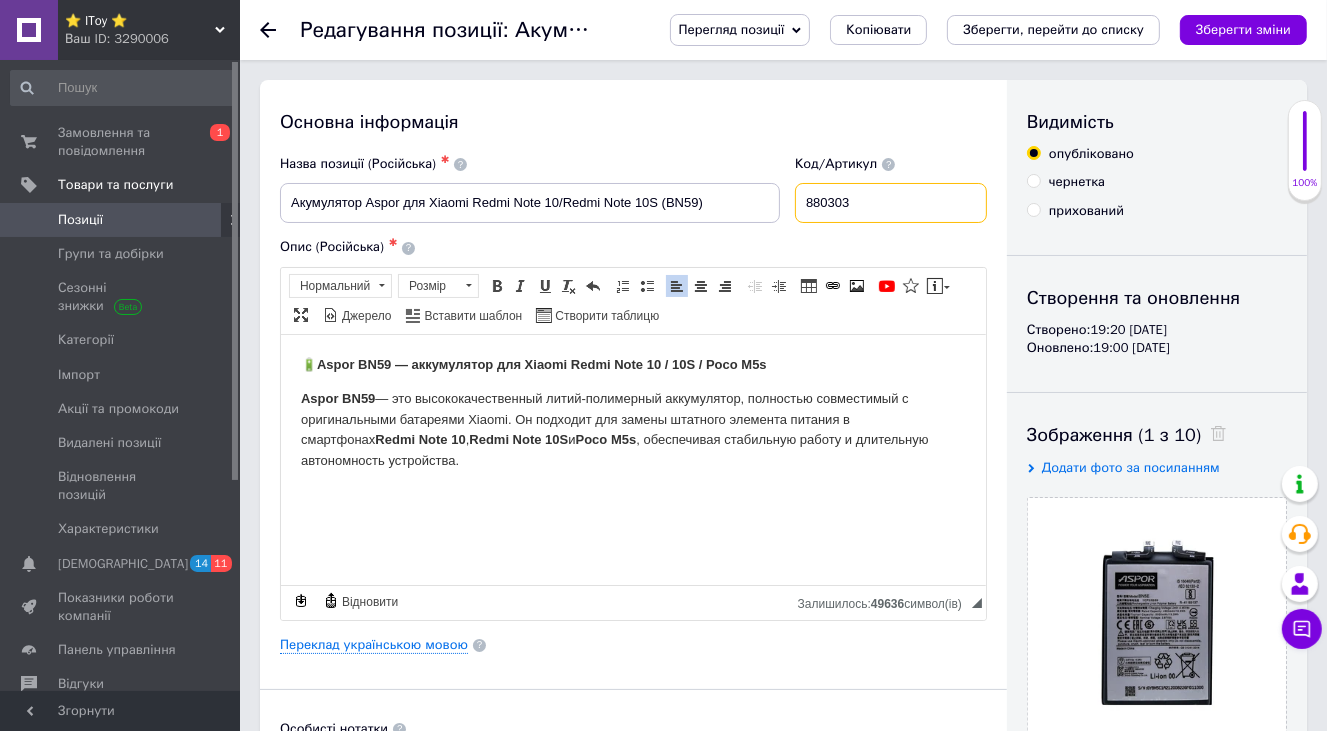 click on "880303" at bounding box center (891, 203) 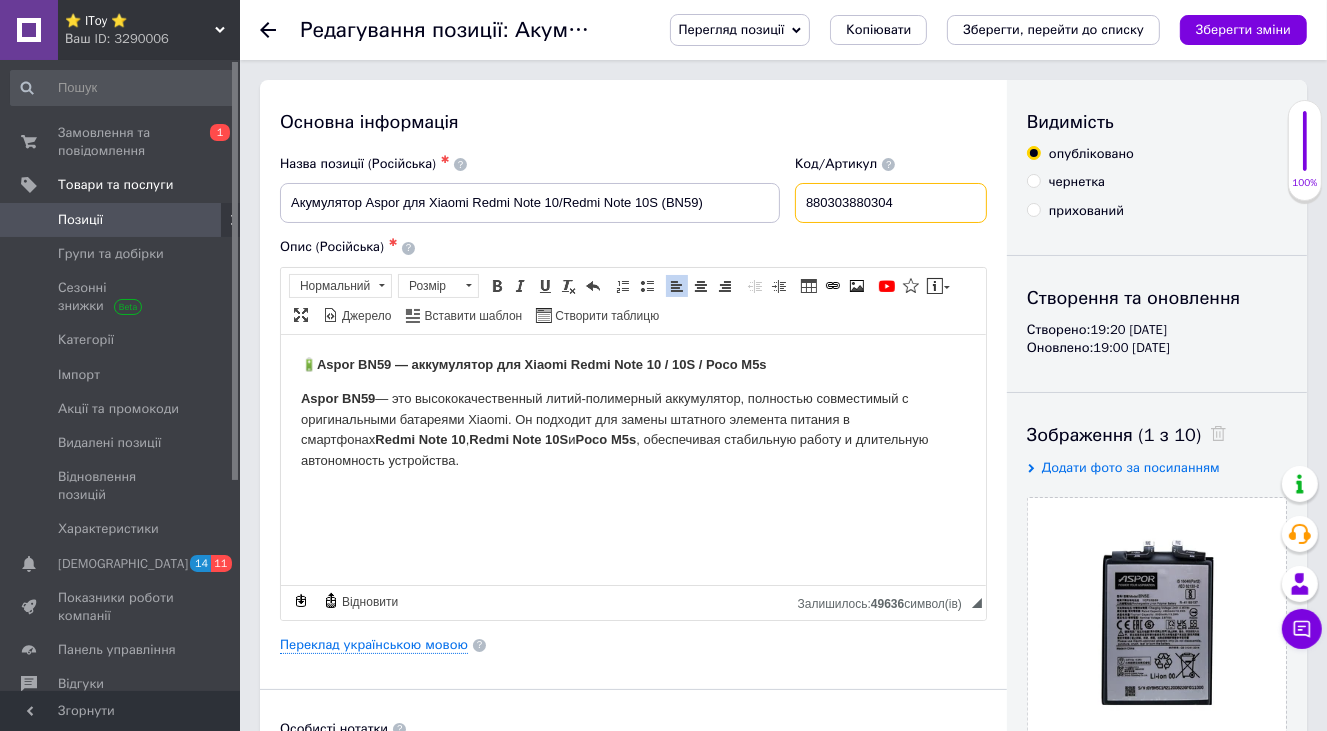 drag, startPoint x: 816, startPoint y: 203, endPoint x: 988, endPoint y: 206, distance: 172.02615 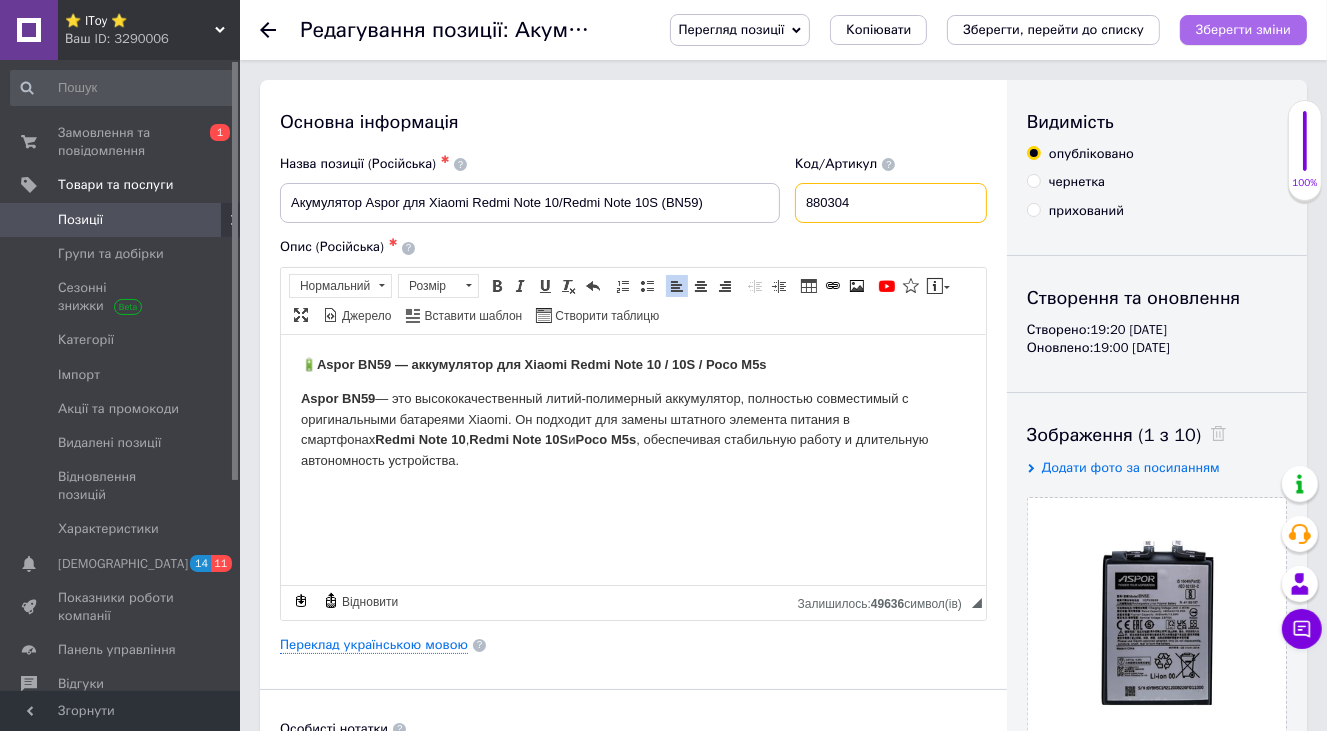 type on "880304" 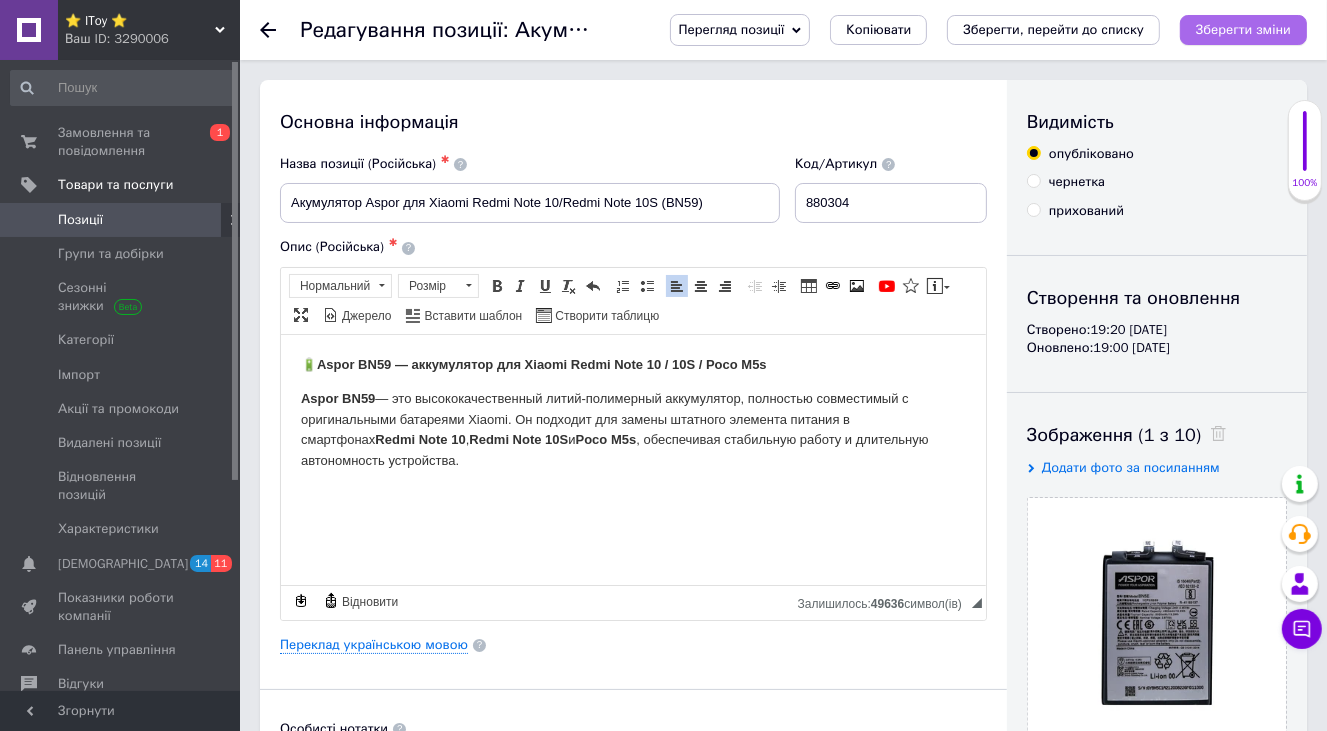 click on "Зберегти зміни" at bounding box center (1243, 29) 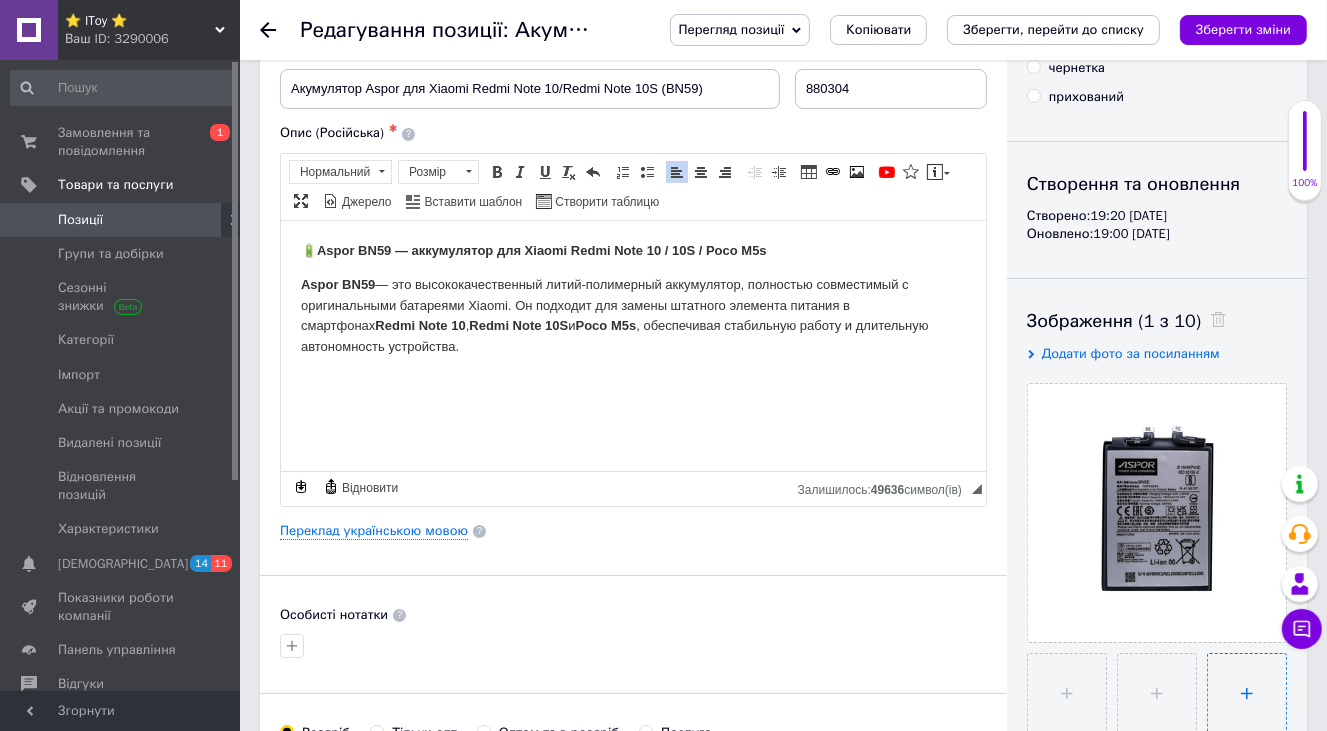 scroll, scrollTop: 200, scrollLeft: 0, axis: vertical 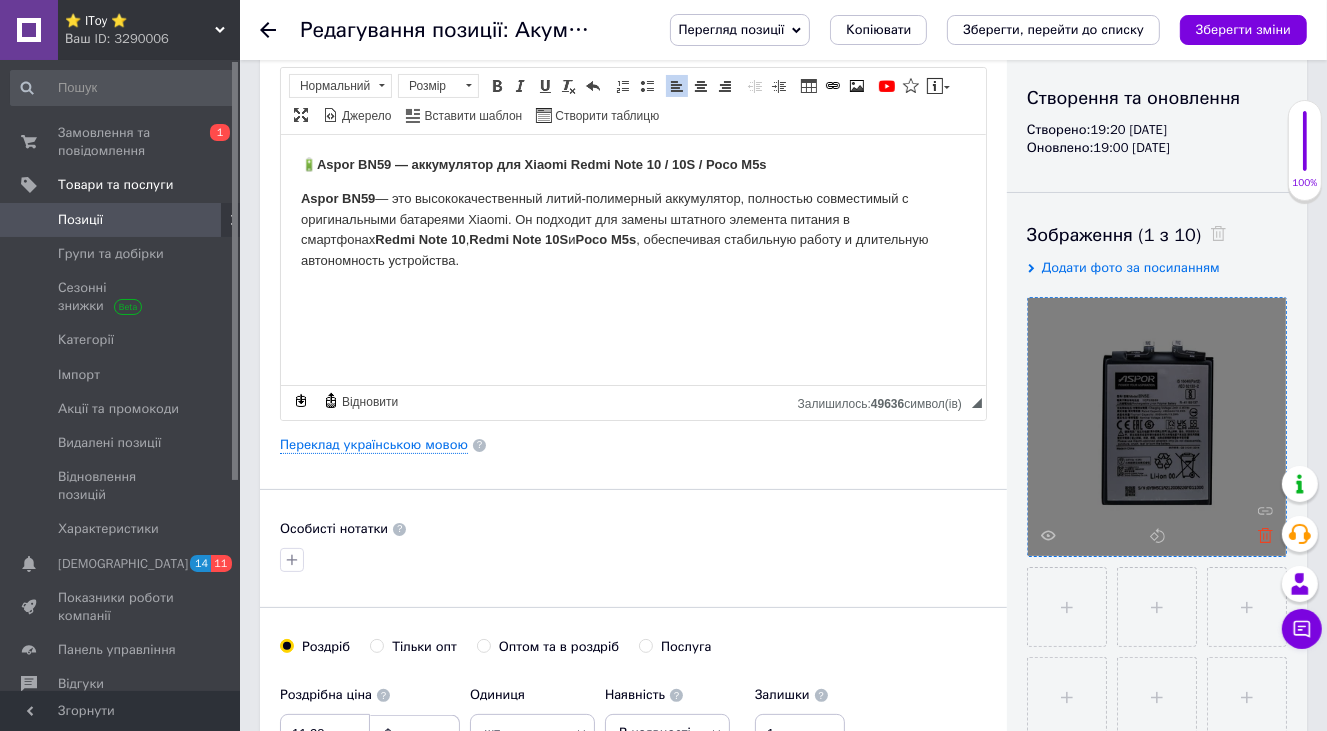 click 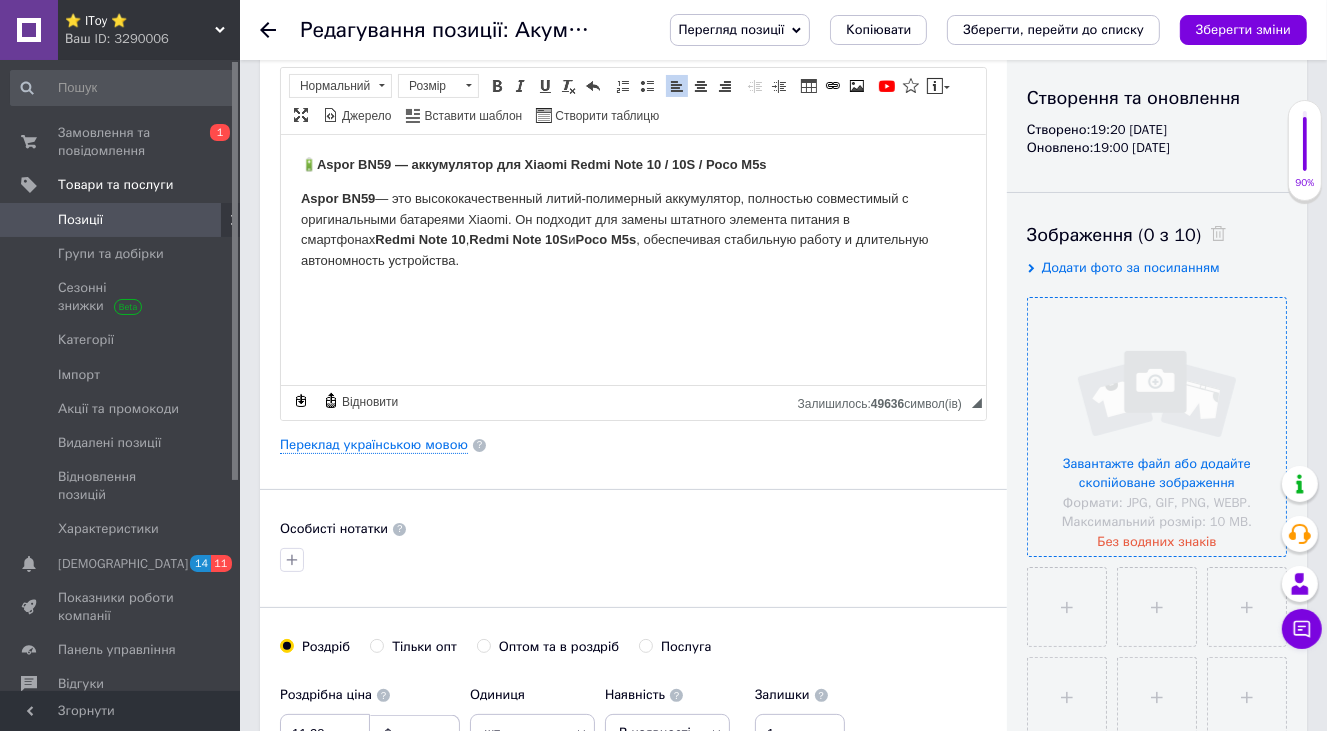 click on "Додати фото за посиланням" at bounding box center [1131, 267] 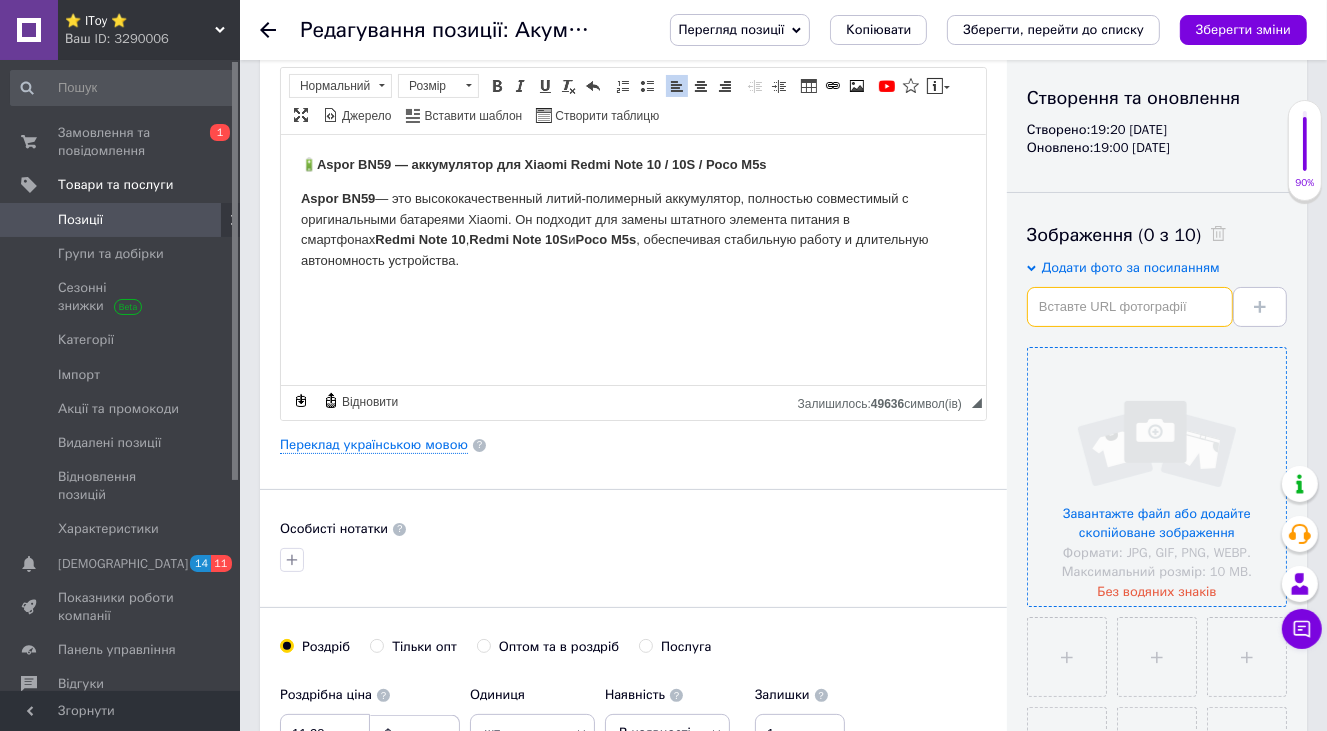 click at bounding box center [1130, 307] 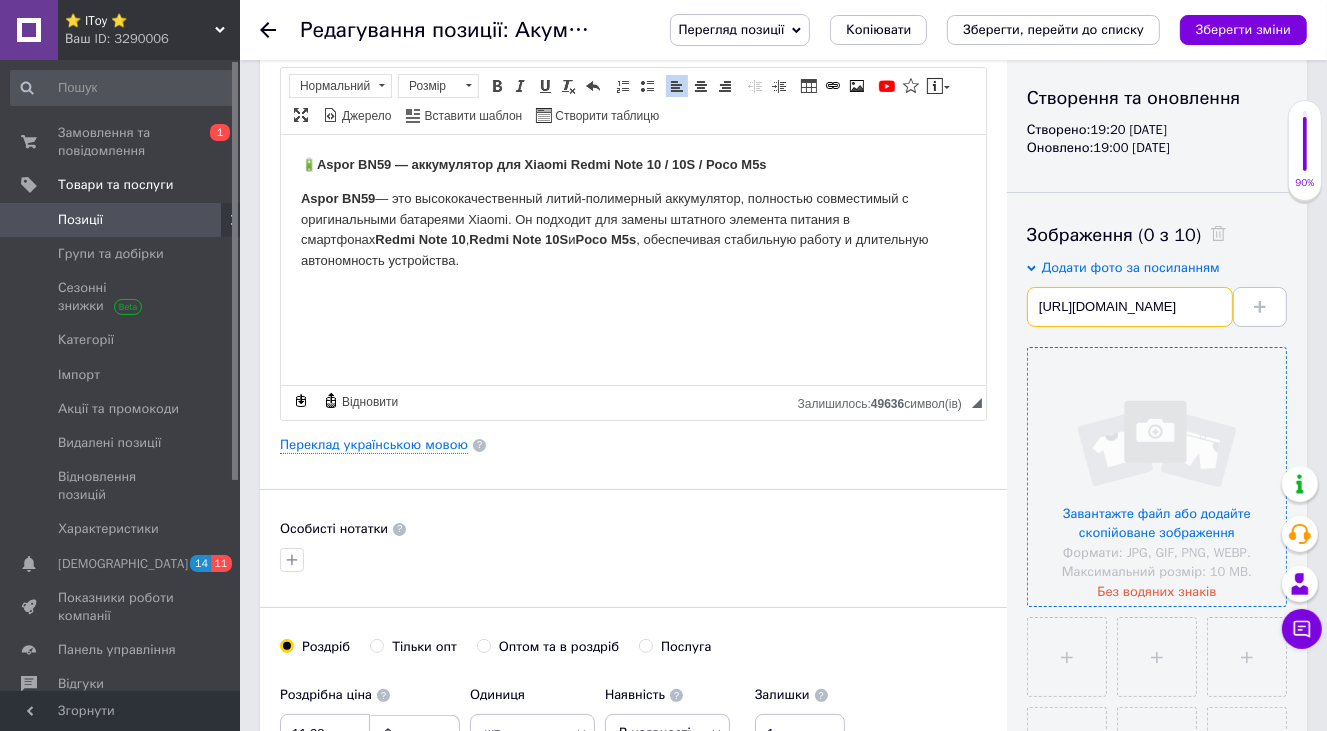 scroll, scrollTop: 0, scrollLeft: 583, axis: horizontal 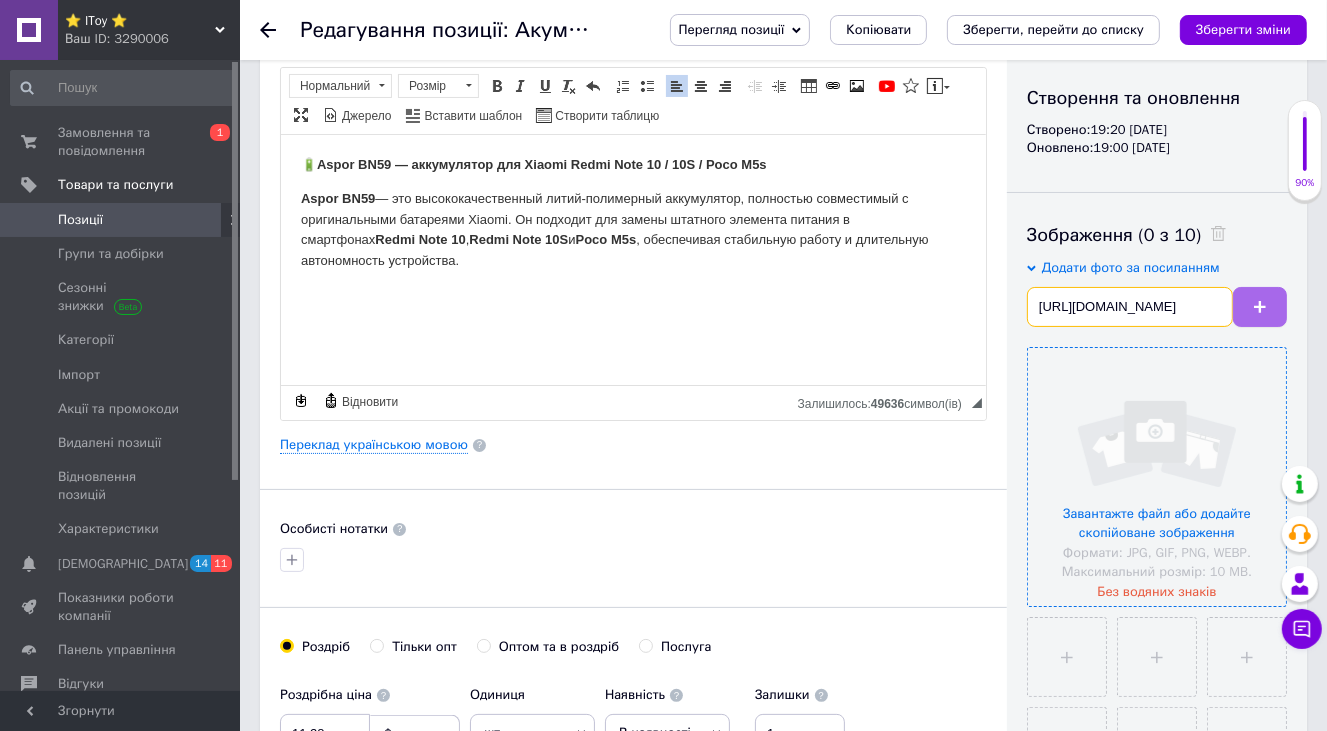 type on "[URL][DOMAIN_NAME]" 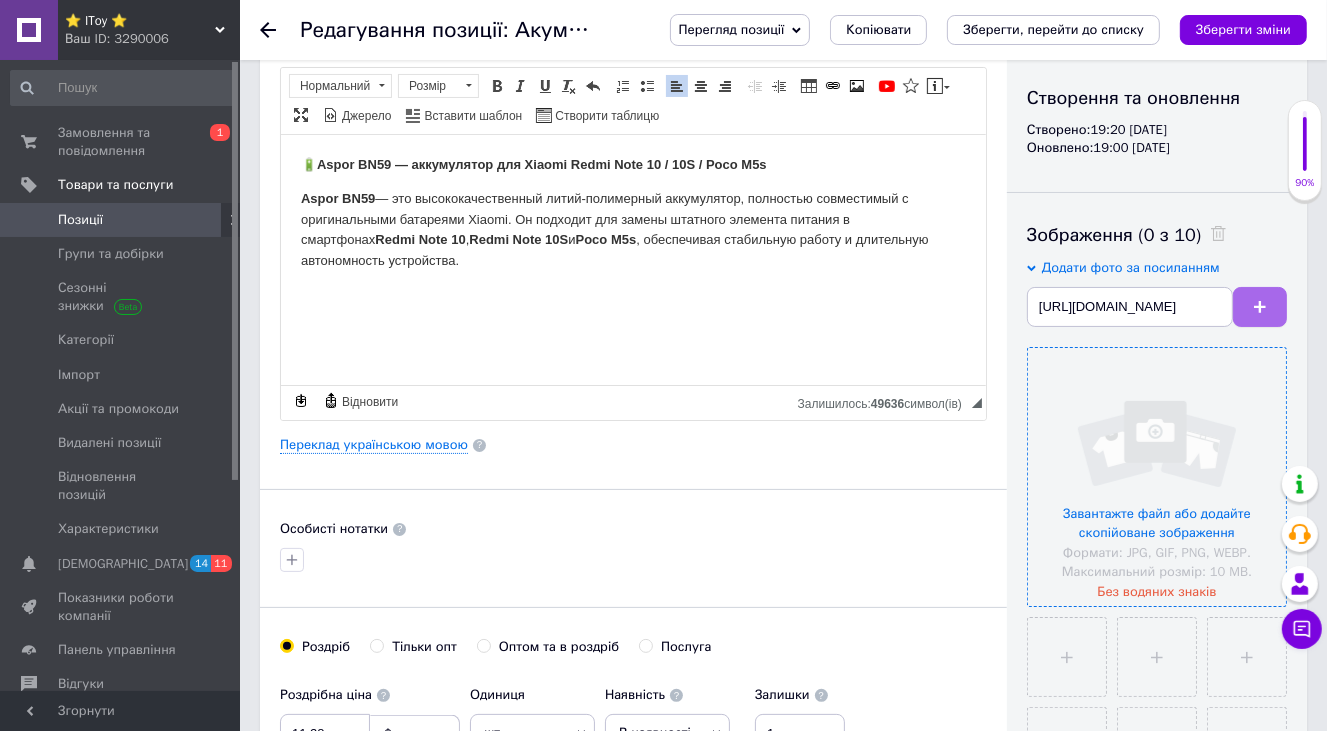 click at bounding box center [1260, 307] 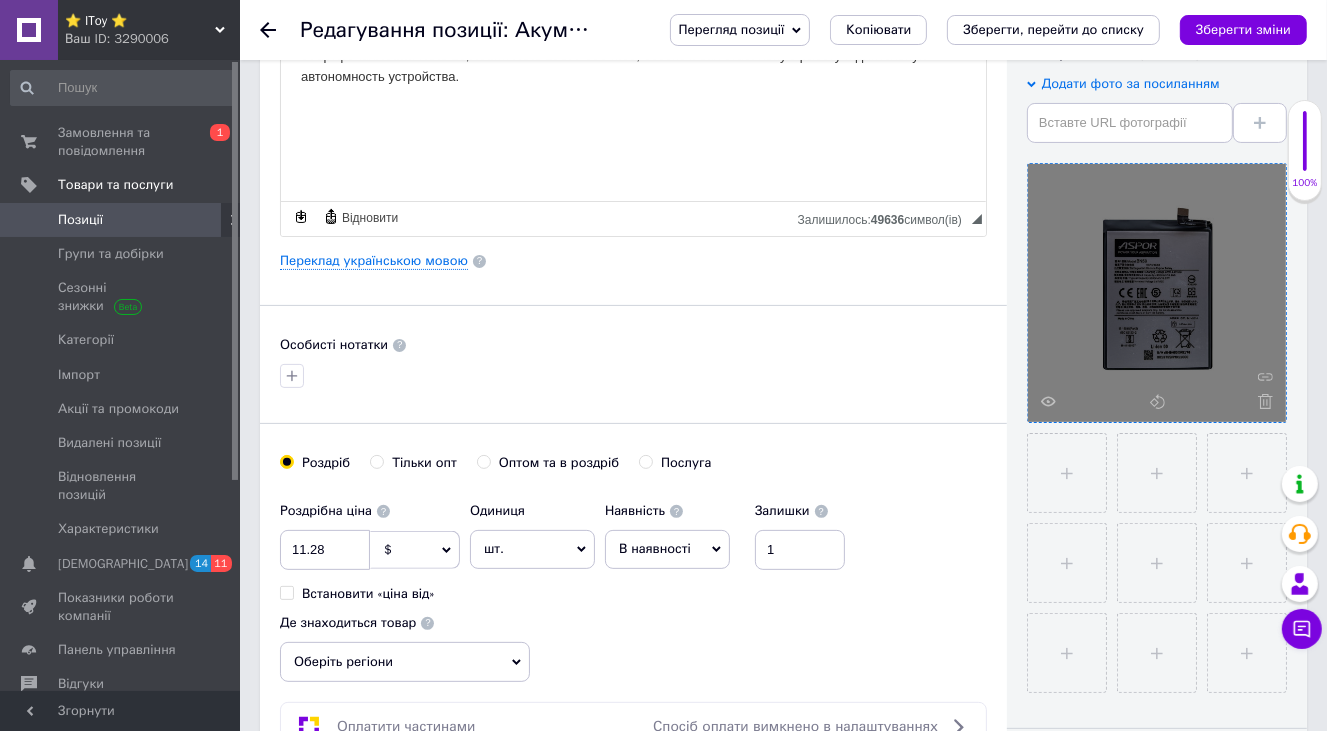scroll, scrollTop: 400, scrollLeft: 0, axis: vertical 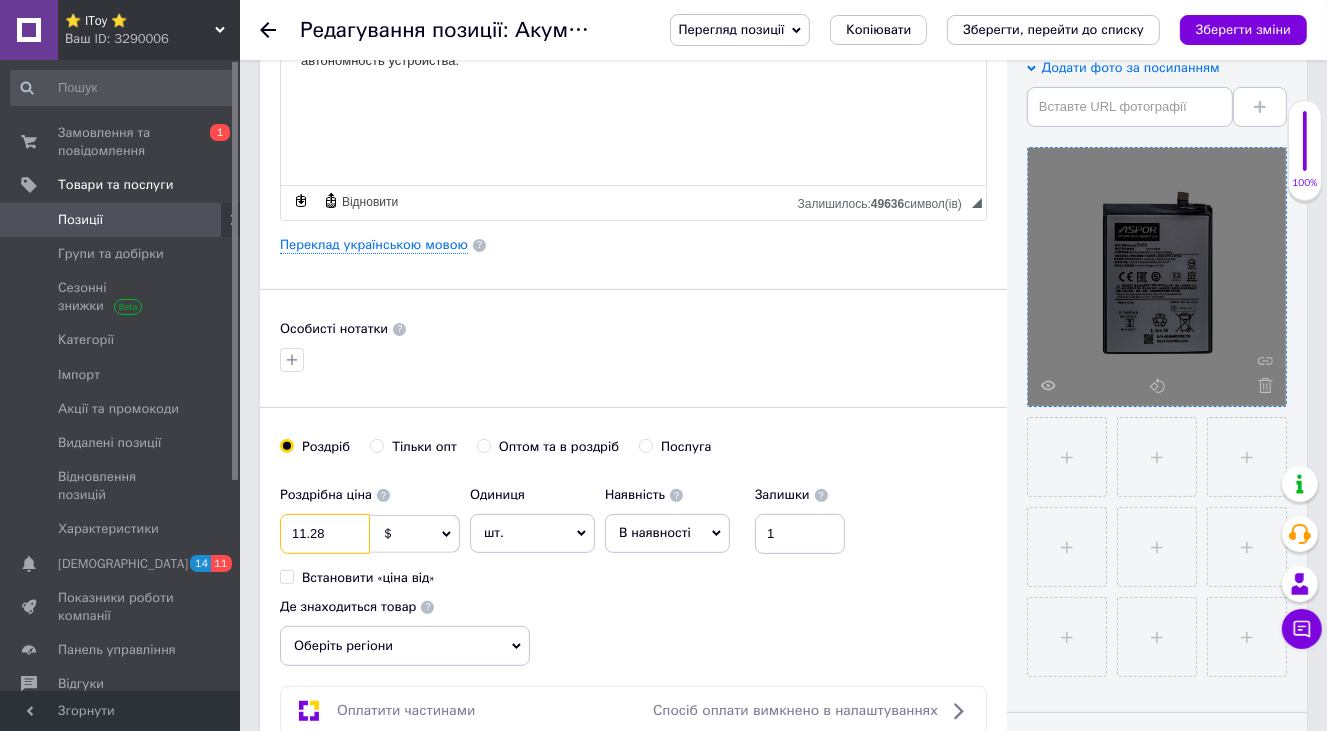 click on "11.28" at bounding box center [325, 534] 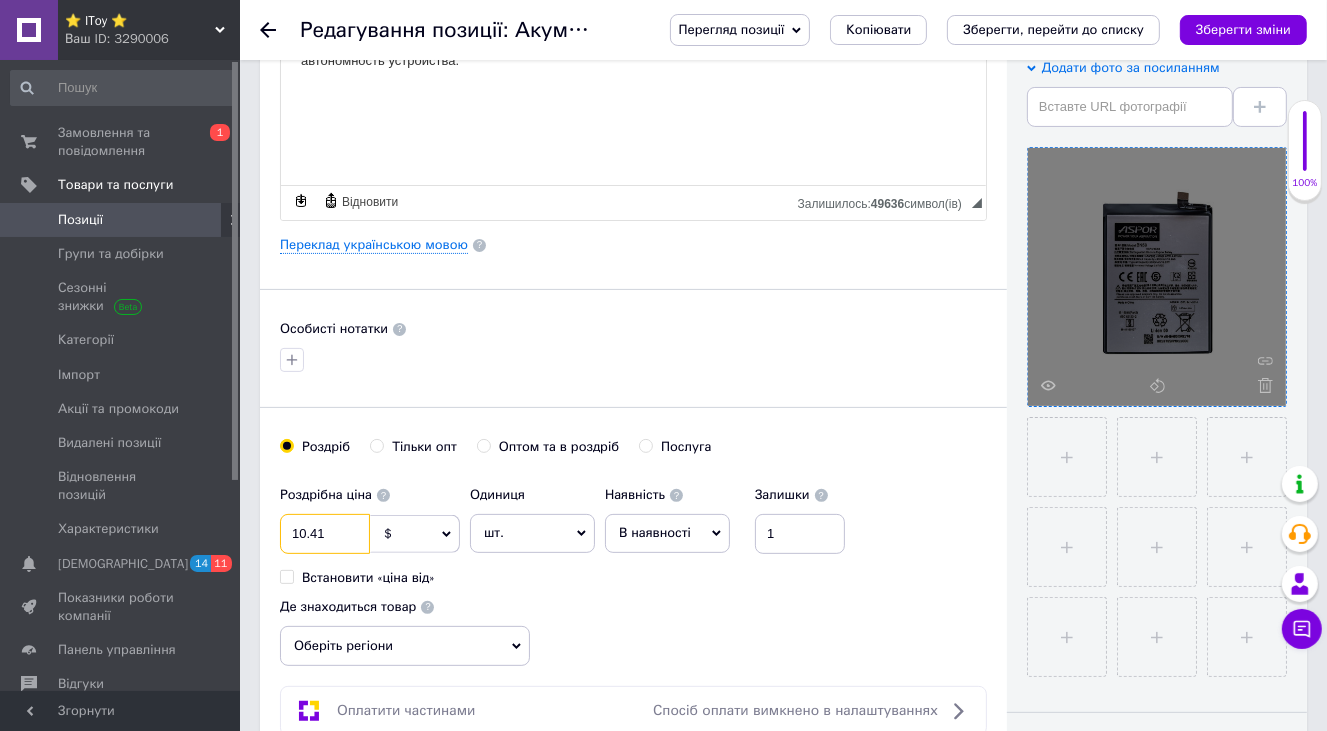 type on "10.41" 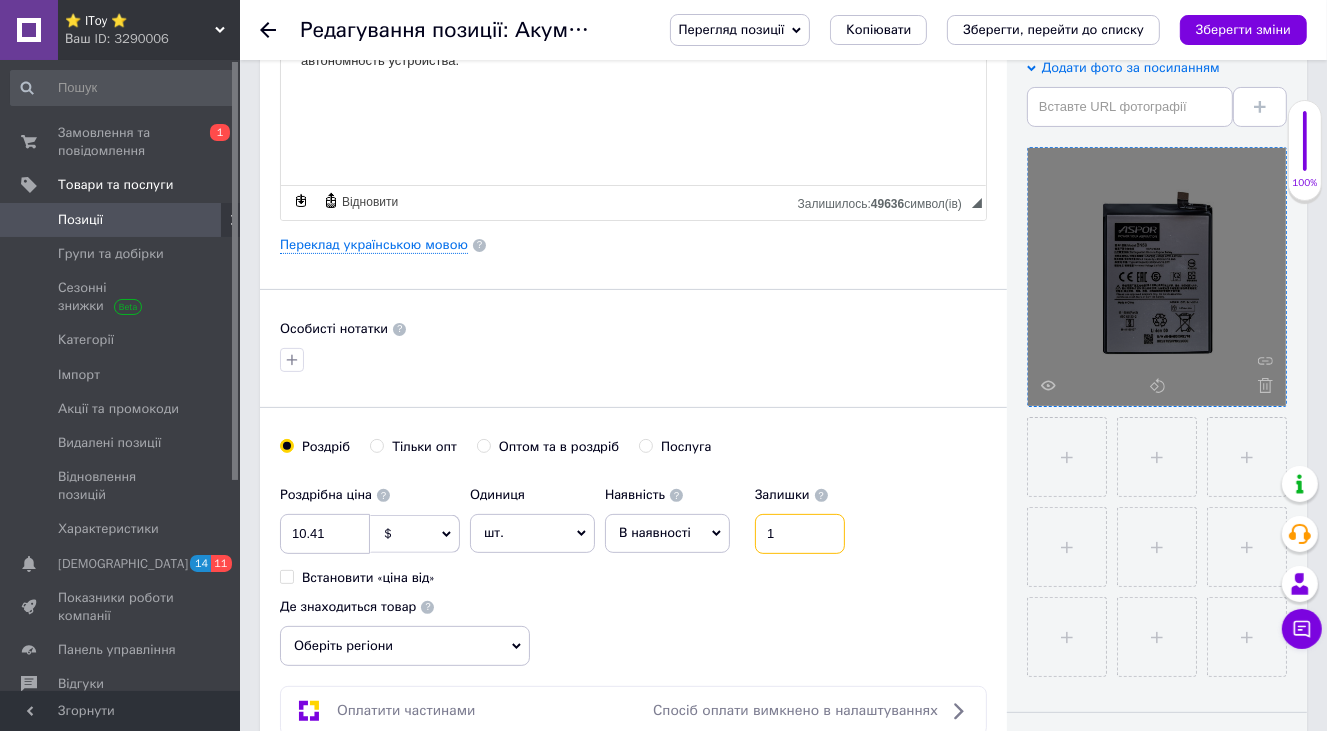 drag, startPoint x: 782, startPoint y: 518, endPoint x: 791, endPoint y: 544, distance: 27.513634 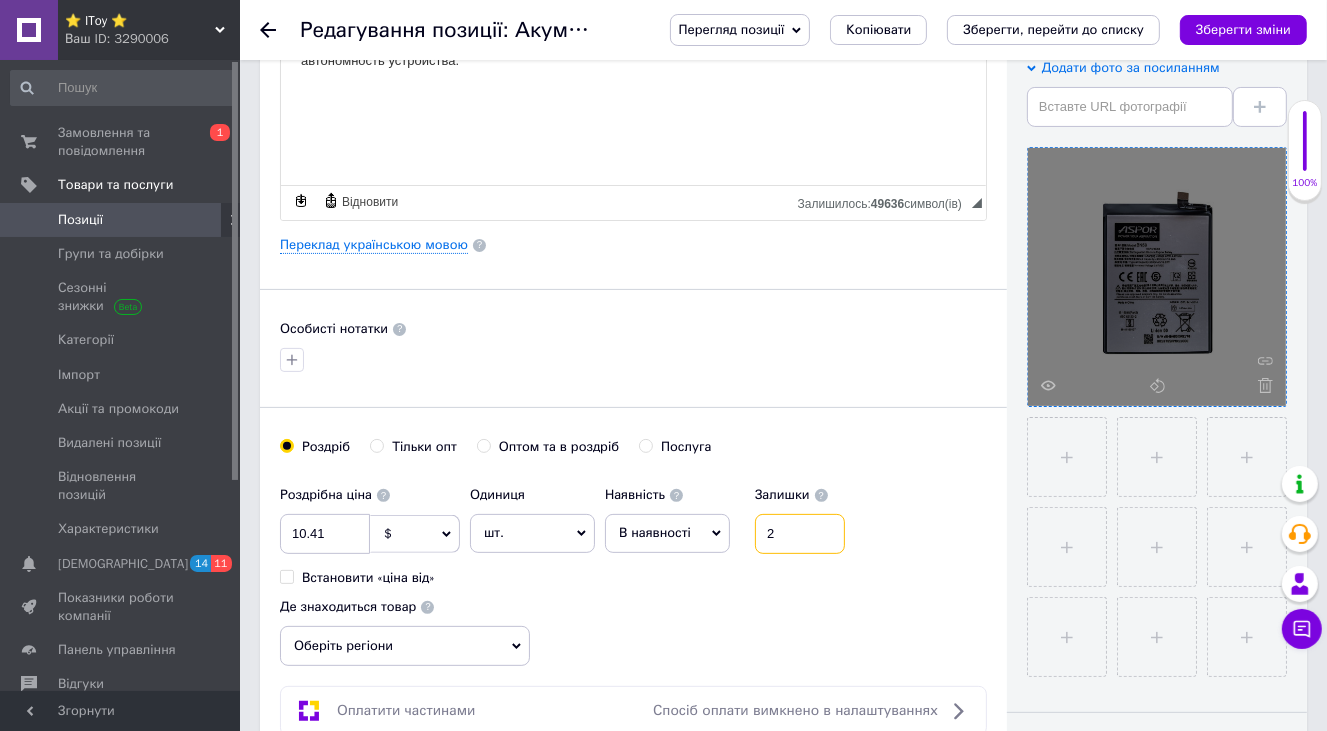 type on "2" 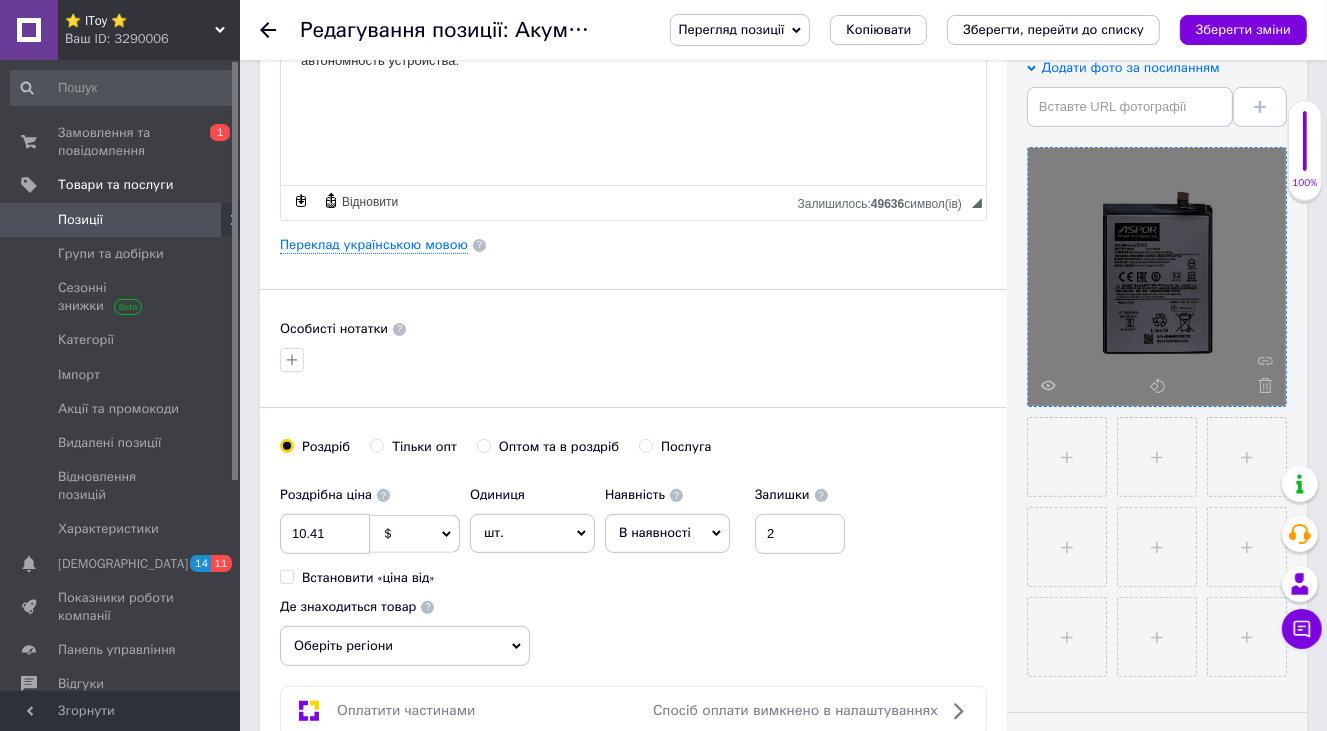 click on "Оберіть регіони" at bounding box center (405, 646) 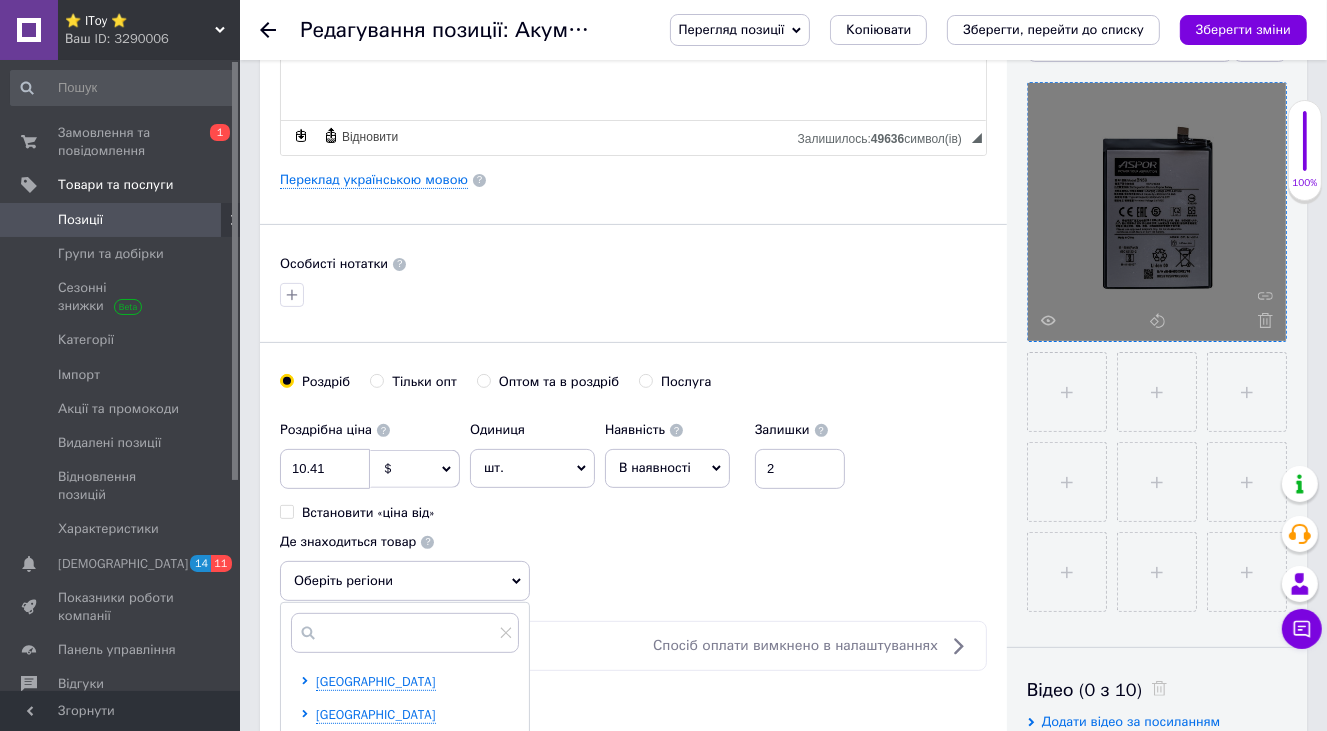 scroll, scrollTop: 500, scrollLeft: 0, axis: vertical 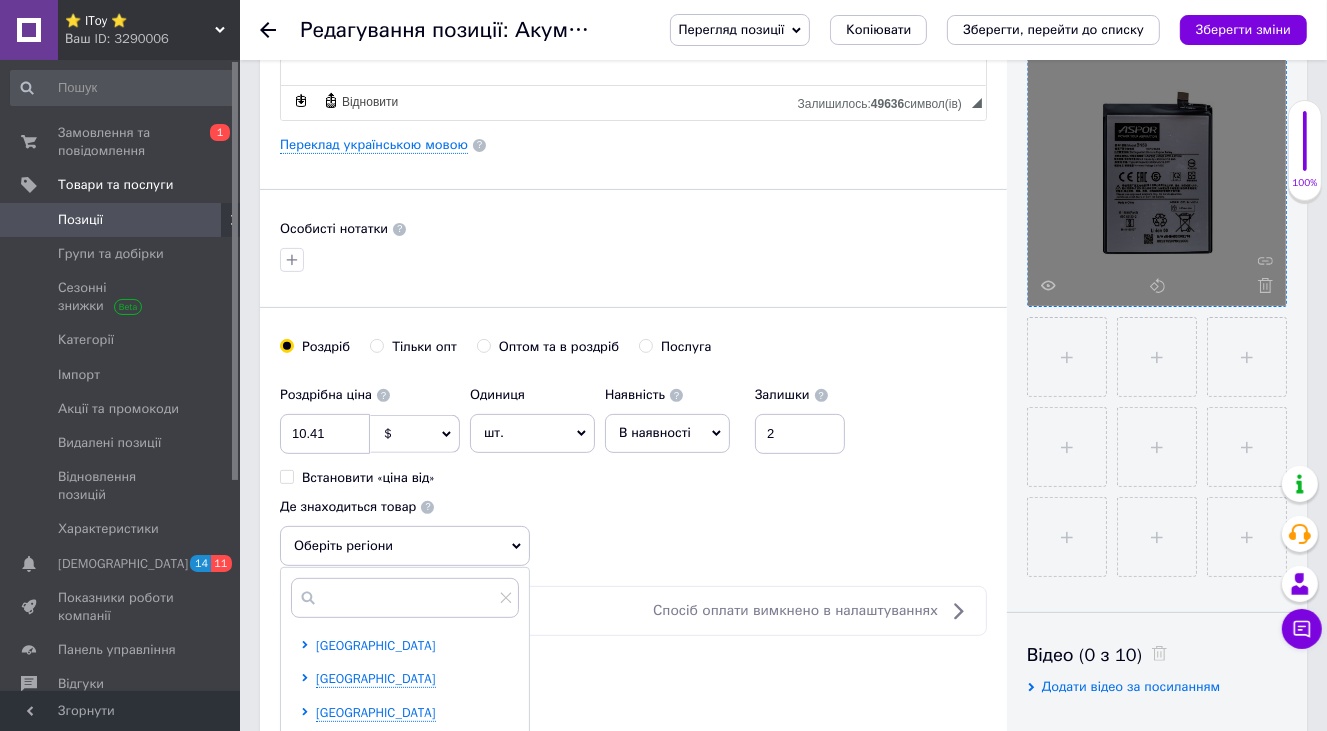 click on "[GEOGRAPHIC_DATA]" at bounding box center [376, 645] 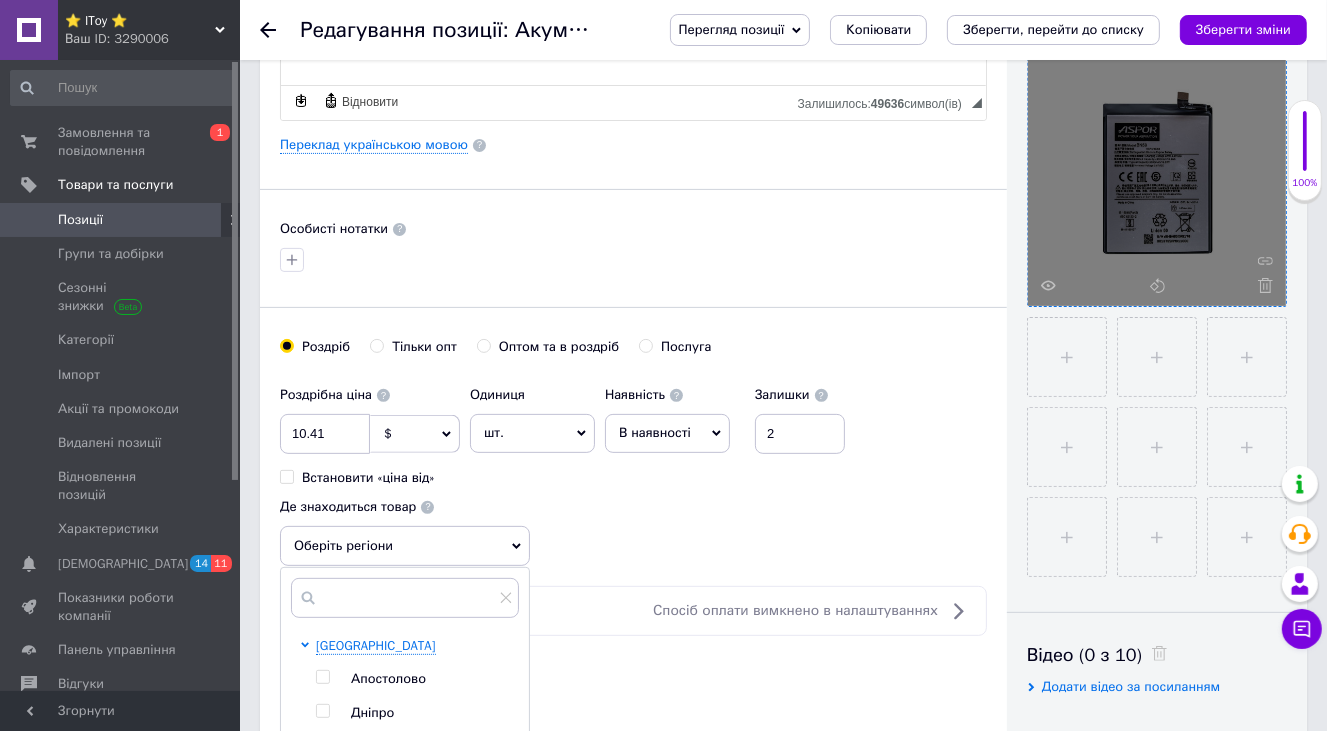 click at bounding box center [322, 711] 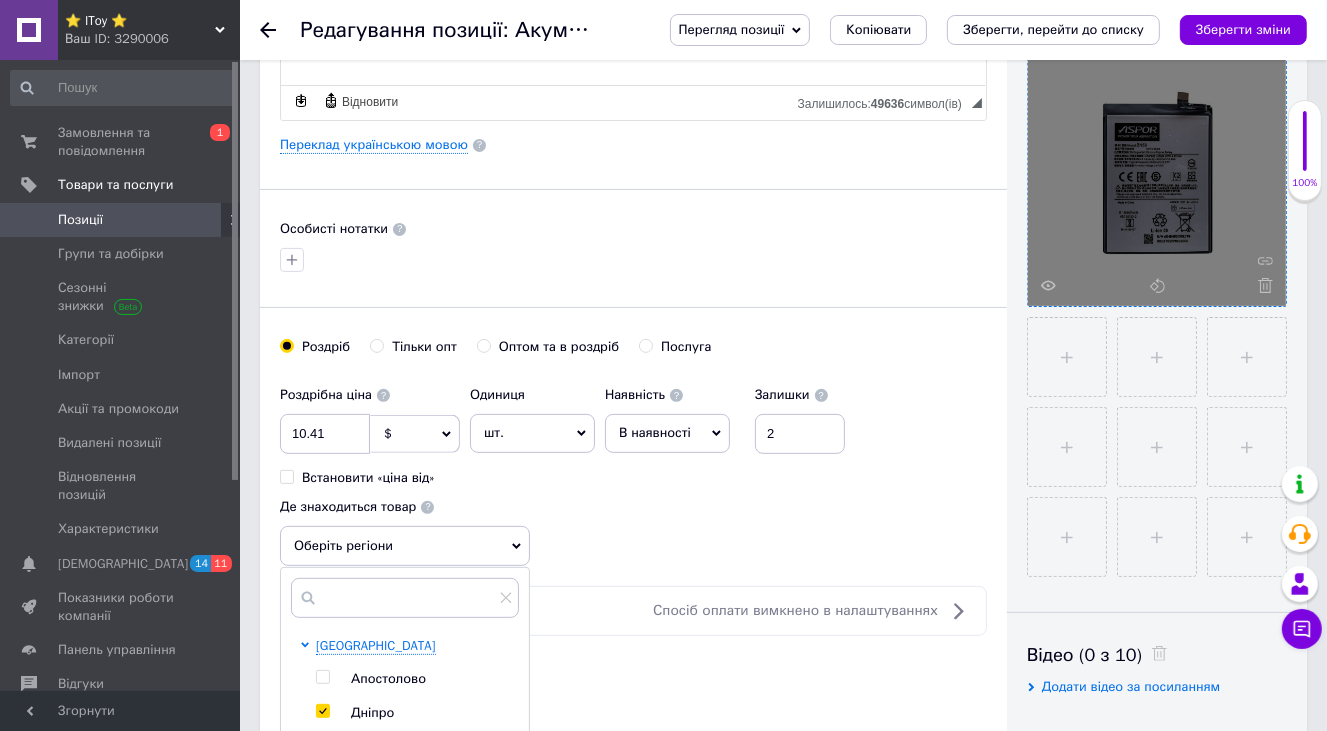 checkbox on "true" 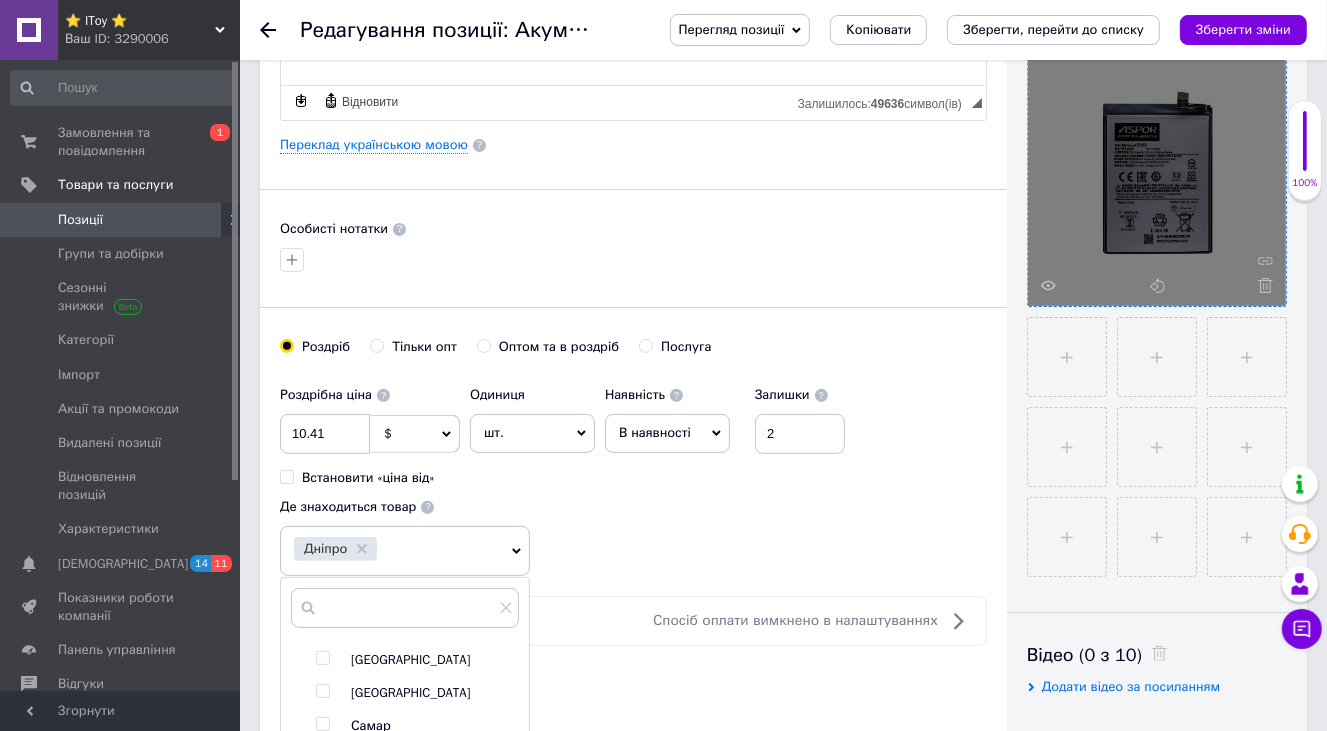 scroll, scrollTop: 600, scrollLeft: 0, axis: vertical 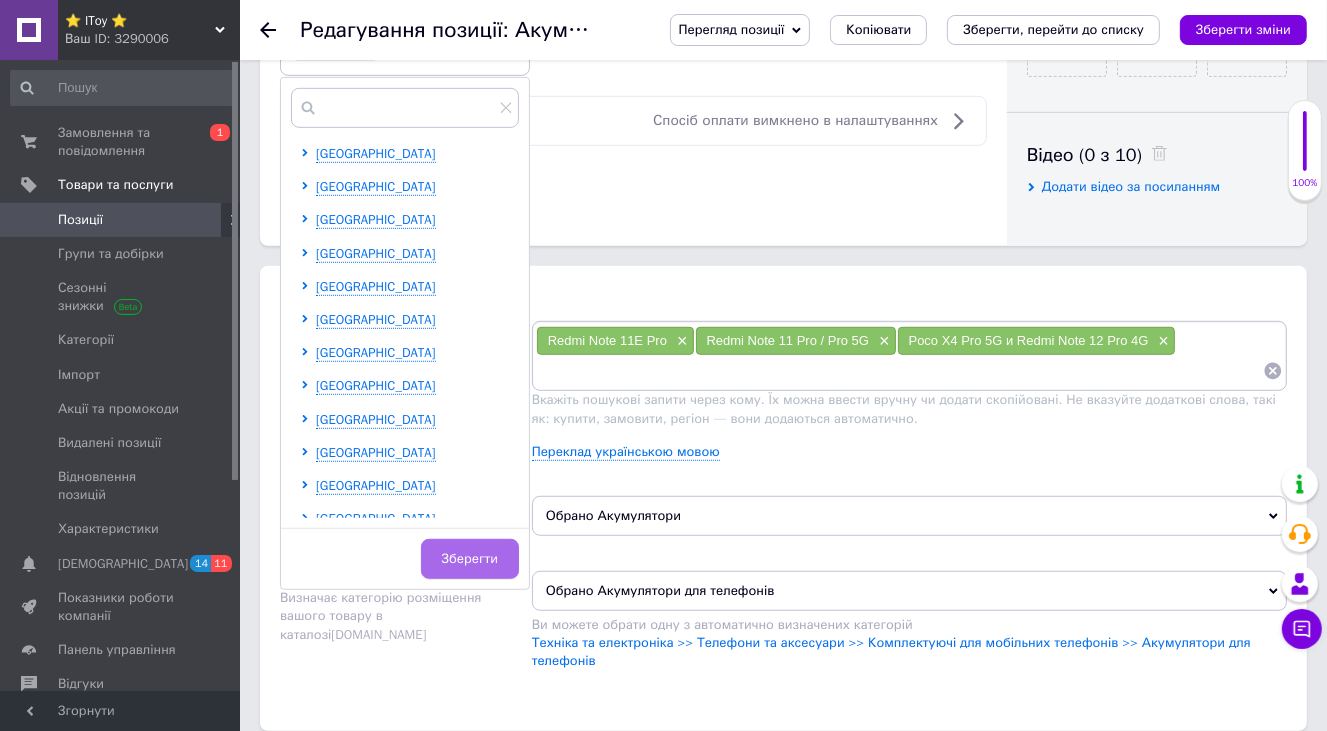 click on "Зберегти" at bounding box center (470, 559) 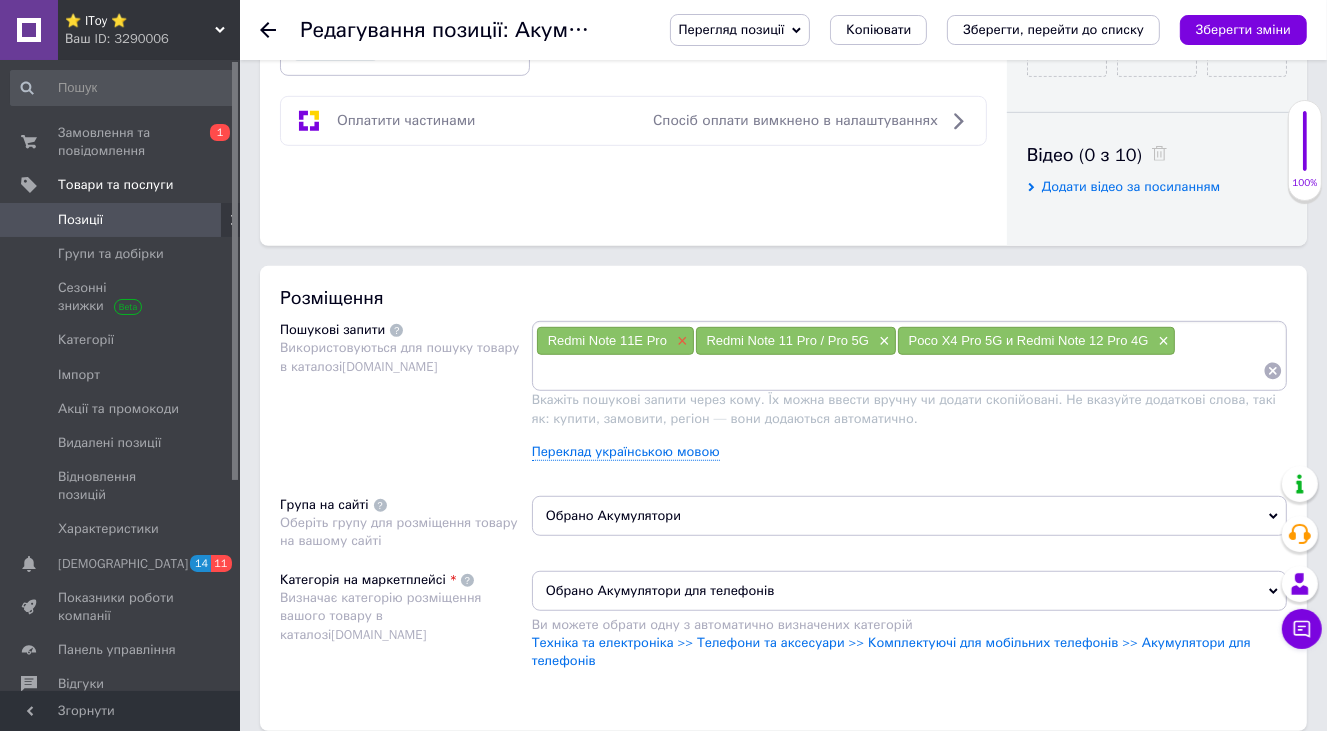 click on "×" at bounding box center [680, 341] 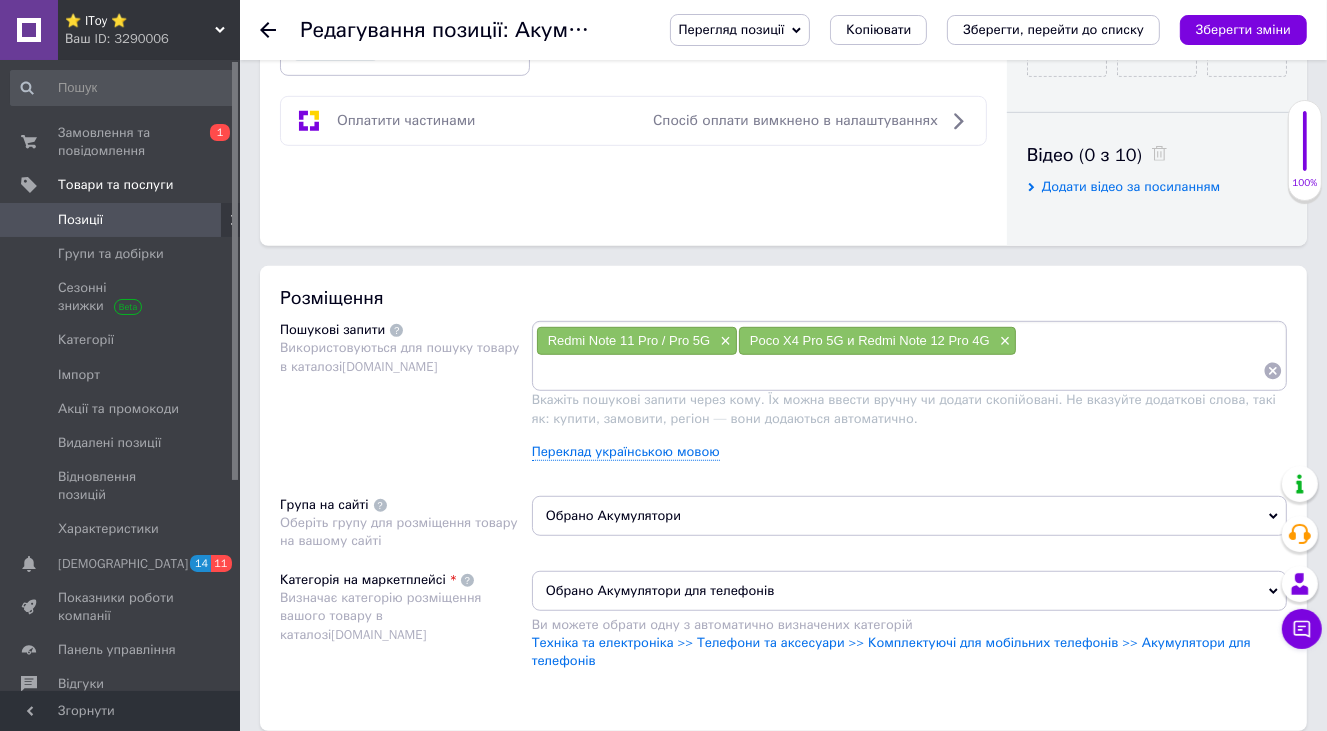 drag, startPoint x: 718, startPoint y: 335, endPoint x: 814, endPoint y: 349, distance: 97.015465 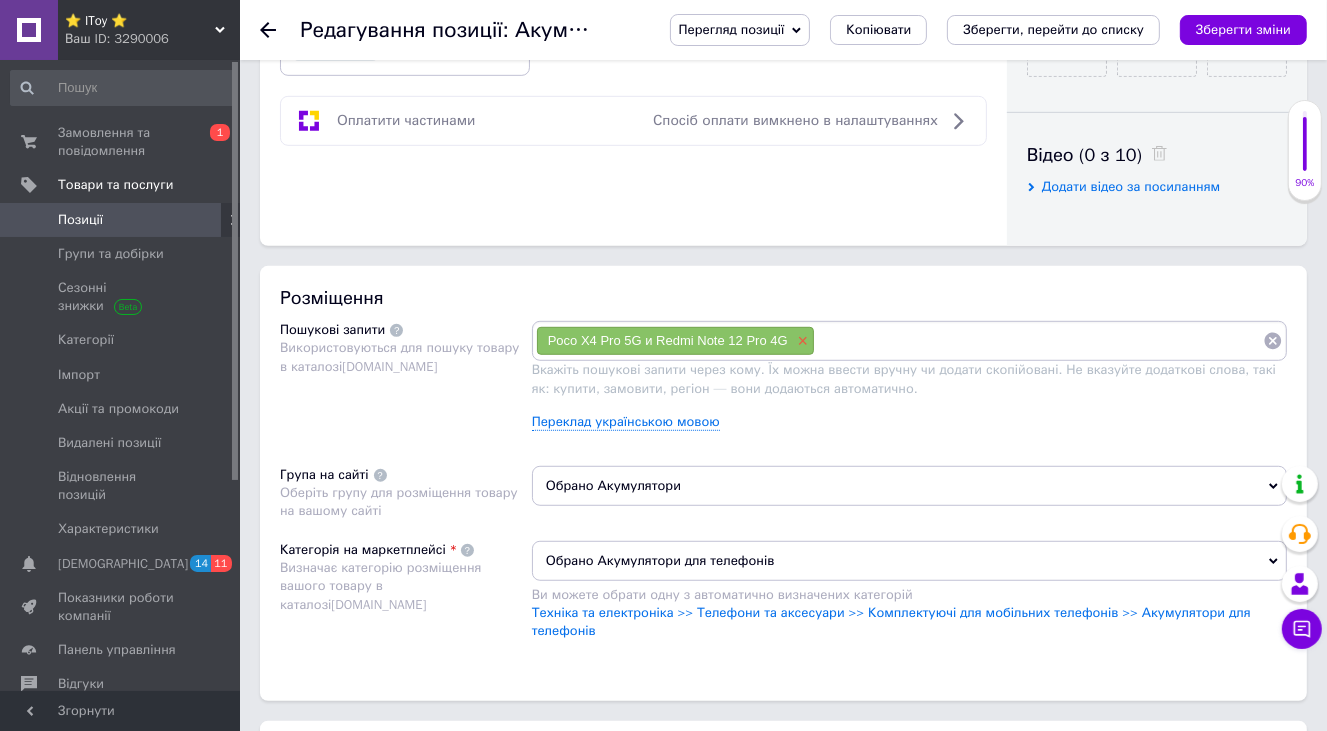 click on "×" at bounding box center [801, 341] 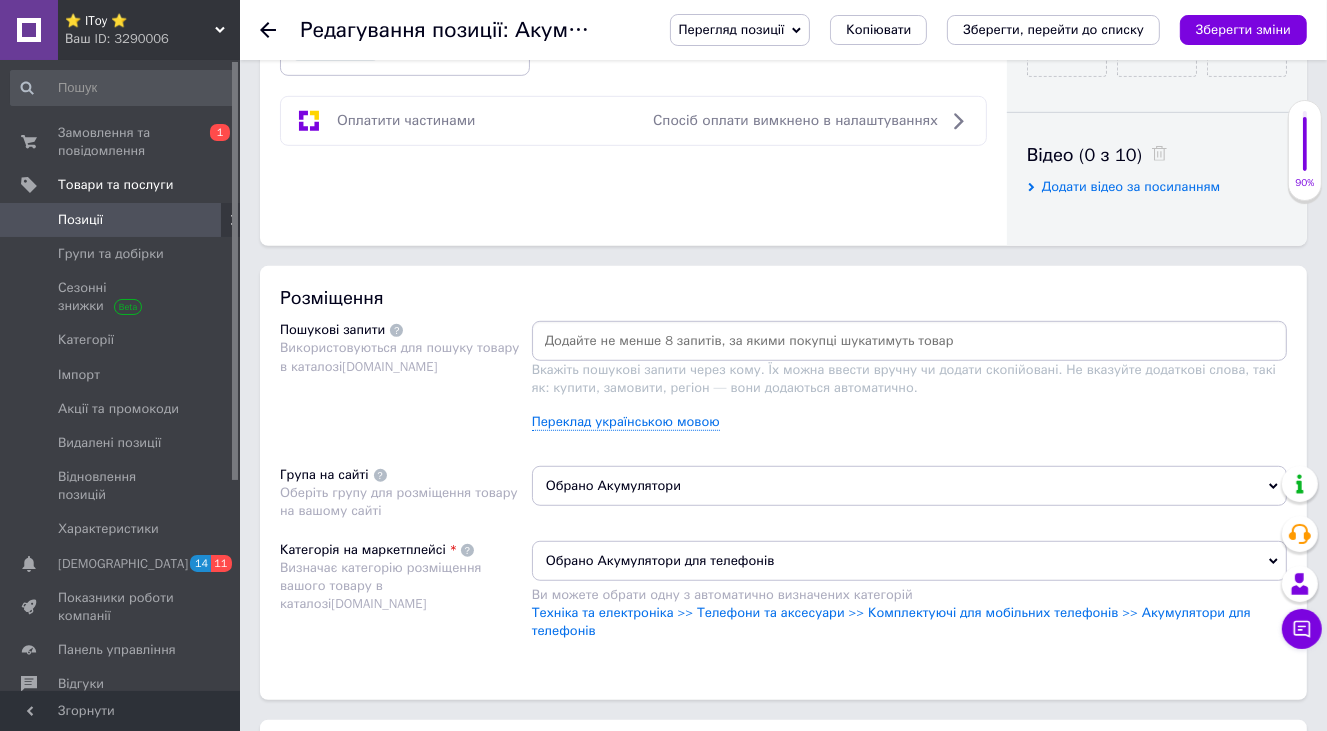 click at bounding box center (909, 341) 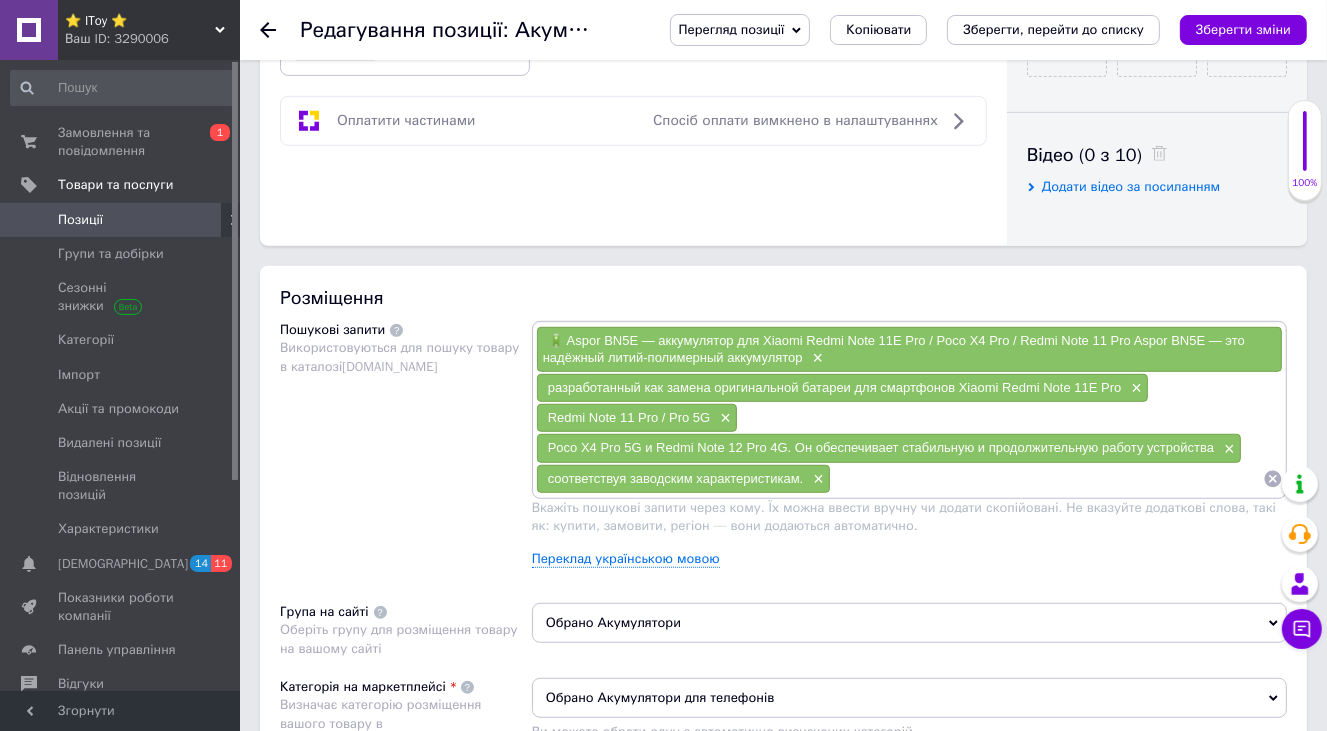 click 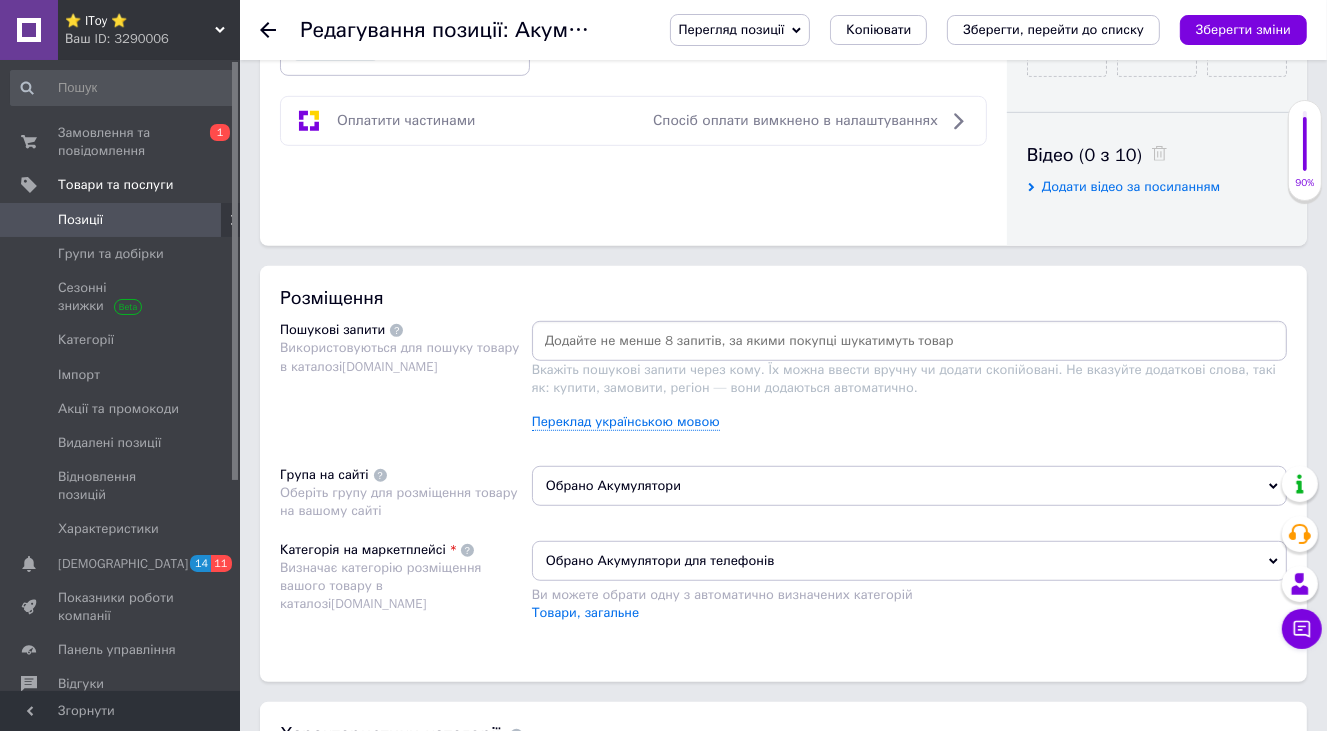 click at bounding box center (909, 341) 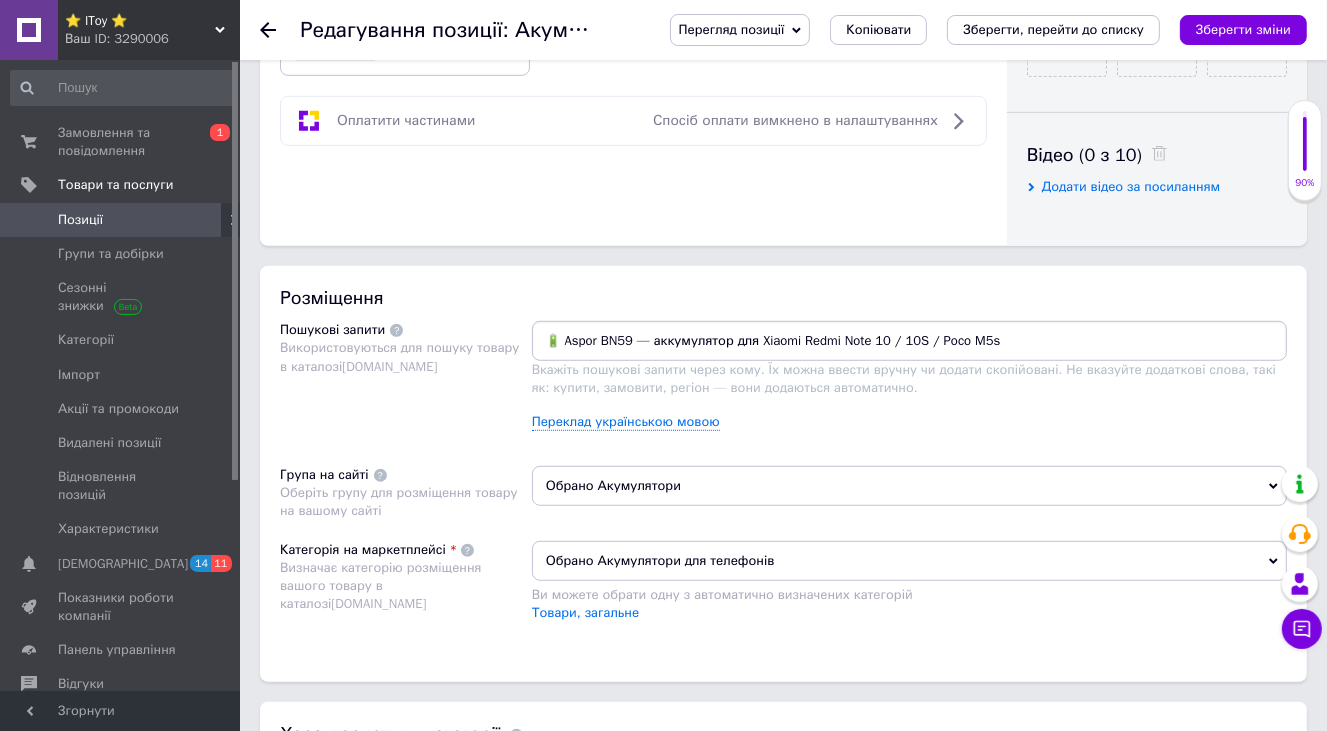 type 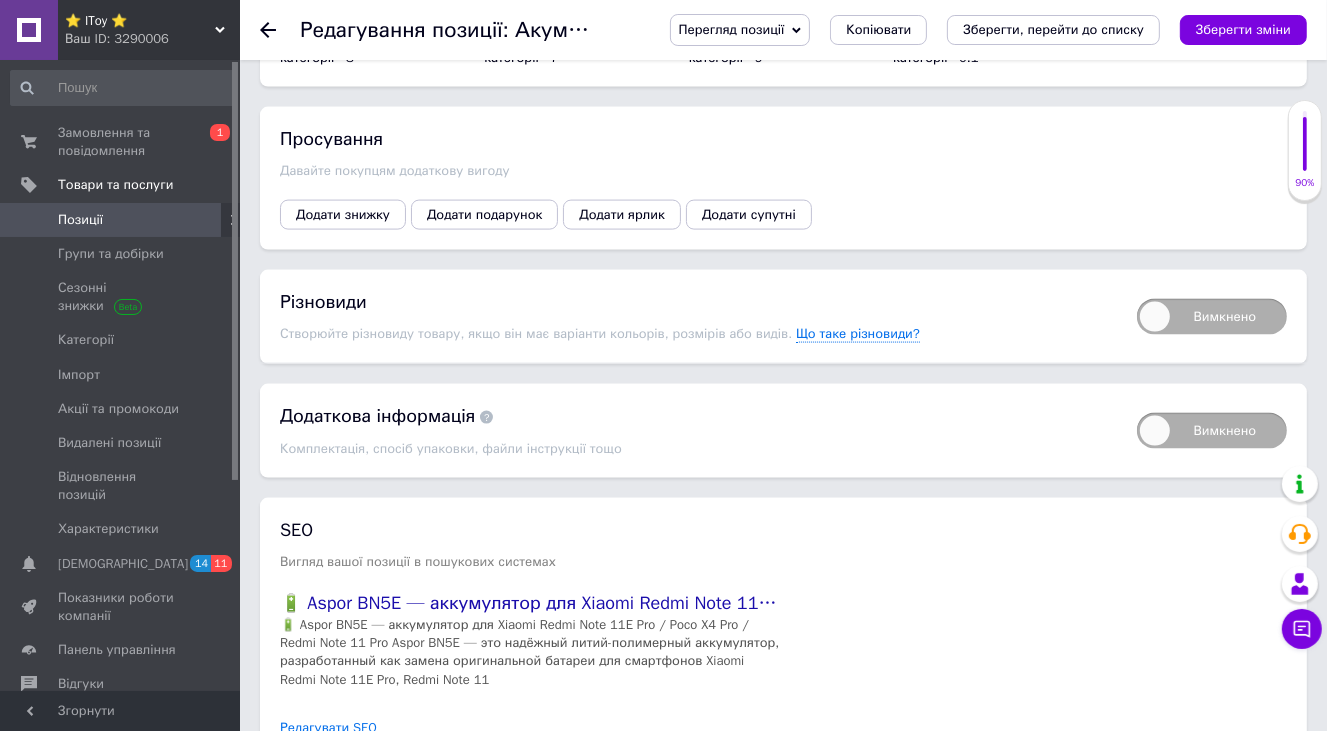 scroll, scrollTop: 2700, scrollLeft: 0, axis: vertical 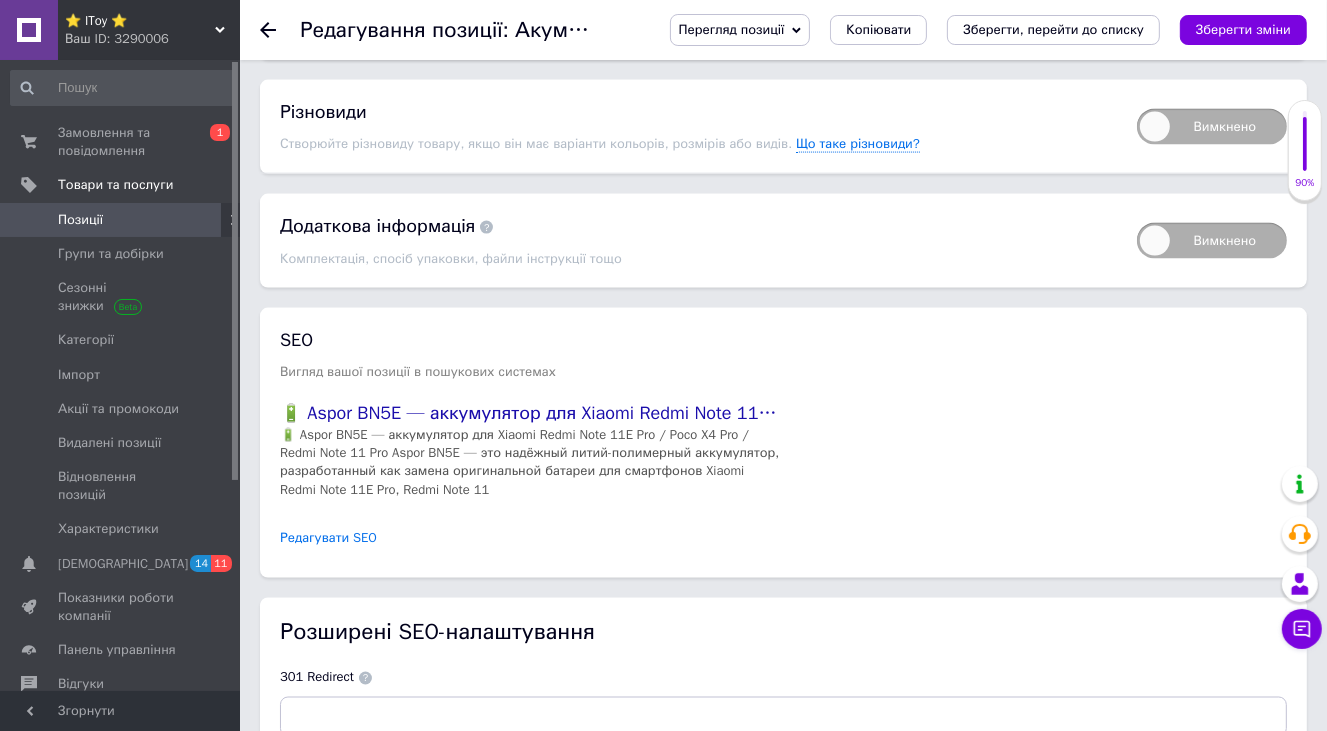 click on "Редагувати SEO" at bounding box center (328, 538) 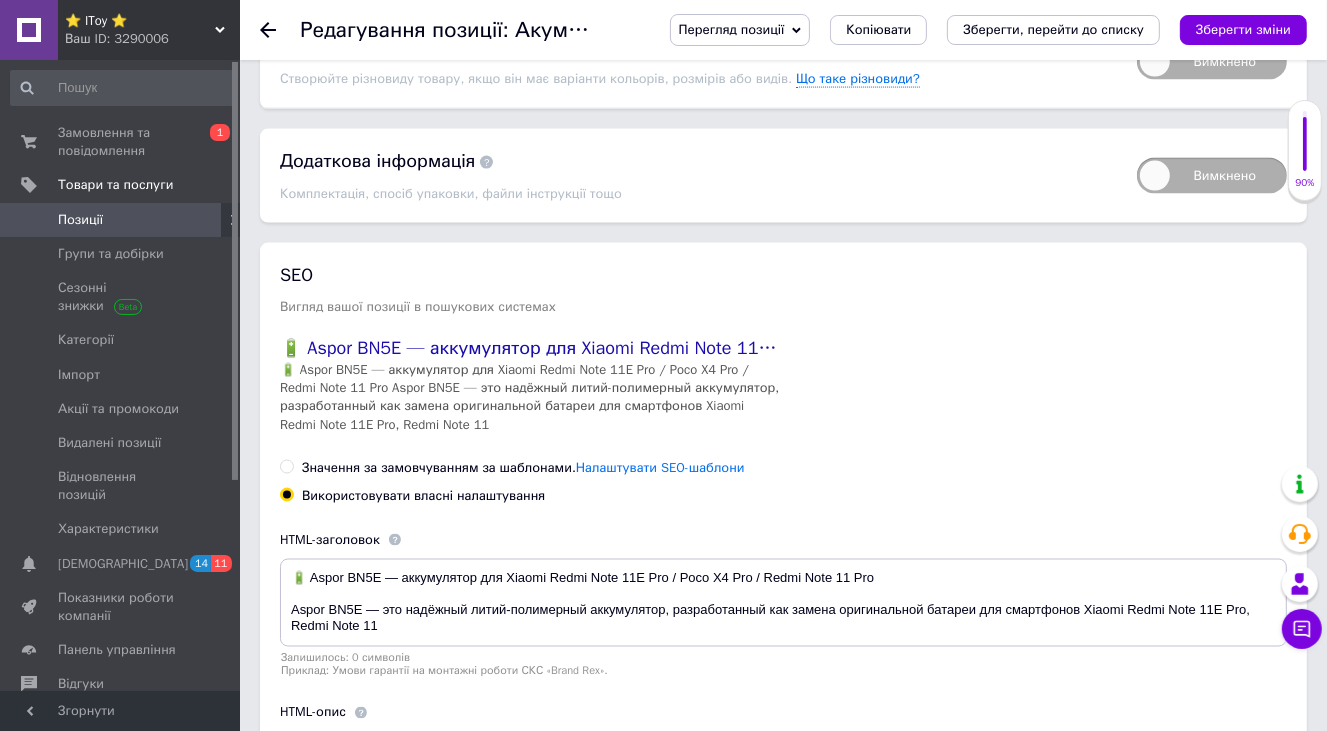 scroll, scrollTop: 2800, scrollLeft: 0, axis: vertical 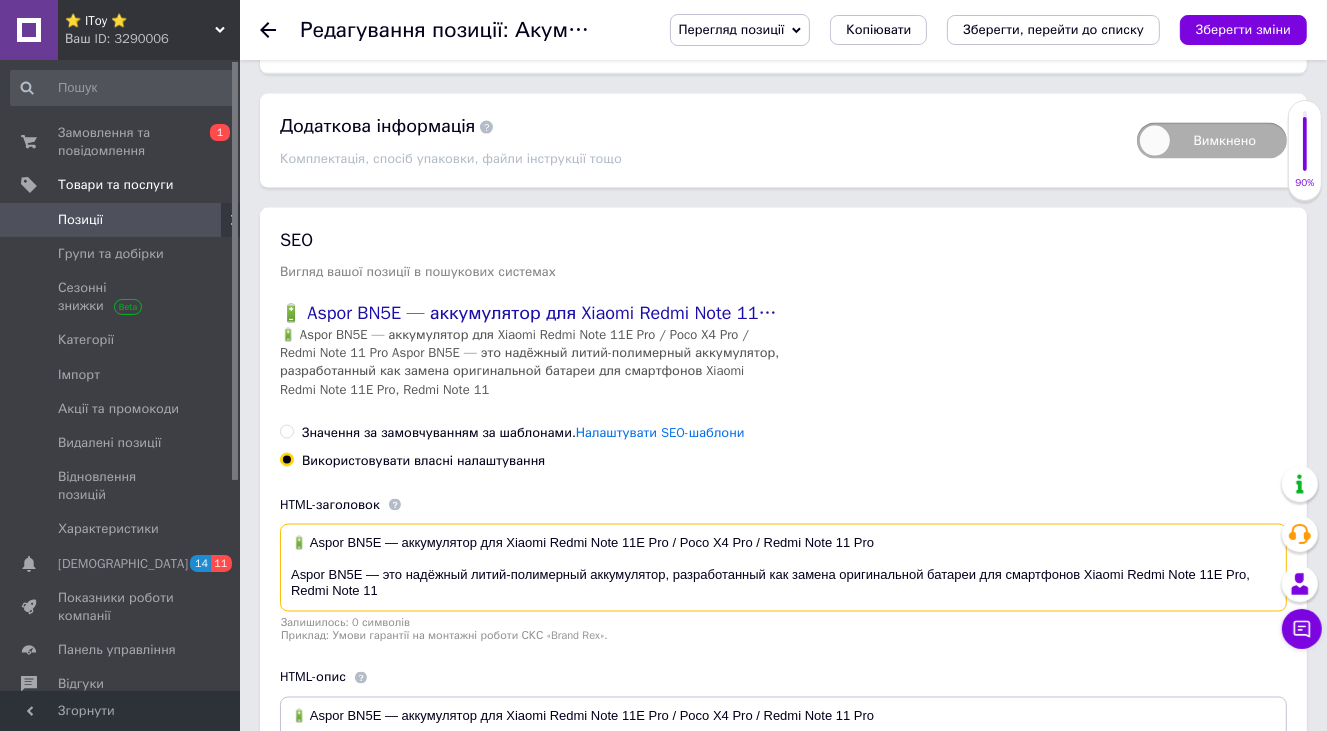 drag, startPoint x: 301, startPoint y: 511, endPoint x: 430, endPoint y: 562, distance: 138.71553 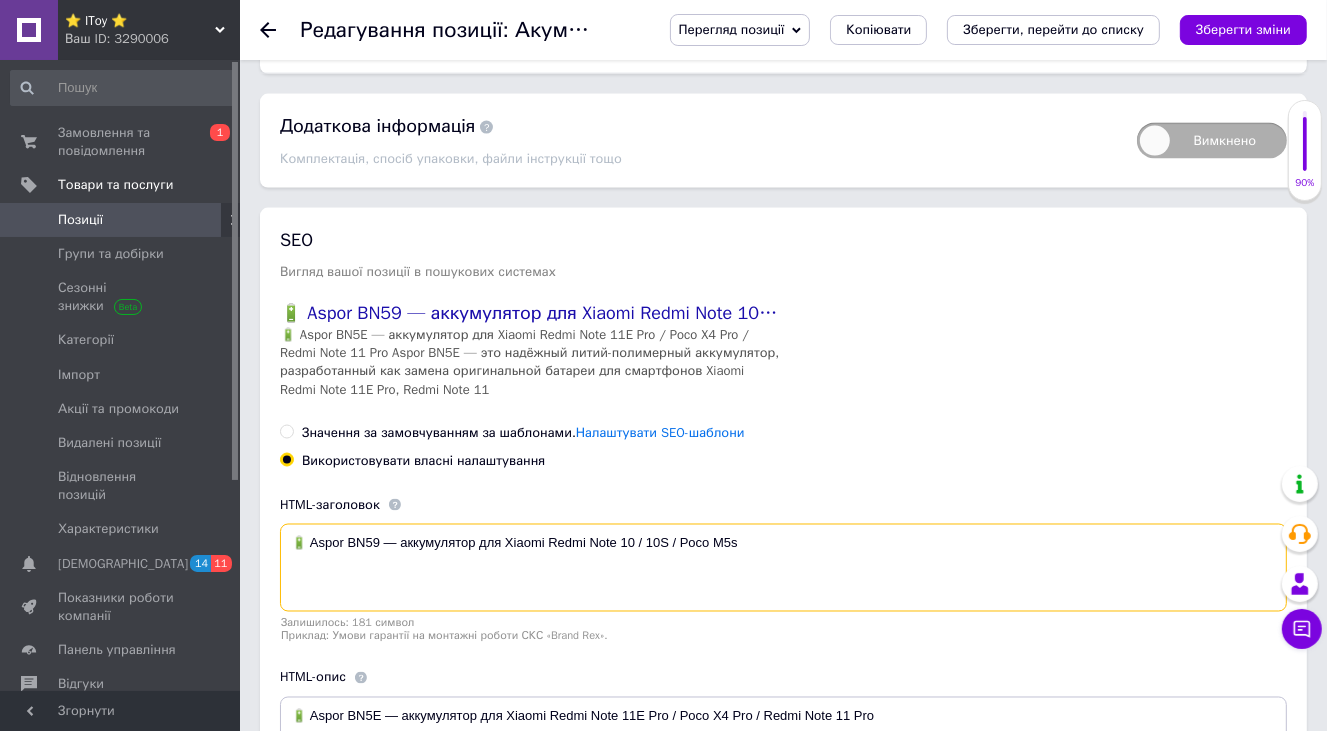 click on "🔋 Aspor BN59 — аккумулятор для Xiaomi Redmi Note 10 / 10S / Poco M5s" at bounding box center [783, 568] 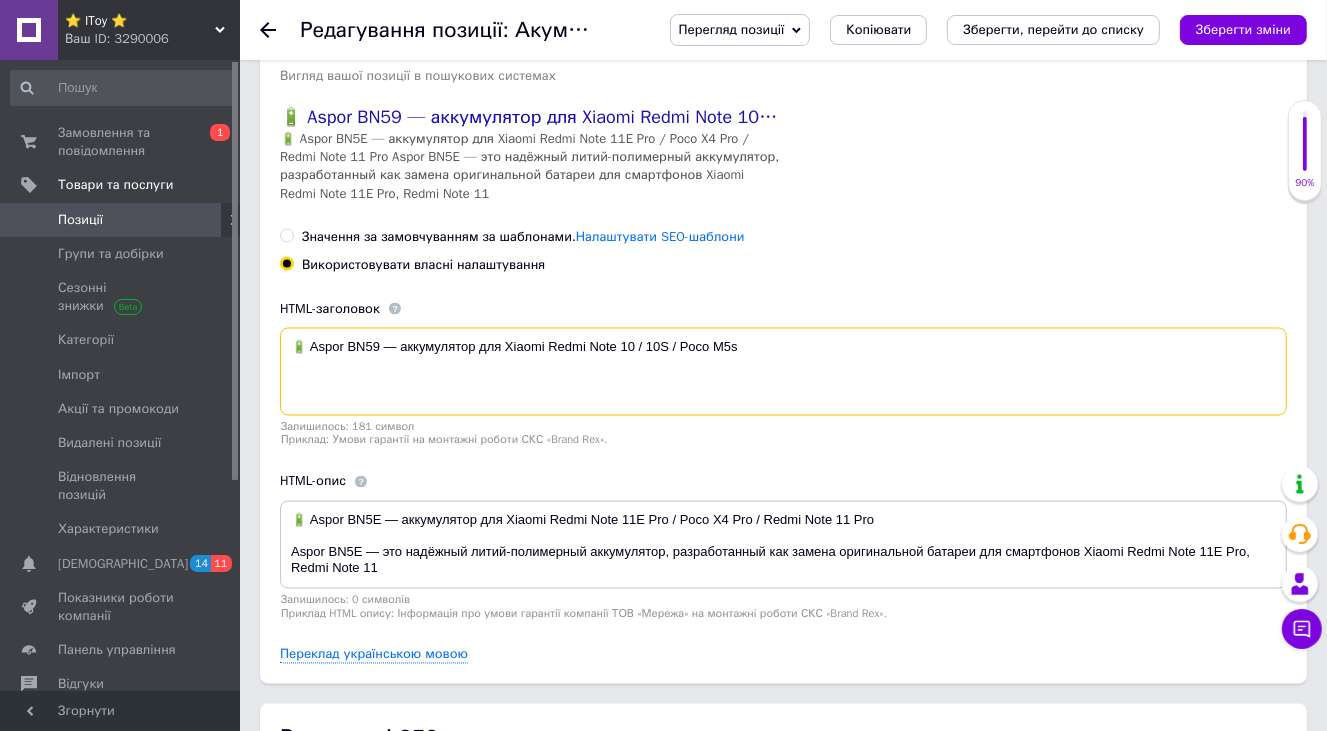 scroll, scrollTop: 3000, scrollLeft: 0, axis: vertical 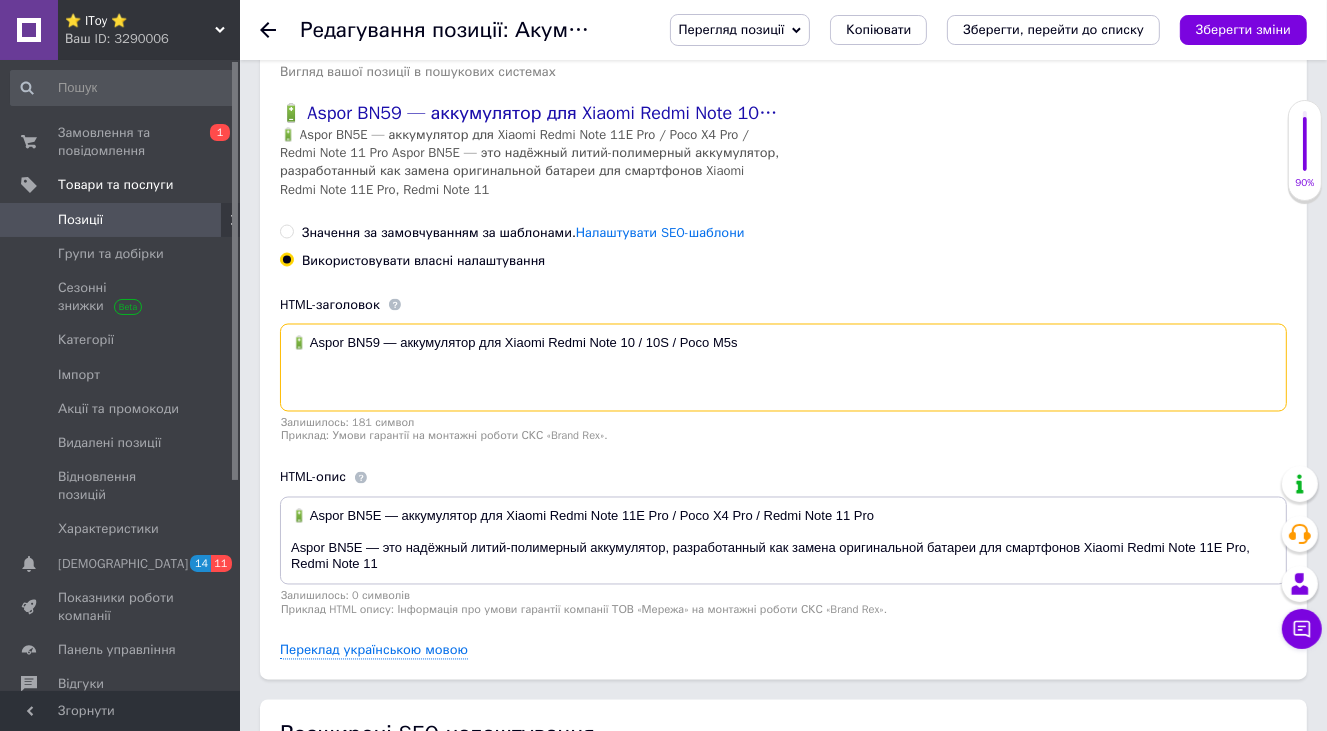 type on "🔋 Aspor BN59 — аккумулятор для Xiaomi Redmi Note 10 / 10S / Poco M5s" 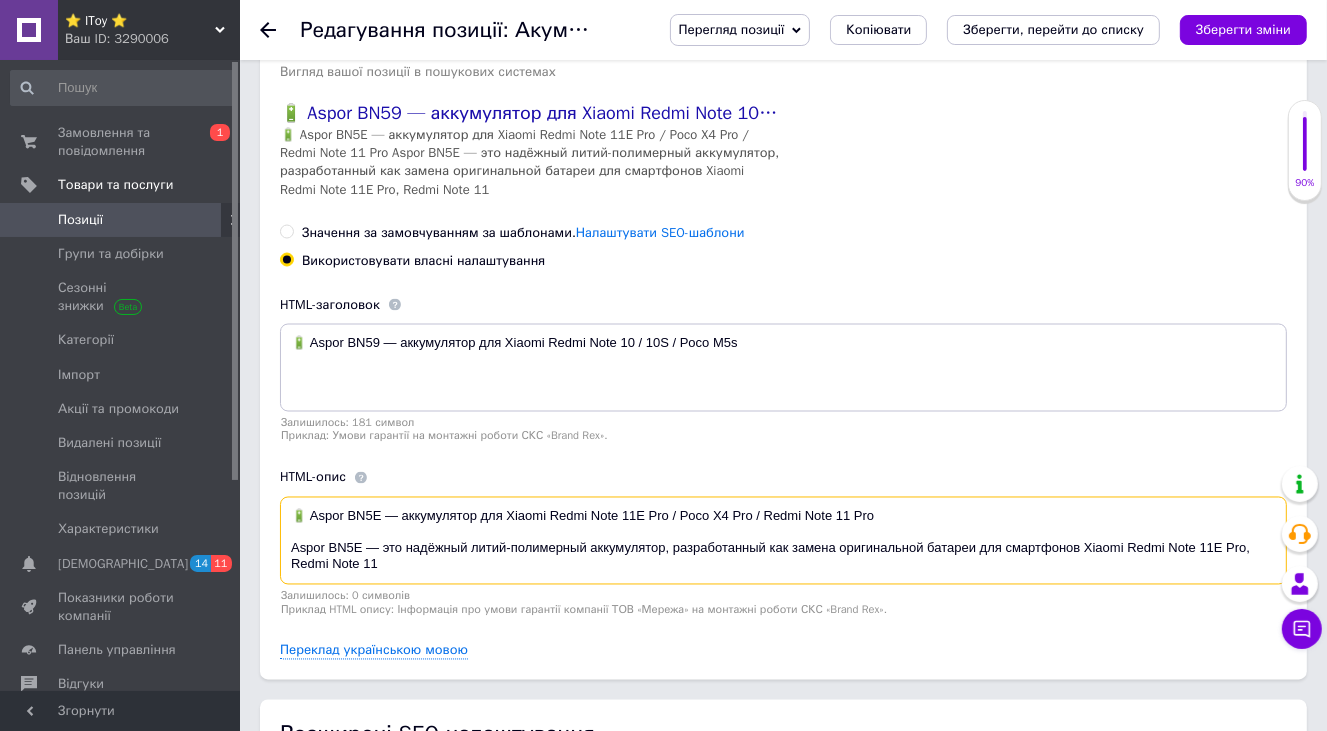 drag, startPoint x: 287, startPoint y: 474, endPoint x: 426, endPoint y: 541, distance: 154.30489 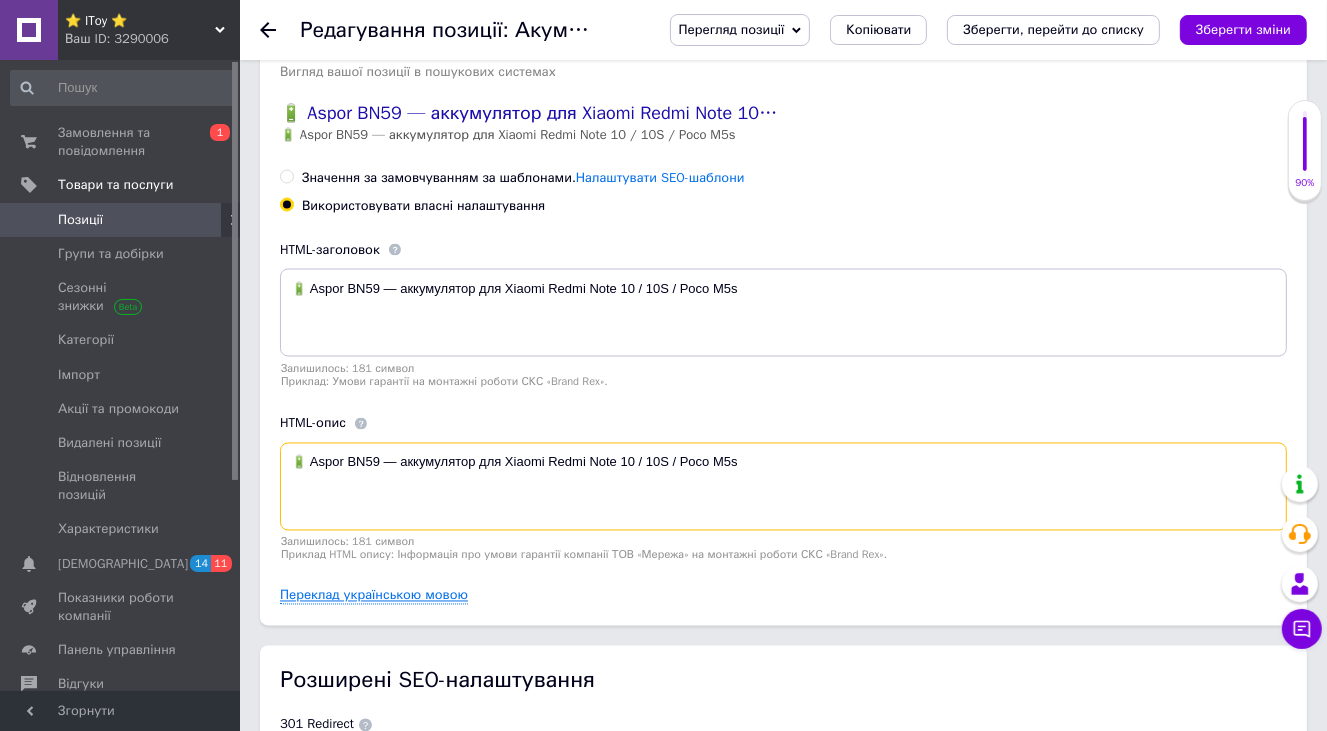 type on "🔋 Aspor BN59 — аккумулятор для Xiaomi Redmi Note 10 / 10S / Poco M5s" 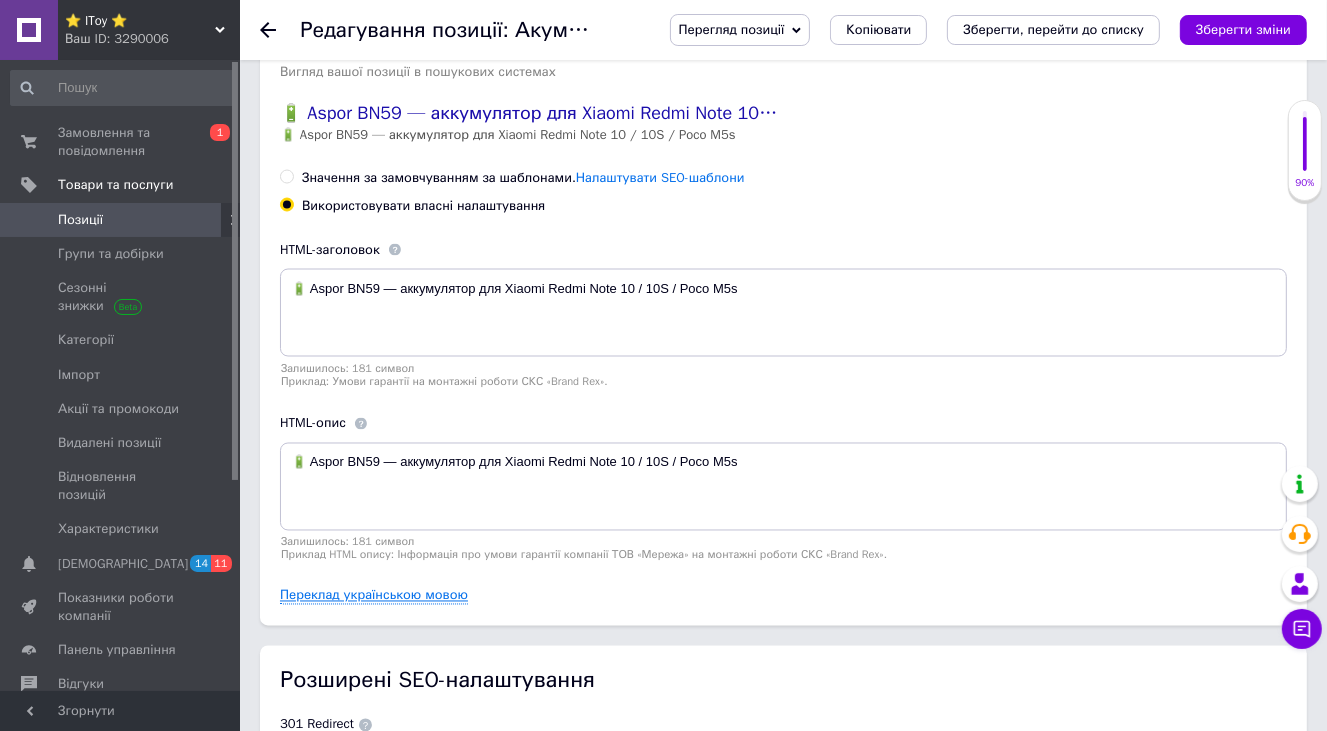 click on "Переклад українською мовою" at bounding box center (374, 596) 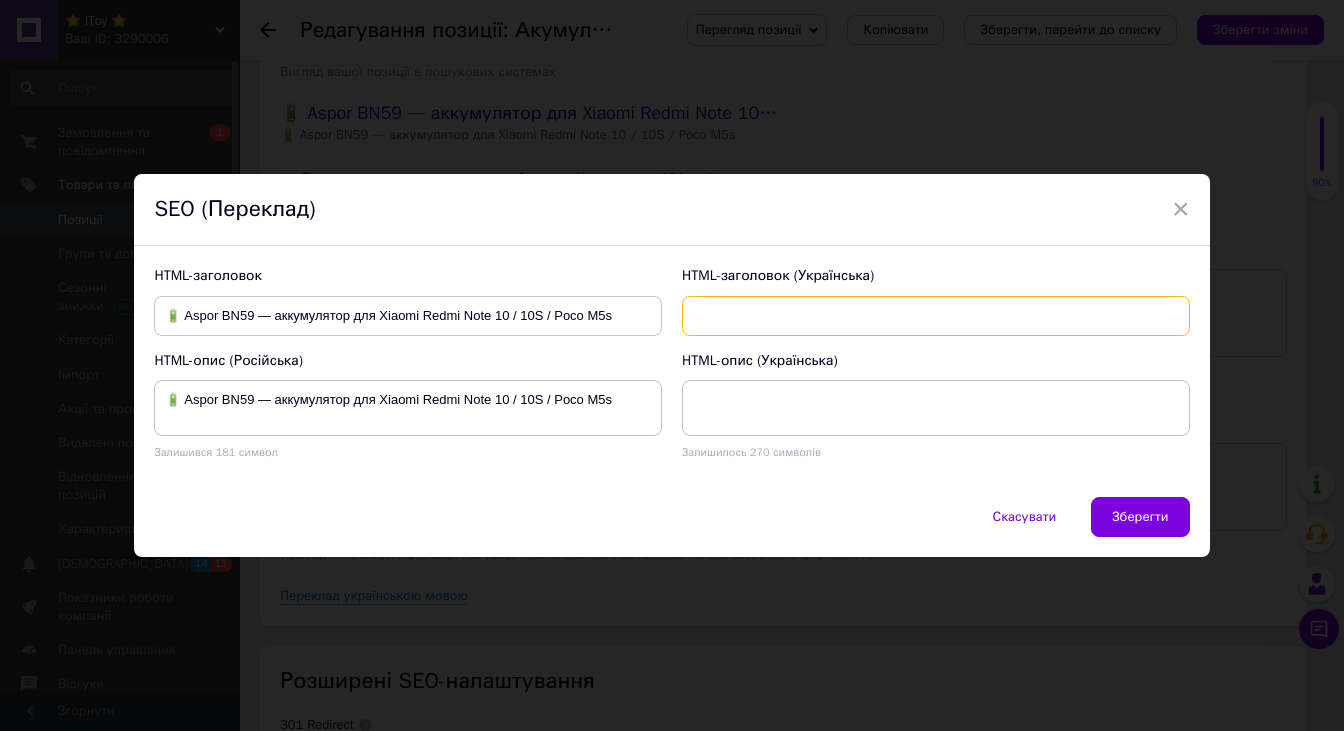 click at bounding box center [936, 316] 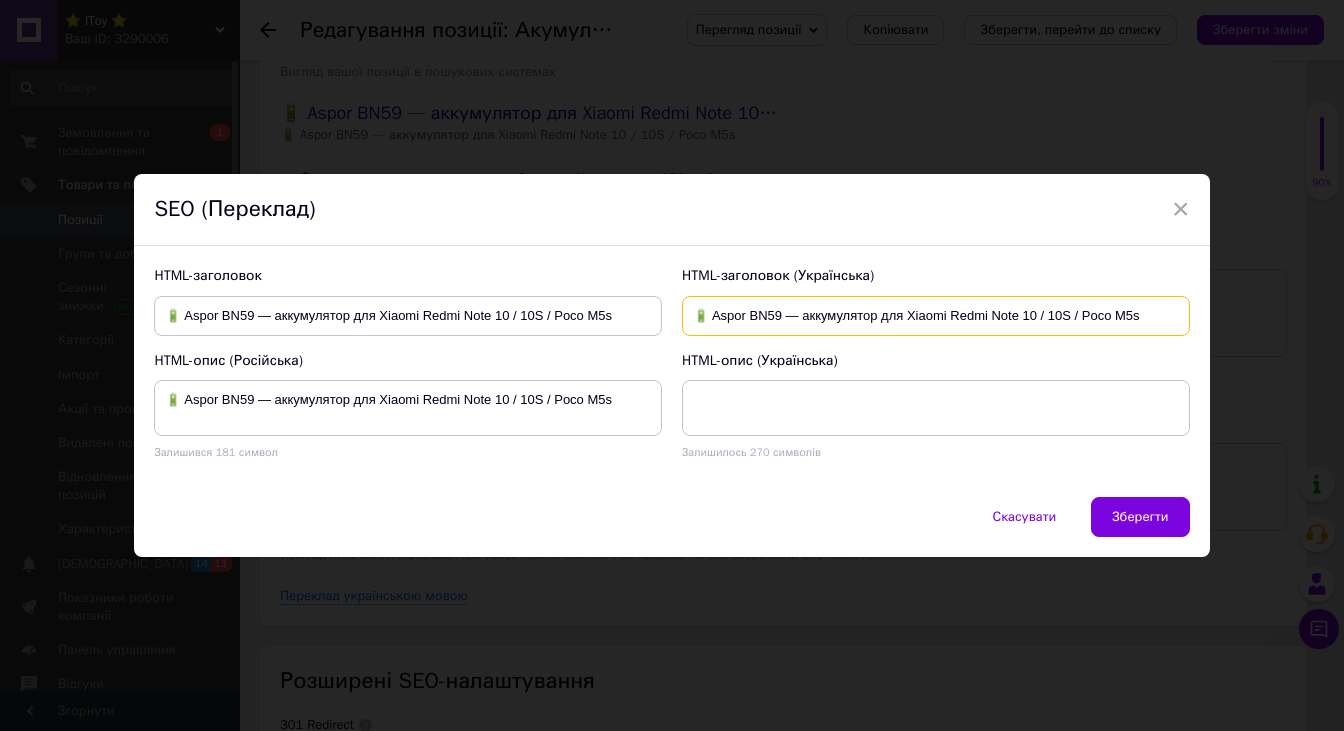type on "🔋 Aspor BN59 — аккумулятор для Xiaomi Redmi Note 10 / 10S / Poco M5s" 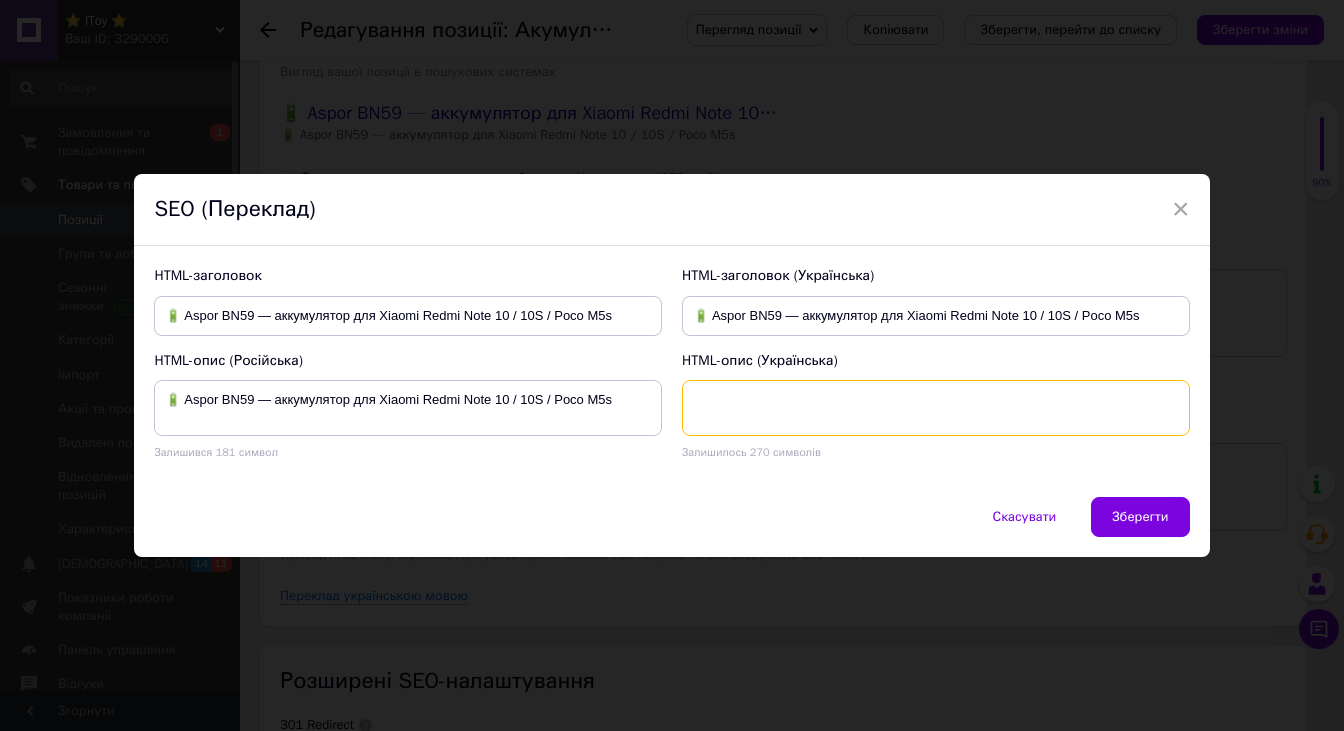 click at bounding box center (936, 408) 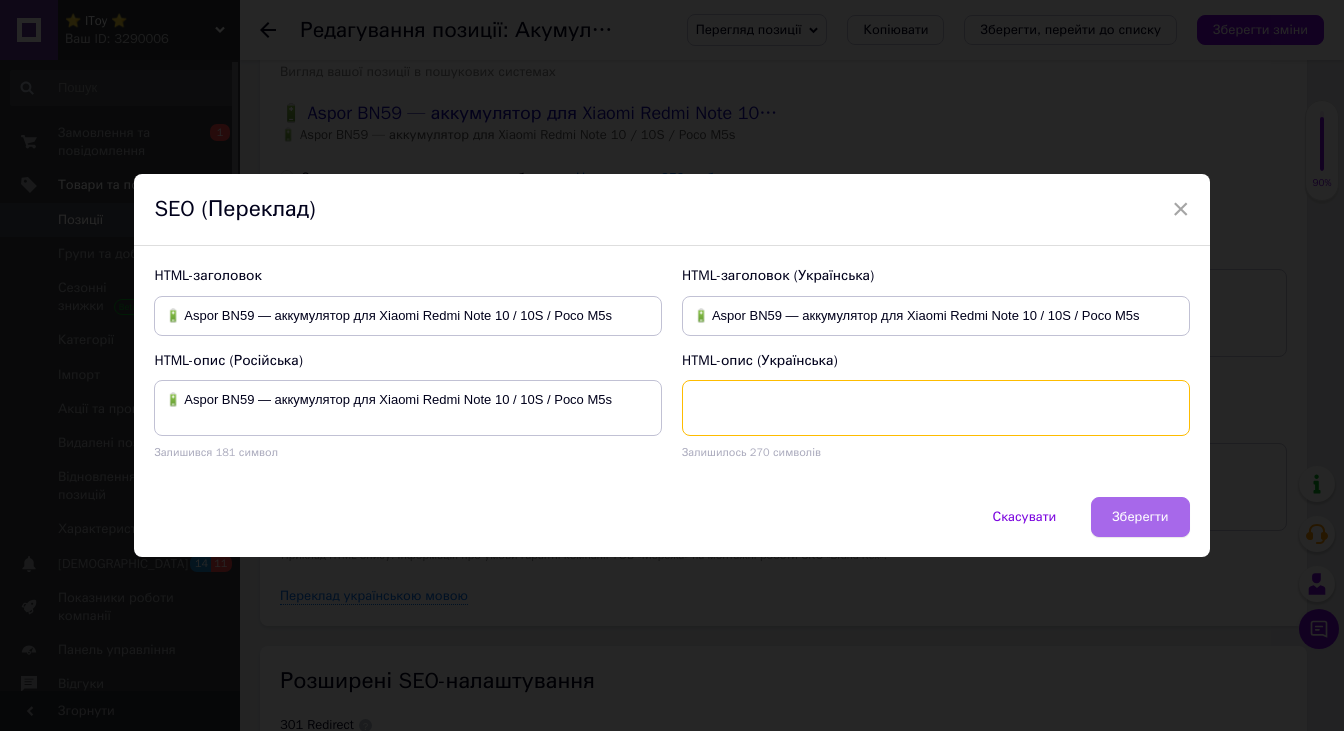 paste on "🔋 Aspor BN59 — аккумулятор для Xiaomi Redmi Note 10 / 10S / Poco M5s" 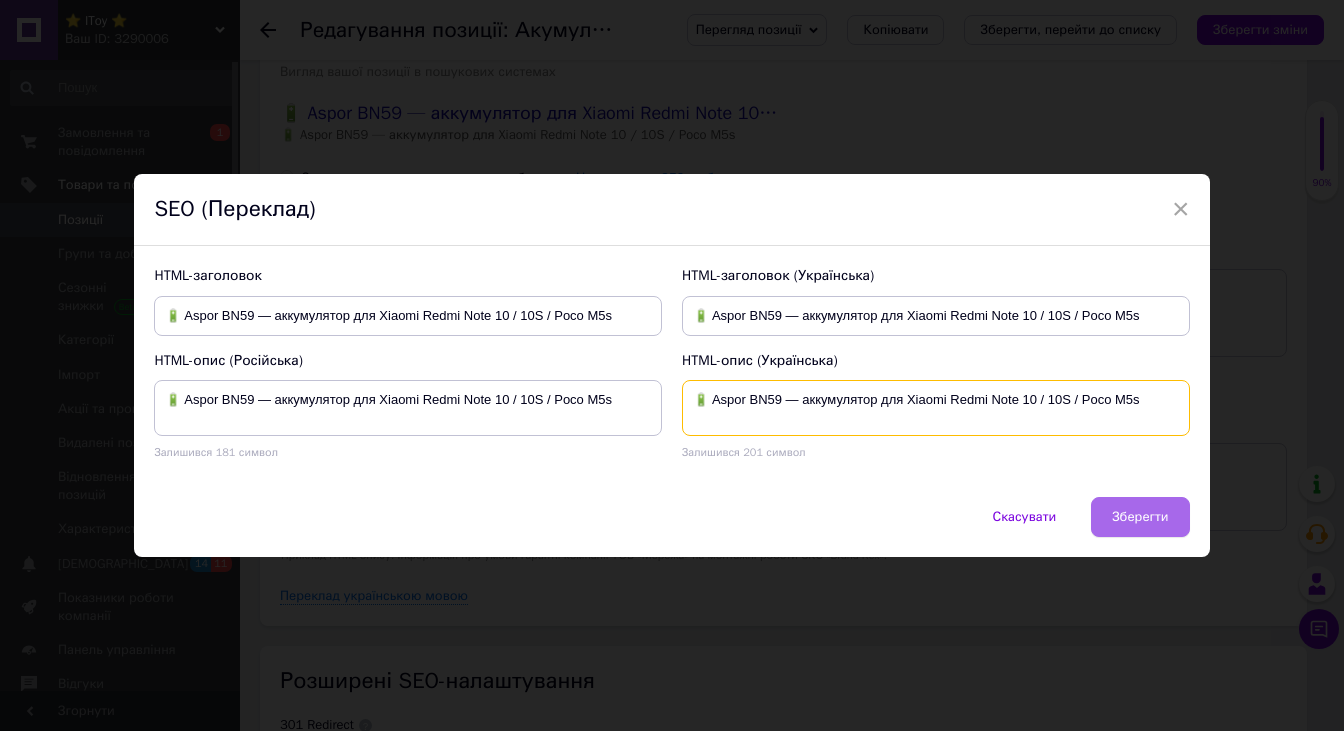 type on "🔋 Aspor BN59 — аккумулятор для Xiaomi Redmi Note 10 / 10S / Poco M5s" 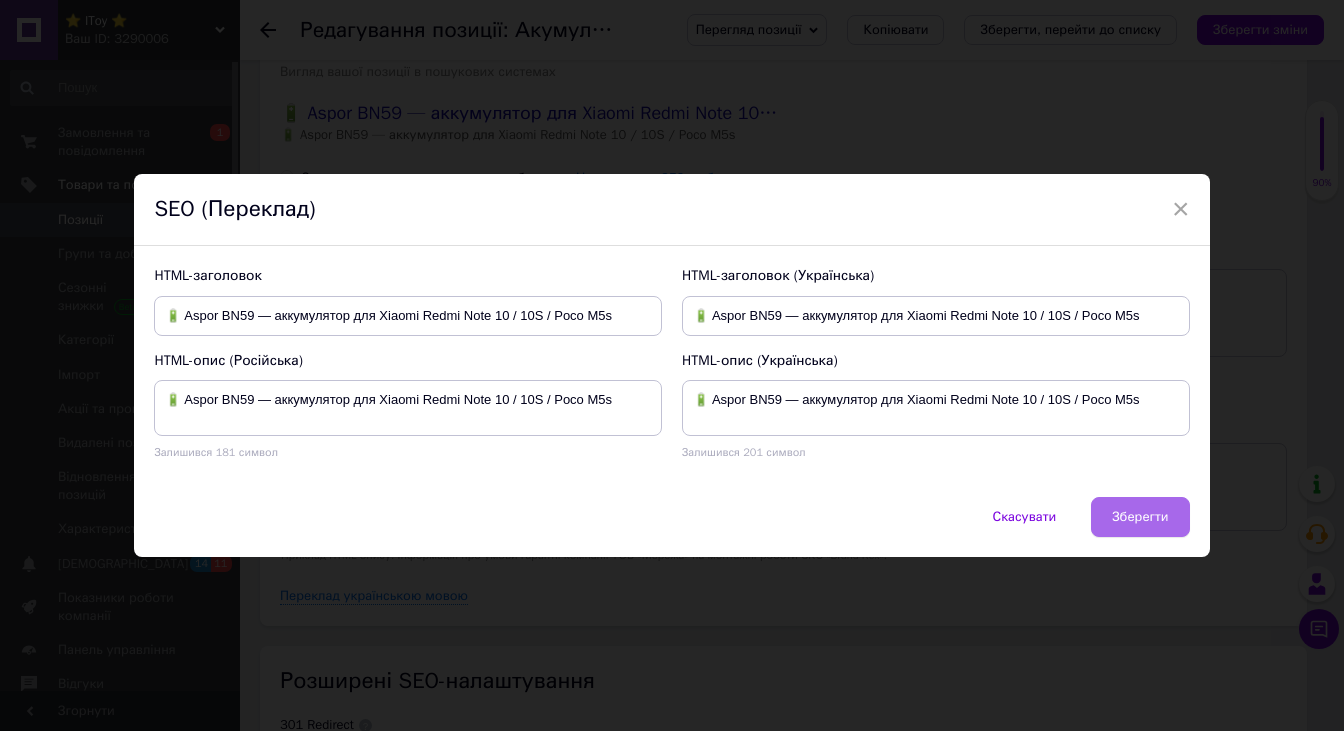 click on "Зберегти" at bounding box center [1140, 517] 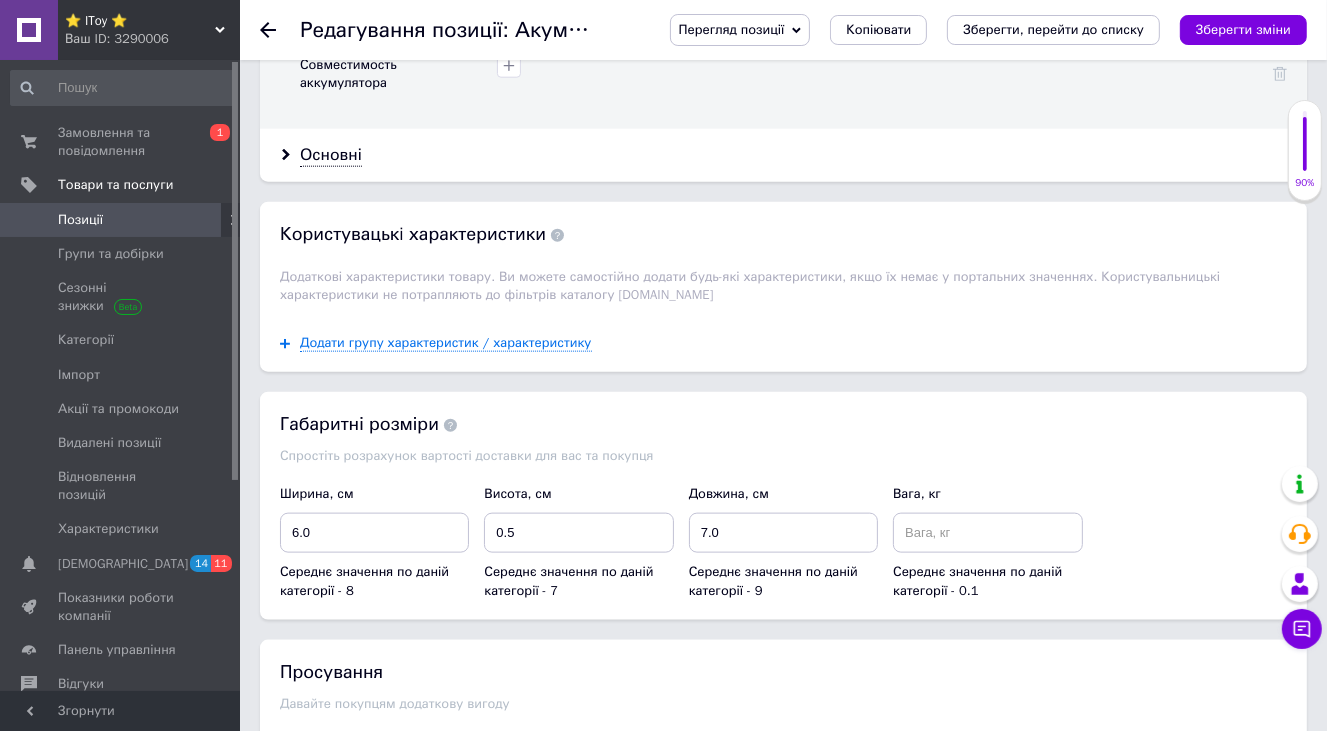 scroll, scrollTop: 1700, scrollLeft: 0, axis: vertical 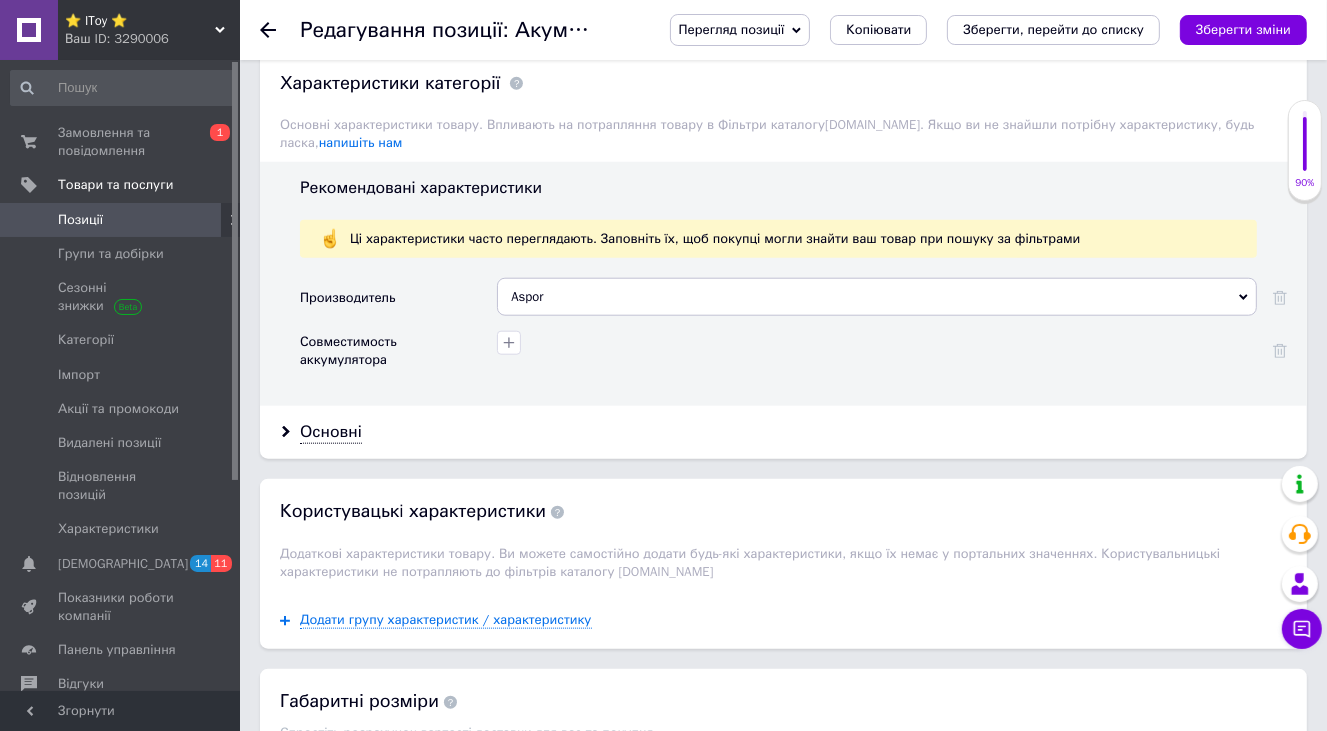 drag, startPoint x: 1252, startPoint y: 27, endPoint x: 1236, endPoint y: 186, distance: 159.80301 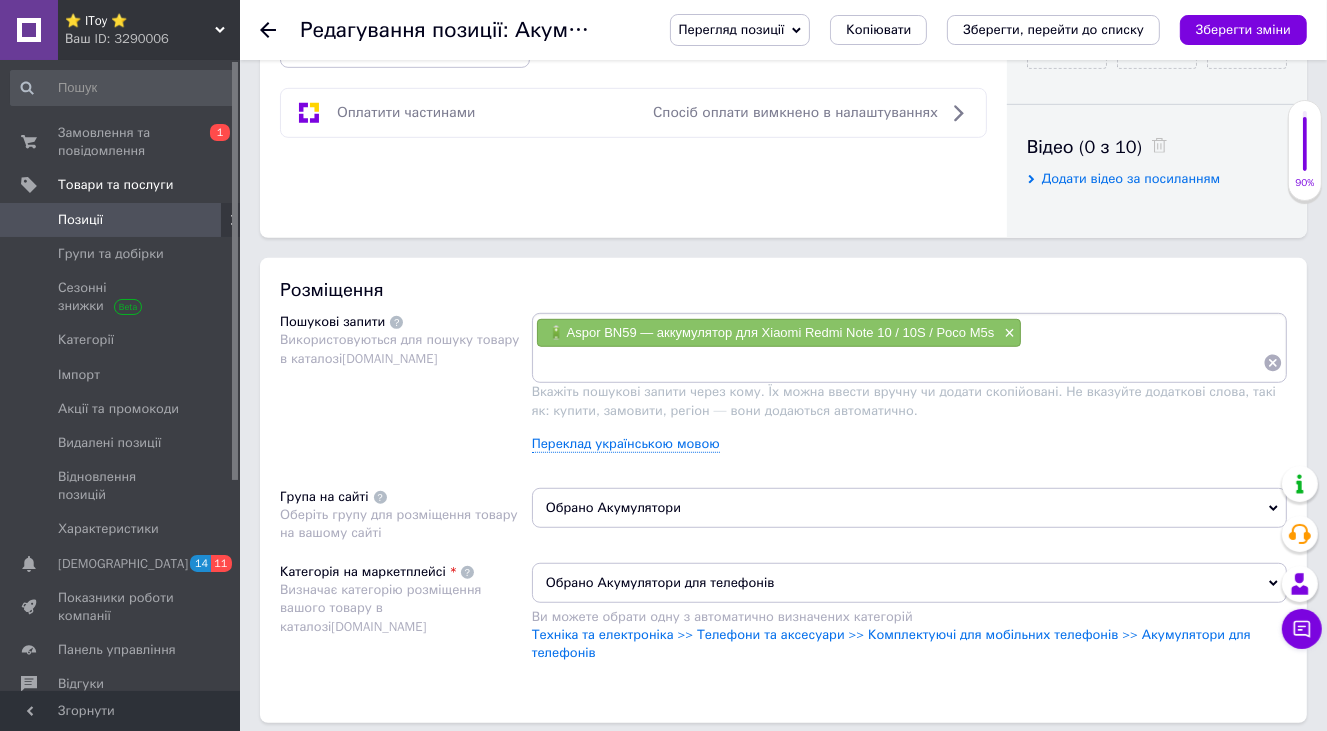 scroll, scrollTop: 900, scrollLeft: 0, axis: vertical 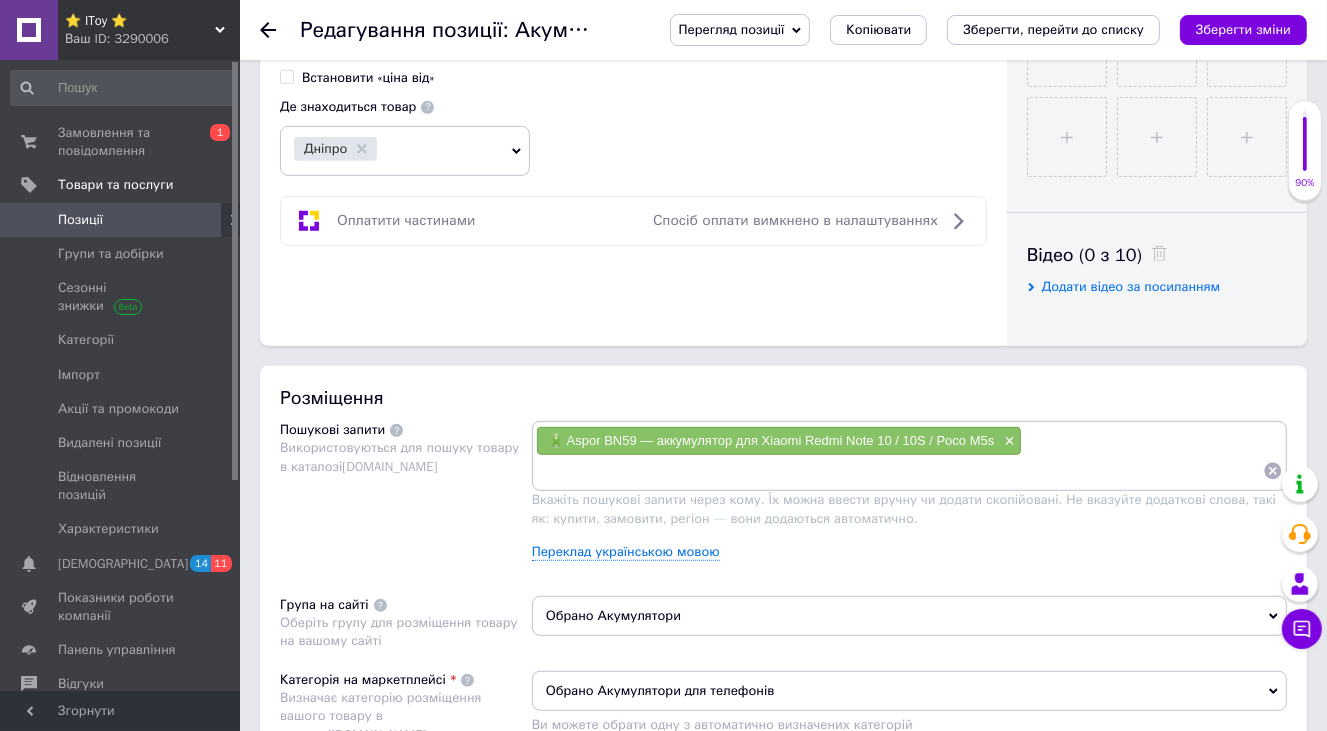 click at bounding box center [899, 471] 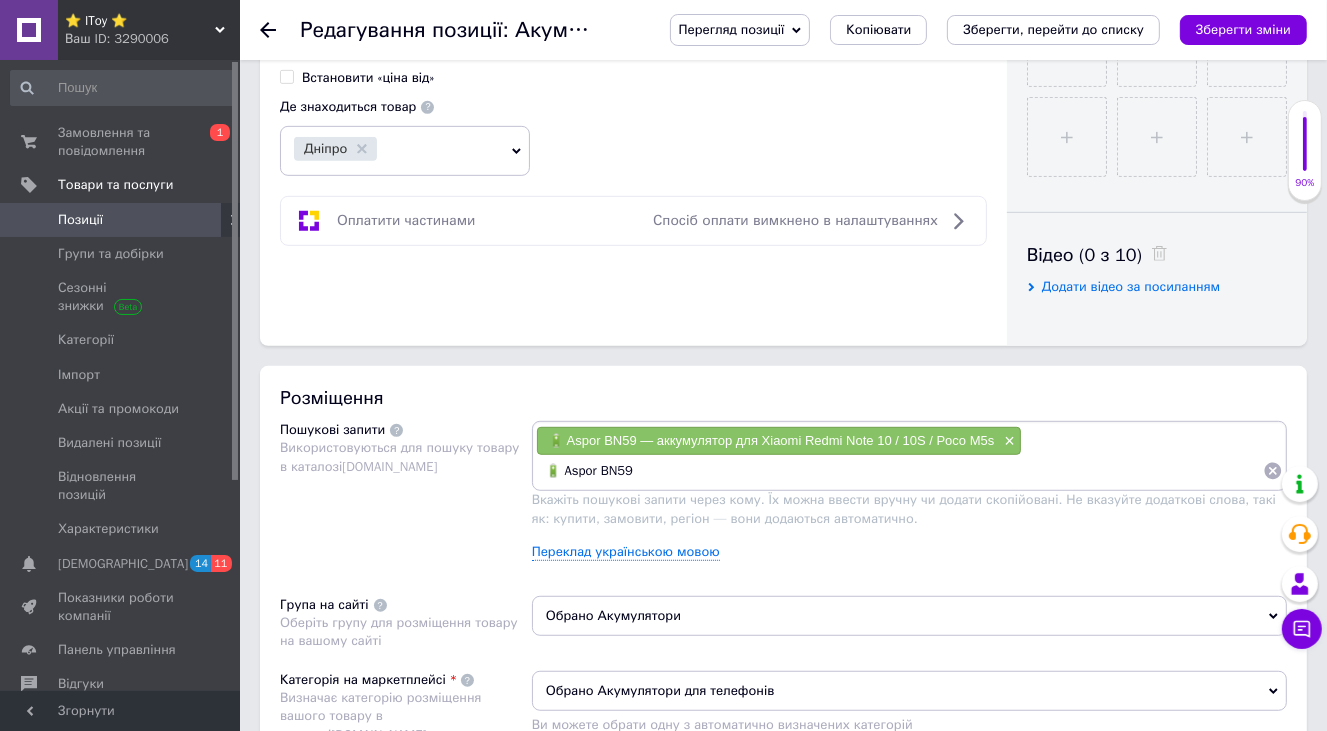 type on "Aspor BN59" 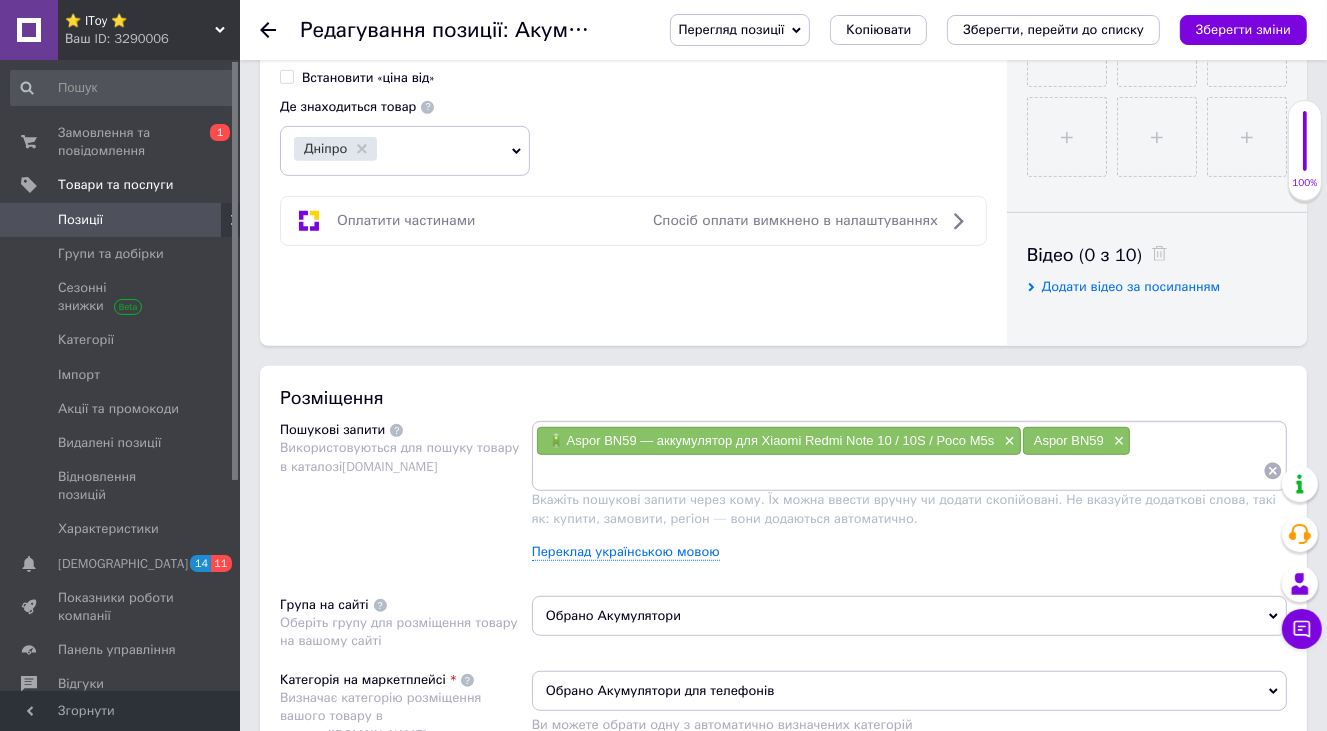 click at bounding box center (899, 471) 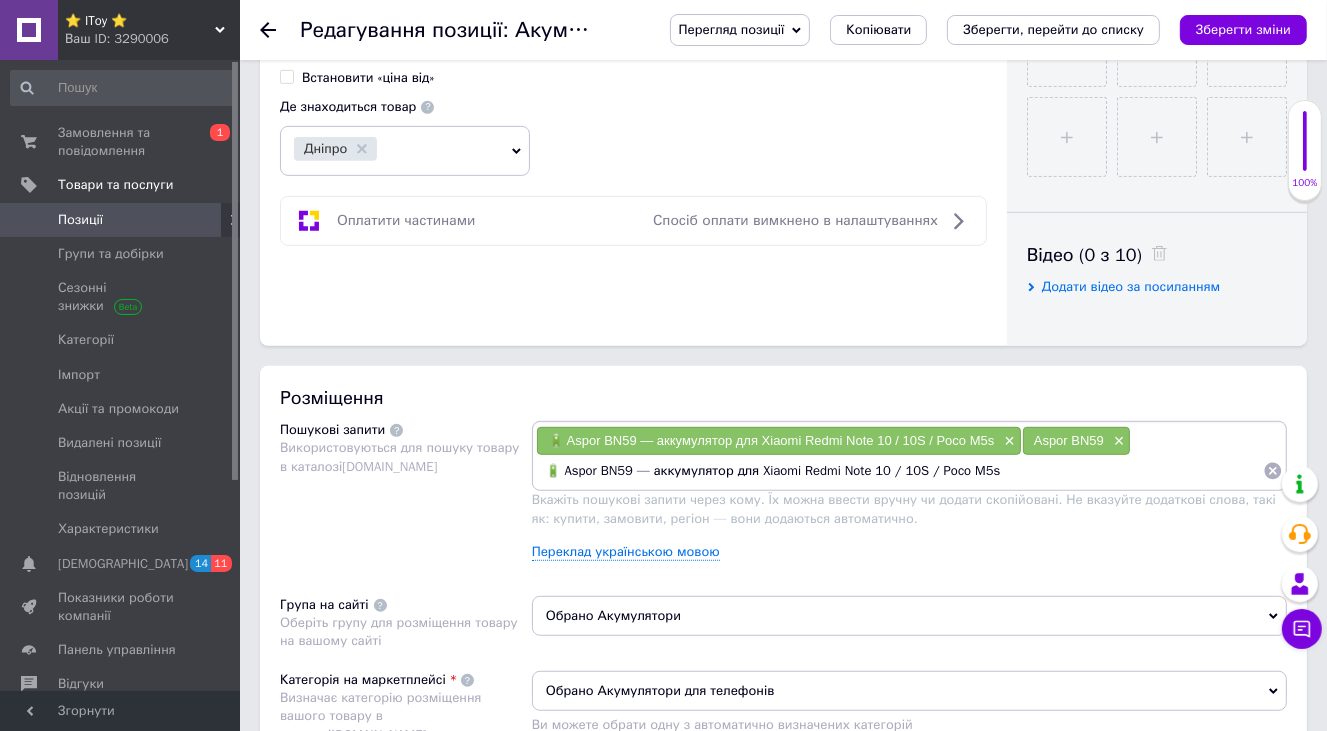 scroll, scrollTop: 0, scrollLeft: 0, axis: both 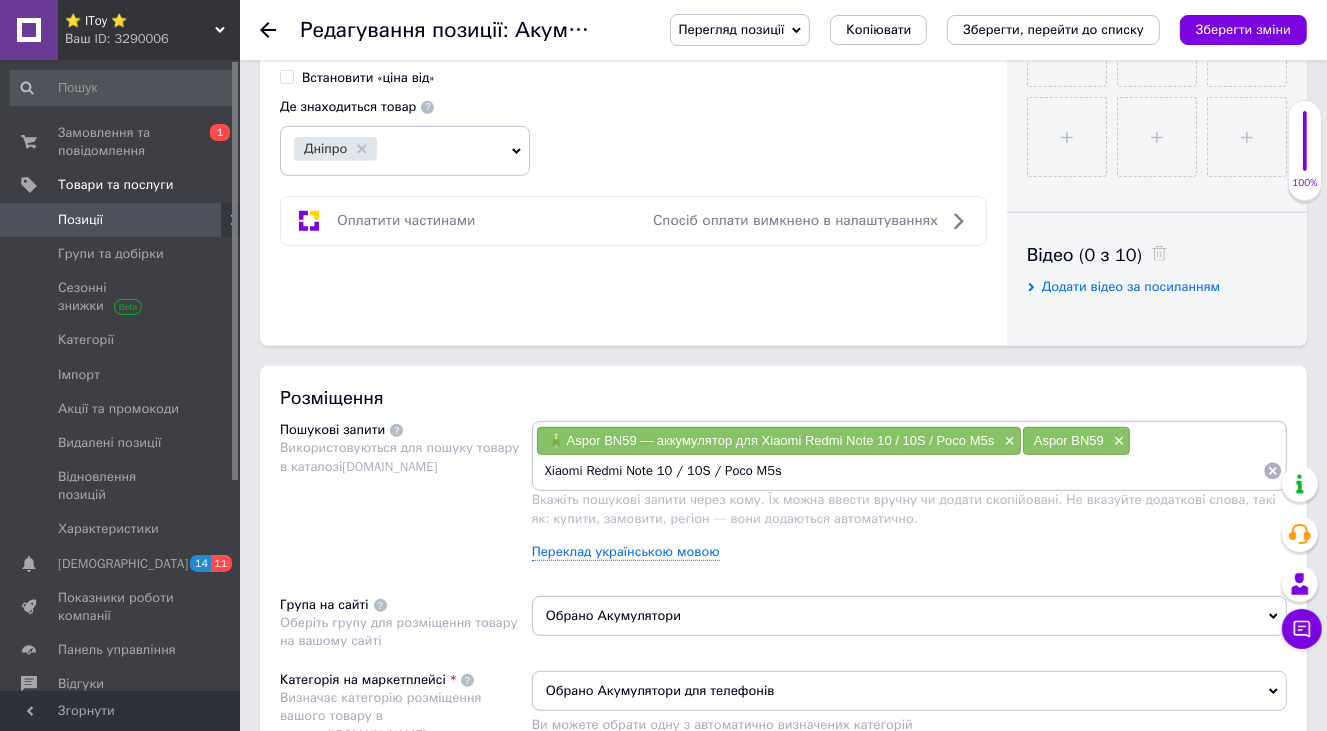 drag, startPoint x: 677, startPoint y: 469, endPoint x: 792, endPoint y: 469, distance: 115 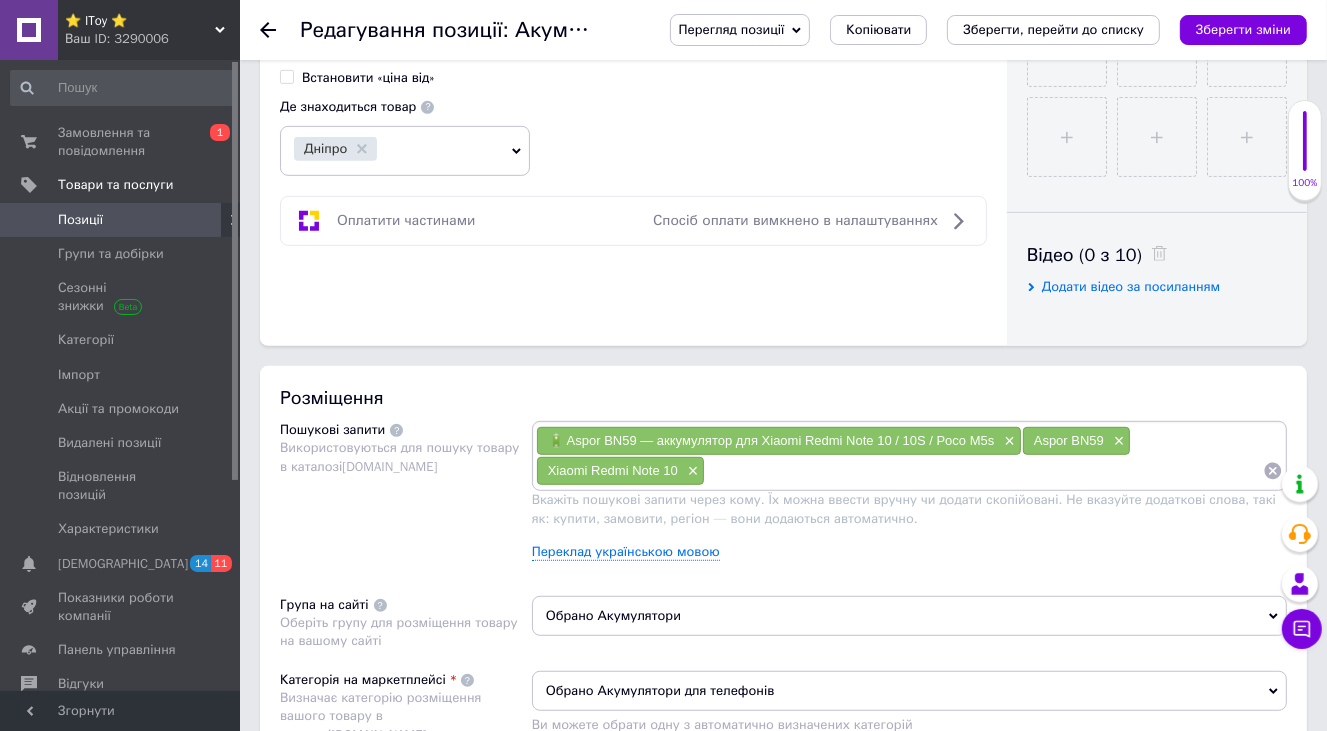 click at bounding box center (984, 471) 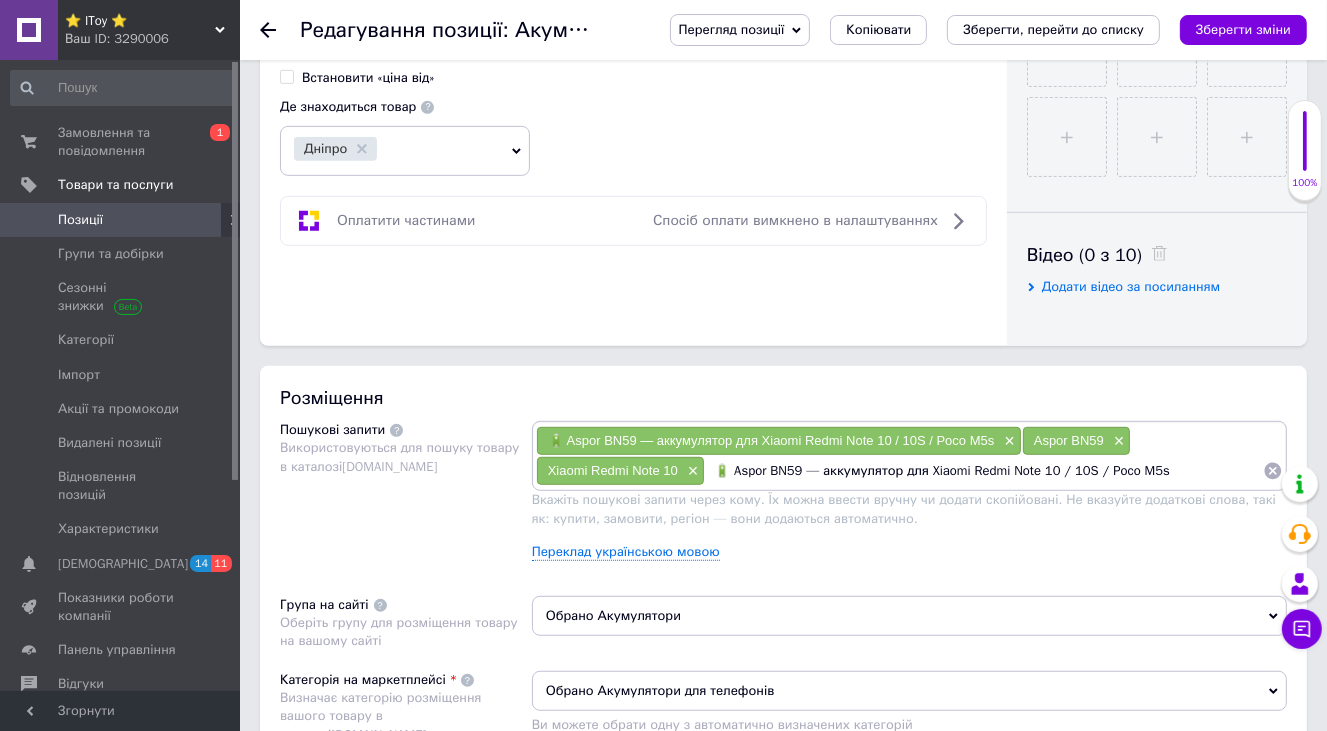 scroll, scrollTop: 0, scrollLeft: 0, axis: both 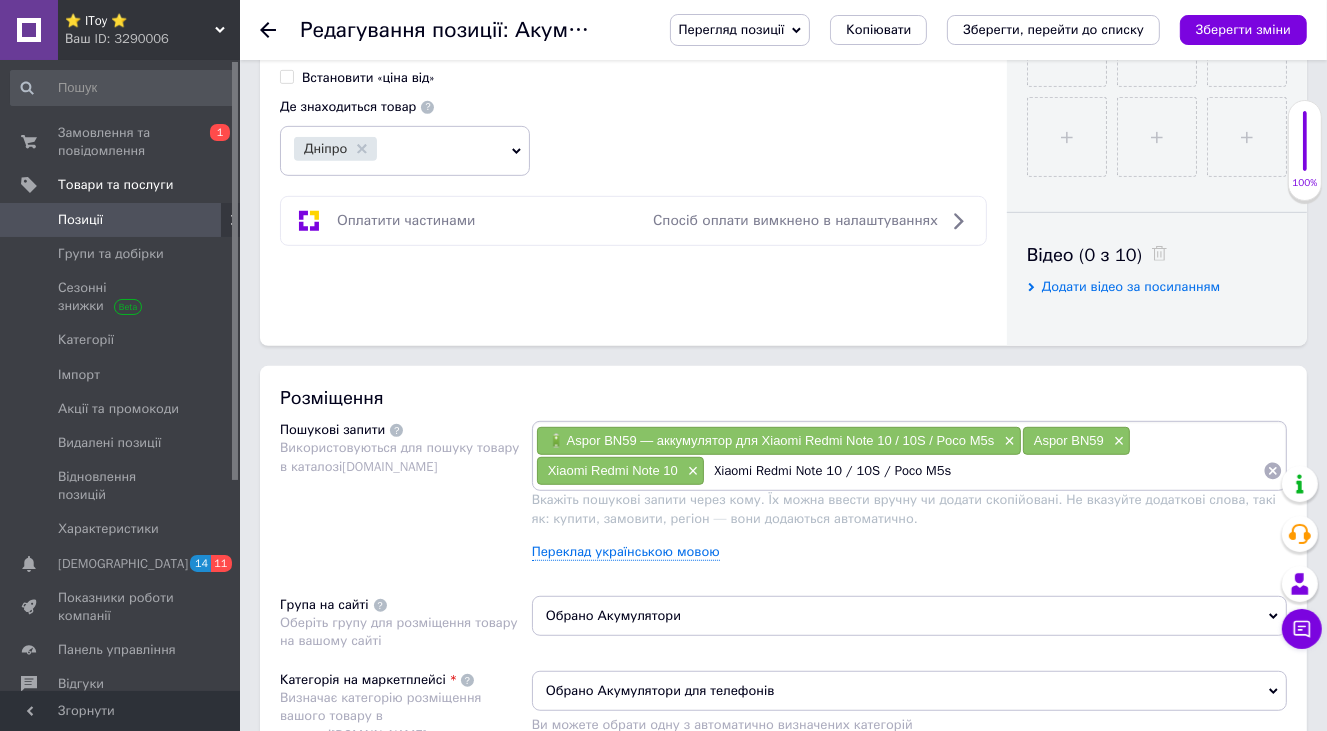 drag, startPoint x: 828, startPoint y: 468, endPoint x: 855, endPoint y: 469, distance: 27.018513 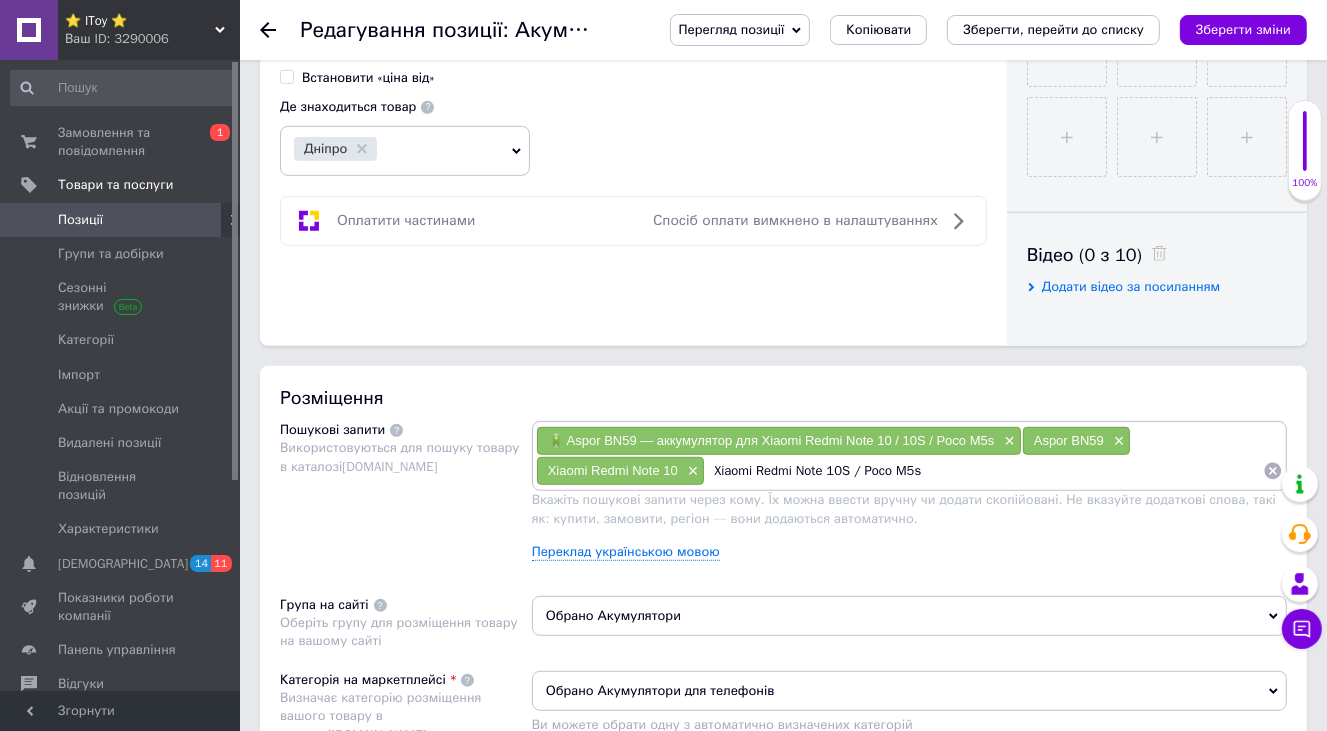drag, startPoint x: 853, startPoint y: 467, endPoint x: 928, endPoint y: 470, distance: 75.059975 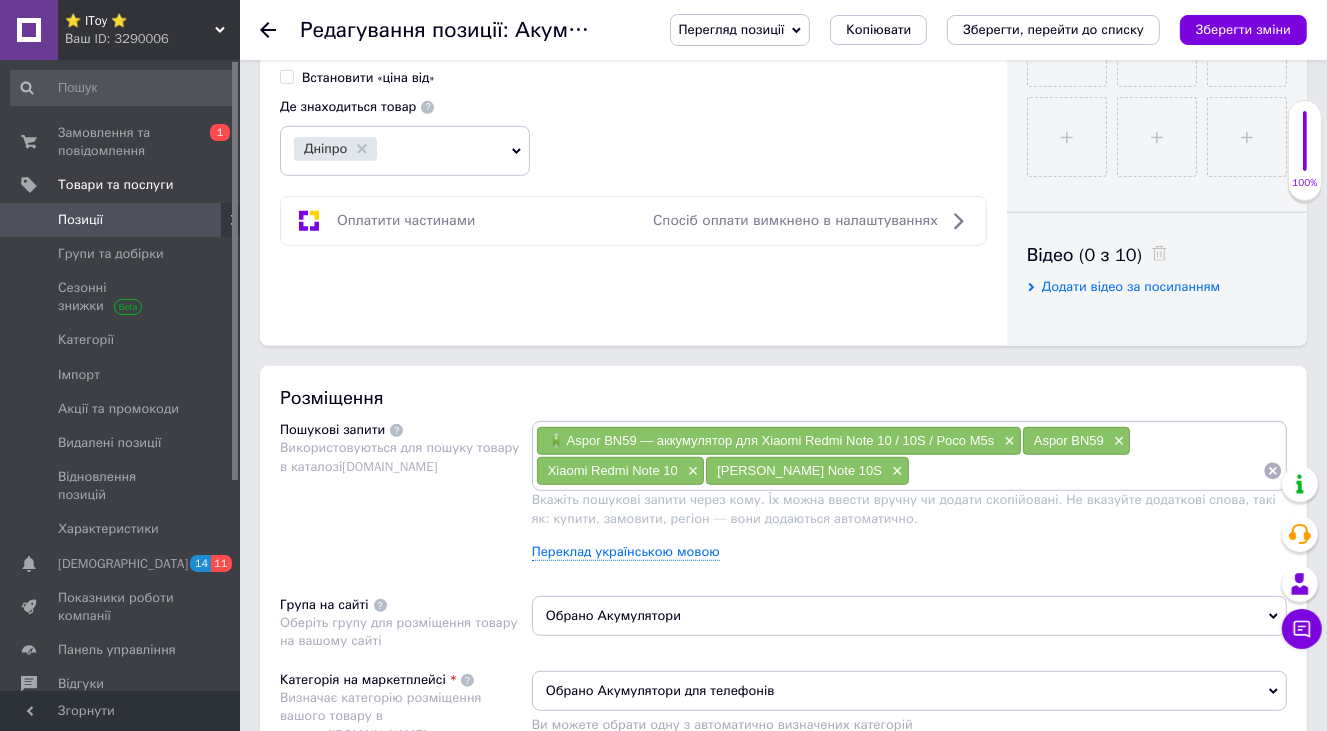 click at bounding box center [1086, 471] 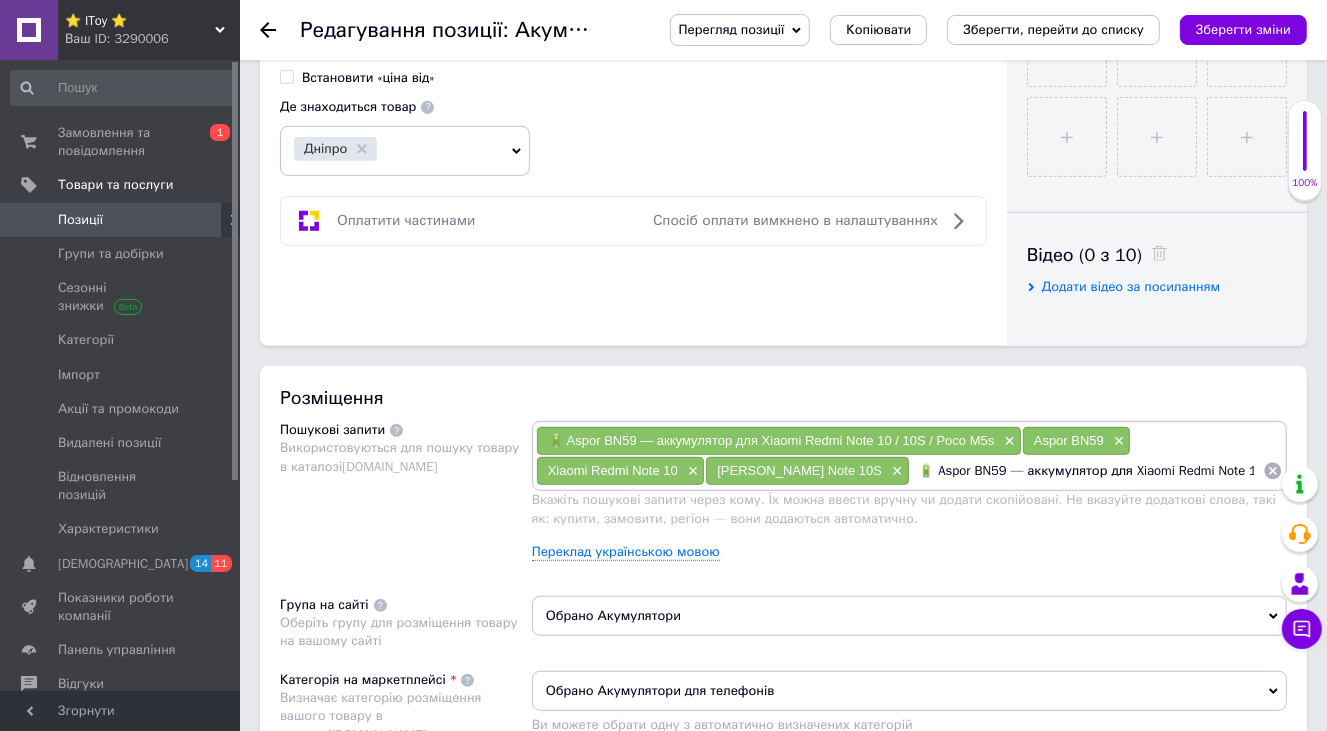 scroll, scrollTop: 0, scrollLeft: 74, axis: horizontal 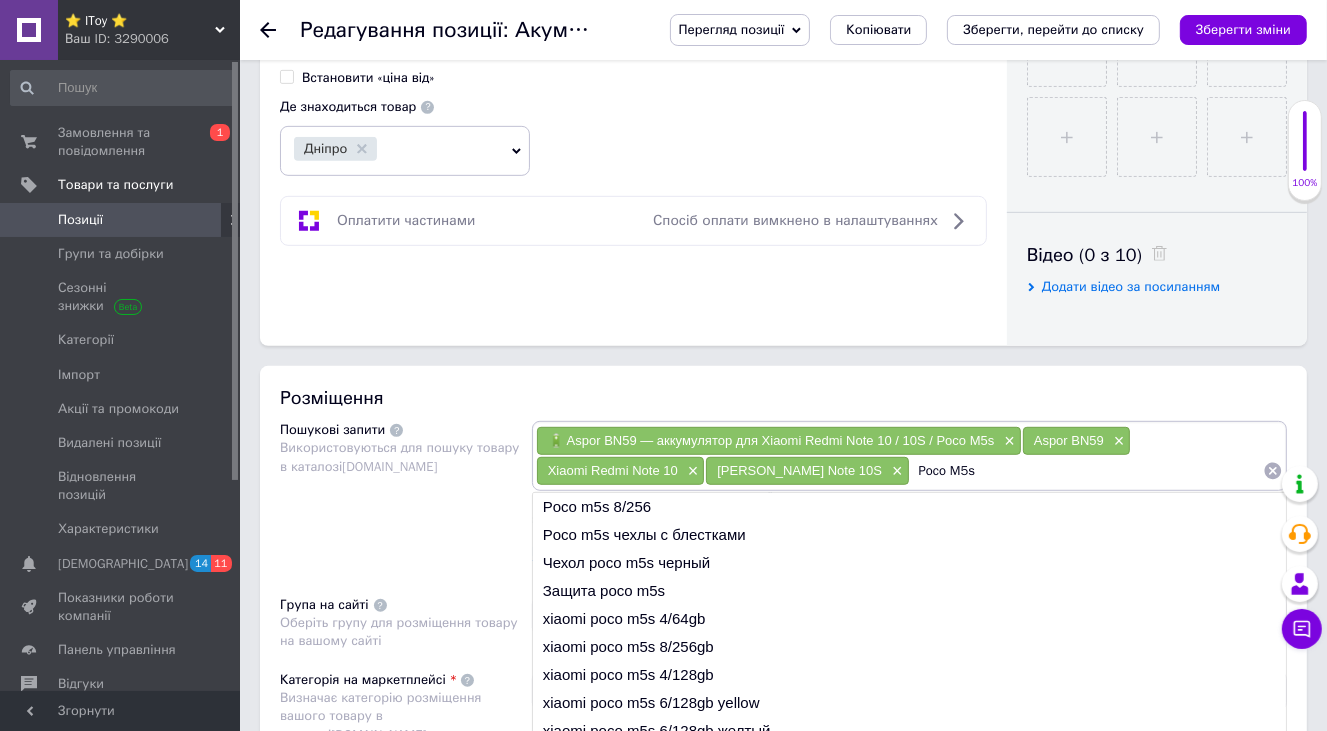 type 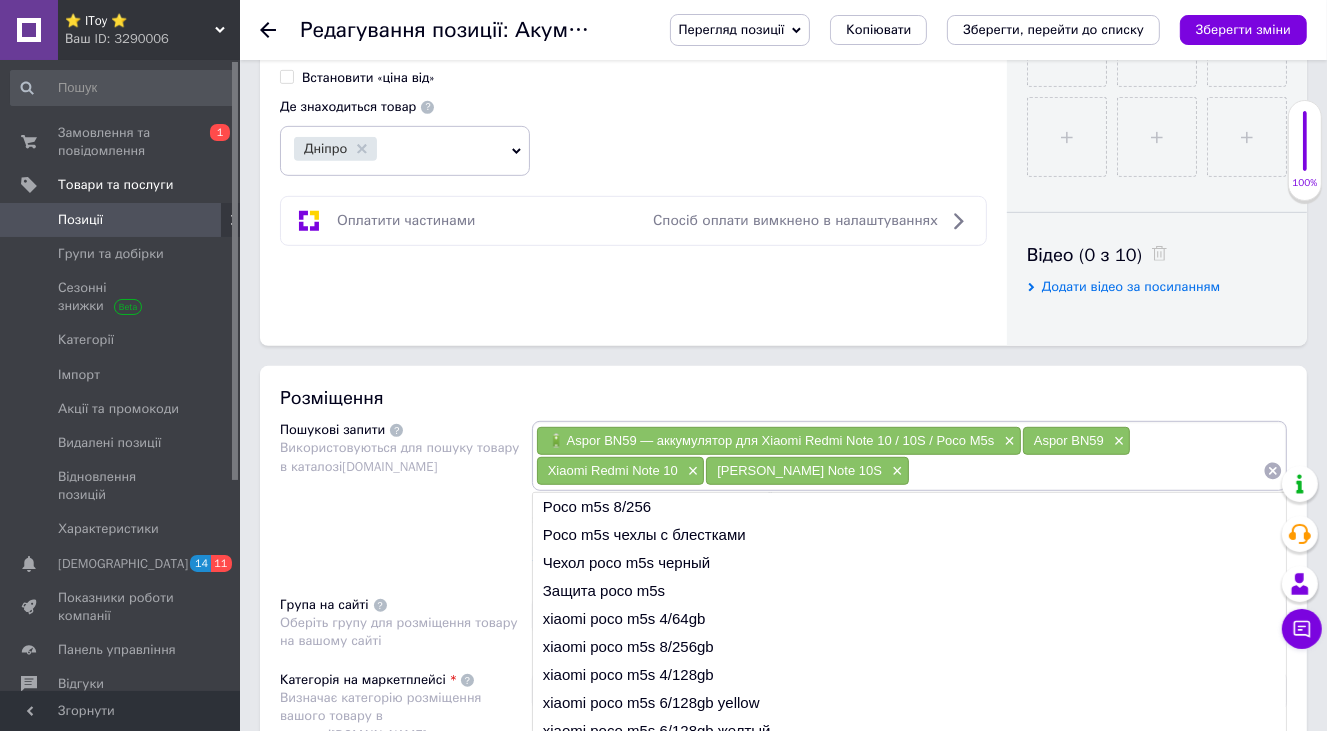 scroll, scrollTop: 0, scrollLeft: 0, axis: both 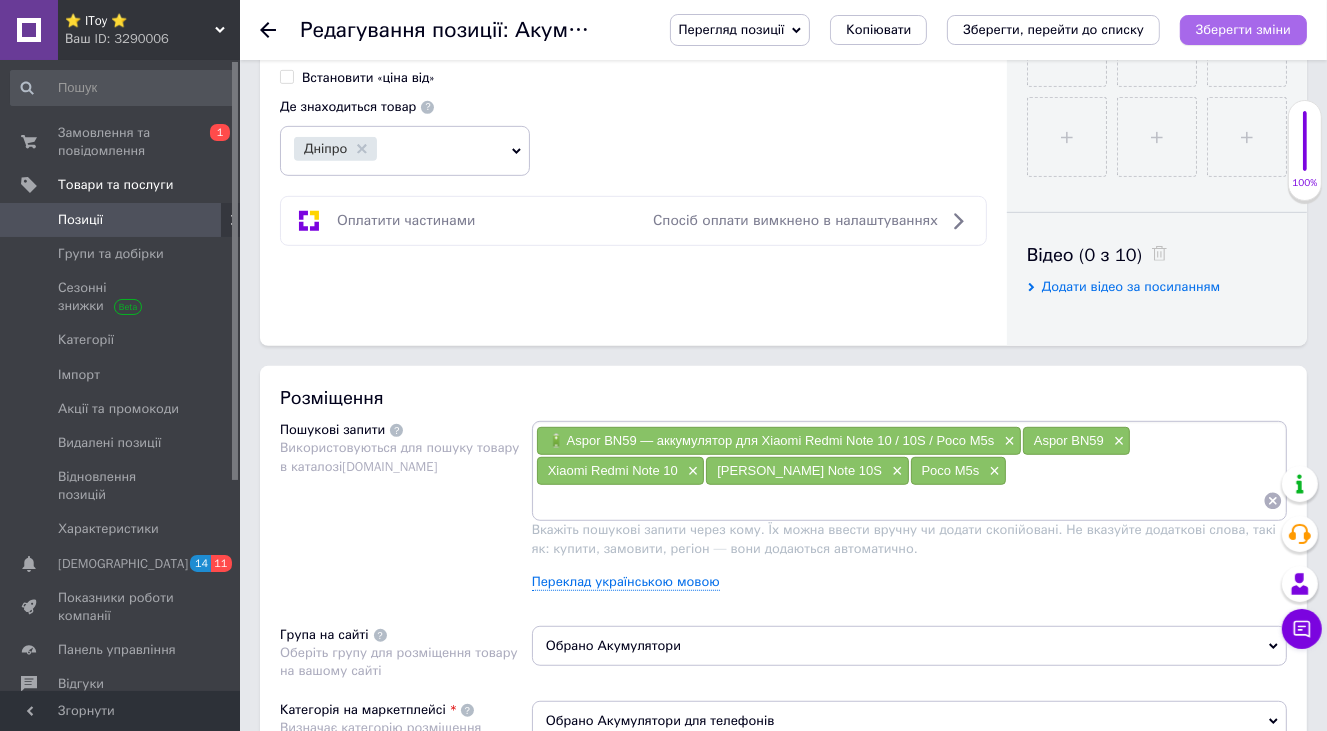 click on "Зберегти зміни" at bounding box center [1243, 29] 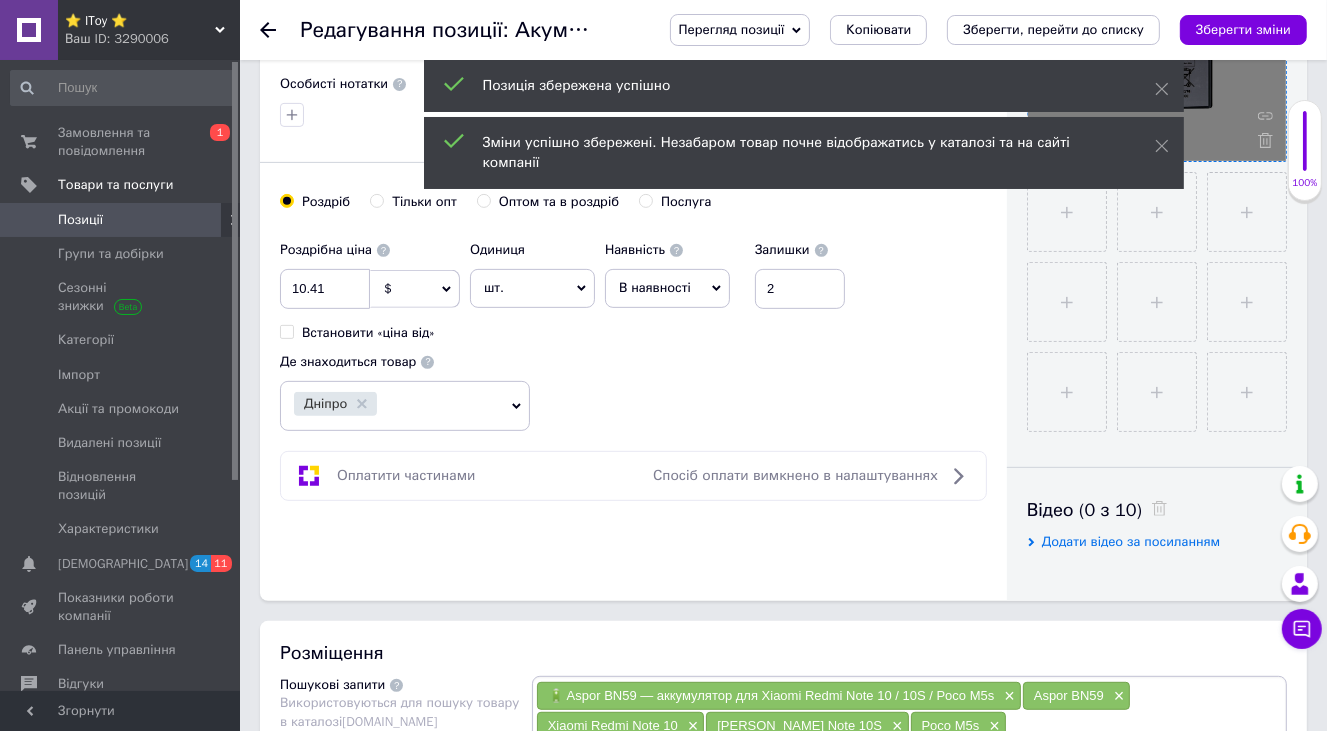scroll, scrollTop: 600, scrollLeft: 0, axis: vertical 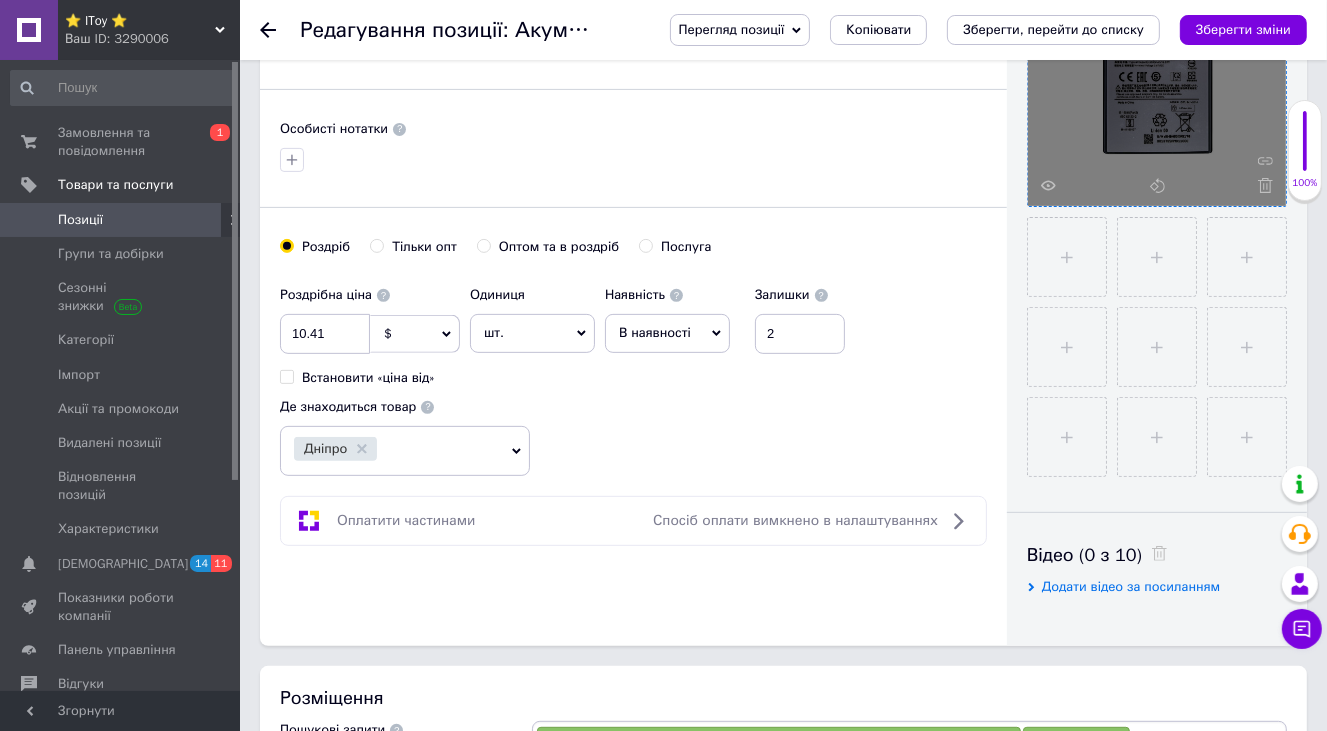 click 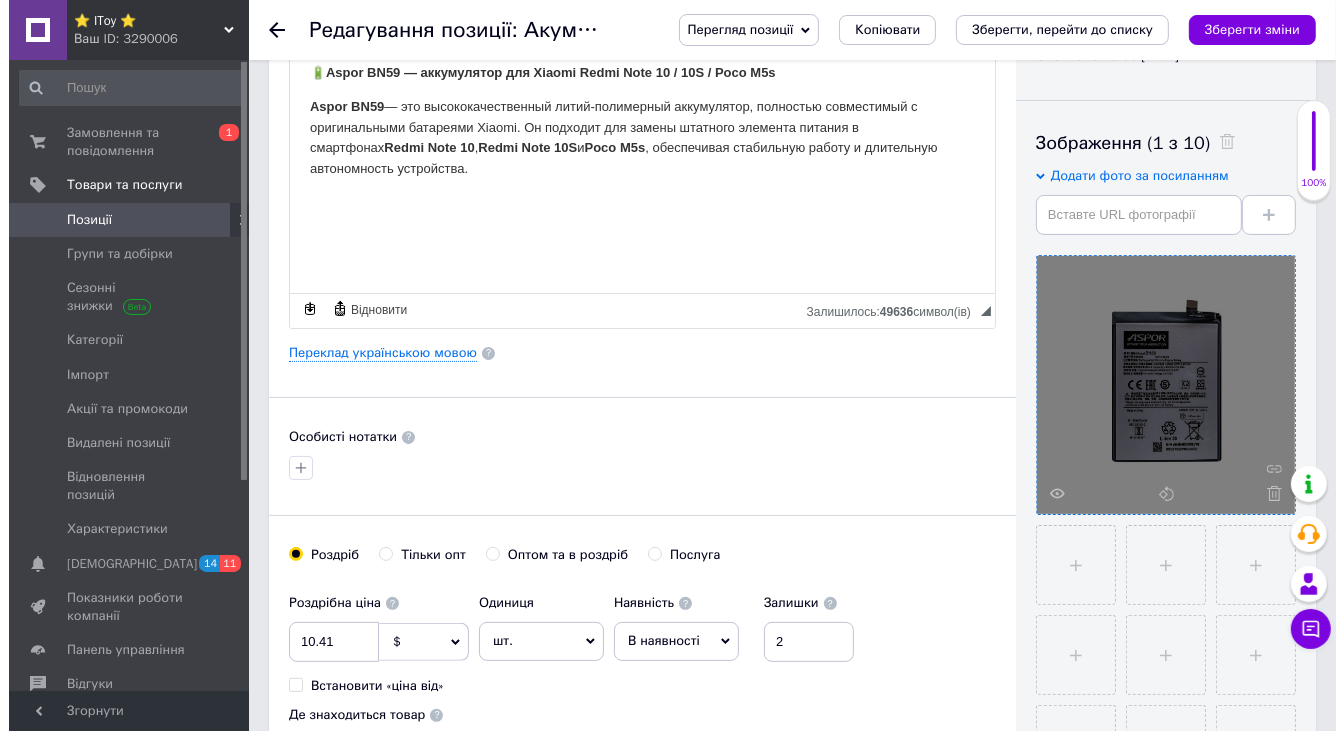 scroll, scrollTop: 0, scrollLeft: 0, axis: both 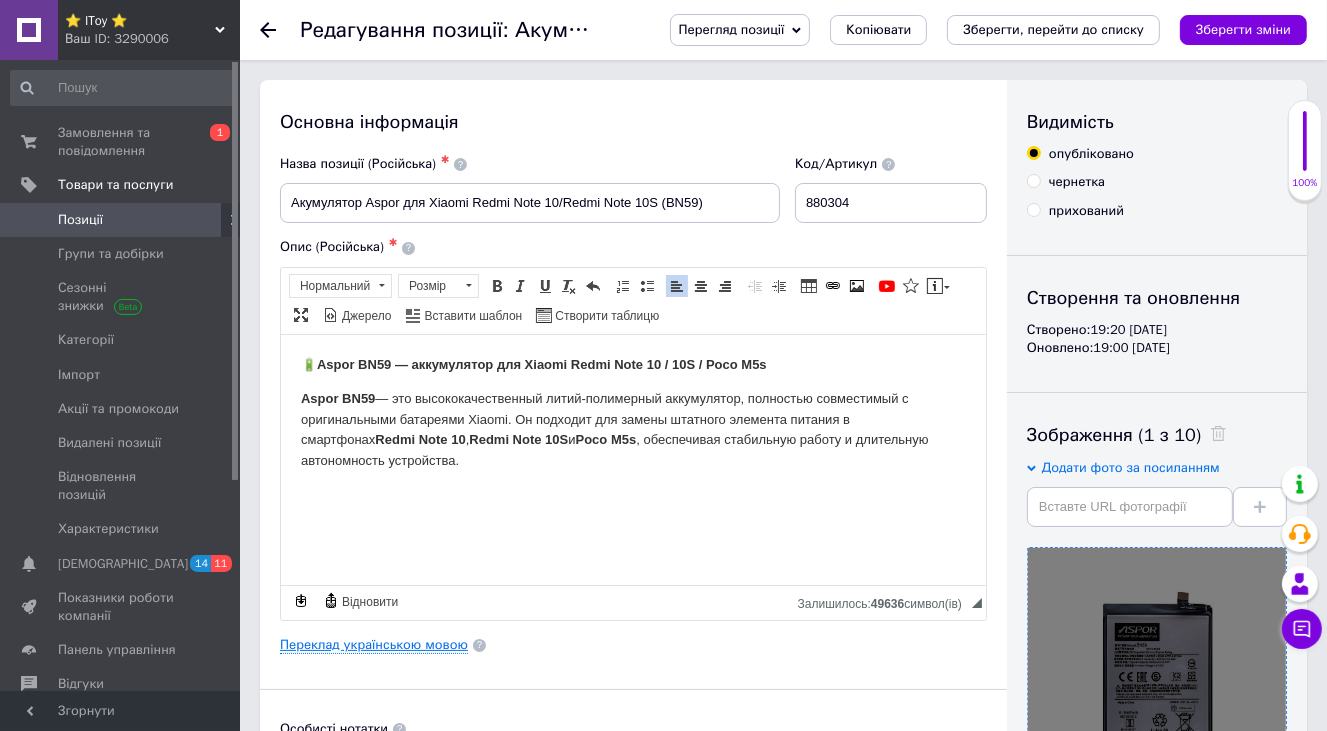 click on "Переклад українською мовою" at bounding box center [374, 645] 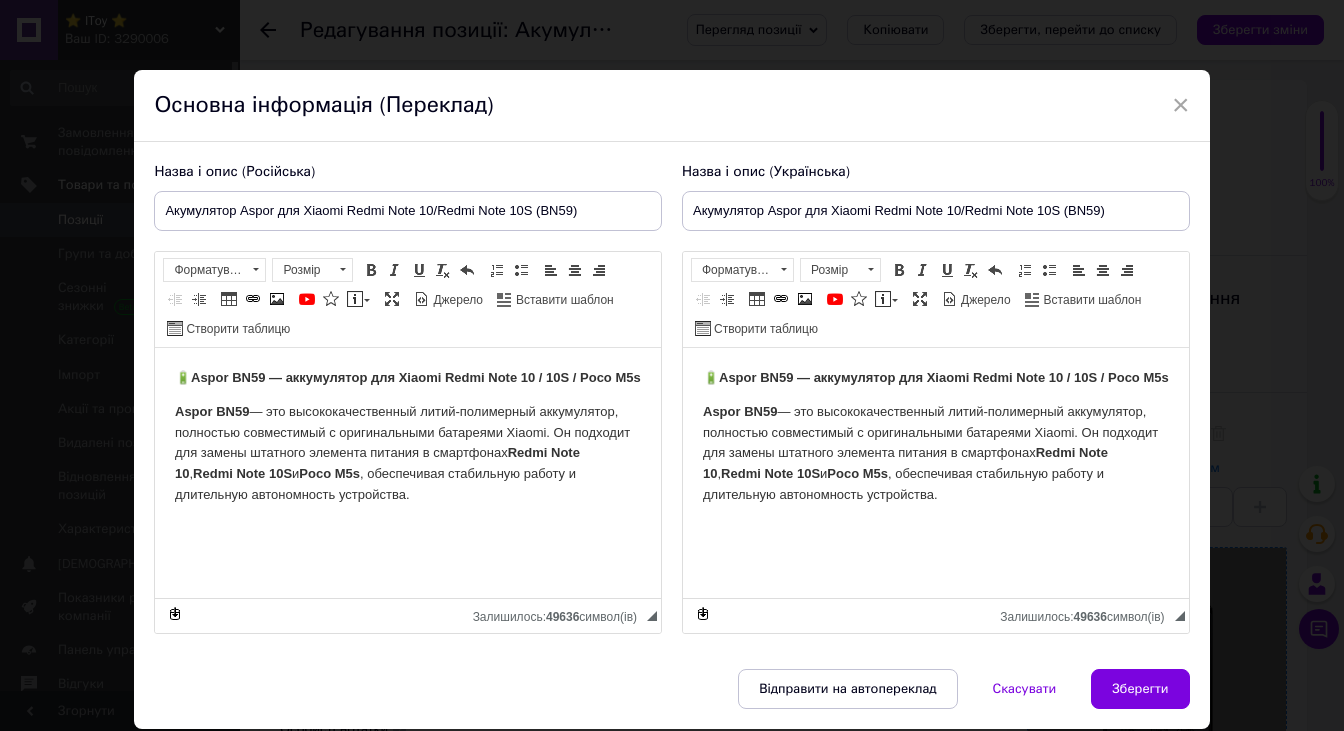 scroll, scrollTop: 0, scrollLeft: 0, axis: both 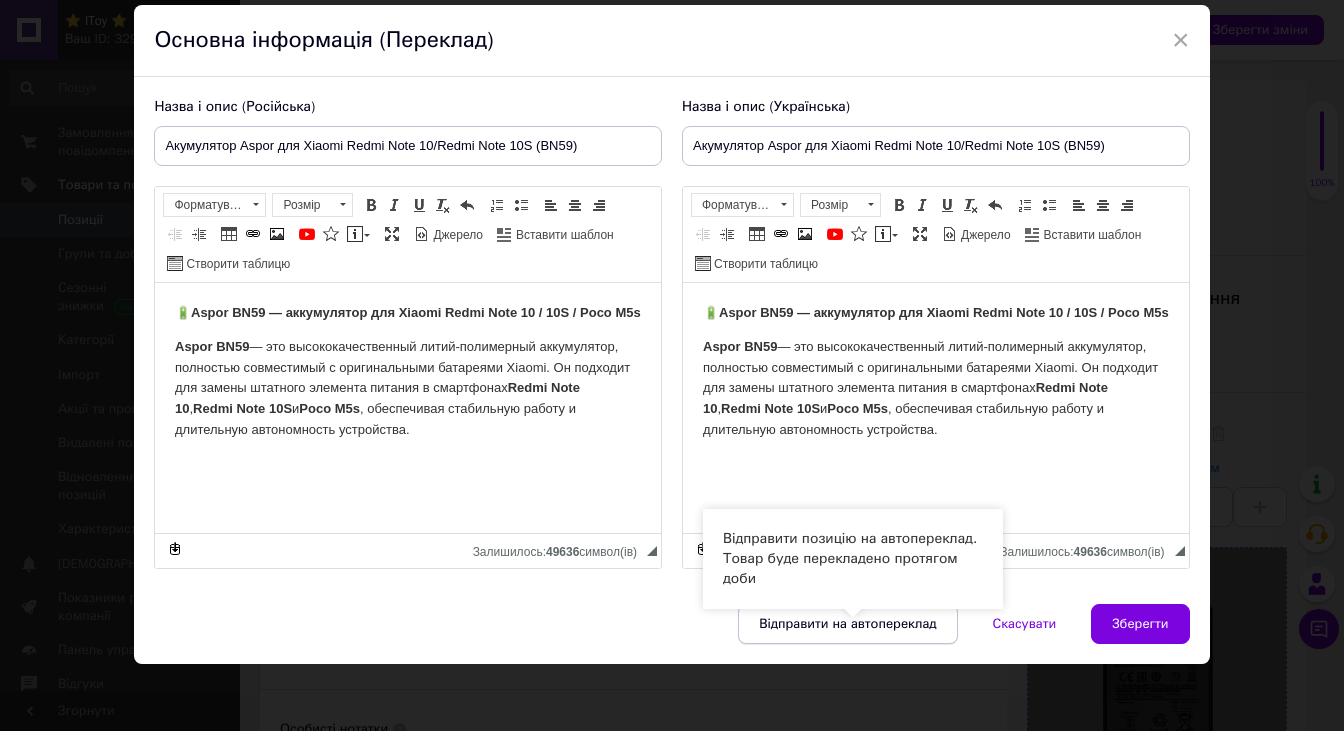 click on "Відправити на автопереклад" at bounding box center (847, 624) 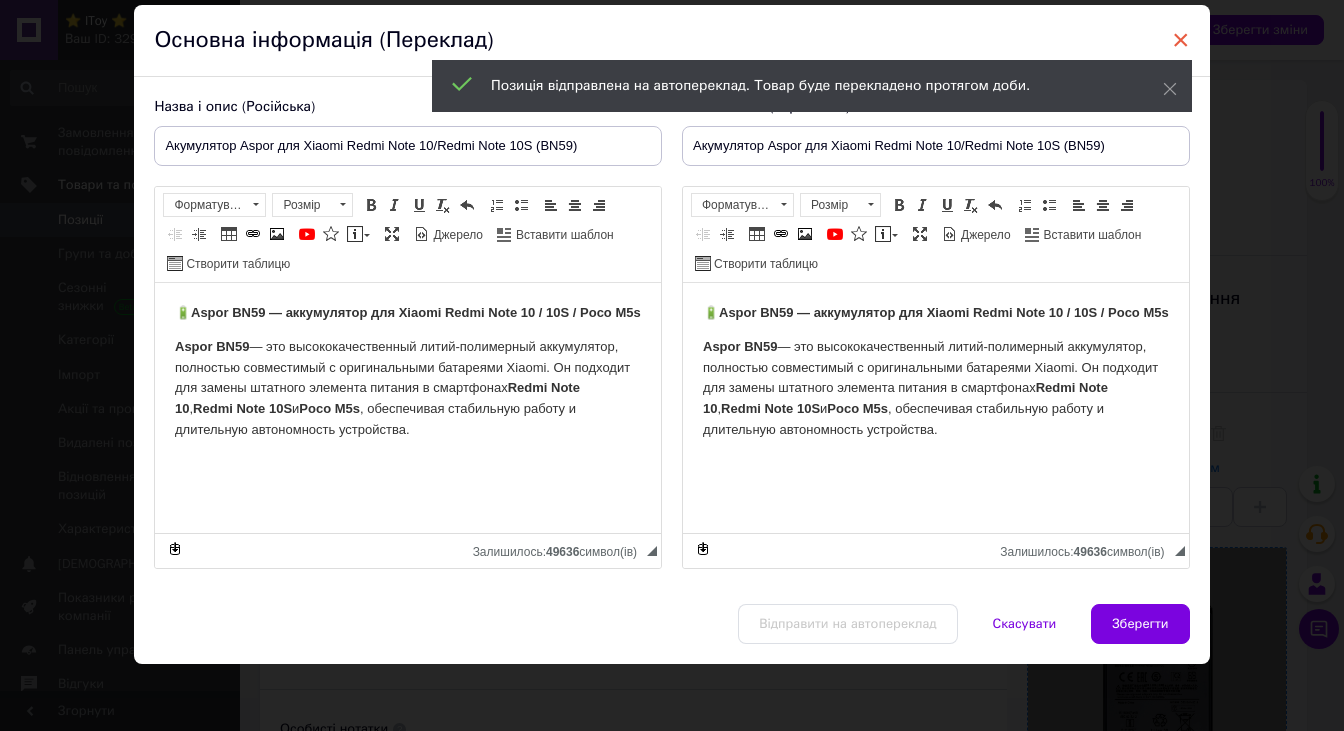 click on "×" at bounding box center [1181, 40] 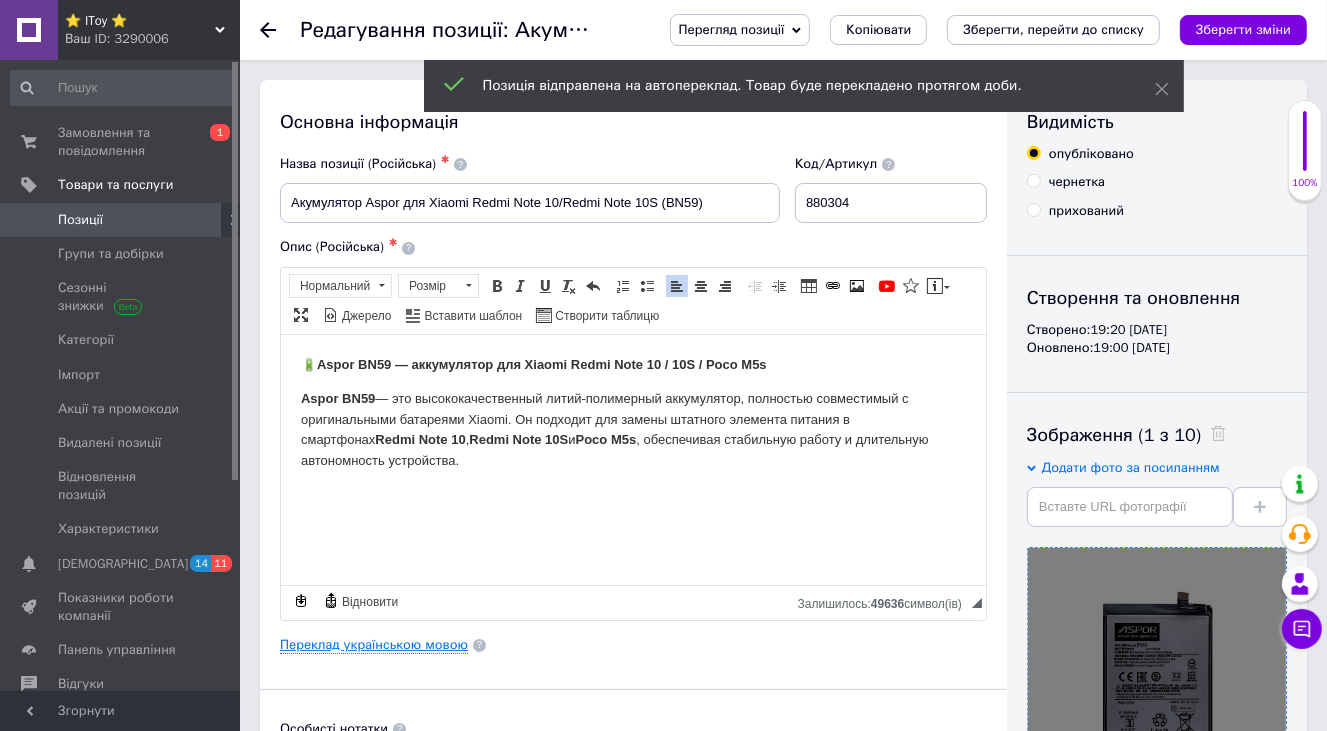 click on "Переклад українською мовою" at bounding box center (374, 645) 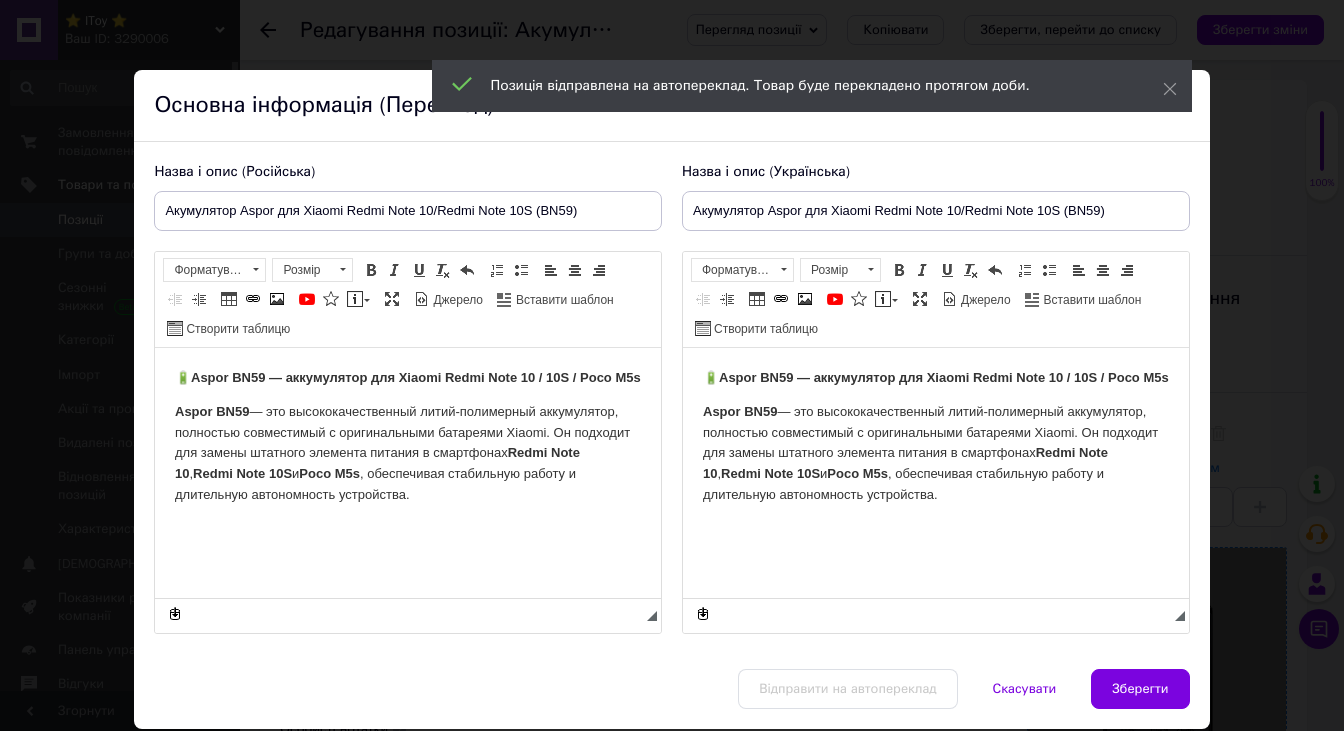 scroll, scrollTop: 0, scrollLeft: 0, axis: both 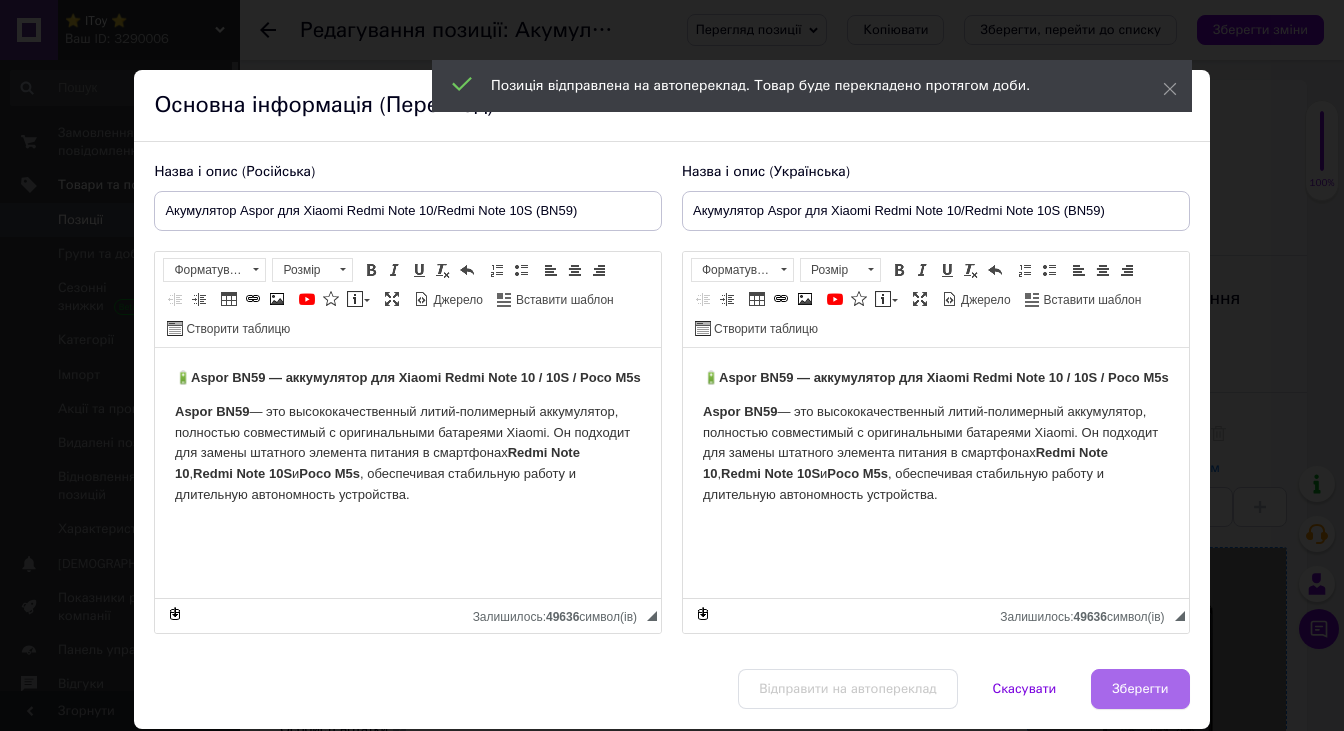 drag, startPoint x: 1118, startPoint y: 694, endPoint x: 1108, endPoint y: 158, distance: 536.09326 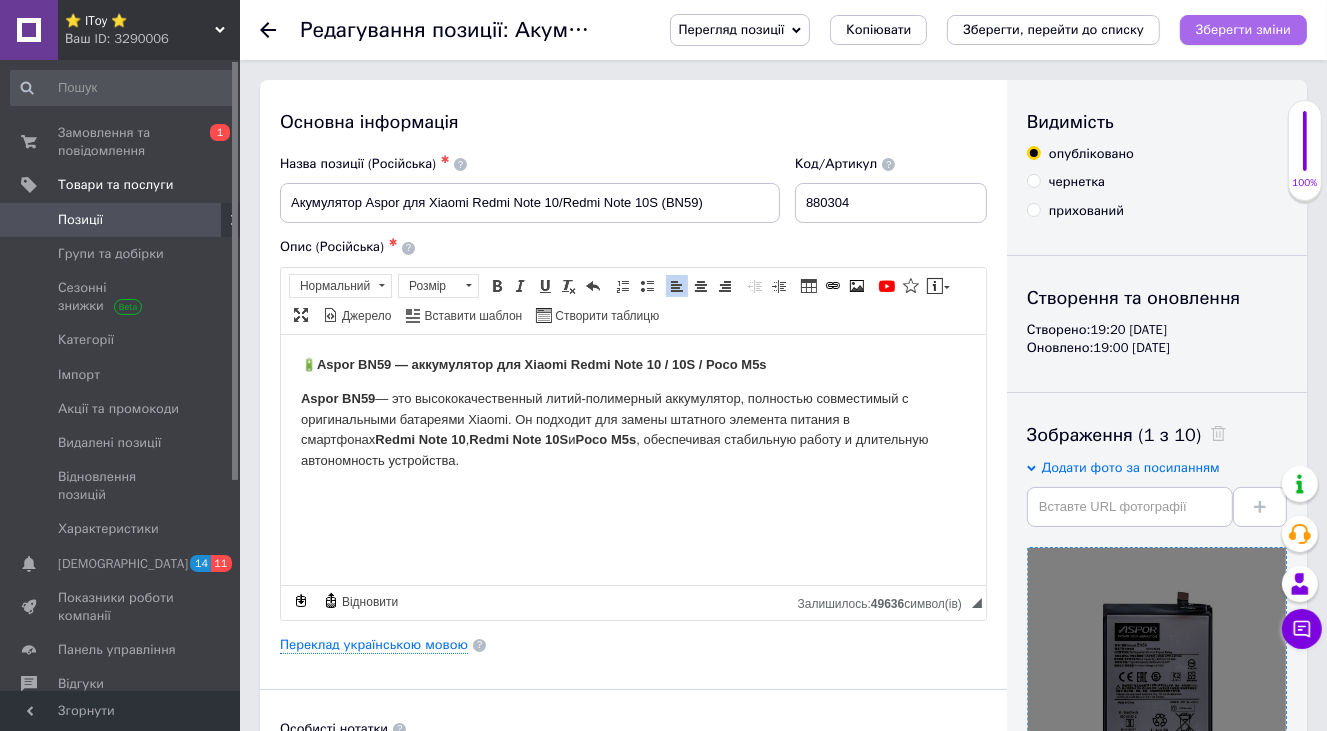 click on "Зберегти зміни" at bounding box center [1243, 29] 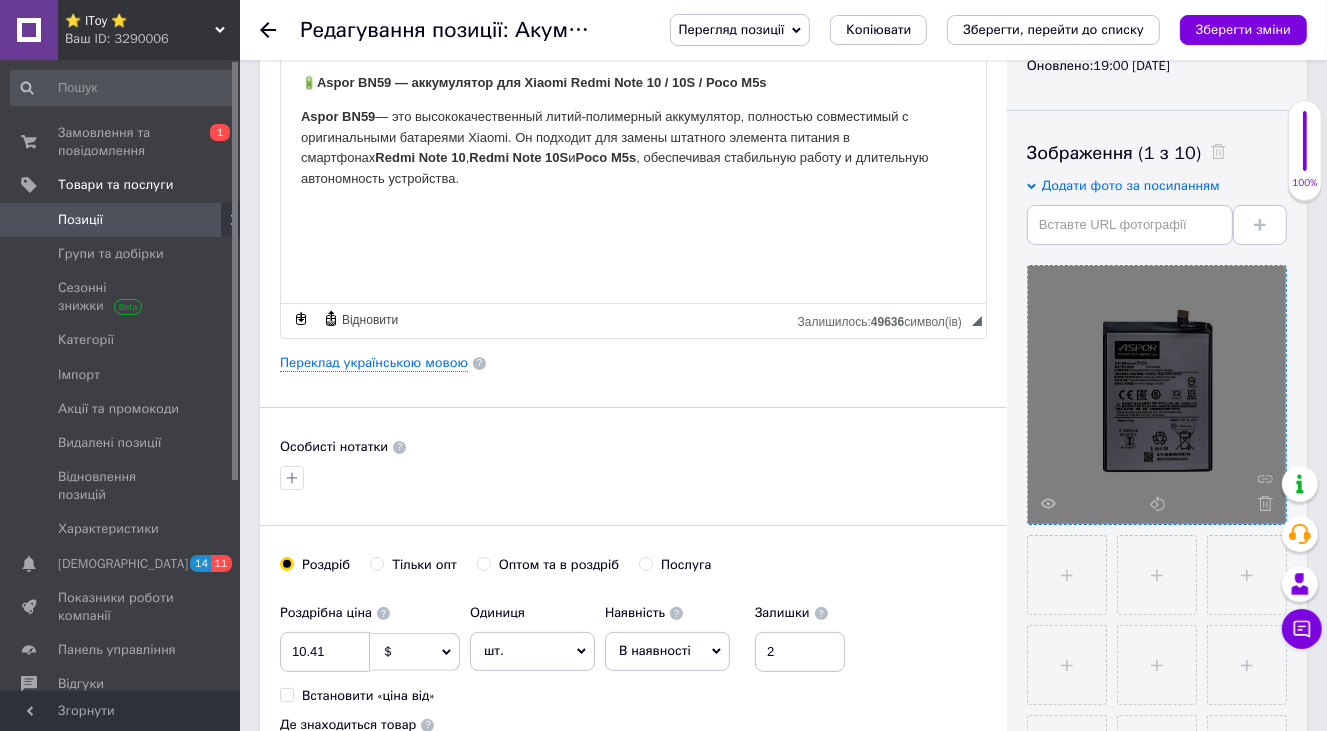 scroll, scrollTop: 300, scrollLeft: 0, axis: vertical 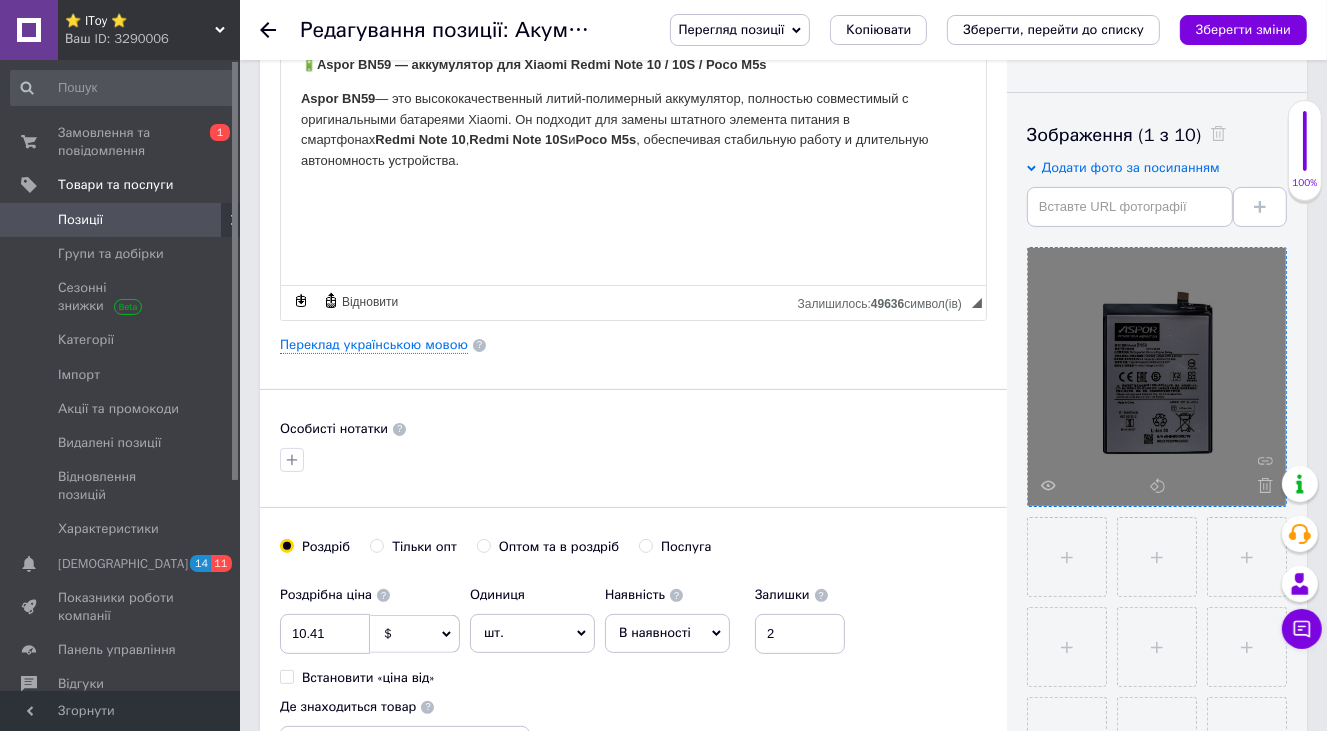 click at bounding box center [1157, 377] 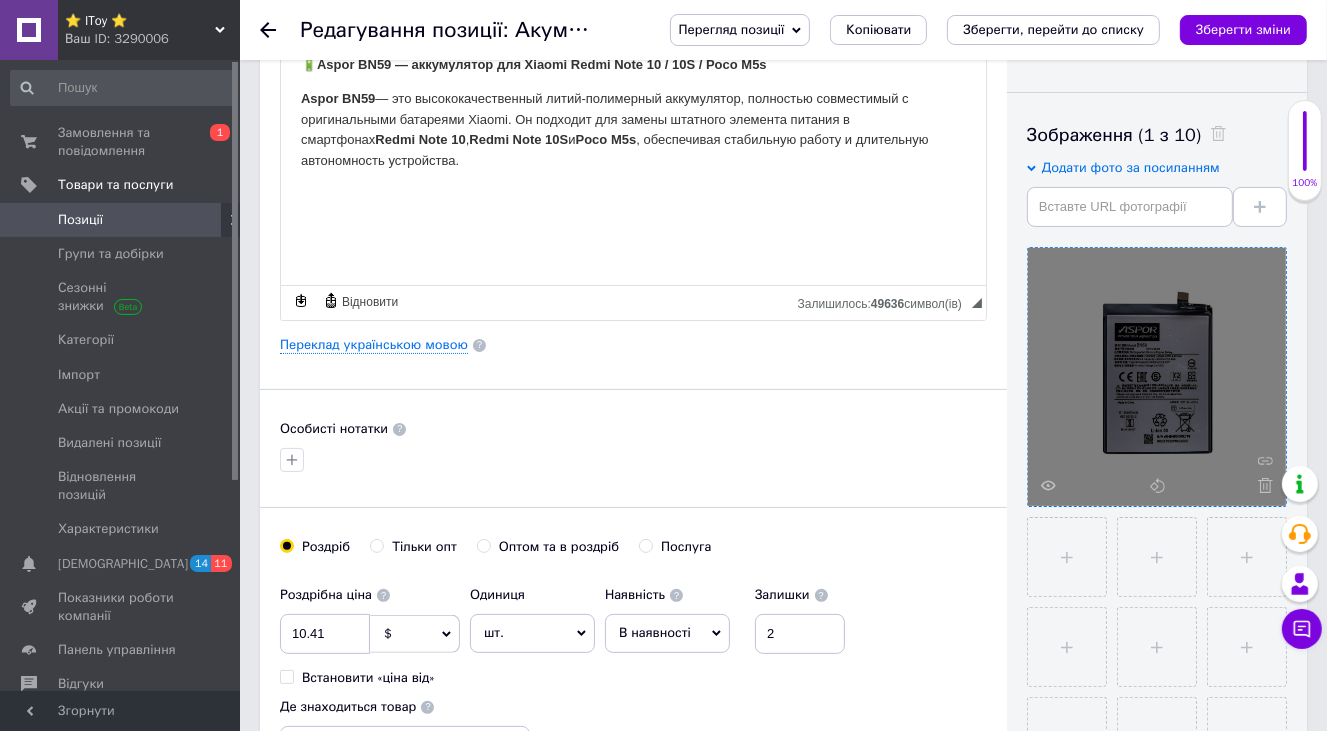 click at bounding box center [1157, 377] 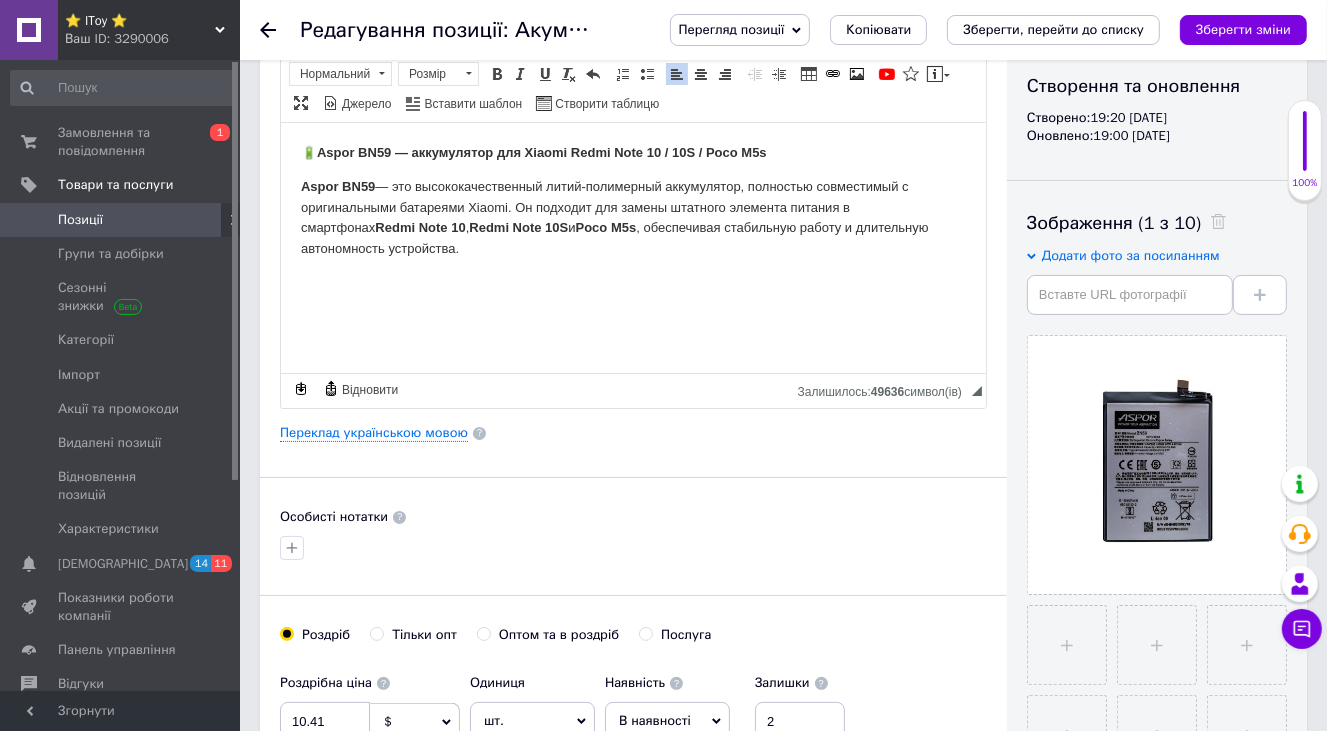scroll, scrollTop: 0, scrollLeft: 0, axis: both 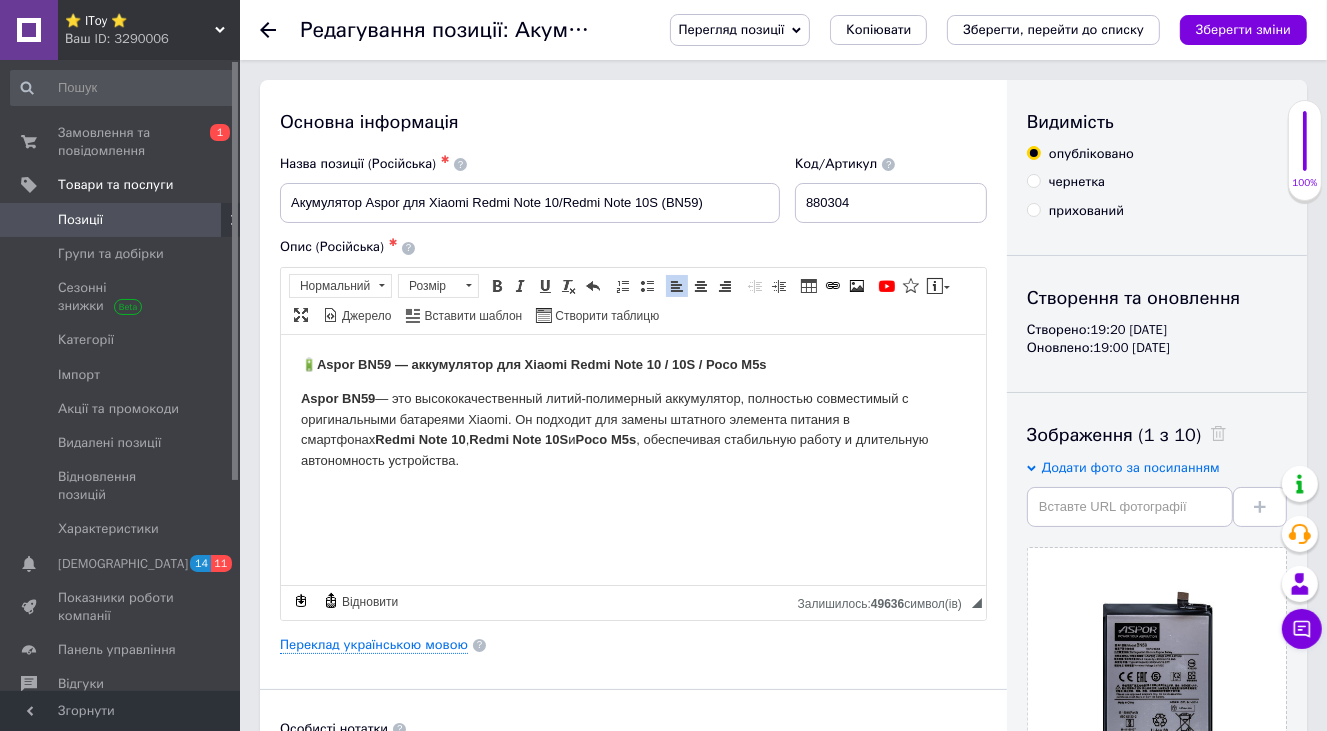drag, startPoint x: 263, startPoint y: 24, endPoint x: 271, endPoint y: 32, distance: 11.313708 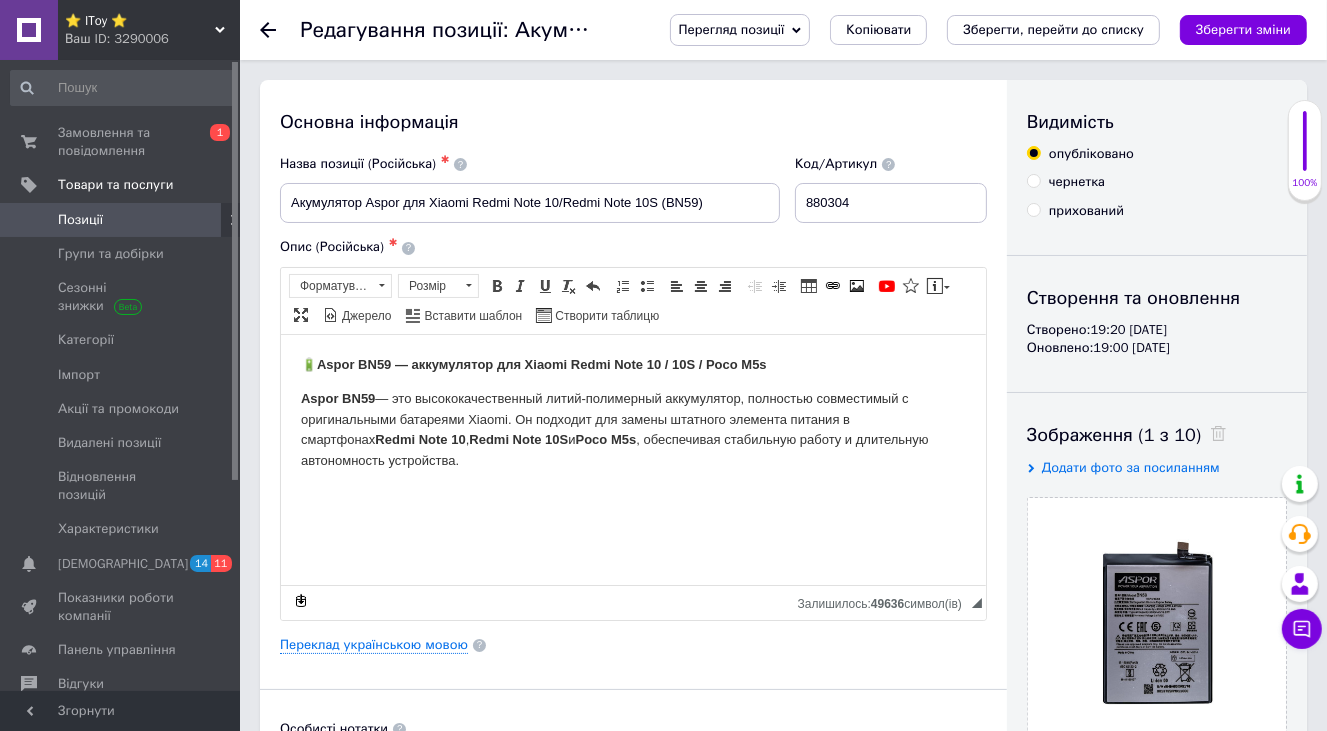 scroll, scrollTop: 0, scrollLeft: 0, axis: both 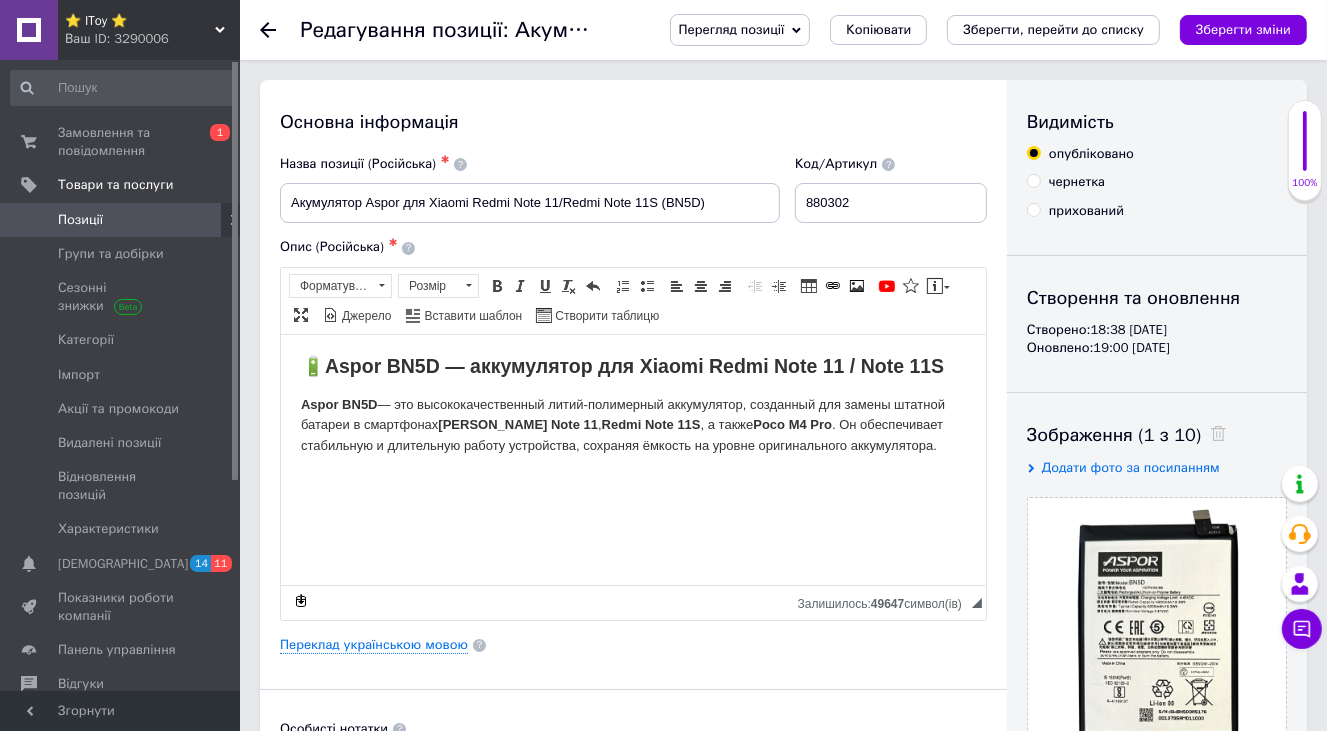 click 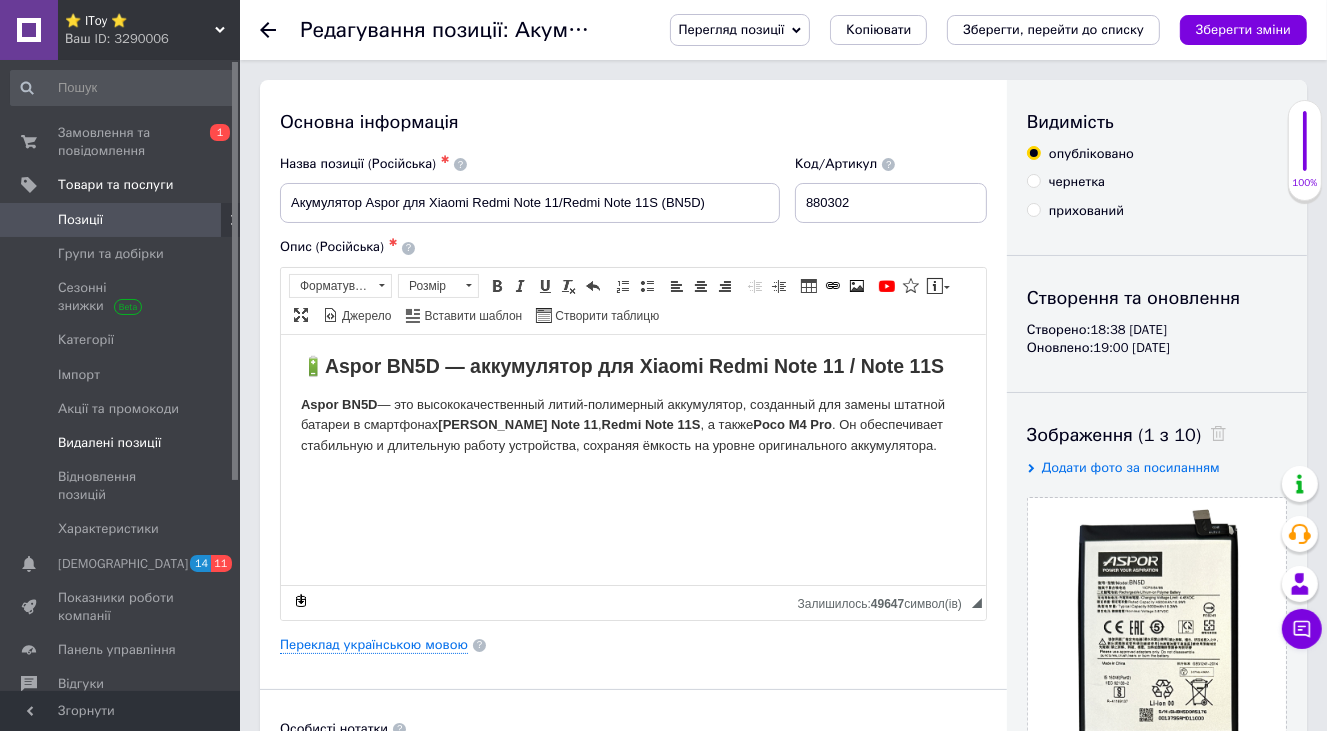scroll, scrollTop: 0, scrollLeft: 0, axis: both 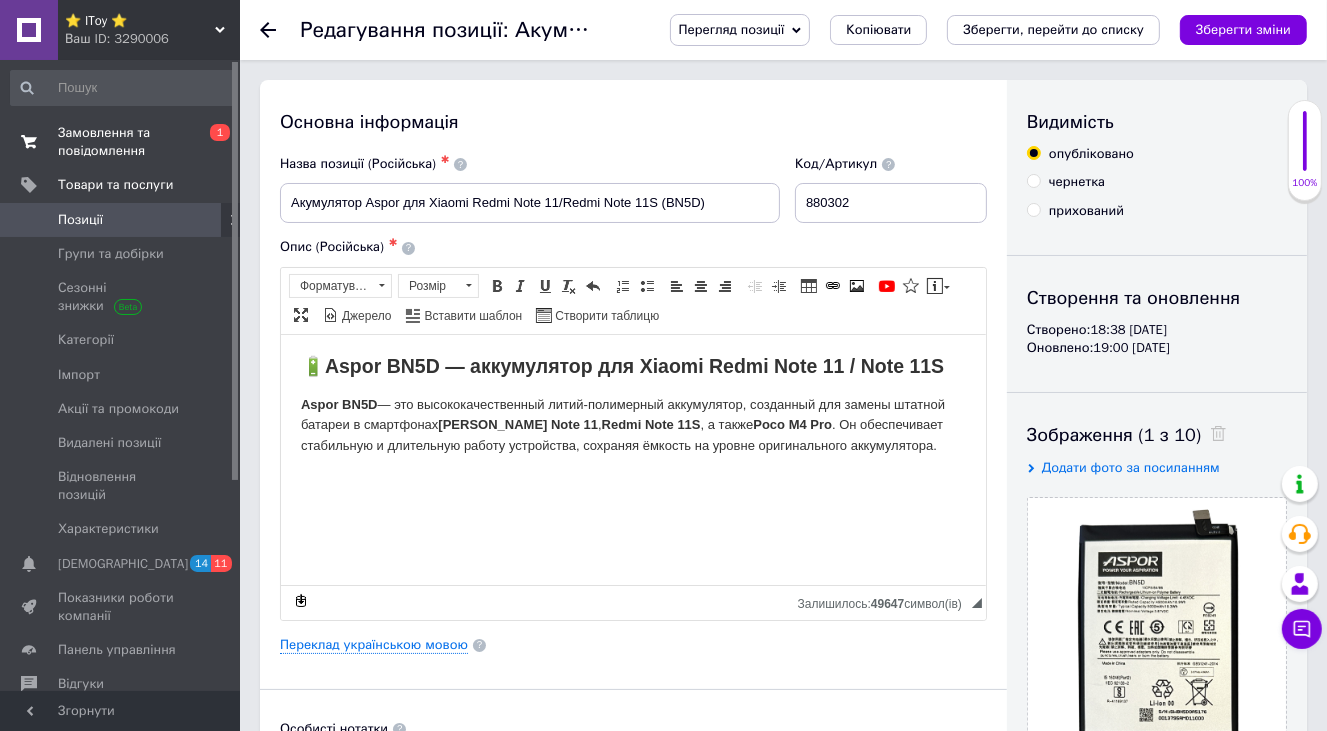click on "Замовлення та повідомлення" at bounding box center (121, 142) 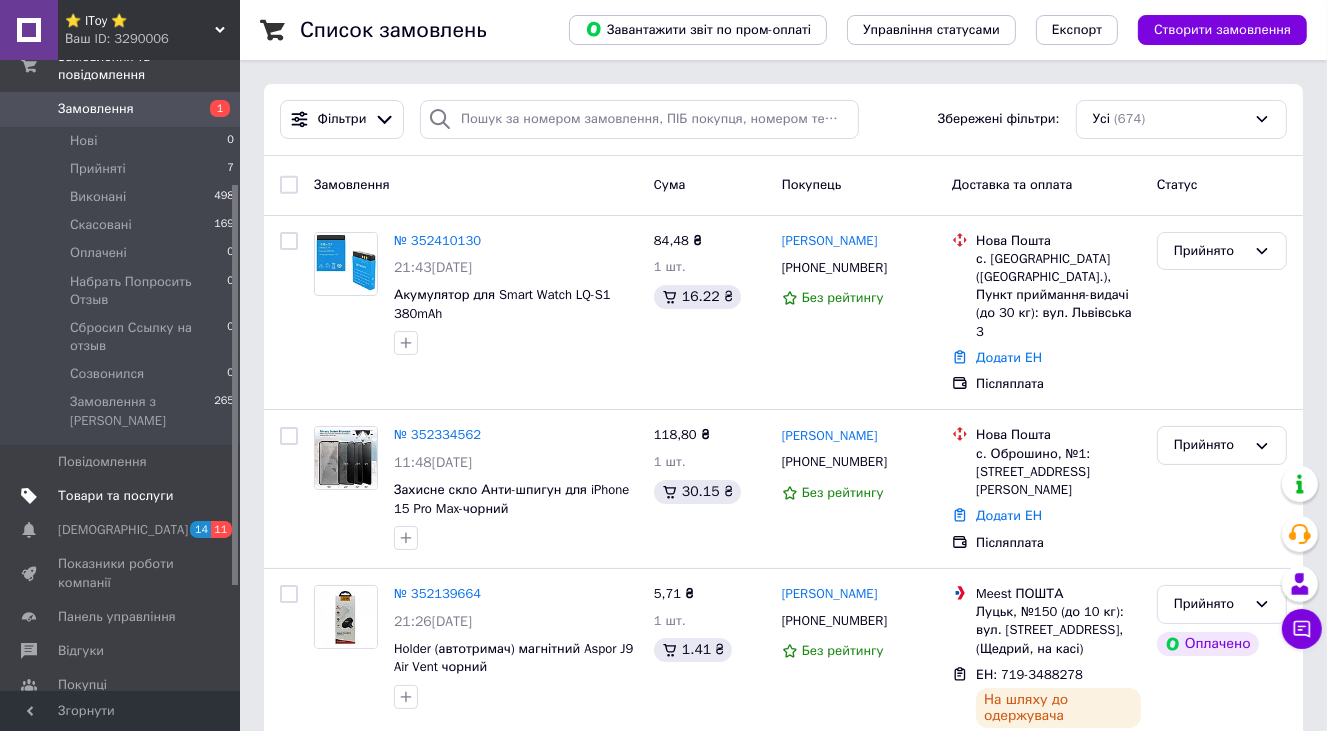 scroll, scrollTop: 200, scrollLeft: 0, axis: vertical 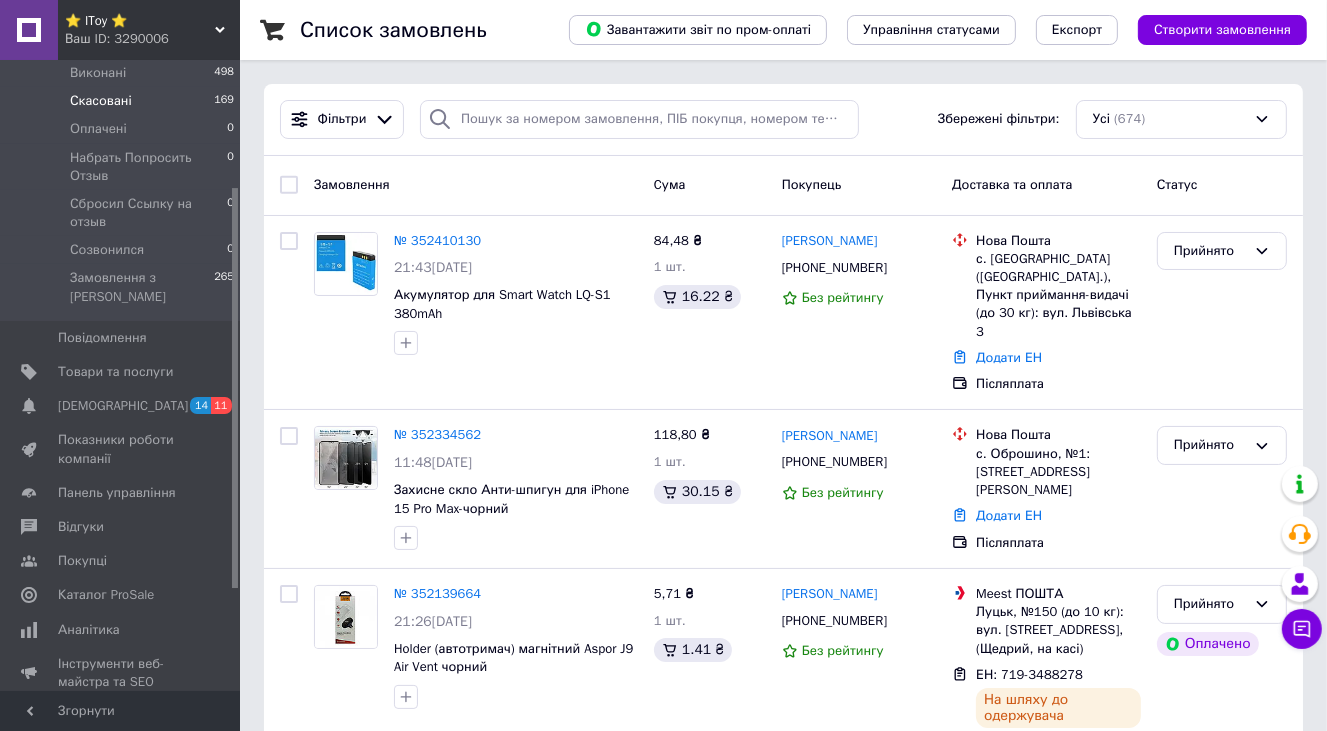 click on "Скасовані" at bounding box center (101, 101) 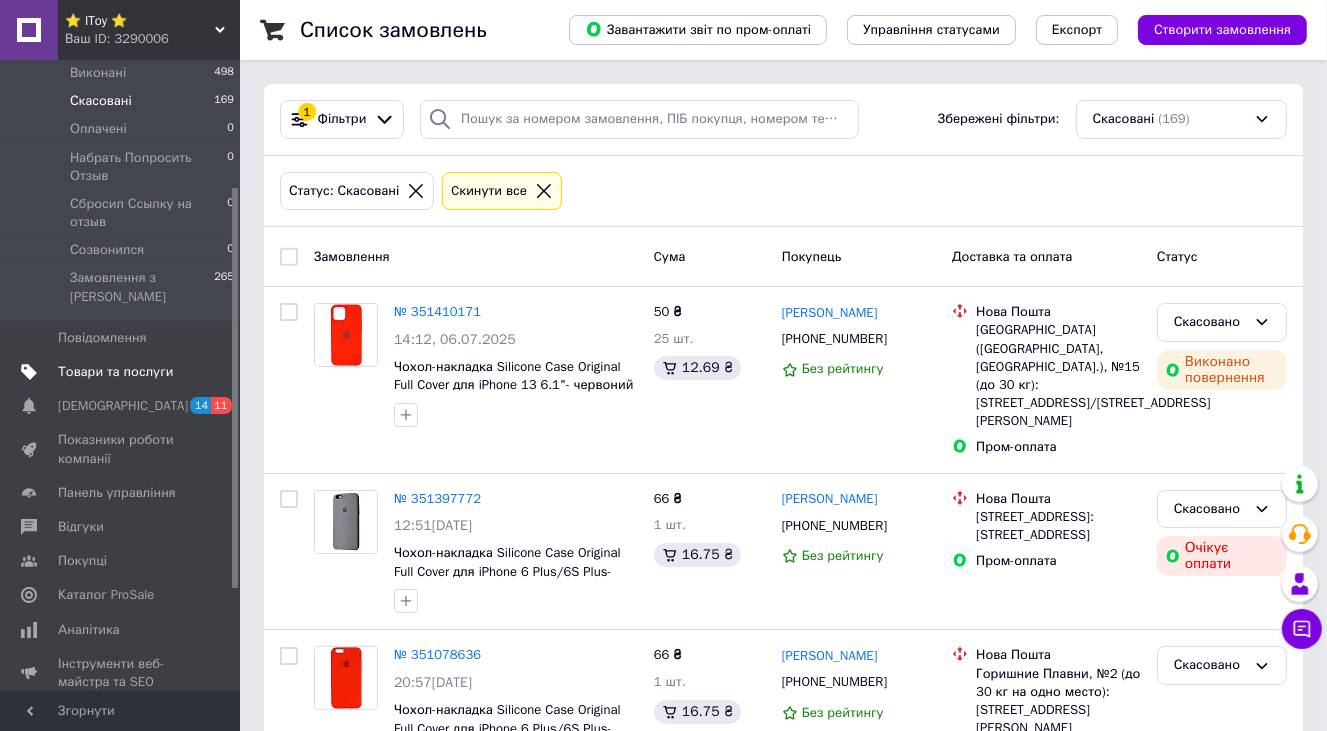 click on "Товари та послуги" at bounding box center [115, 372] 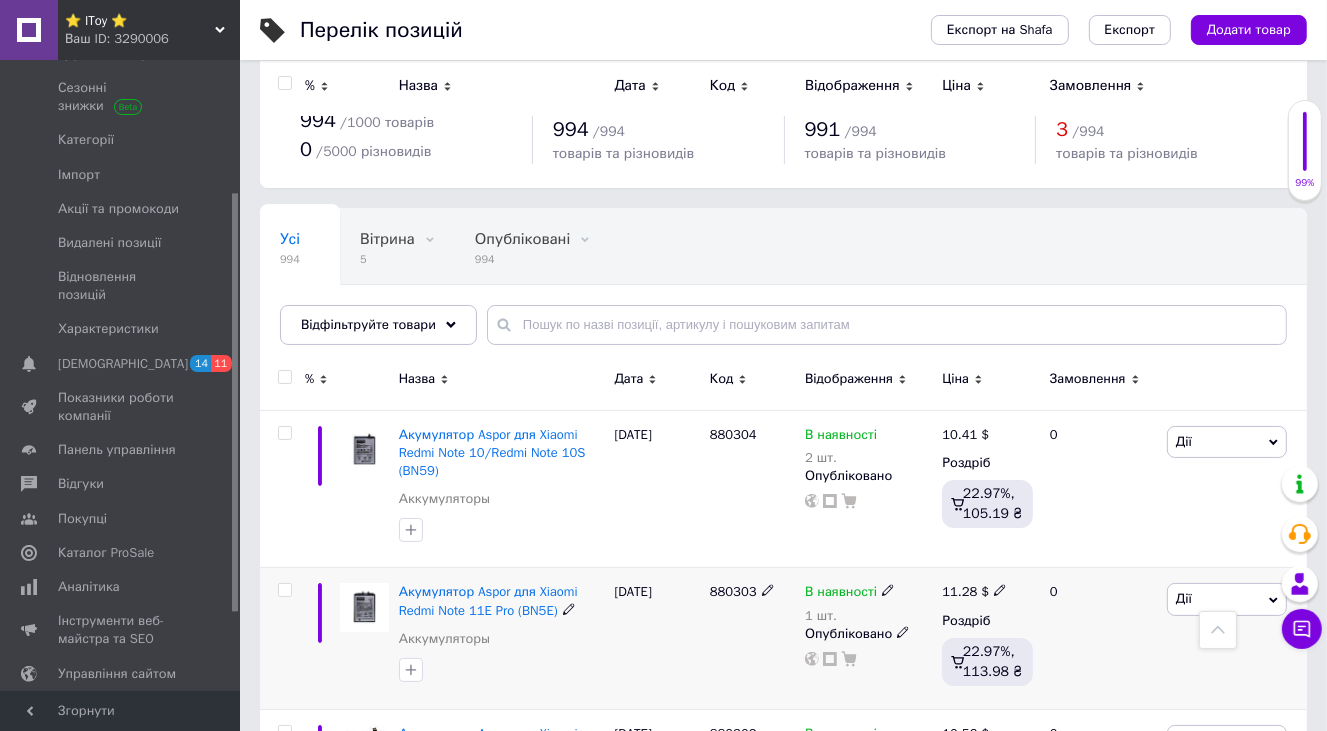 scroll, scrollTop: 0, scrollLeft: 0, axis: both 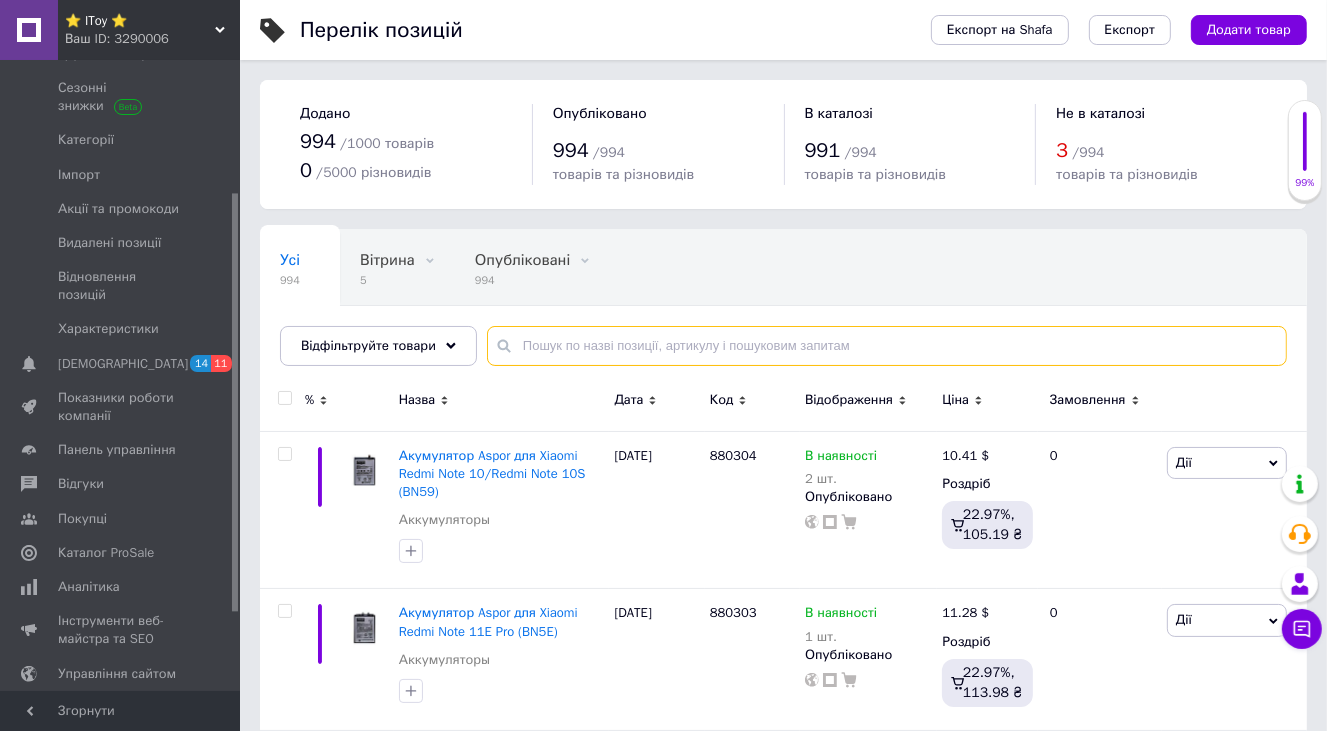 click at bounding box center [887, 346] 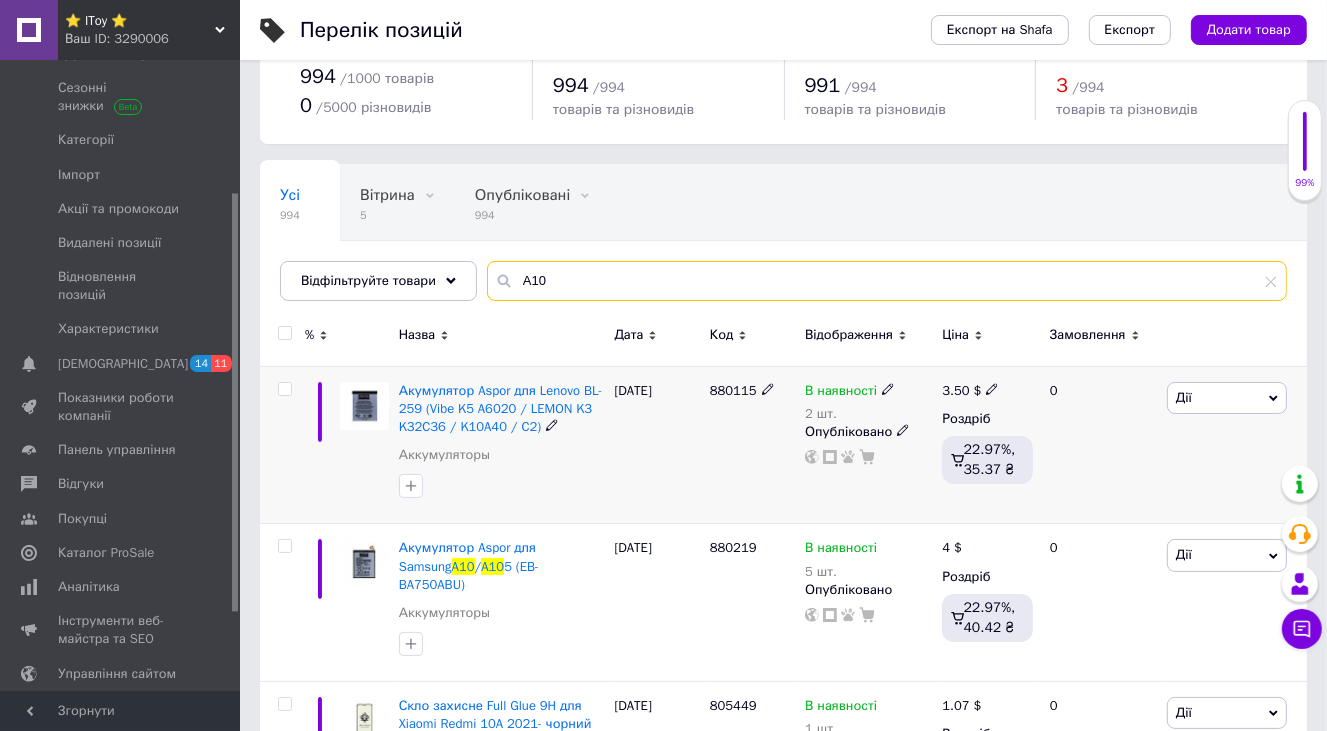 scroll, scrollTop: 100, scrollLeft: 0, axis: vertical 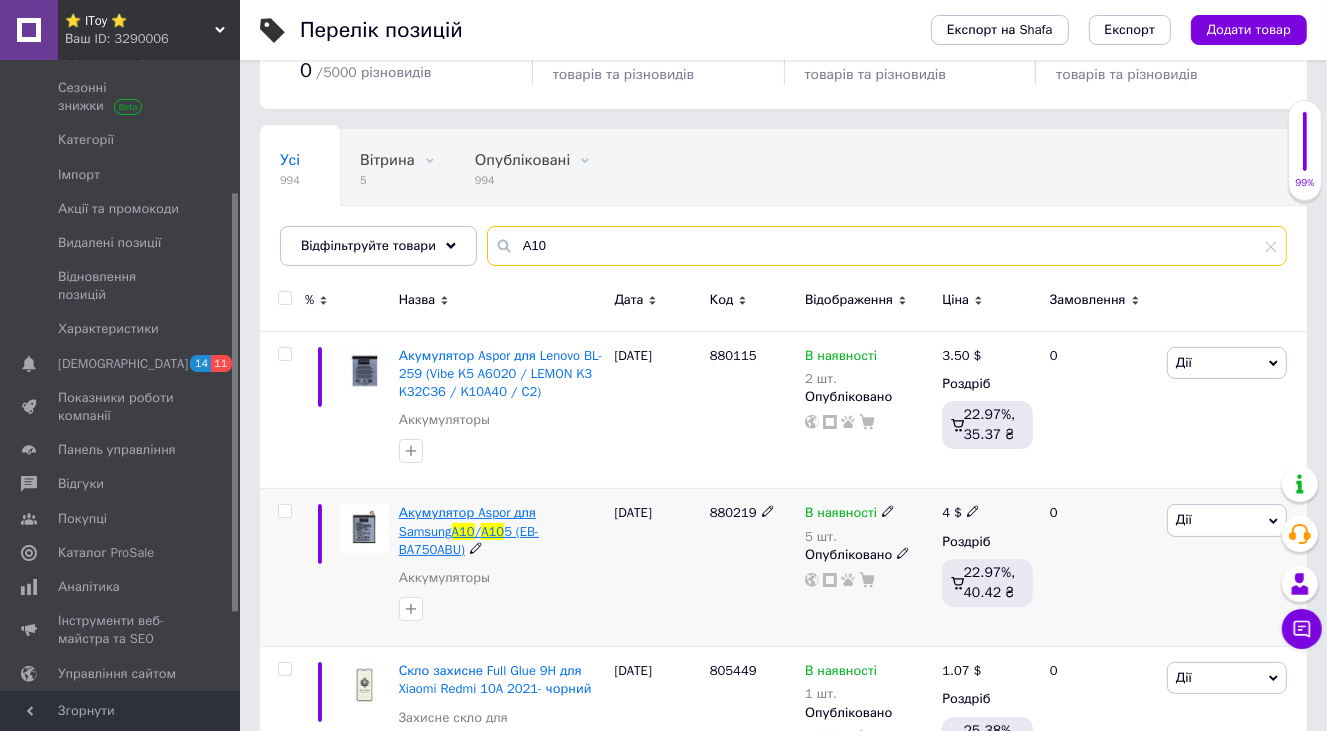 type on "A10" 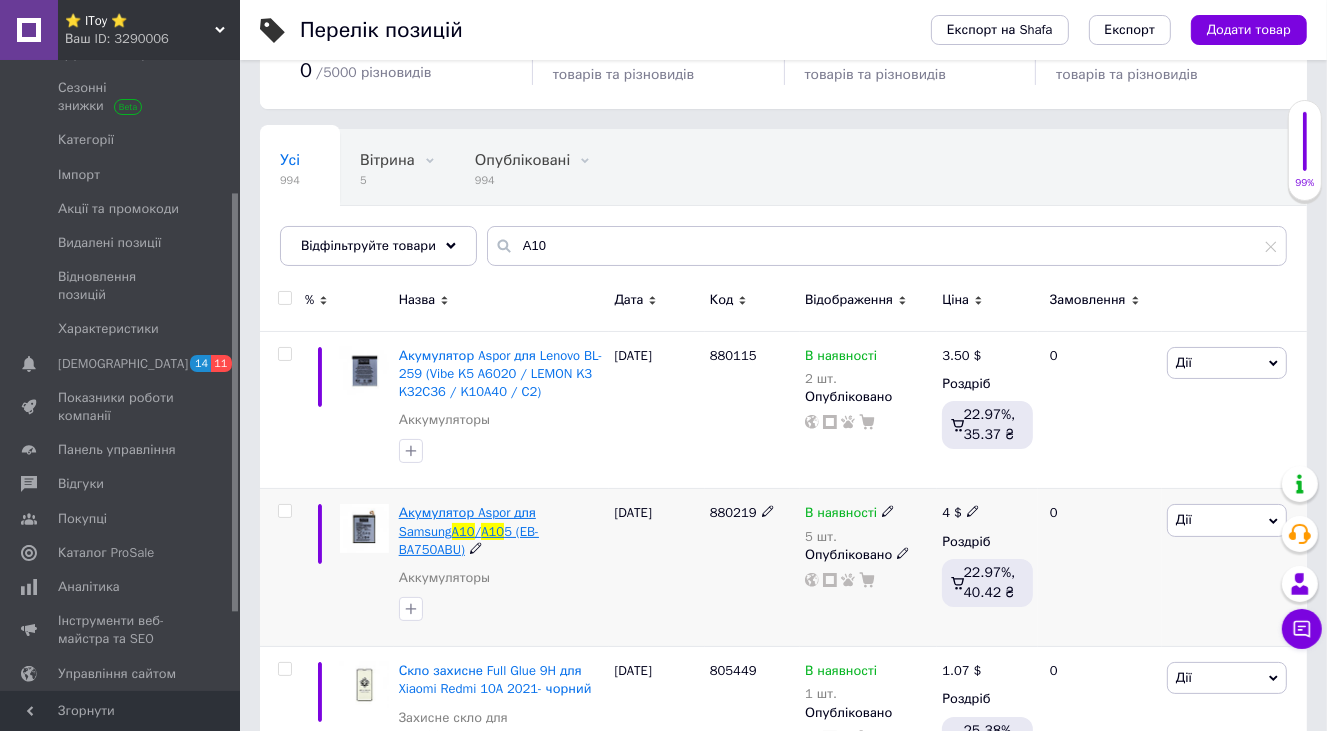 click on "Акумулятор Aspor для Samsung" at bounding box center (467, 521) 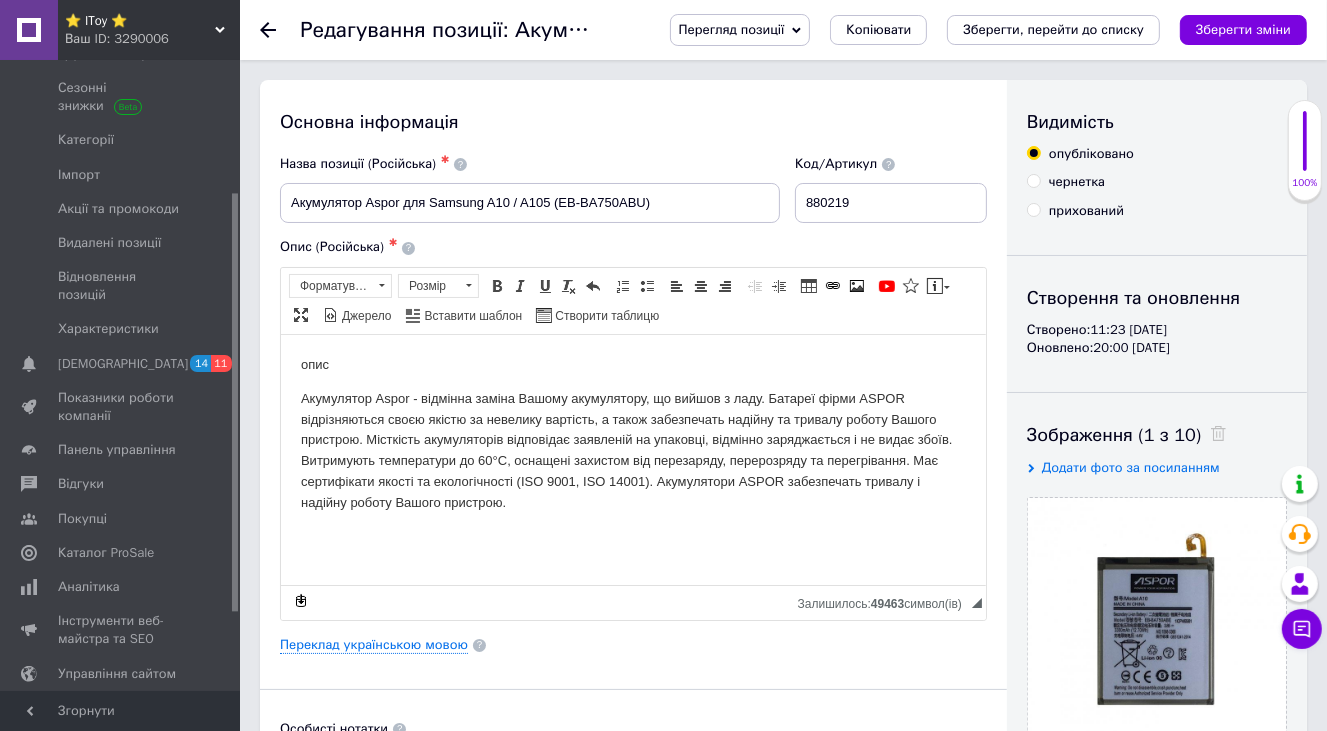 scroll, scrollTop: 0, scrollLeft: 0, axis: both 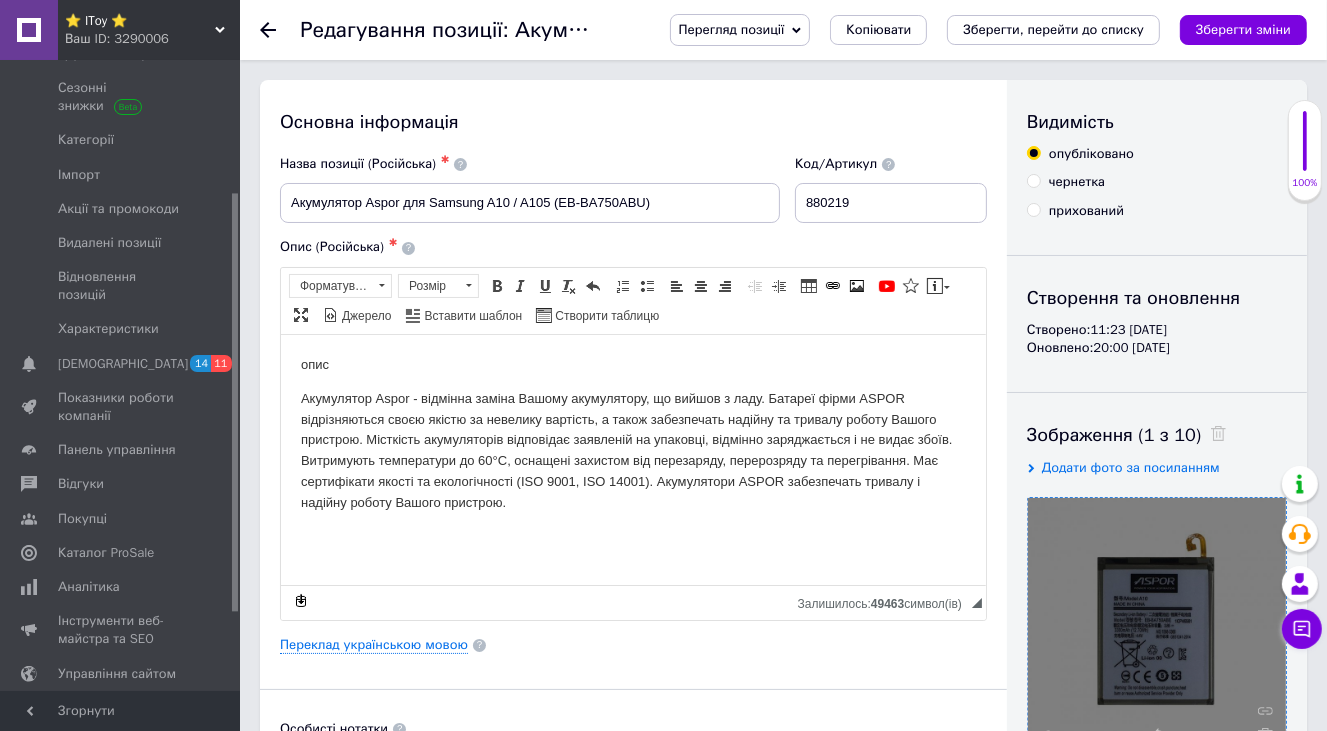 click at bounding box center [1157, 627] 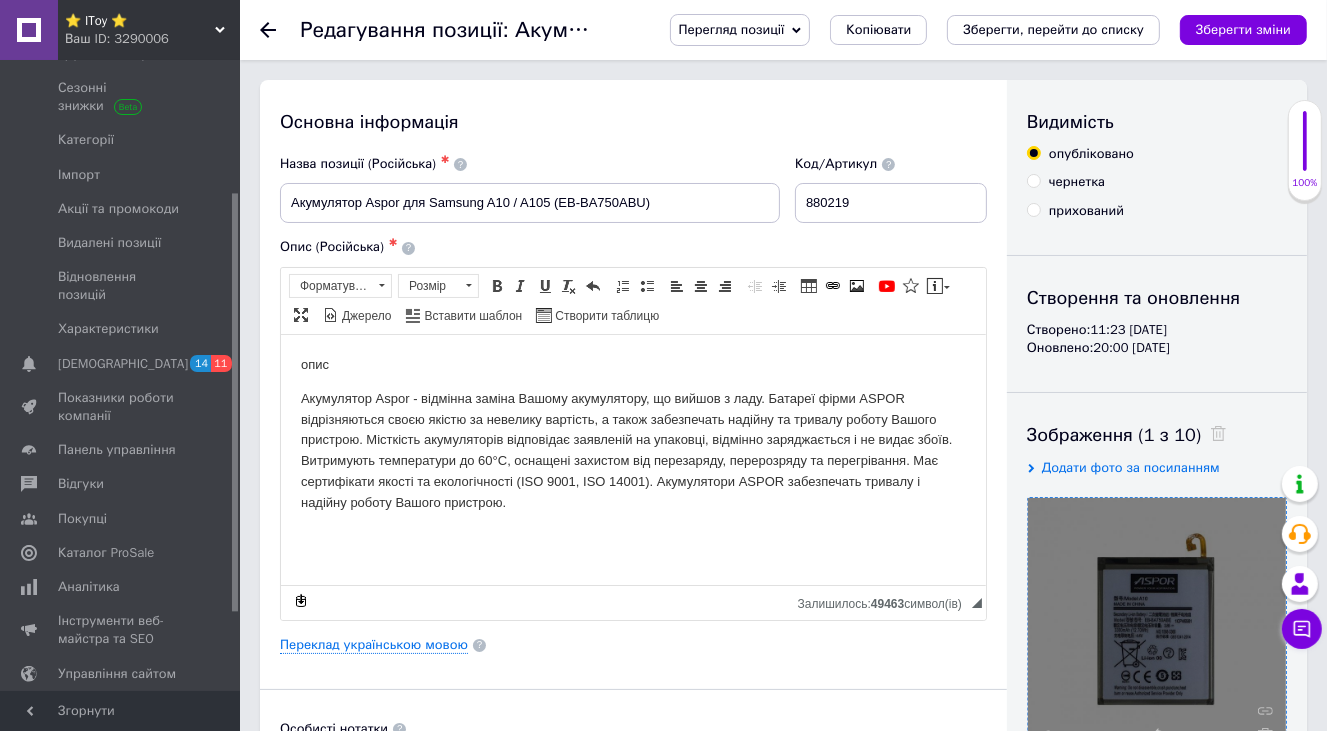 click at bounding box center (1157, 627) 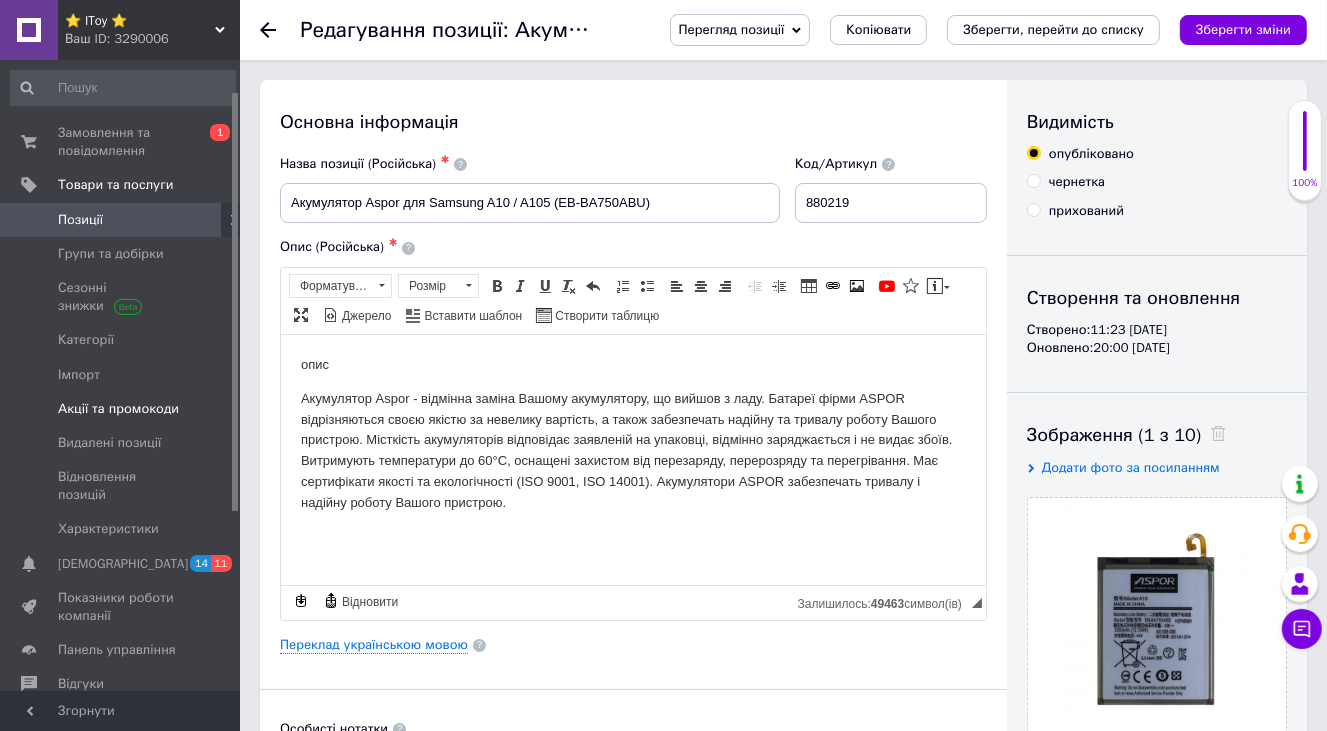 scroll, scrollTop: 0, scrollLeft: 0, axis: both 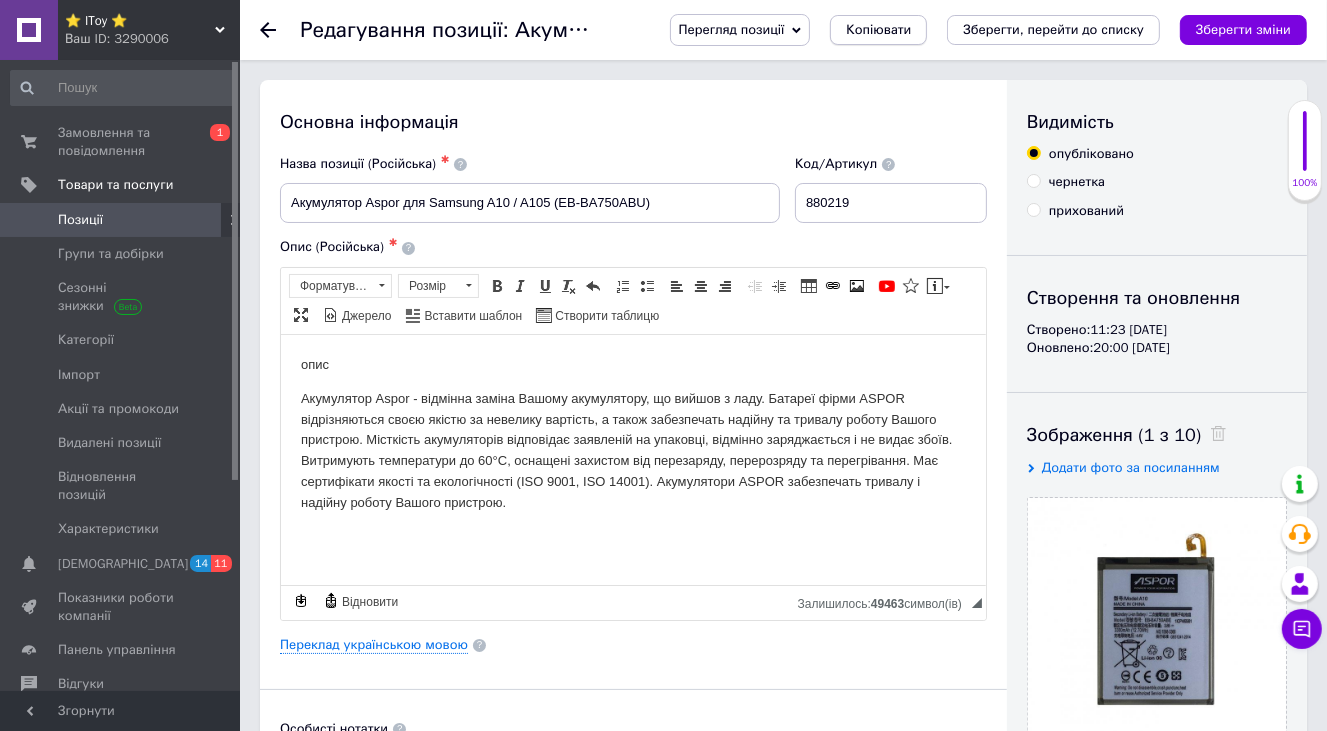 click on "Копіювати" at bounding box center [878, 30] 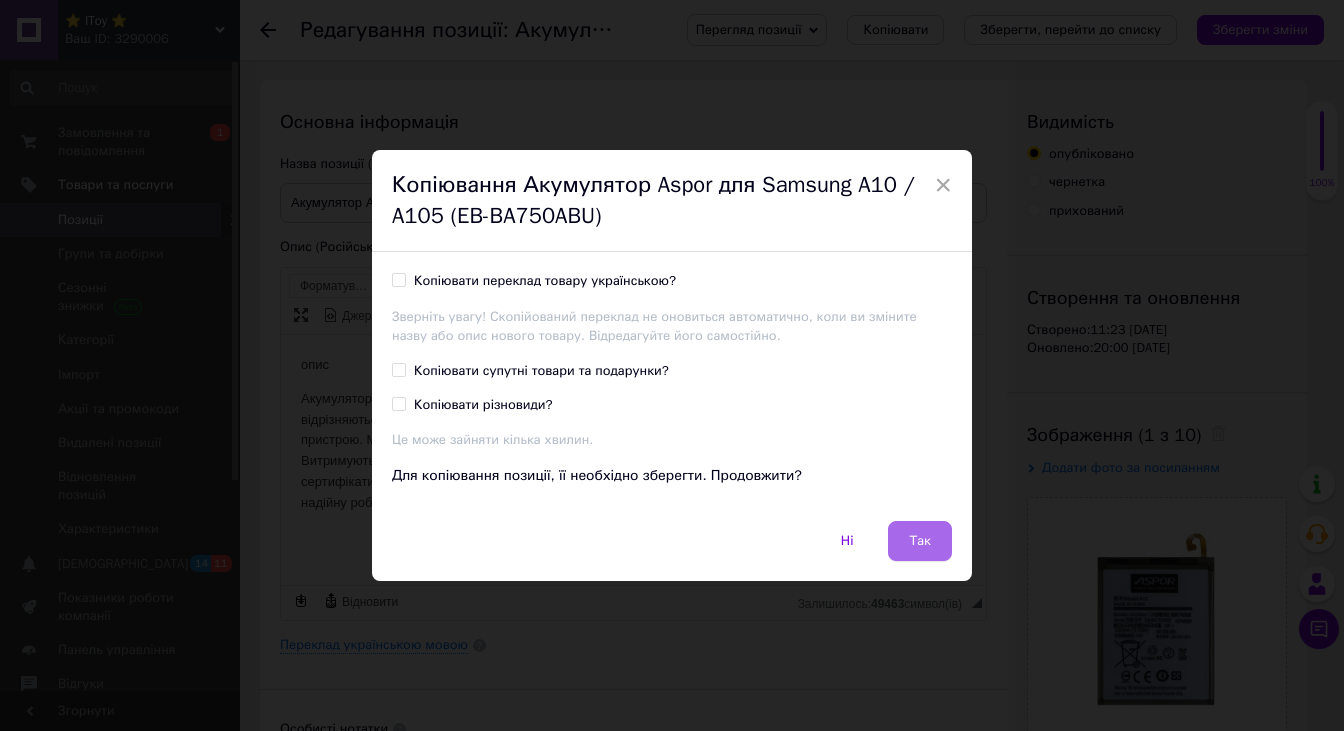 click on "Так" at bounding box center [920, 541] 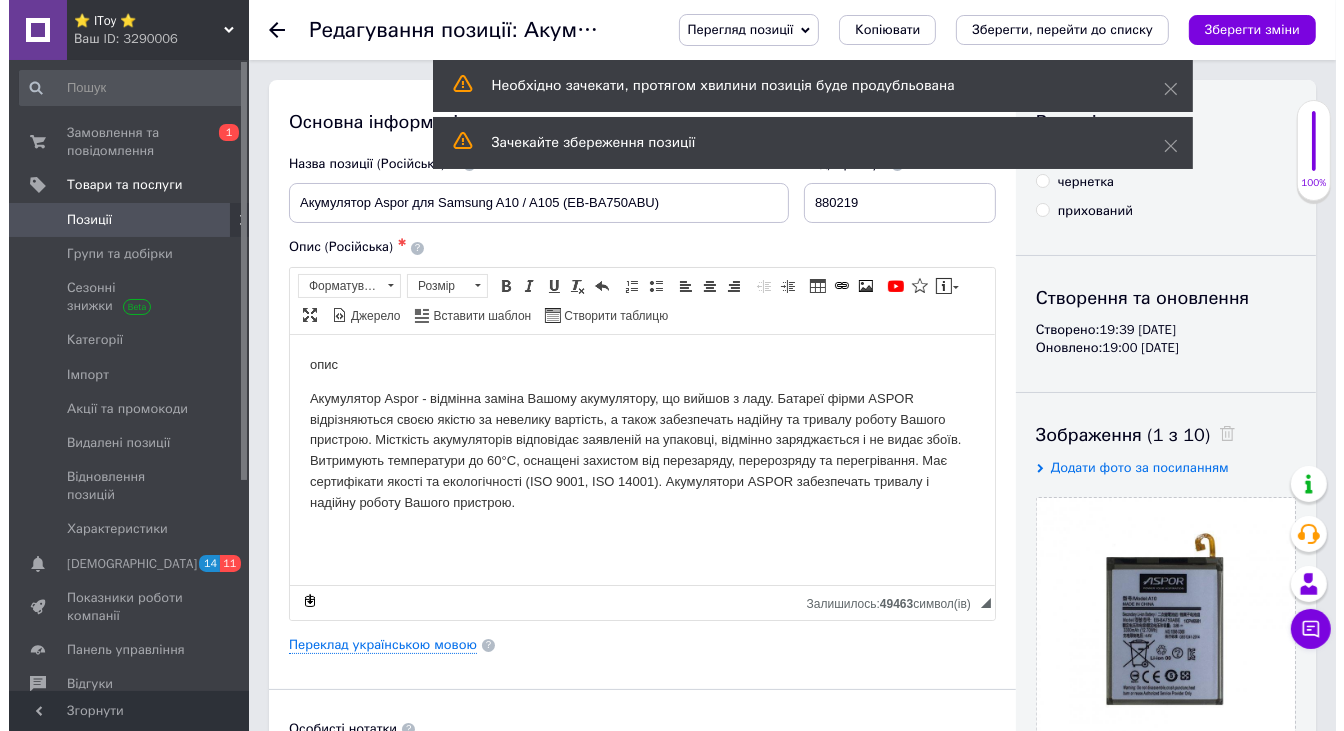 scroll, scrollTop: 0, scrollLeft: 0, axis: both 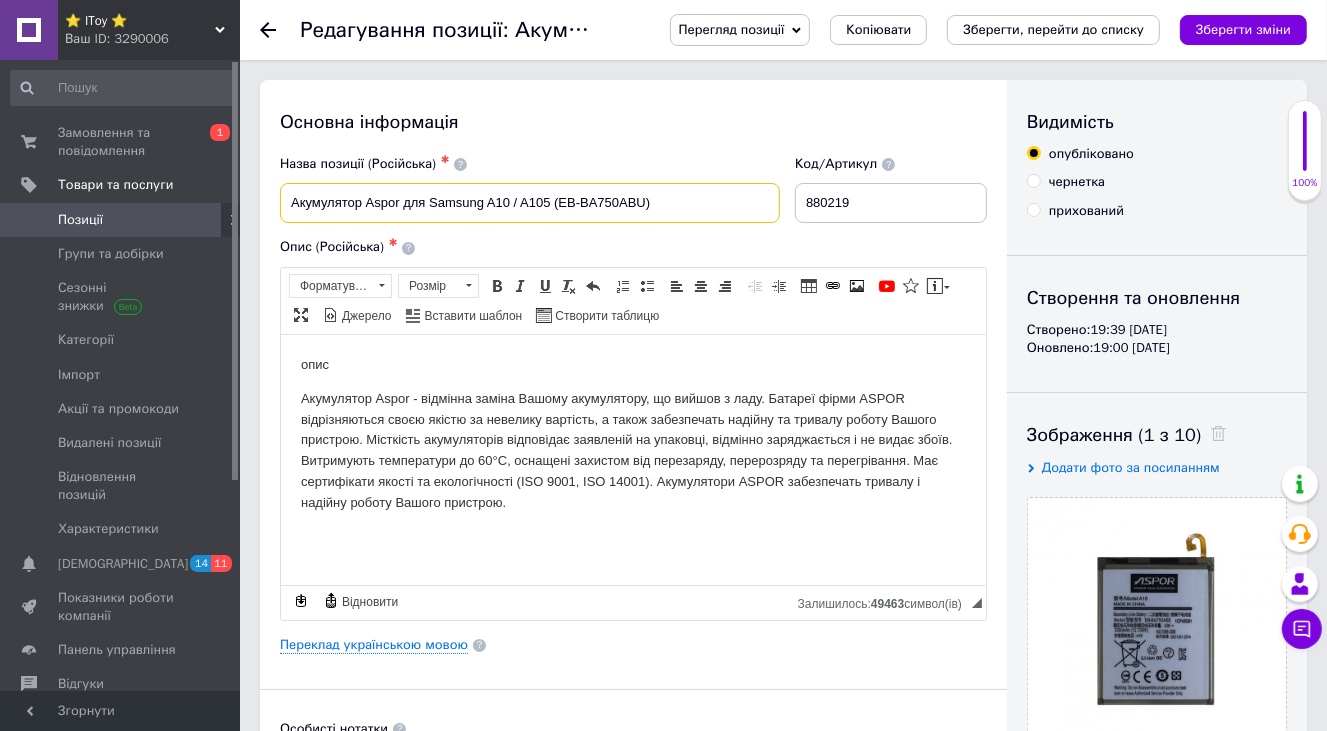 drag, startPoint x: 664, startPoint y: 198, endPoint x: 294, endPoint y: 230, distance: 371.3812 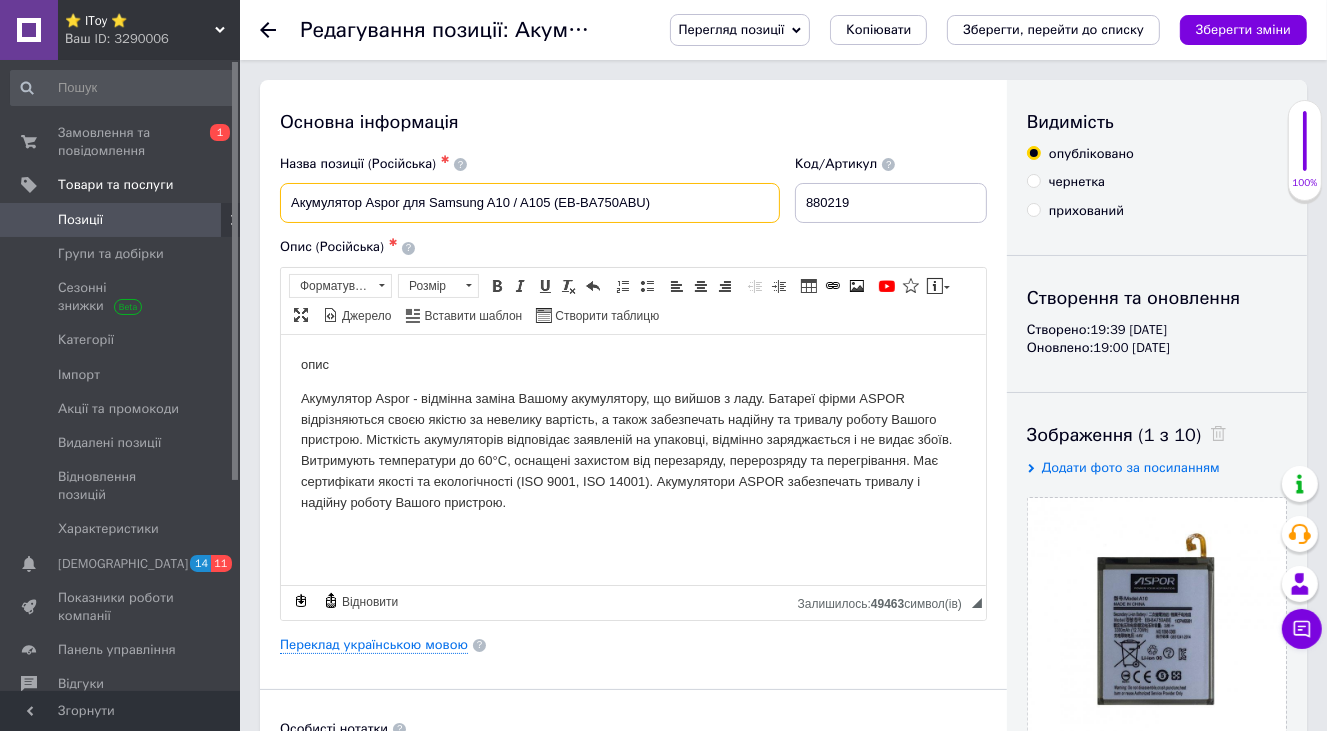 paste on "30 / A305 / A20 / A30S / A50 (EB-BA505" 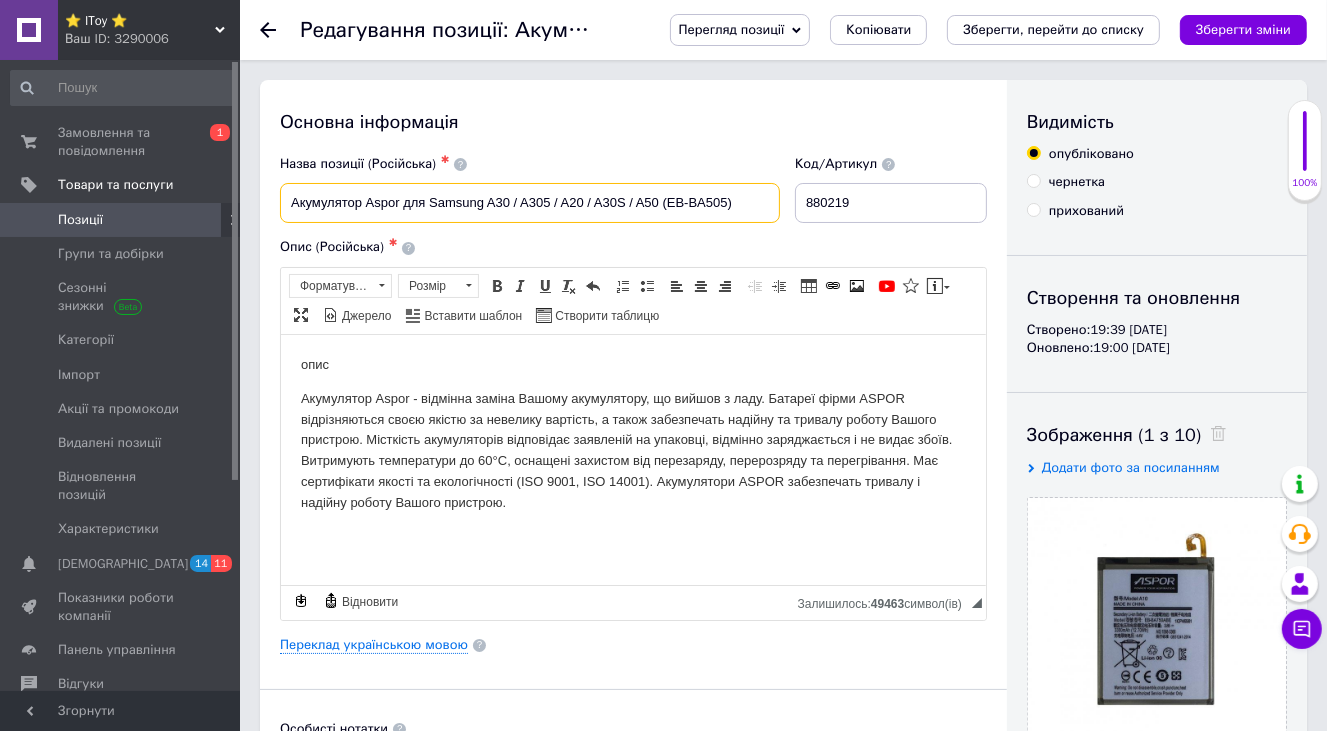 type on "Акумулятор Aspor для Samsung A30 / A305 / A20 / A30S / A50 (EB-BA505)" 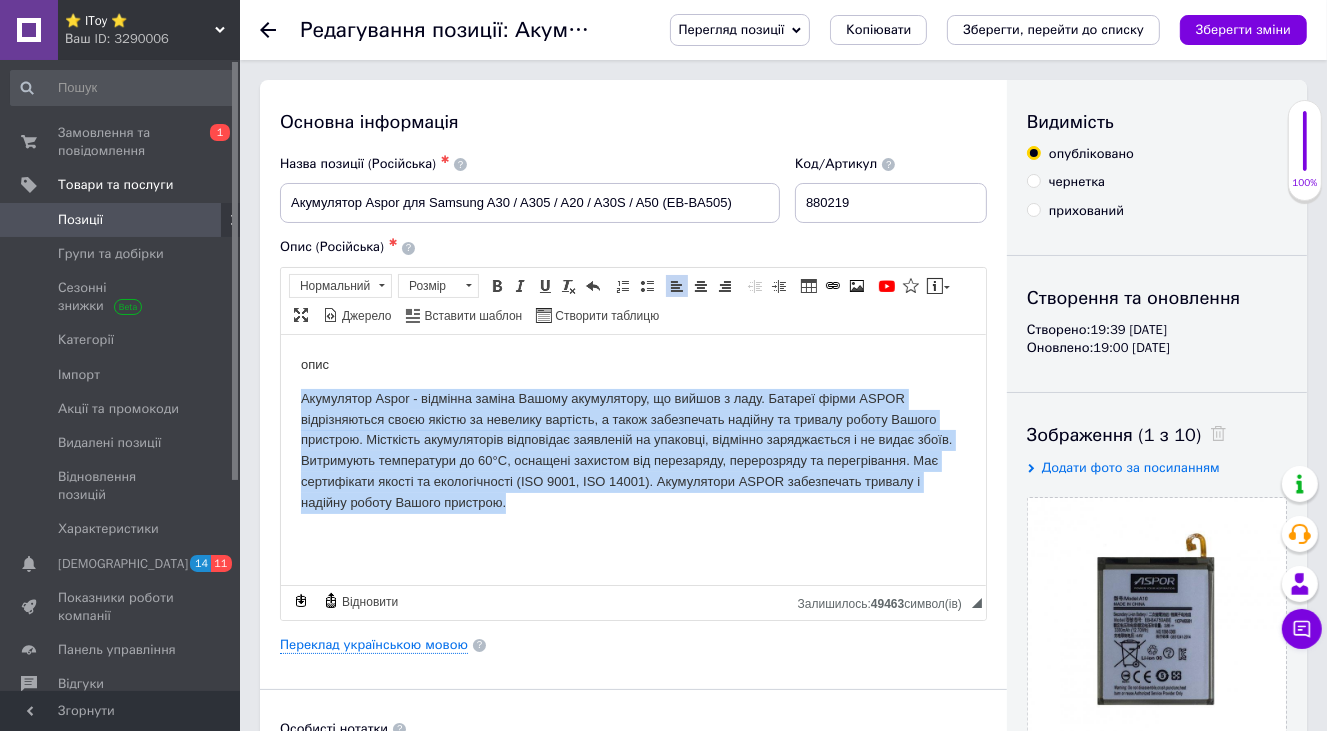 drag, startPoint x: 296, startPoint y: 393, endPoint x: 702, endPoint y: 506, distance: 421.43207 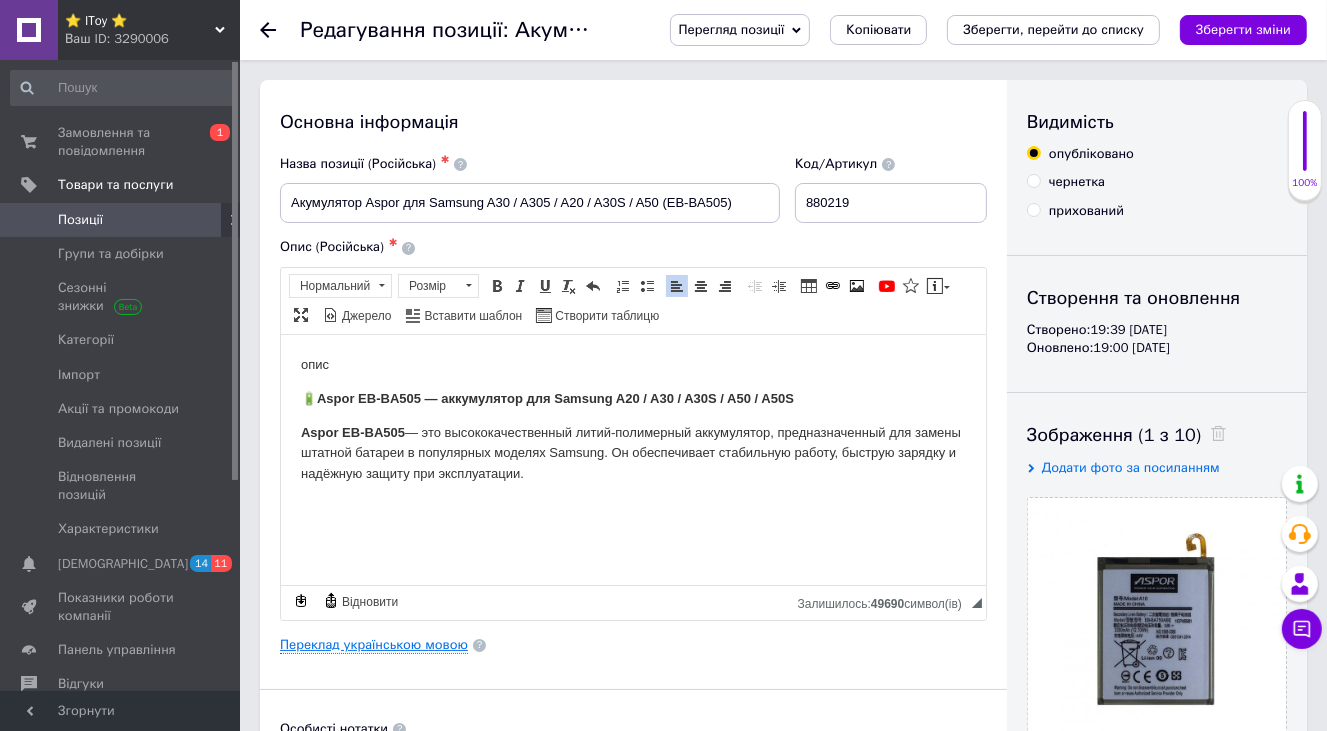 click on "Переклад українською мовою" at bounding box center [374, 645] 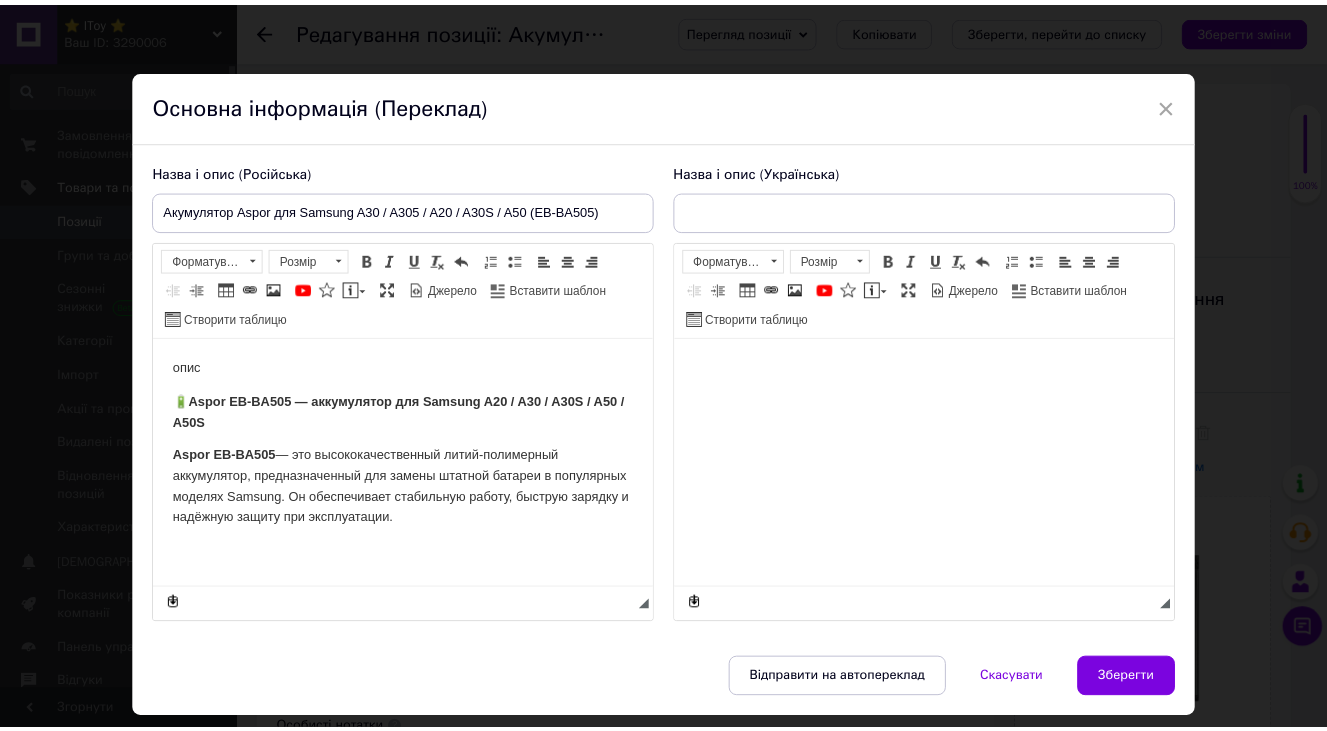 scroll, scrollTop: 0, scrollLeft: 0, axis: both 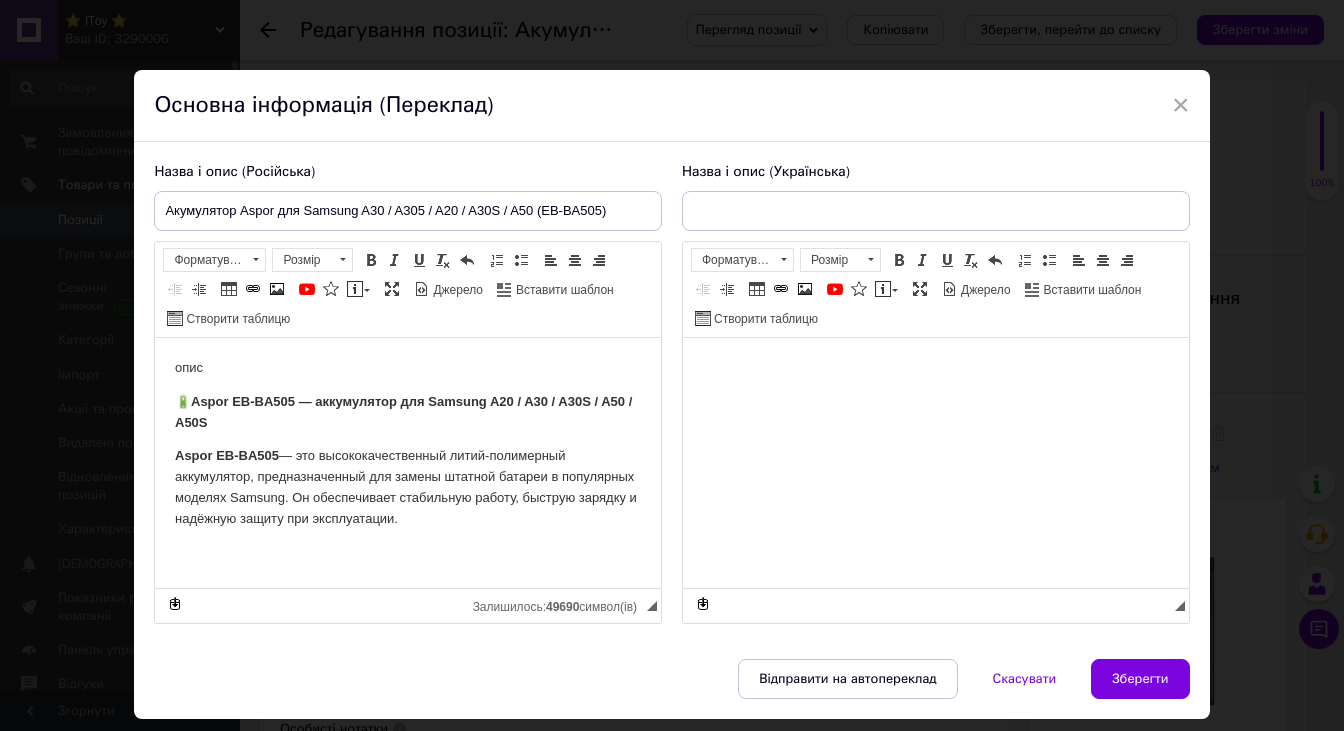 click at bounding box center [936, 368] 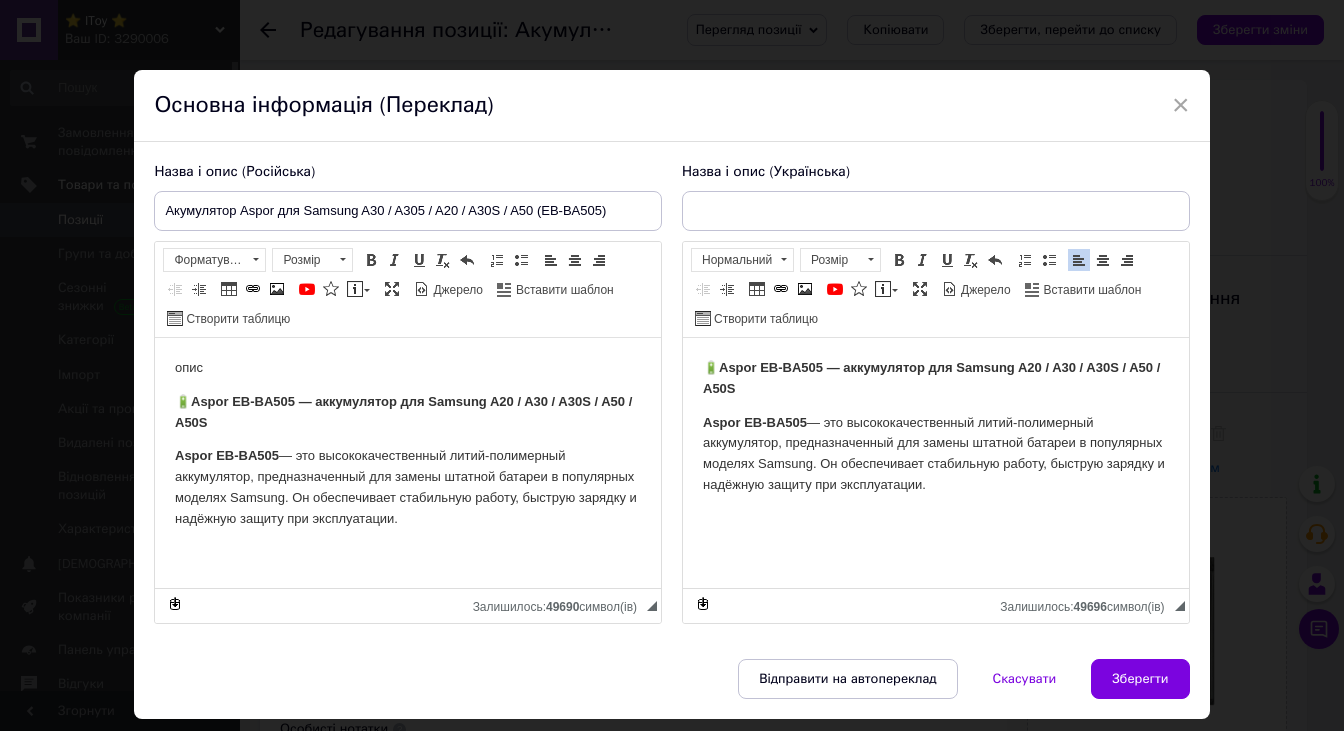 drag, startPoint x: 160, startPoint y: 210, endPoint x: 680, endPoint y: 218, distance: 520.0615 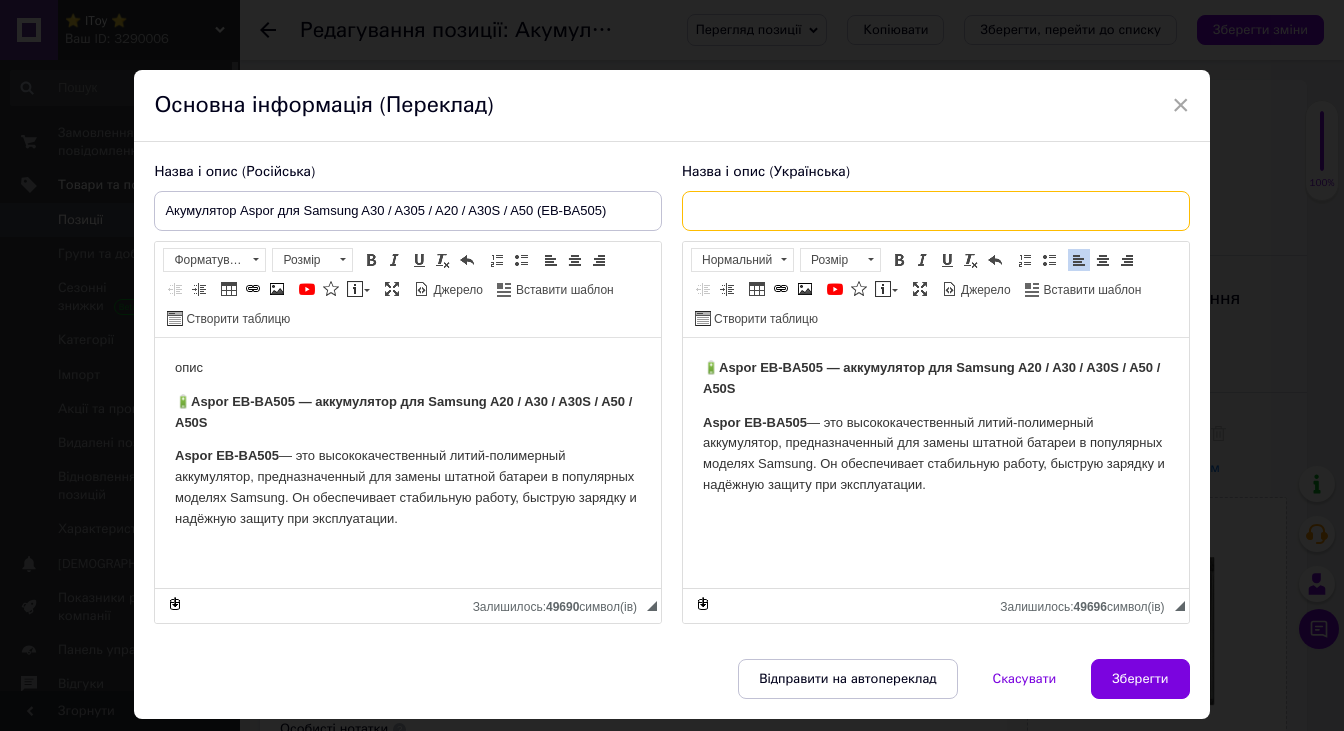 click at bounding box center [936, 211] 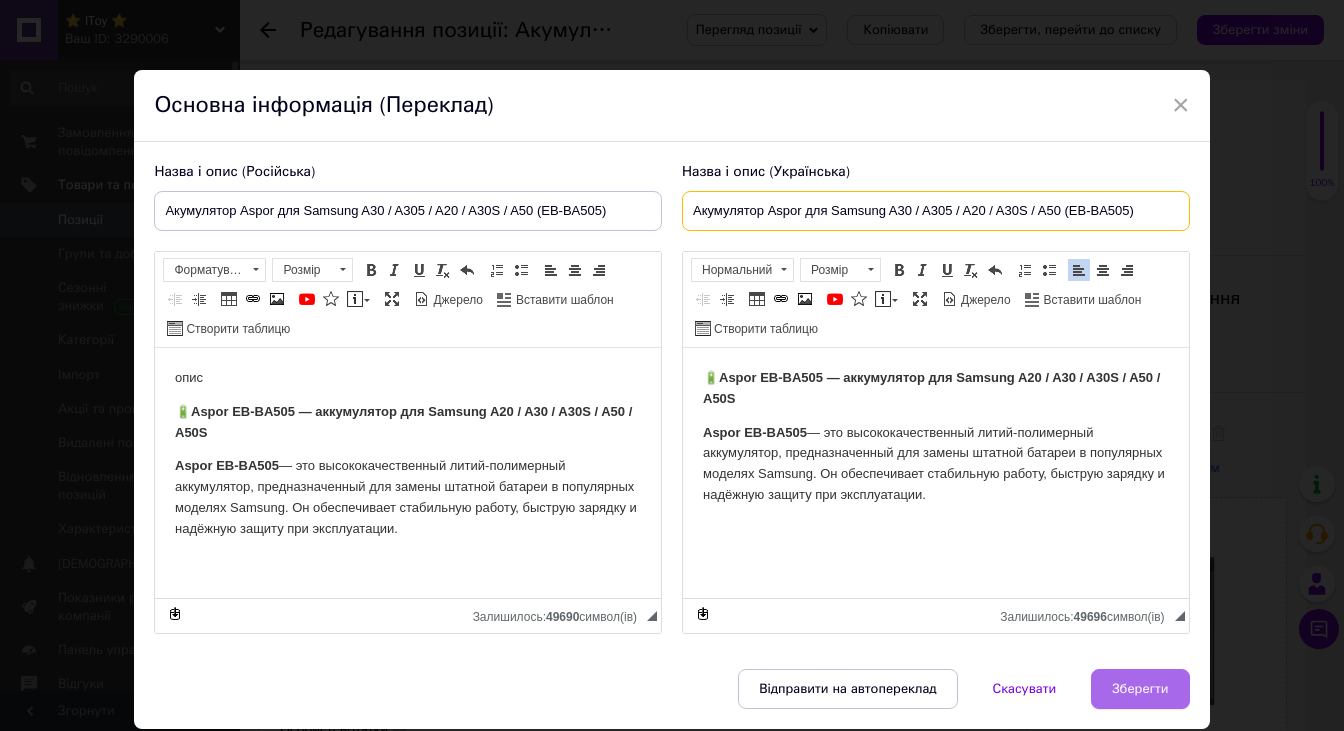 type on "Акумулятор Aspor для Samsung A30 / A305 / A20 / A30S / A50 (EB-BA505)" 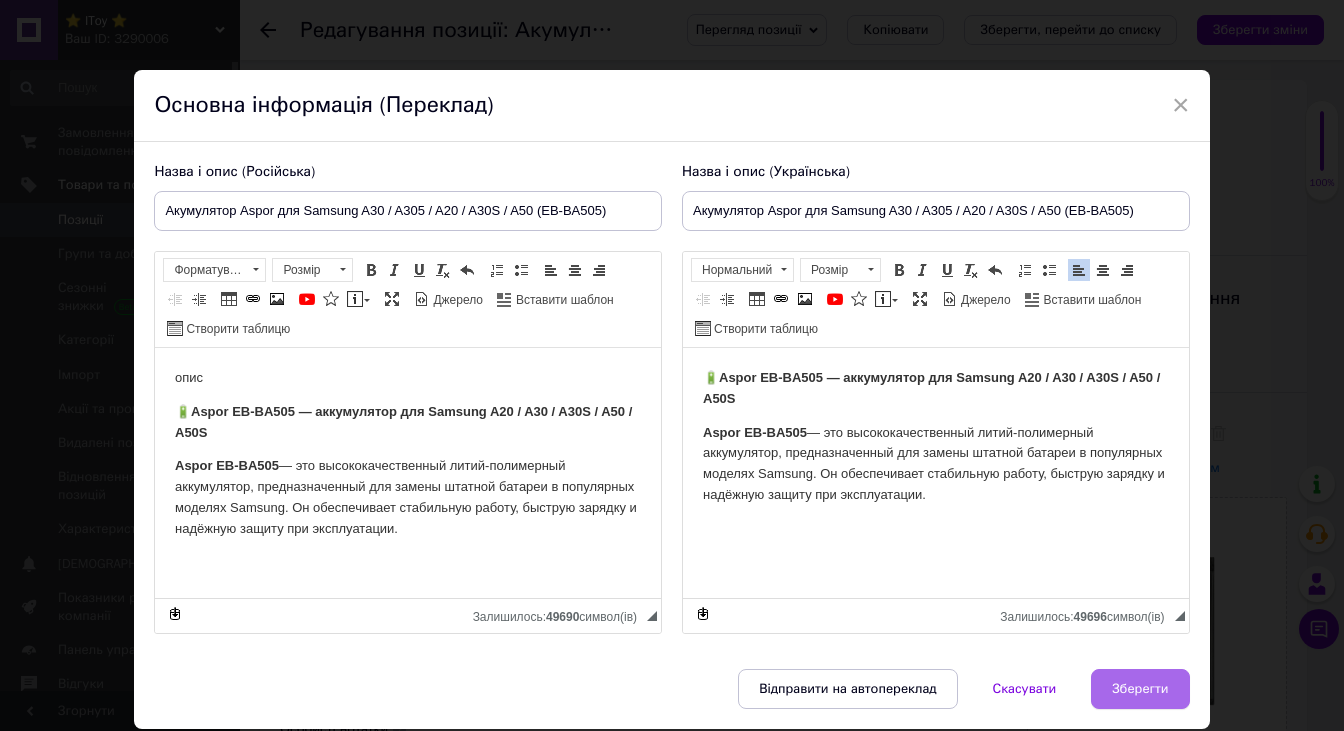 click on "Зберегти" at bounding box center [1140, 689] 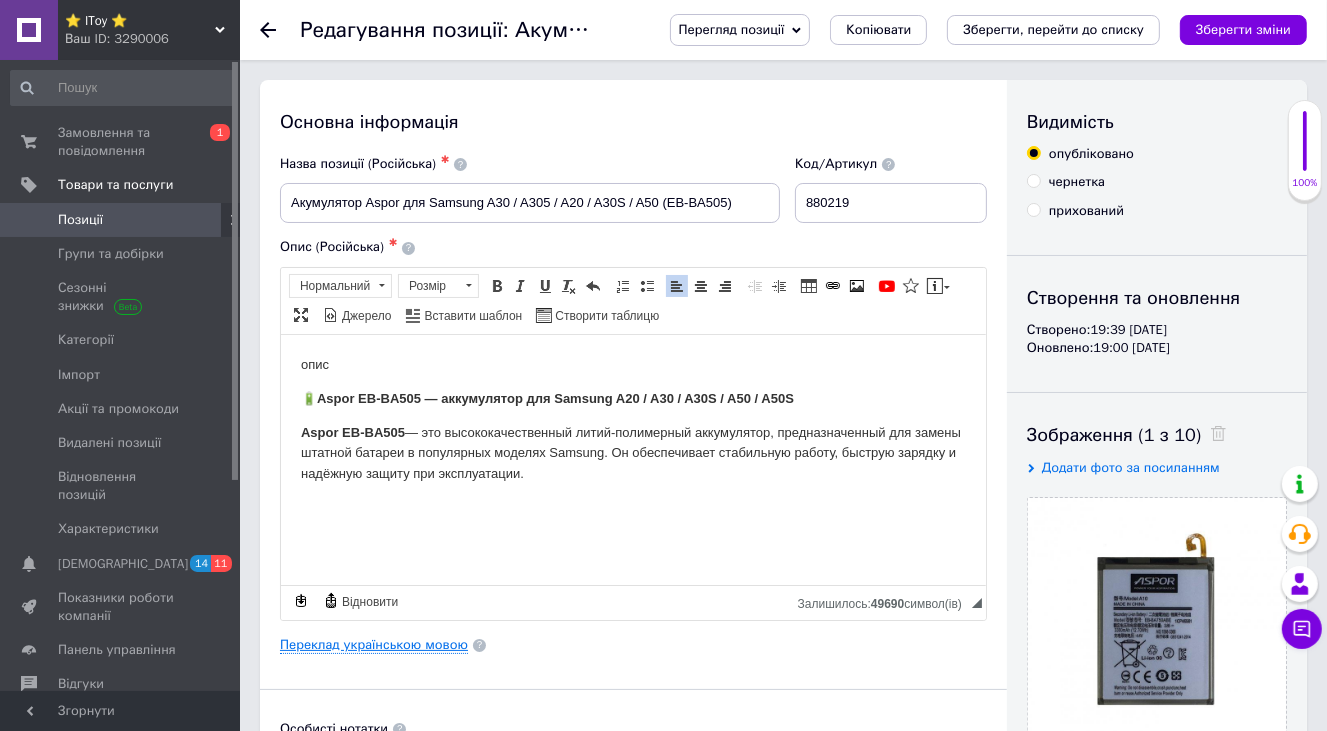 click on "Переклад українською мовою" at bounding box center [374, 645] 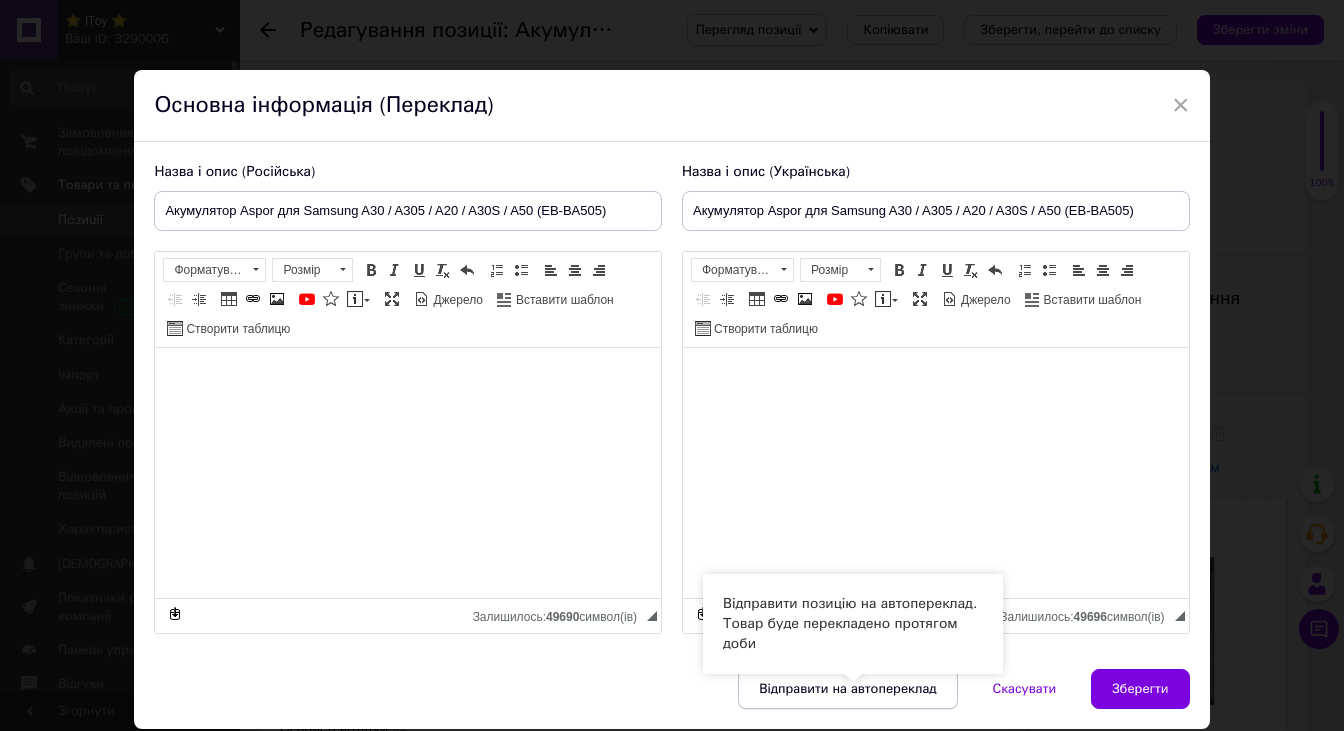 click on "Відправити на автопереклад" at bounding box center (847, 689) 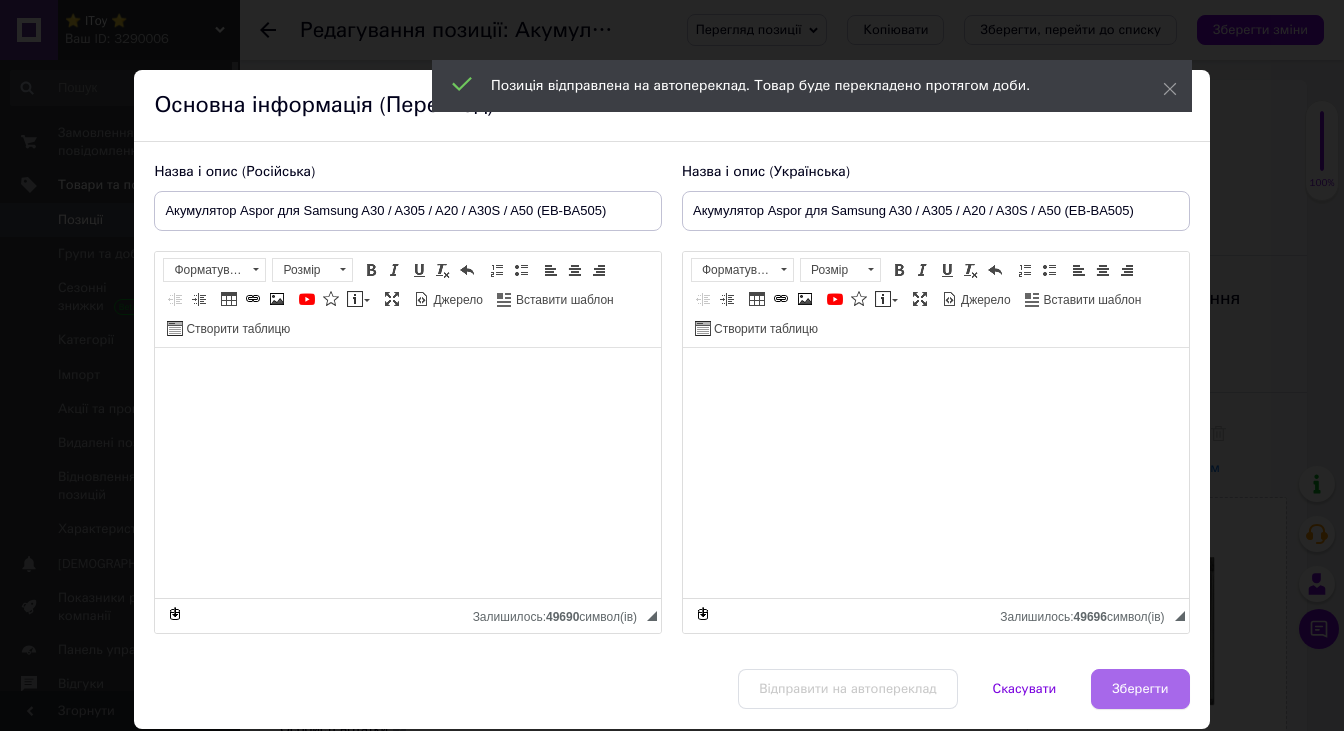 drag, startPoint x: 1144, startPoint y: 696, endPoint x: 1130, endPoint y: 385, distance: 311.31494 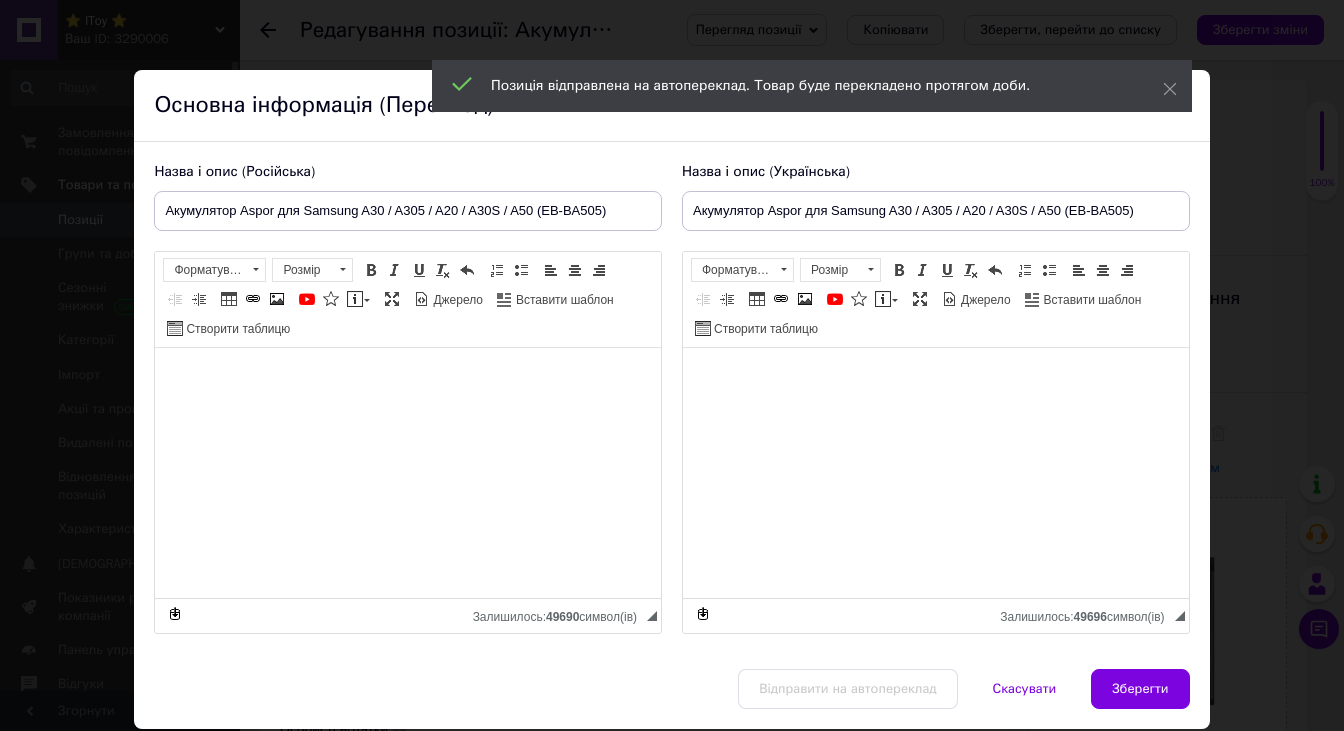 click on "Зберегти" at bounding box center (1140, 689) 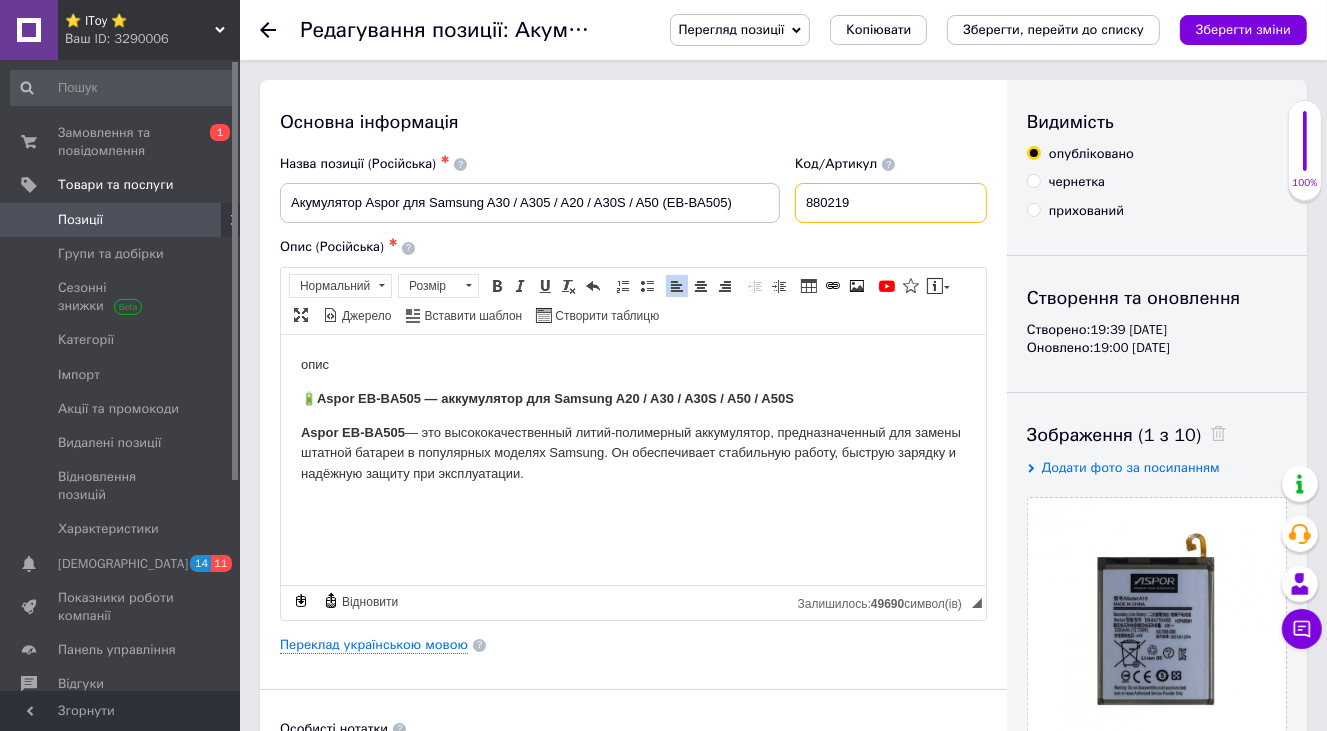 click on "880219" at bounding box center (891, 203) 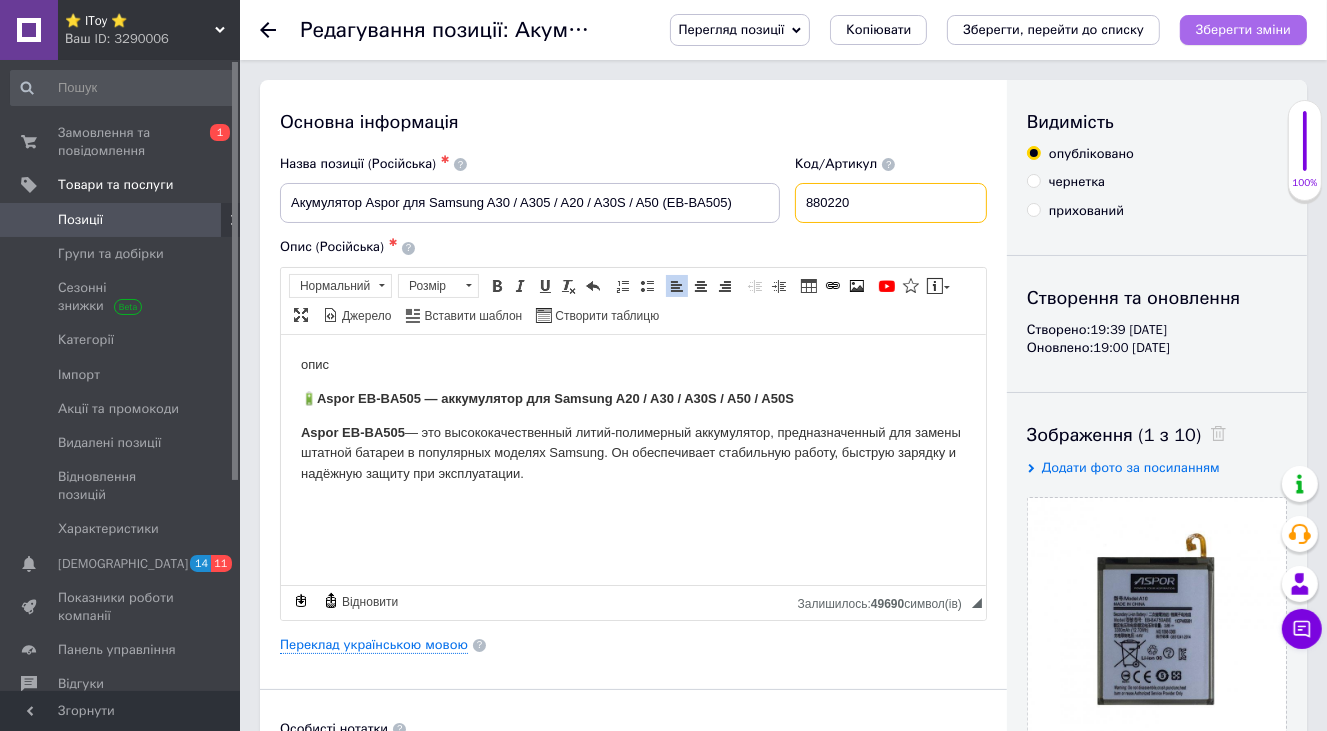 type on "880220" 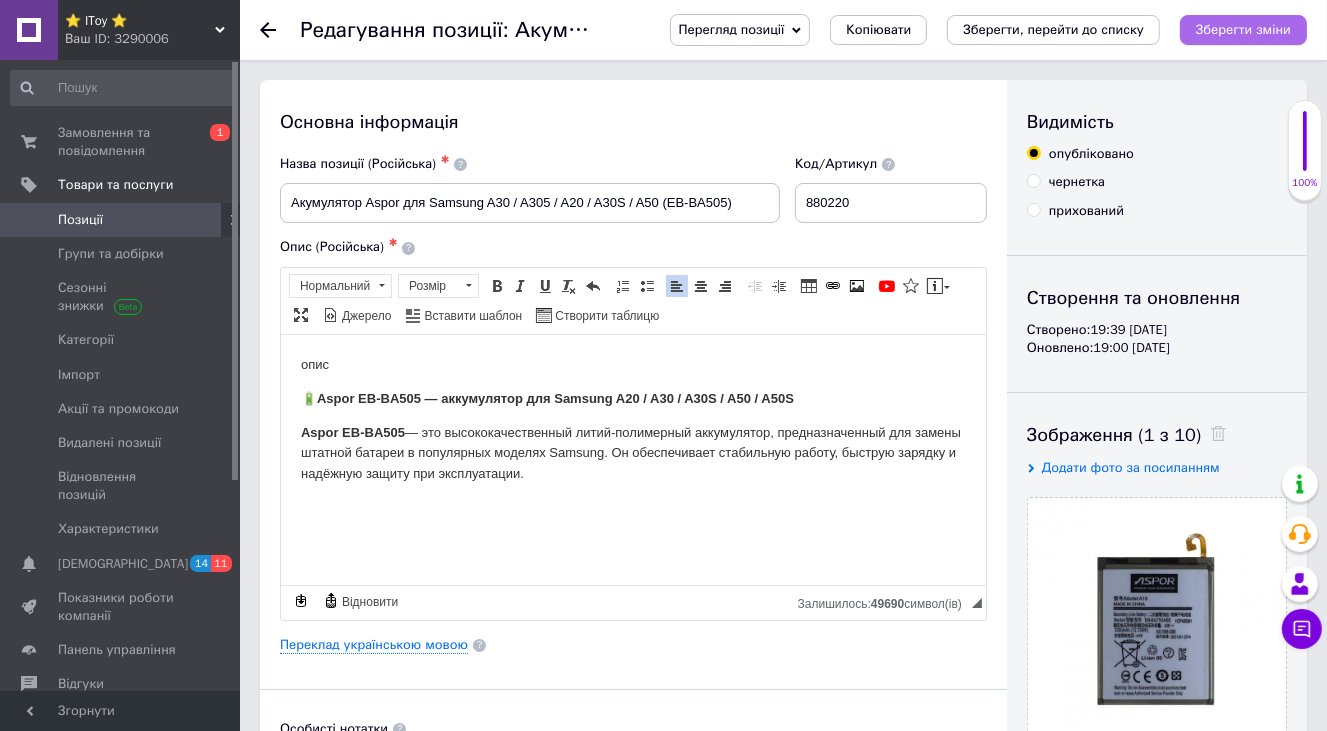 click on "Зберегти зміни" at bounding box center (1243, 29) 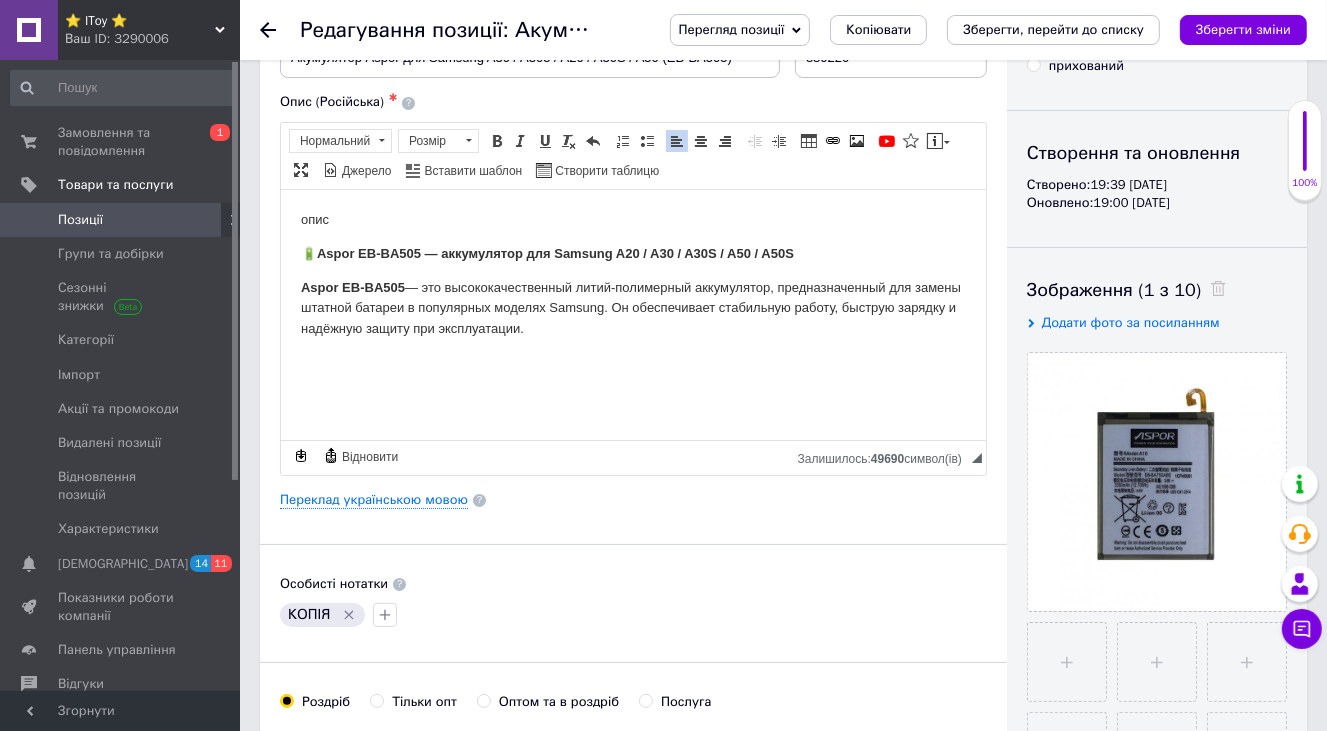 scroll, scrollTop: 400, scrollLeft: 0, axis: vertical 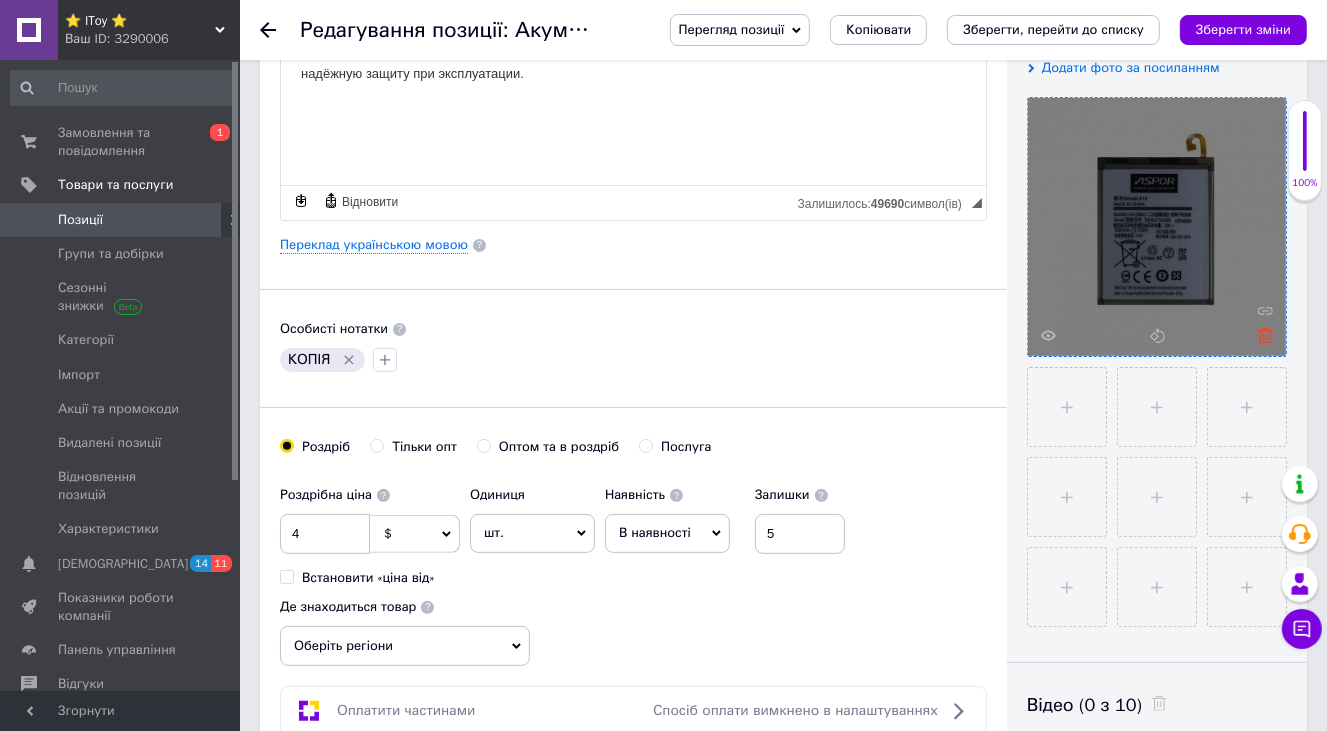 click 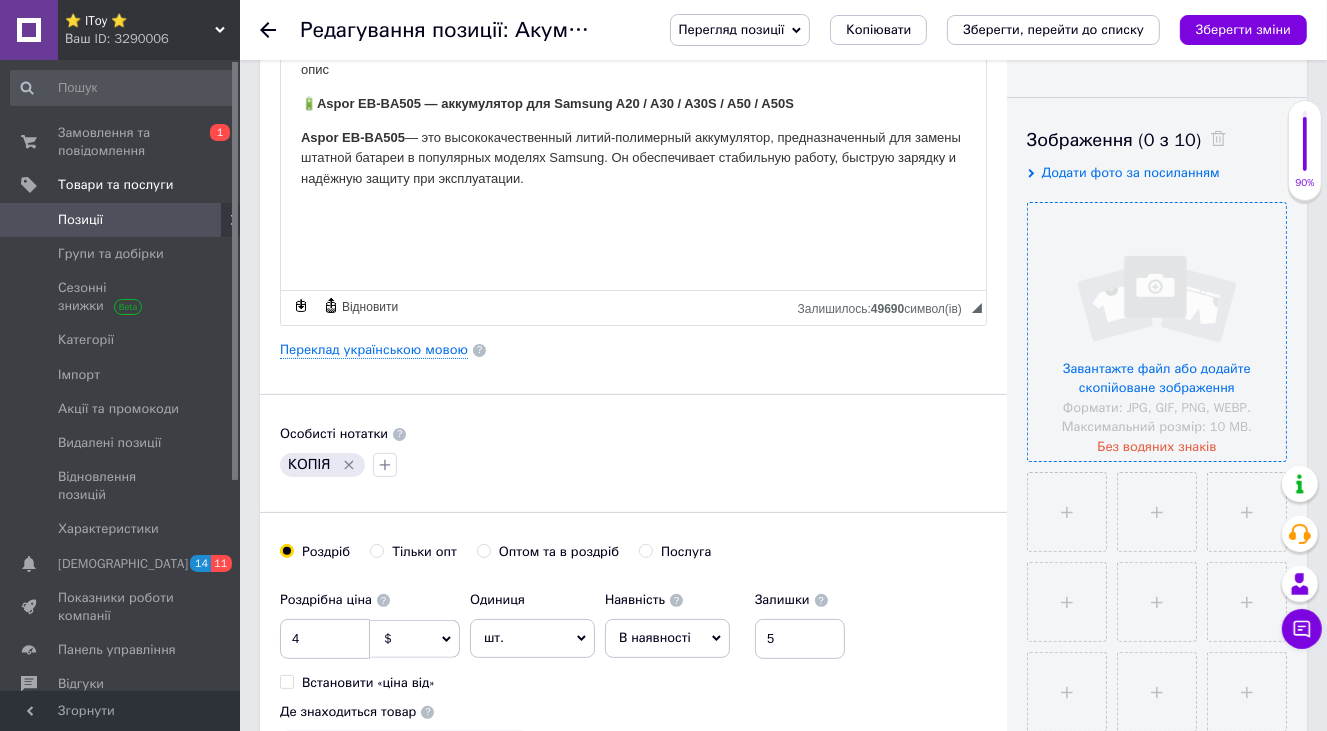 scroll, scrollTop: 200, scrollLeft: 0, axis: vertical 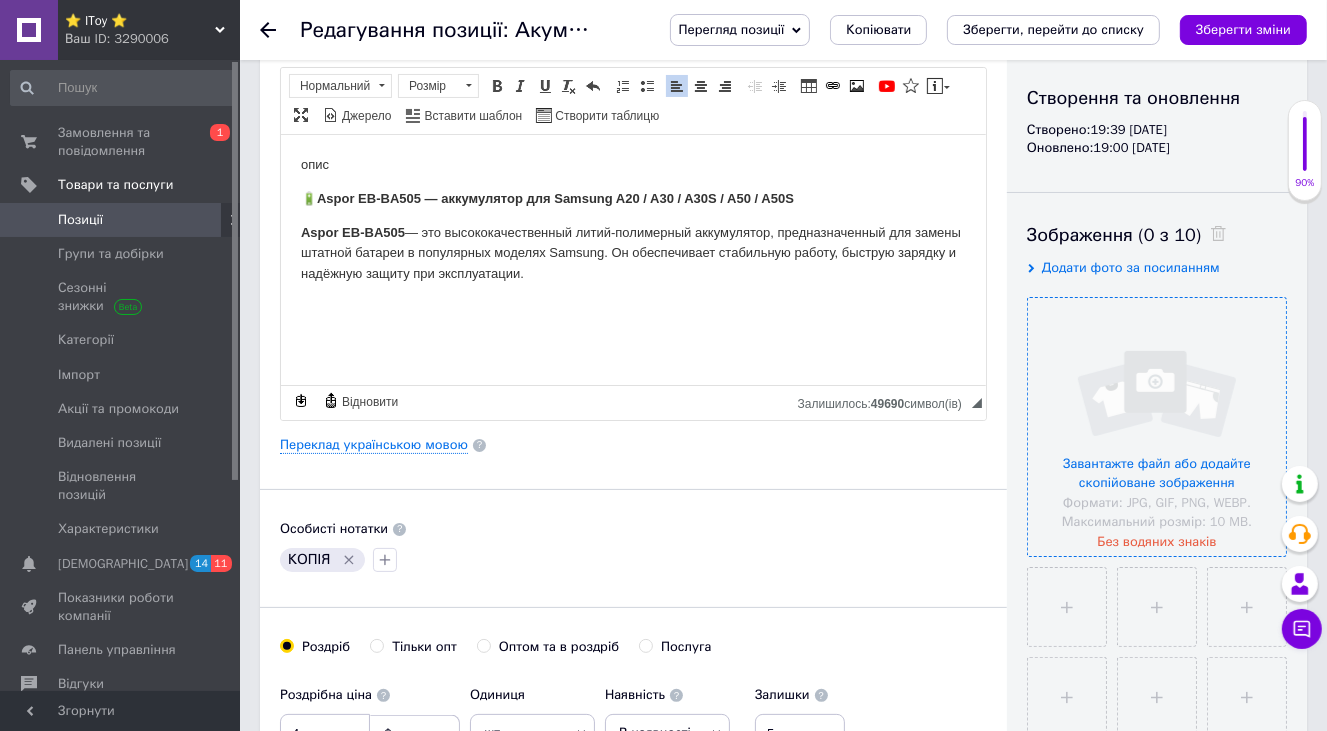 click on "Додати фото за посиланням" at bounding box center (1131, 267) 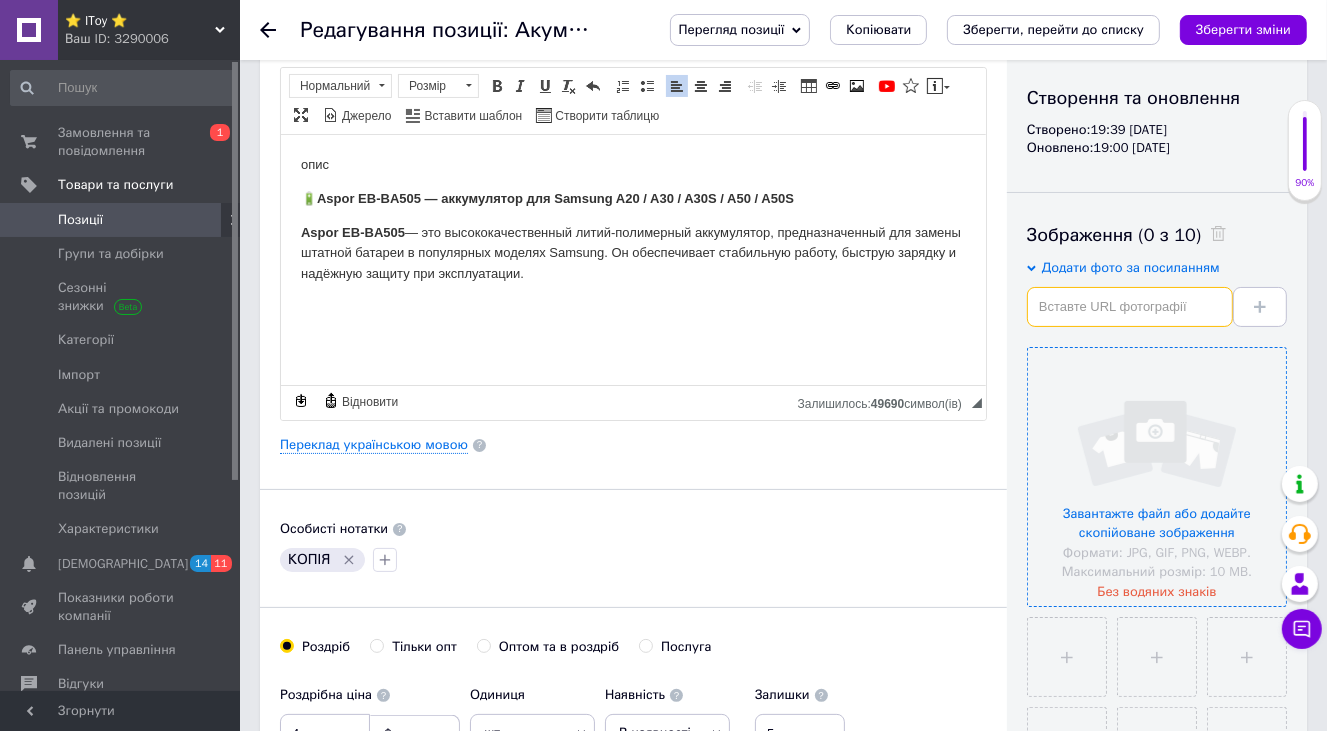click at bounding box center [1130, 307] 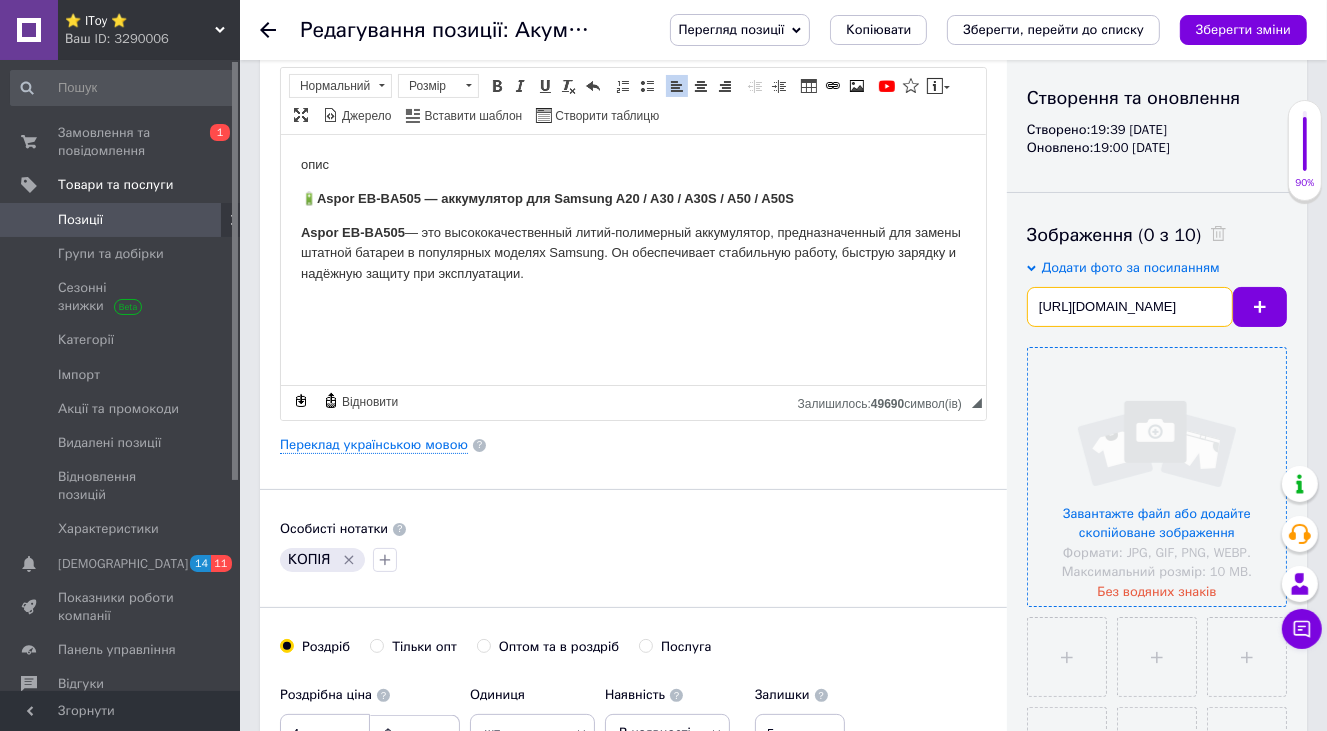 scroll, scrollTop: 0, scrollLeft: 217, axis: horizontal 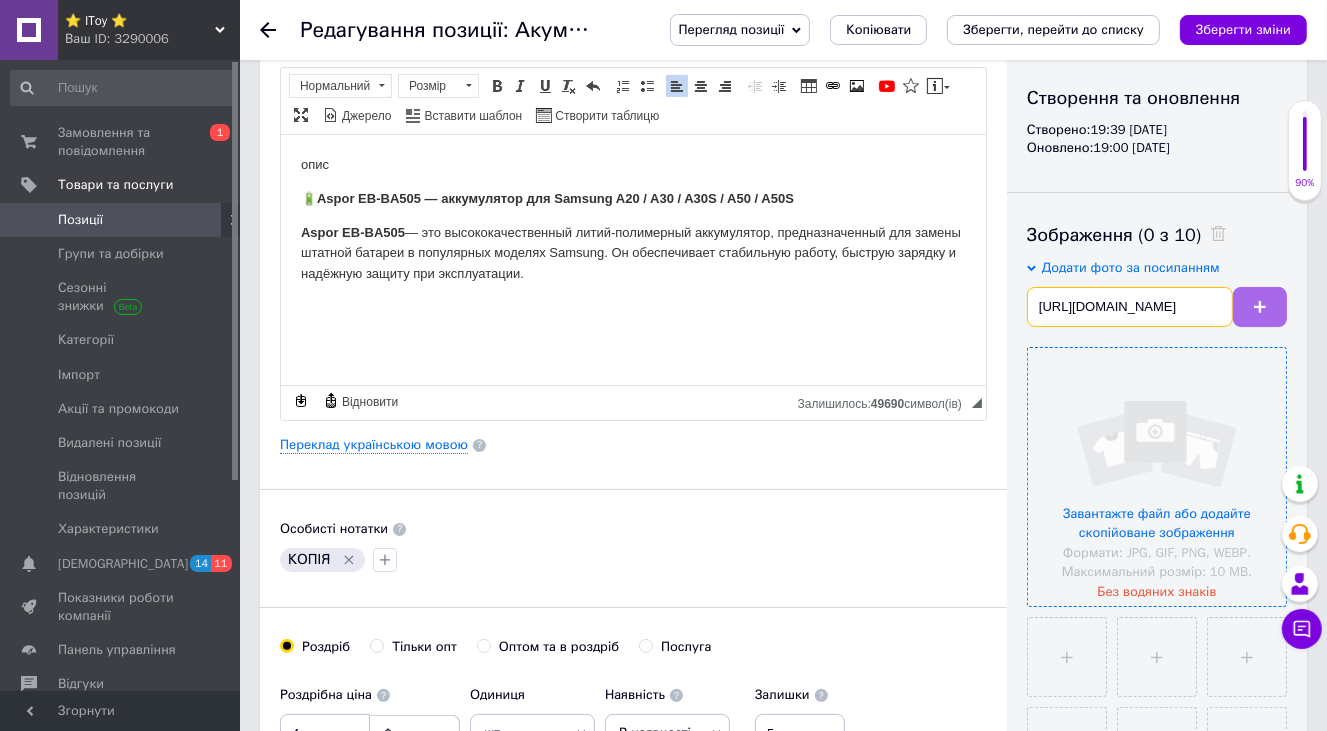 type on "[URL][DOMAIN_NAME]" 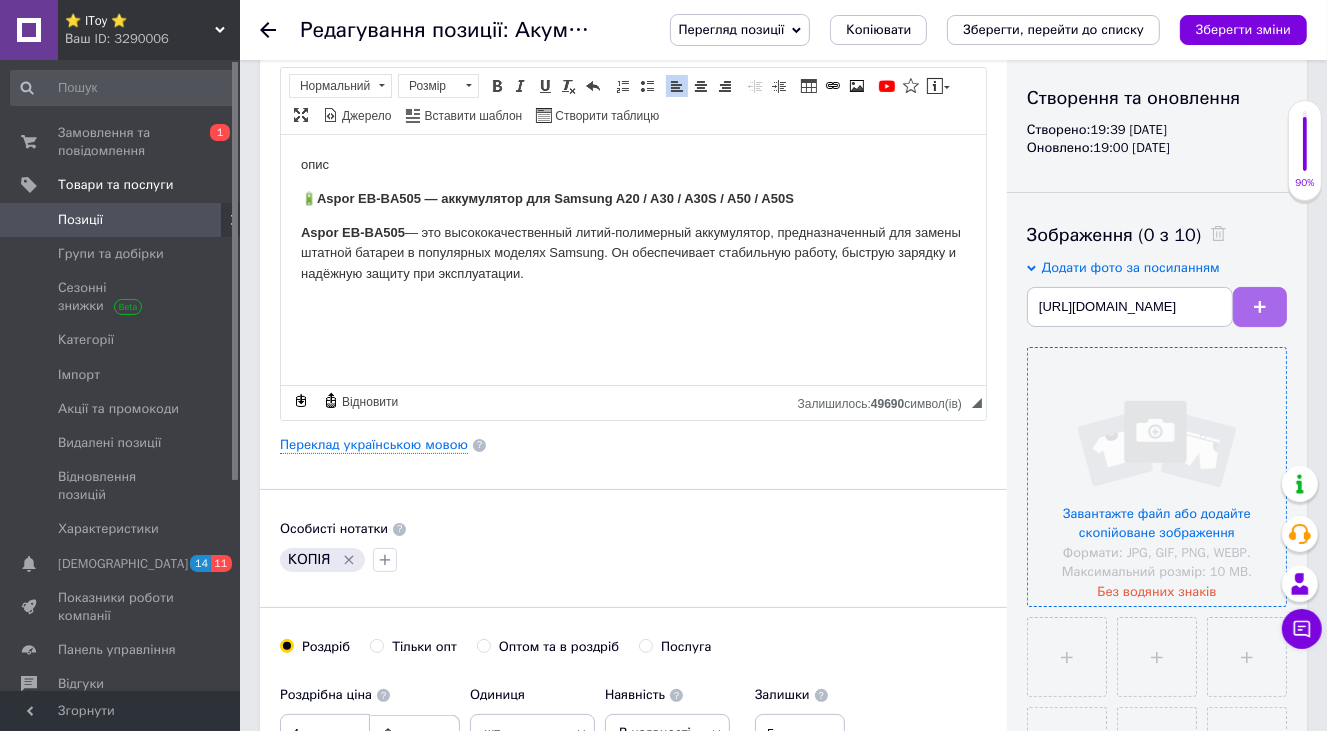scroll, scrollTop: 0, scrollLeft: 0, axis: both 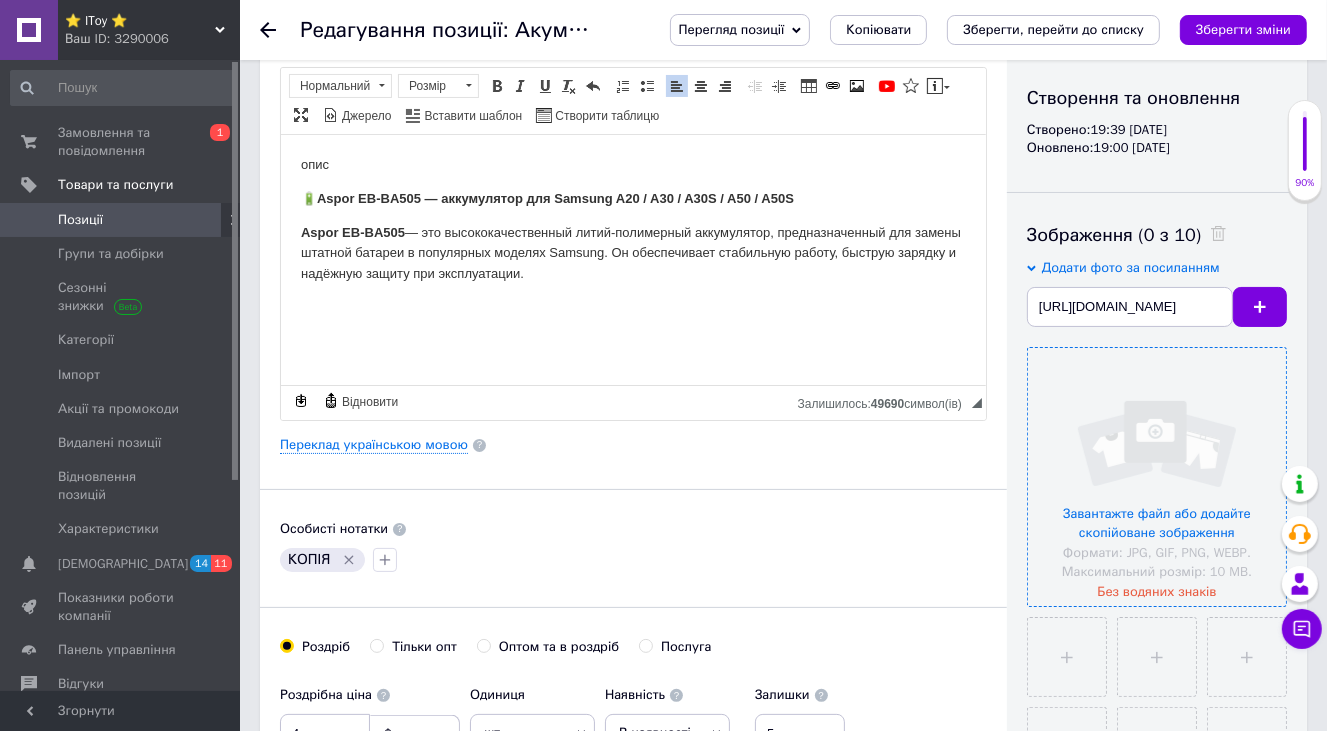 type 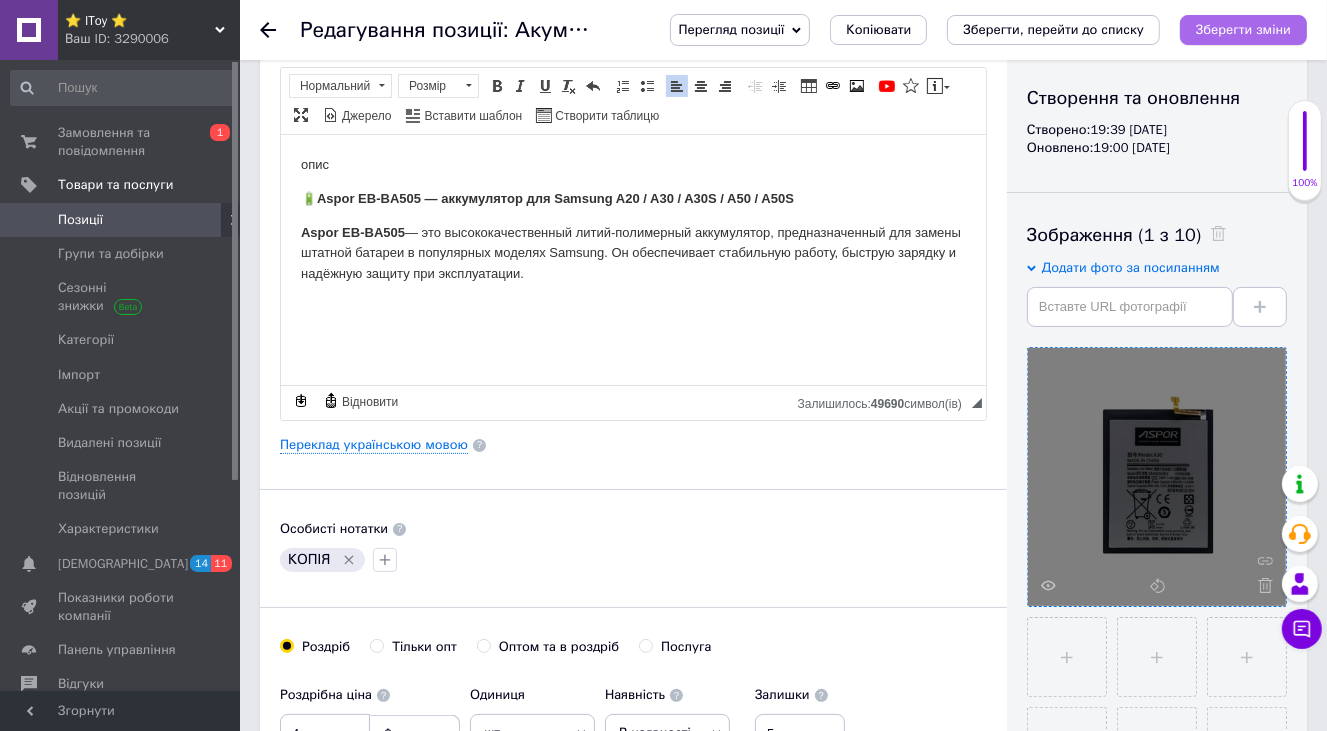 click on "Зберегти зміни" at bounding box center (1243, 29) 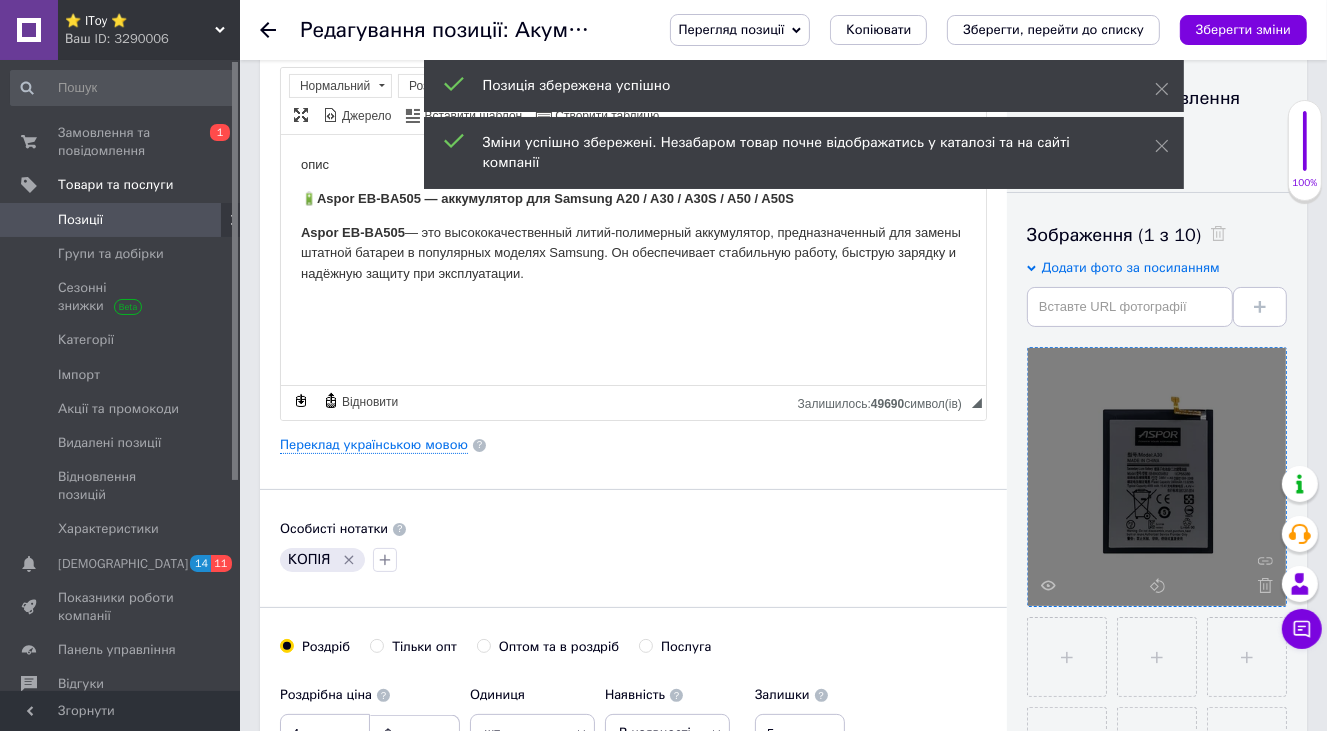 click 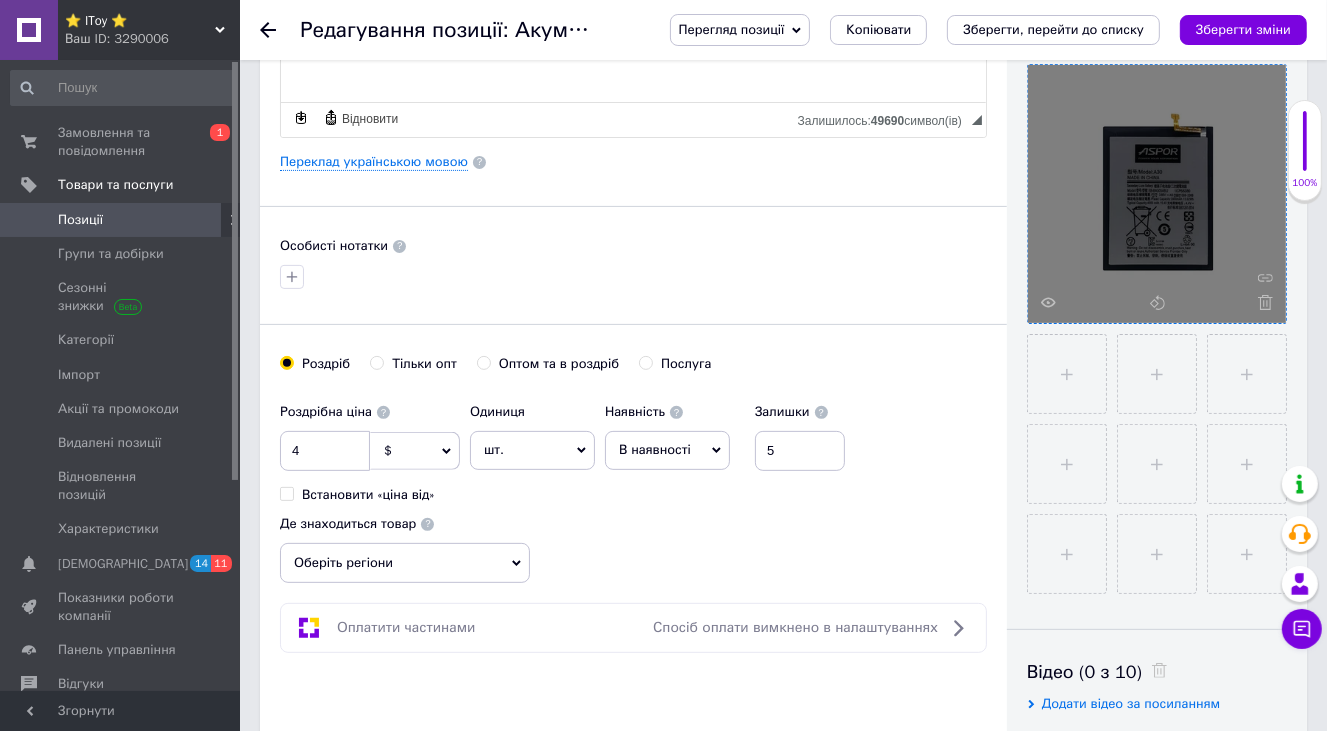 scroll, scrollTop: 500, scrollLeft: 0, axis: vertical 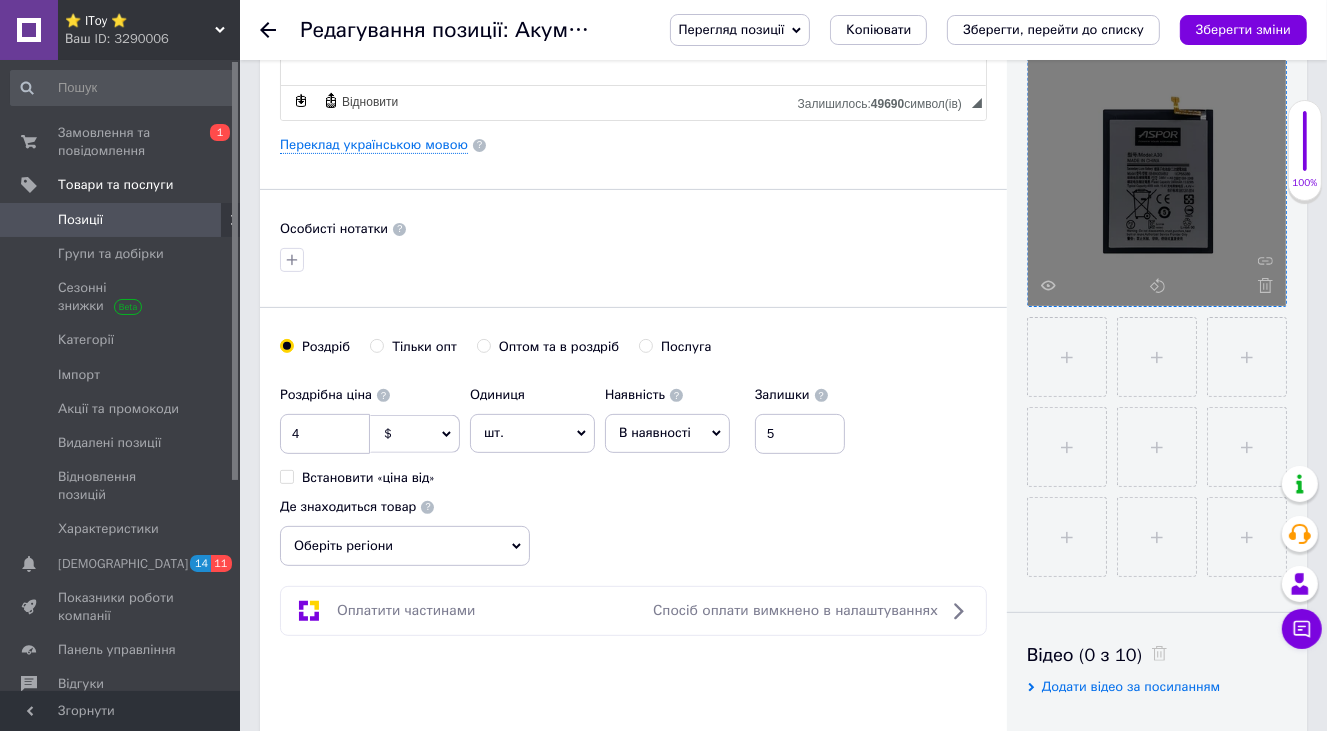 click on "Оберіть регіони" at bounding box center (405, 546) 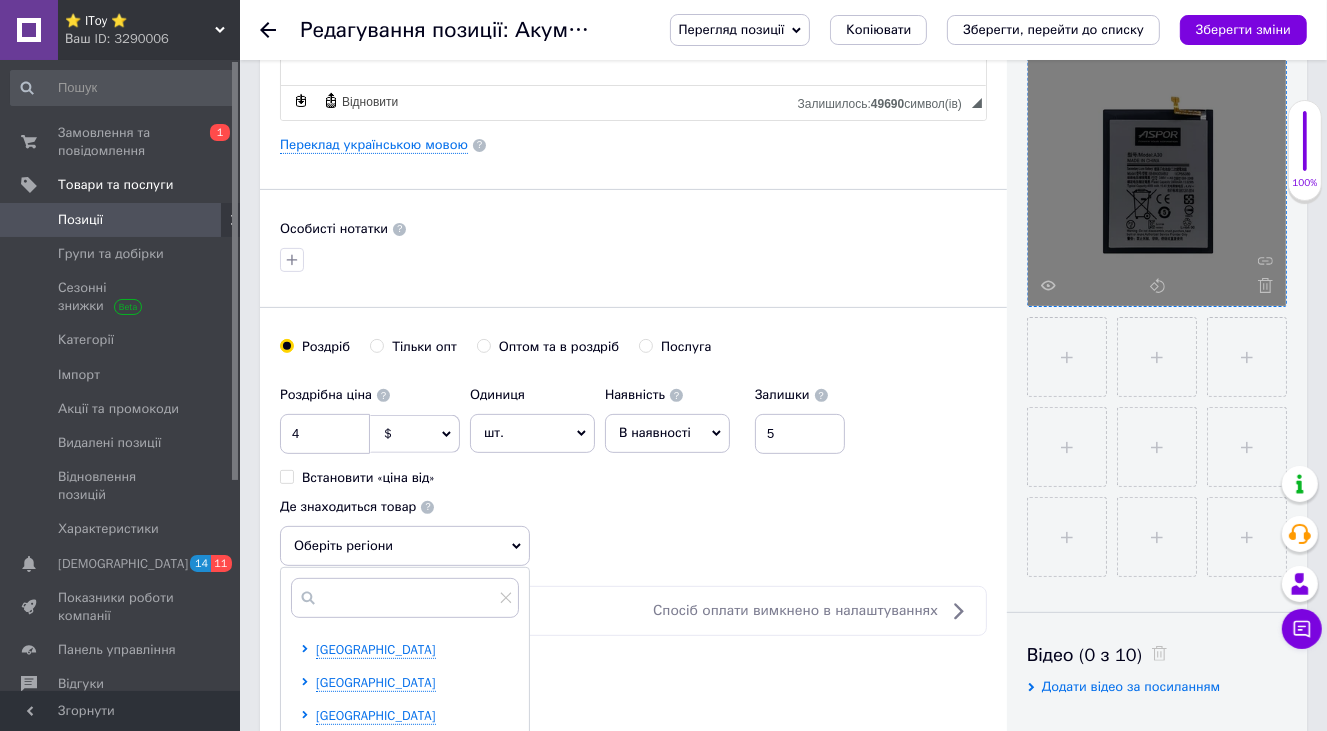 scroll, scrollTop: 200, scrollLeft: 0, axis: vertical 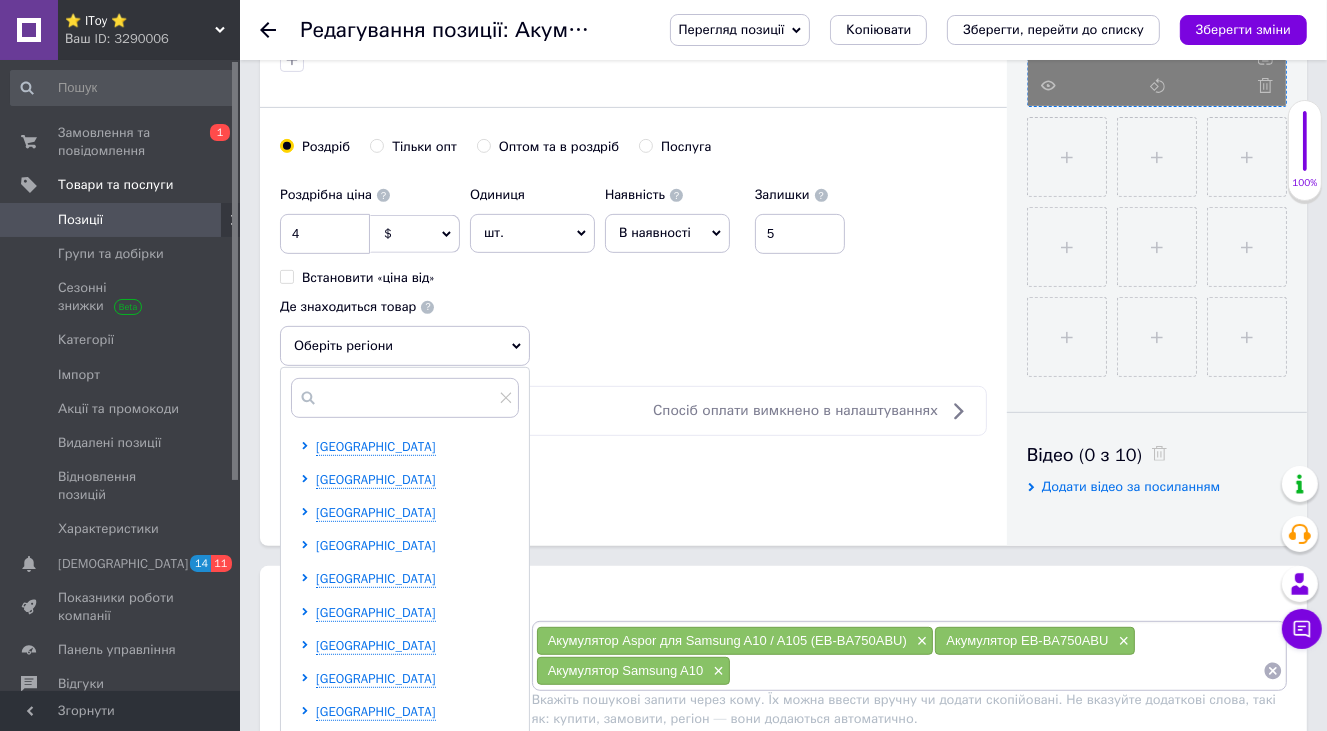 click on "[GEOGRAPHIC_DATA]" at bounding box center [376, 545] 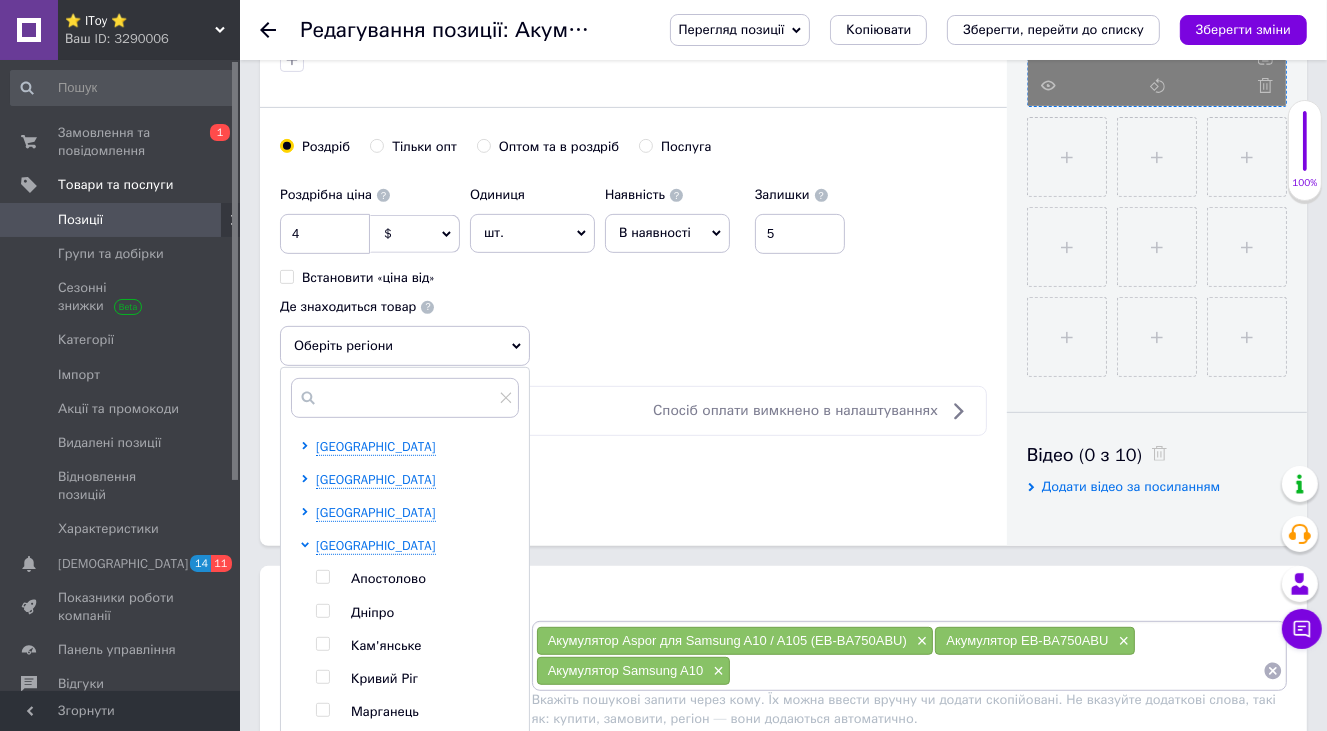click at bounding box center [322, 611] 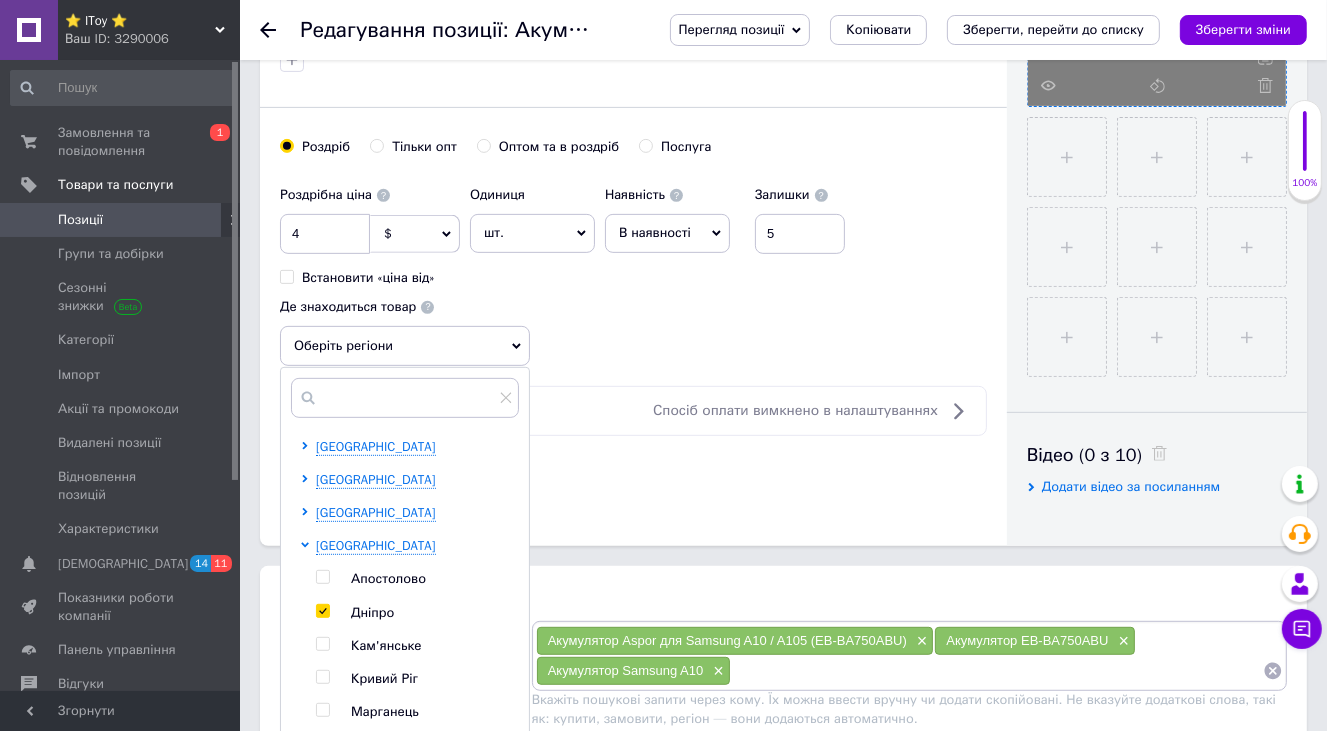 checkbox on "true" 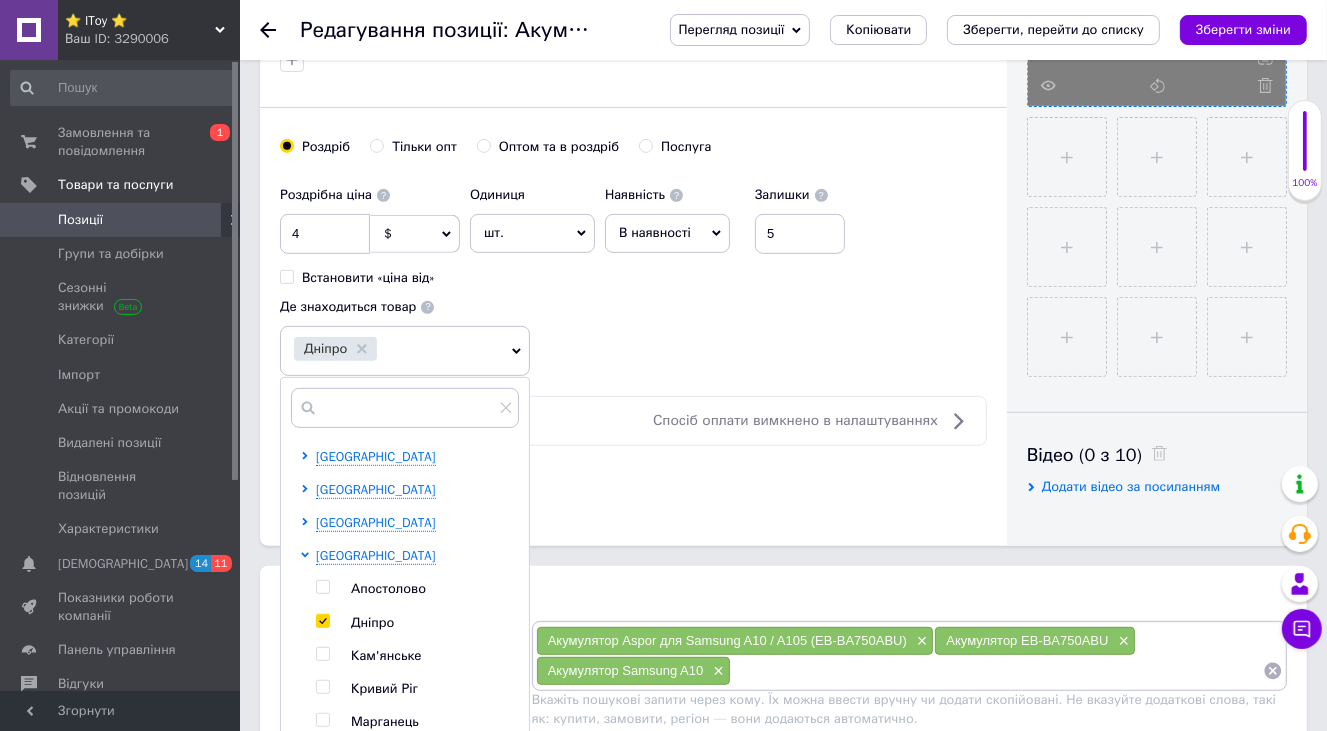 scroll, scrollTop: 1200, scrollLeft: 0, axis: vertical 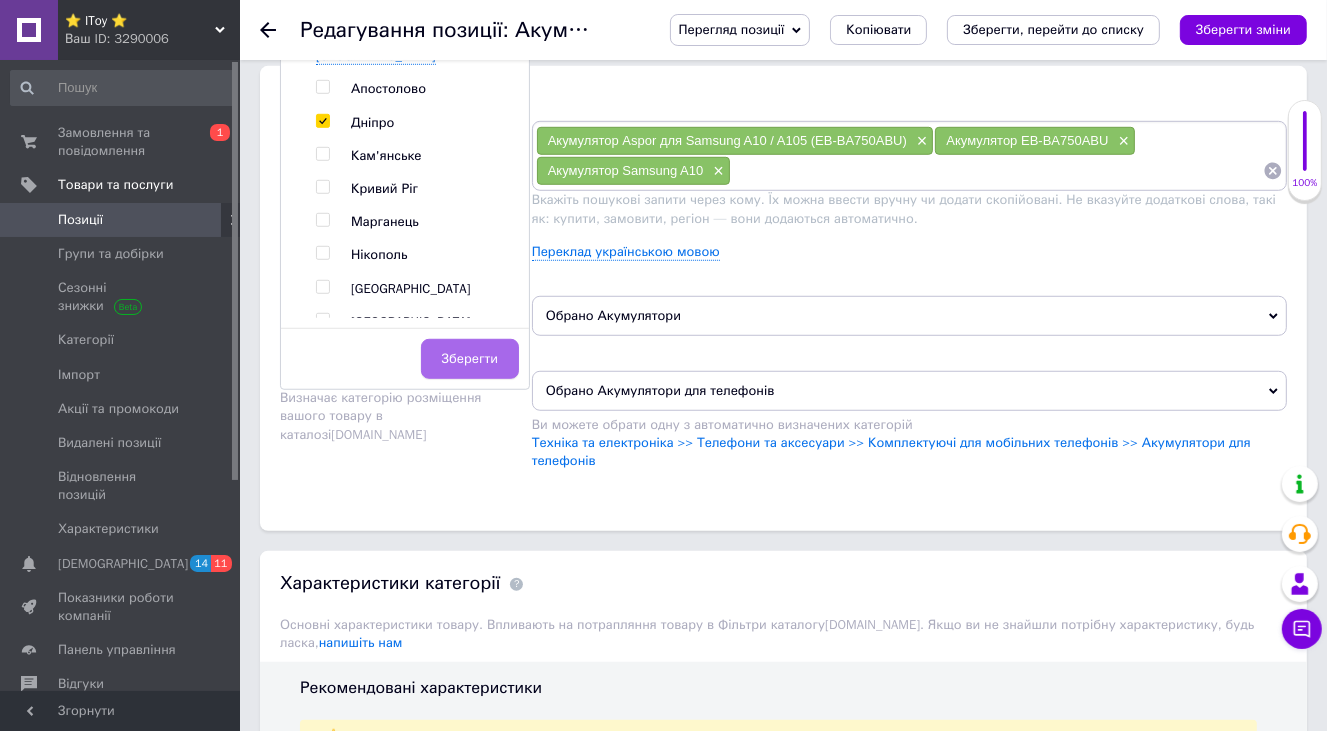 click on "Зберегти" at bounding box center [470, 359] 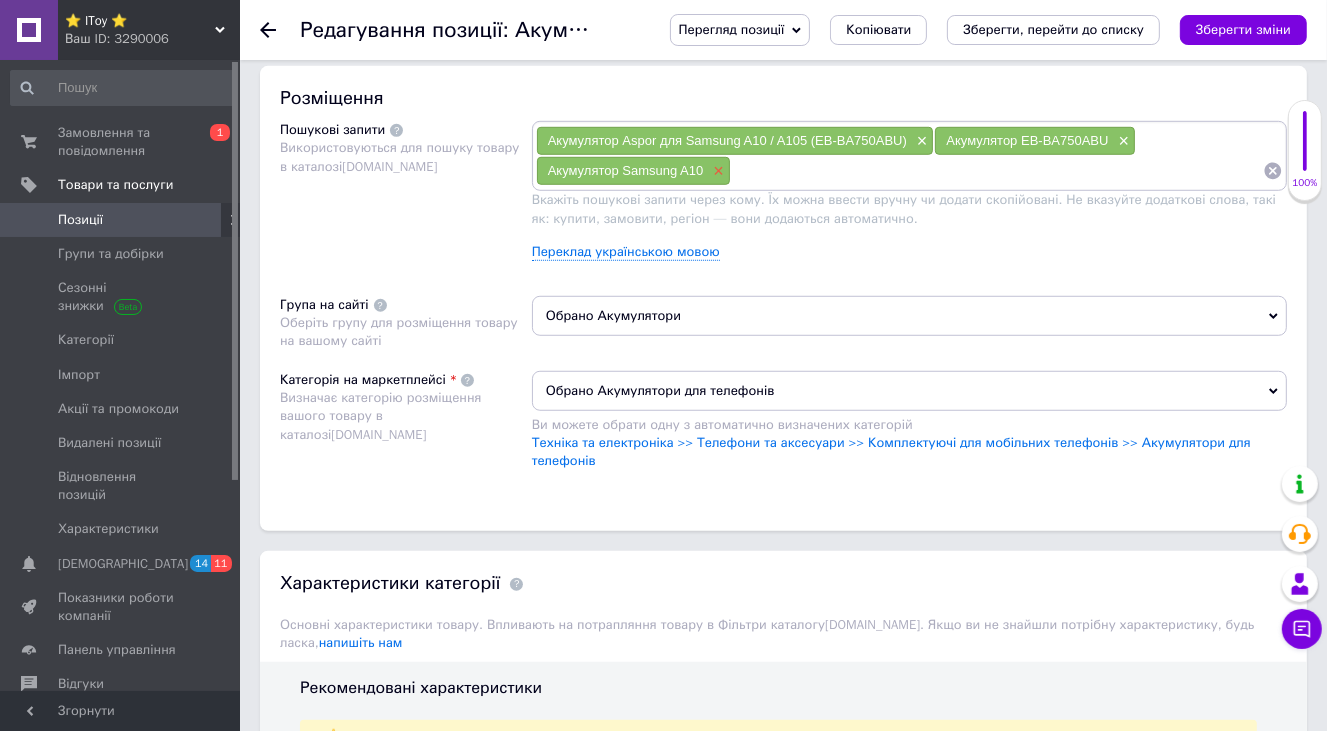 click on "×" at bounding box center [716, 171] 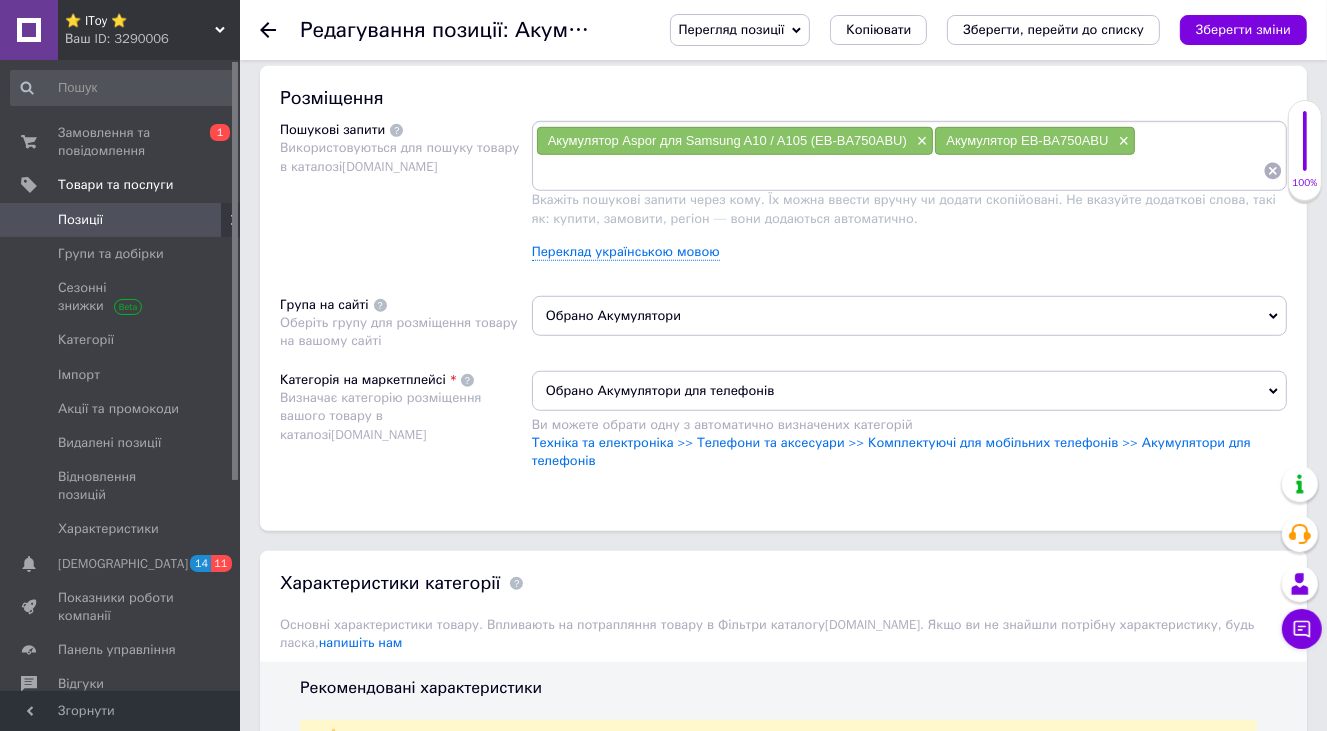 drag, startPoint x: 918, startPoint y: 134, endPoint x: 1024, endPoint y: 138, distance: 106.07545 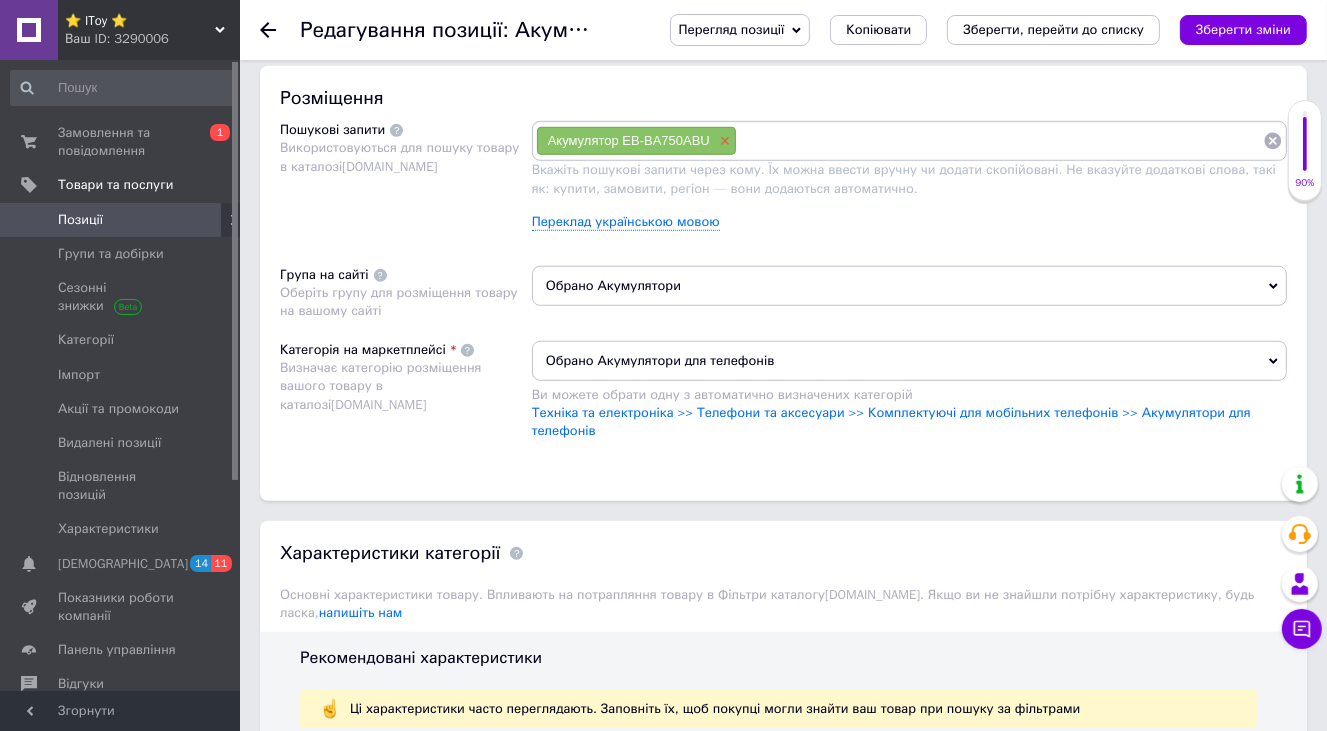 click on "×" at bounding box center [723, 141] 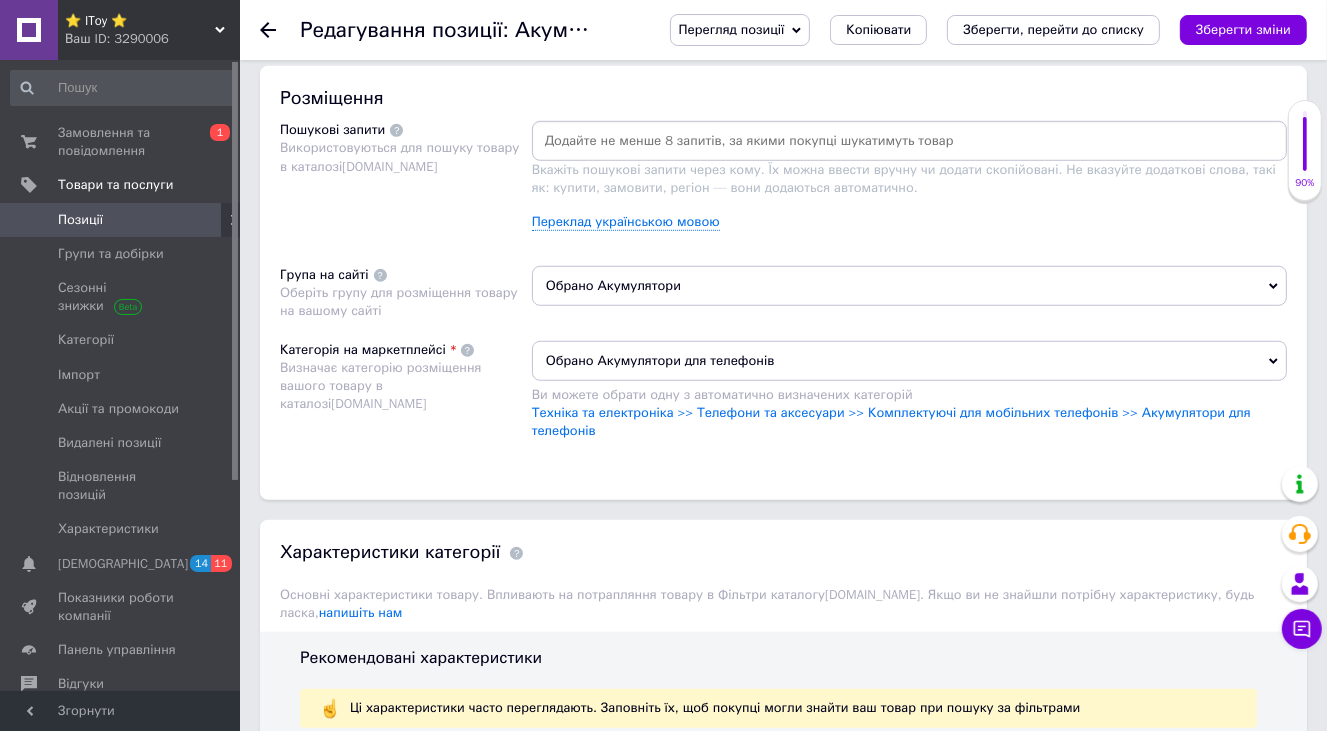 click at bounding box center [909, 141] 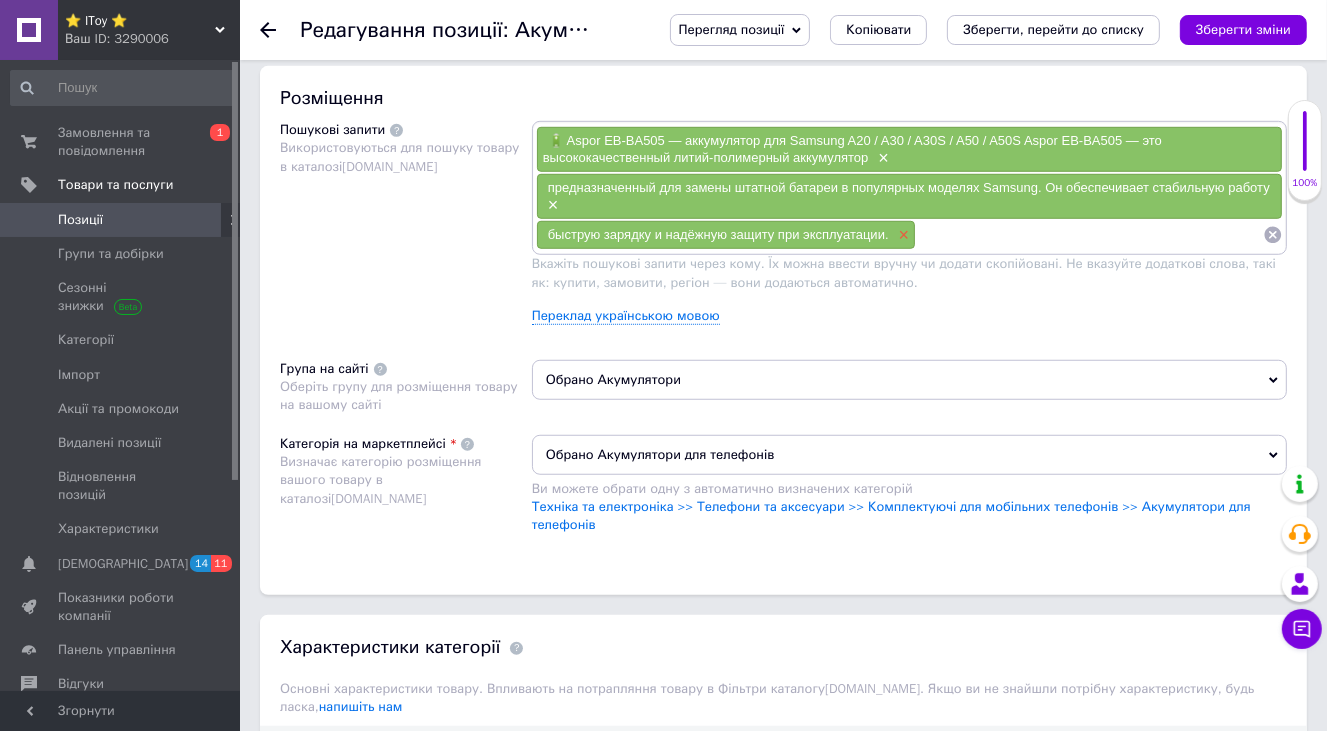 click on "×" at bounding box center (902, 235) 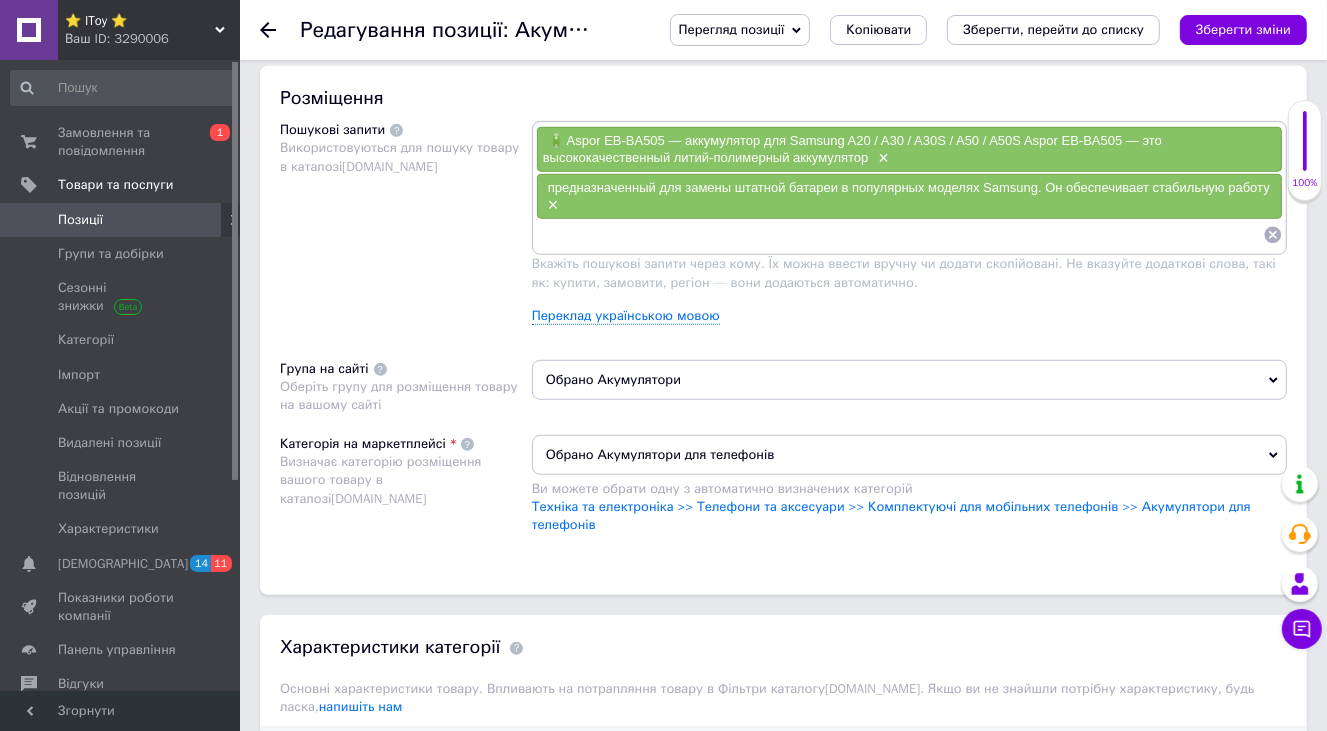 click on "×" at bounding box center [551, 205] 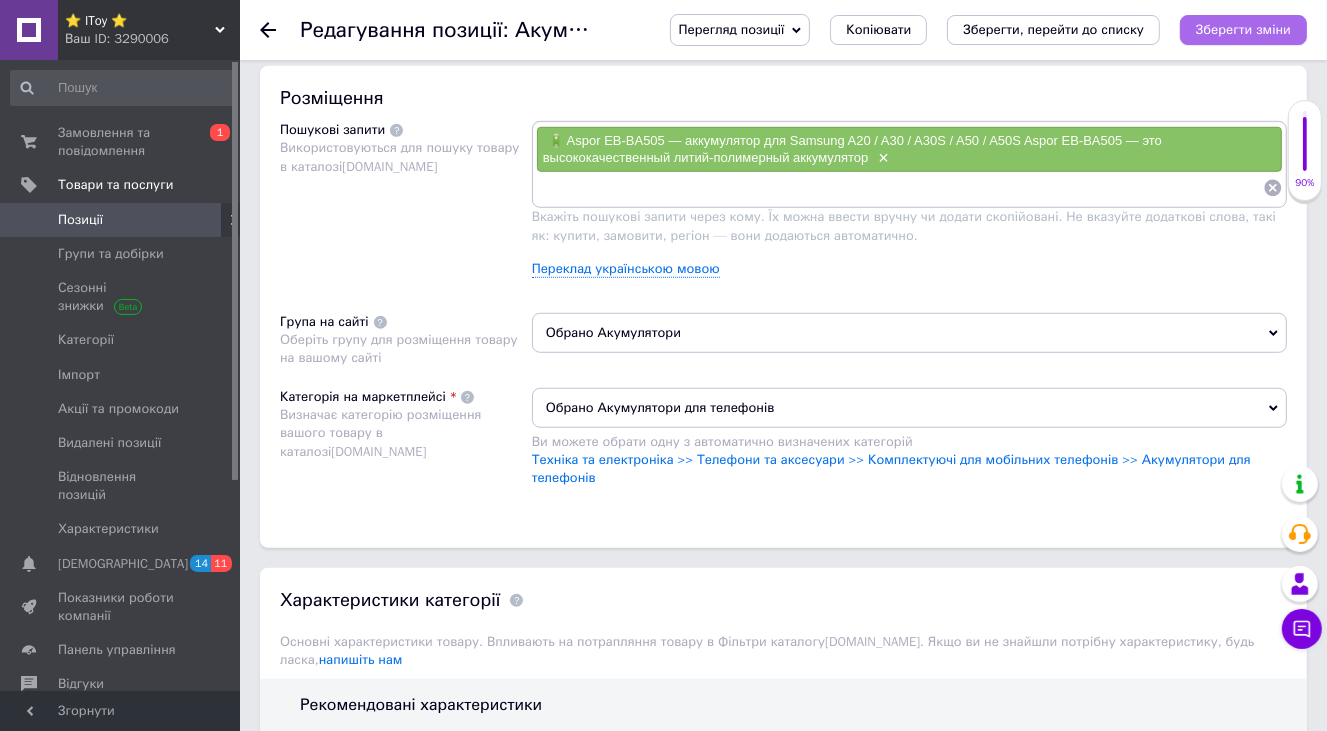click on "Зберегти зміни" at bounding box center (1243, 29) 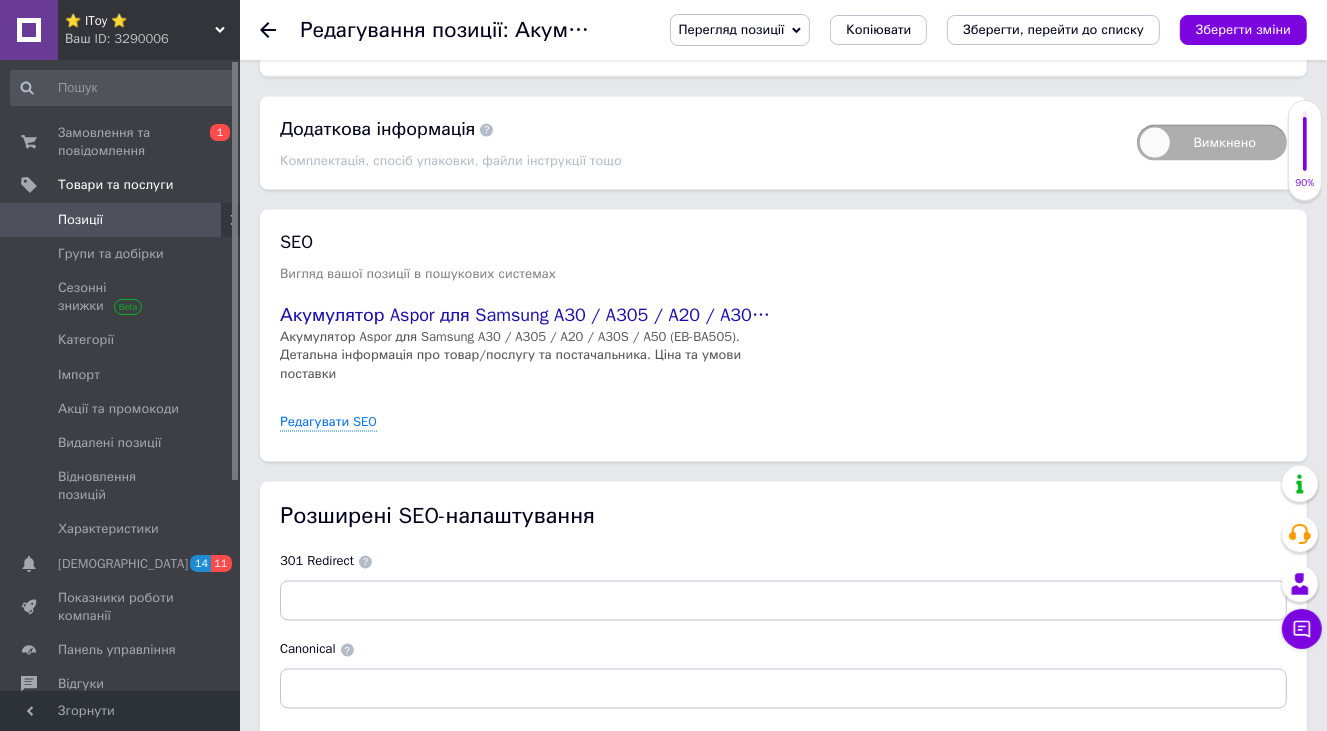 scroll, scrollTop: 2900, scrollLeft: 0, axis: vertical 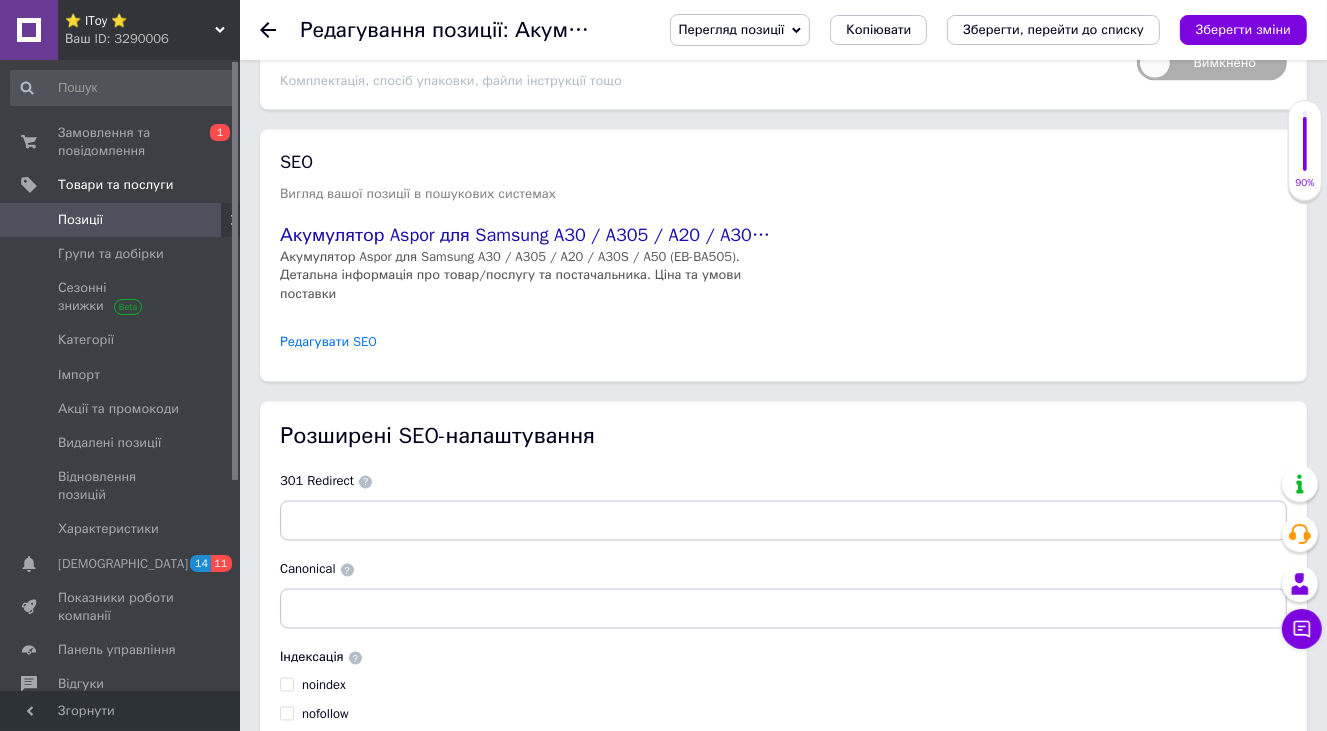click on "Редагувати SEO" at bounding box center [328, 342] 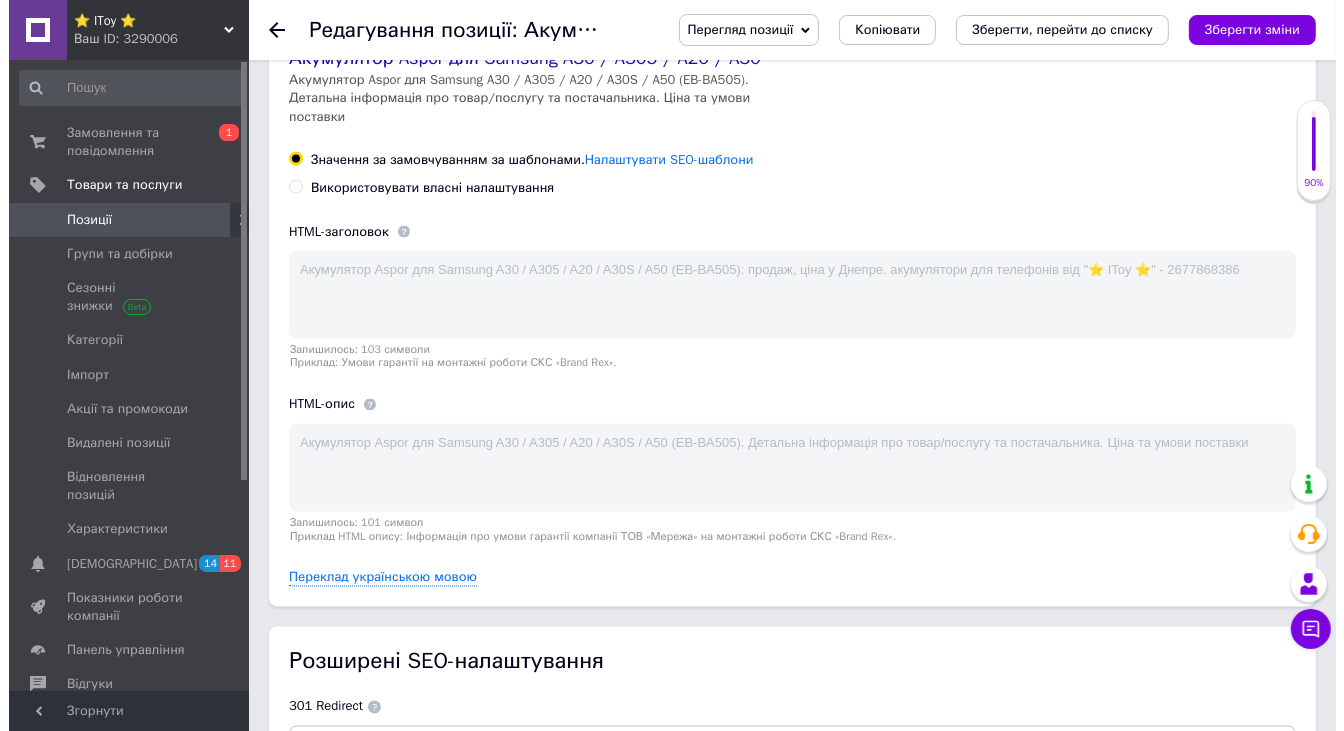 scroll, scrollTop: 3100, scrollLeft: 0, axis: vertical 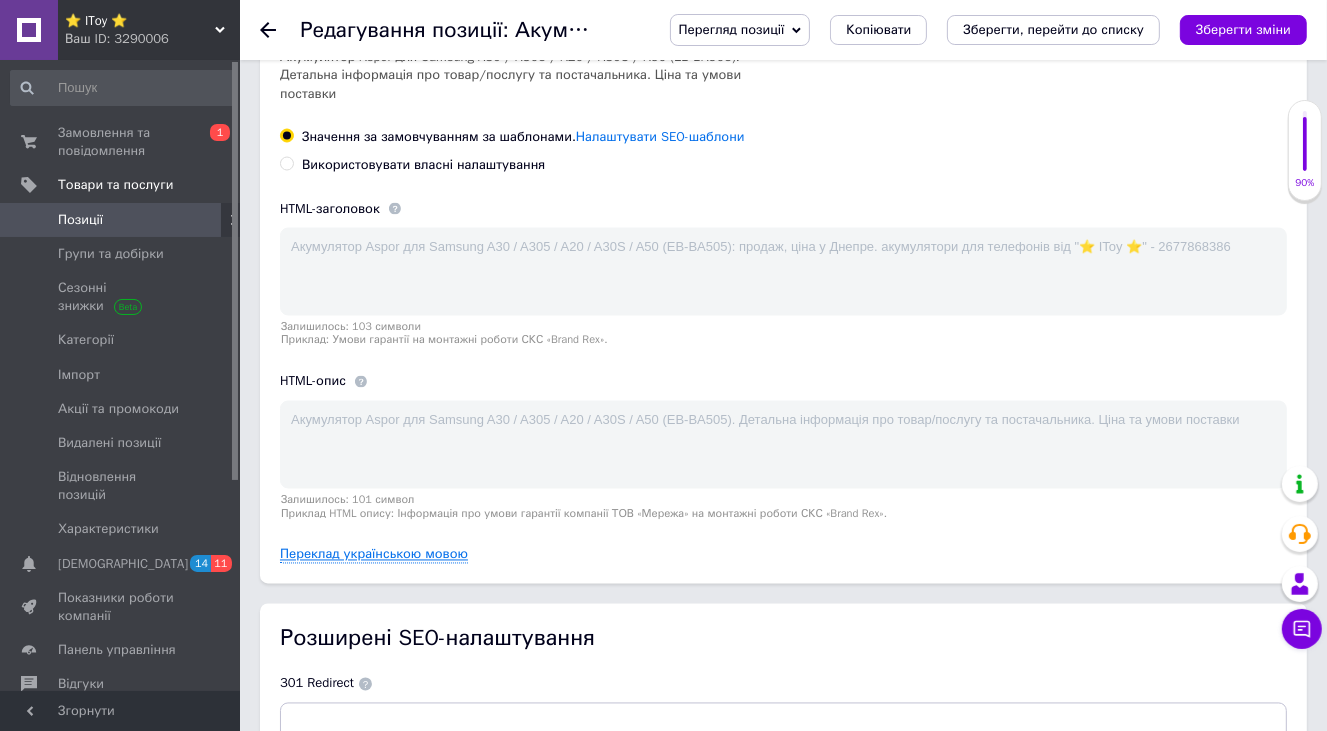 click on "Переклад українською мовою" at bounding box center [374, 555] 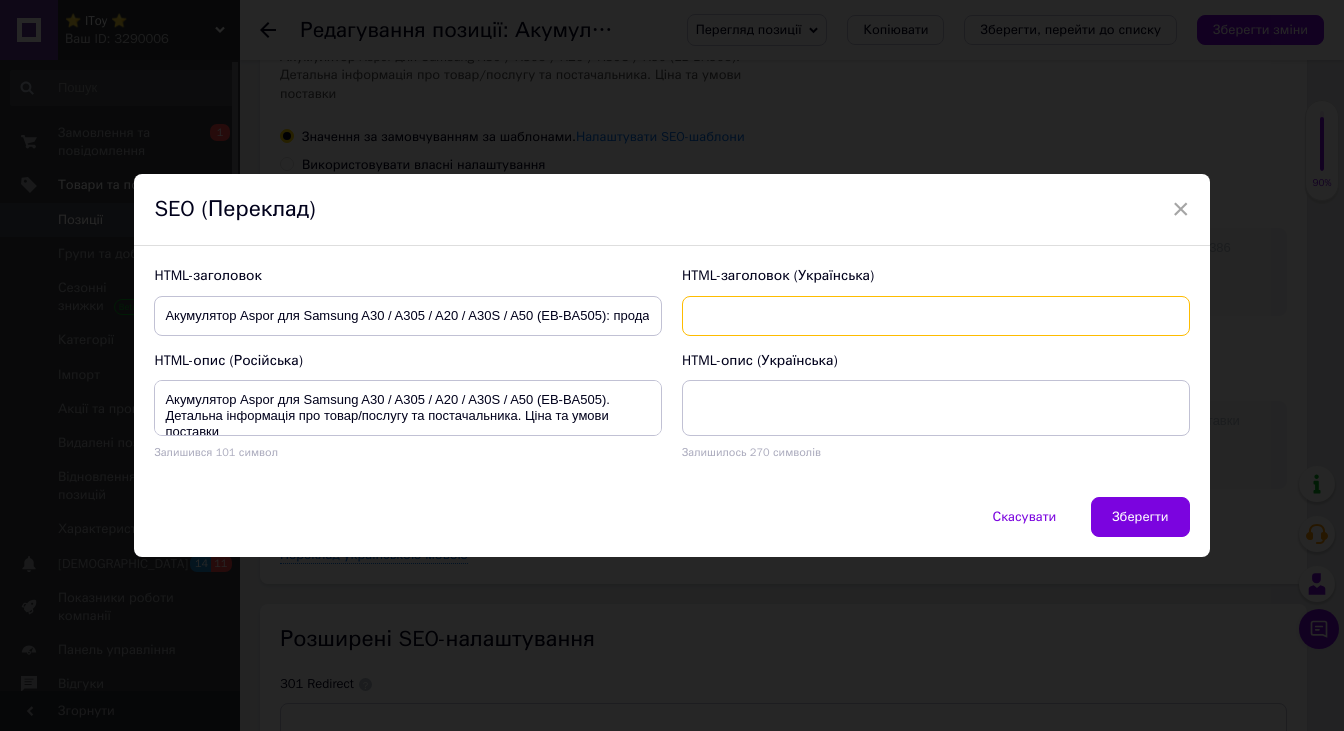click at bounding box center [936, 316] 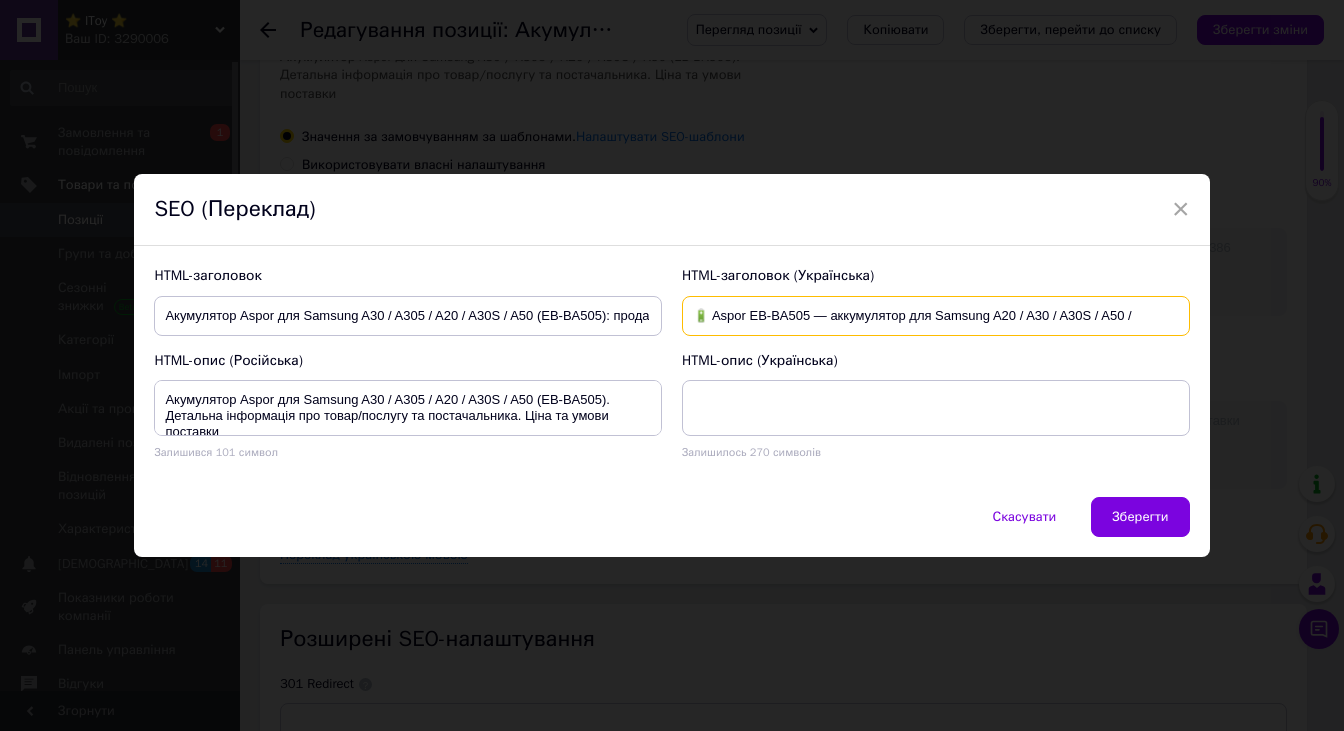 scroll, scrollTop: 0, scrollLeft: 0, axis: both 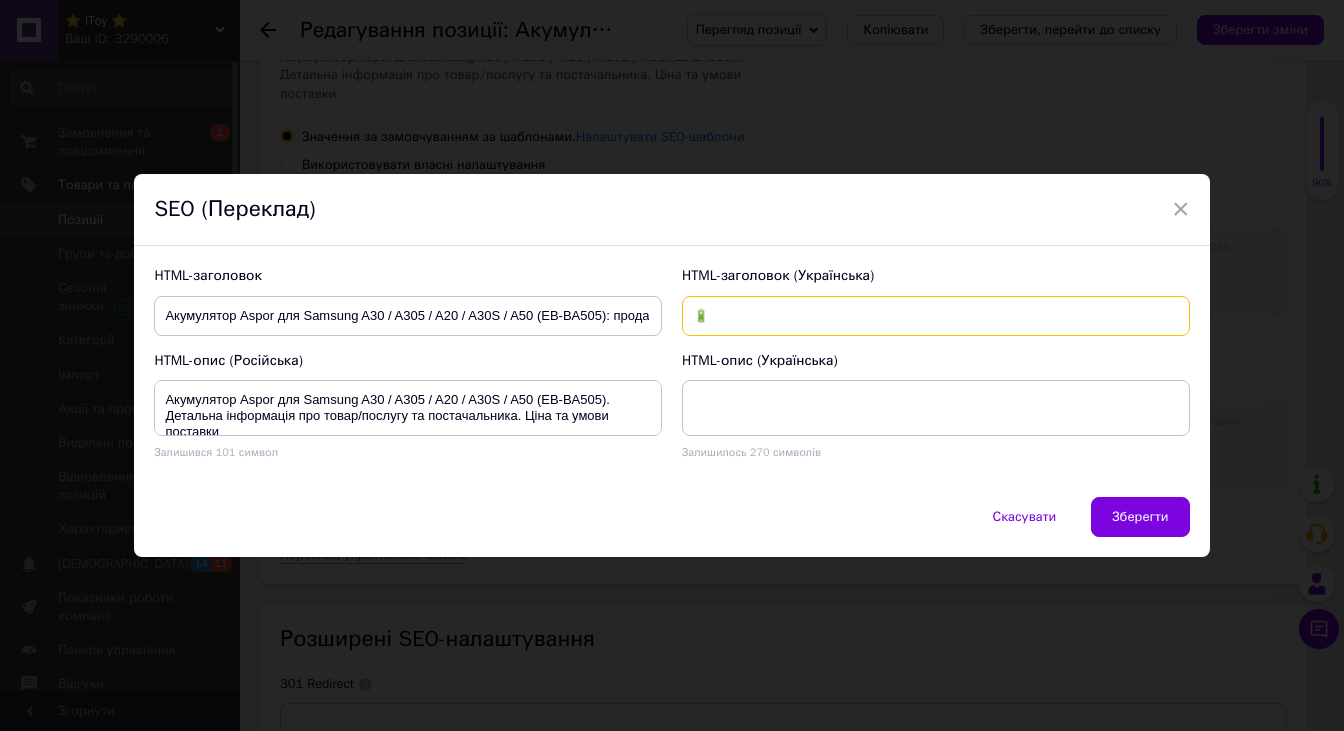 type on "🔋" 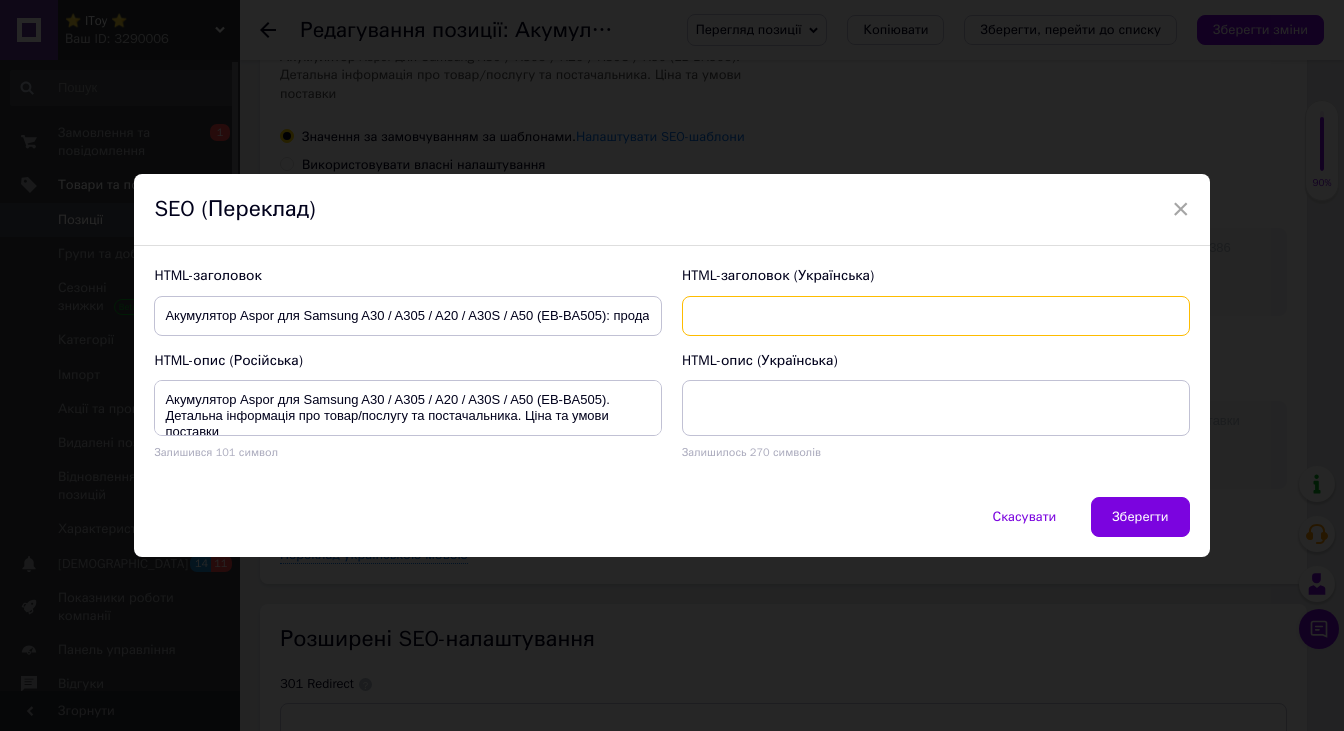 click at bounding box center [936, 316] 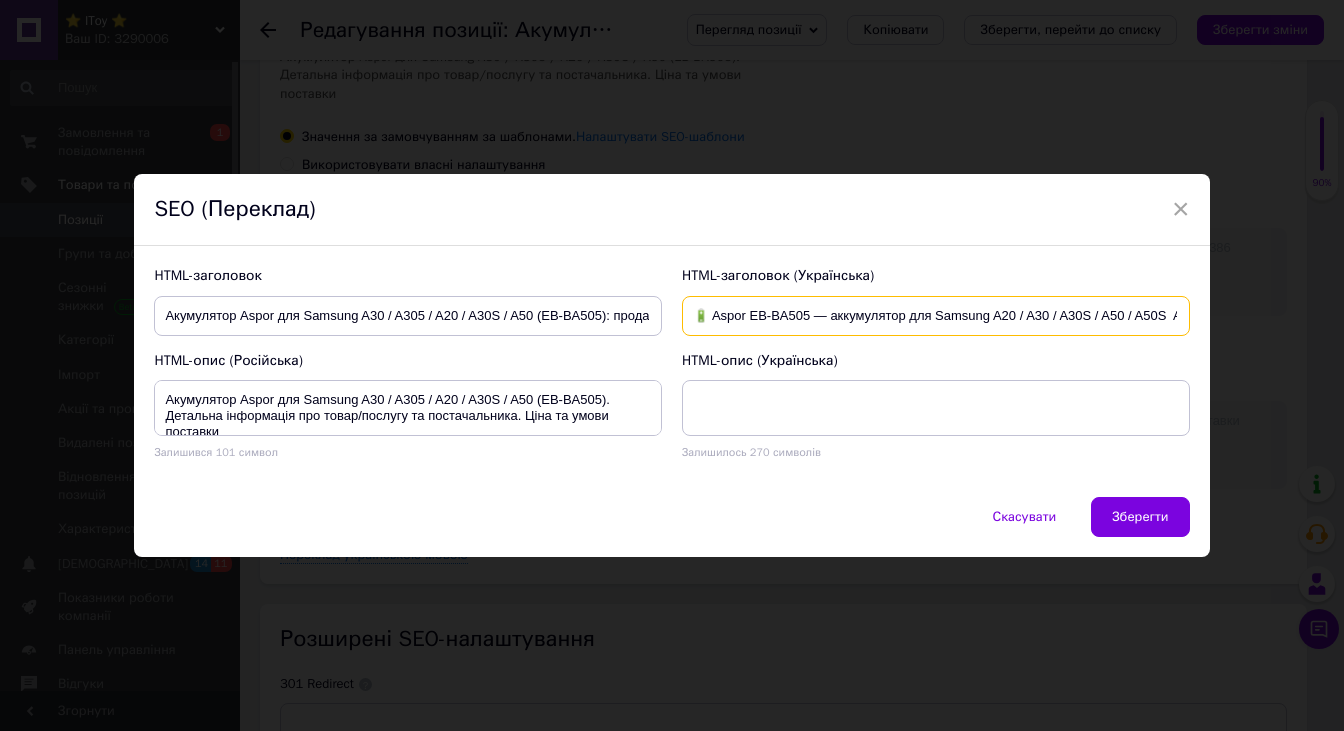 scroll, scrollTop: 0, scrollLeft: 1311, axis: horizontal 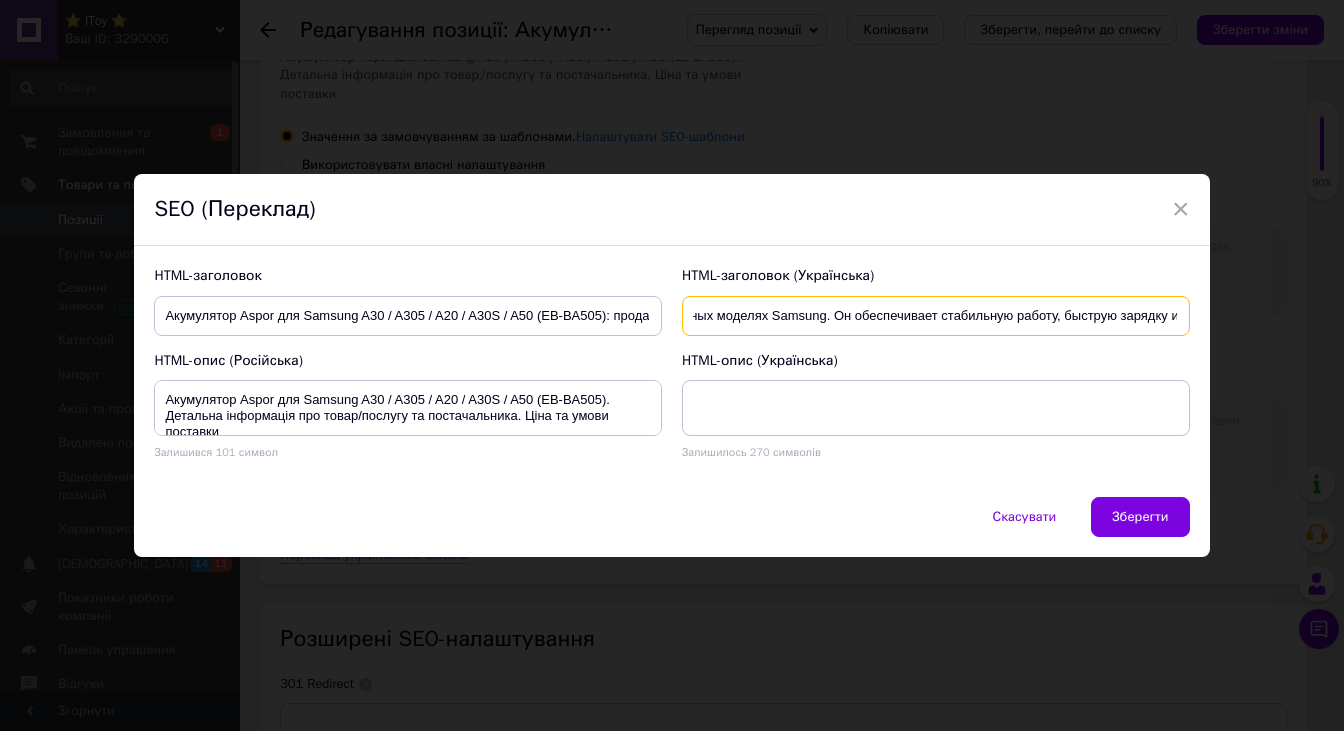type on "🔋 Aspor EB‑BA505 — аккумулятор для Samsung A20 / A30 / A30S / A50 / A50S  Aspor EB‑BA505 — это высококачественный литий-полимерный аккумулятор, предназначенный для замены штатной батареи в популярных моделях Samsung. Он обеспечивает стабильную работу, быструю зарядку и" 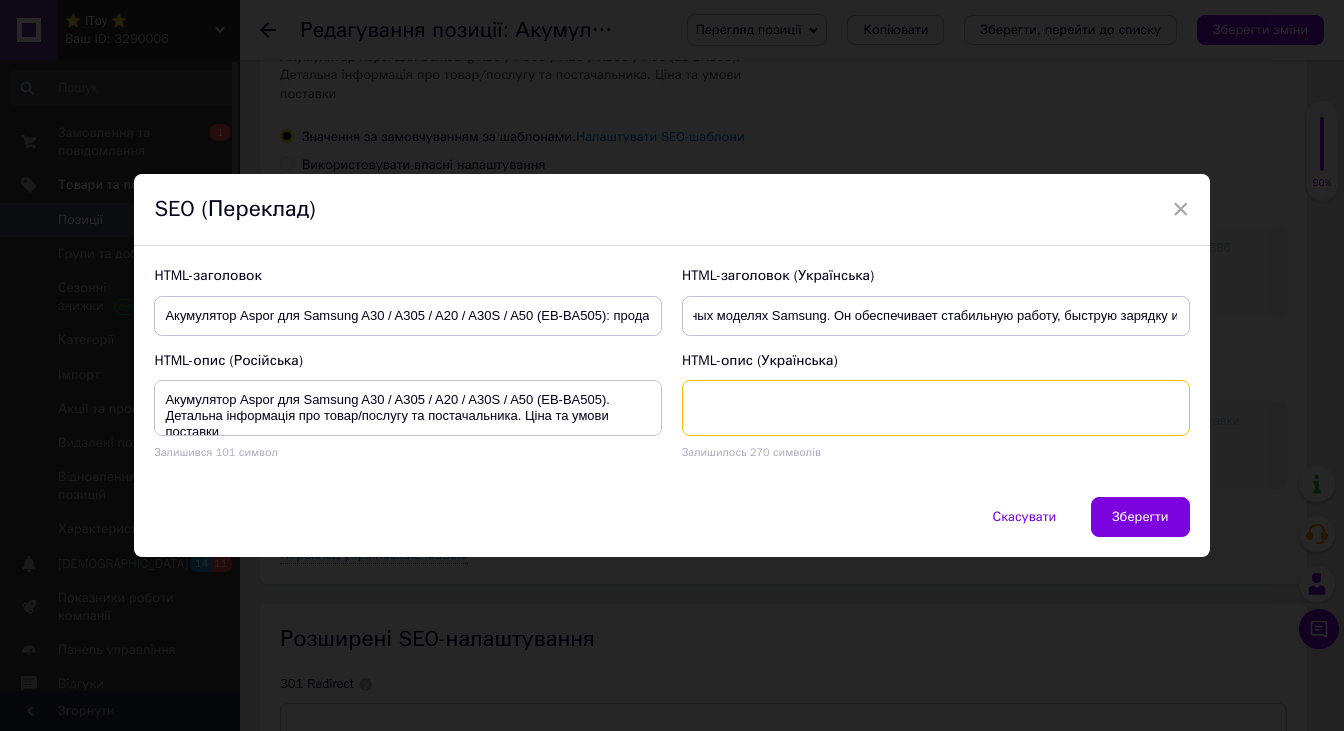 scroll, scrollTop: 0, scrollLeft: 0, axis: both 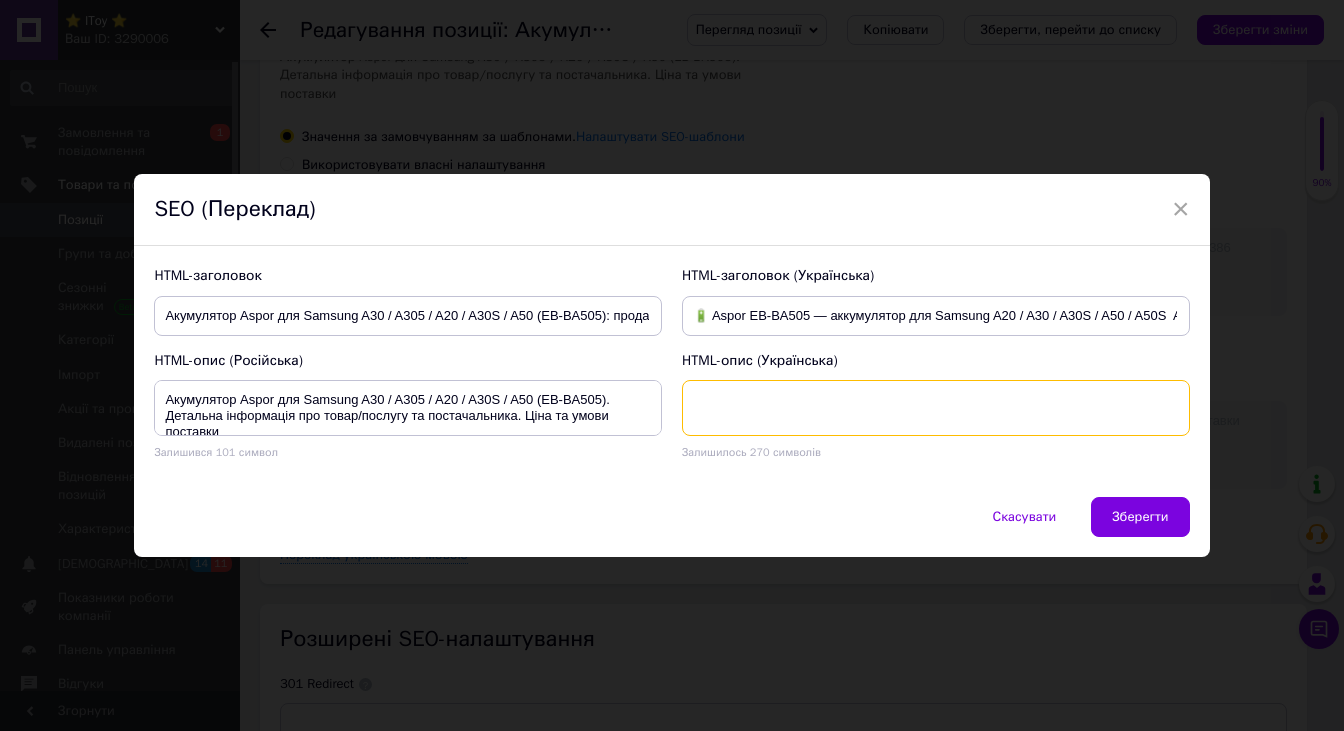 click at bounding box center (936, 408) 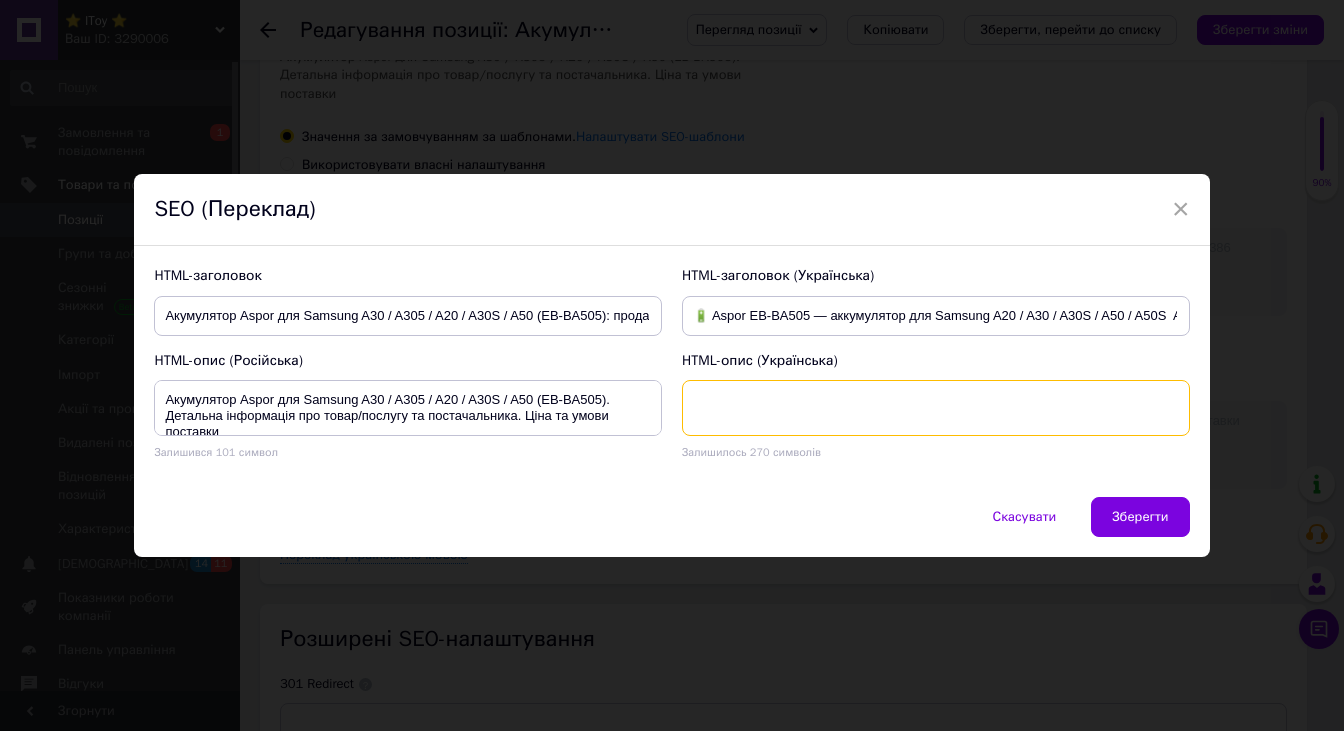 paste on "🔋 Aspor EB‑BA505 — аккумулятор для Samsung A20 / A30 / A30S / A50 / A50S
Aspor EB‑BA505 — это высококачественный литий-полимерный аккумулятор, предназначенный для замены штатной батареи в популярных моделях Samsung. Он обеспечивает стабильную работу, быструю зарядку и" 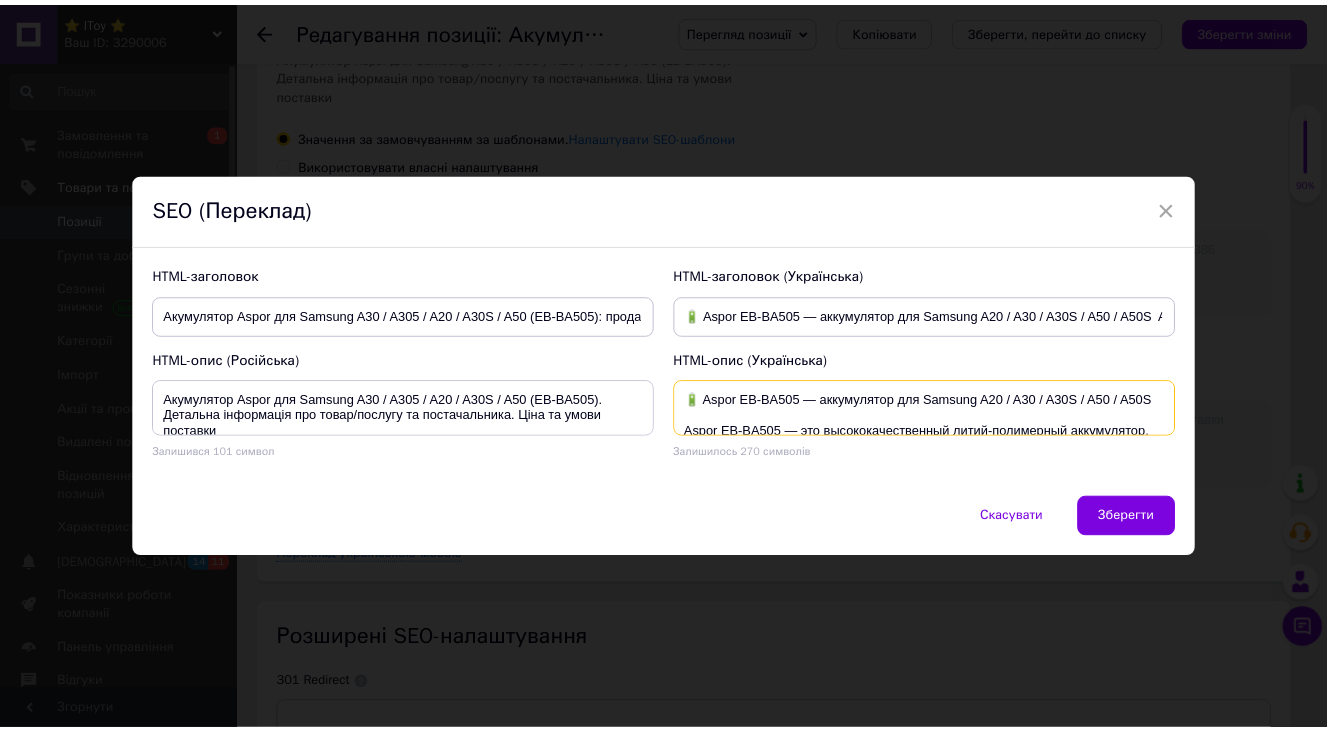 scroll, scrollTop: 52, scrollLeft: 0, axis: vertical 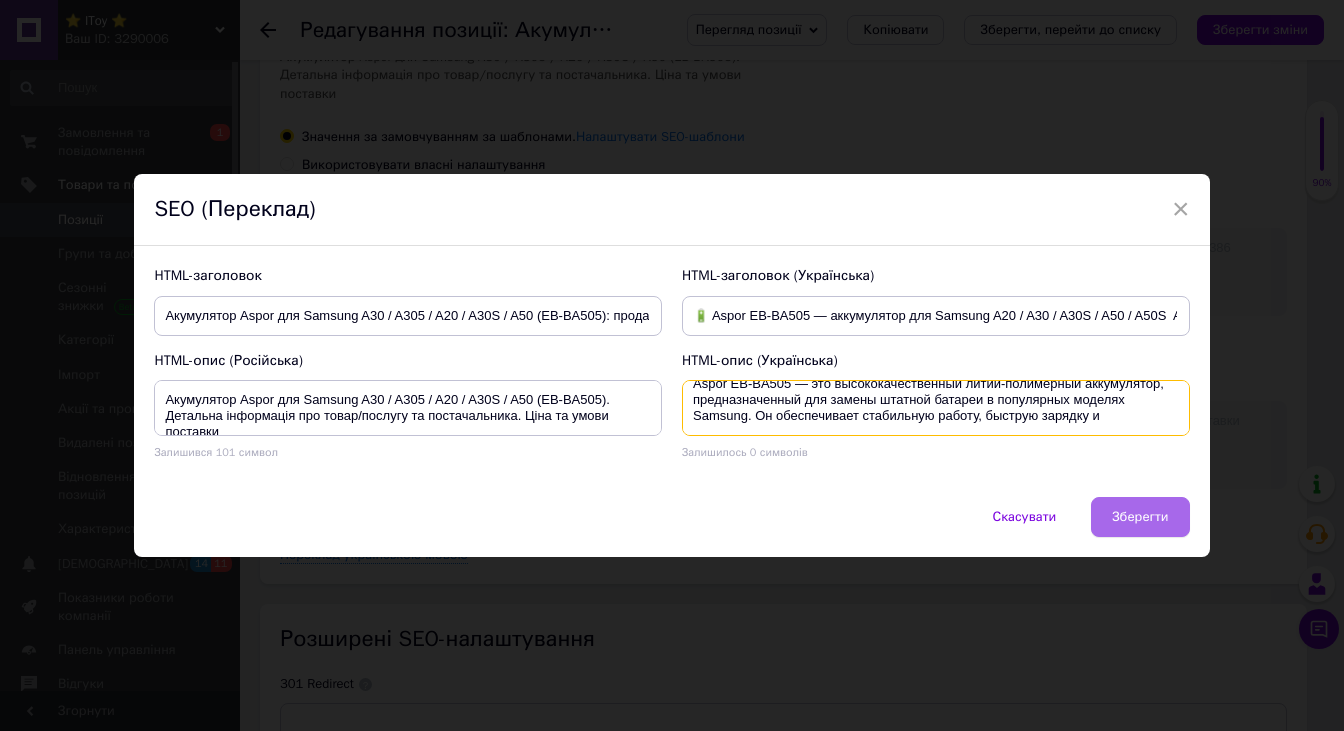 type on "🔋 Aspor EB‑BA505 — аккумулятор для Samsung A20 / A30 / A30S / A50 / A50S
Aspor EB‑BA505 — это высококачественный литий-полимерный аккумулятор, предназначенный для замены штатной батареи в популярных моделях Samsung. Он обеспечивает стабильную работу, быструю зарядку и" 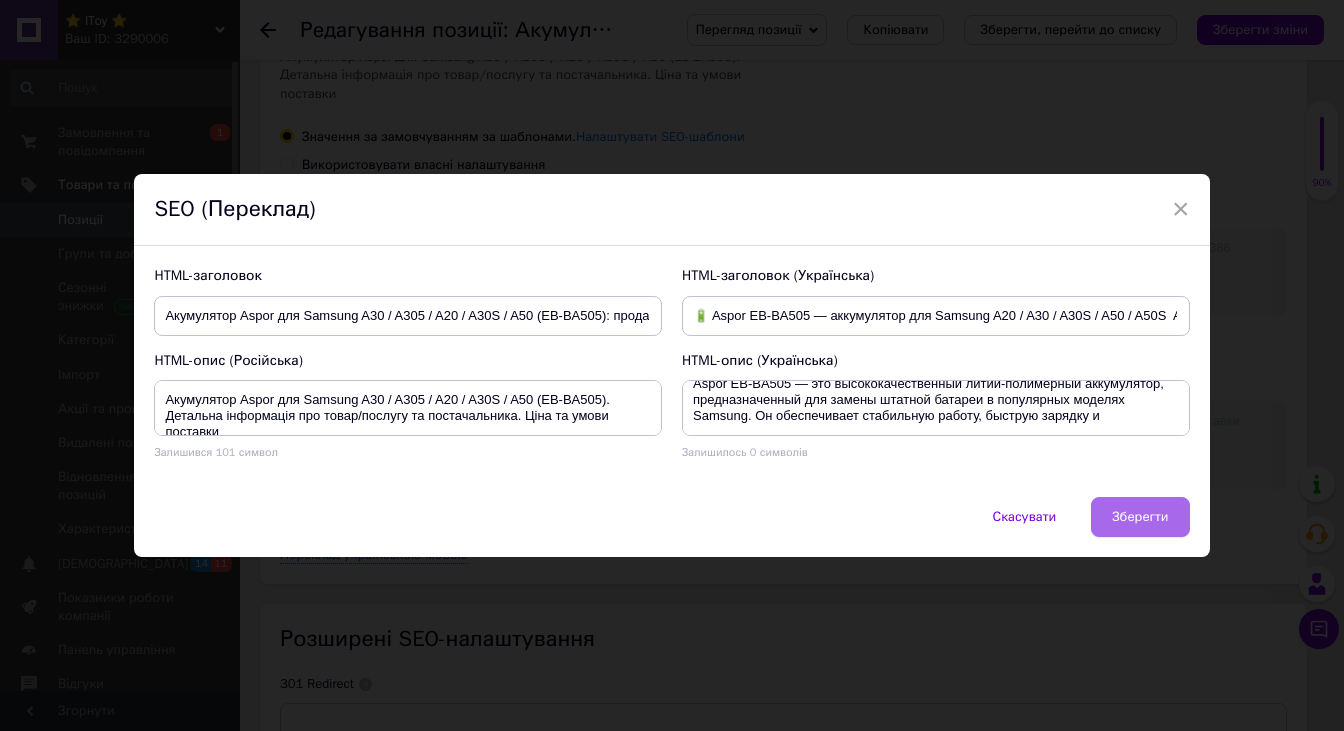 click on "Зберегти" at bounding box center (1140, 517) 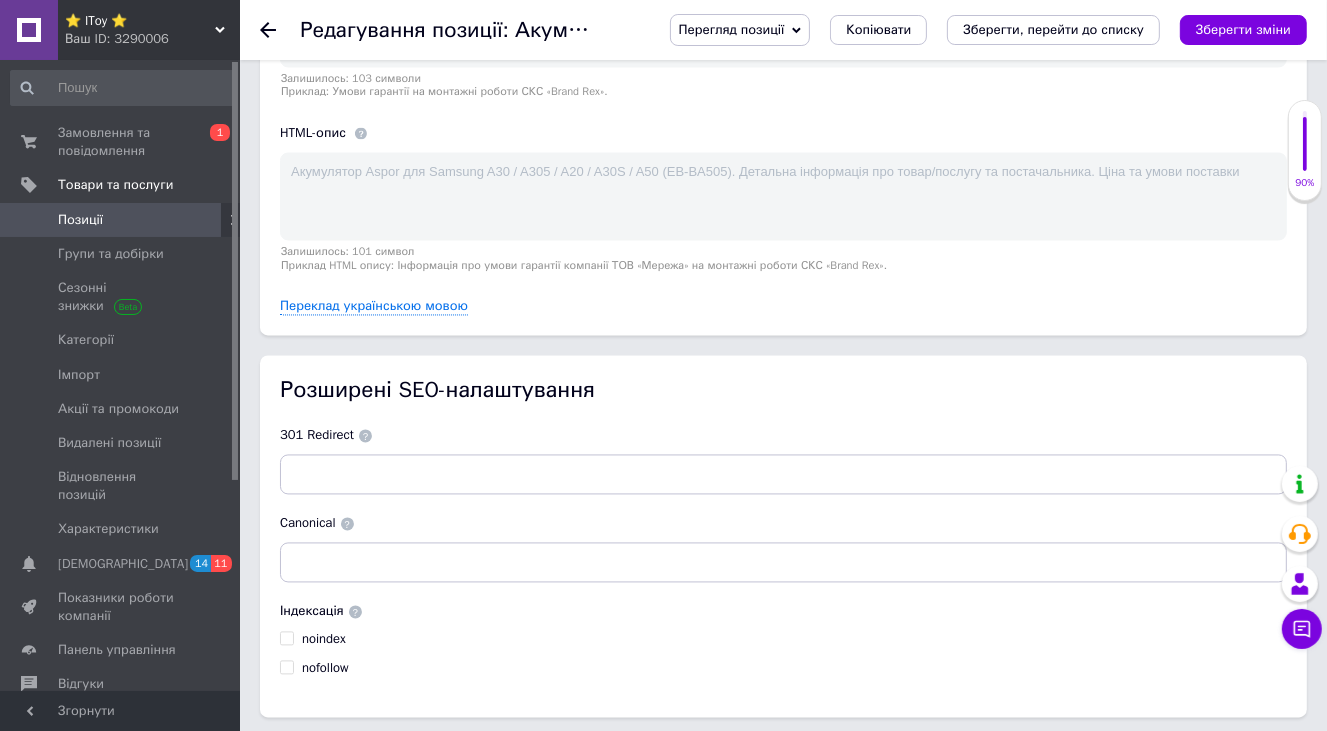 scroll, scrollTop: 3352, scrollLeft: 0, axis: vertical 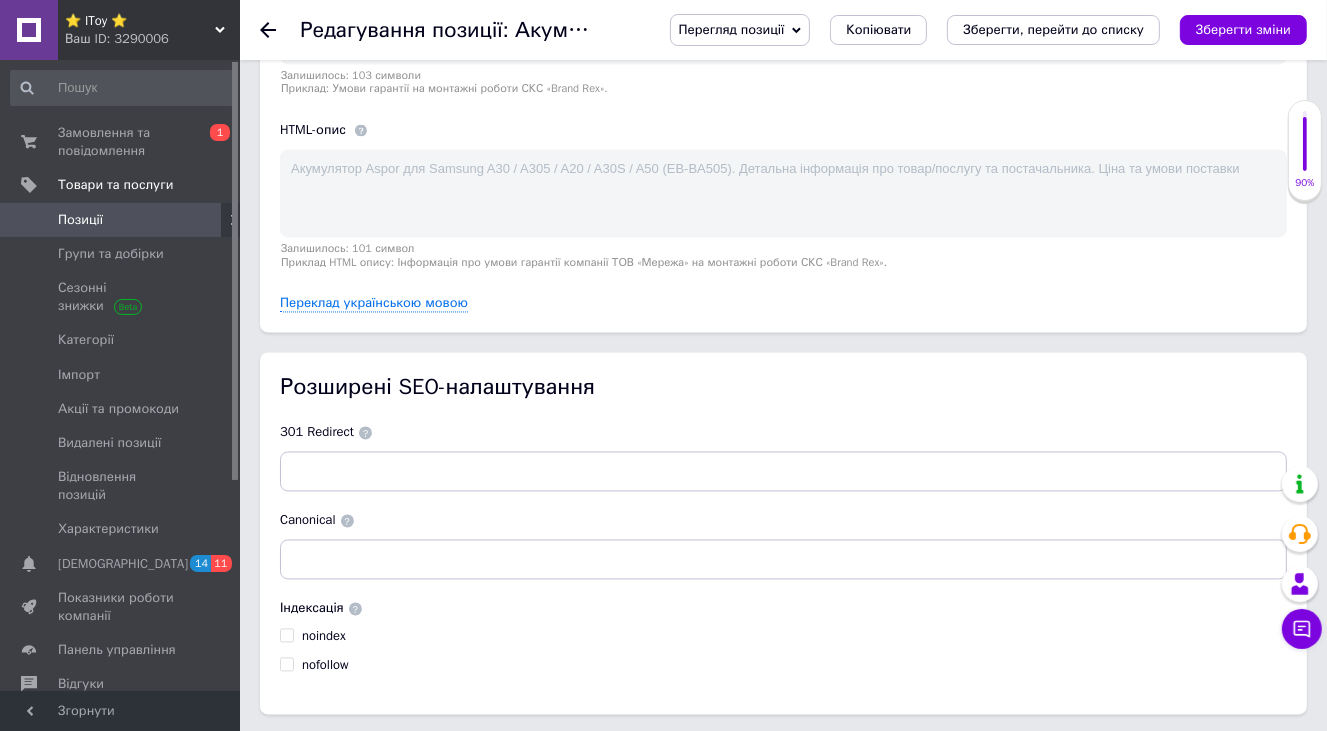 click on "Зберегти зміни" at bounding box center (328, 754) 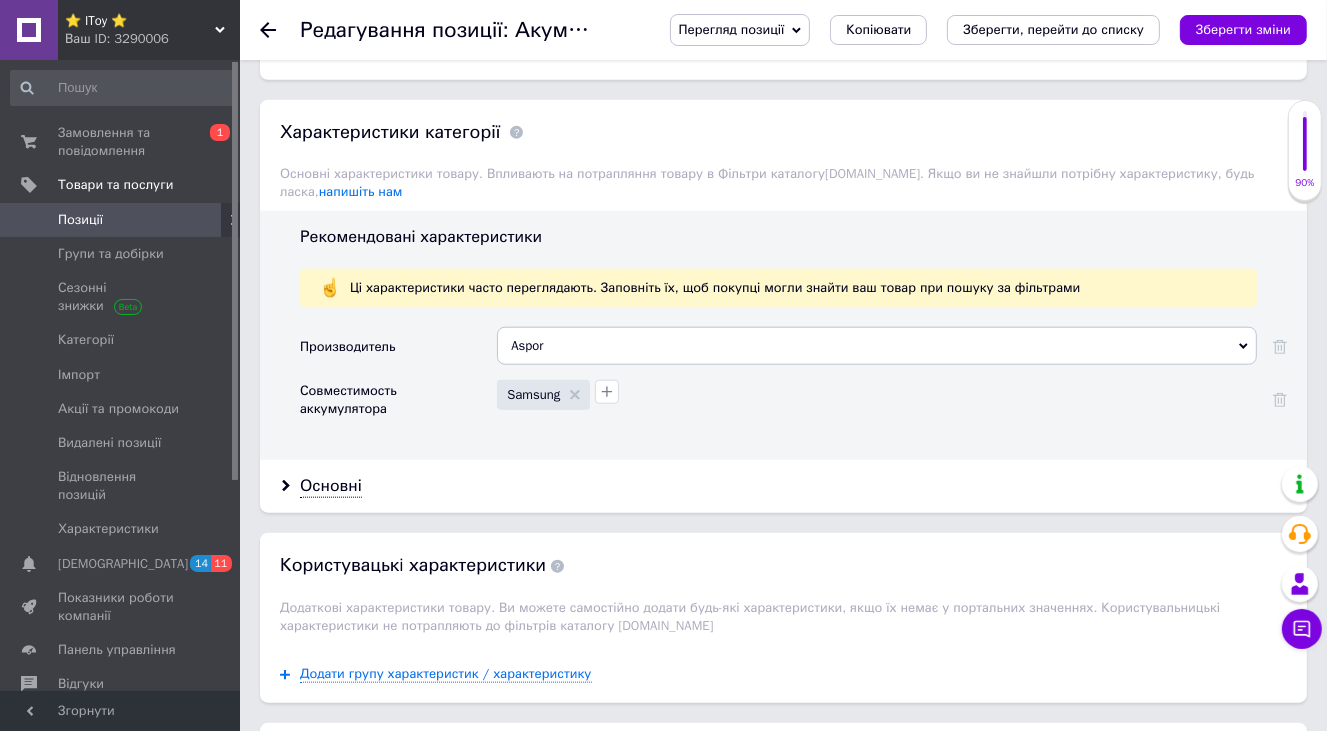 scroll, scrollTop: 1650, scrollLeft: 0, axis: vertical 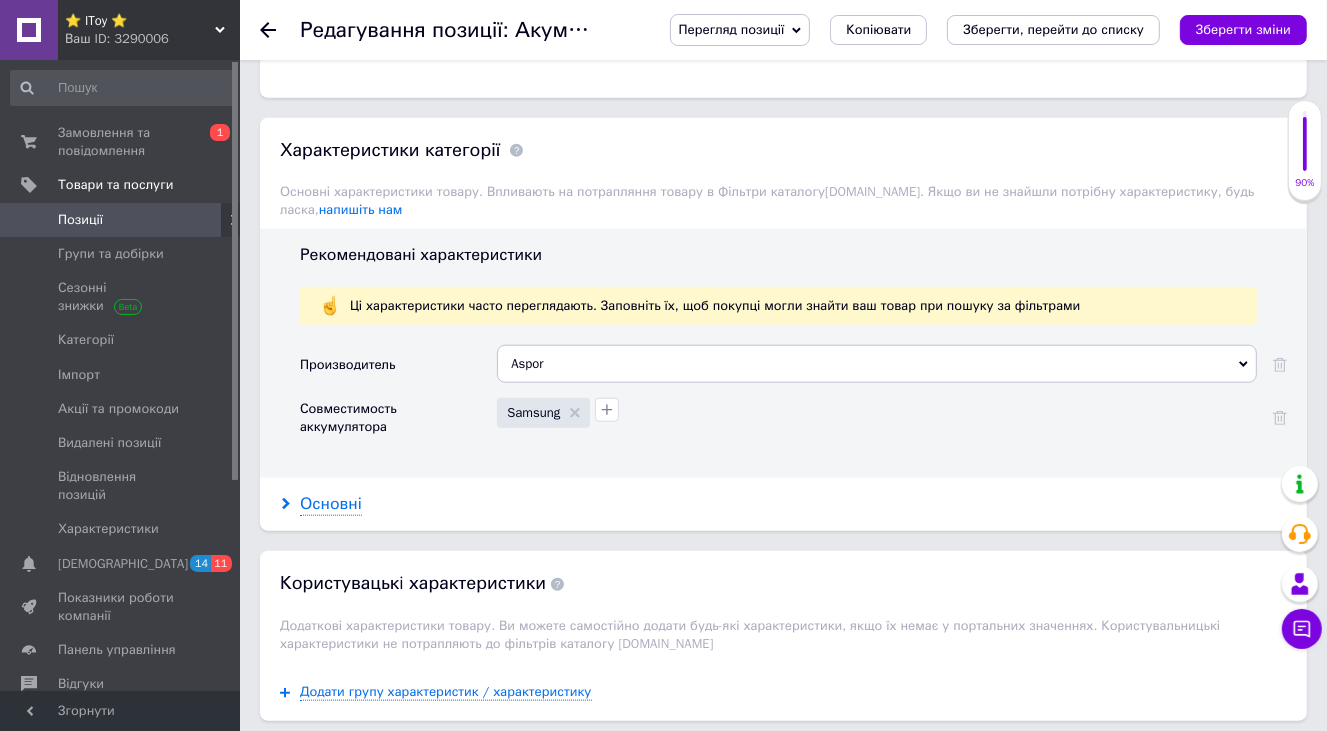 click on "Основні" at bounding box center [331, 504] 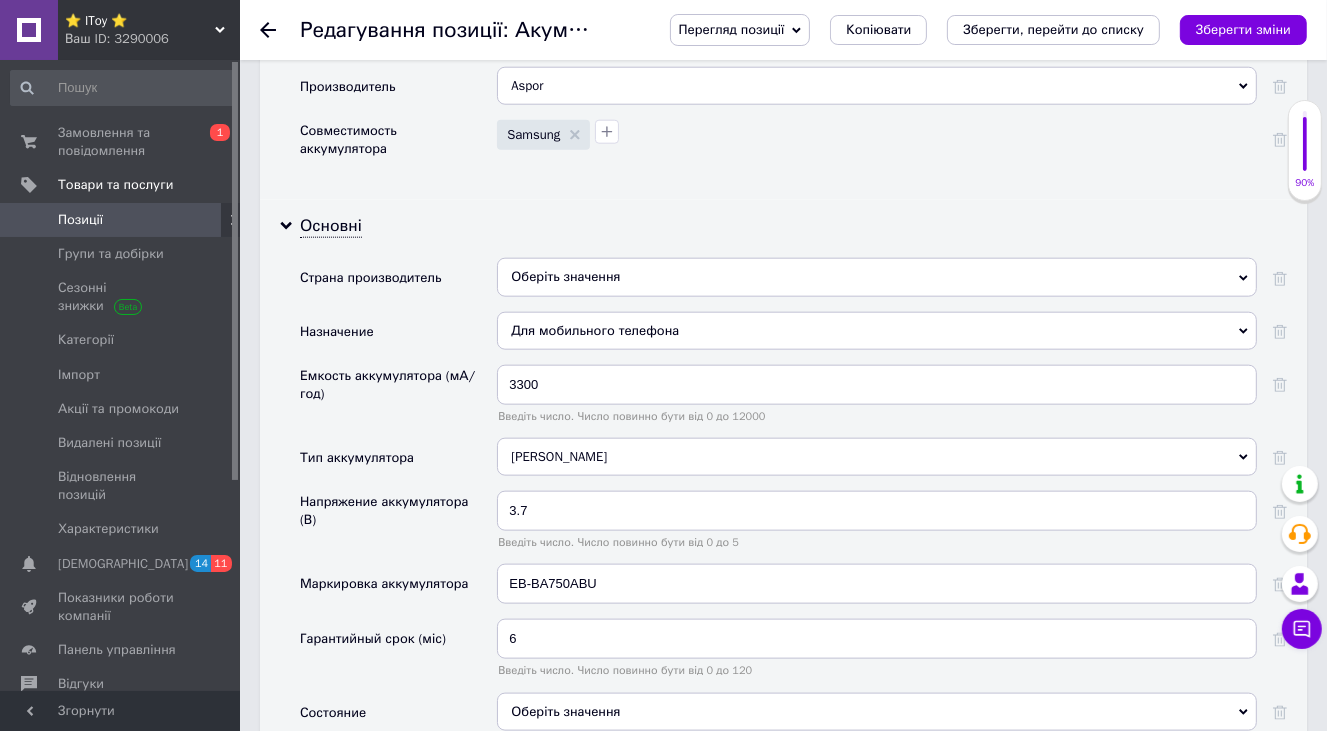 scroll, scrollTop: 1950, scrollLeft: 0, axis: vertical 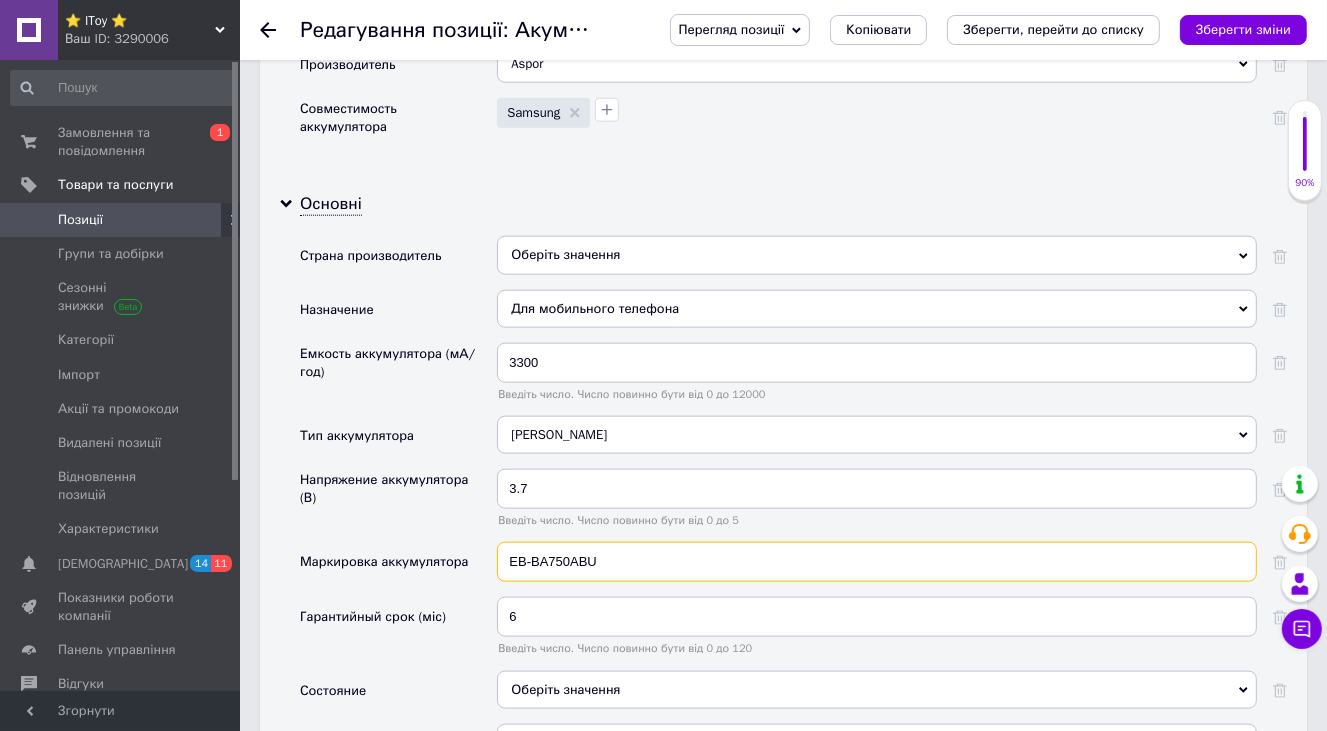 click on "EB-BA750ABU" at bounding box center [877, 562] 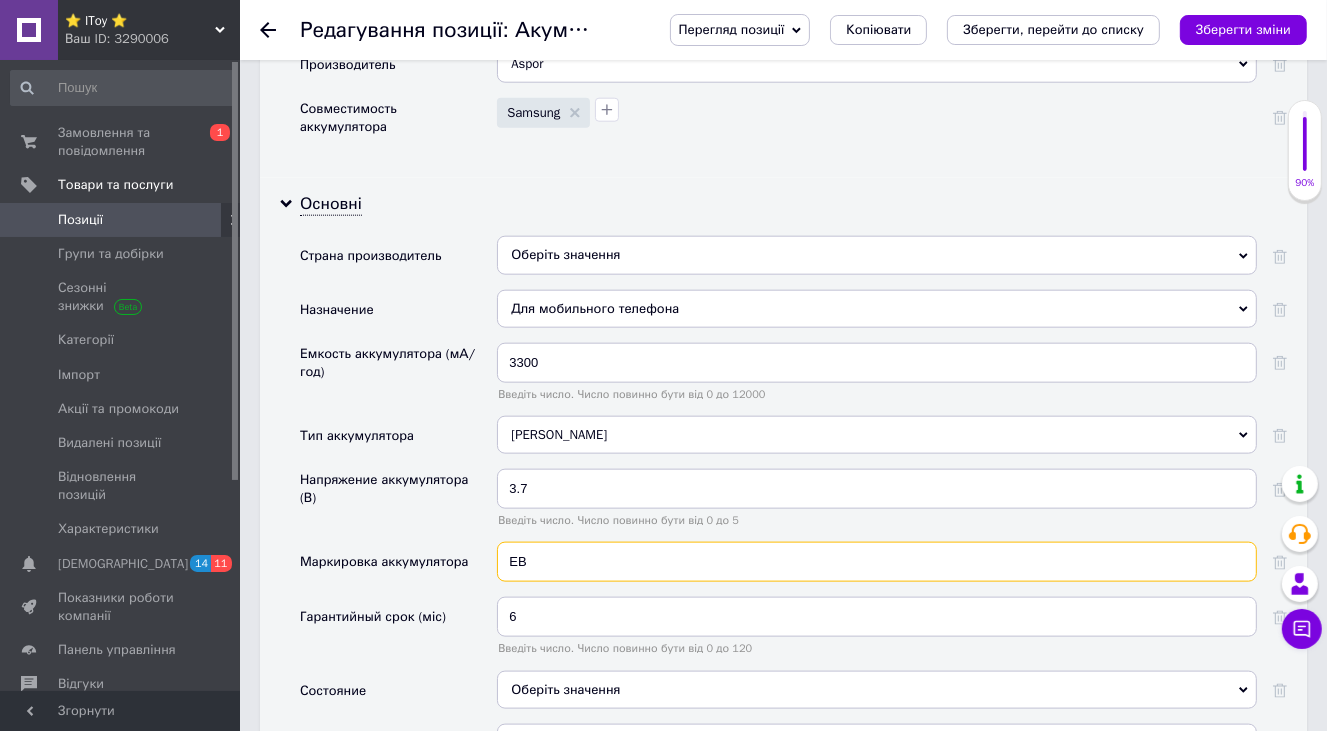 type on "E" 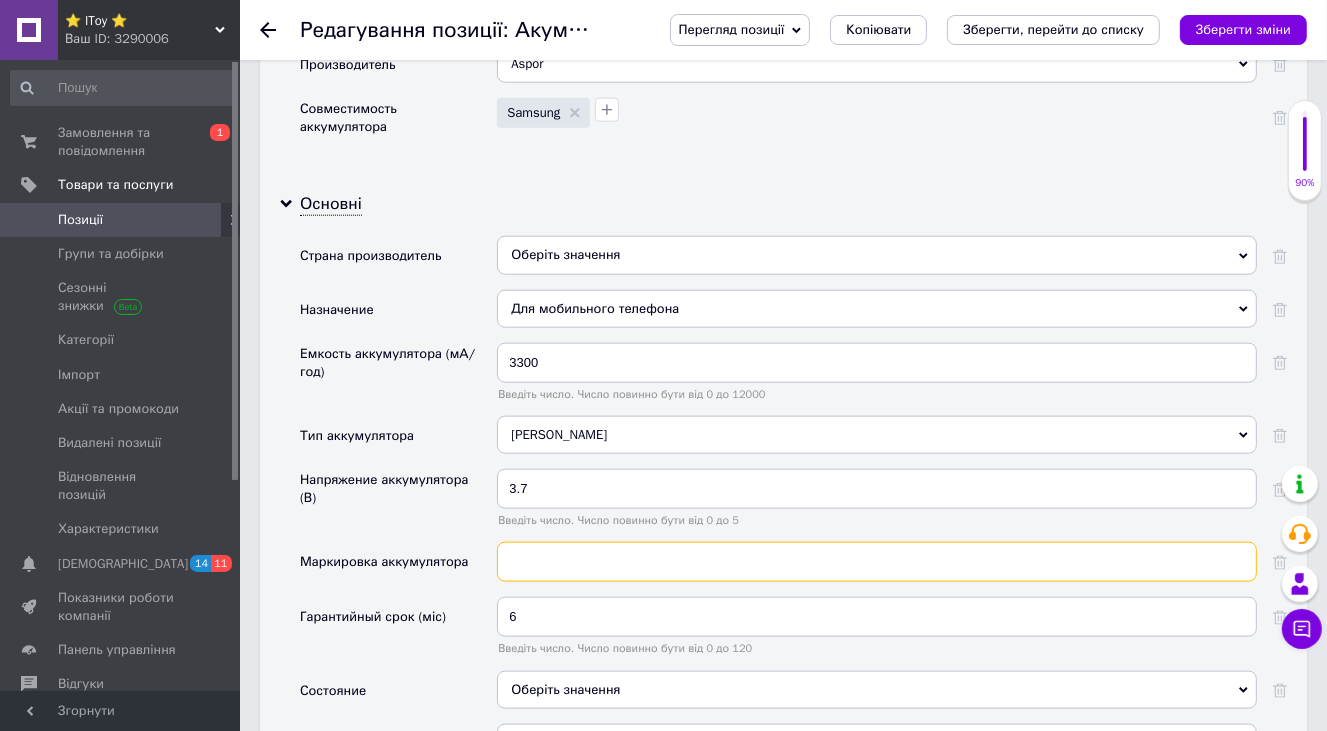 paste on "EB-BA505ABU / EB-BA505ABN" 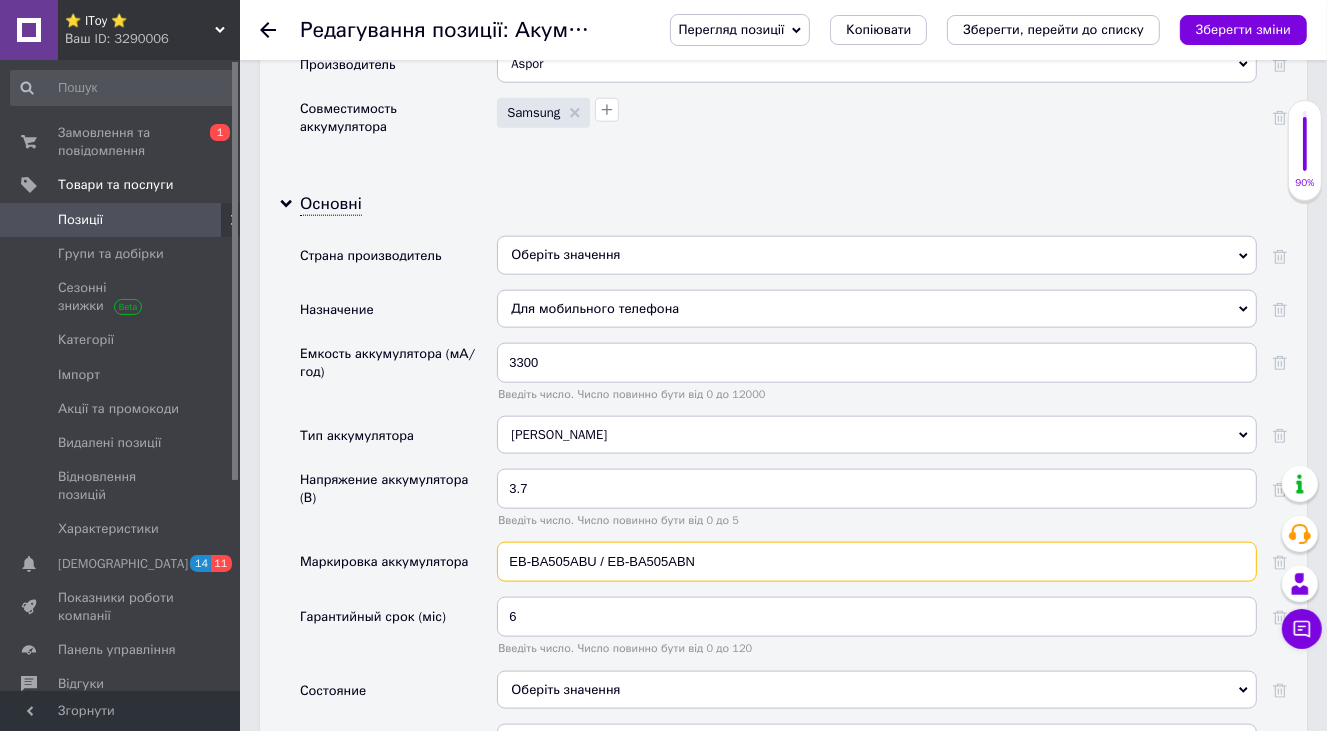 type on "EB-BA505ABU / EB-BA505ABN" 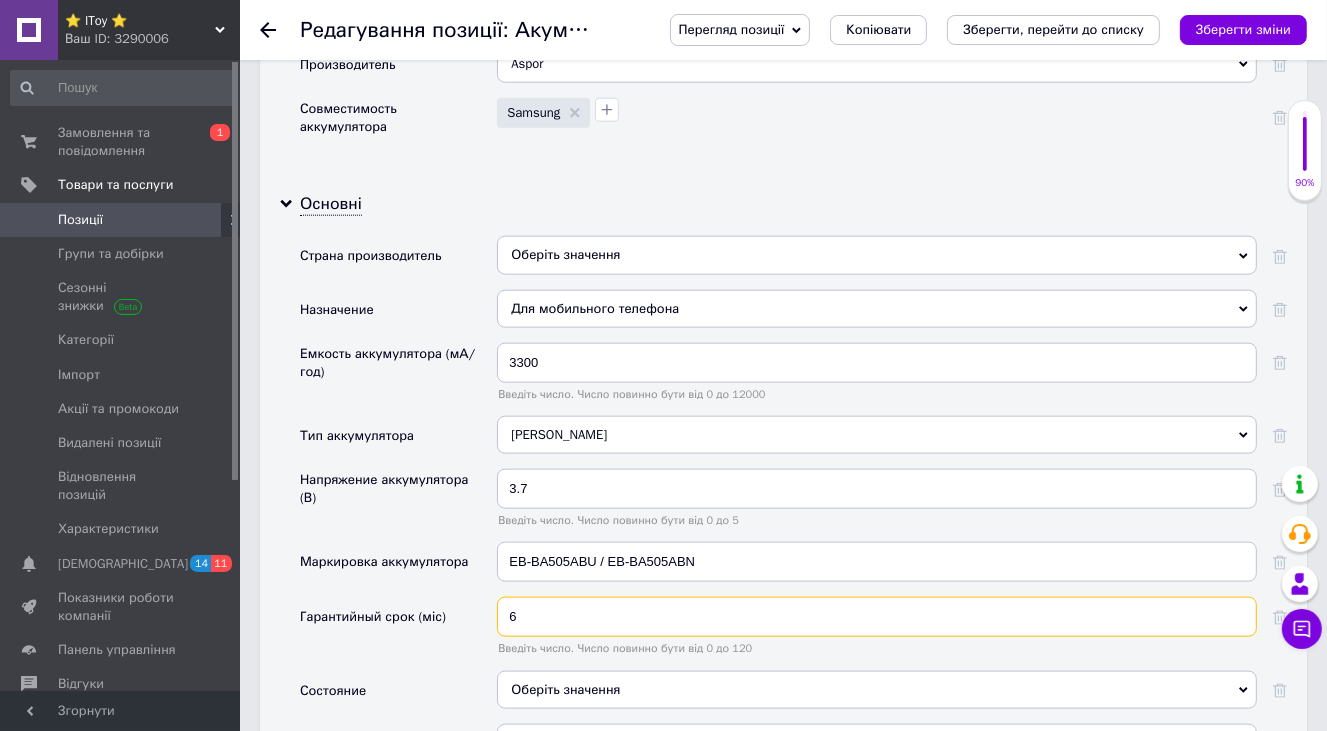 click on "6" at bounding box center [877, 617] 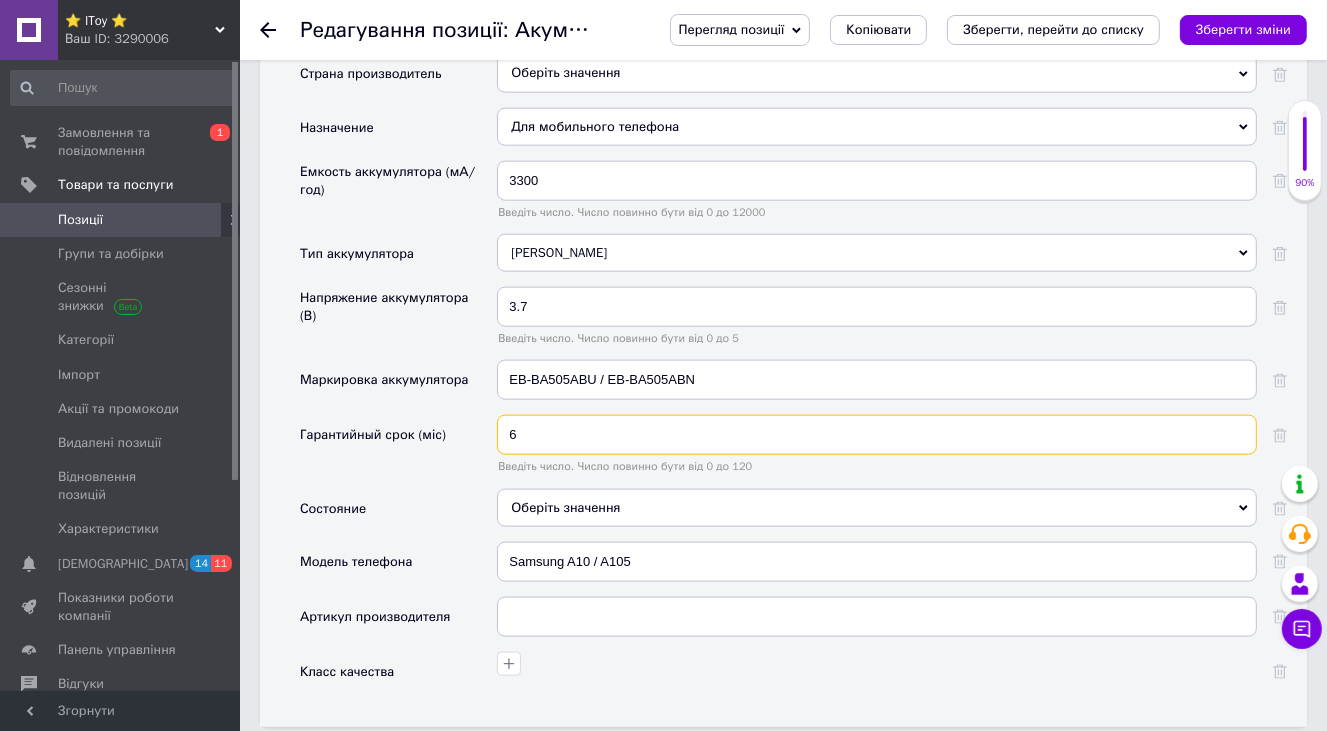 scroll, scrollTop: 2150, scrollLeft: 0, axis: vertical 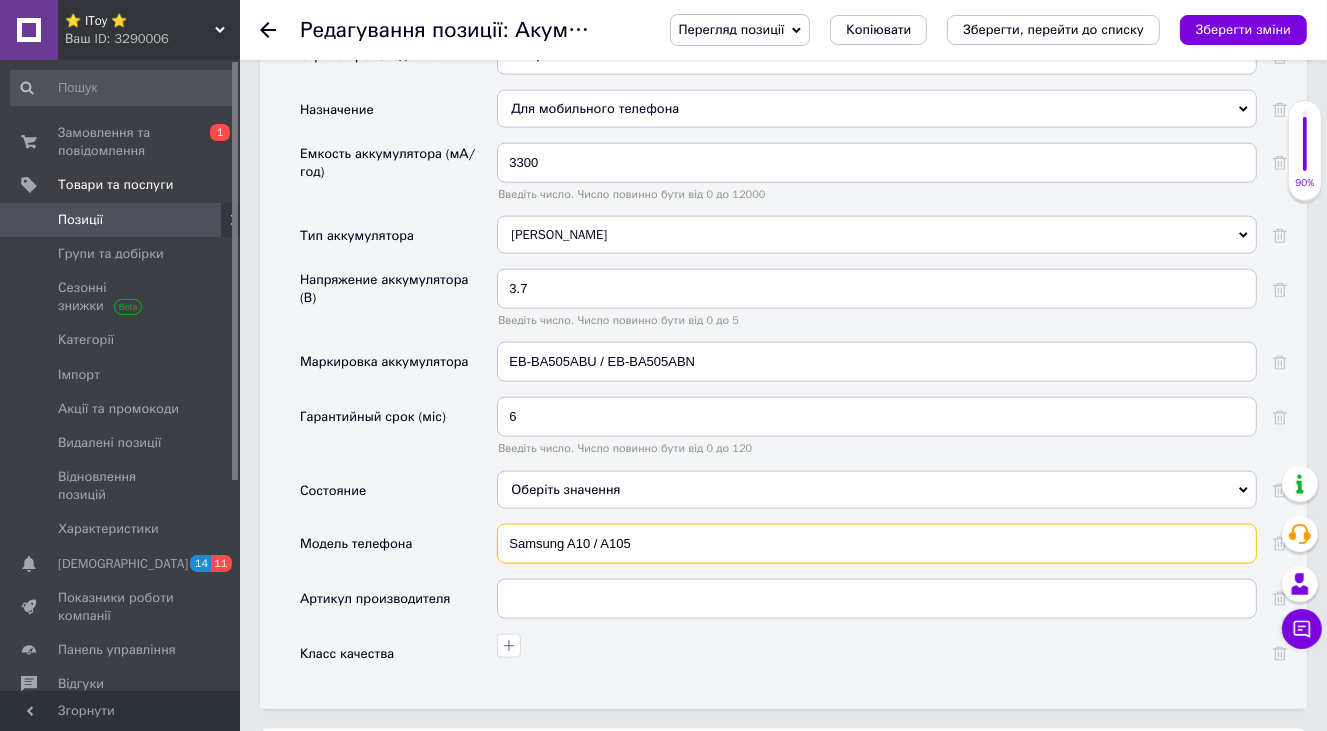 drag, startPoint x: 565, startPoint y: 498, endPoint x: 693, endPoint y: 513, distance: 128.87592 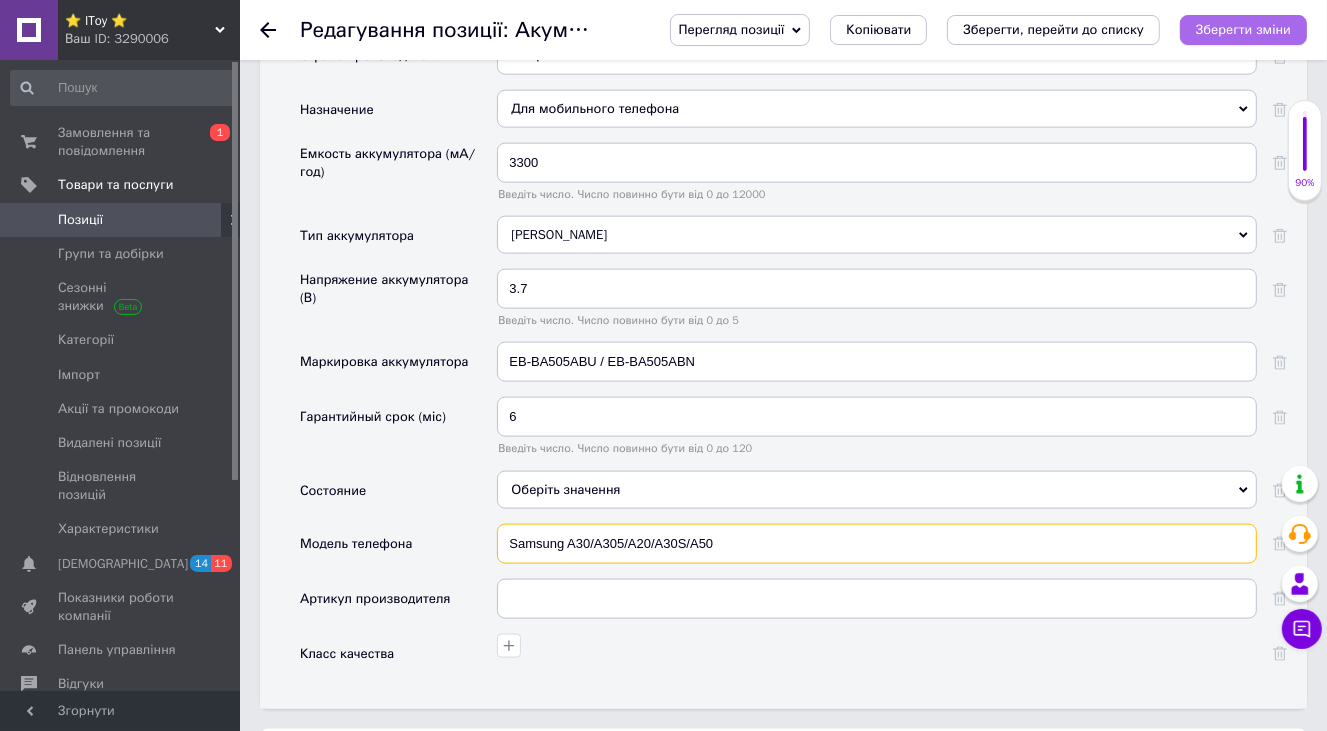 type on "Samsung A30/A305/A20/A30S/A50" 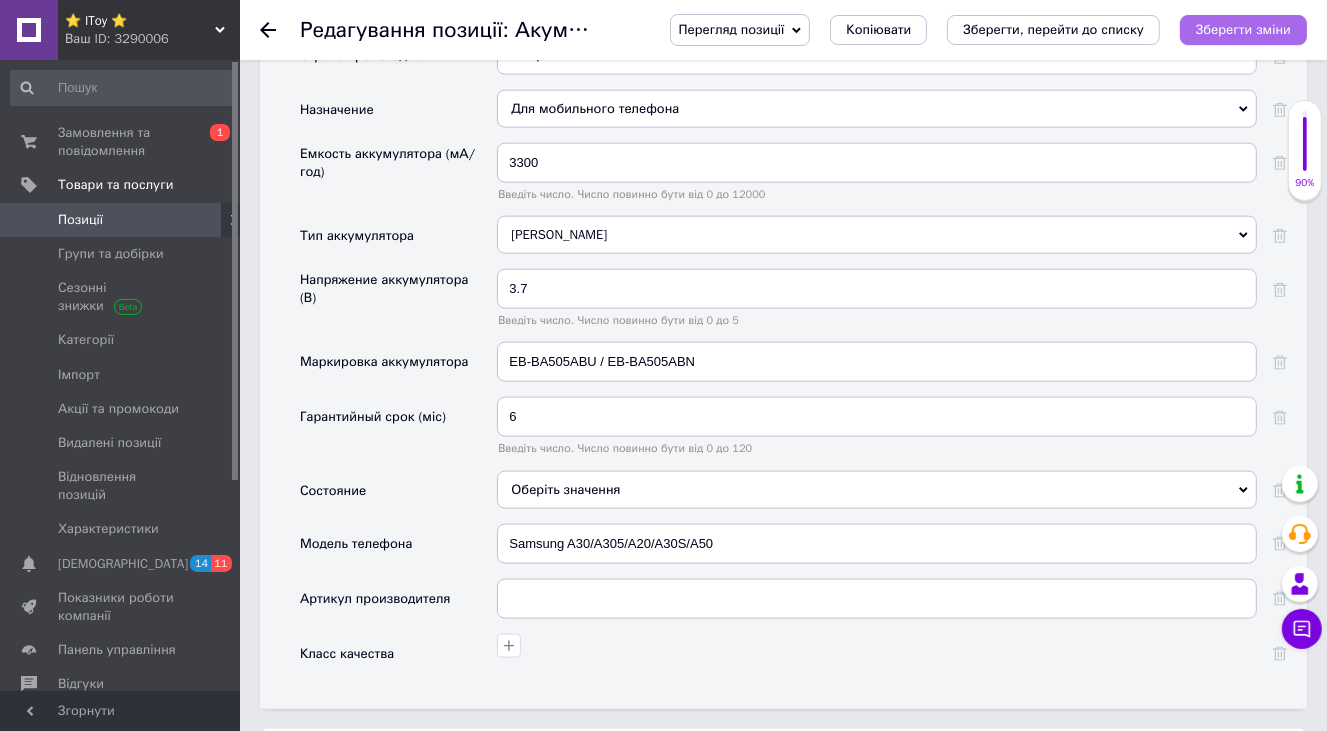 click on "Зберегти зміни" at bounding box center (1243, 29) 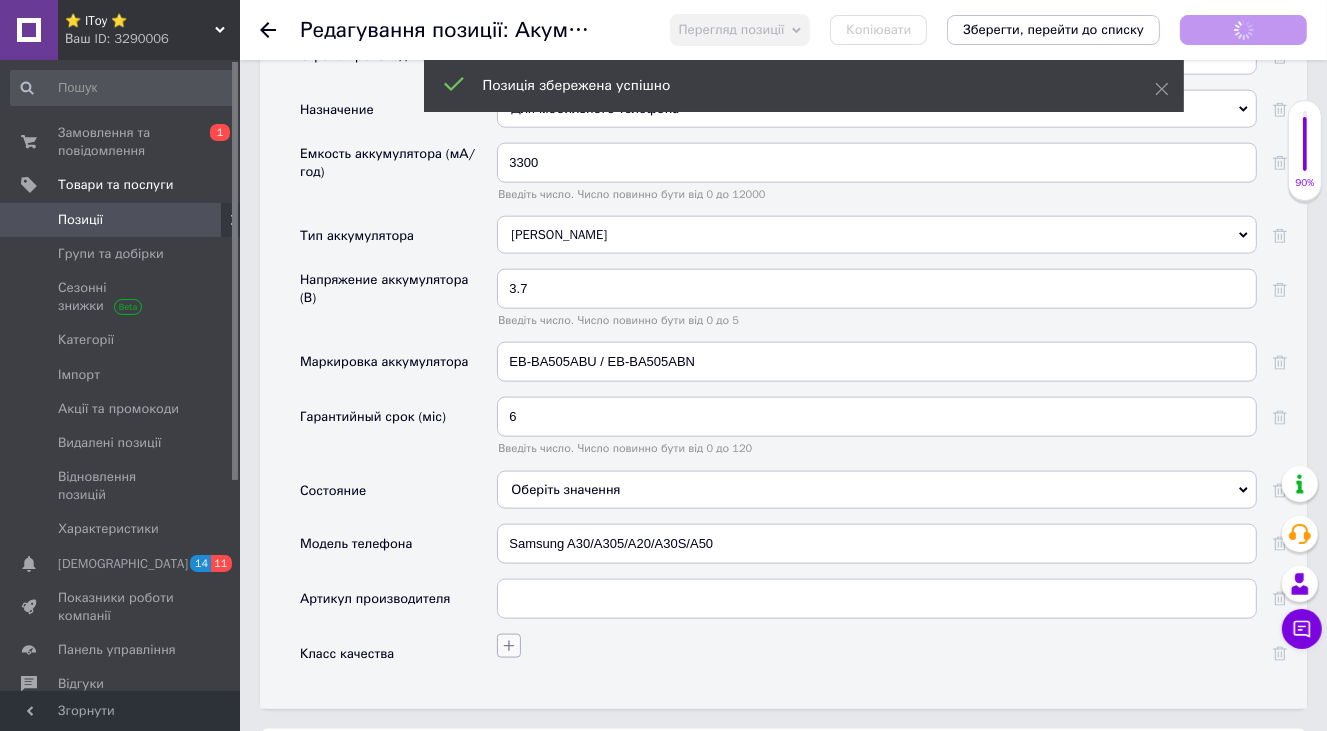 click 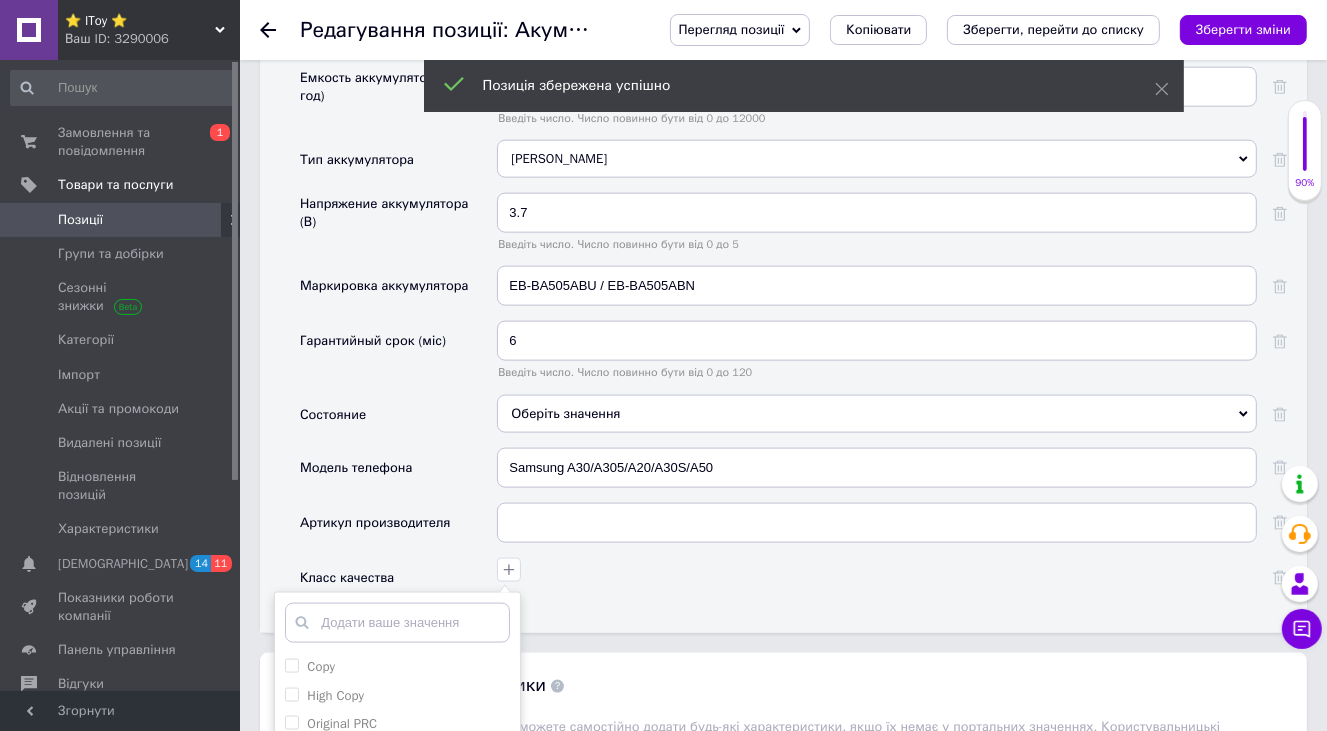 scroll, scrollTop: 2350, scrollLeft: 0, axis: vertical 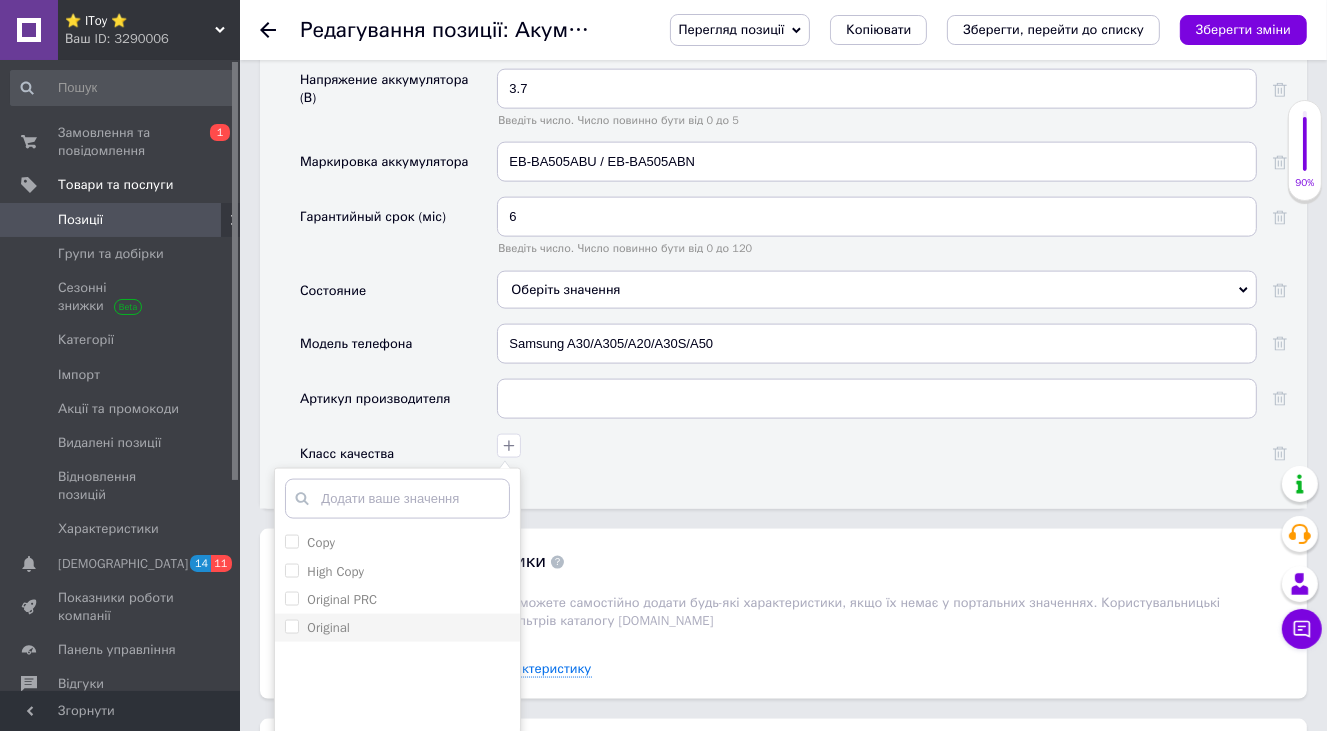 click on "Original" at bounding box center (397, 628) 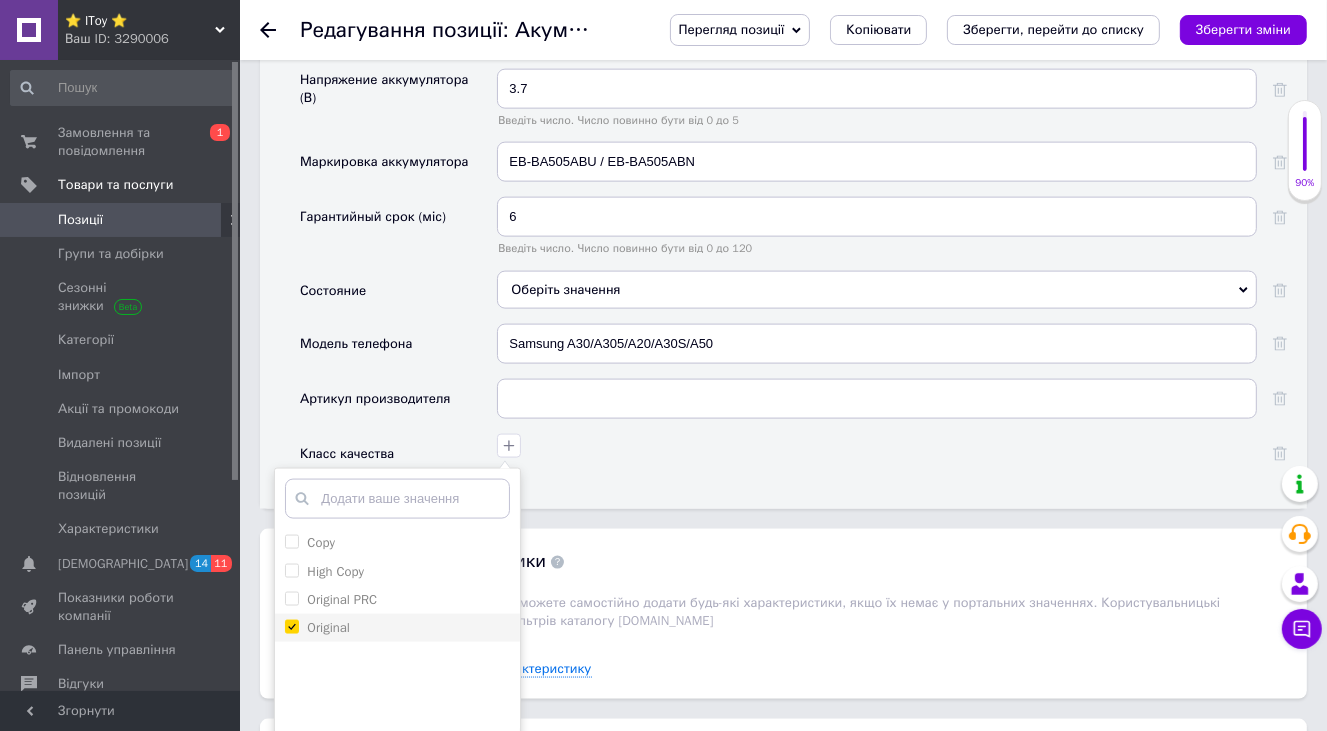 checkbox on "true" 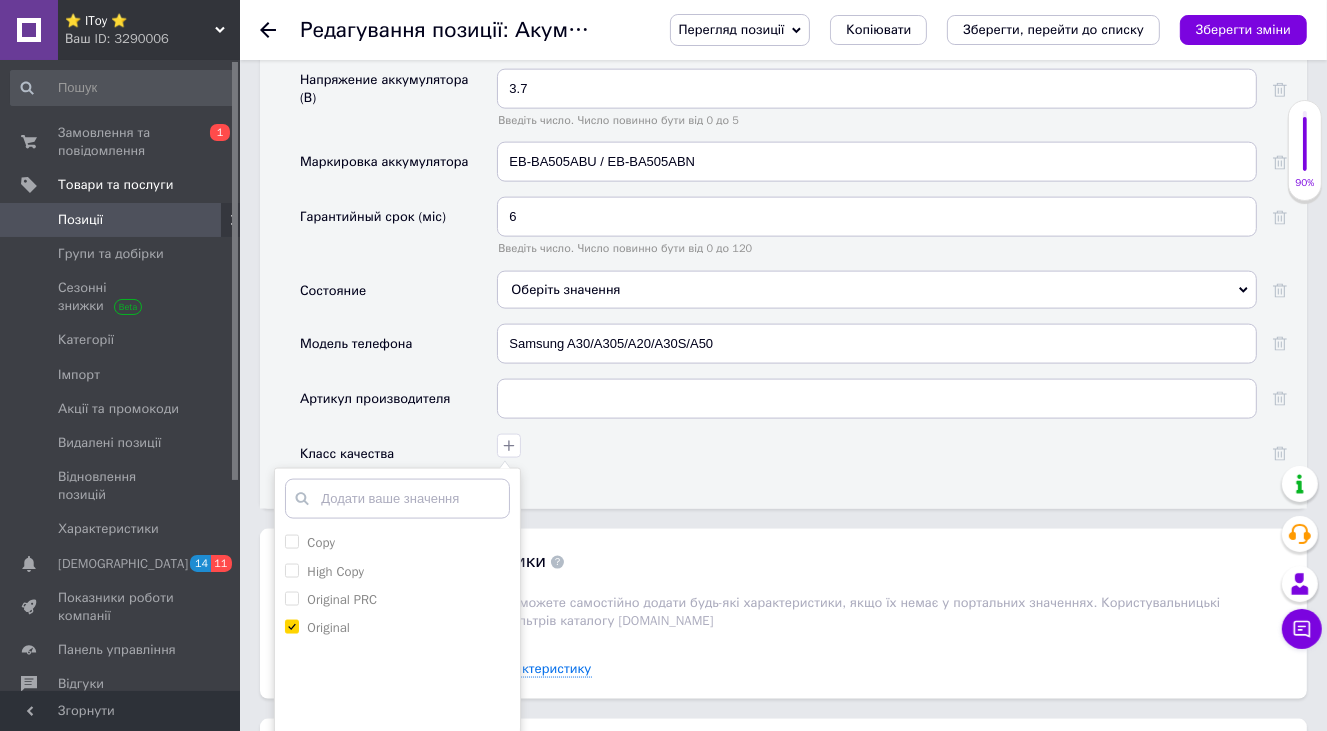 click on "Зберегти" at bounding box center (397, 765) 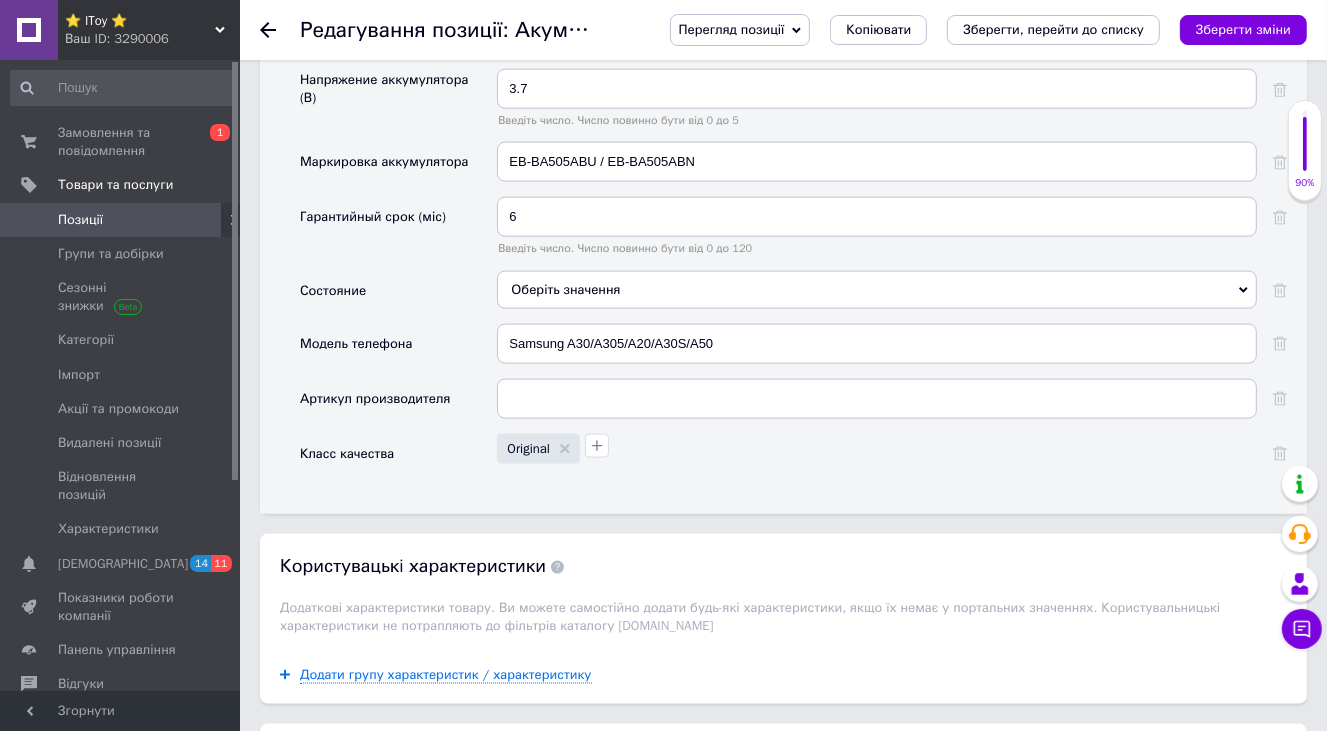 drag, startPoint x: 1230, startPoint y: 28, endPoint x: 1231, endPoint y: 81, distance: 53.009434 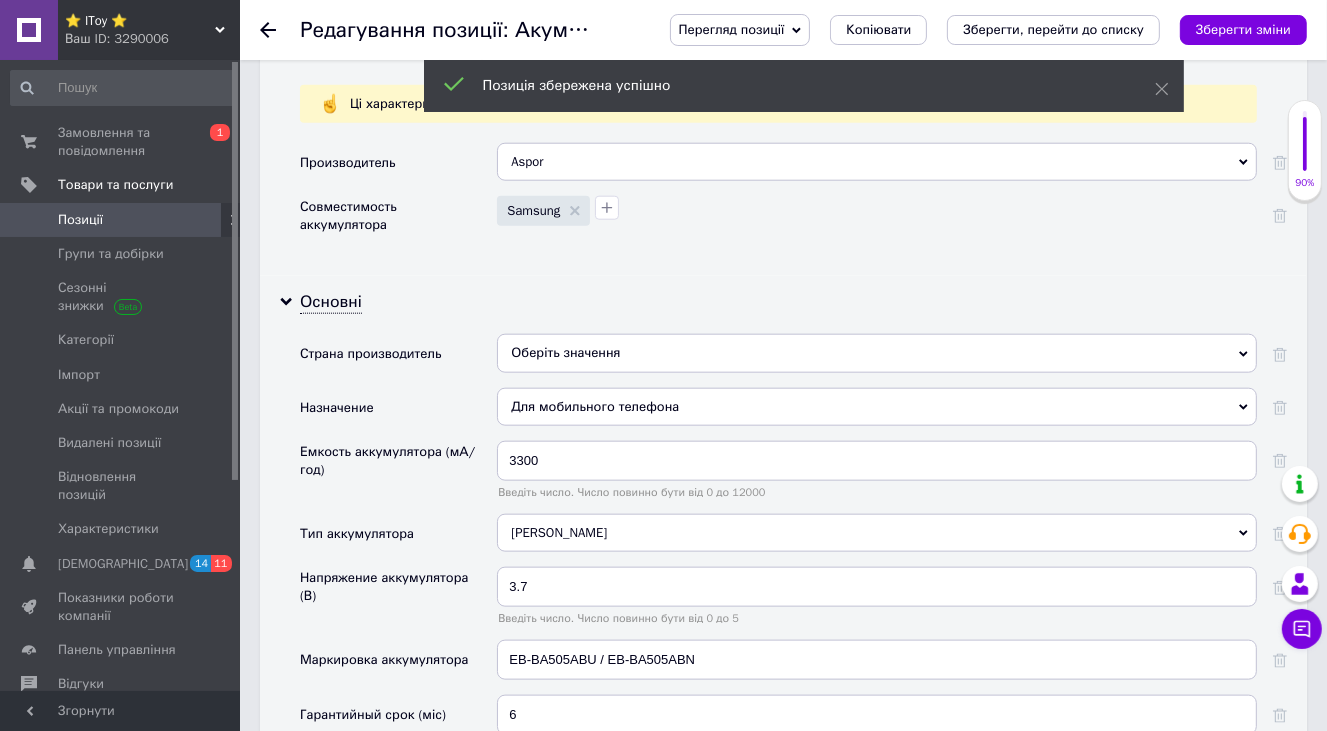 scroll, scrollTop: 1850, scrollLeft: 0, axis: vertical 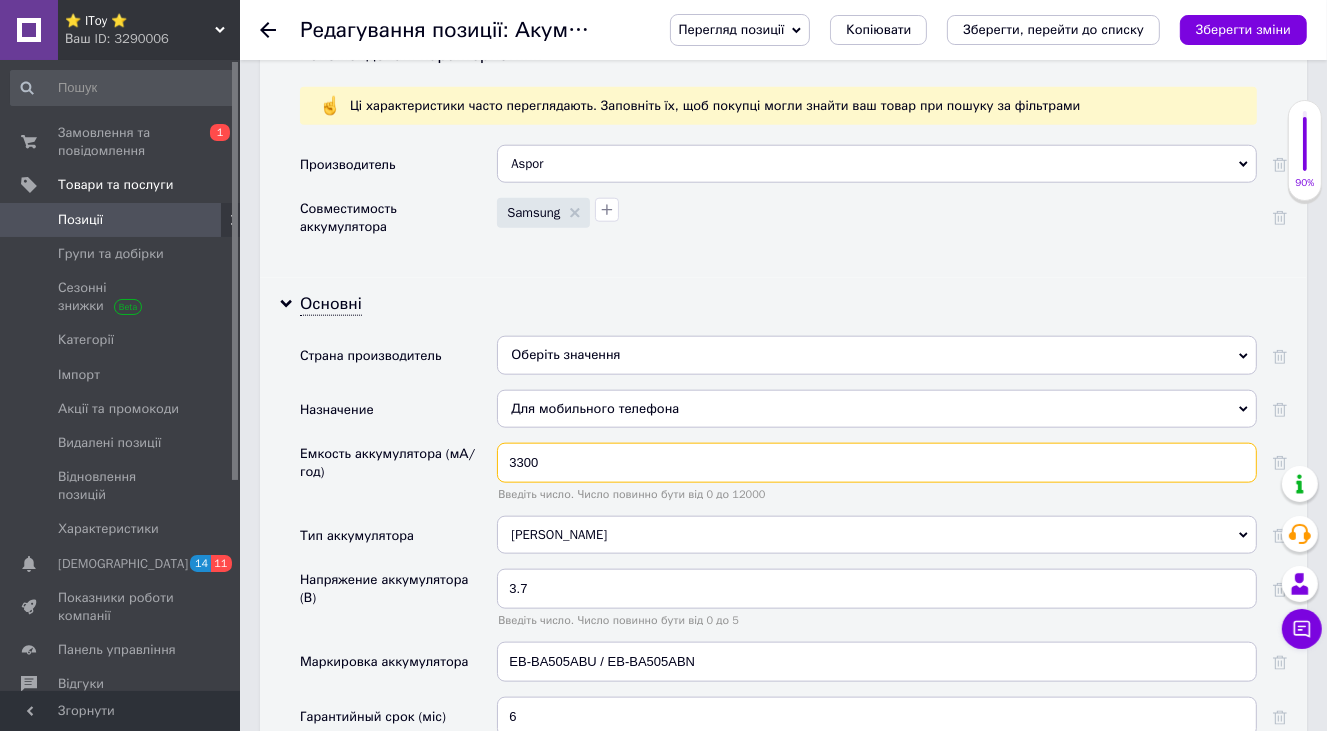 click on "3300" at bounding box center (877, 463) 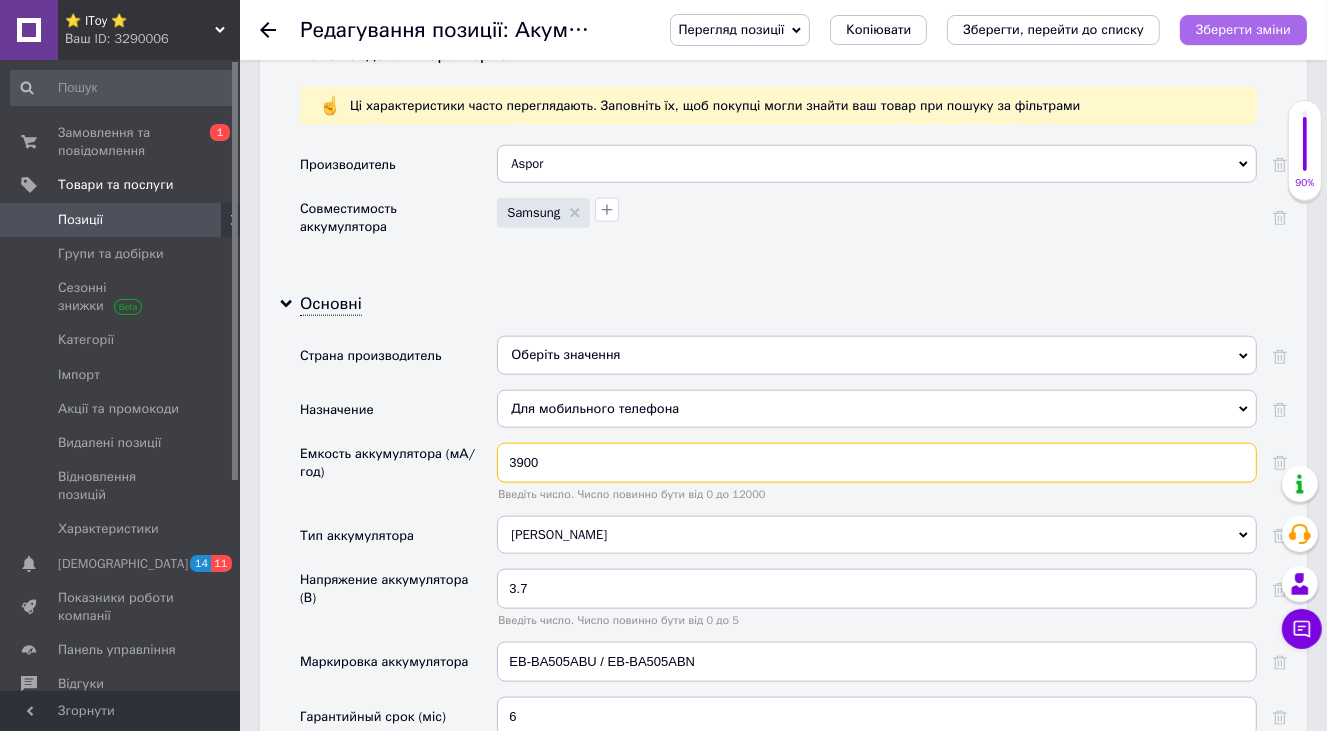 type on "3900" 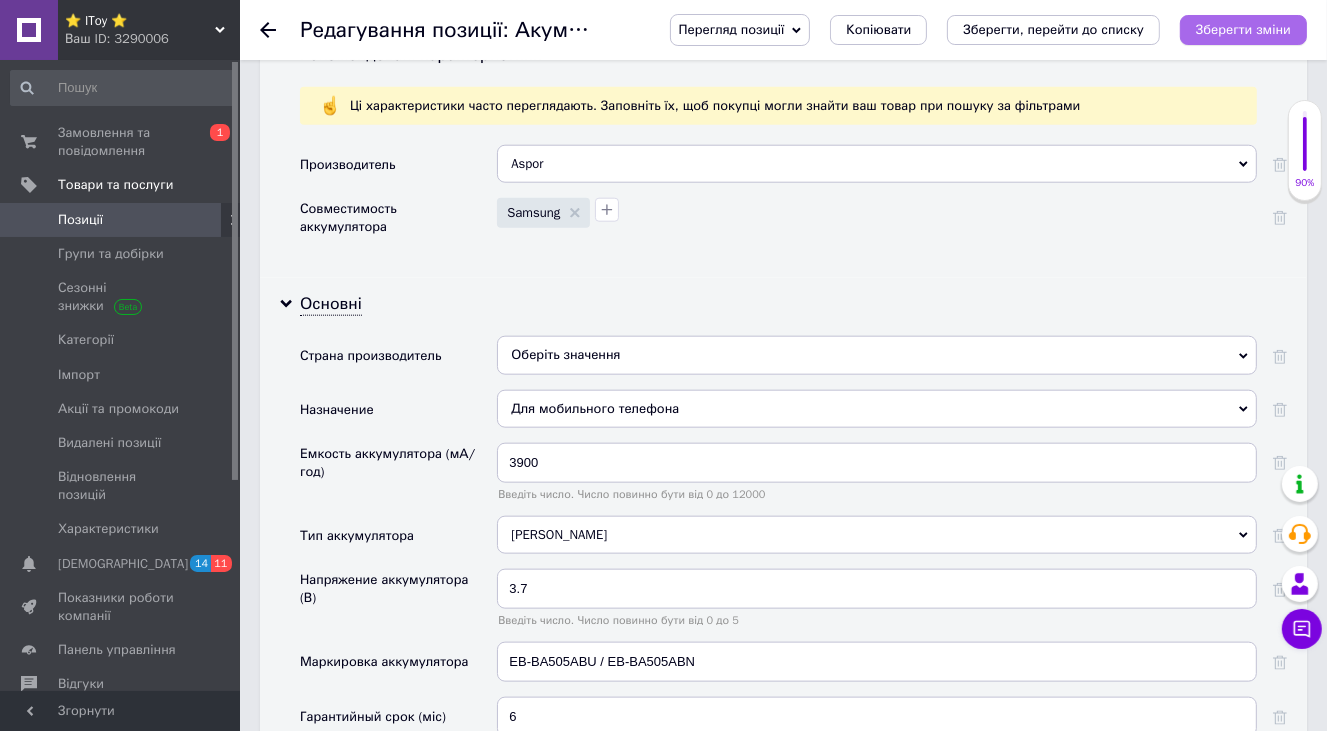 click on "Зберегти зміни" at bounding box center [1243, 29] 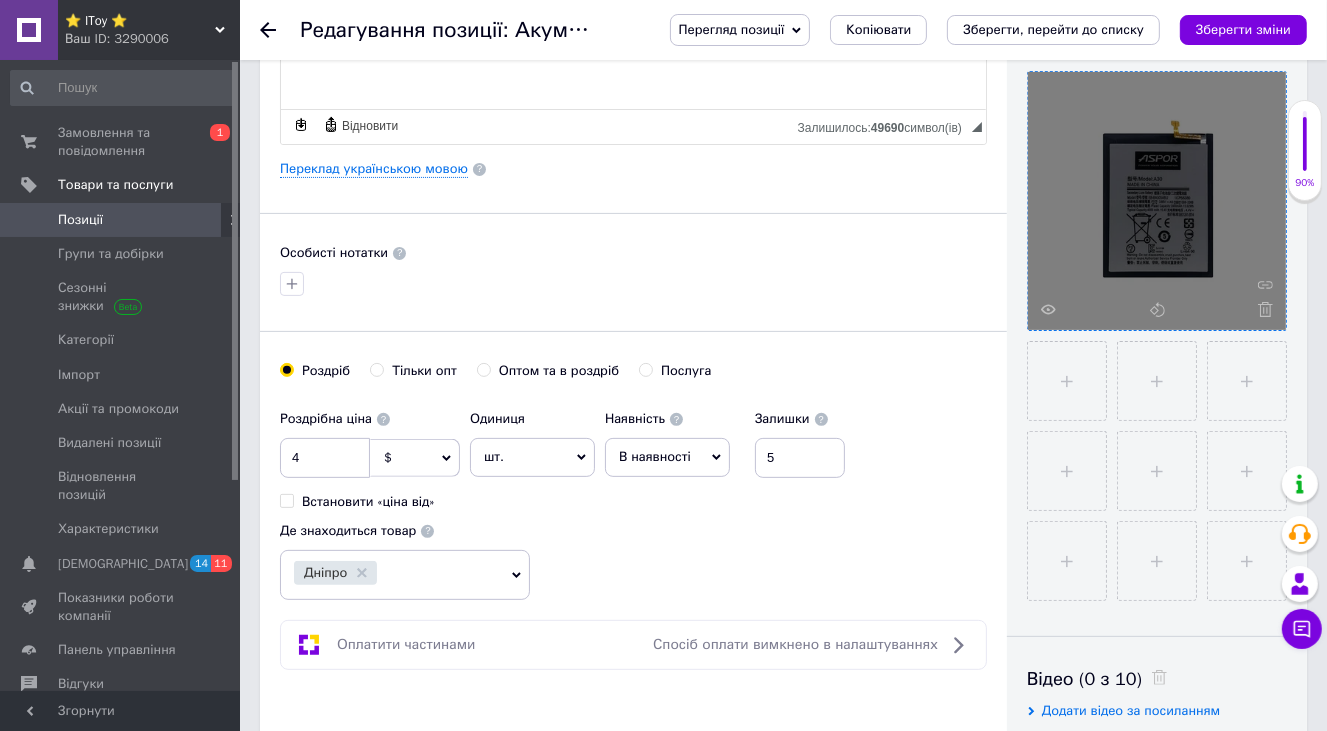 scroll, scrollTop: 450, scrollLeft: 0, axis: vertical 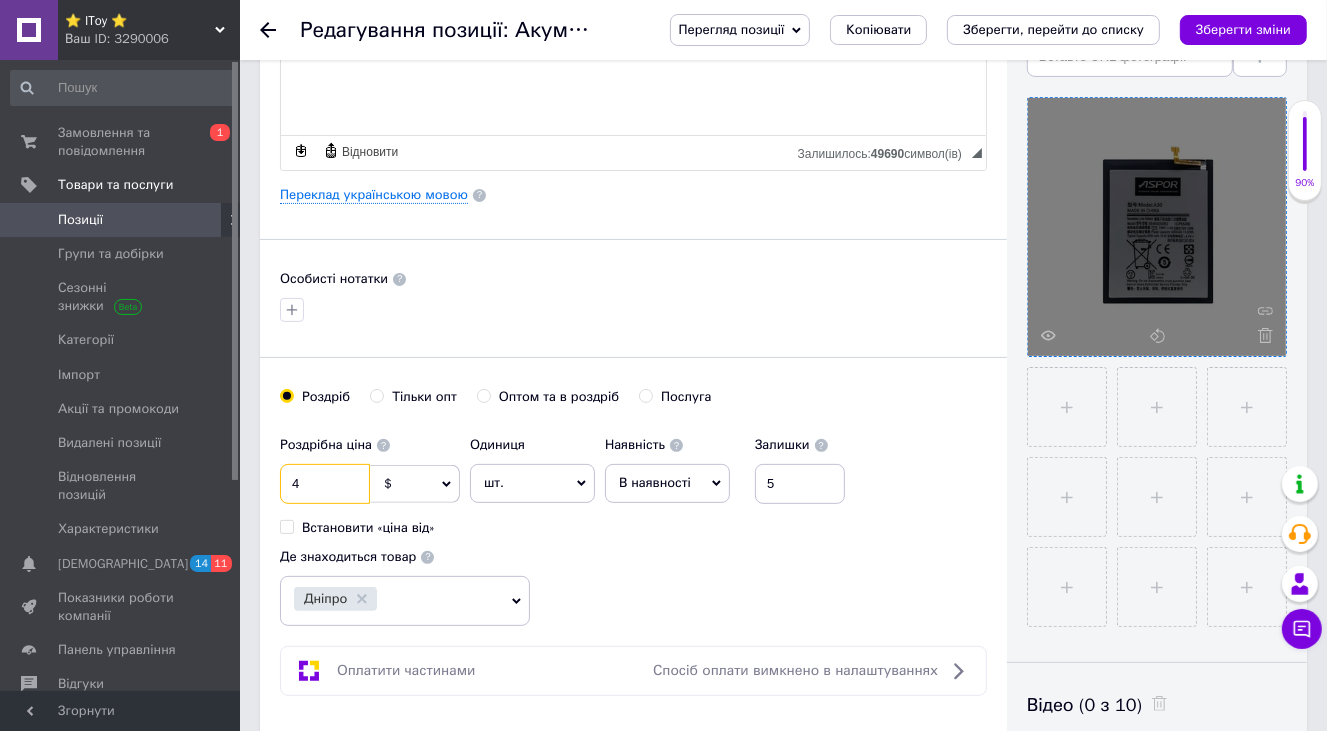 click on "4" at bounding box center (325, 484) 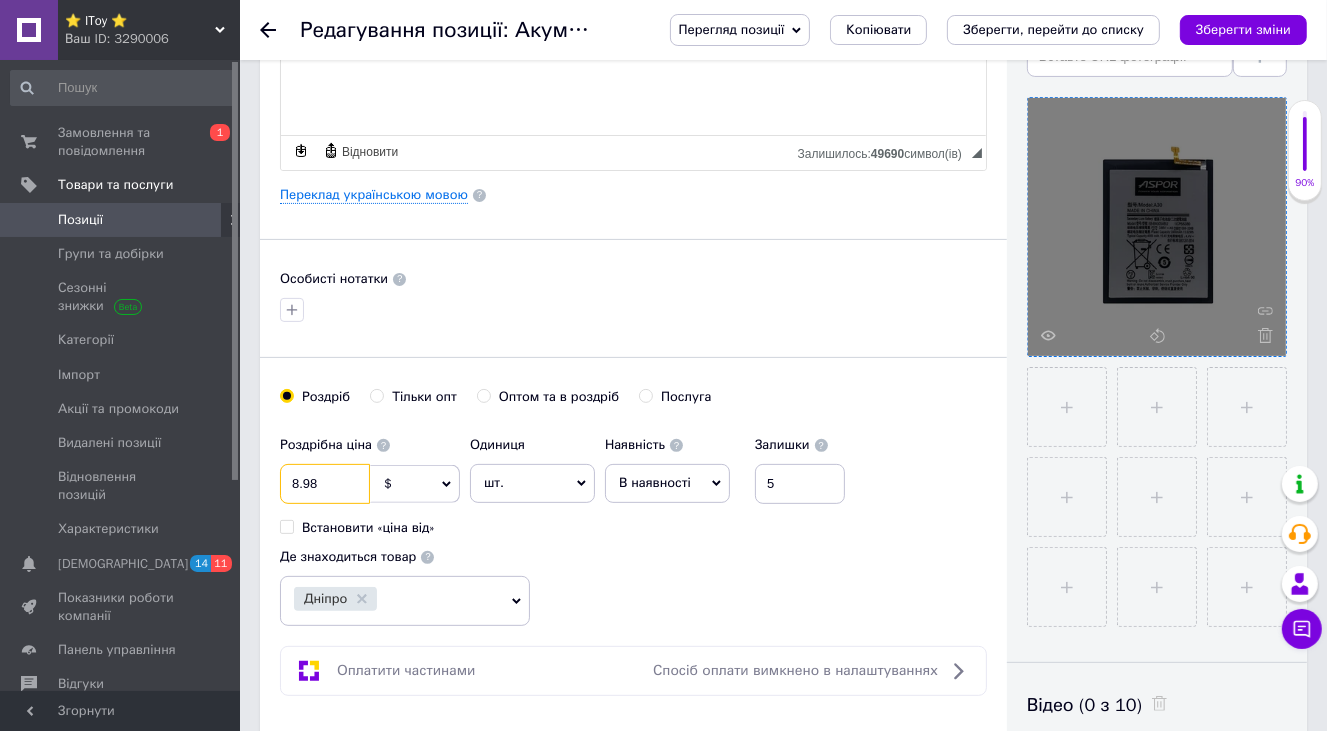 type on "8.98" 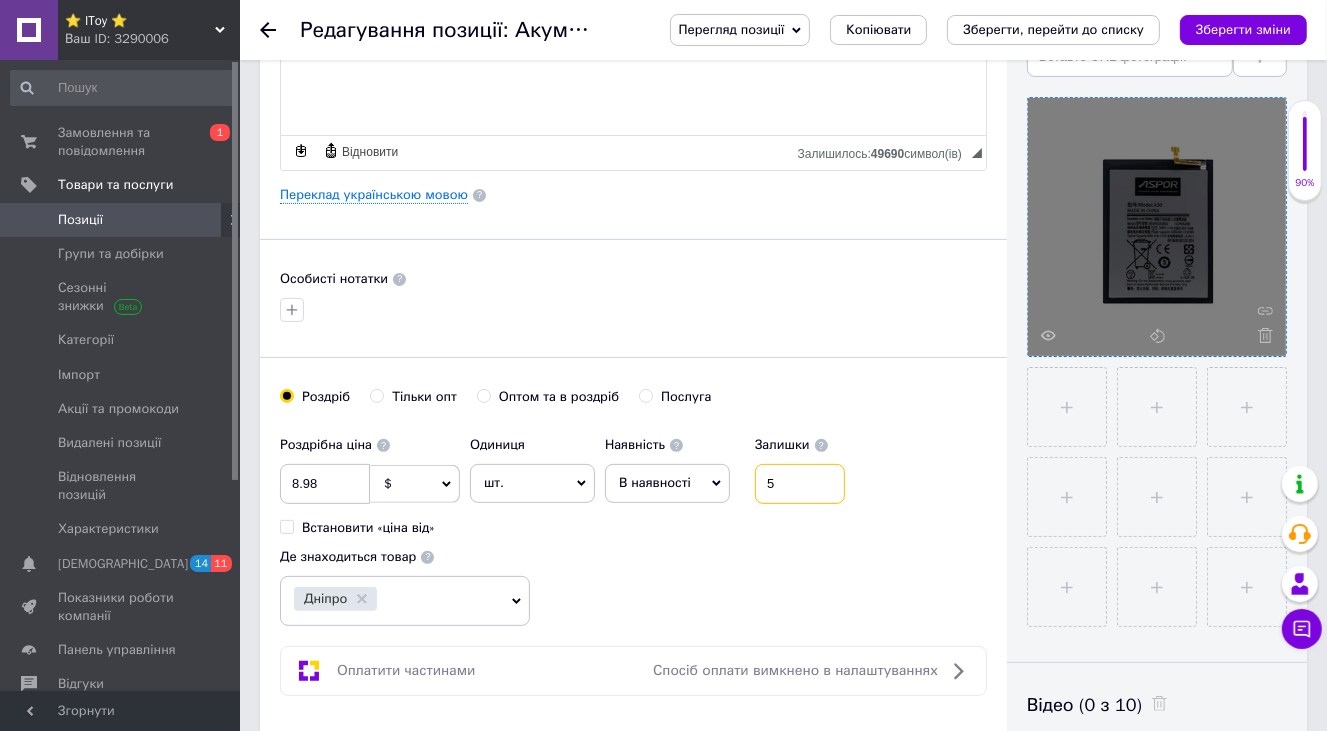 click on "5" at bounding box center [800, 484] 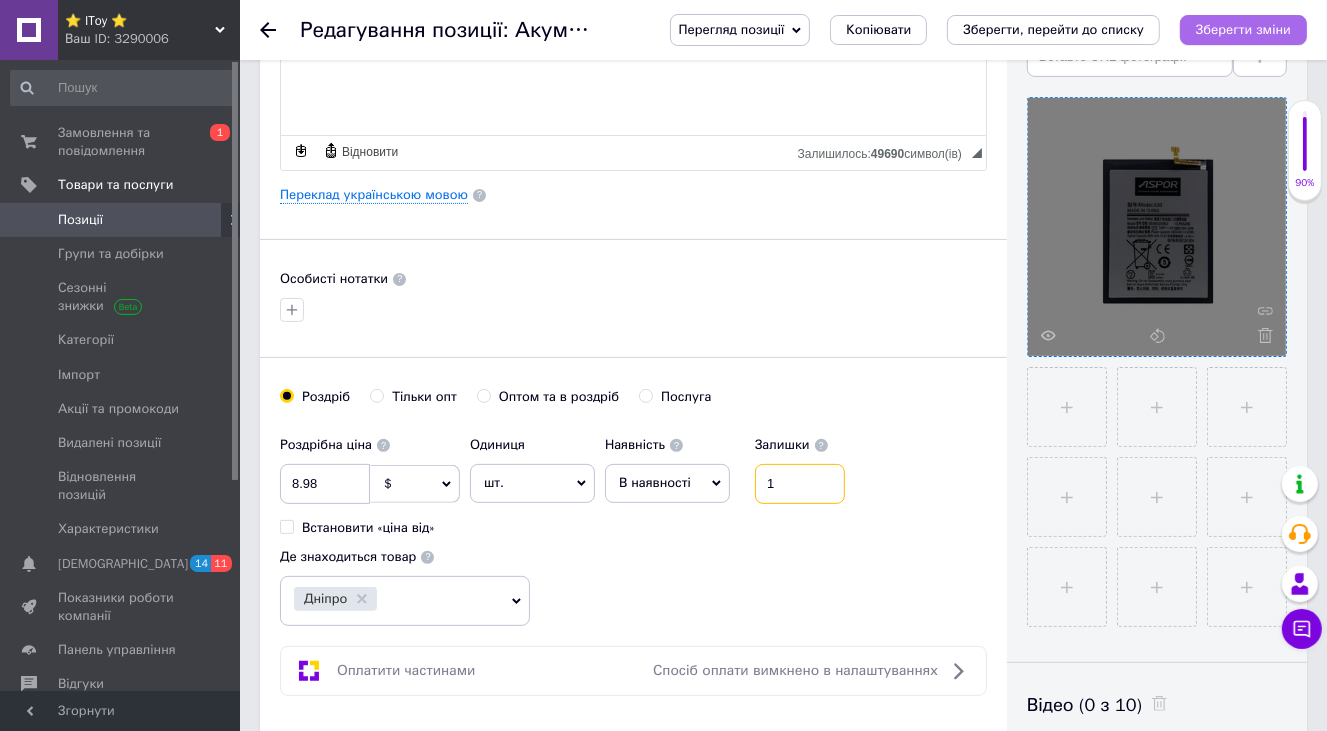 type on "1" 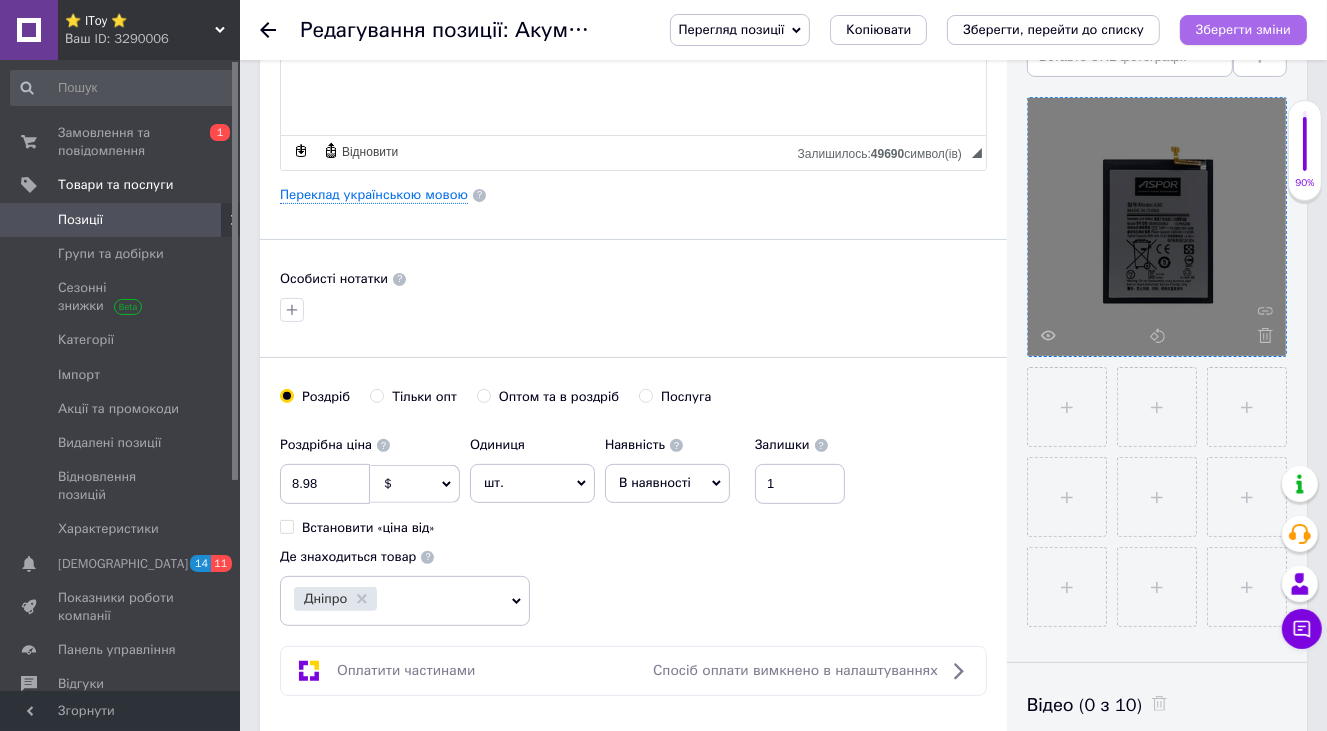 click on "Зберегти зміни" at bounding box center [1243, 29] 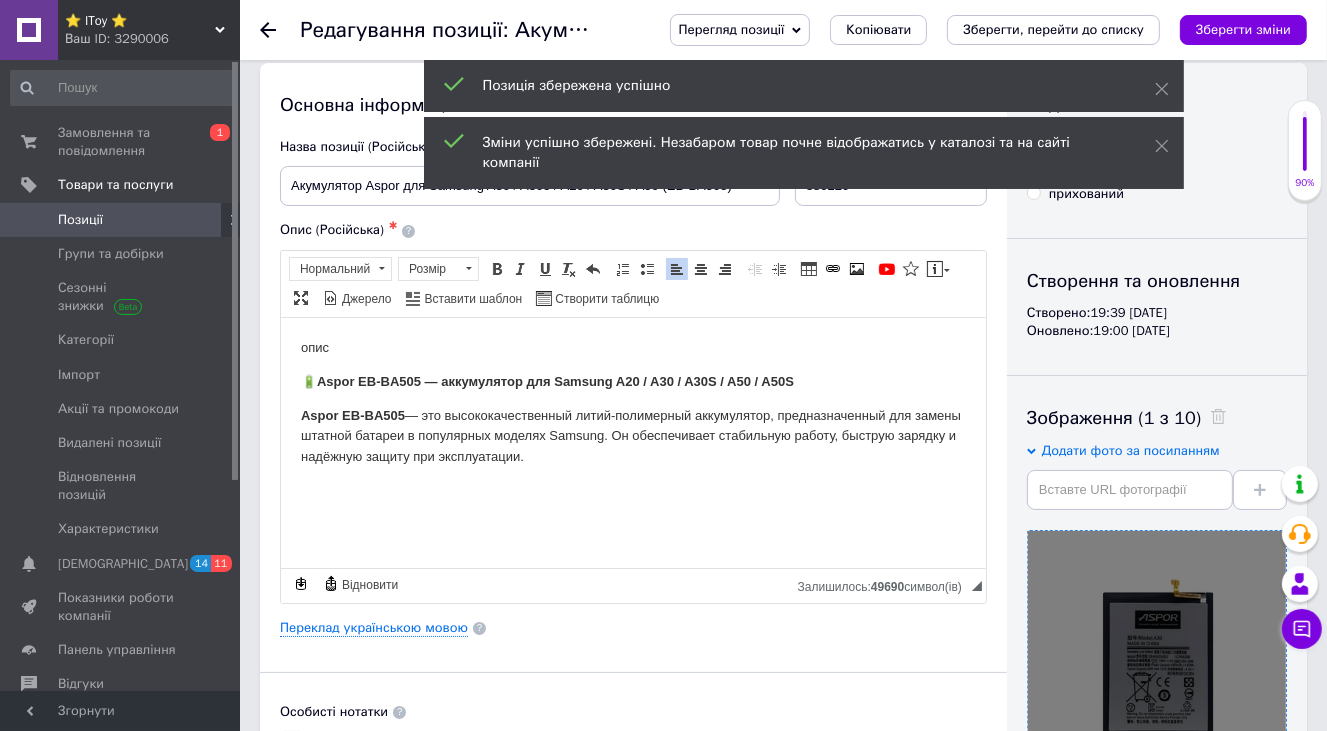scroll, scrollTop: 0, scrollLeft: 0, axis: both 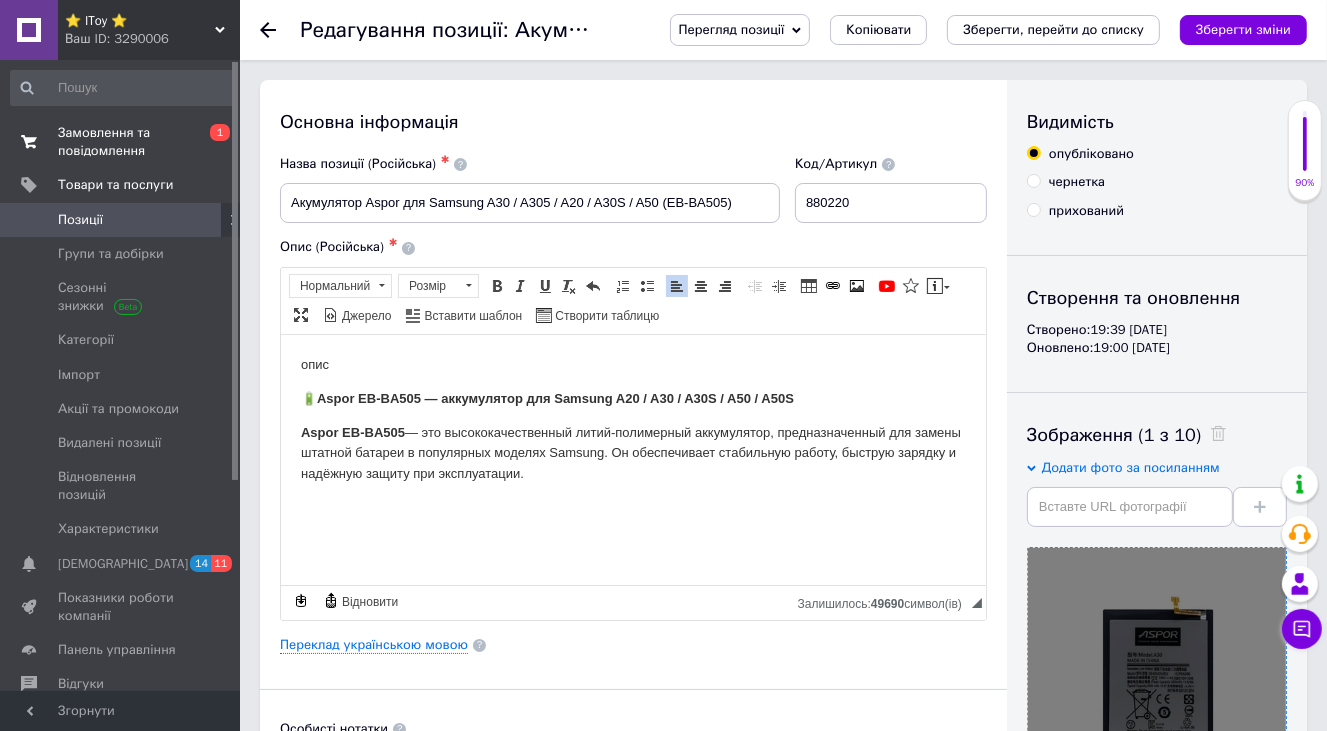 click on "Замовлення та повідомлення" at bounding box center [121, 142] 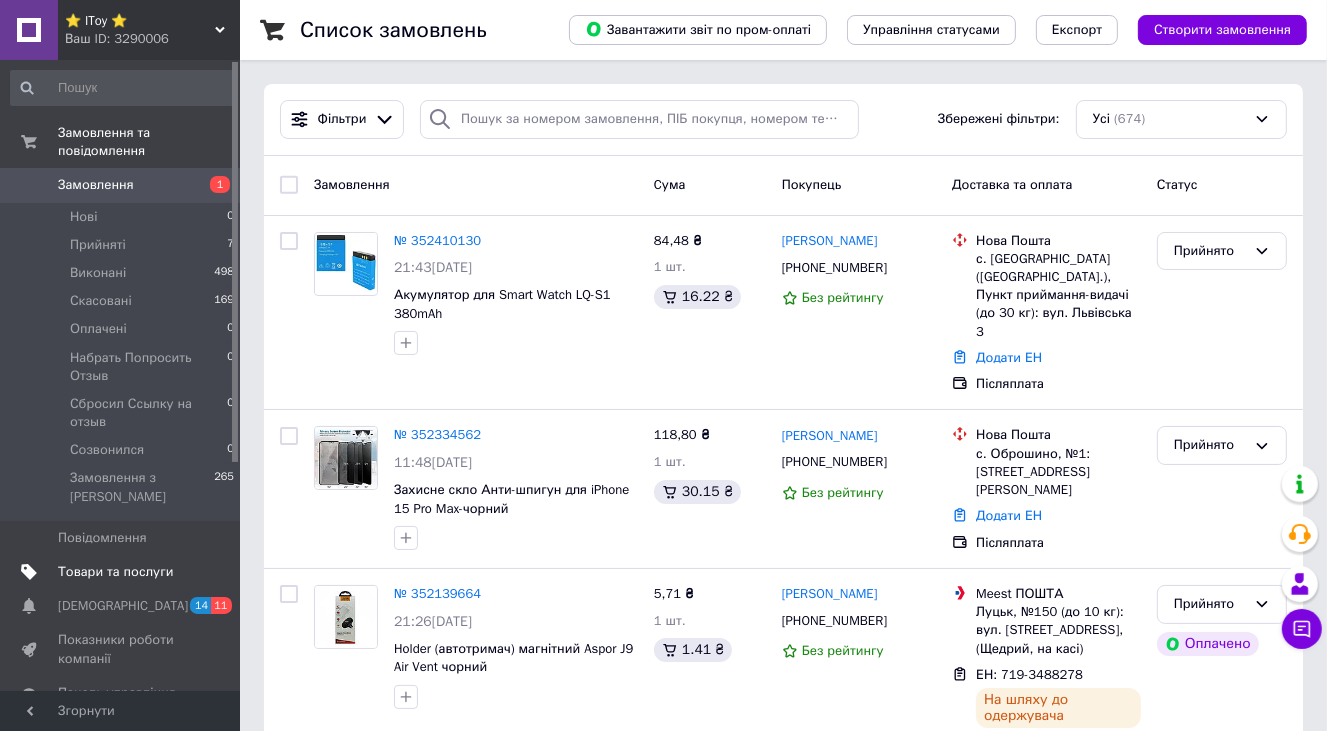 click on "Товари та послуги" at bounding box center [115, 572] 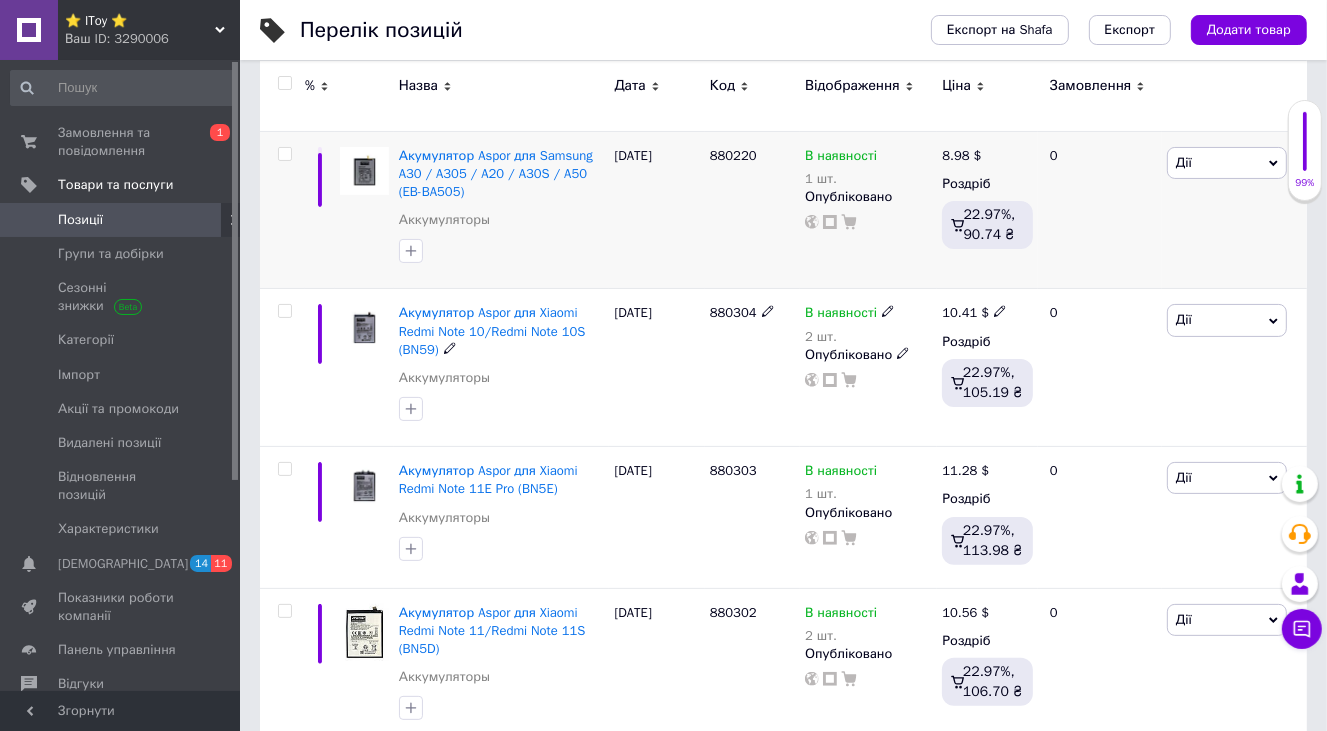 scroll, scrollTop: 200, scrollLeft: 0, axis: vertical 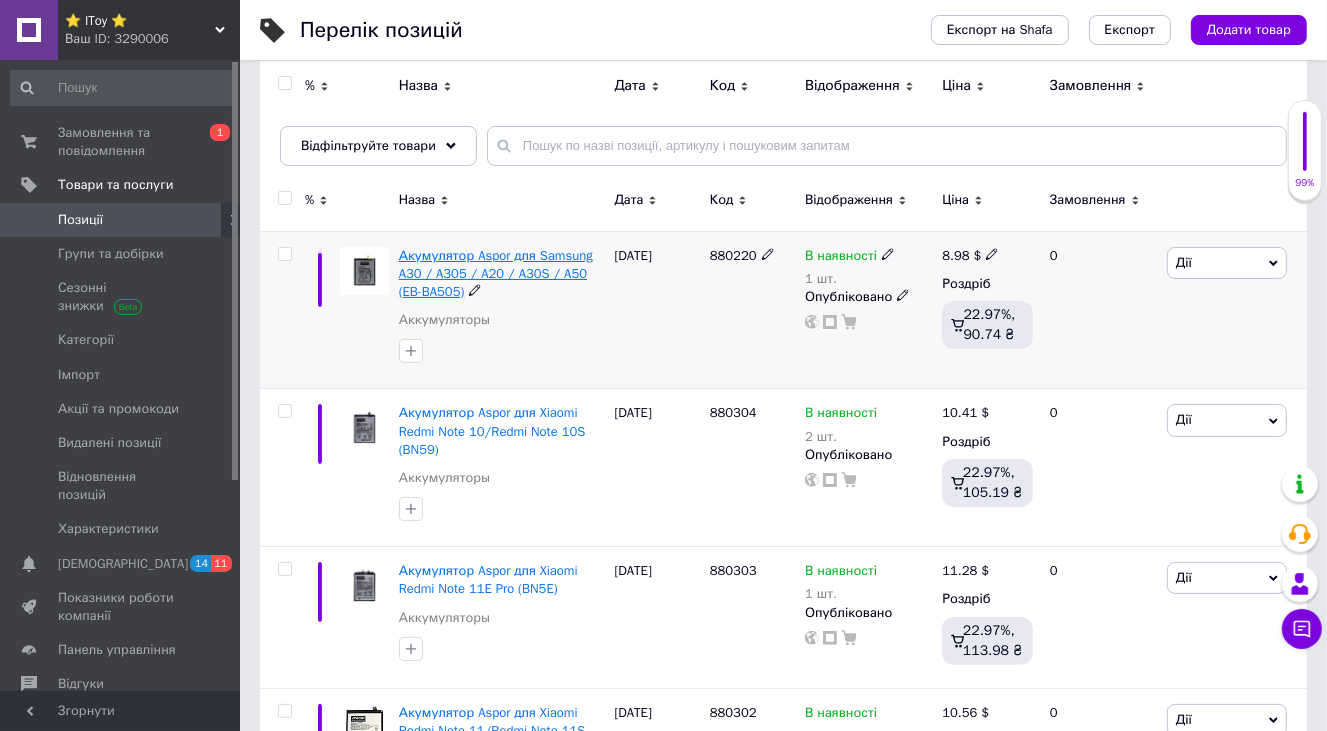 click on "Акумулятор Aspor для Samsung A30 / A305 / A20 / A30S / A50 (EB-BA505)" at bounding box center [496, 273] 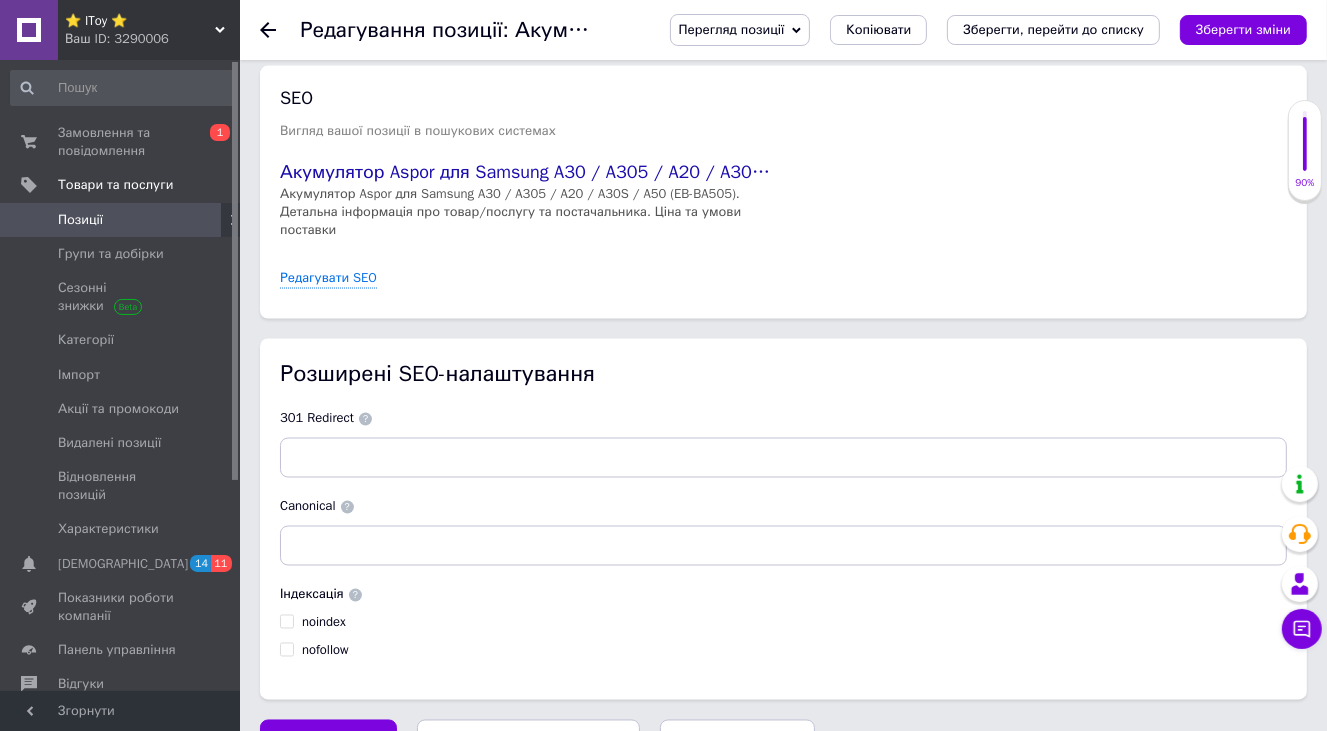 scroll, scrollTop: 2877, scrollLeft: 0, axis: vertical 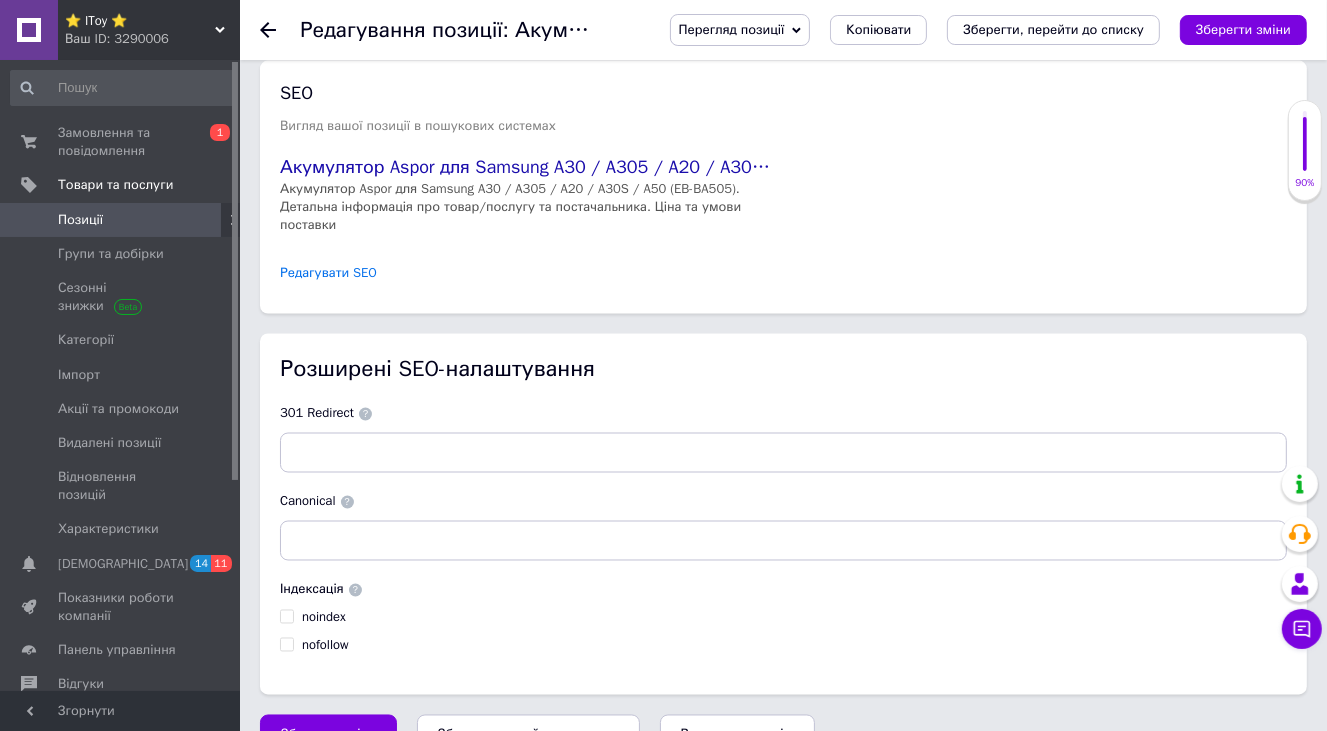 click on "Редагувати SEO" at bounding box center [328, 273] 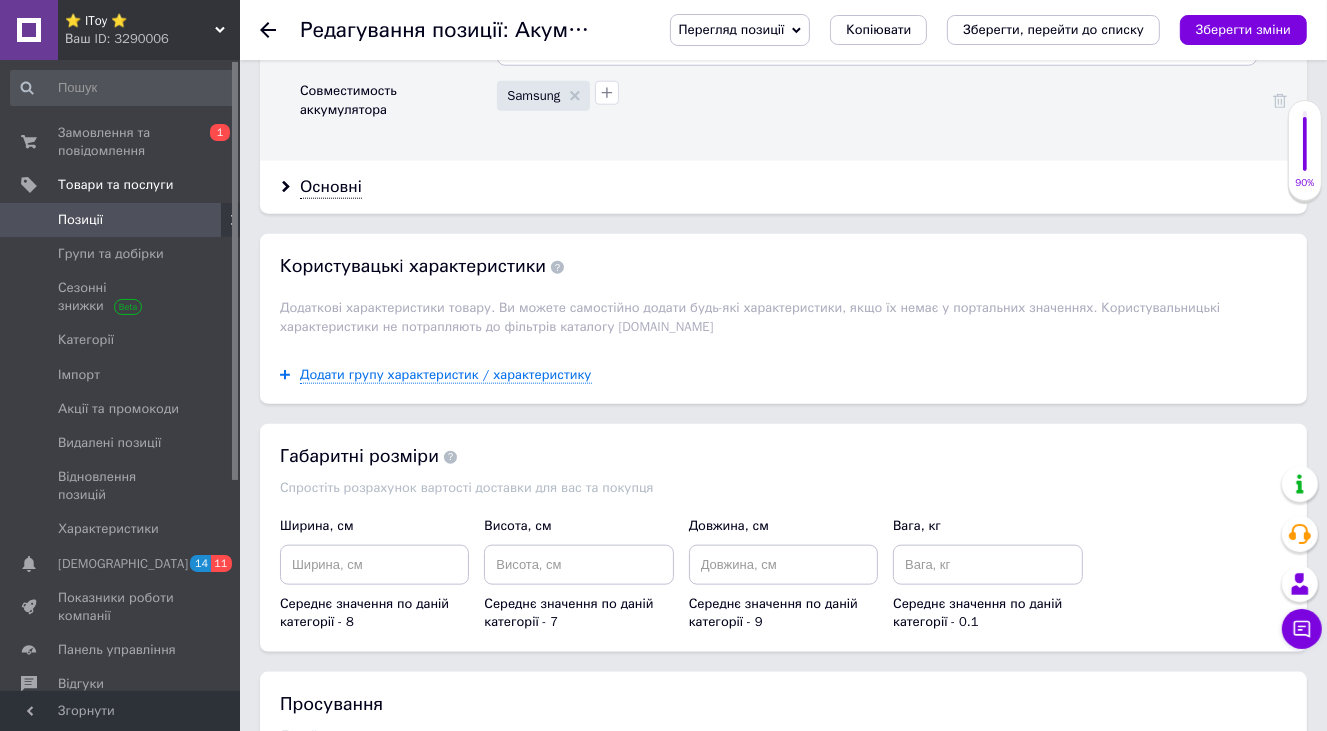 scroll, scrollTop: 1777, scrollLeft: 0, axis: vertical 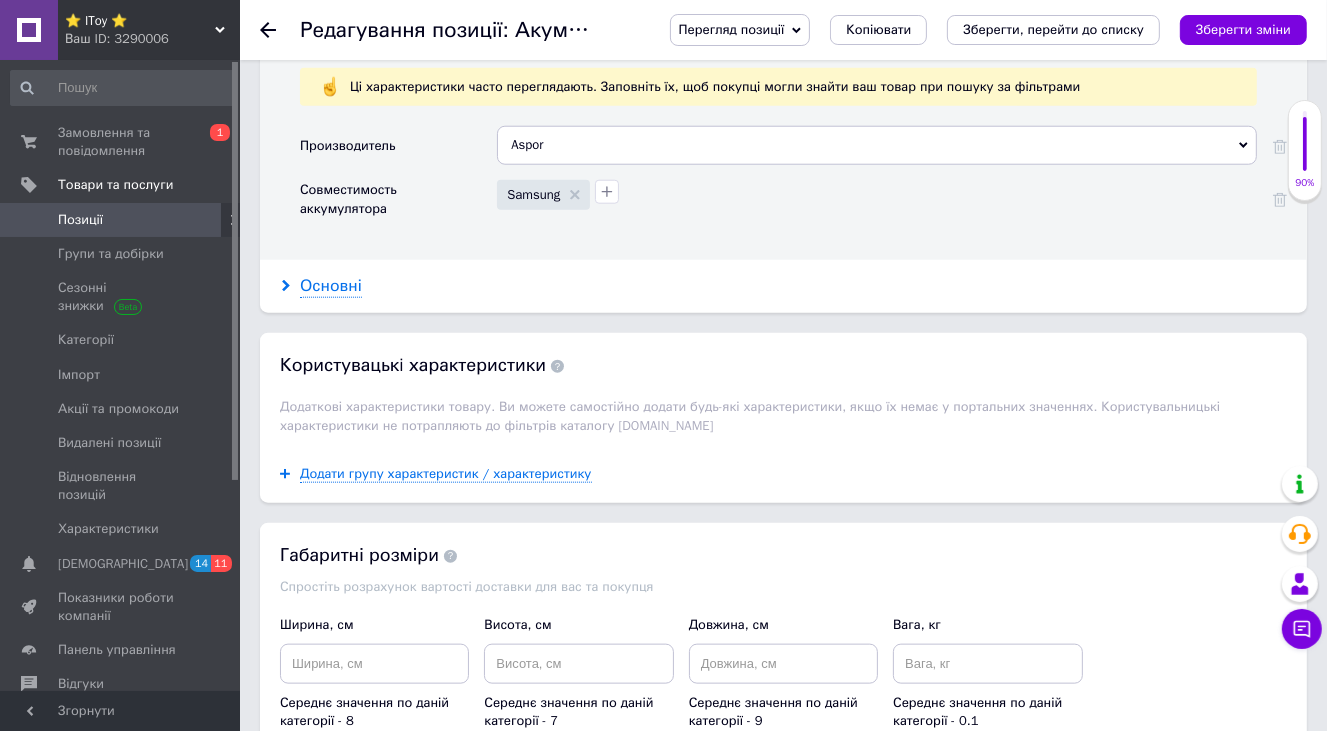 click on "Основні" at bounding box center [331, 286] 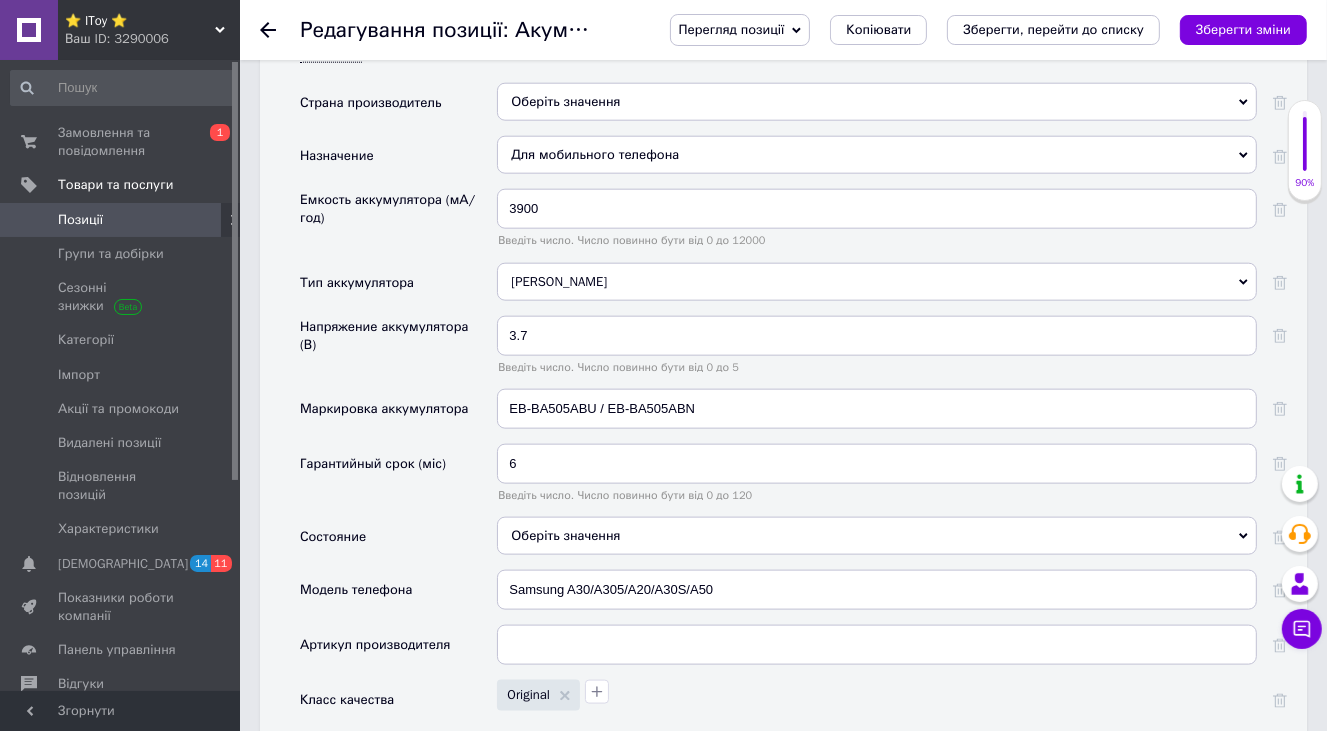 scroll, scrollTop: 2077, scrollLeft: 0, axis: vertical 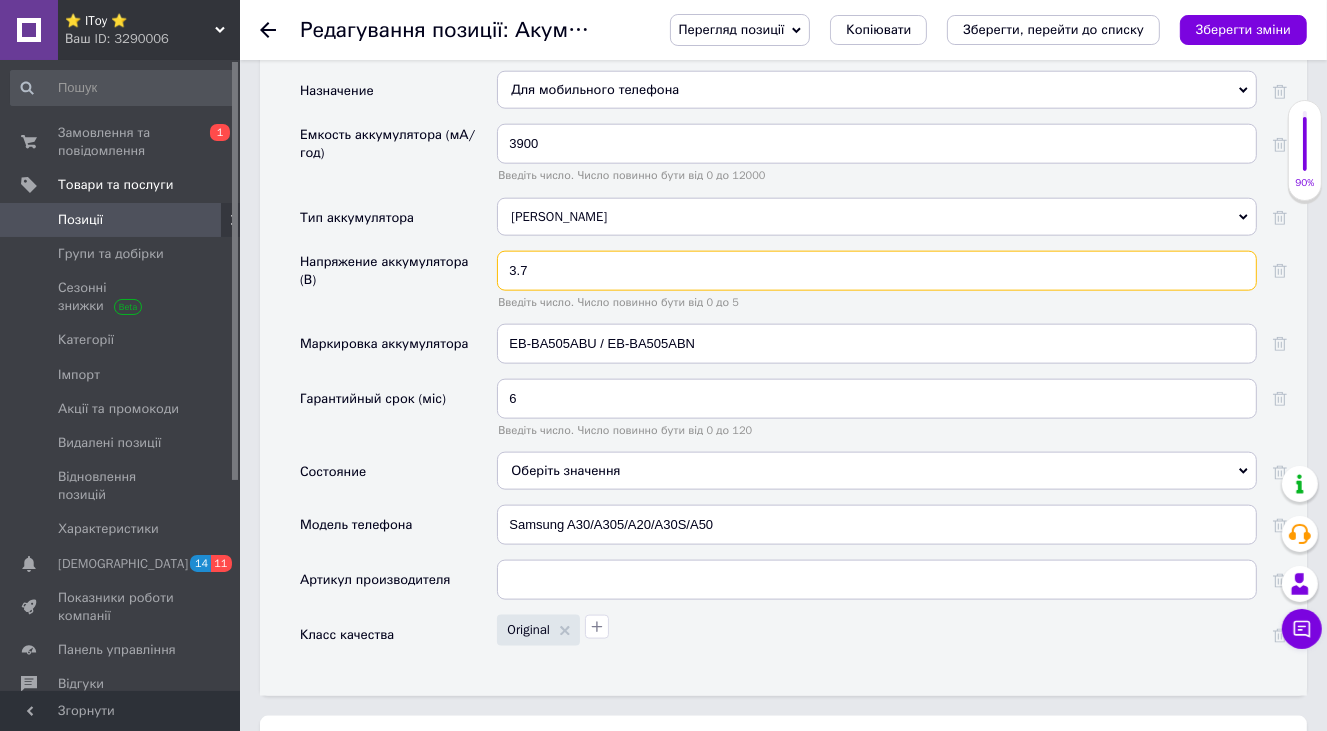 click on "3.7" at bounding box center (877, 271) 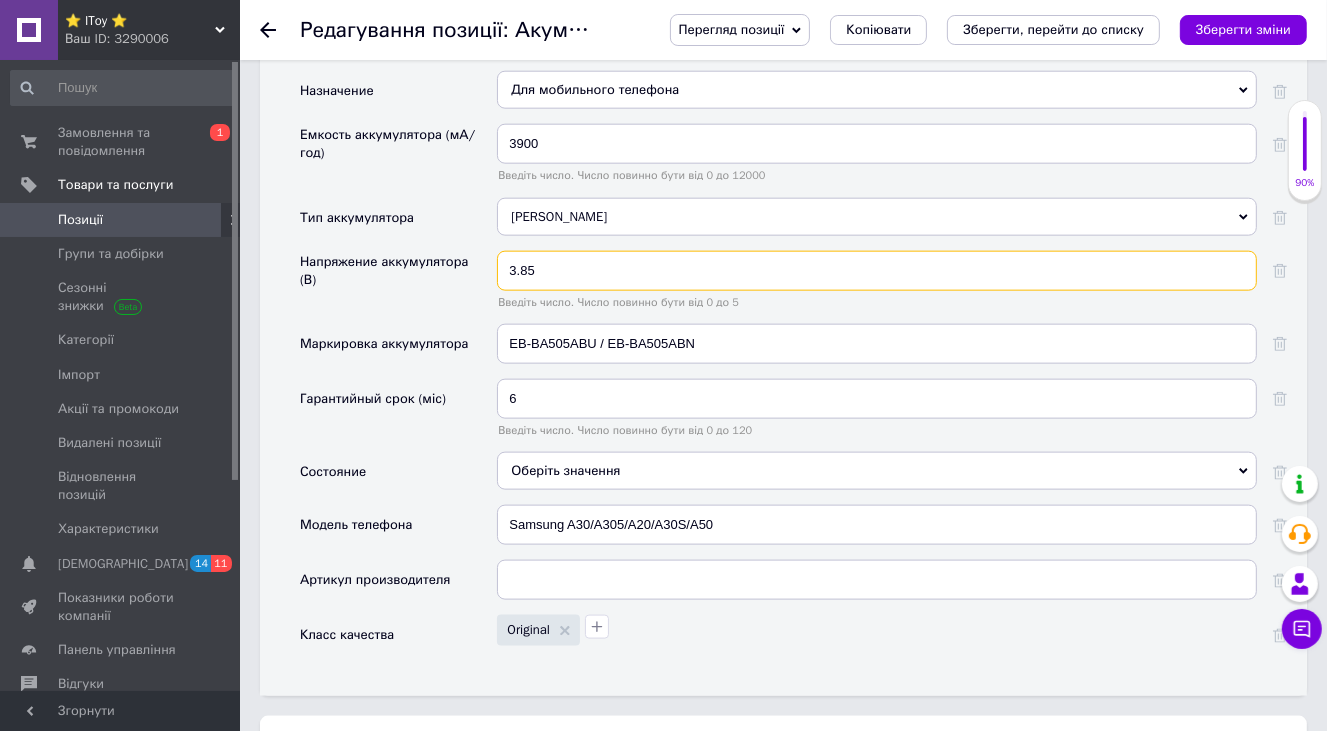 type on "3.85" 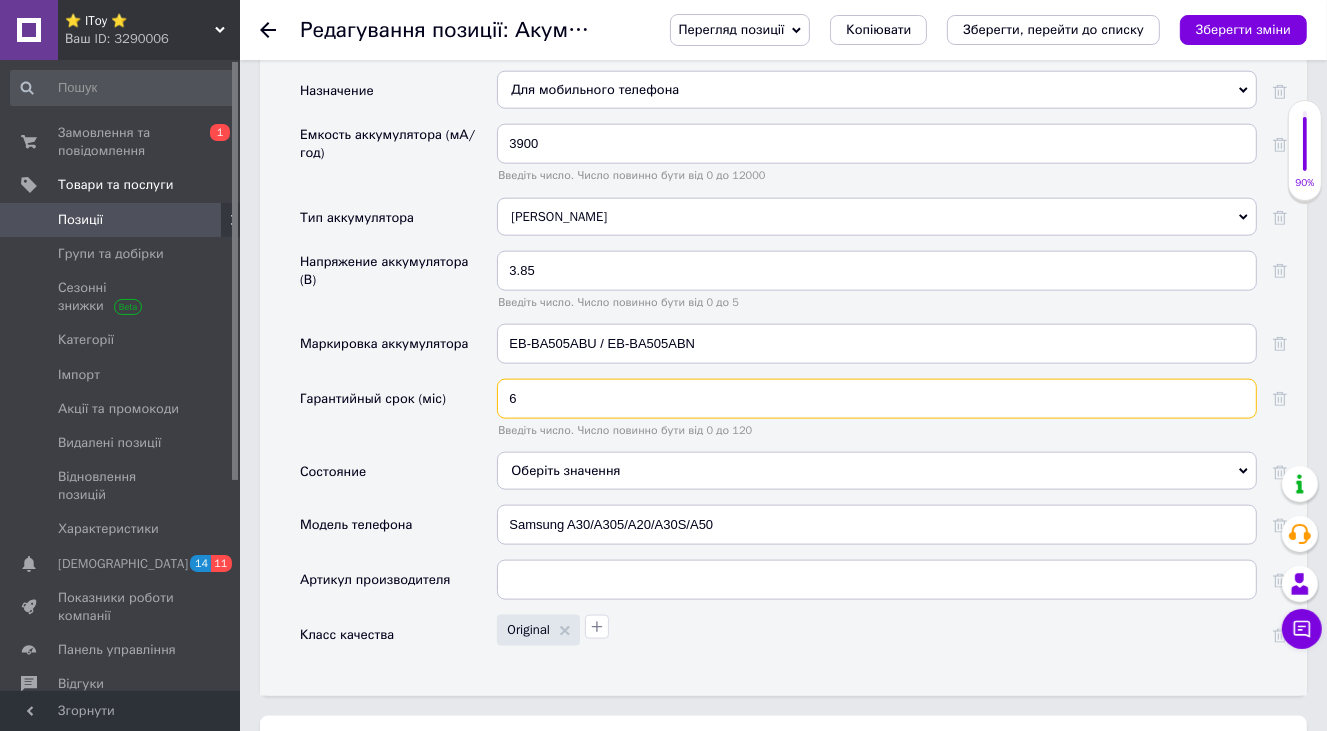 drag, startPoint x: 536, startPoint y: 373, endPoint x: 552, endPoint y: 384, distance: 19.416489 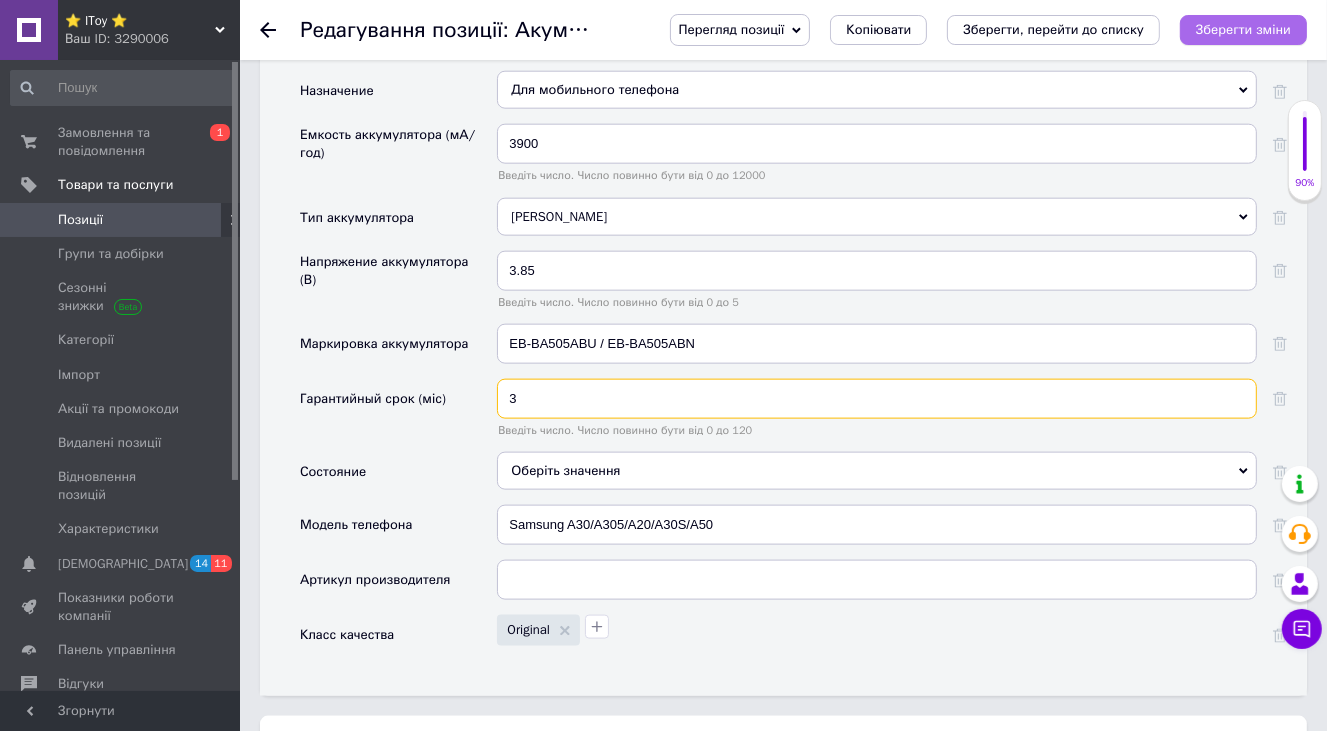 type on "3" 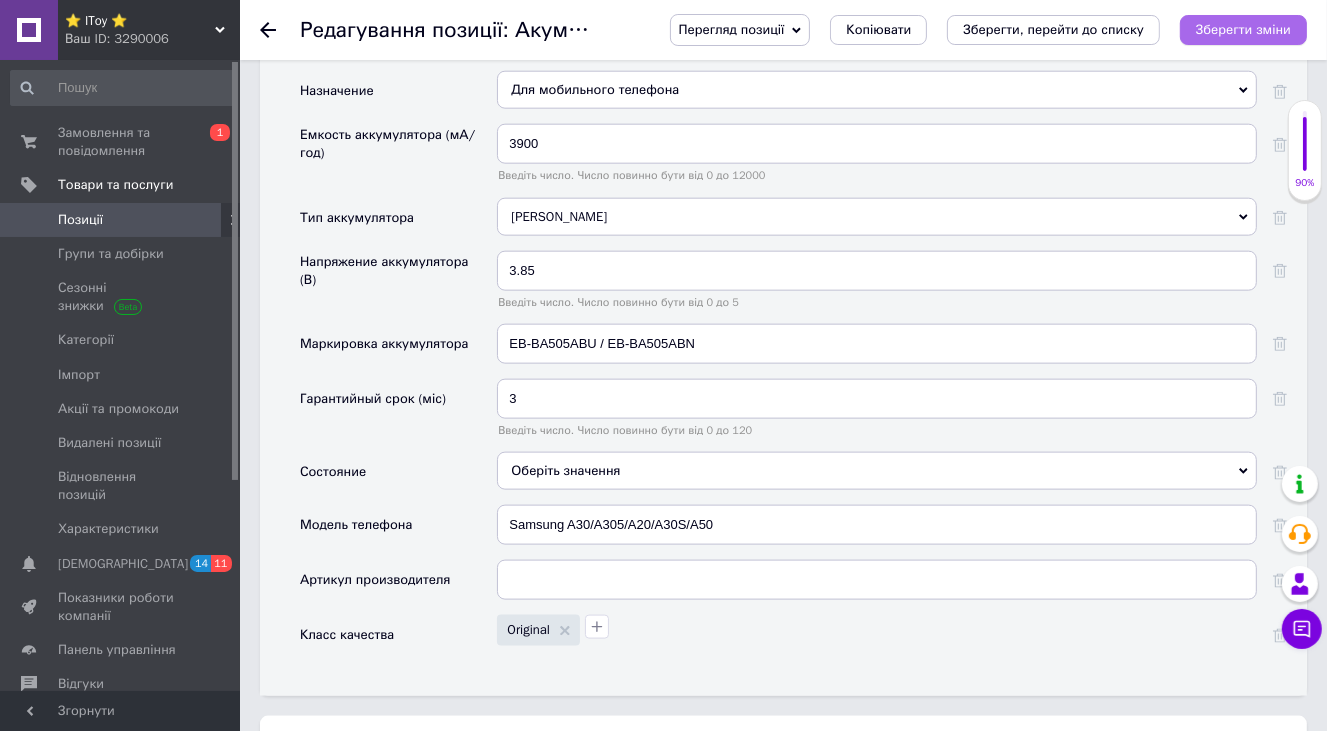 click on "Зберегти зміни" at bounding box center [1243, 29] 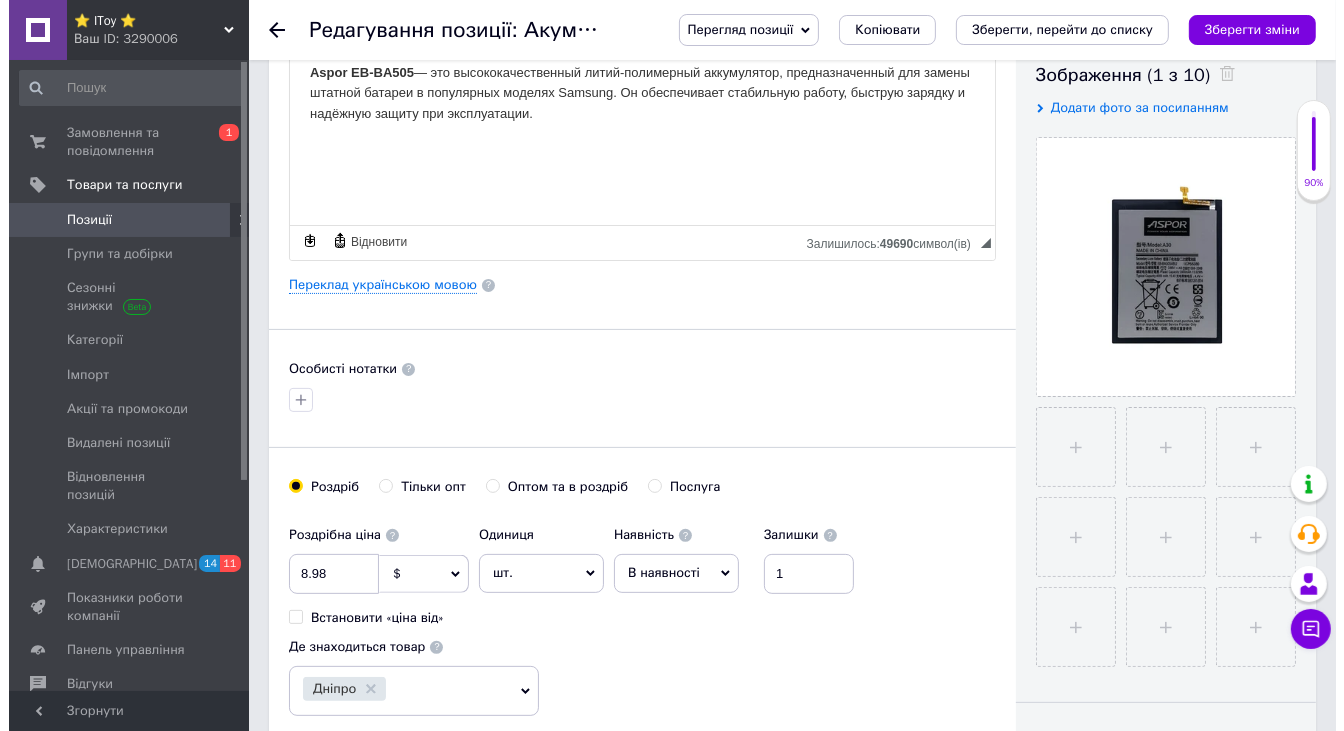 scroll, scrollTop: 400, scrollLeft: 0, axis: vertical 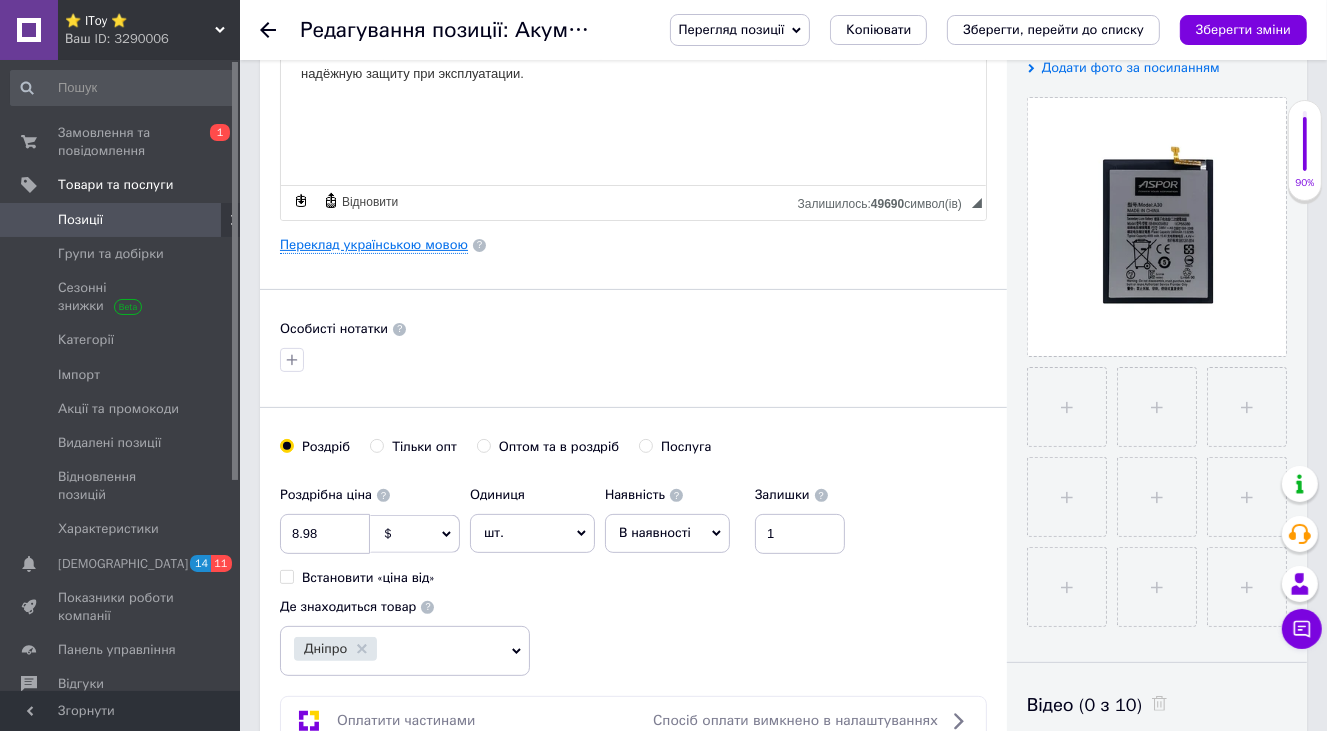 click on "Переклад українською мовою" at bounding box center (374, 245) 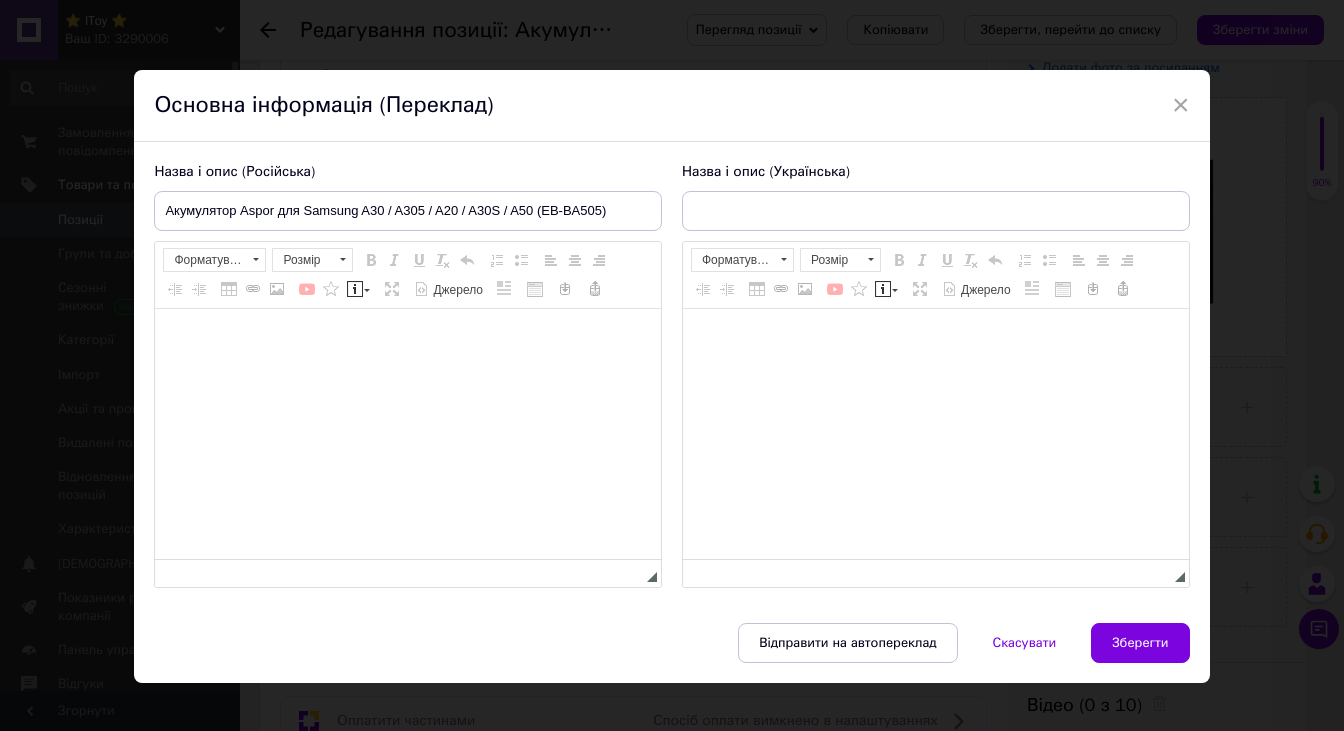 type on "Акумулятор Aspor для Samsung A30 / A305 / A20 / A30S / A50 (EB-BA505)" 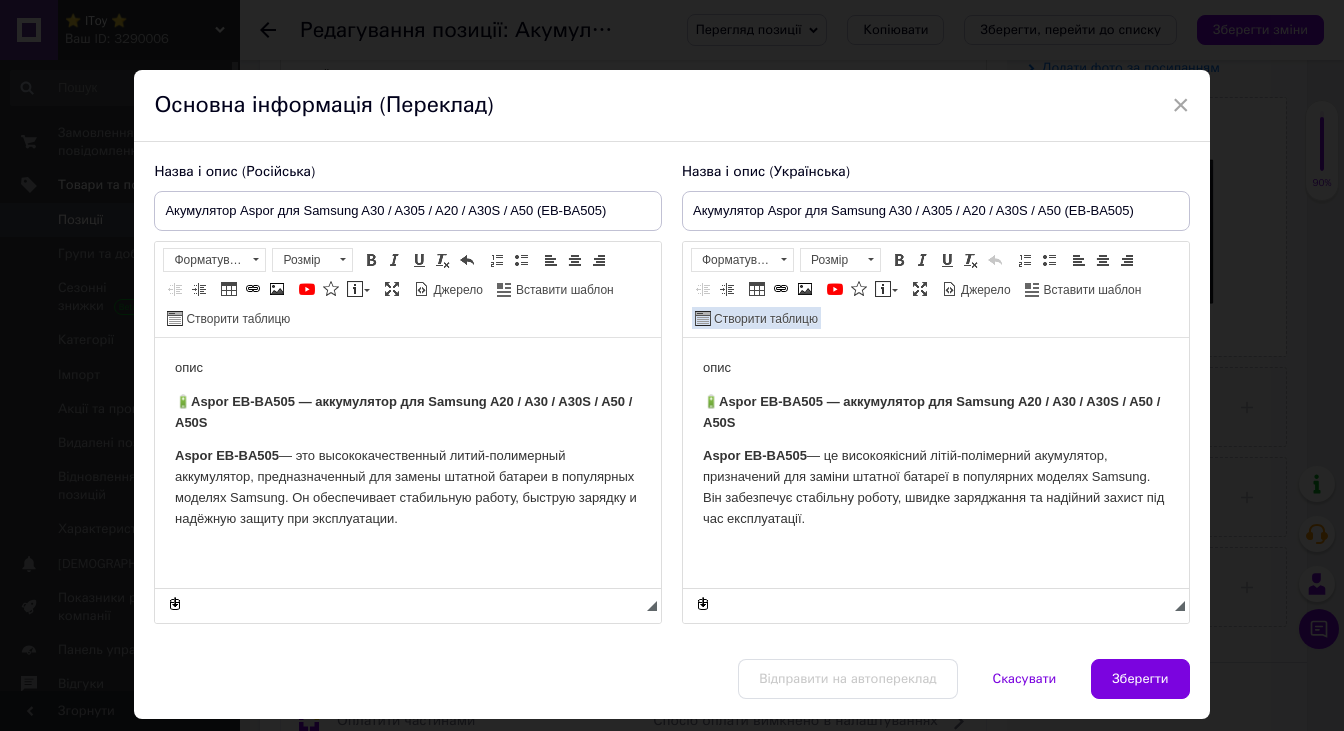 scroll, scrollTop: 0, scrollLeft: 0, axis: both 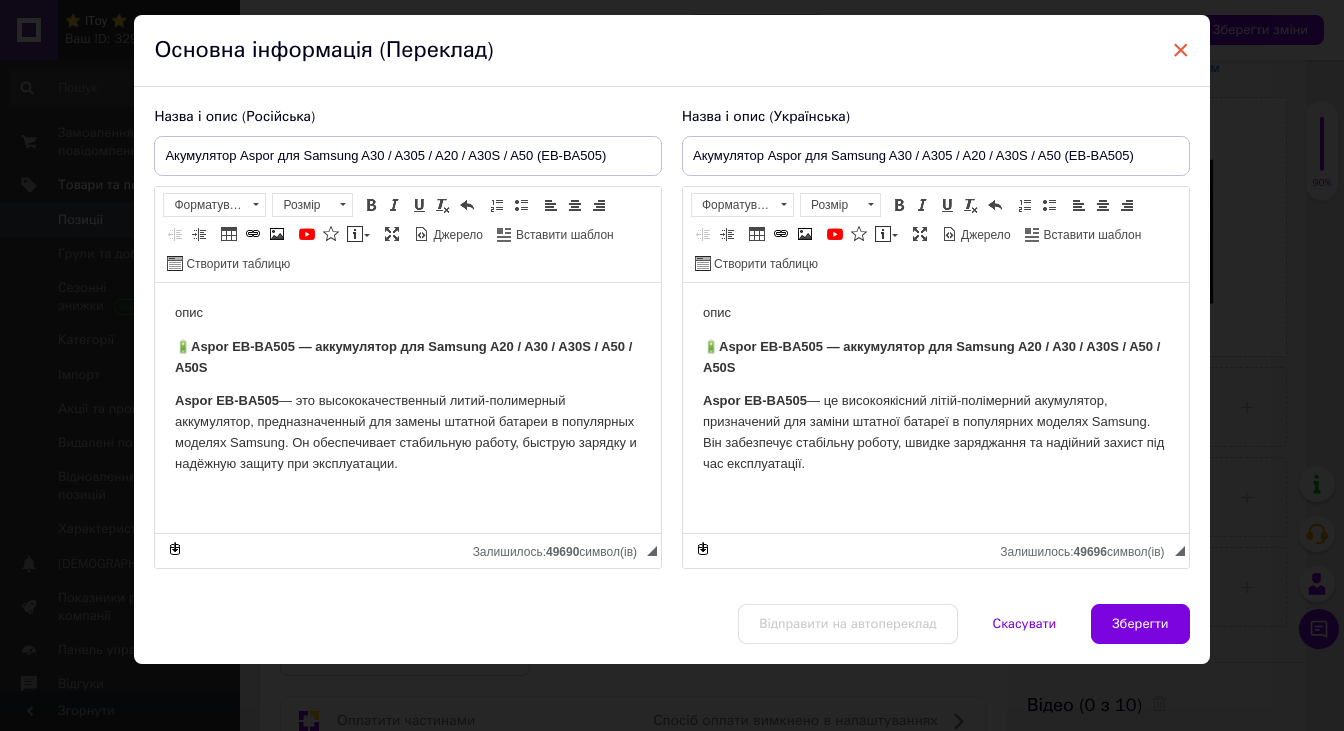 click on "×" at bounding box center (1181, 50) 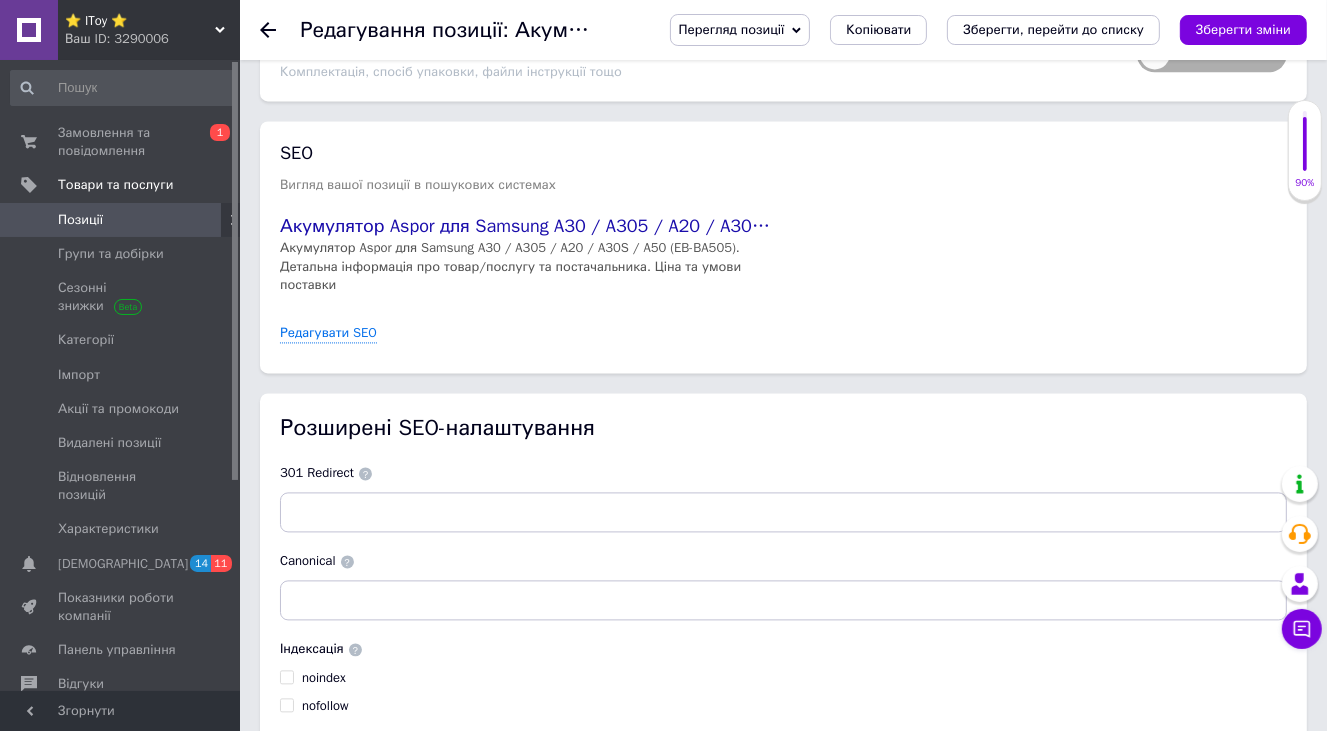 scroll, scrollTop: 3556, scrollLeft: 0, axis: vertical 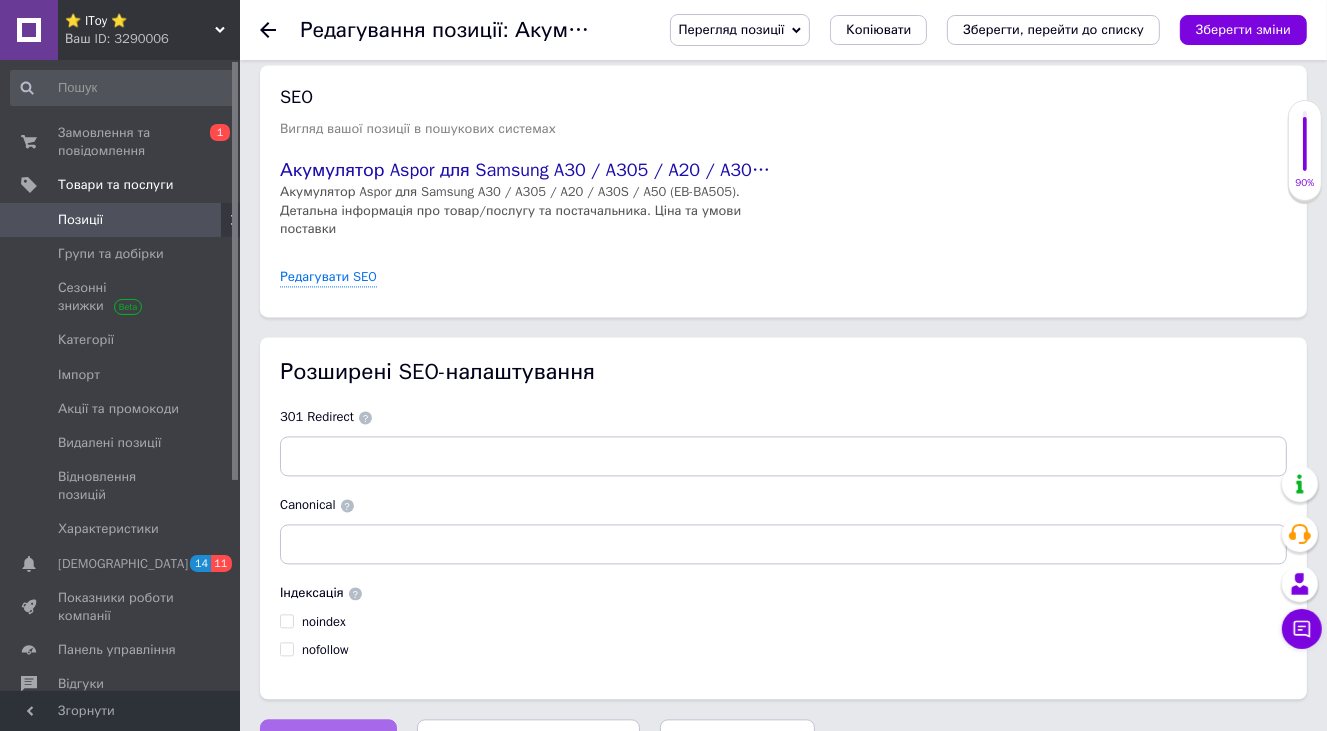 click on "Зберегти зміни" at bounding box center (328, 739) 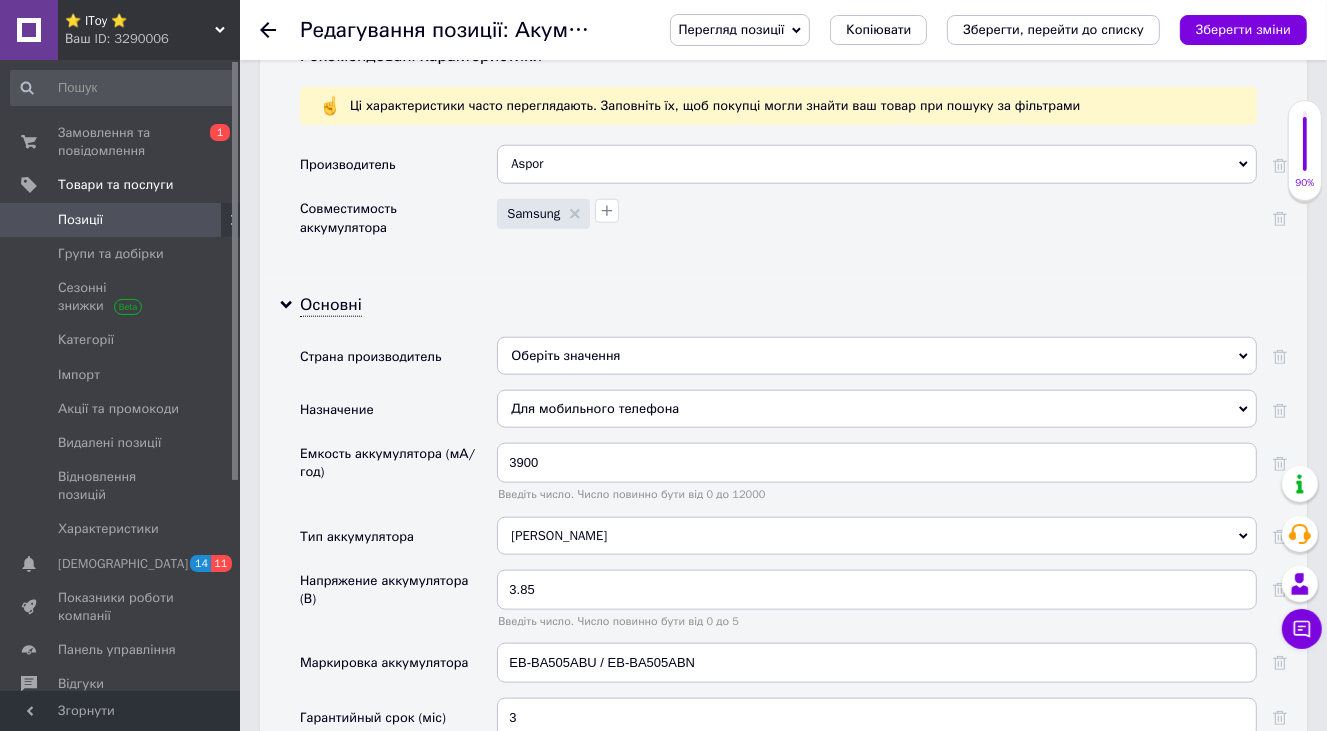 scroll, scrollTop: 1756, scrollLeft: 0, axis: vertical 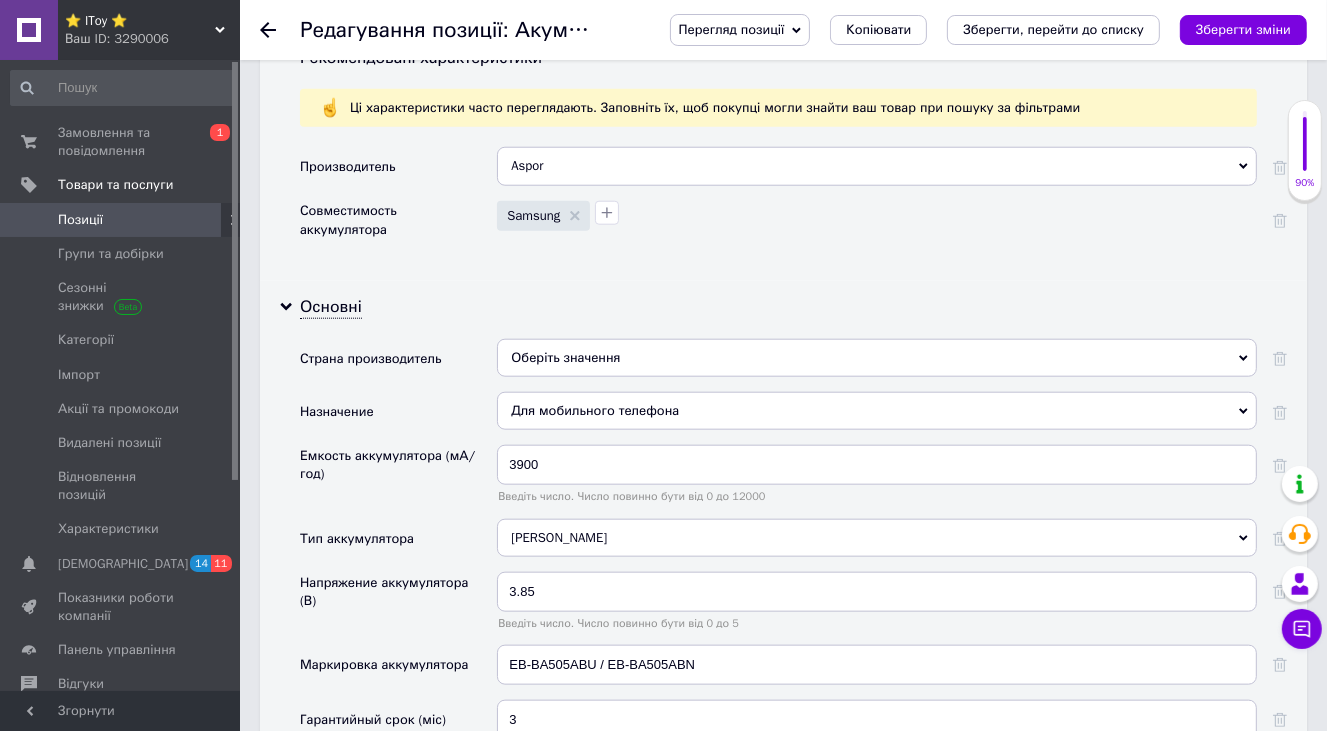 click 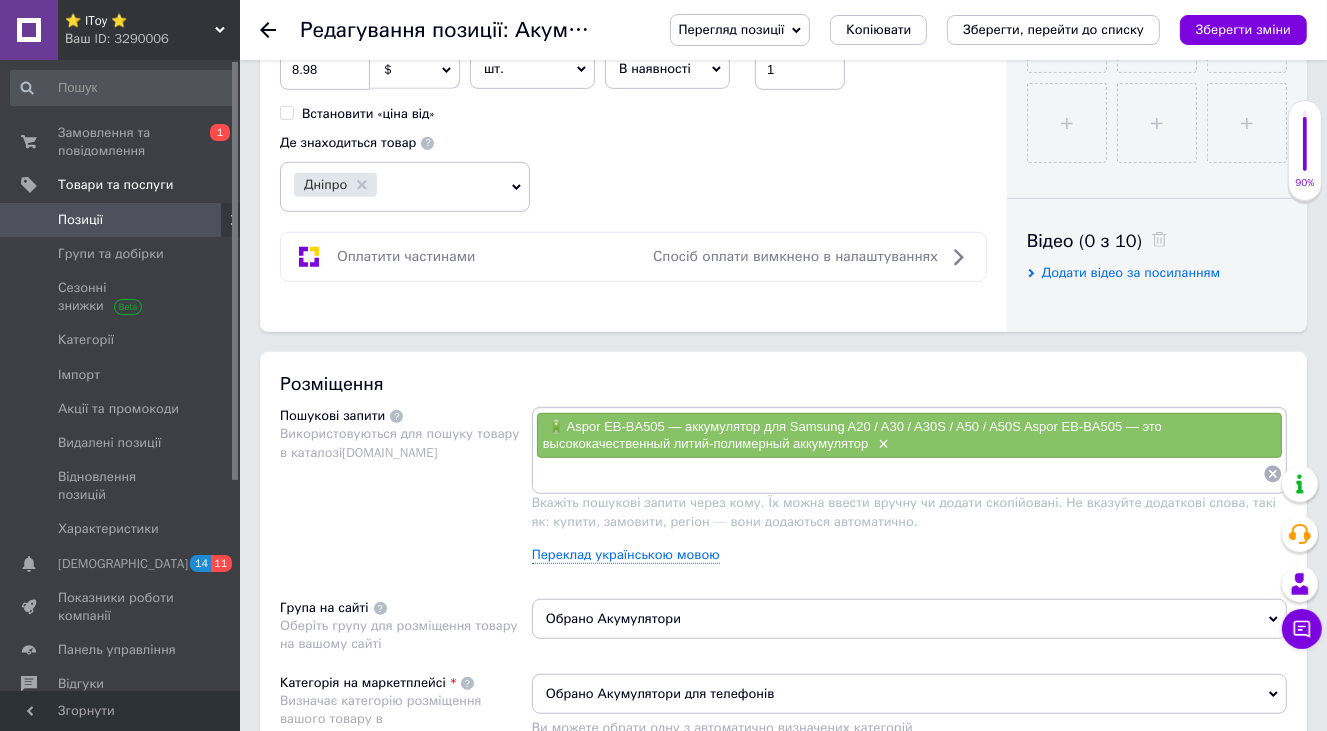 scroll, scrollTop: 856, scrollLeft: 0, axis: vertical 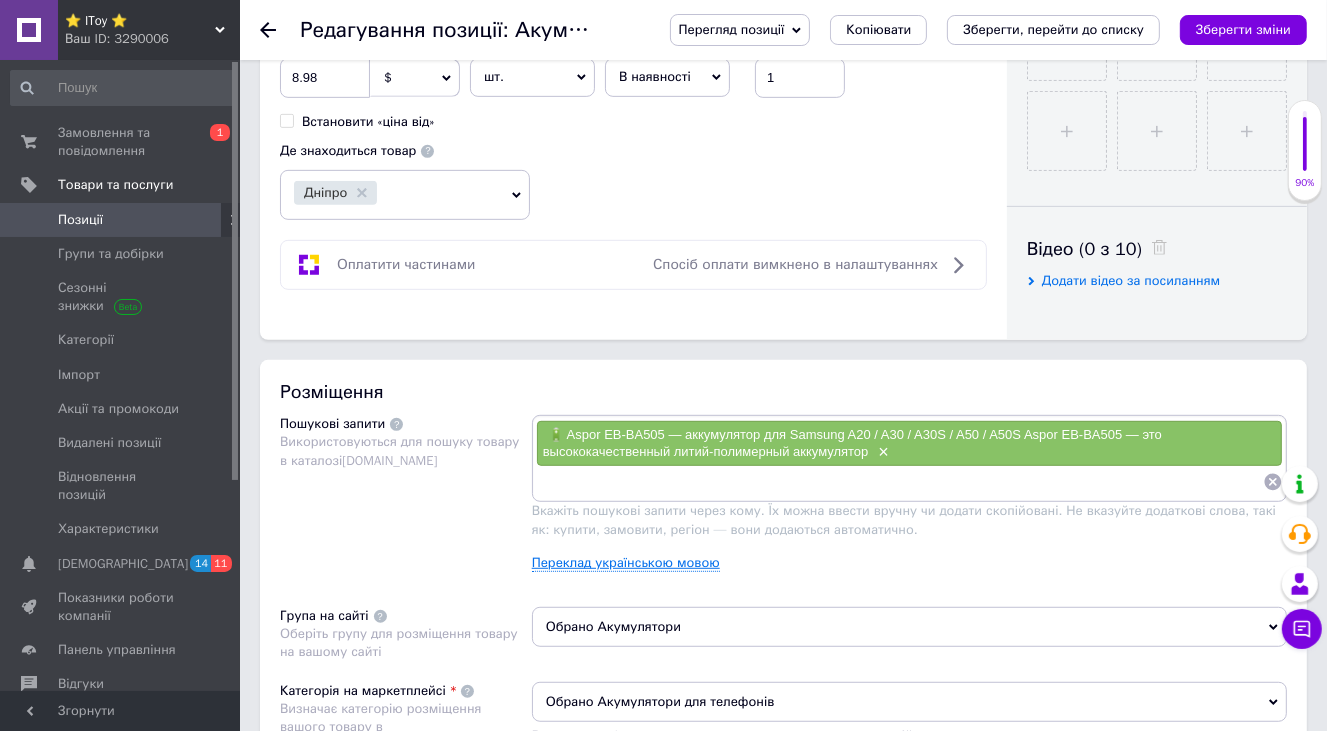 click on "Переклад українською мовою" at bounding box center [626, 563] 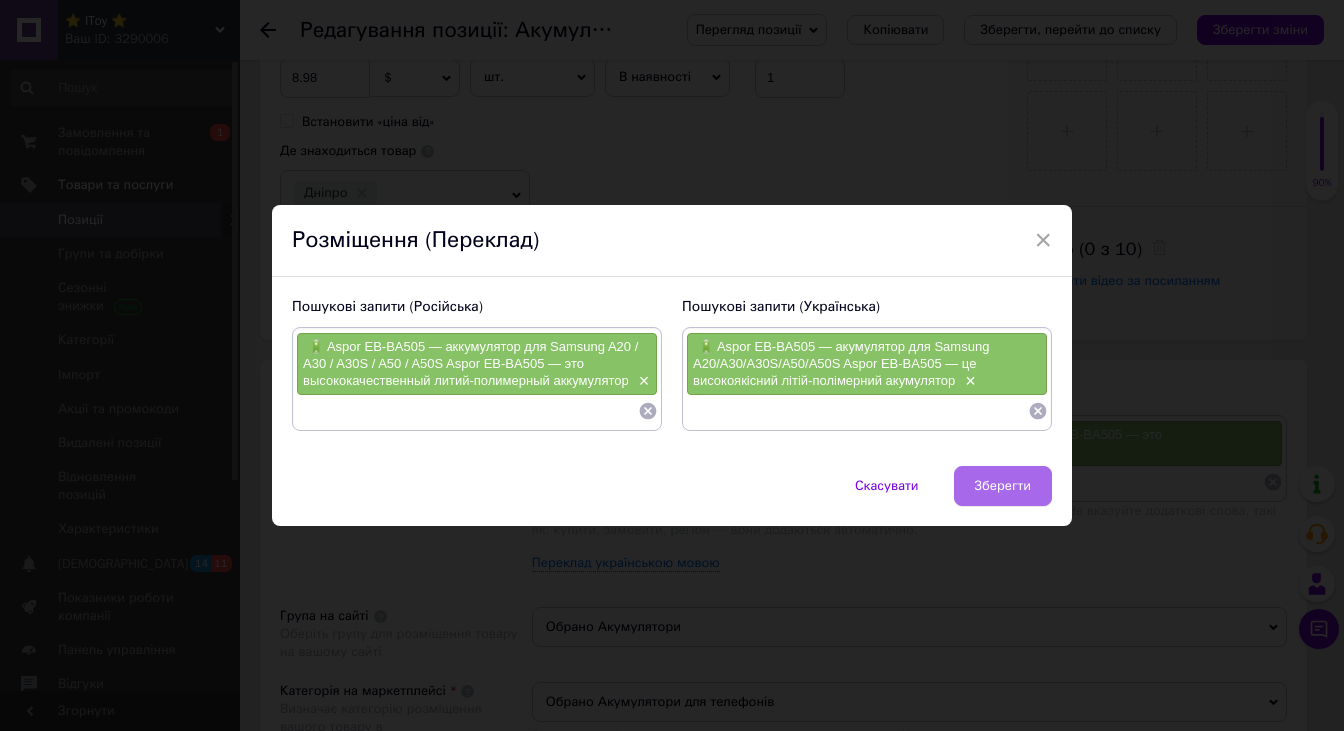 click on "Зберегти" at bounding box center [1003, 486] 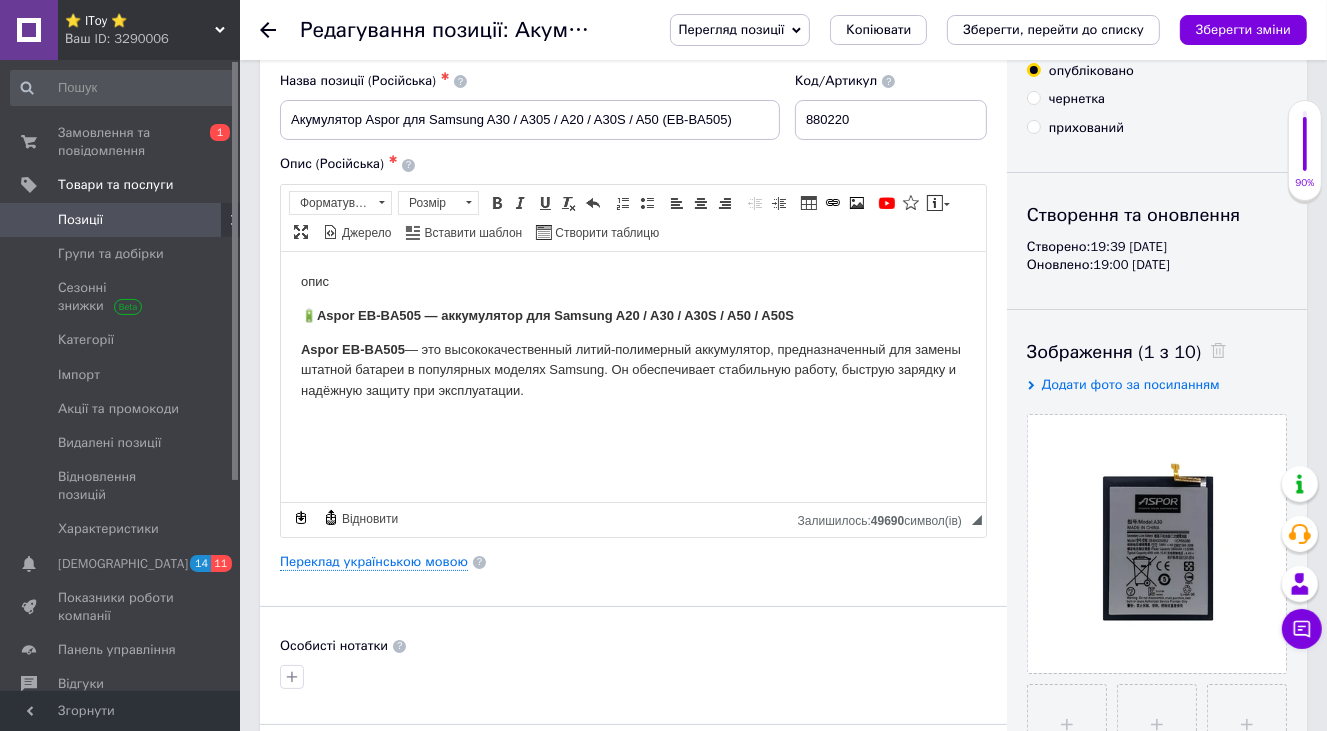scroll, scrollTop: 0, scrollLeft: 0, axis: both 